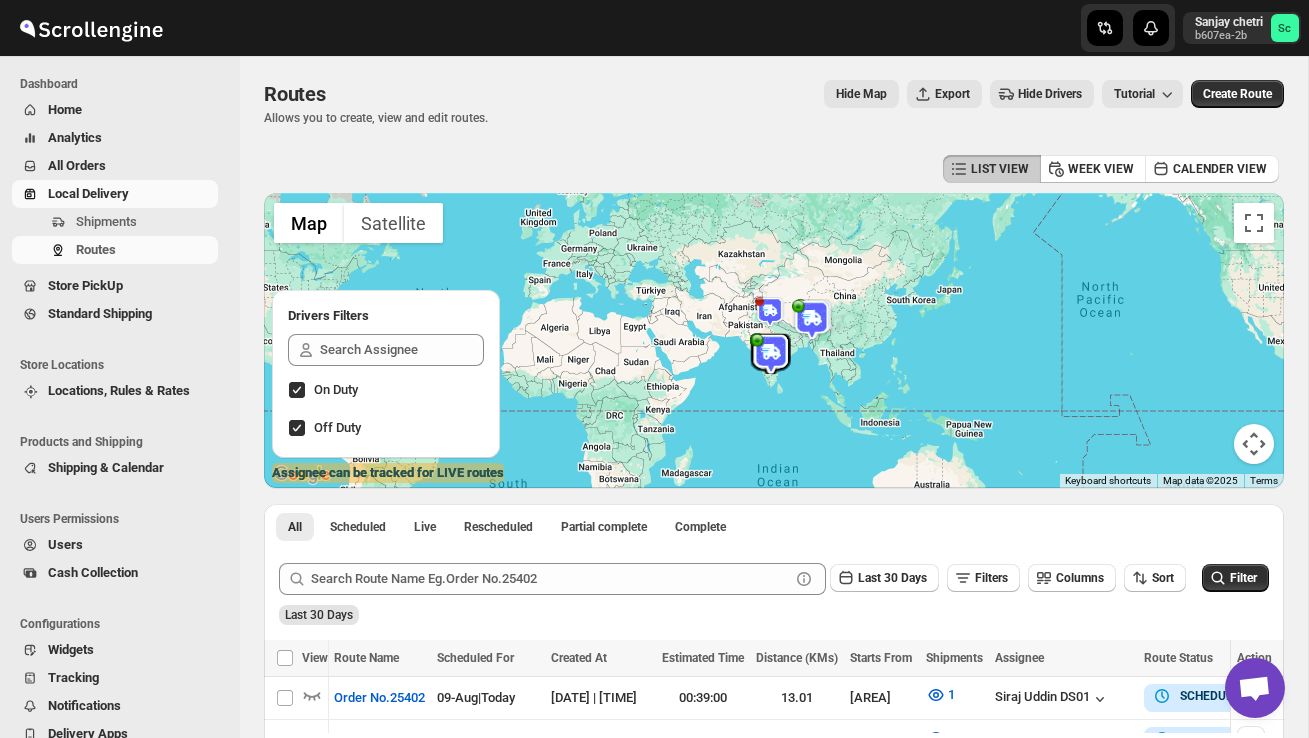 scroll, scrollTop: 0, scrollLeft: 0, axis: both 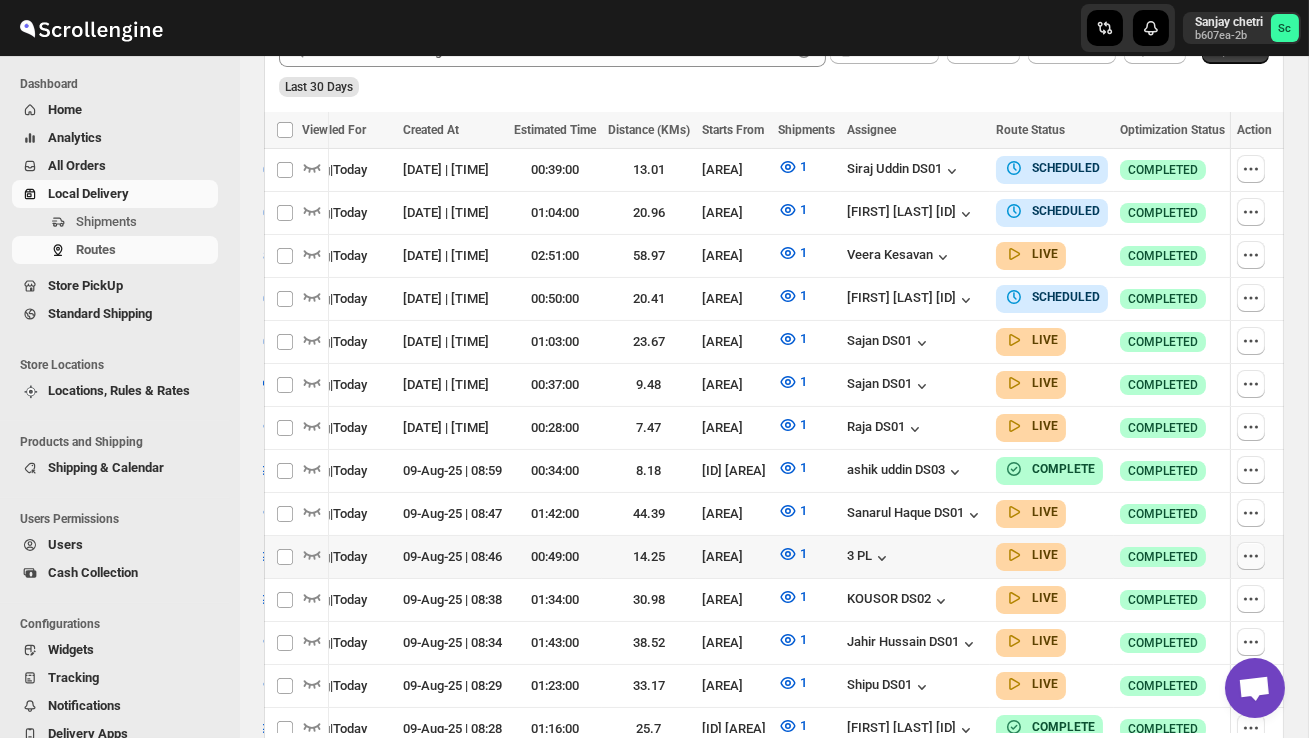 click 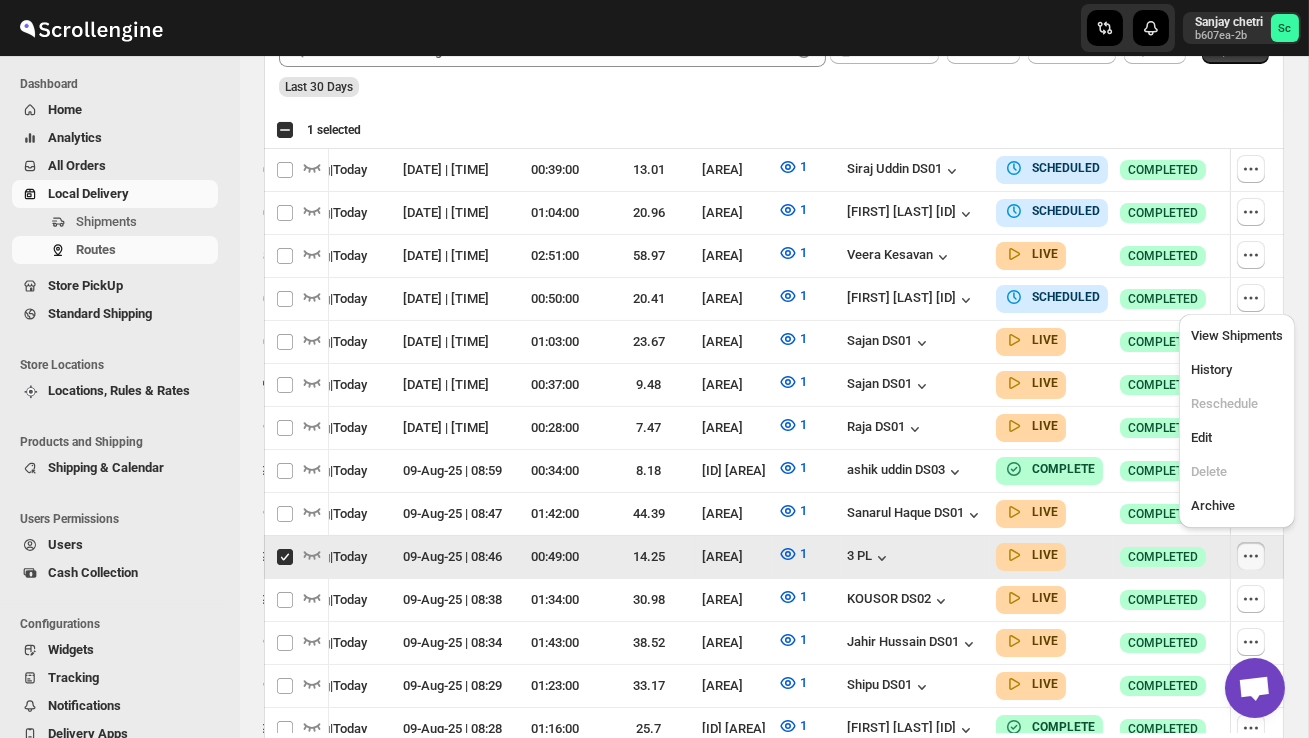 scroll, scrollTop: 0, scrollLeft: 1, axis: horizontal 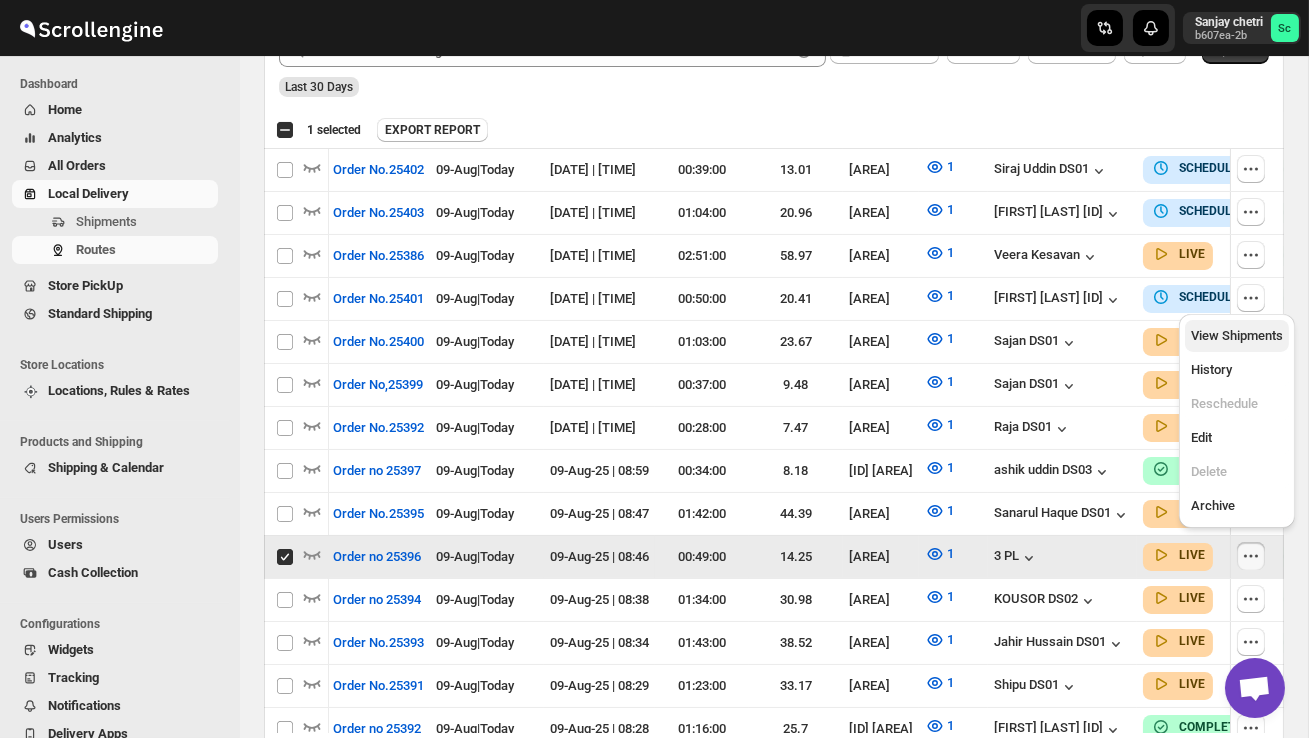 click on "View Shipments" at bounding box center (1237, 335) 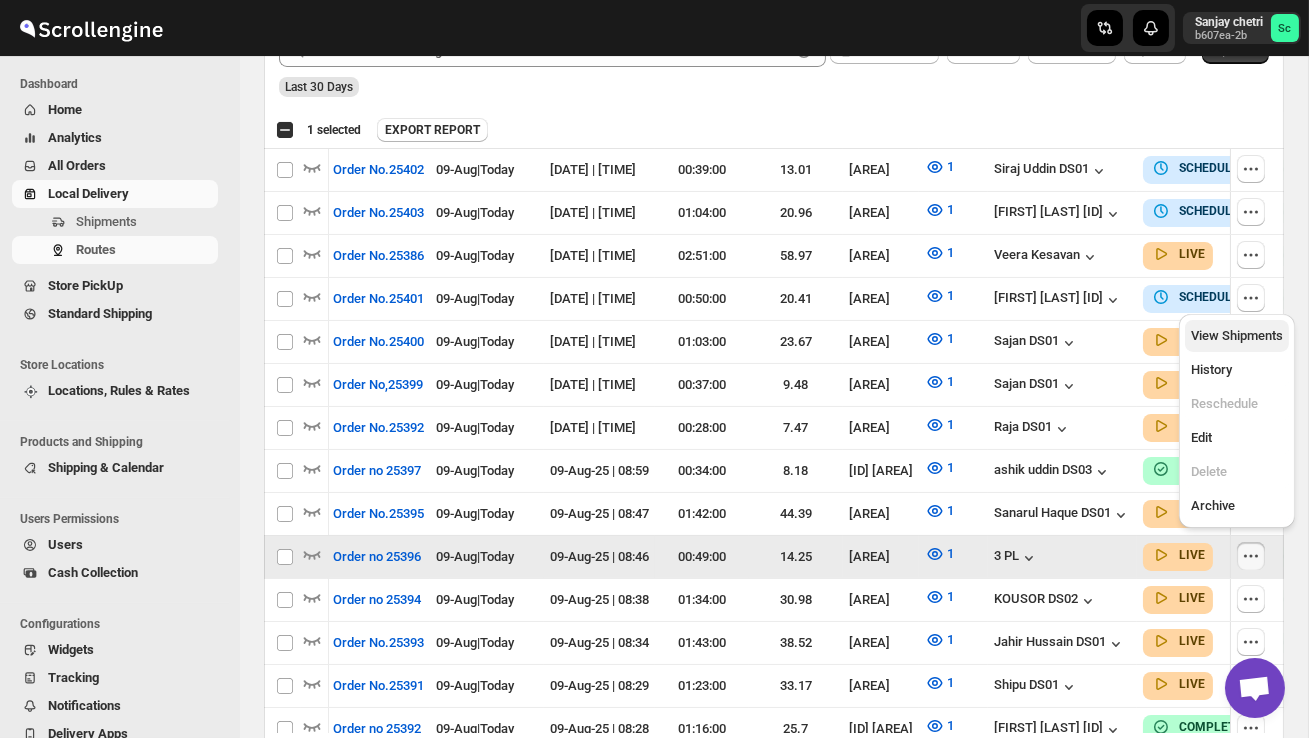 checkbox on "false" 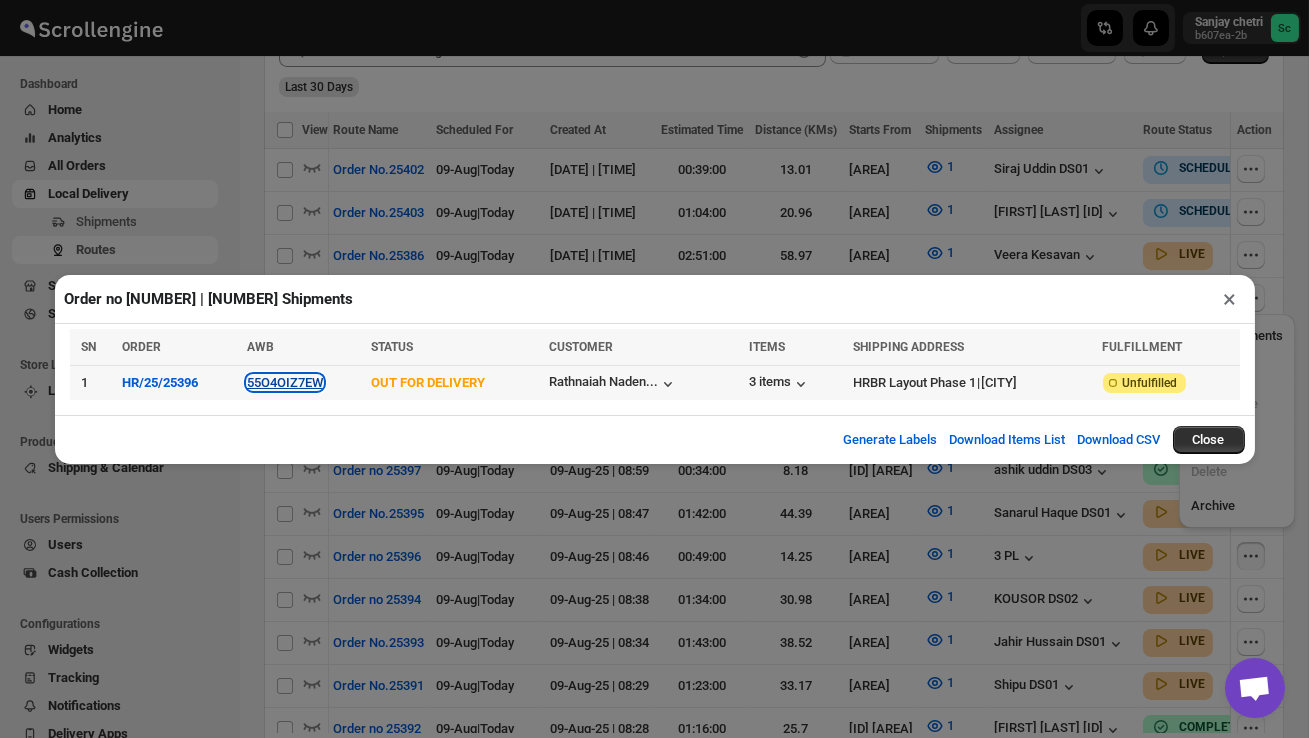 click on "55O4OIZ7EW" at bounding box center (285, 382) 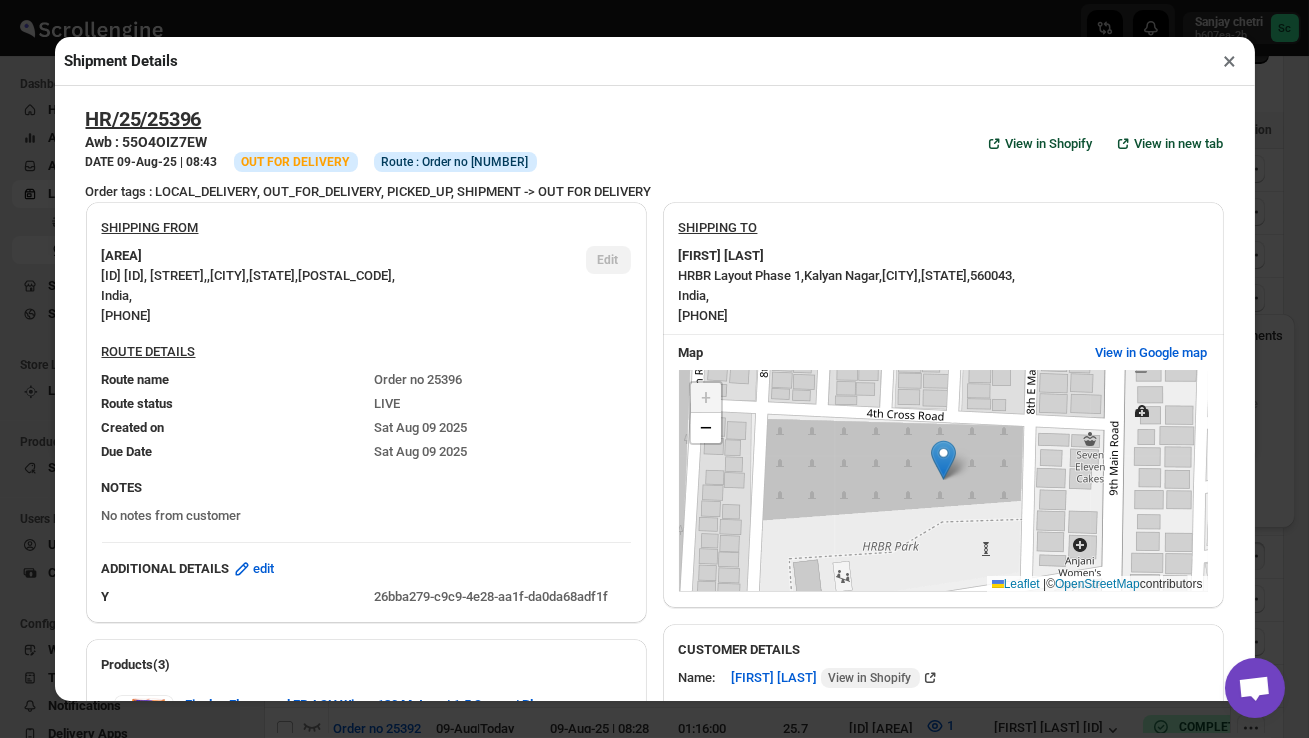 scroll, scrollTop: 207, scrollLeft: 0, axis: vertical 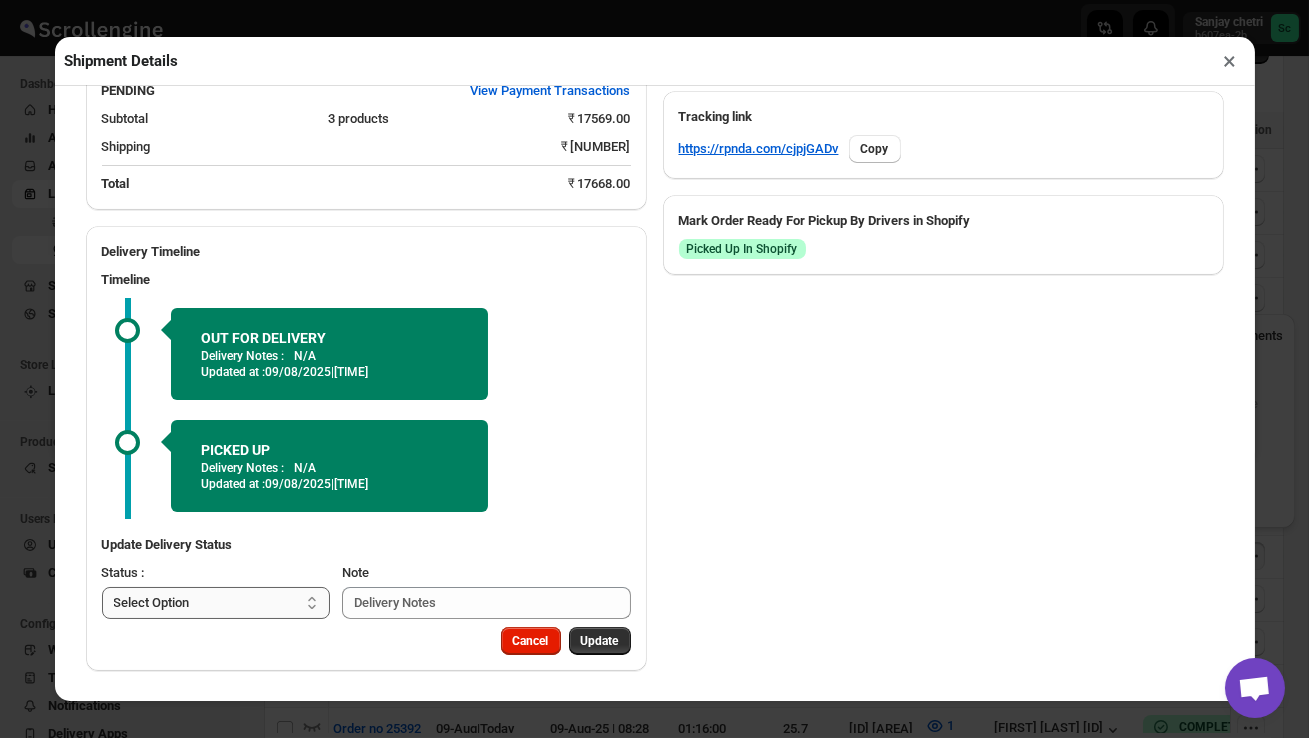 click on "Select Option PICKED UP OUT FOR DELIVERY RESCHEDULE DELIVERED CANCELLED" at bounding box center [216, 603] 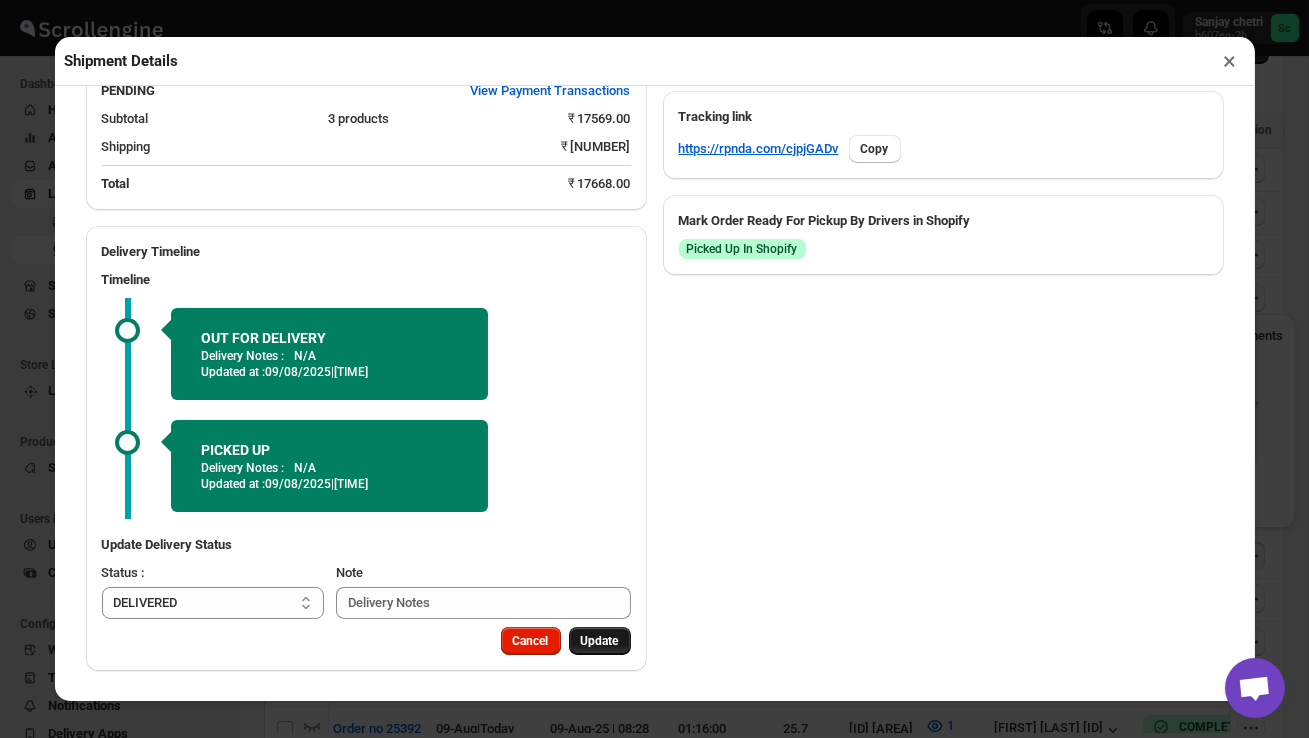 click on "Update" at bounding box center (600, 641) 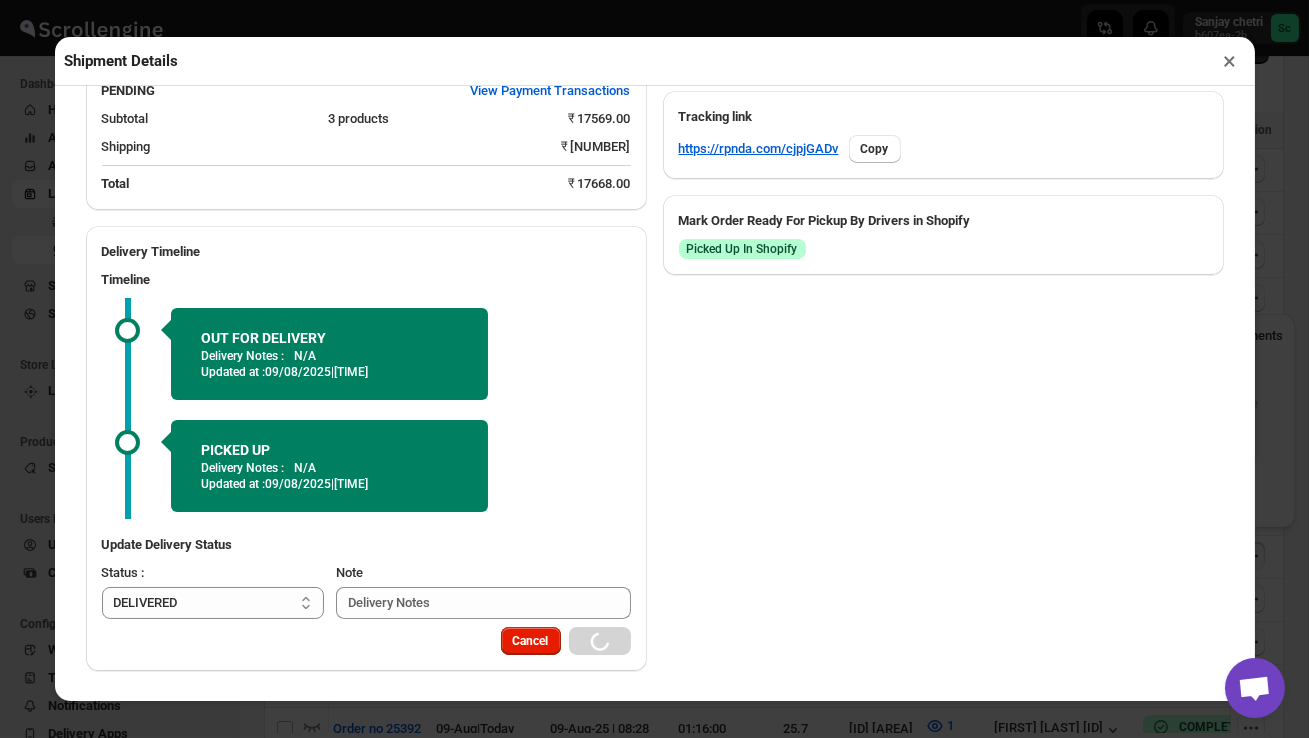 select 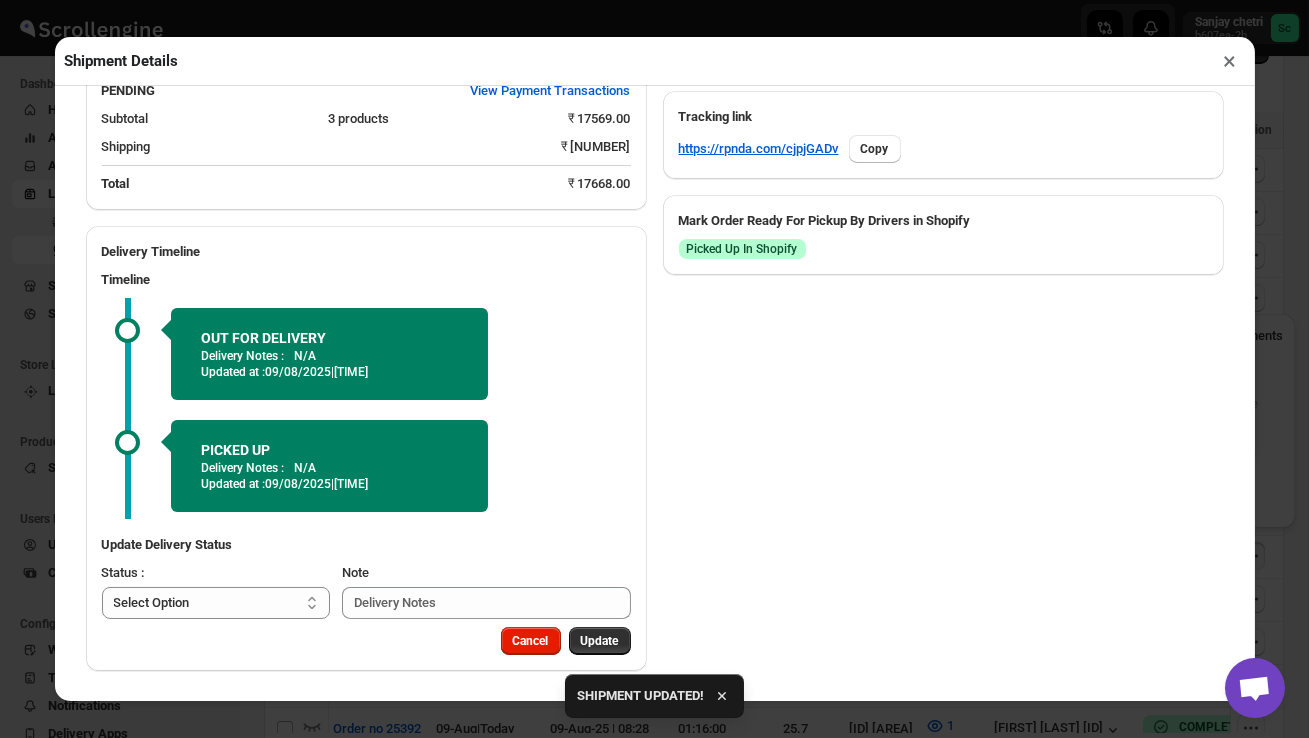 scroll, scrollTop: 824, scrollLeft: 0, axis: vertical 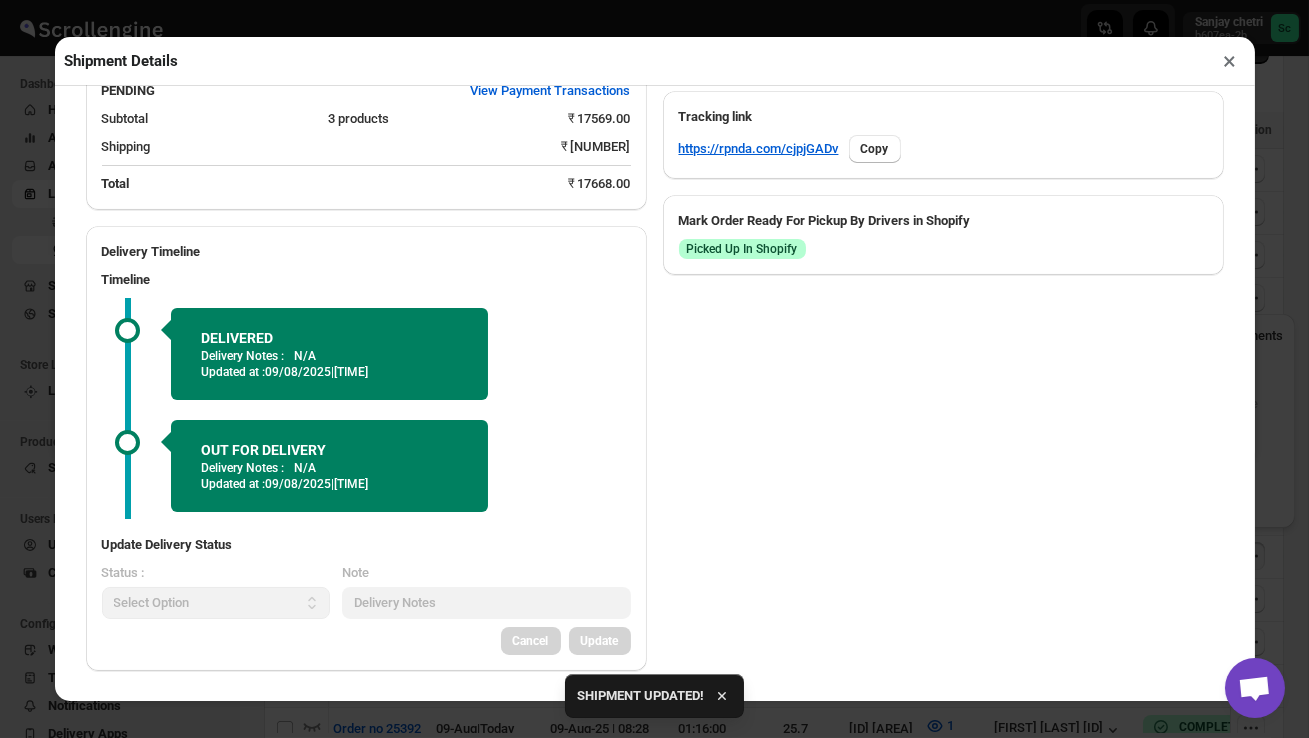 click on "×" at bounding box center (1230, 61) 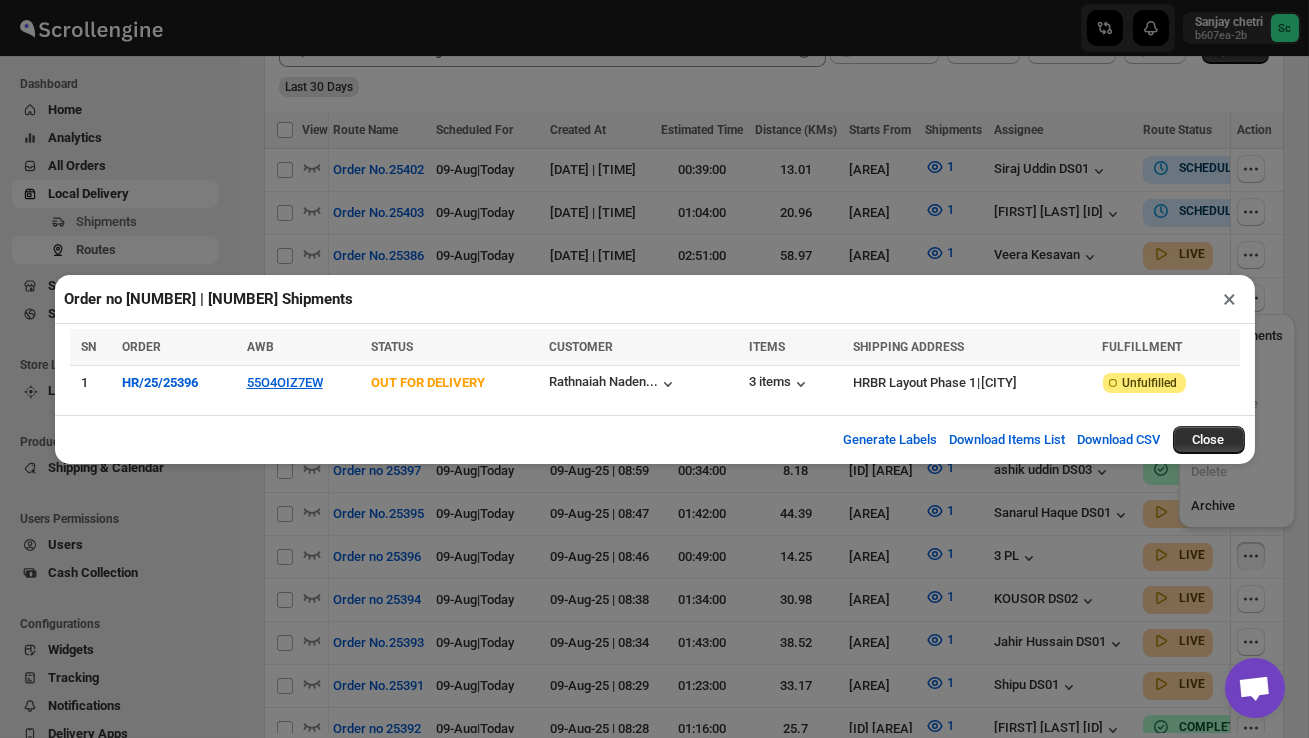 click on "×" at bounding box center [1230, 299] 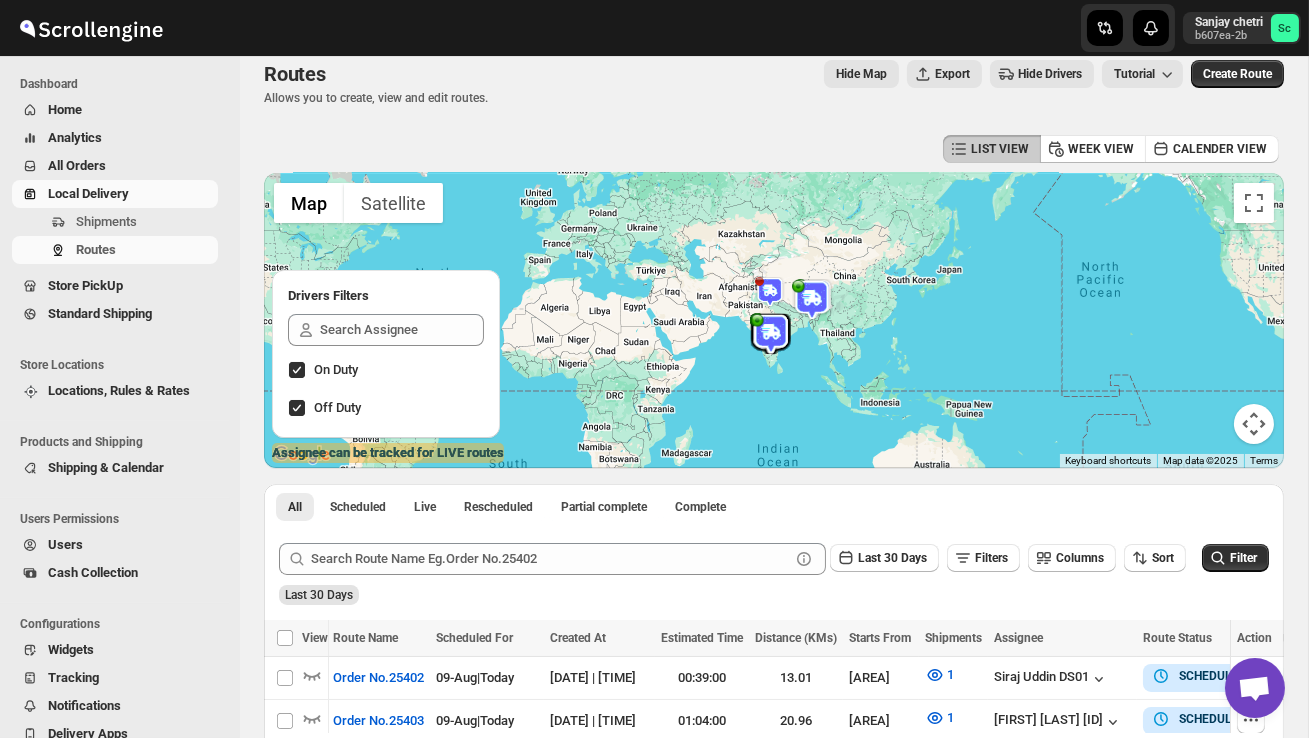 scroll, scrollTop: 0, scrollLeft: 0, axis: both 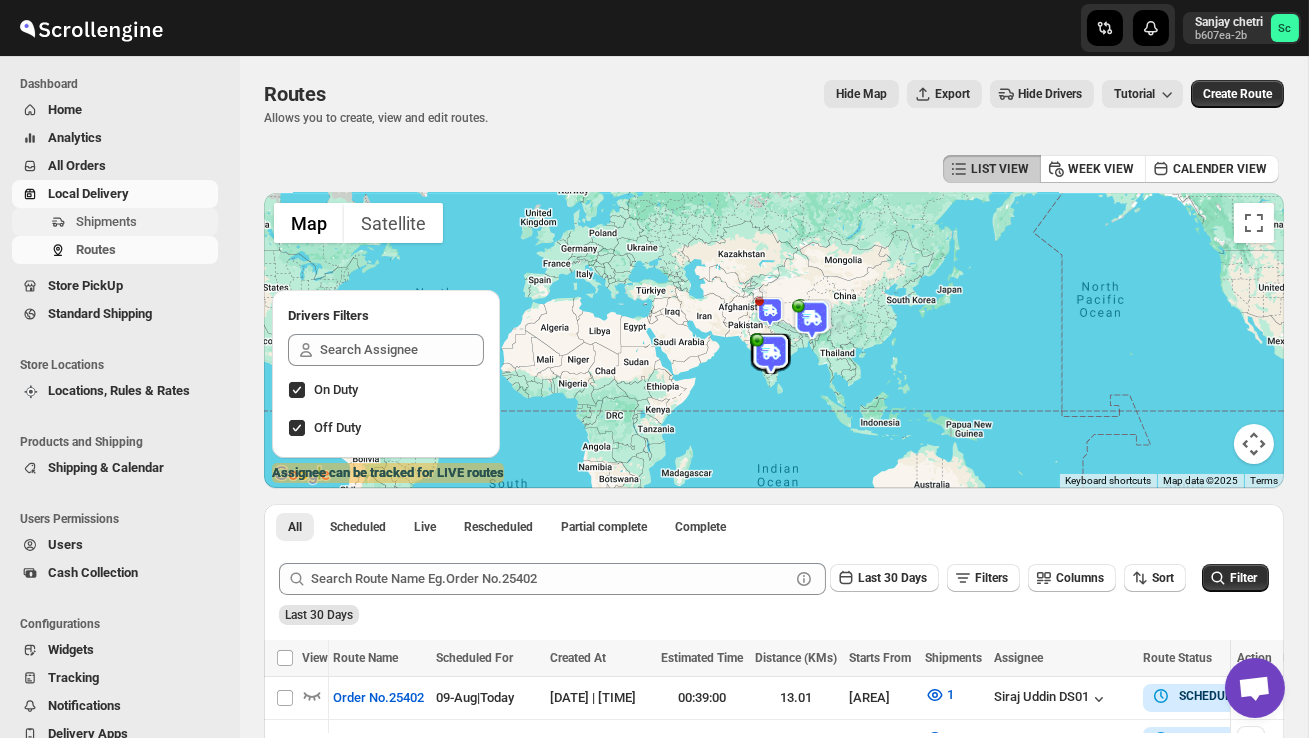 click on "Shipments" at bounding box center (106, 221) 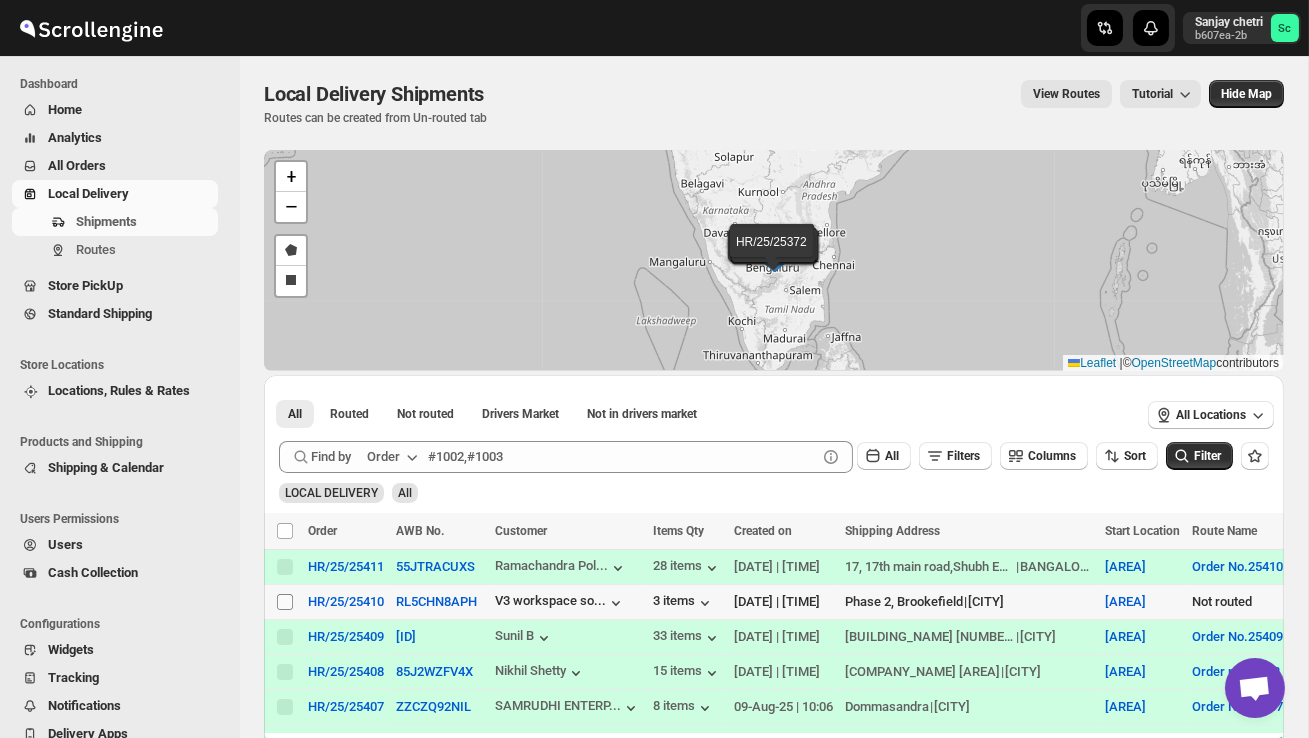 click on "Select shipment" at bounding box center [285, 602] 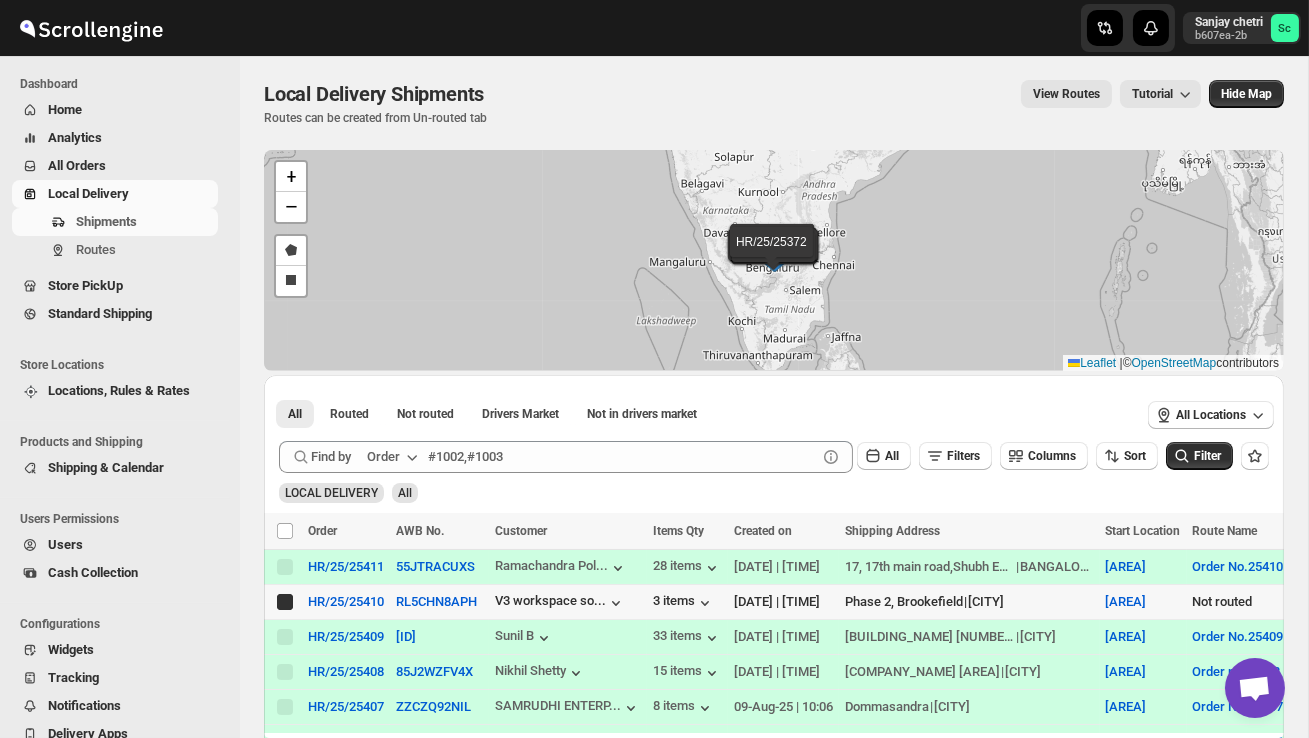 checkbox on "true" 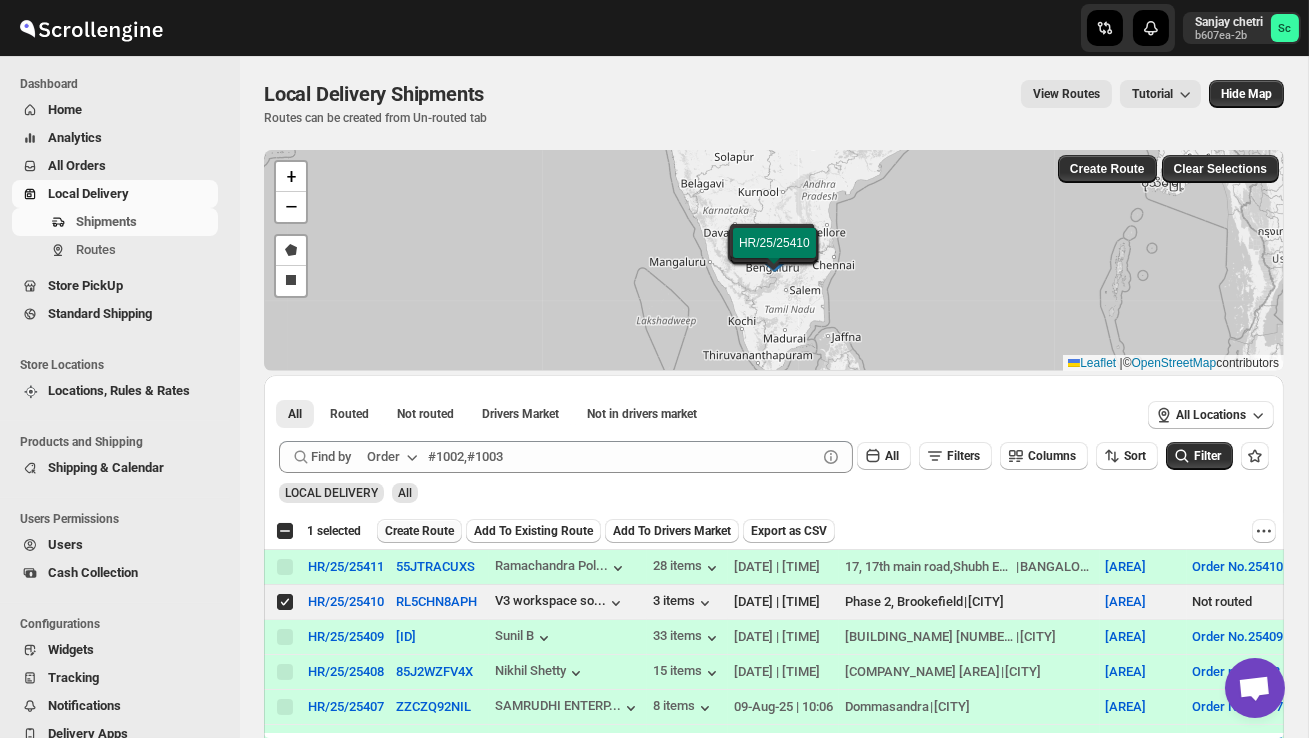 click on "Create Route" at bounding box center (419, 531) 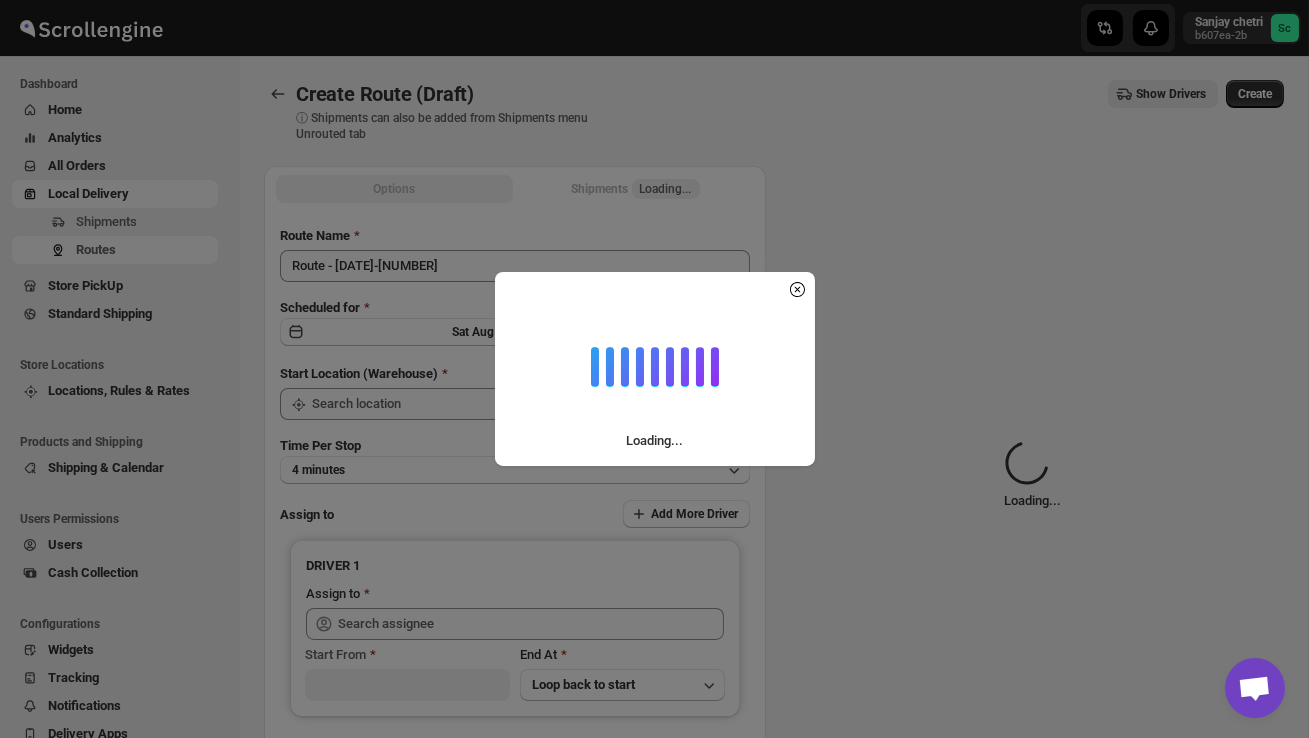 type on "DS01 Sarjapur" 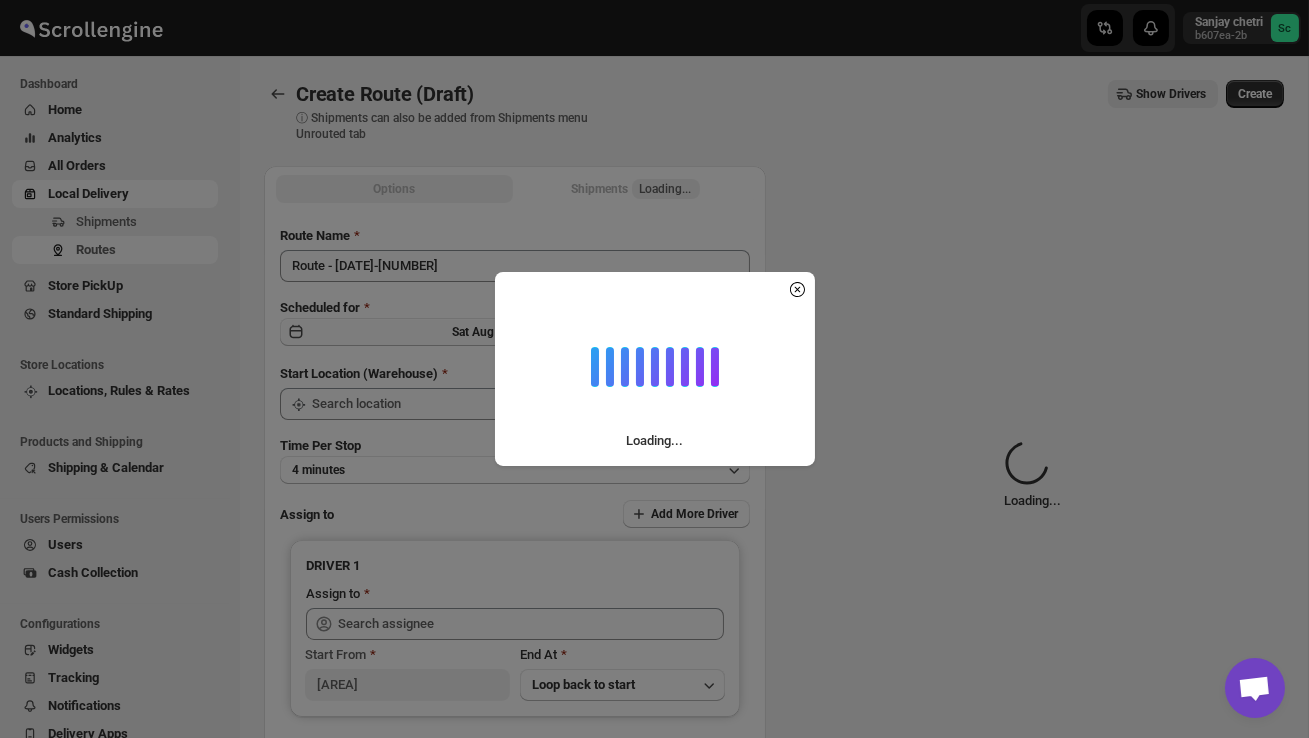 type on "DS01 Sarjapur" 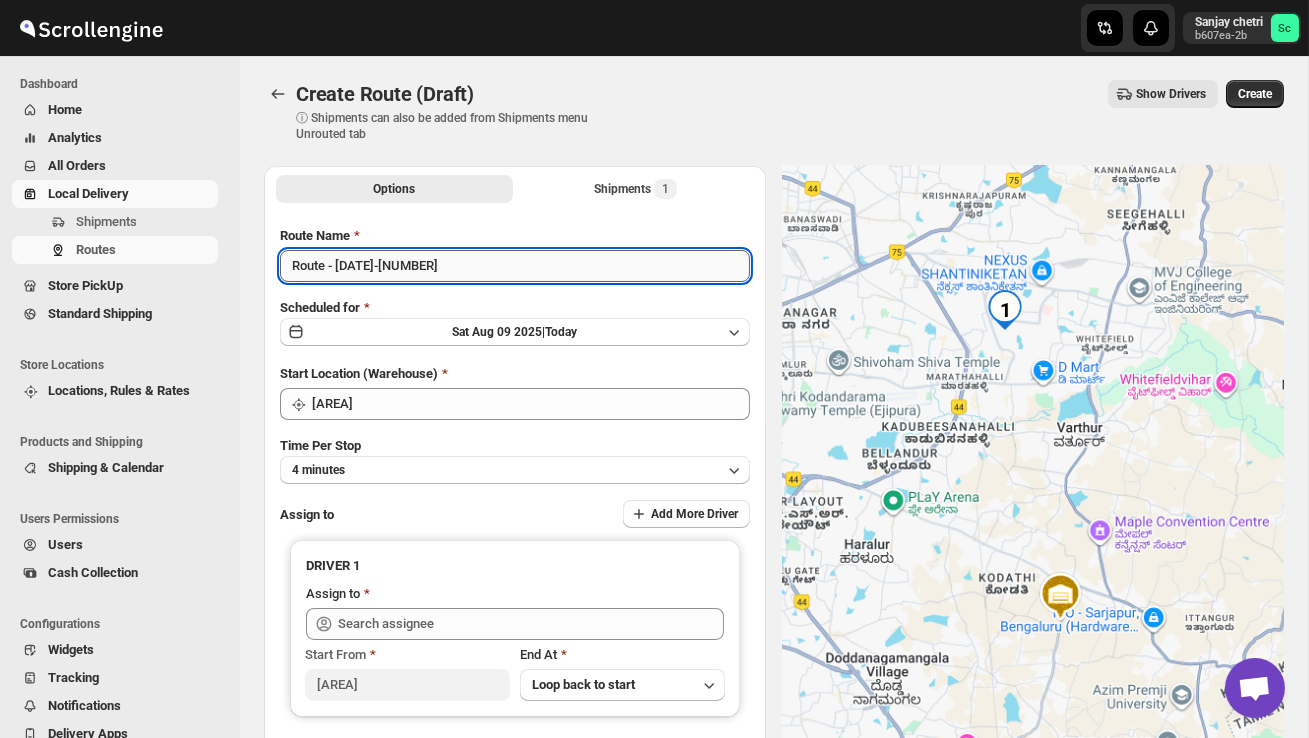 click on "Route - 09/08-1039" at bounding box center (515, 266) 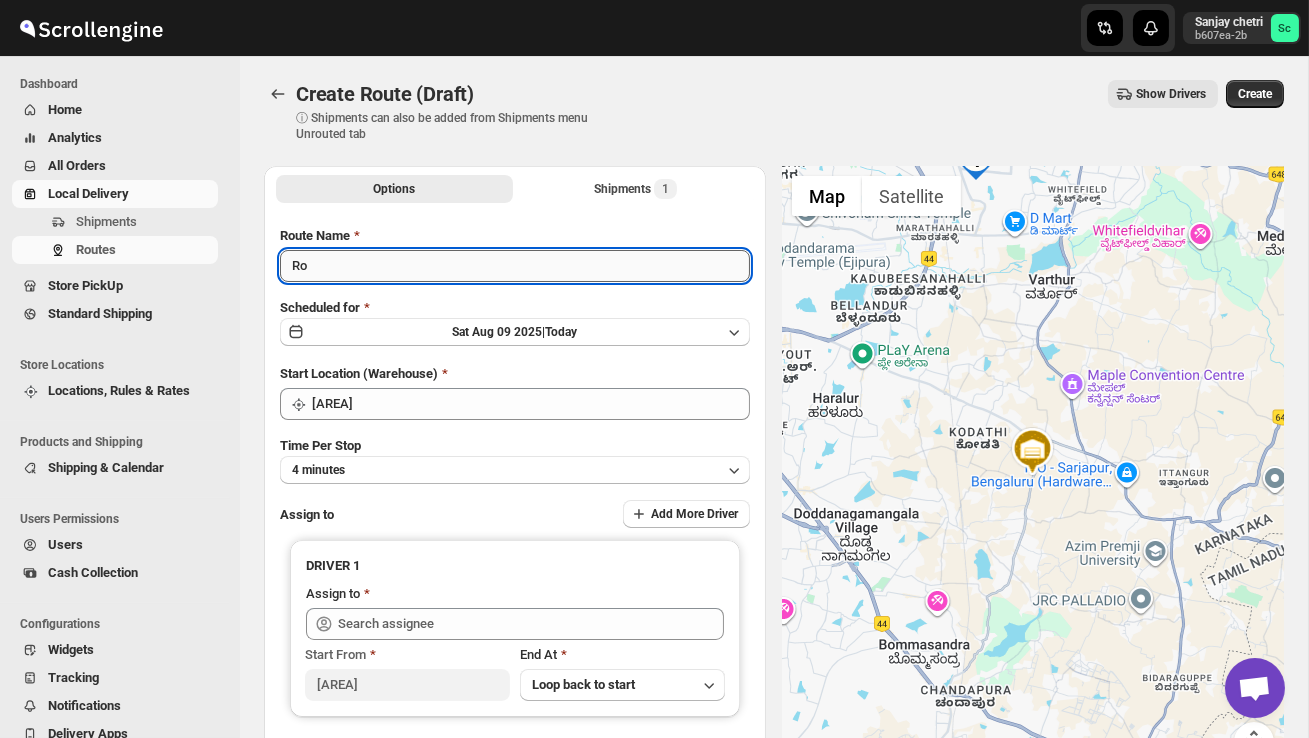type on "R" 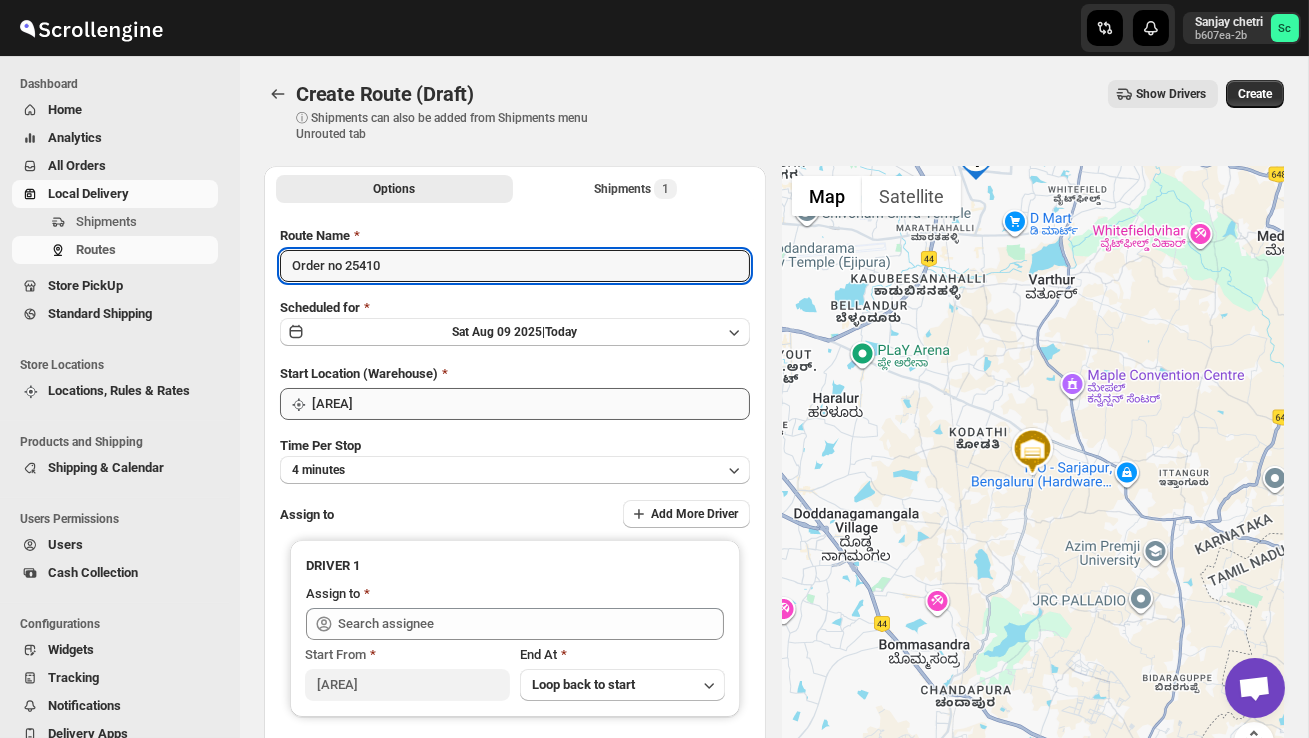type on "Order no 25410" 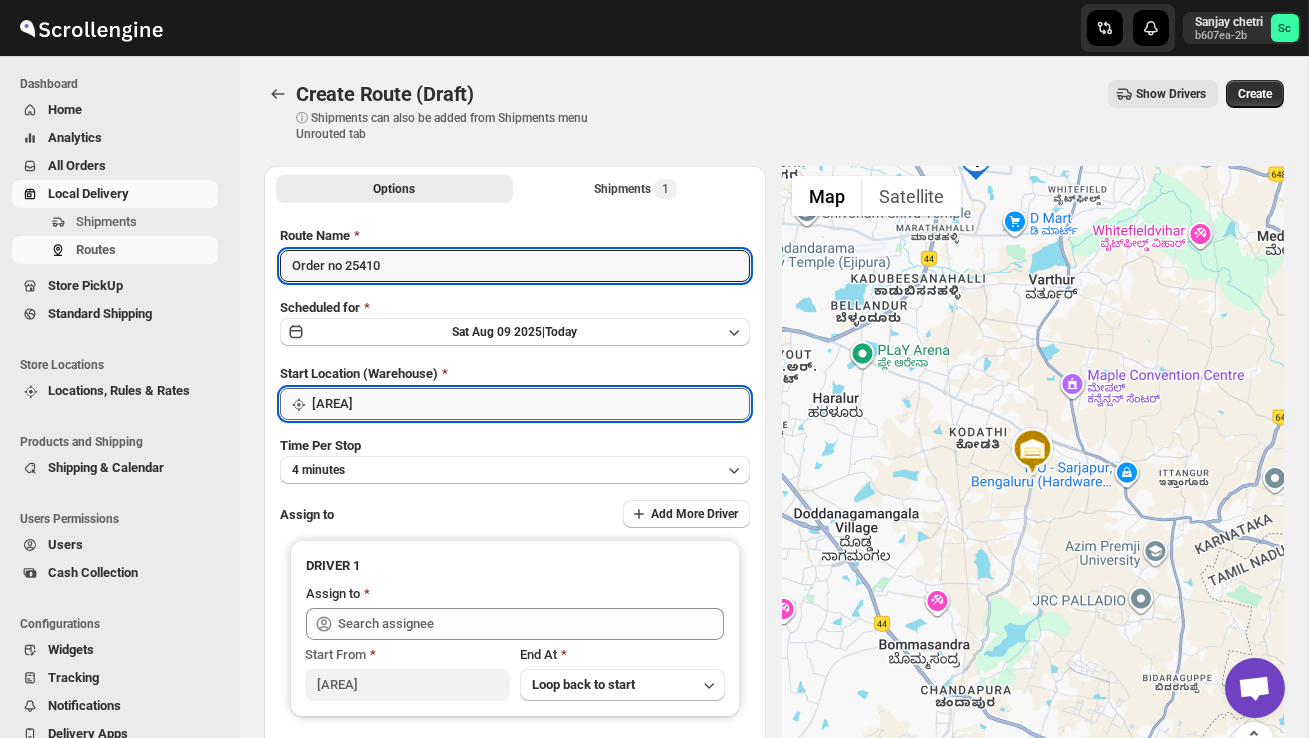 click on "DS01 Sarjapur" at bounding box center [531, 404] 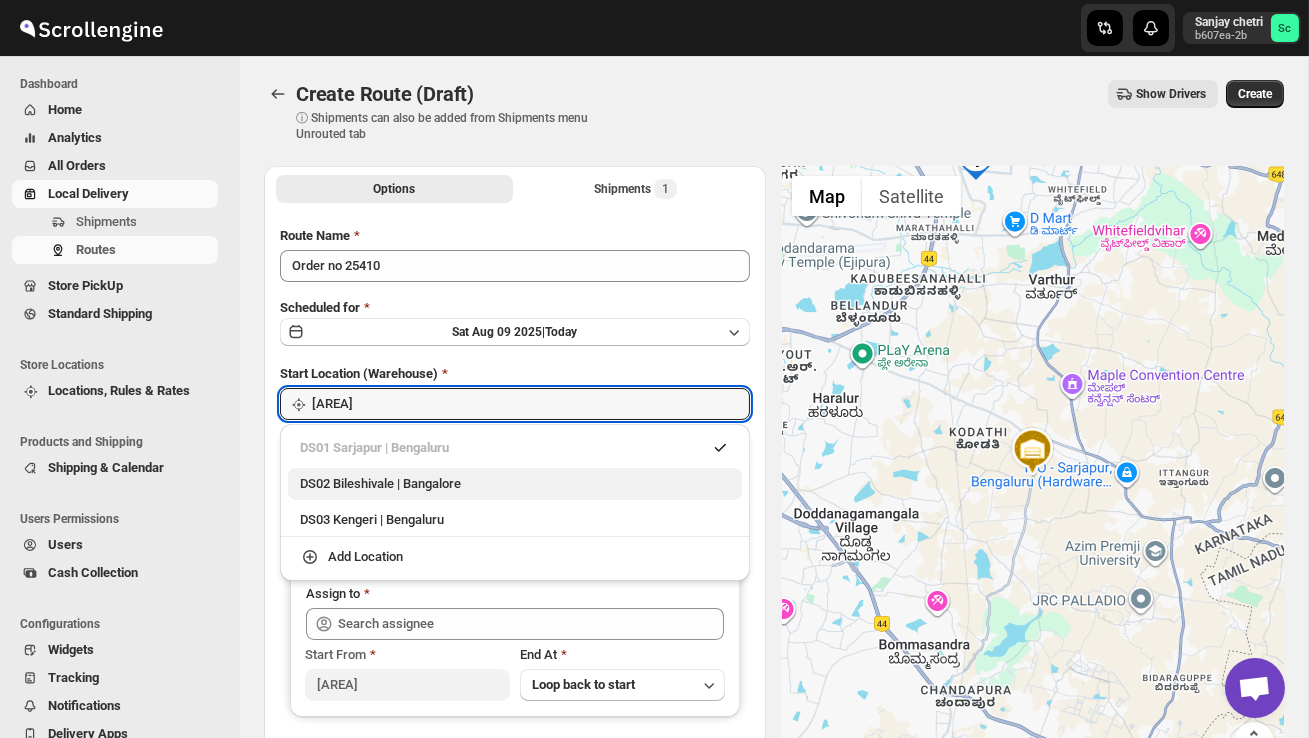 click on "DS02 Bileshivale | Bangalore" at bounding box center [515, 484] 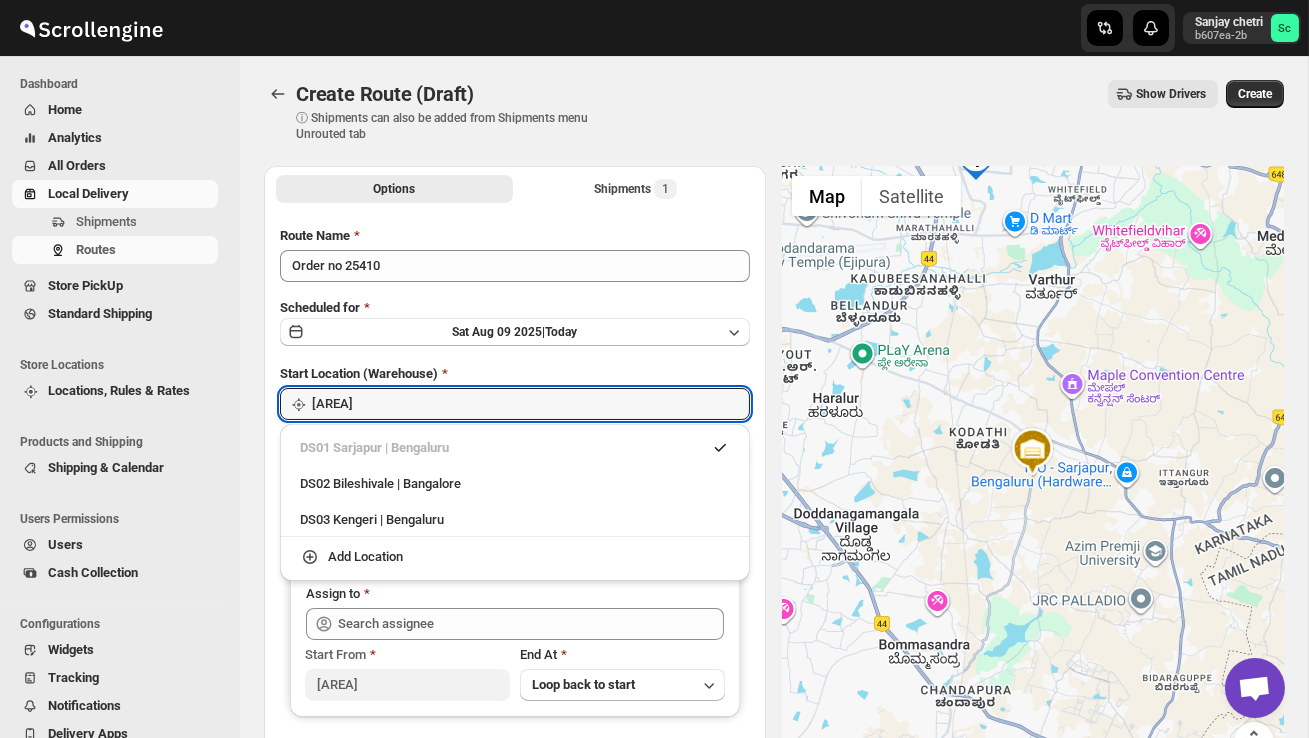 type on "DS02 Bileshivale" 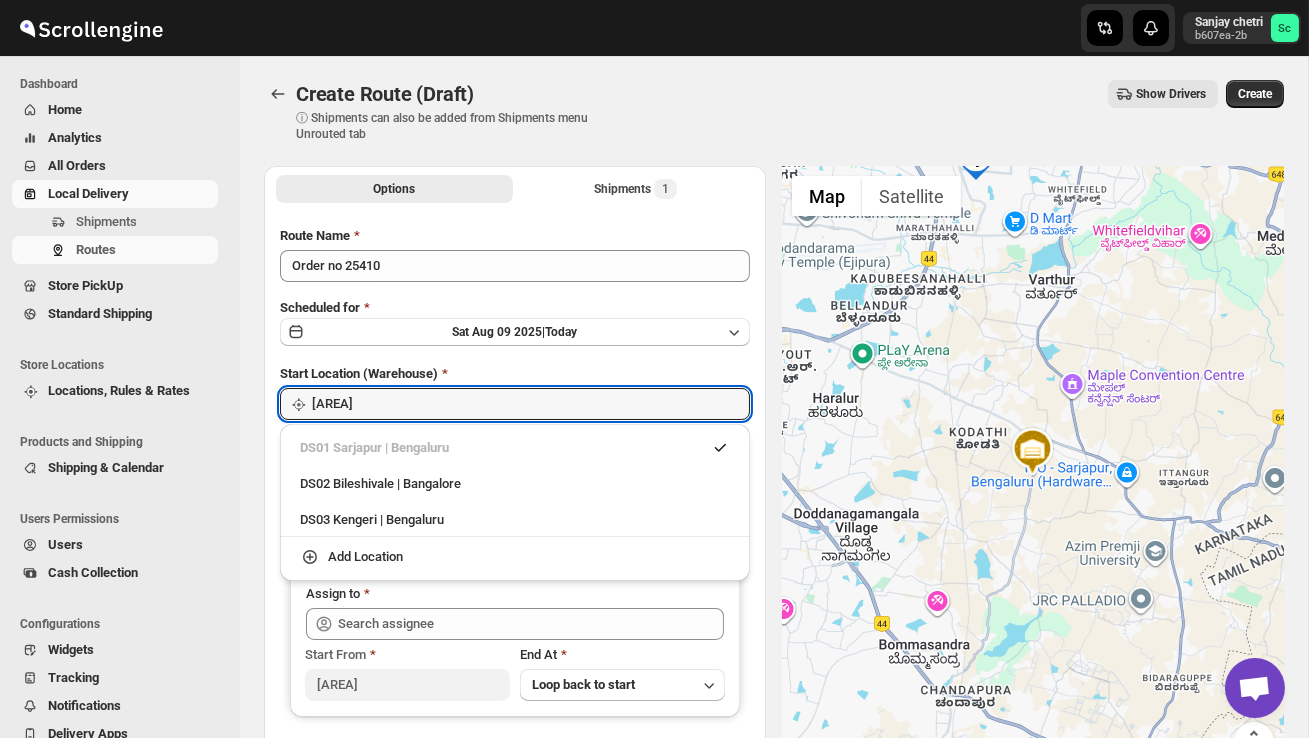 type on "DS02 Bileshivale" 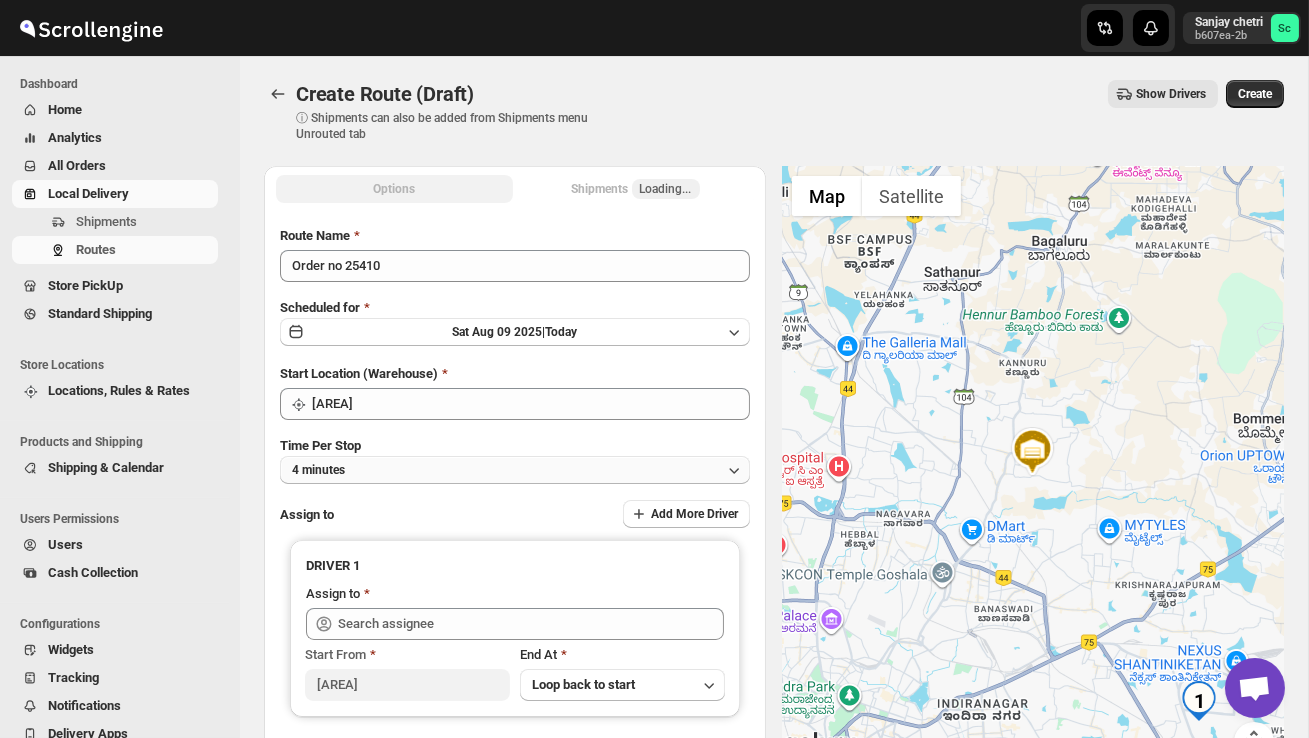click on "4 minutes" at bounding box center (515, 470) 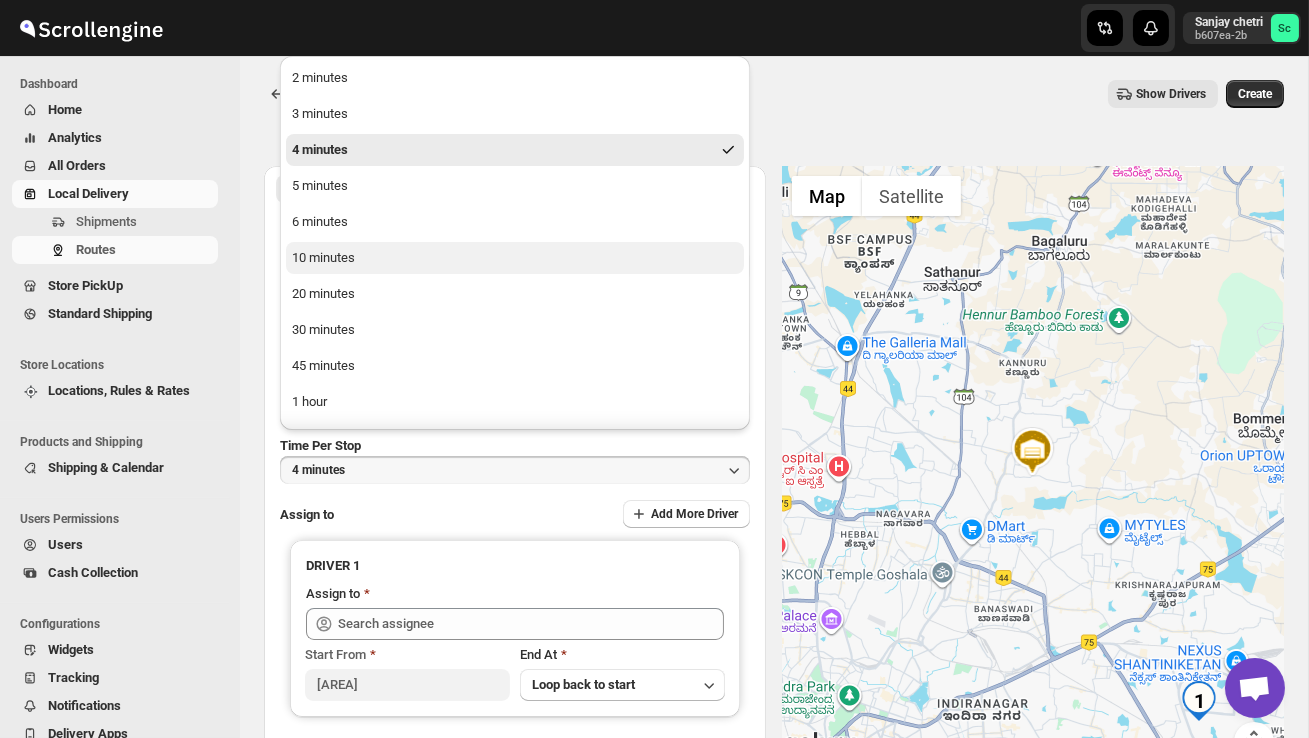 click on "10 minutes" at bounding box center [323, 258] 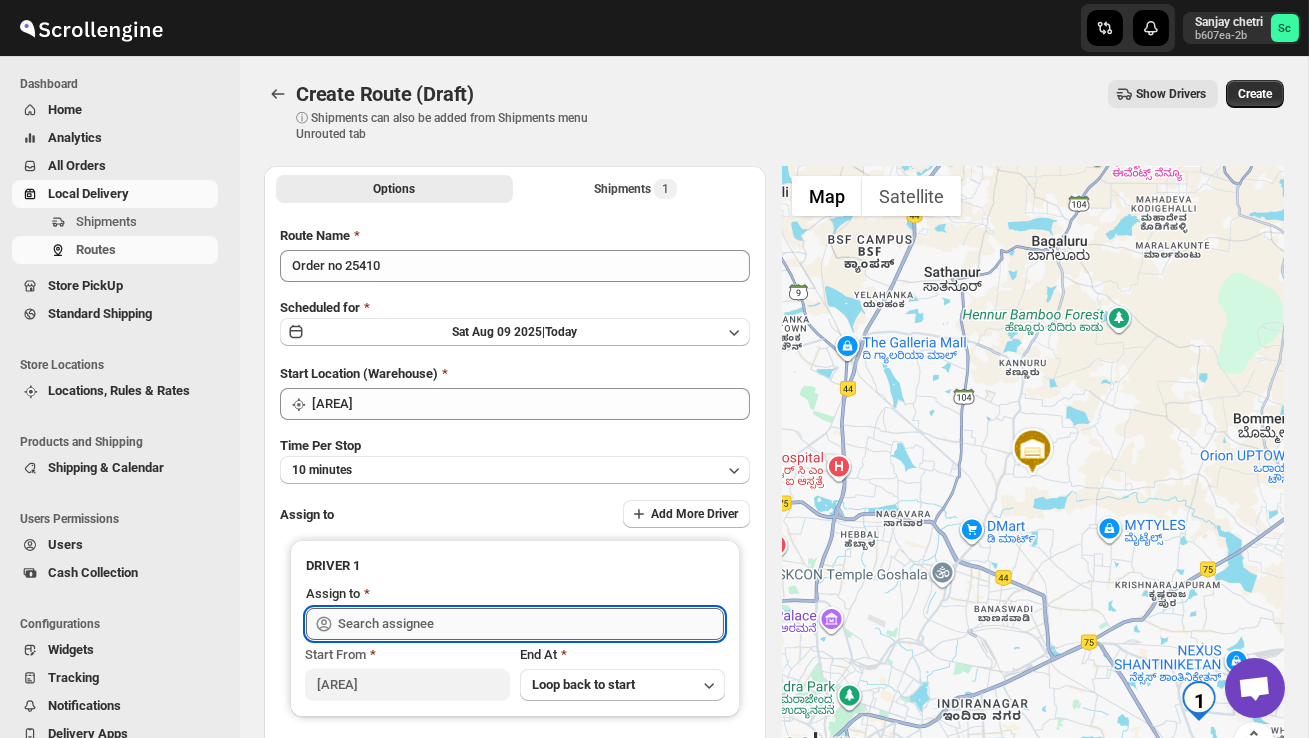 click at bounding box center [531, 624] 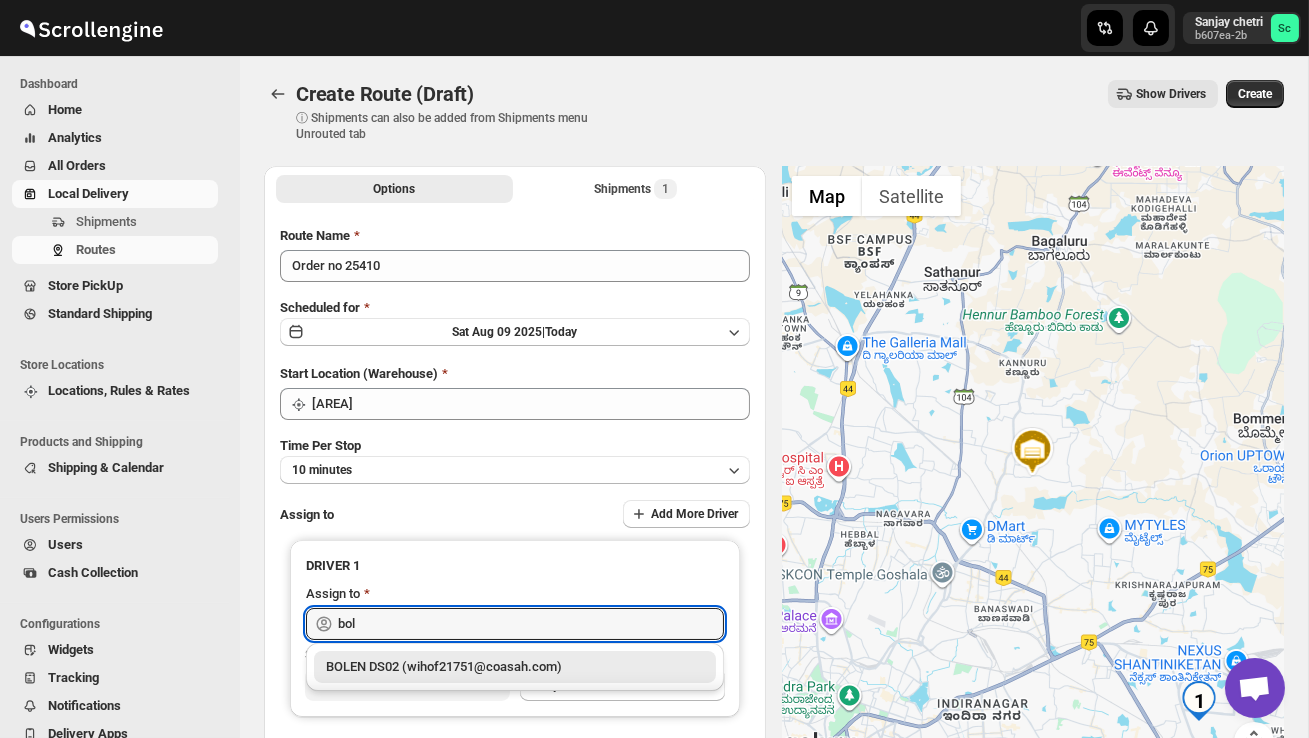 click on "BOLEN DS02 (wihof21751@coasah.com)" at bounding box center (515, 667) 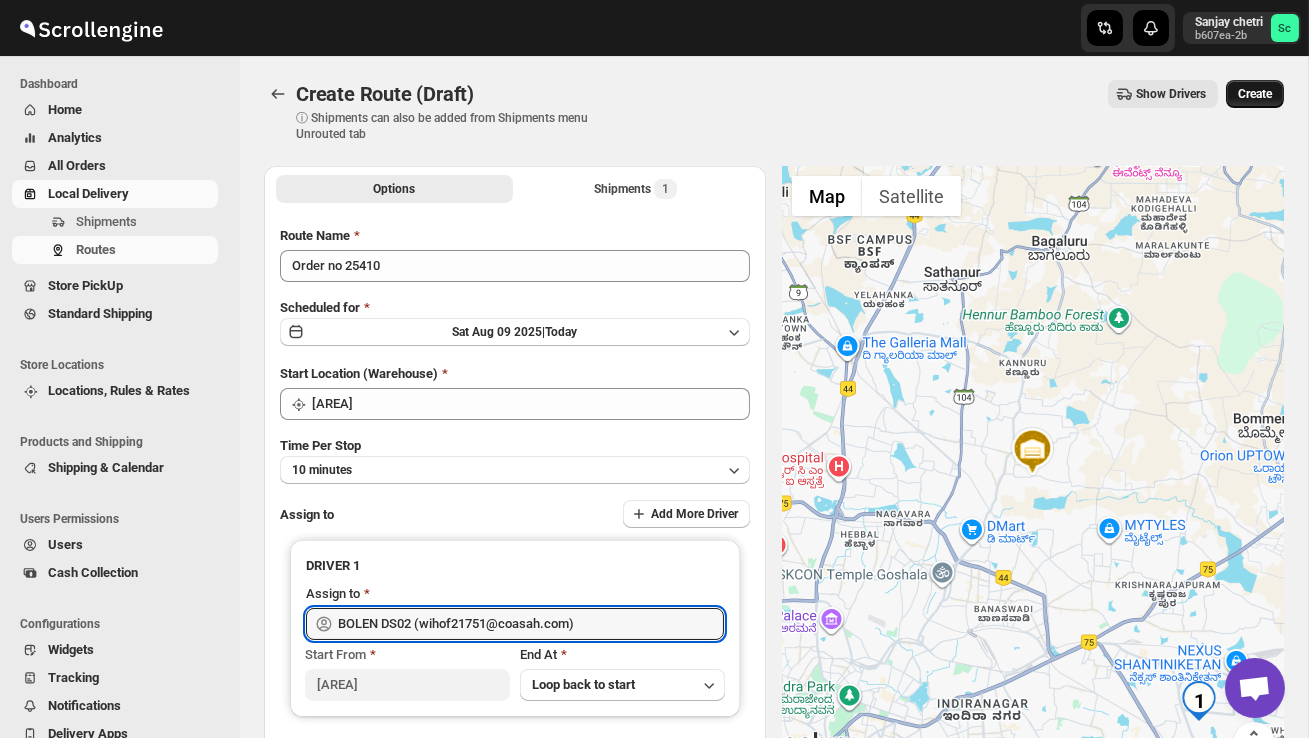 type on "BOLEN DS02 (wihof21751@coasah.com)" 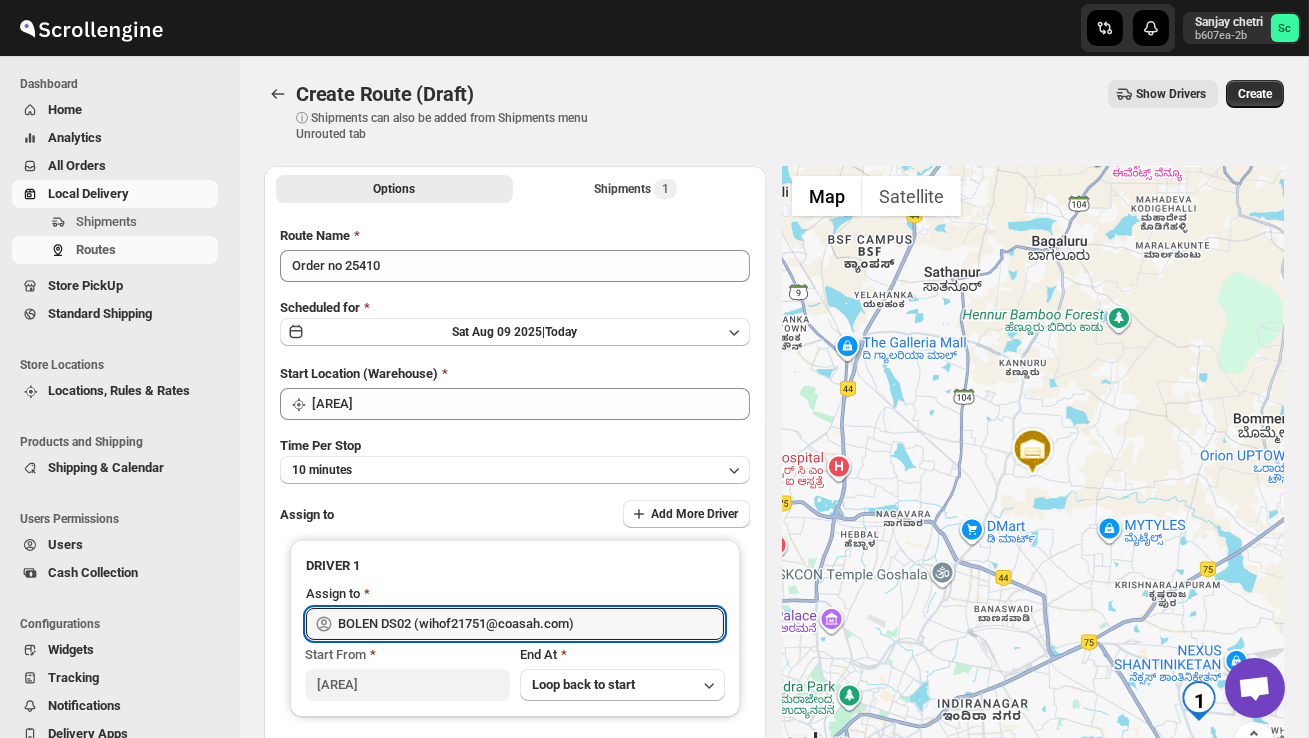 click on "Create" at bounding box center (1255, 94) 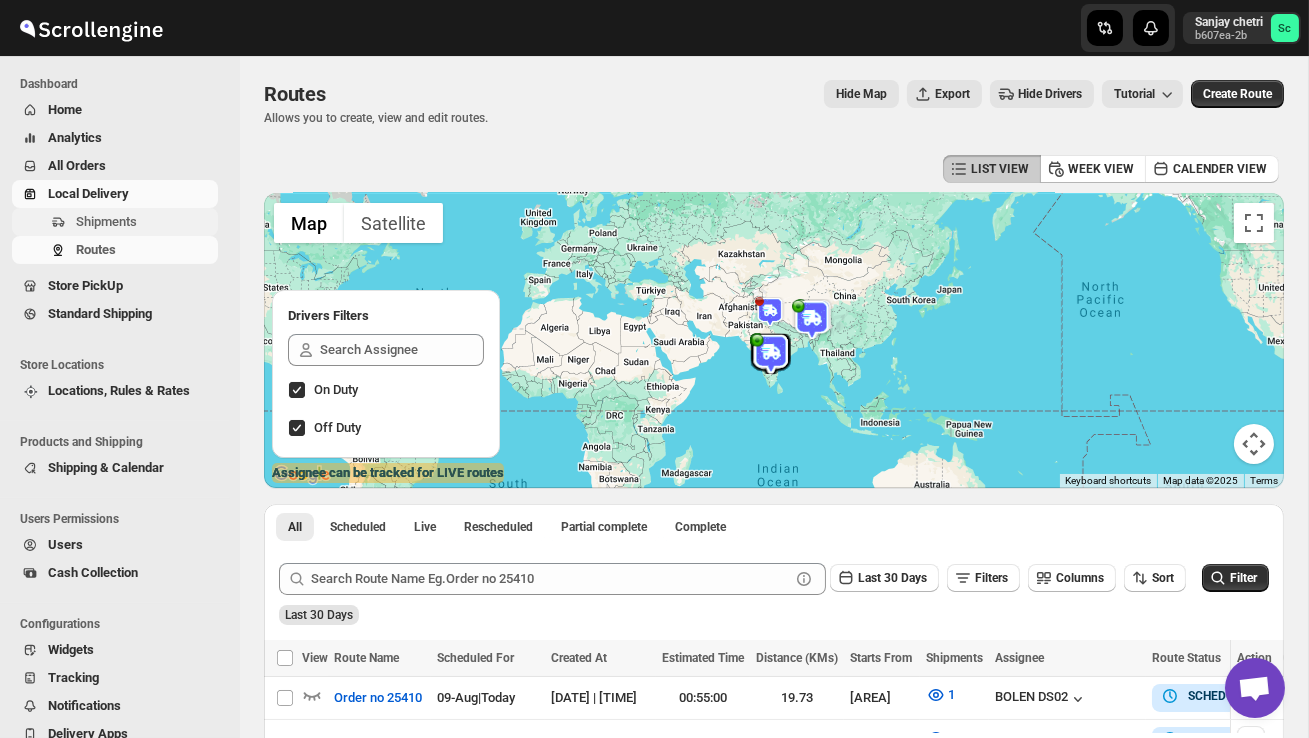 click on "Shipments" at bounding box center (106, 221) 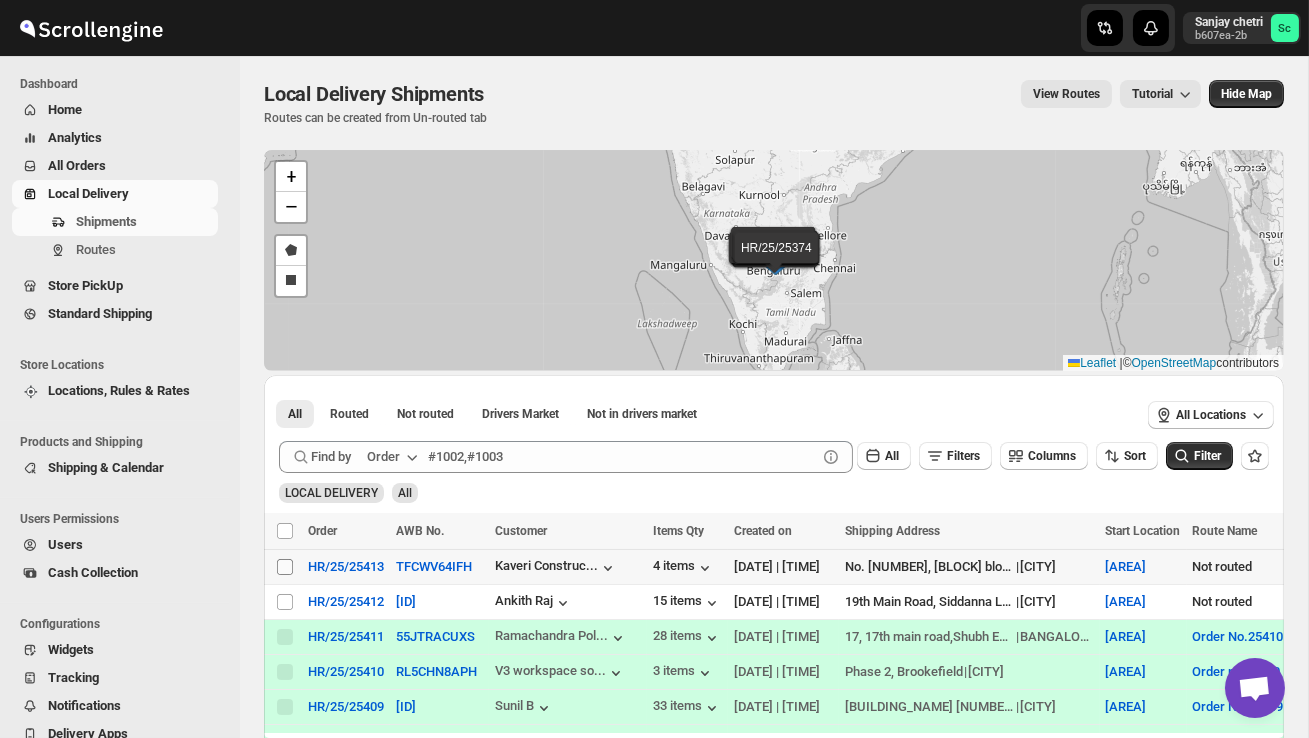 click on "Select shipment" at bounding box center [285, 567] 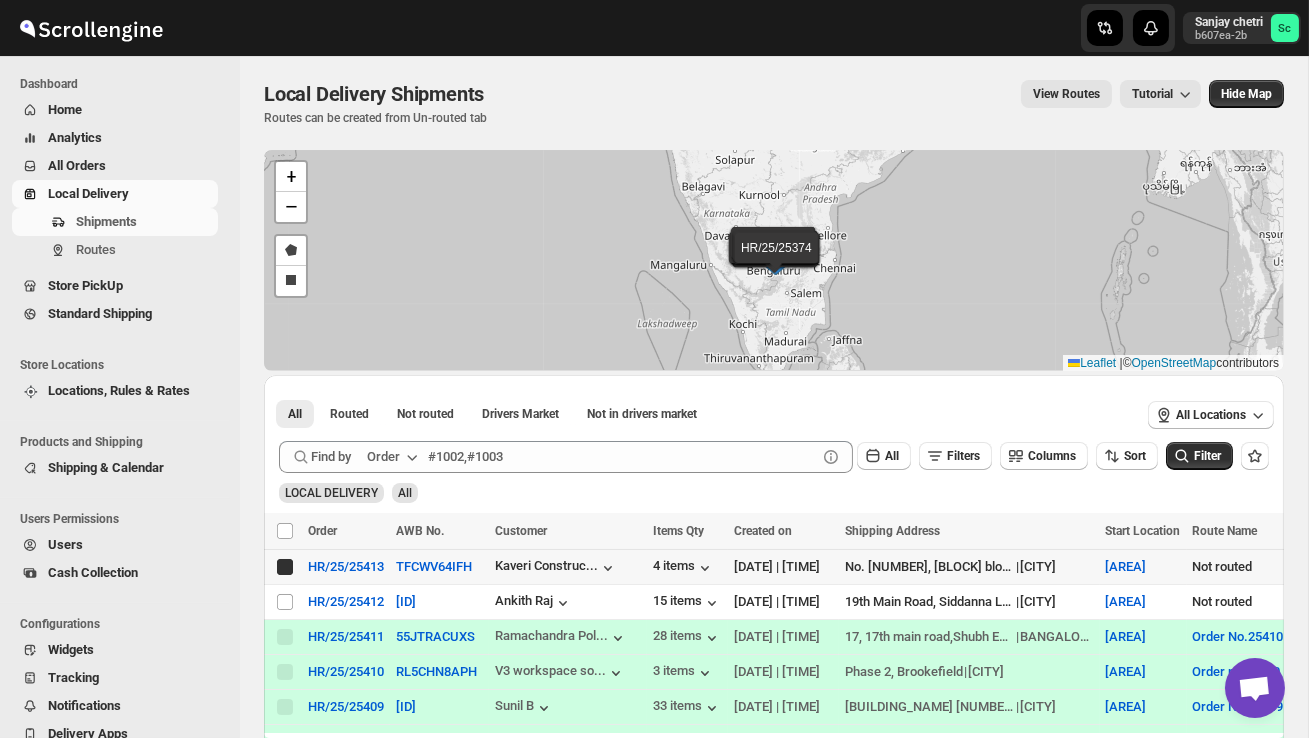 checkbox on "true" 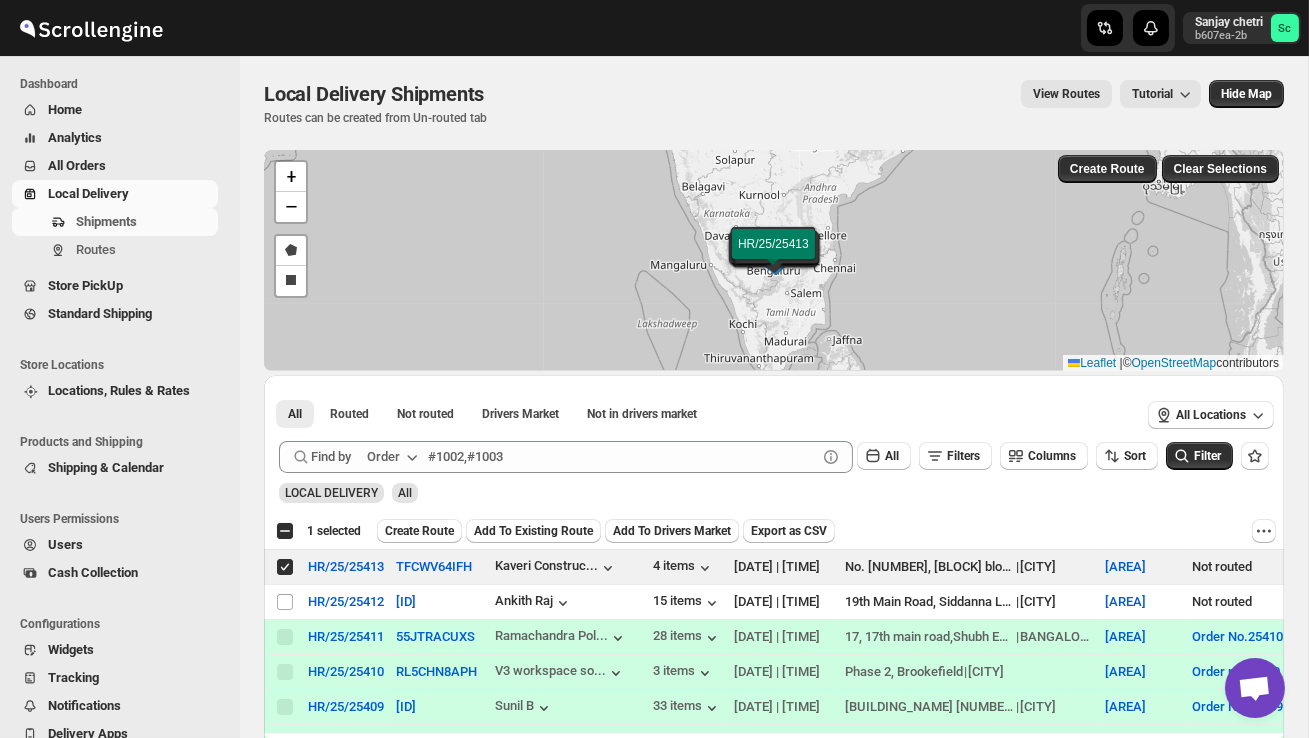 click on "Create Route" at bounding box center [419, 531] 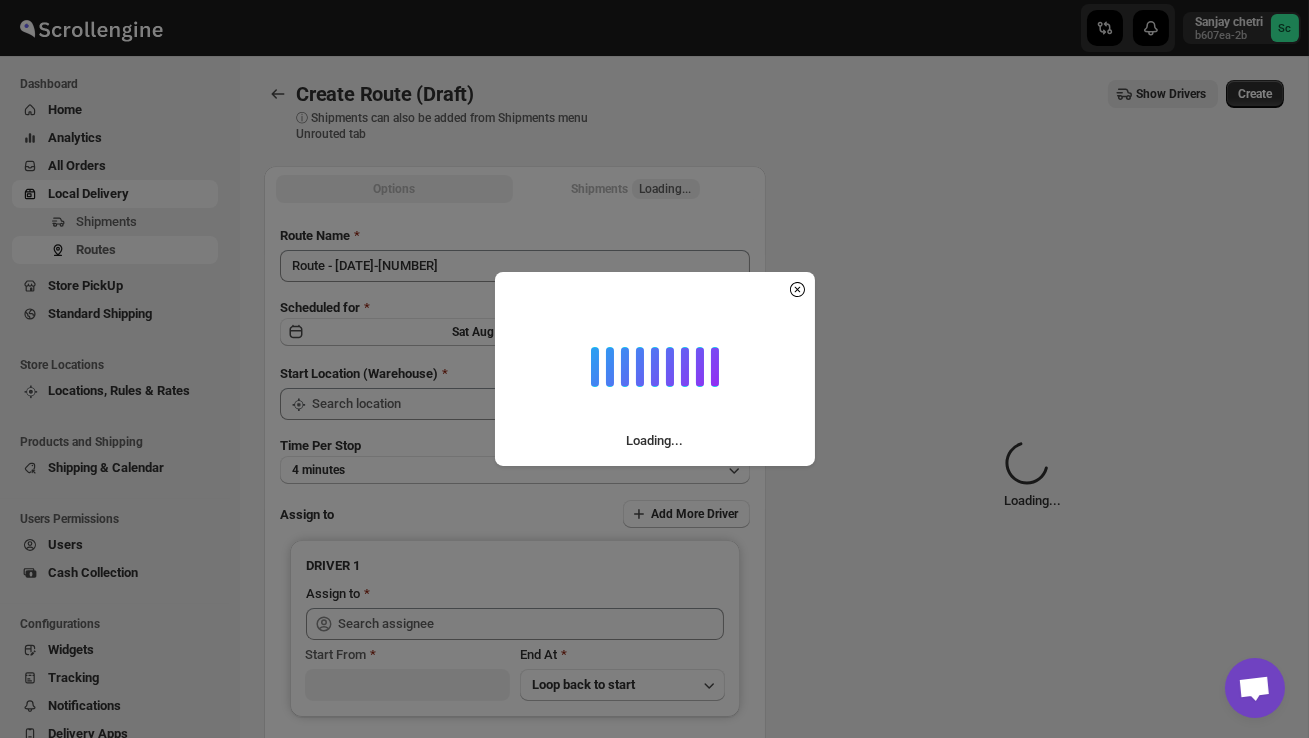 type on "DS02 Bileshivale" 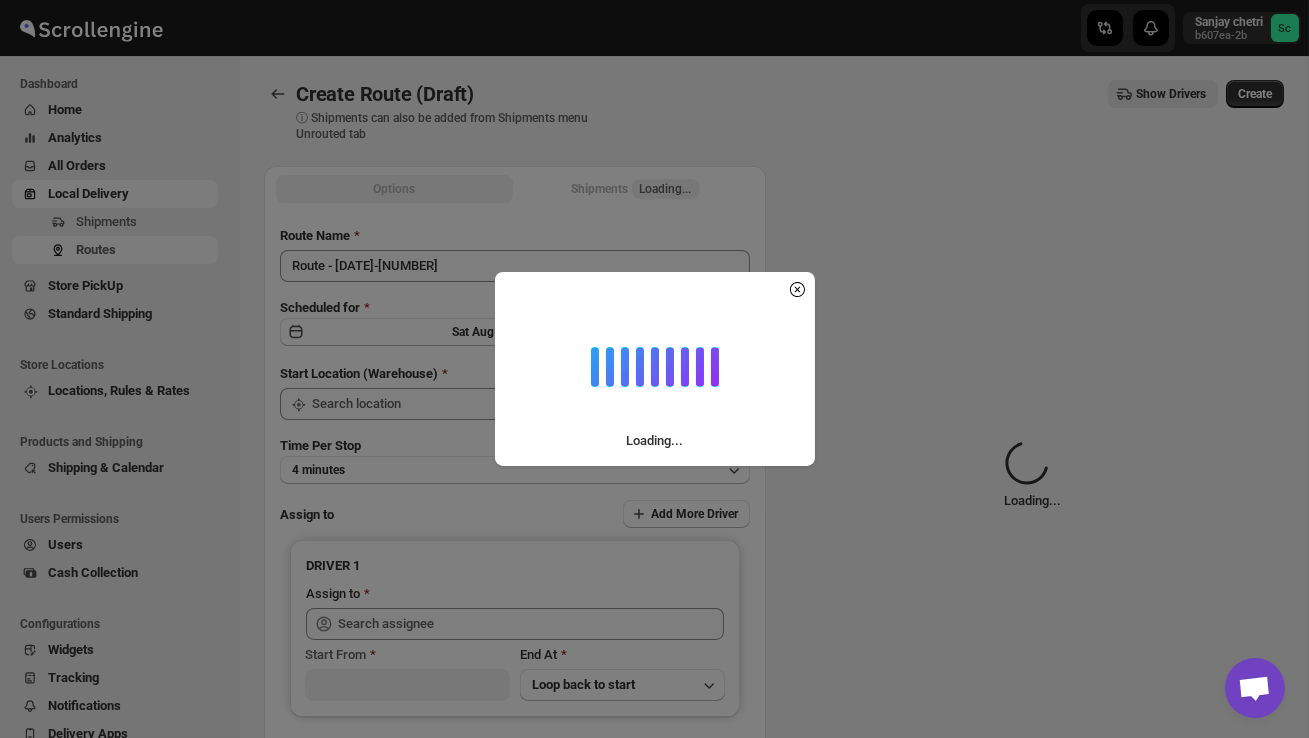 type on "DS02 Bileshivale" 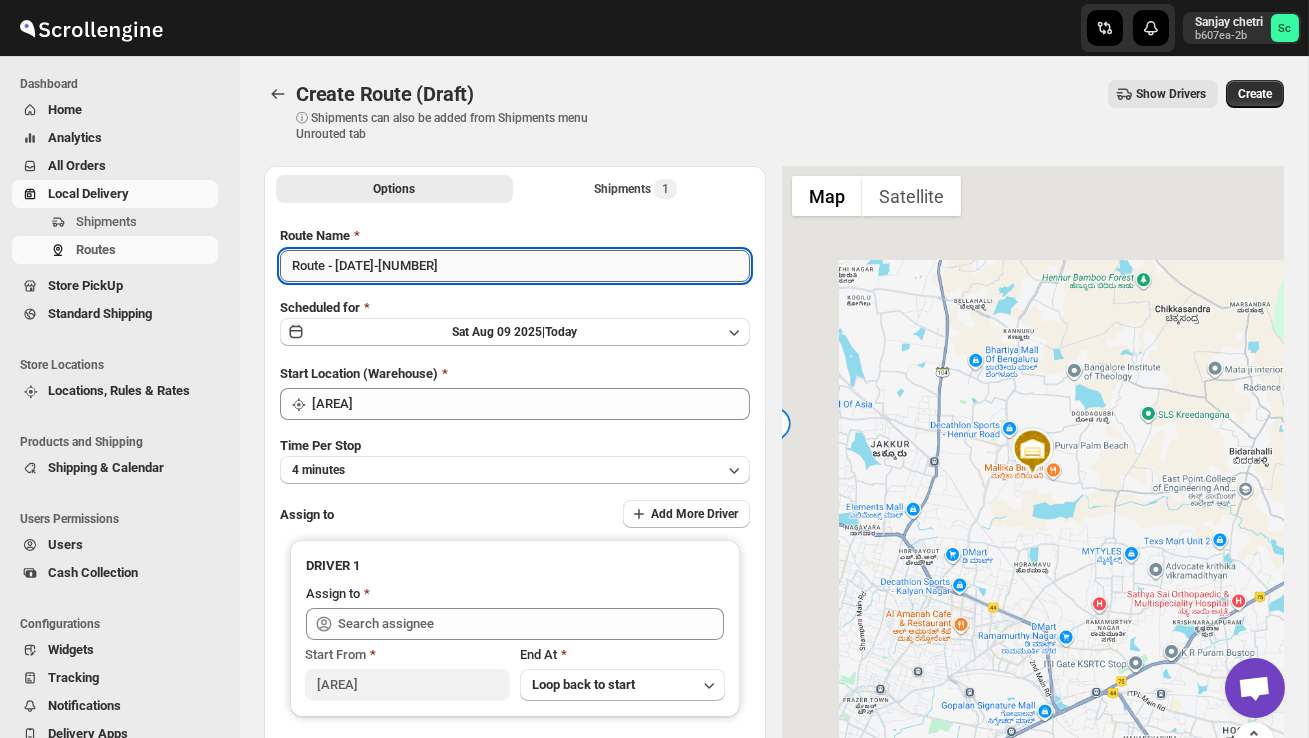 click on "Route - 09/08-1045" at bounding box center (515, 266) 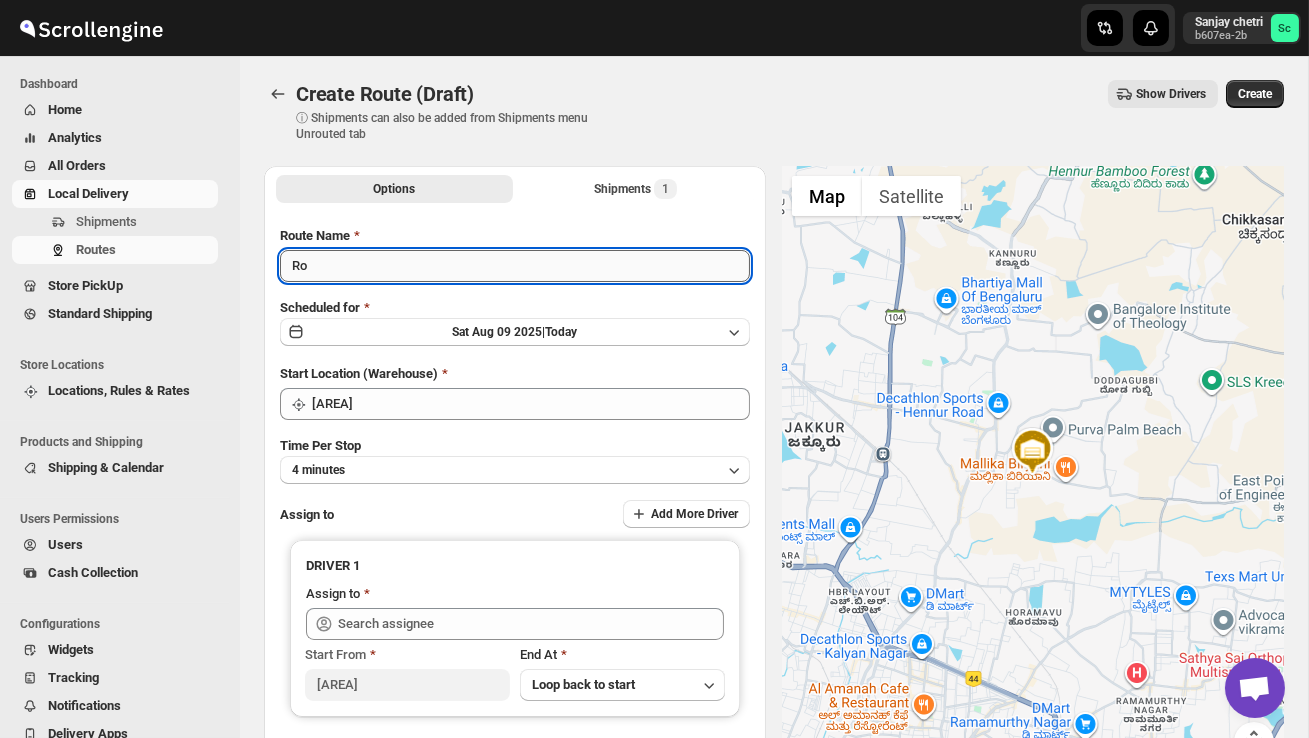 type on "R" 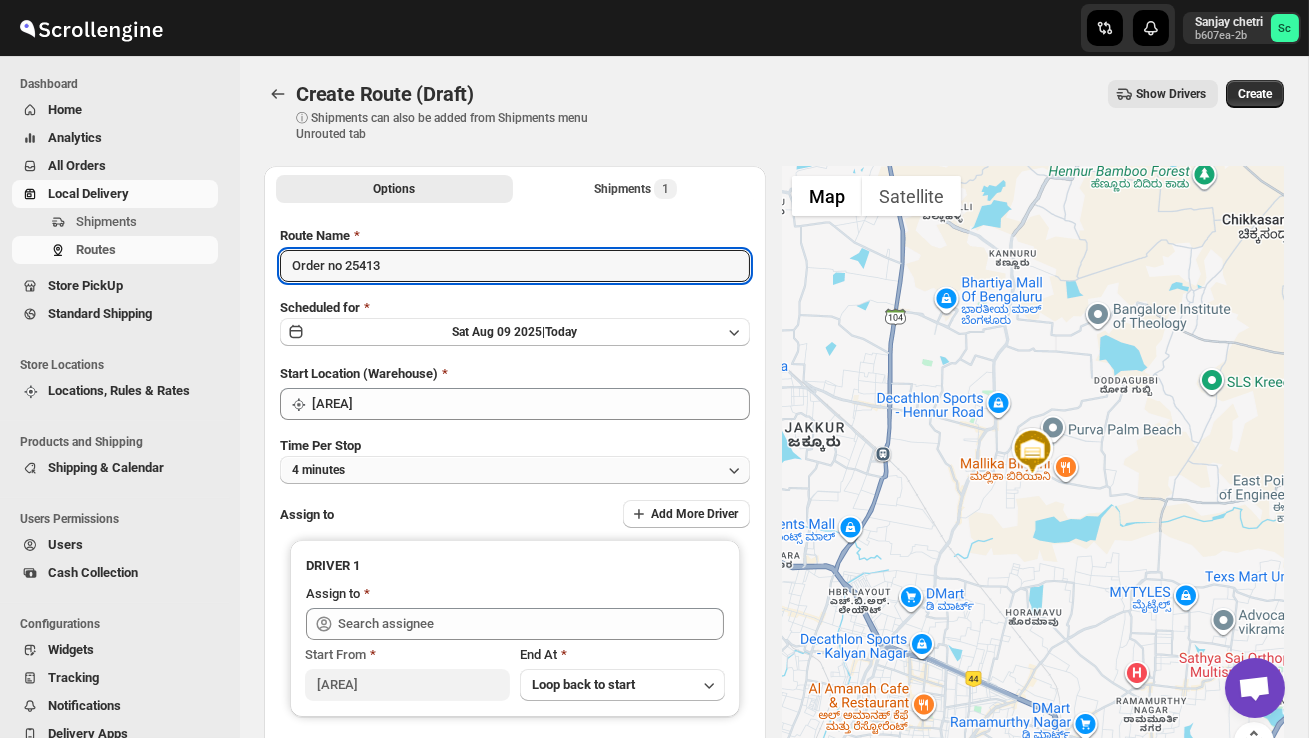 type on "Order no 25413" 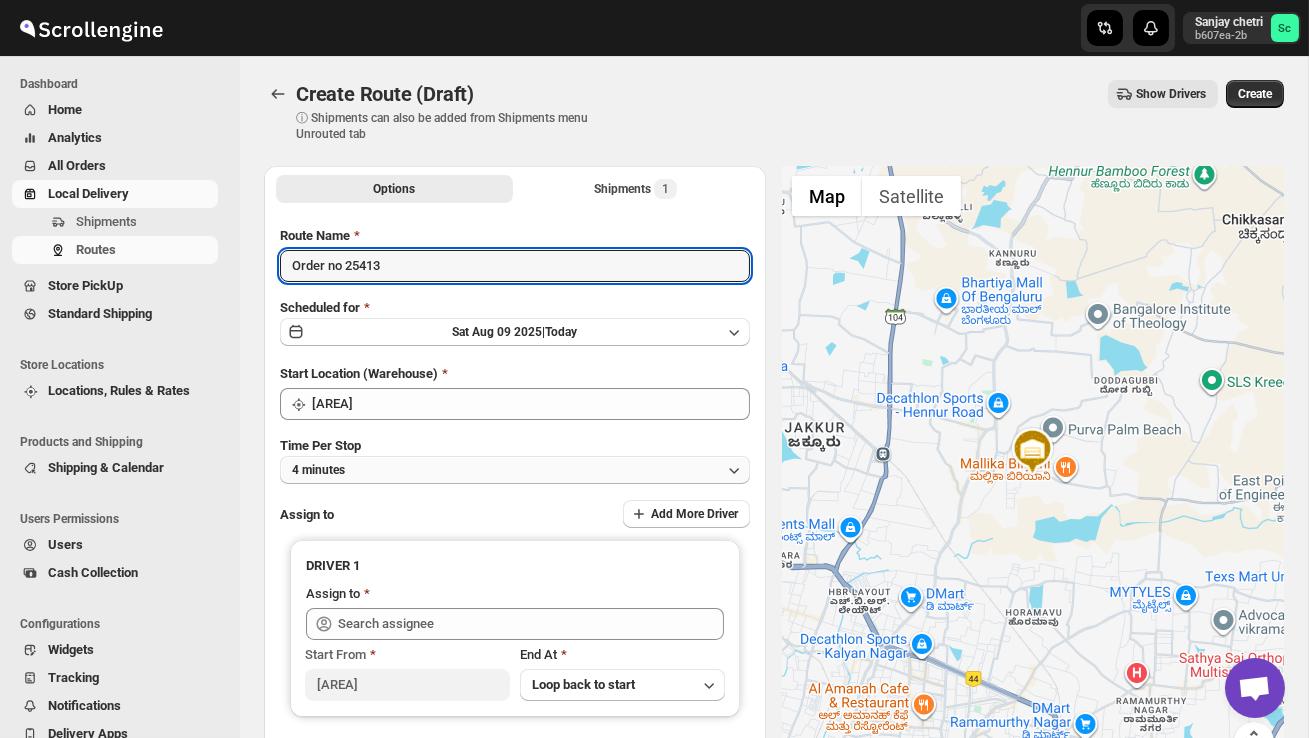 click on "4 minutes" at bounding box center [515, 470] 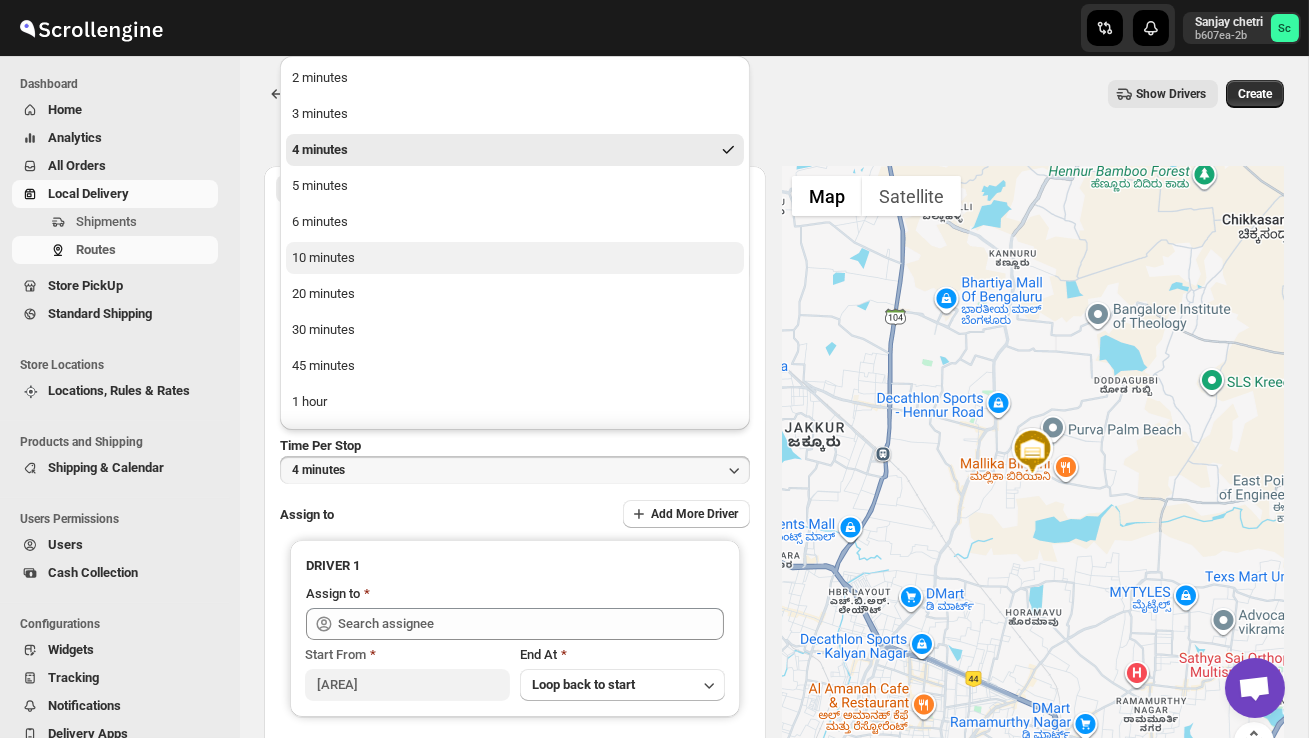 click on "10 minutes" at bounding box center (515, 258) 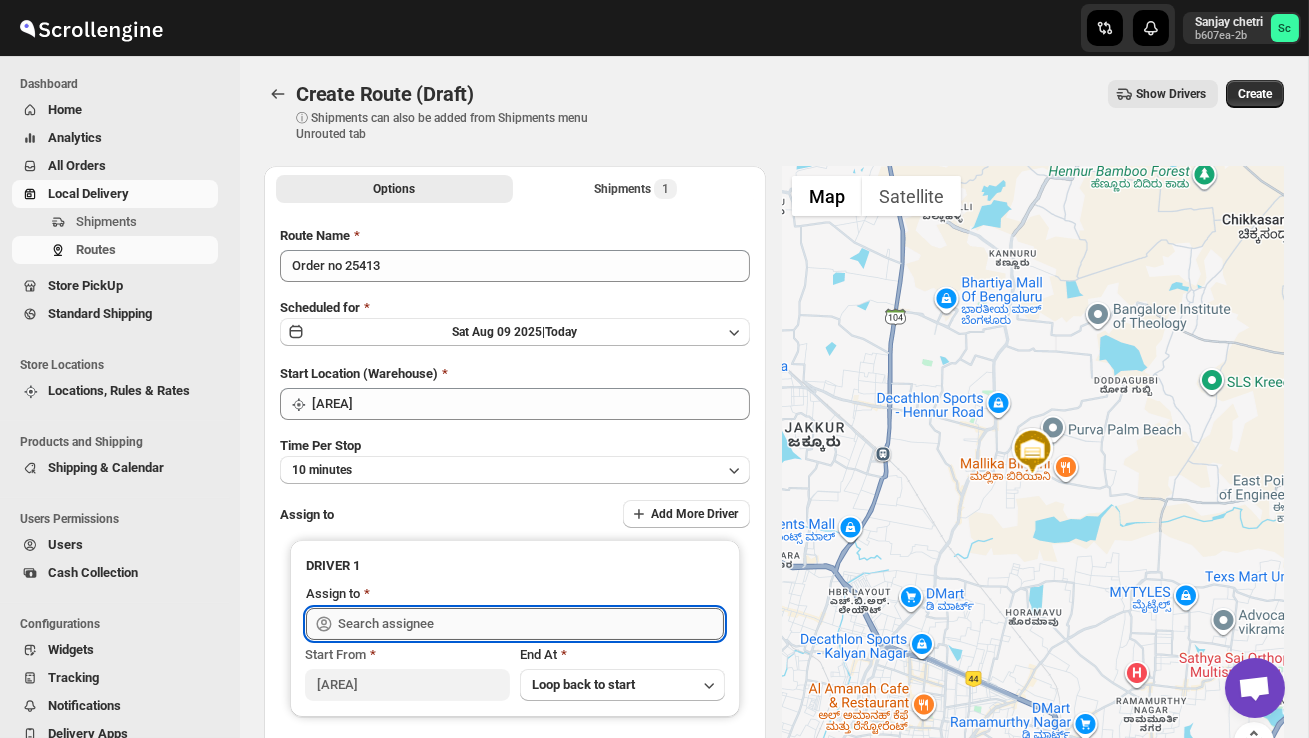click at bounding box center [531, 624] 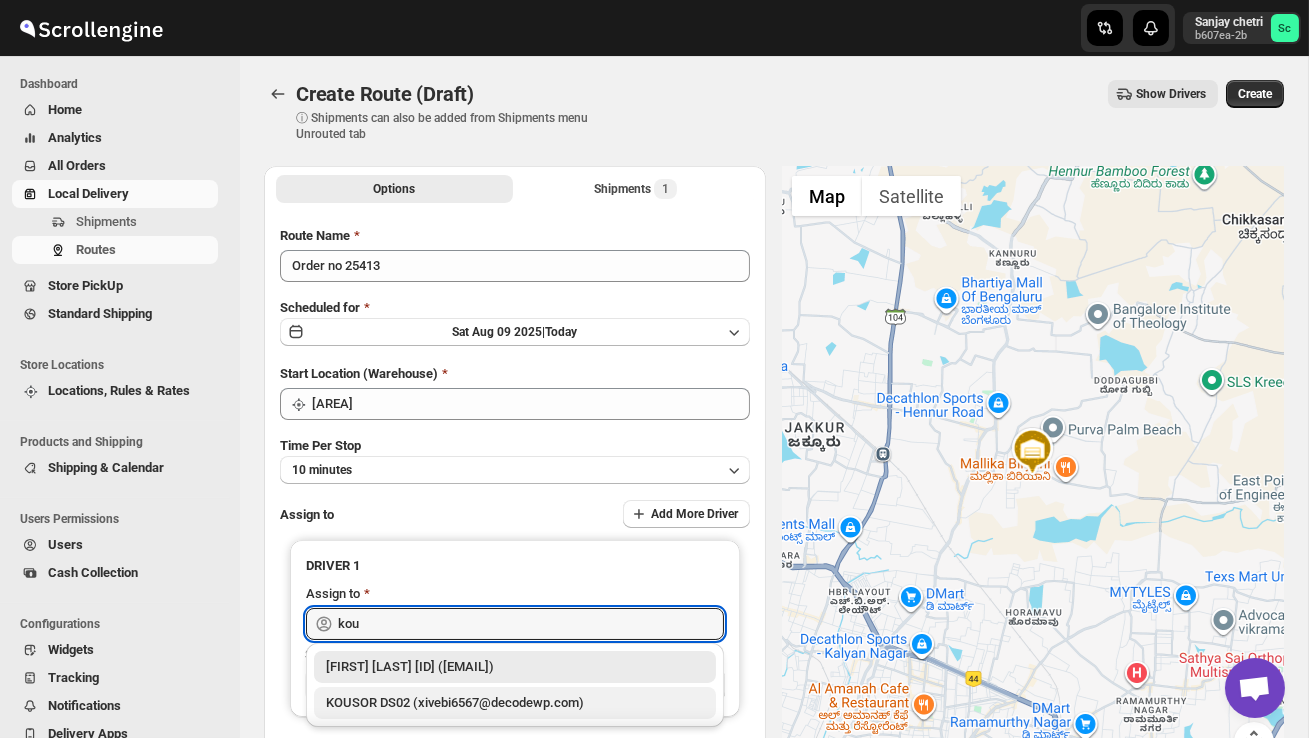 click on "KOUSOR DS02 (xivebi6567@decodewp.com)" at bounding box center [515, 703] 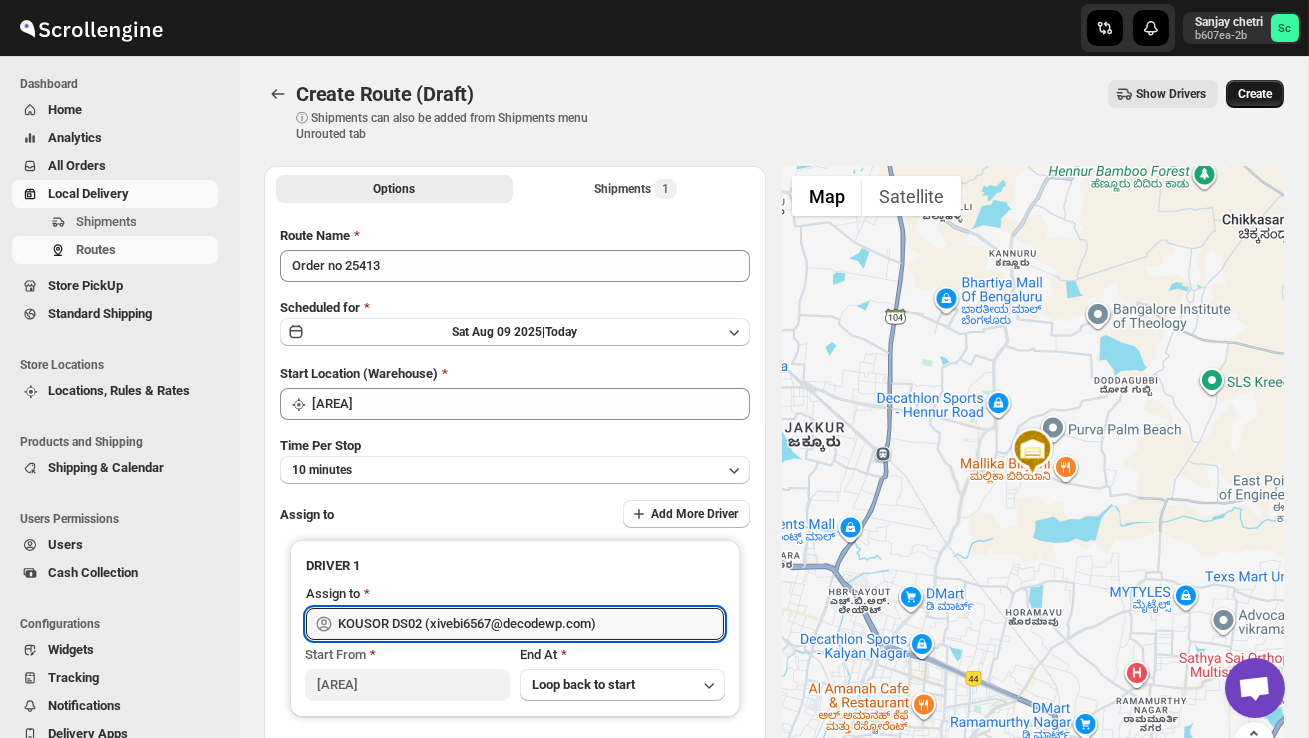 type on "KOUSOR DS02 (xivebi6567@decodewp.com)" 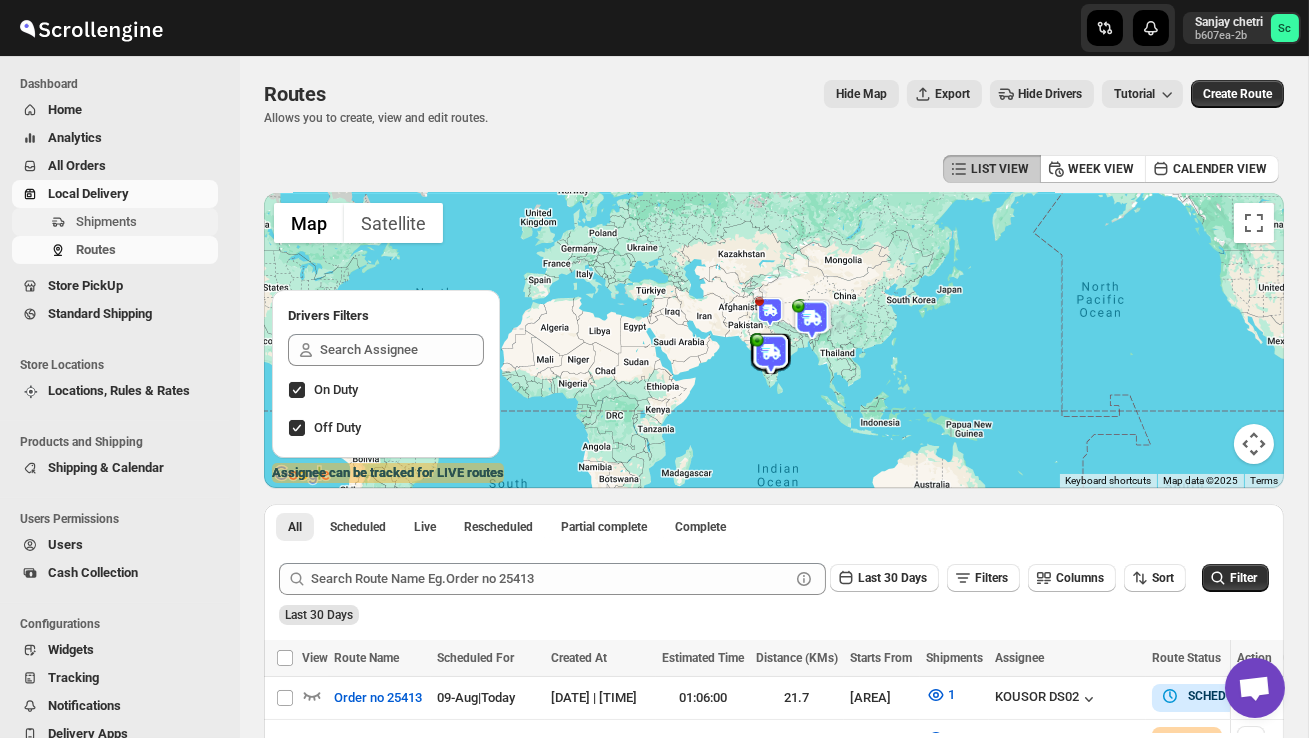 click on "Shipments" at bounding box center (106, 221) 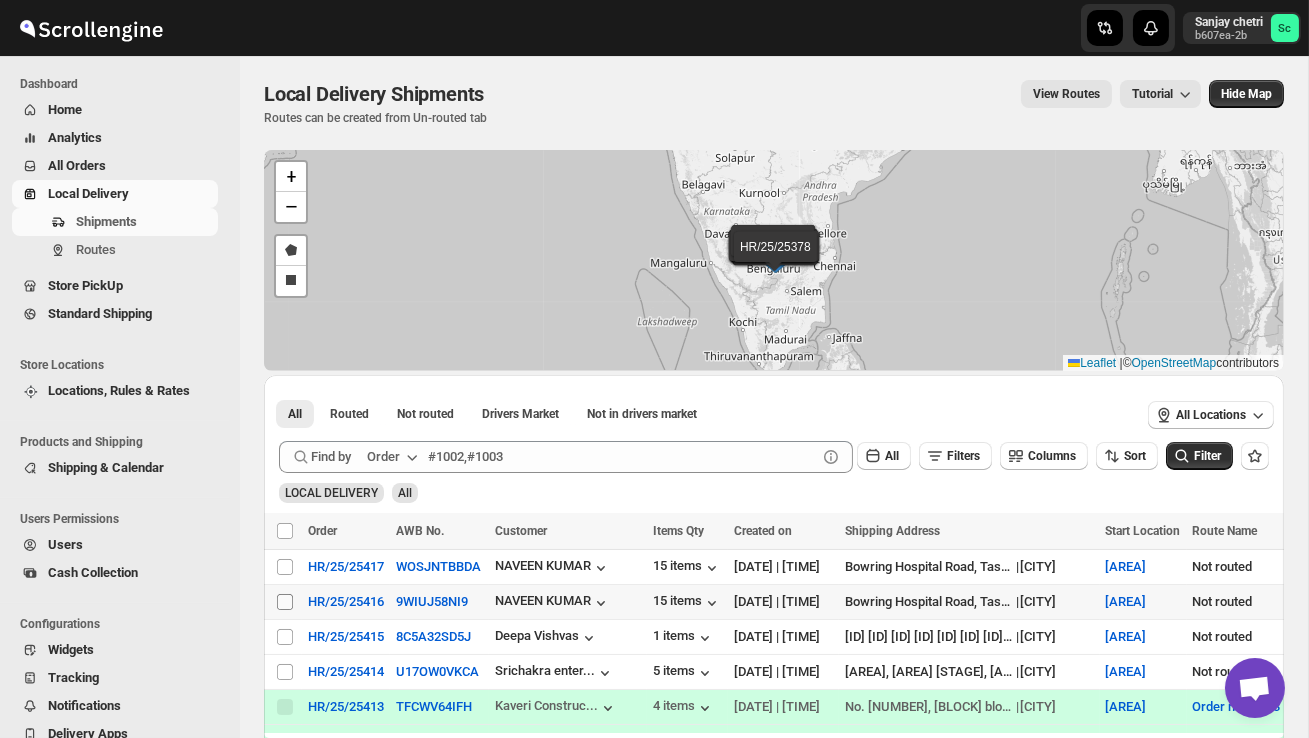 click on "Select shipment" at bounding box center [285, 602] 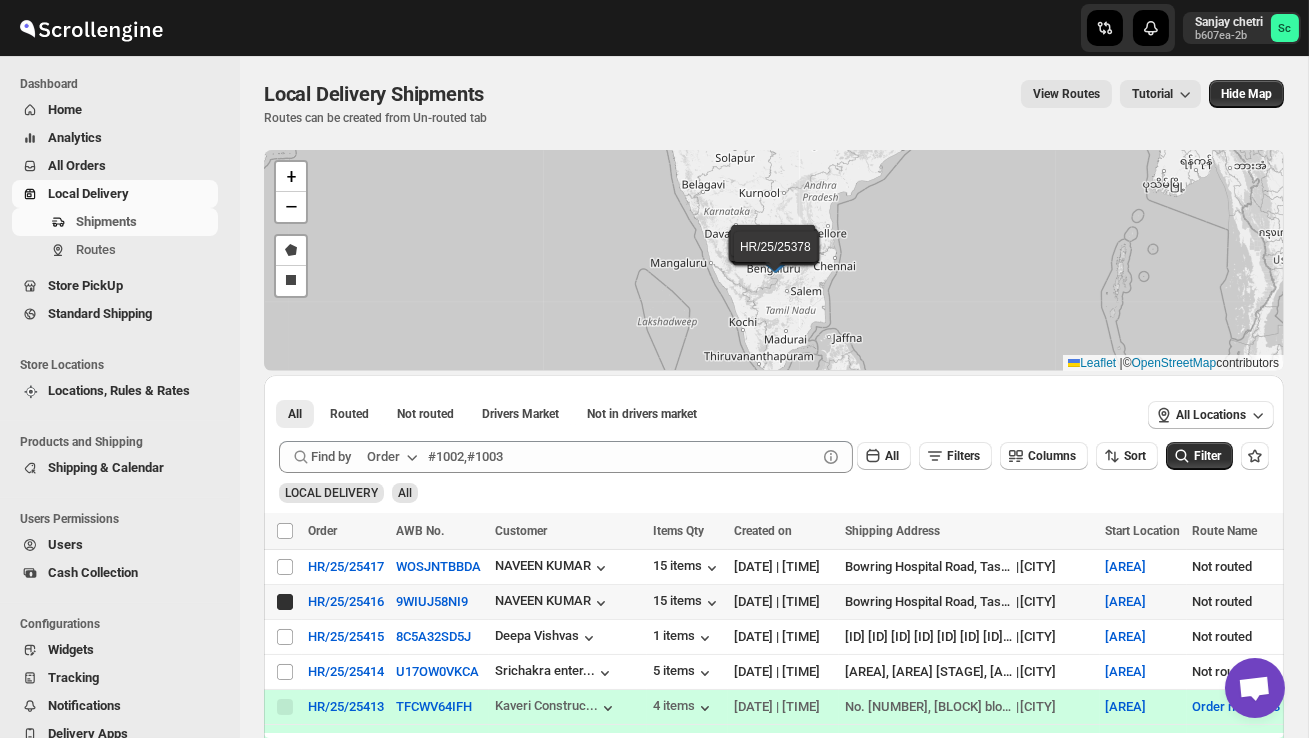 checkbox on "true" 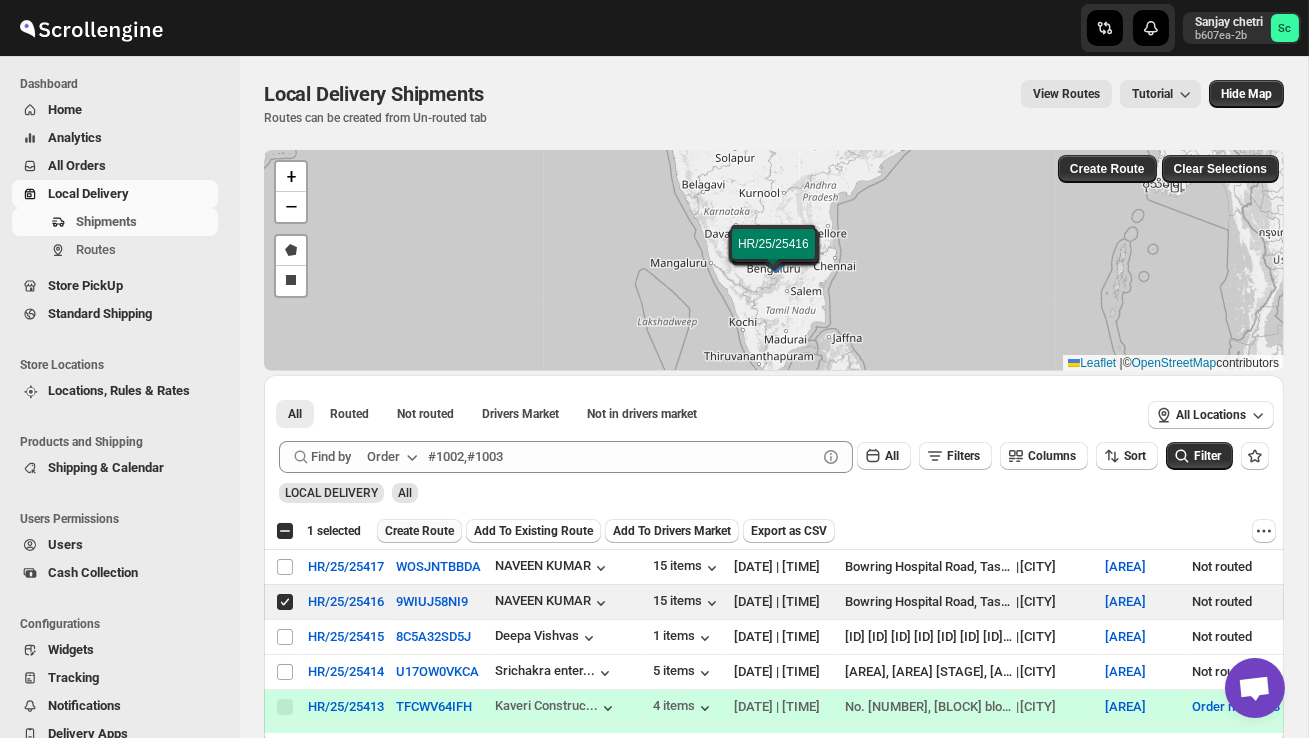 click on "Create Route" at bounding box center [419, 531] 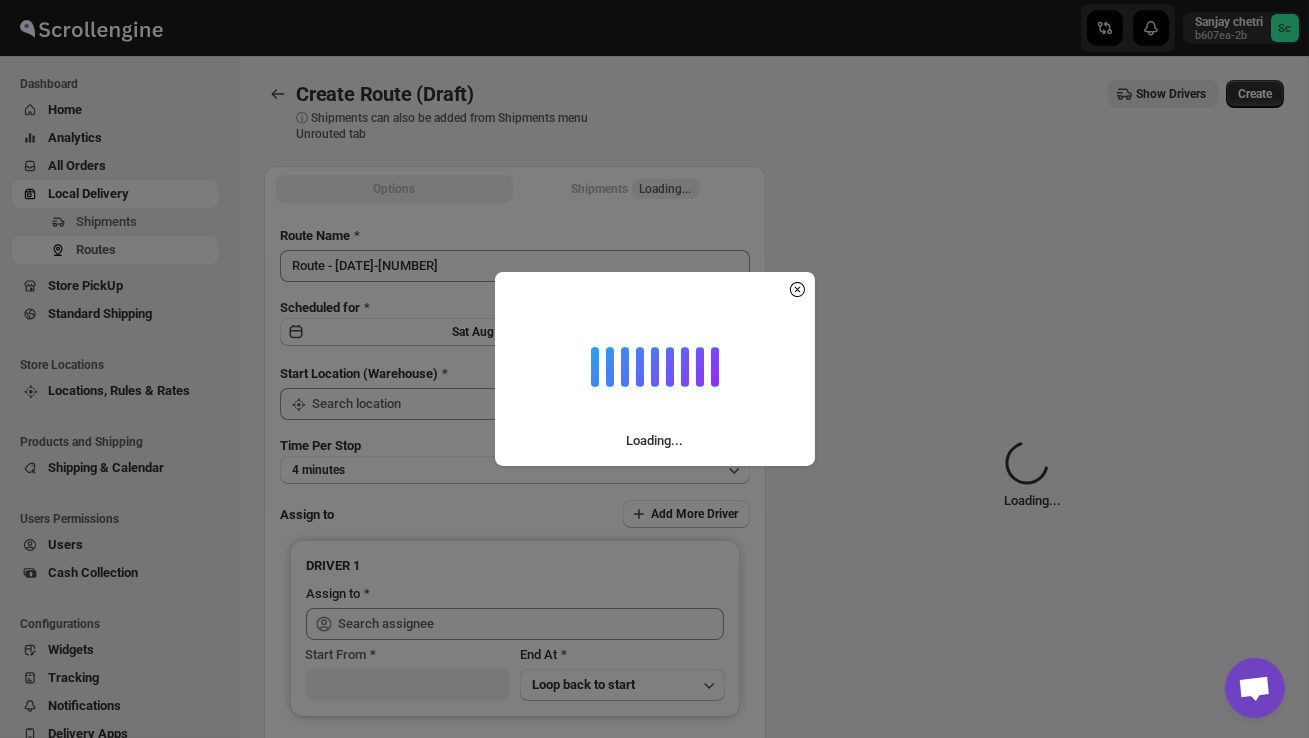 type on "DS02 Bileshivale" 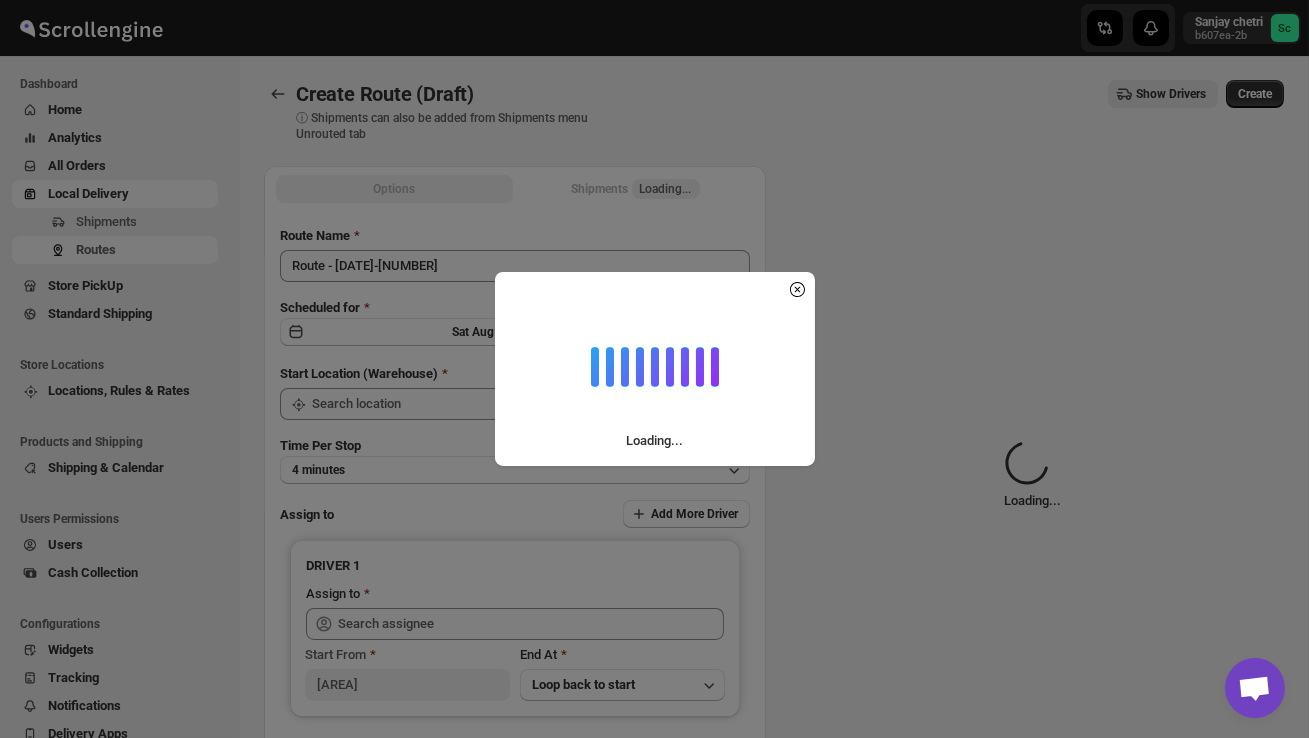 type on "DS02 Bileshivale" 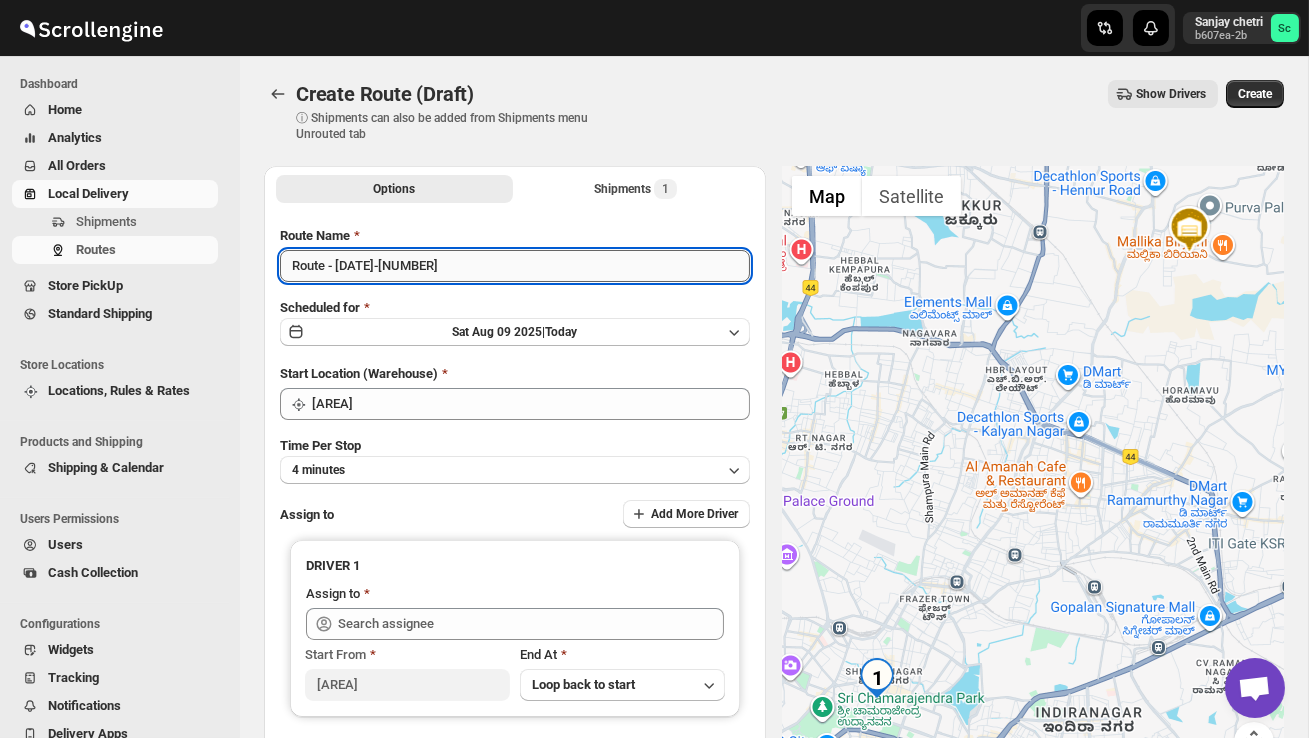 click on "Route - 09/08-1054" at bounding box center (515, 266) 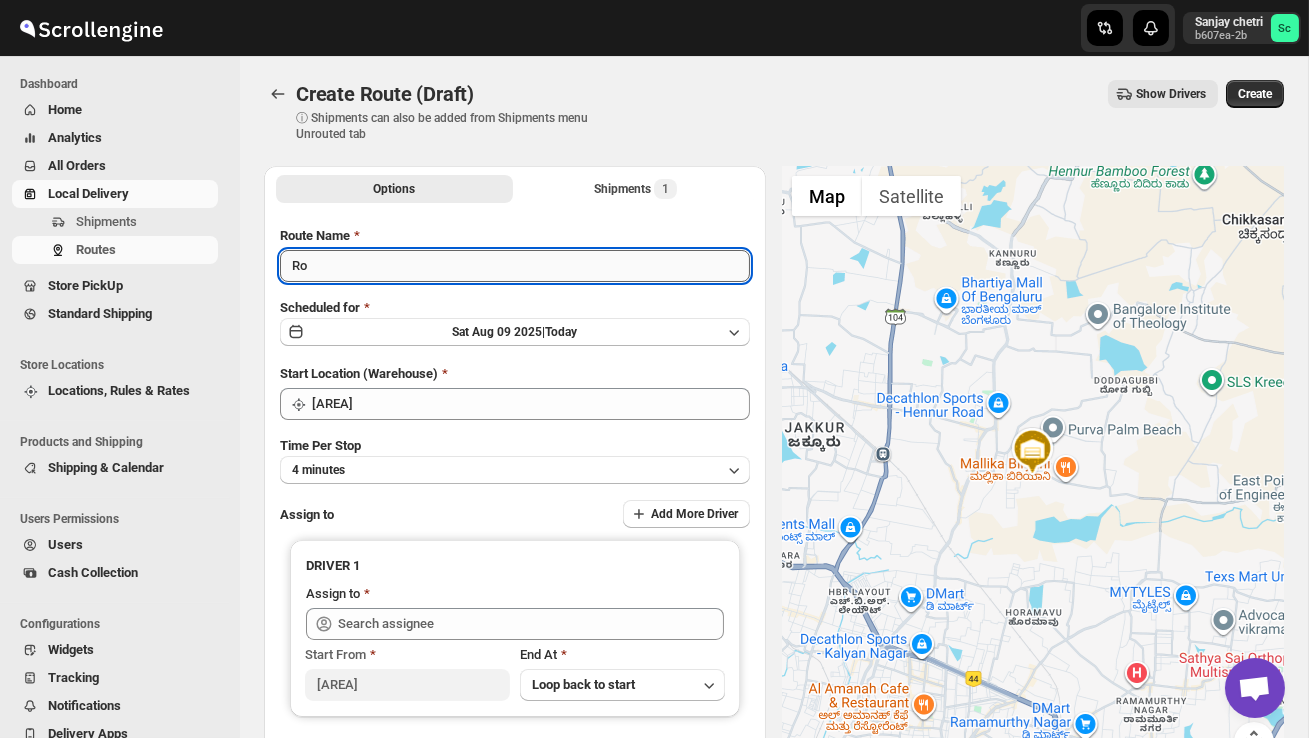 type on "R" 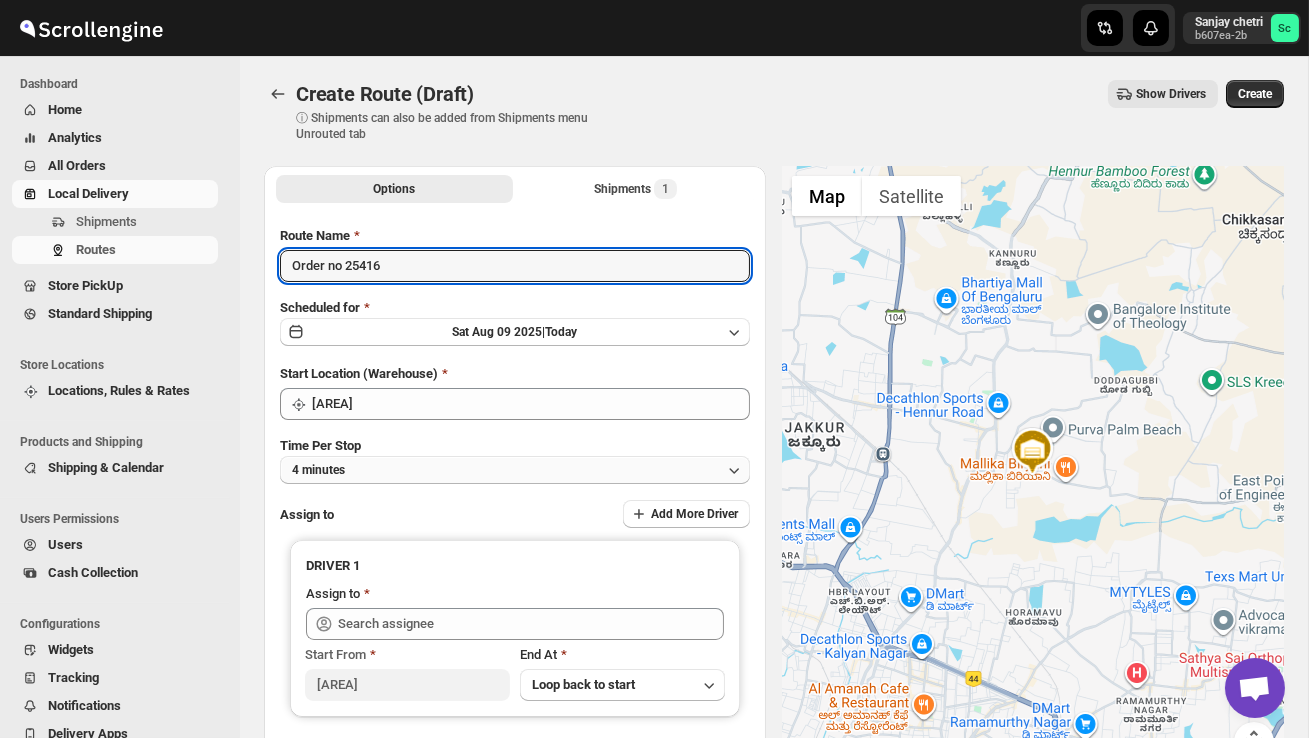 type on "Order no 25416" 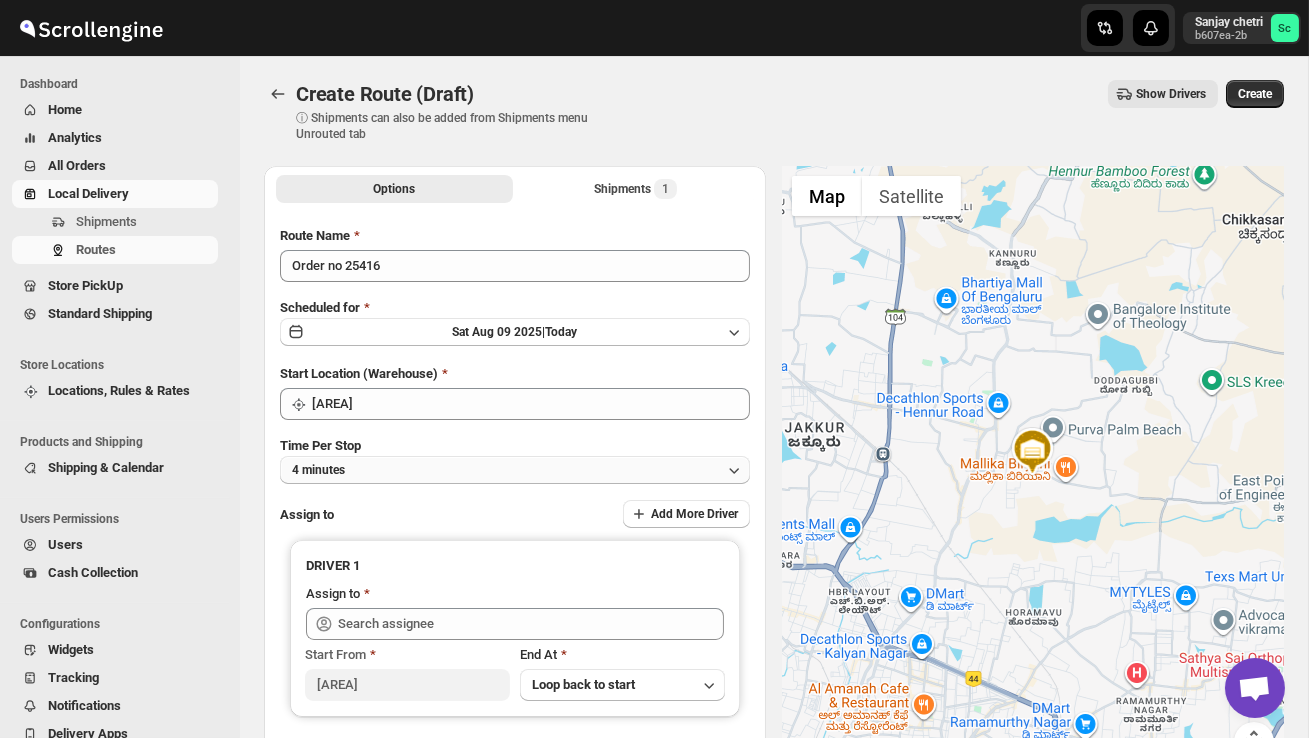 click on "4 minutes" at bounding box center [515, 470] 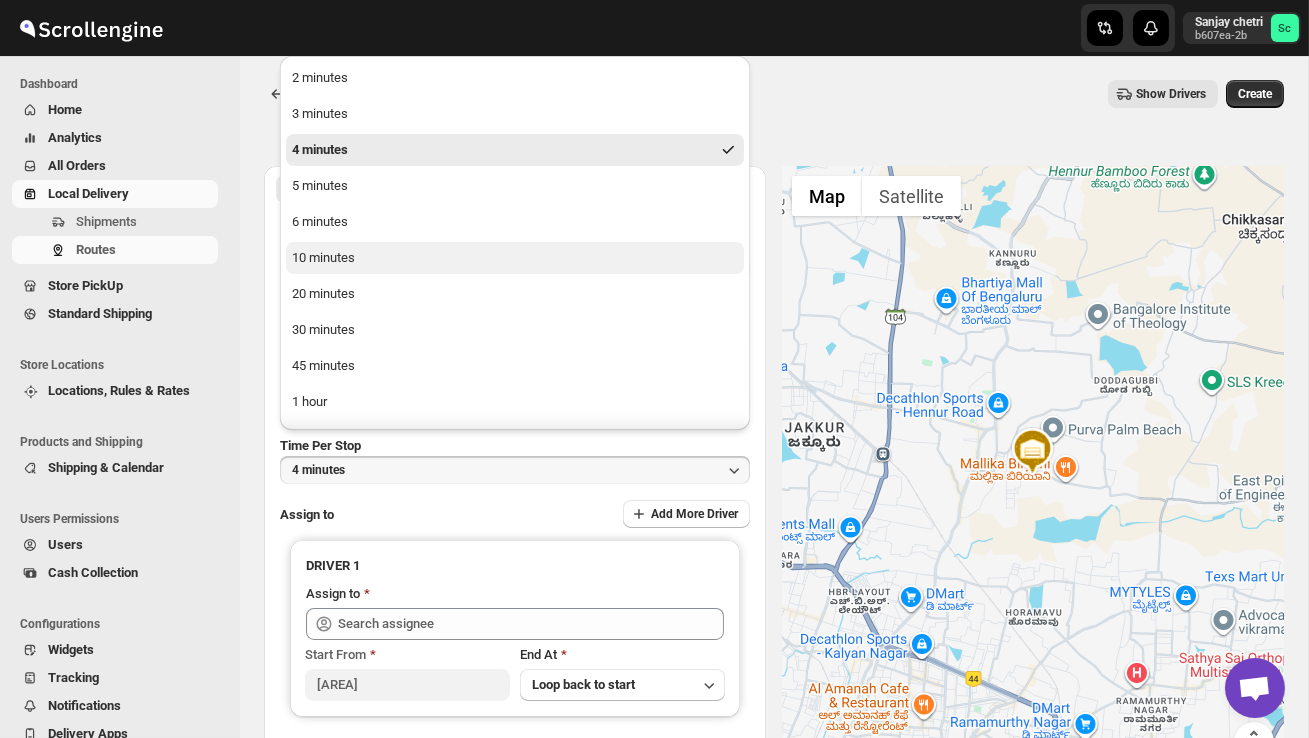 click on "10 minutes" at bounding box center [515, 258] 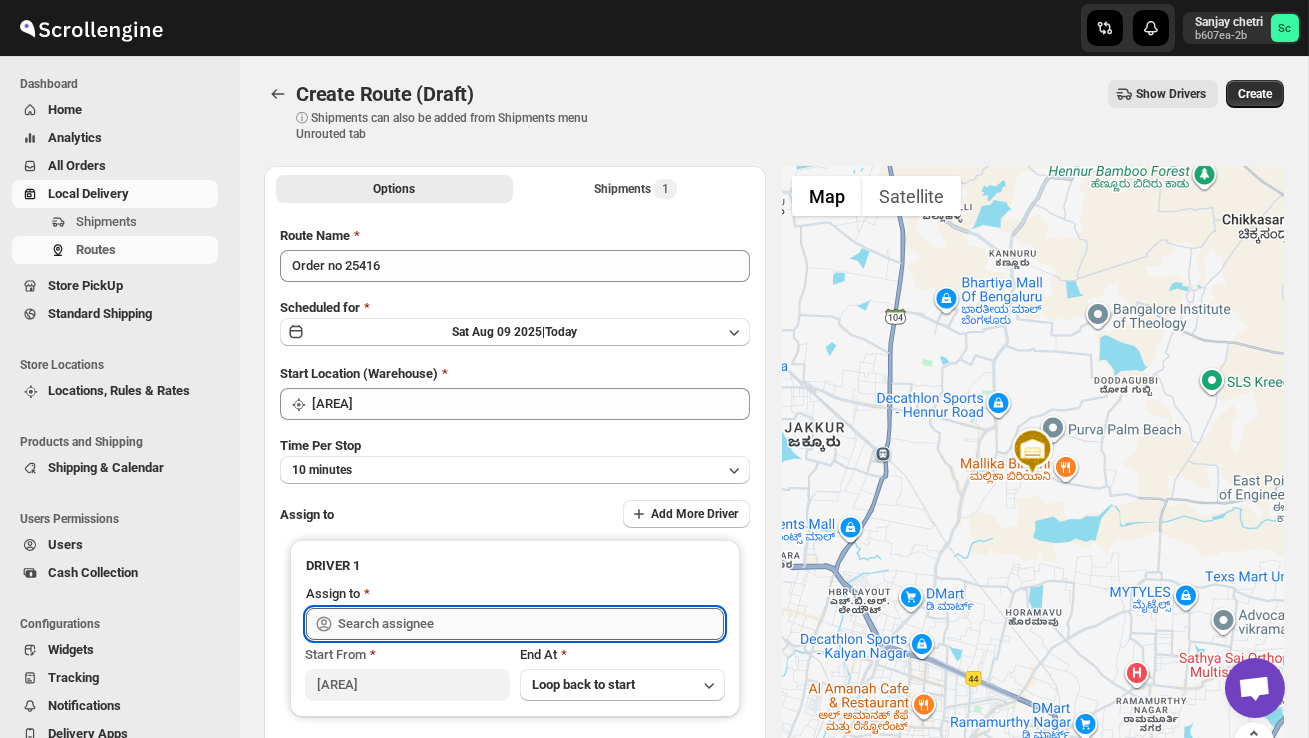 click at bounding box center (531, 624) 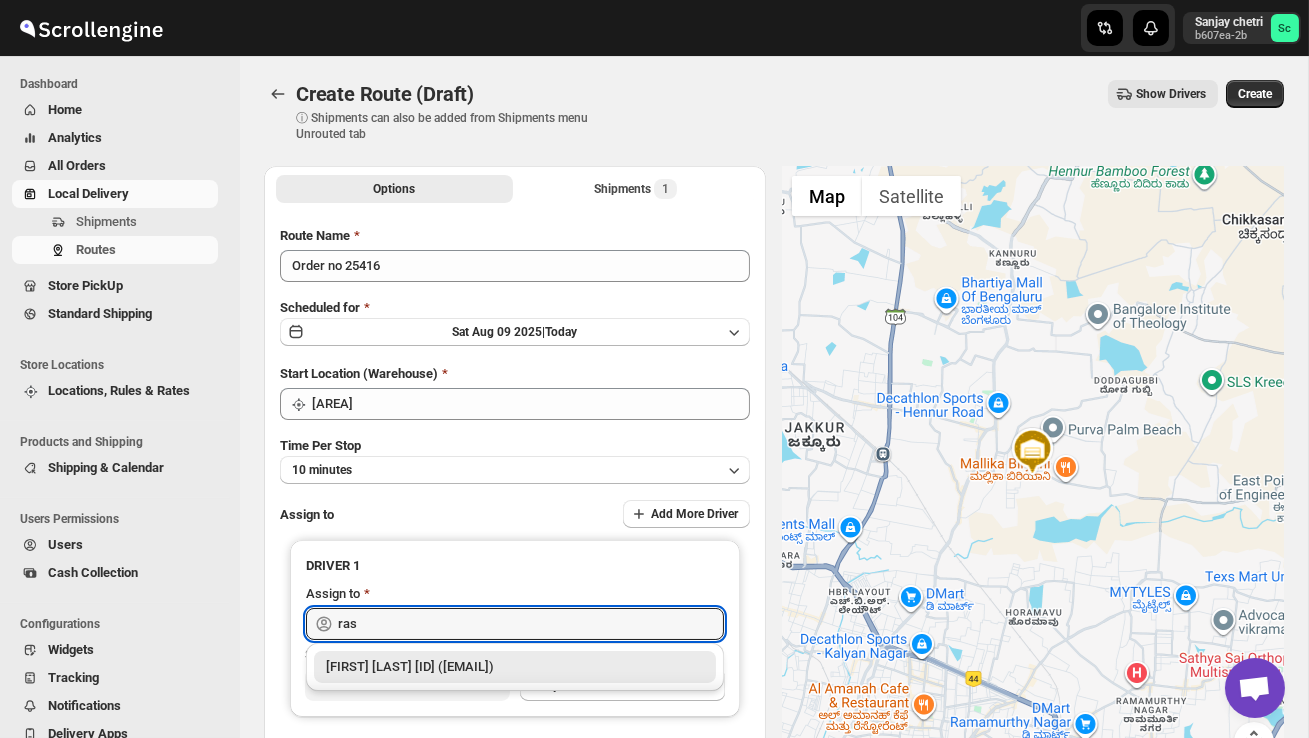 click on "Rashidul ds02 ([EMAIL])" at bounding box center (515, 667) 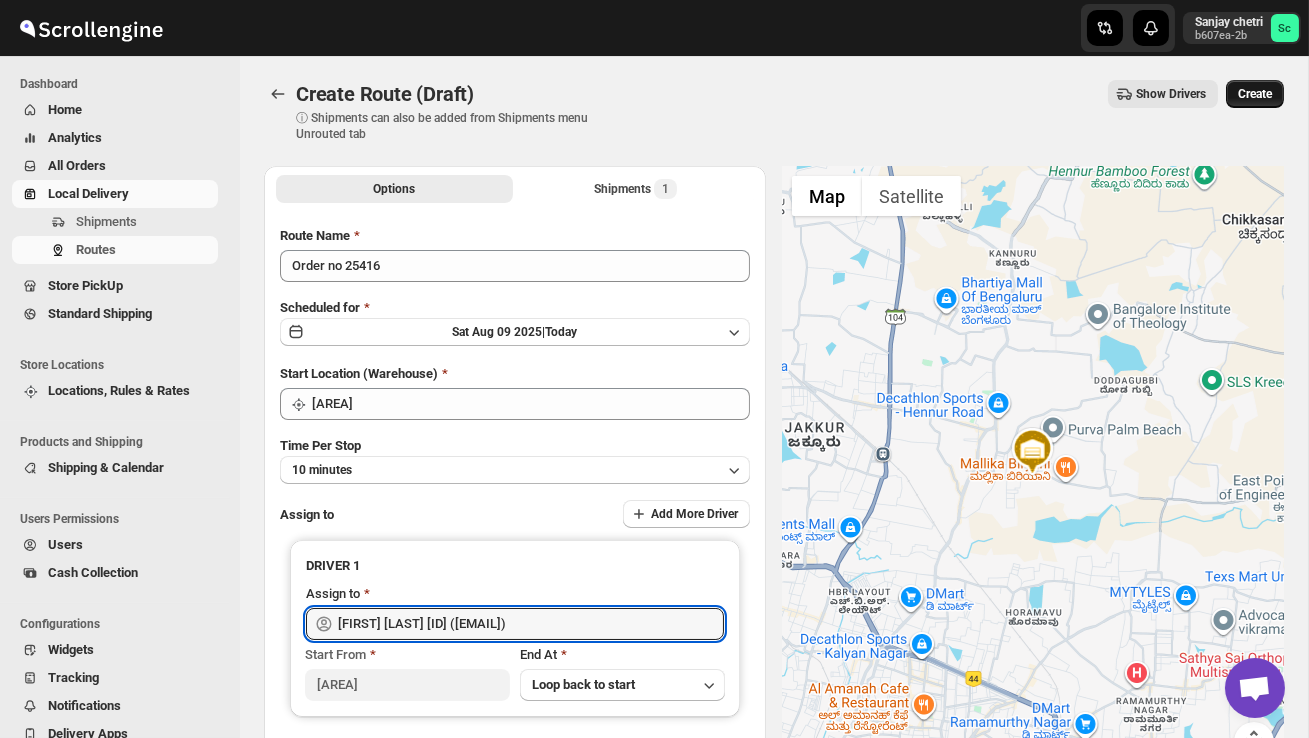 type on "Rashidul ds02 ([EMAIL])" 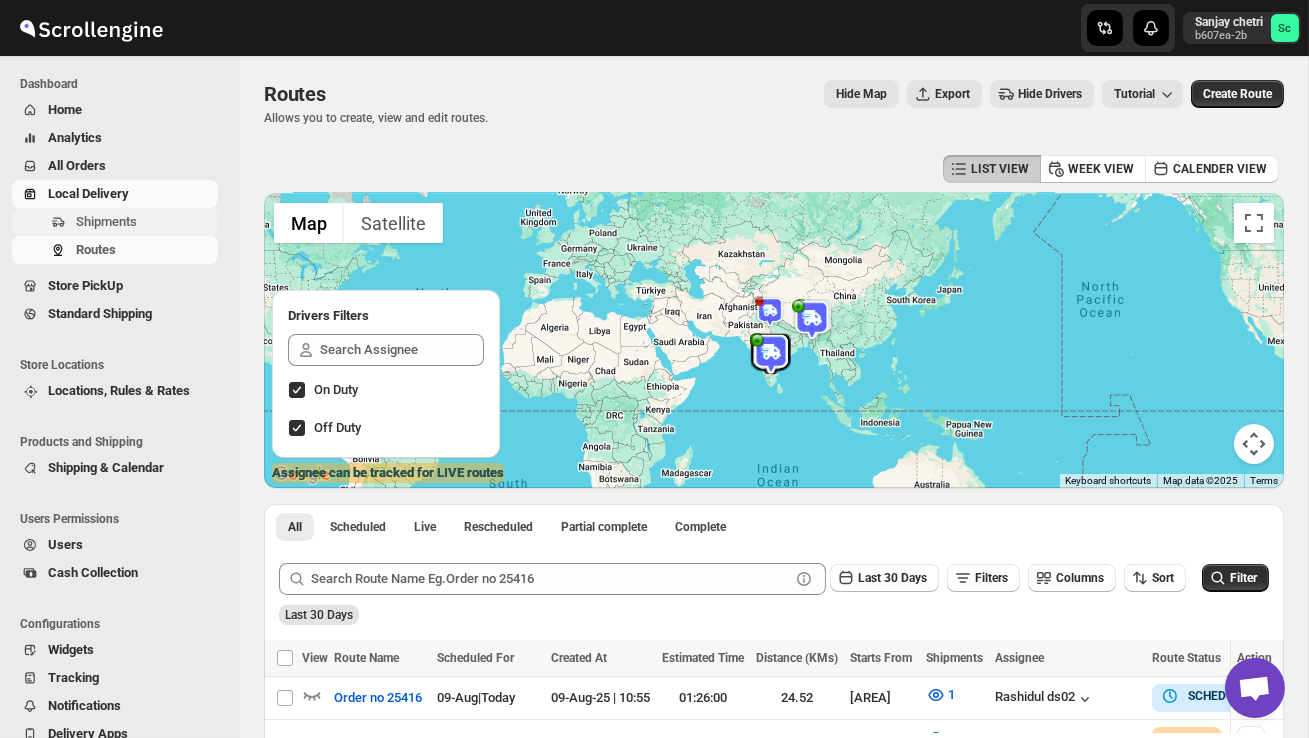 click on "Shipments" at bounding box center (106, 221) 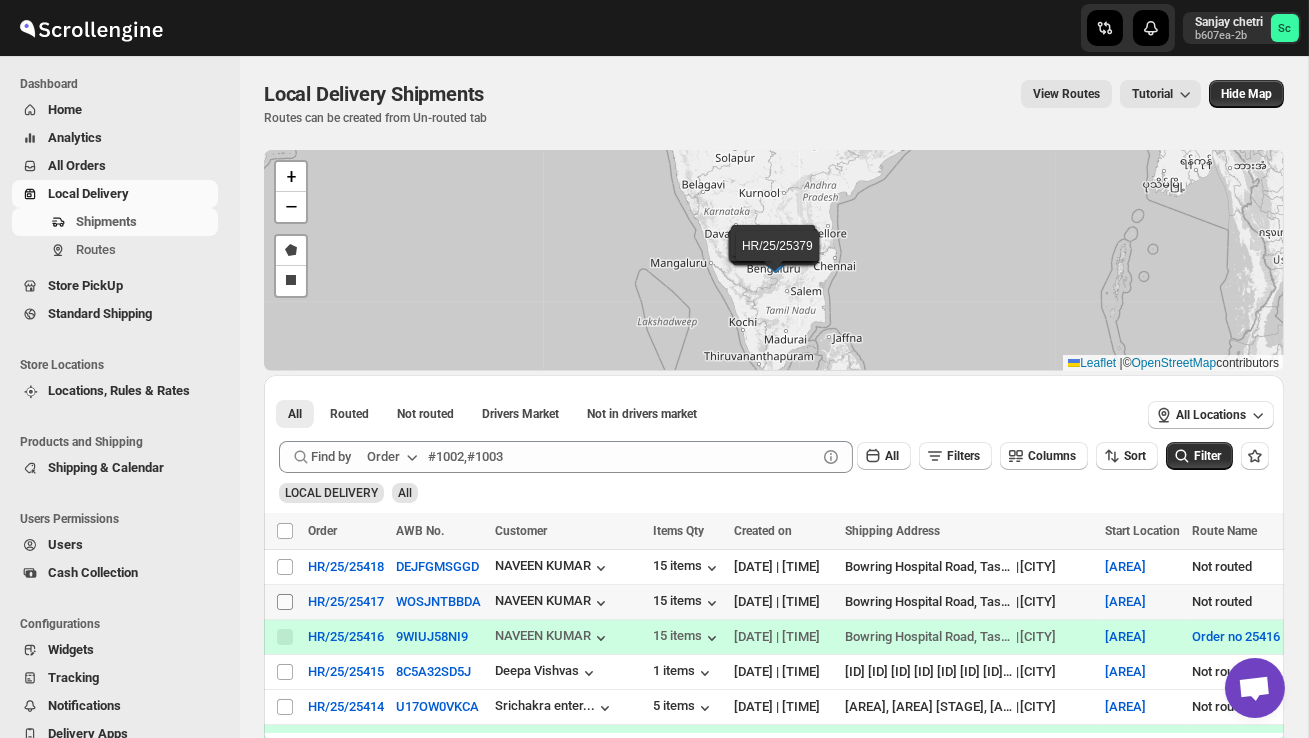 click on "Select shipment" at bounding box center (285, 602) 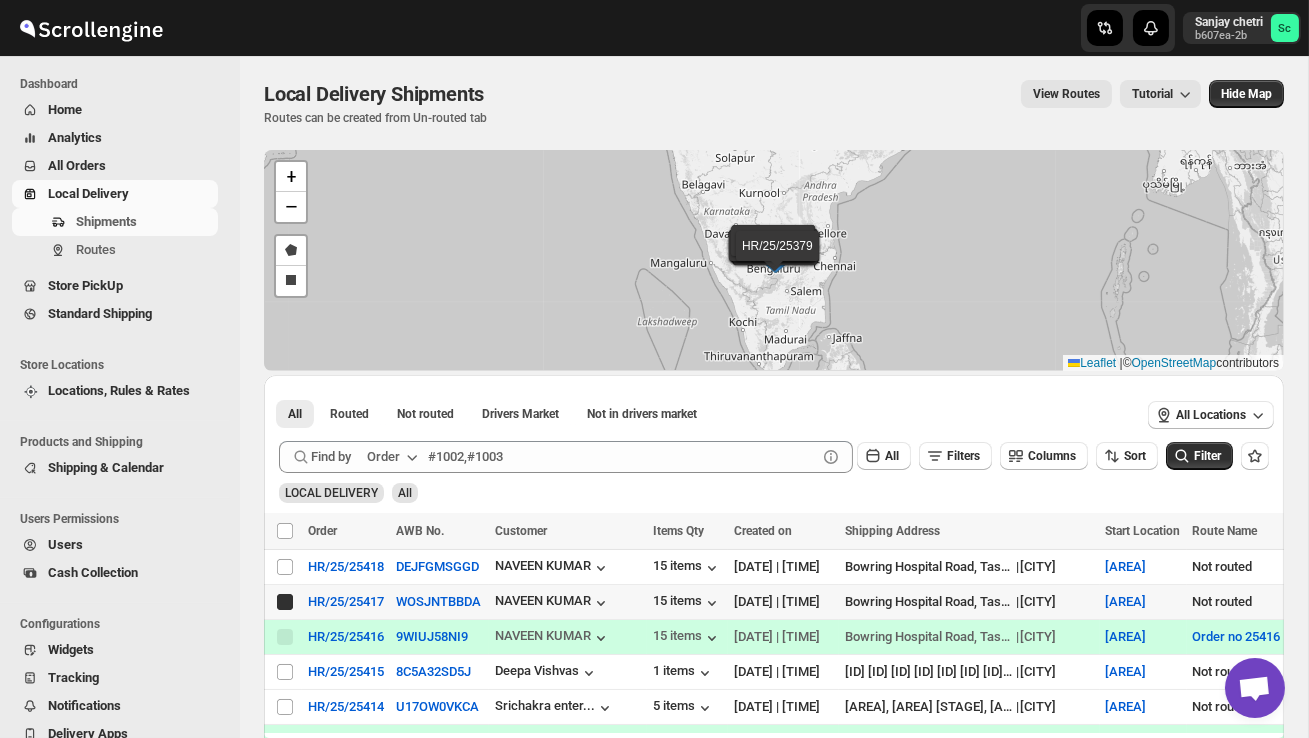 checkbox on "true" 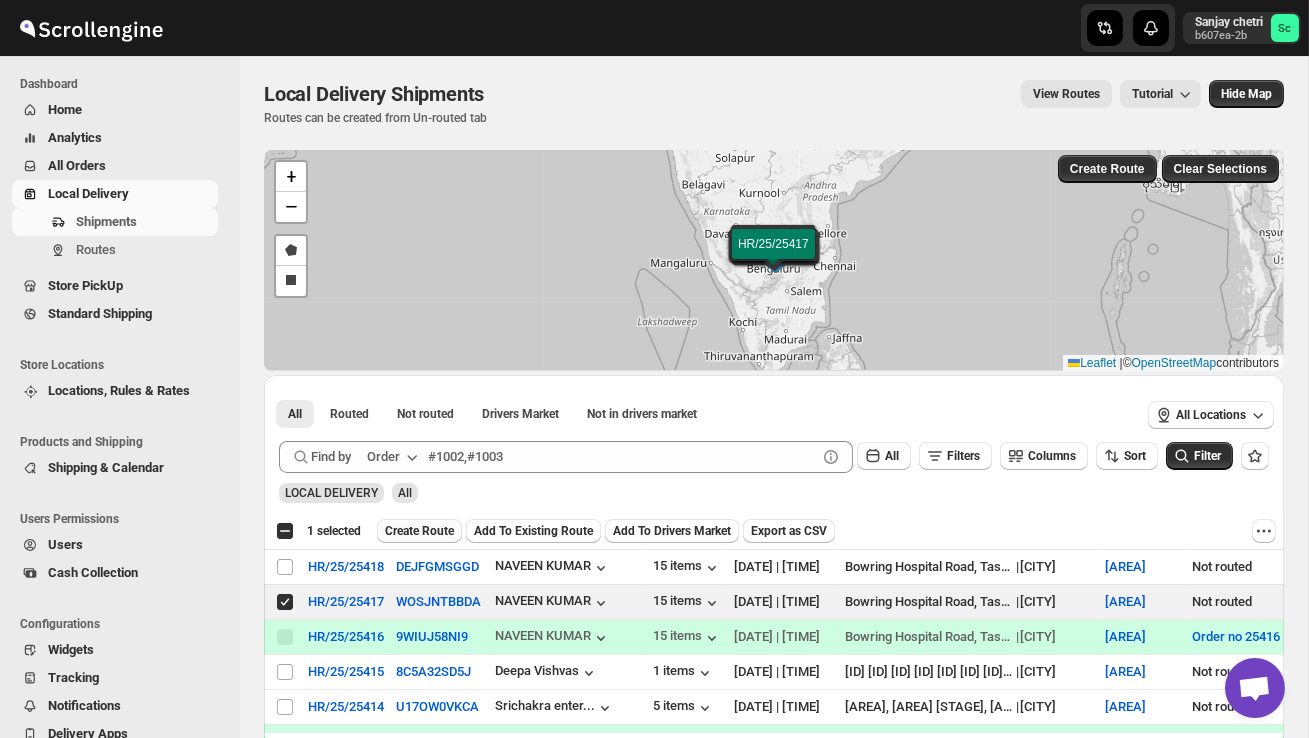 click on "Create Route" at bounding box center (419, 531) 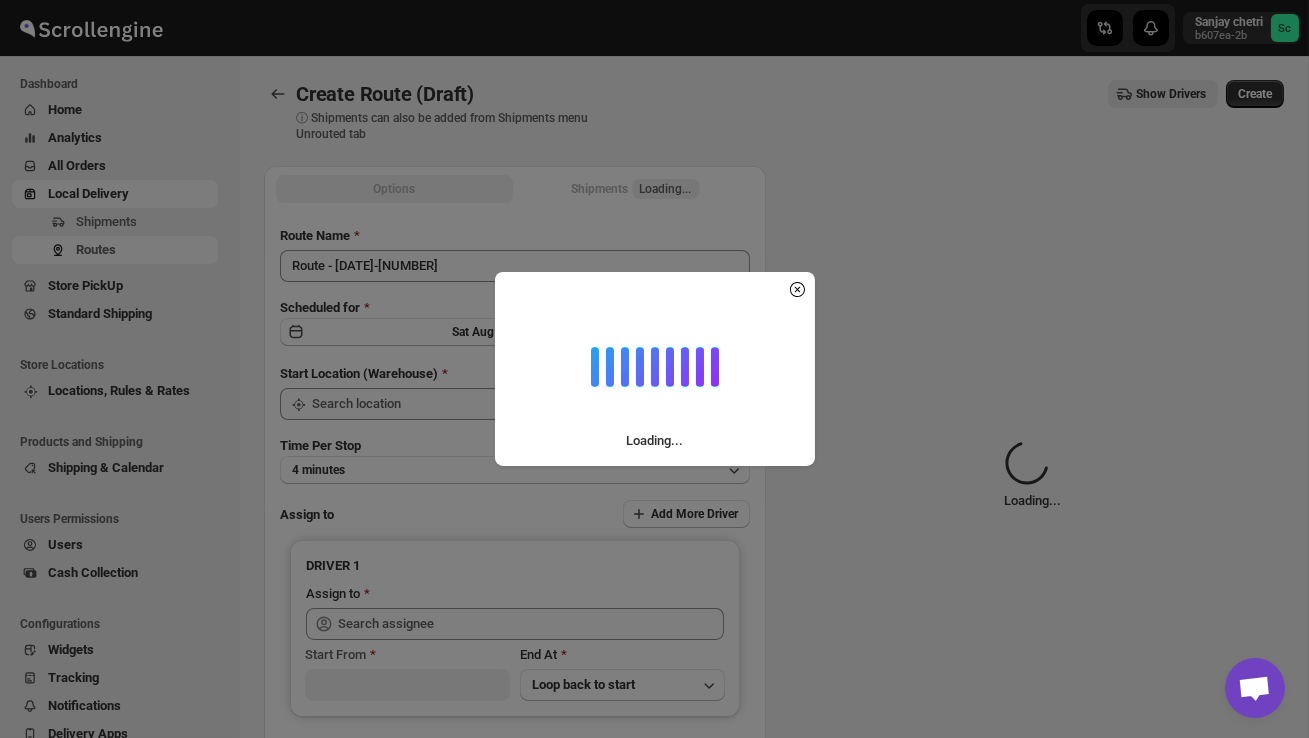type on "DS02 Bileshivale" 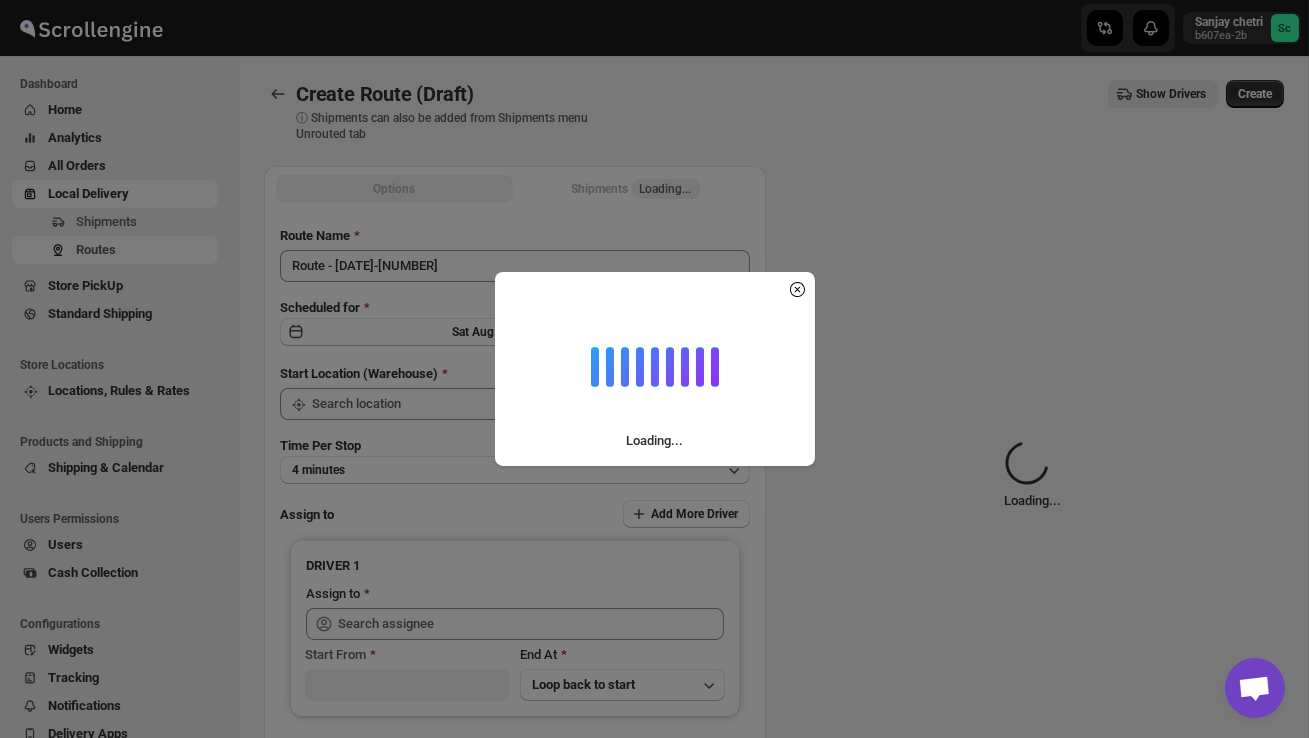 type on "DS02 Bileshivale" 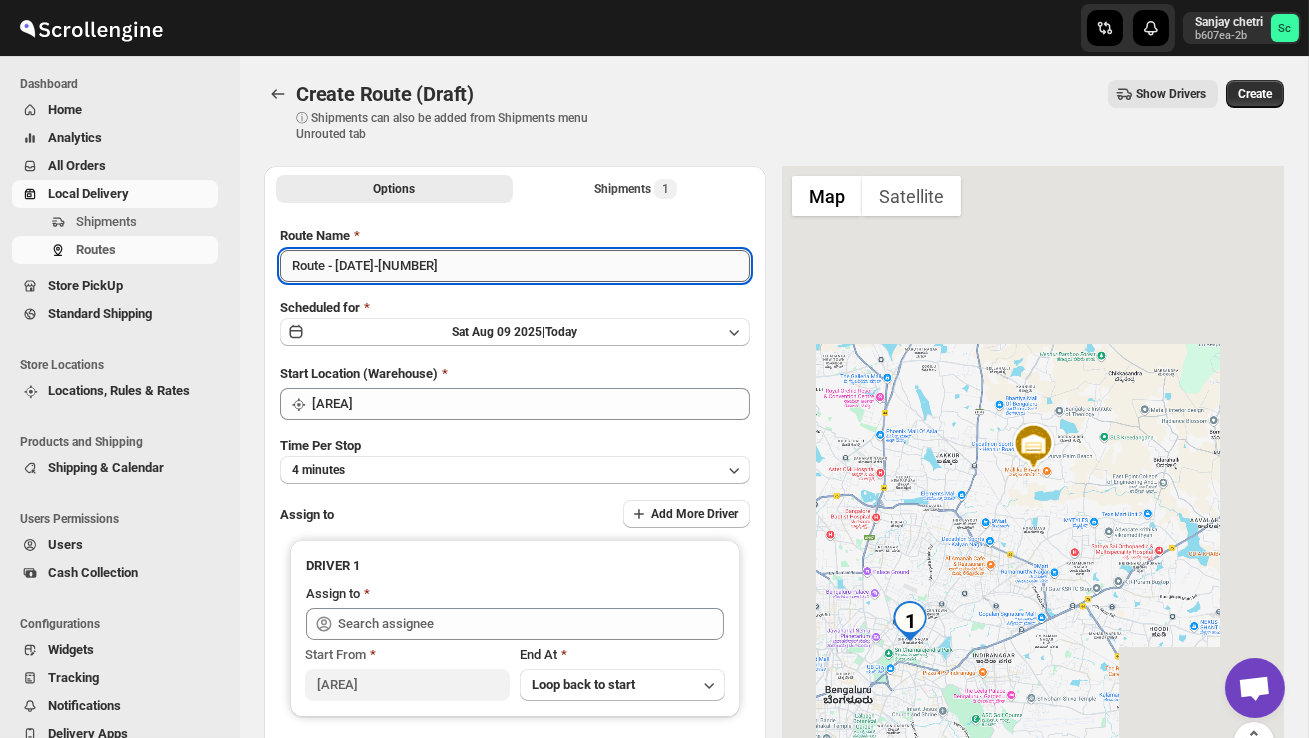 click on "Route - 09/08-1055" at bounding box center (515, 266) 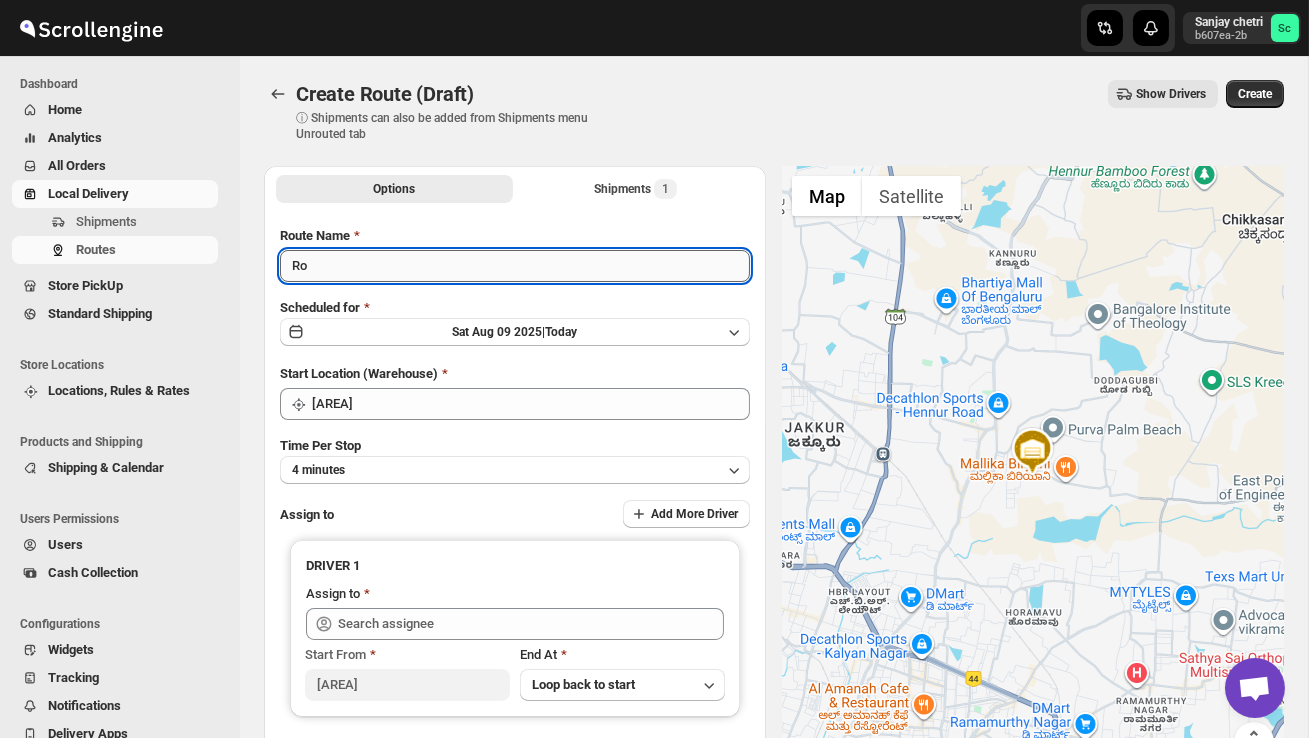 type on "R" 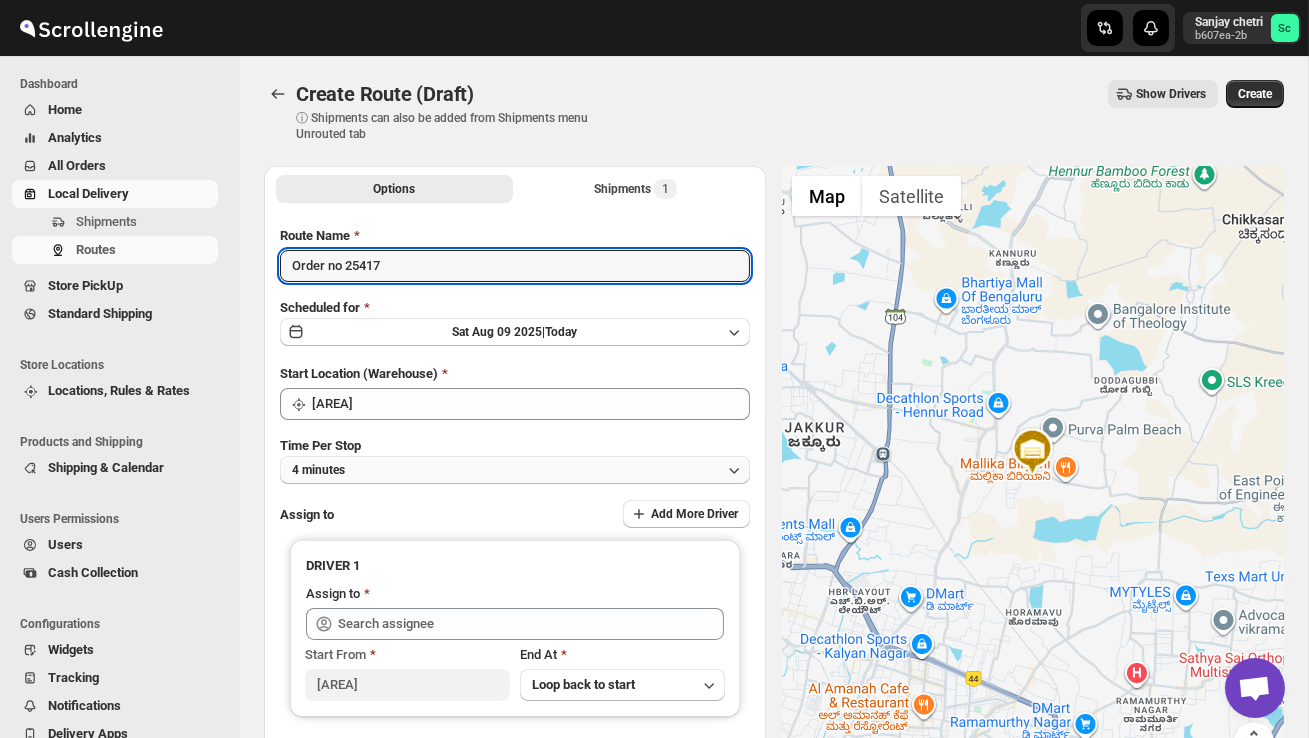 type on "Order no 25417" 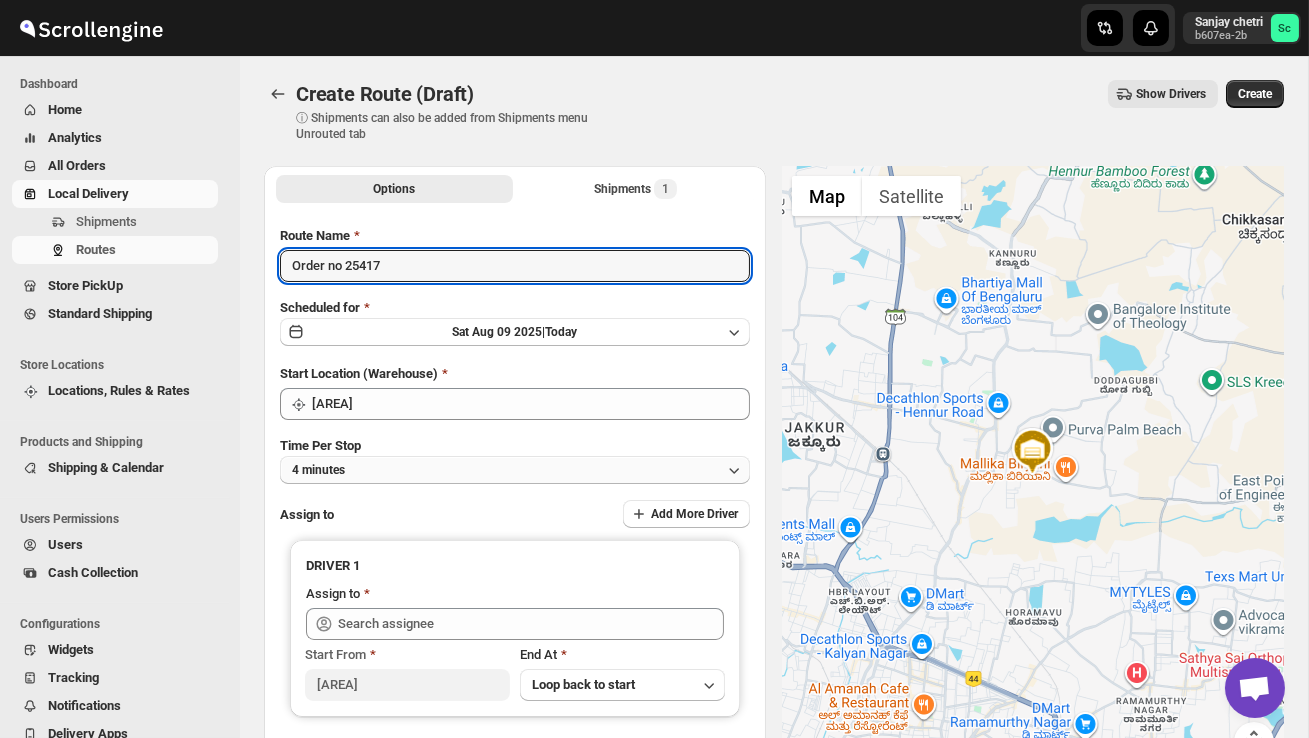 click on "4 minutes" at bounding box center (515, 470) 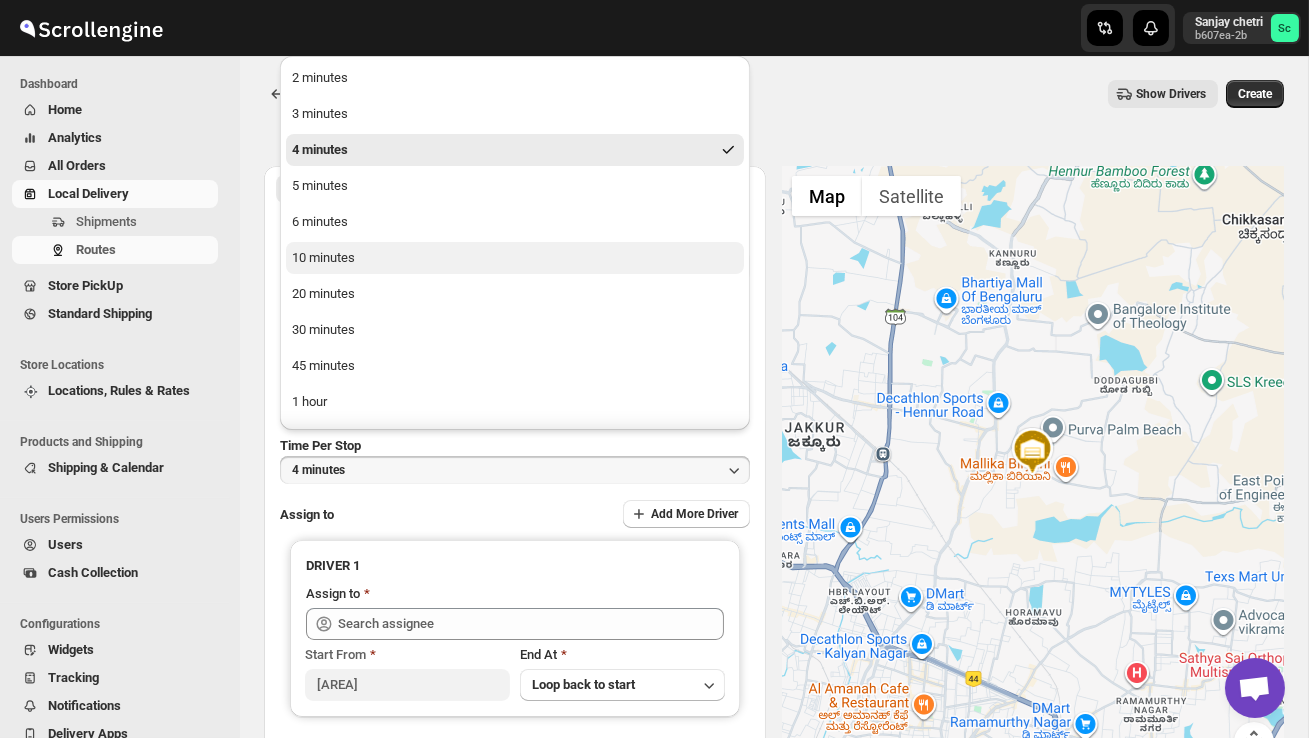 click on "10 minutes" at bounding box center (515, 258) 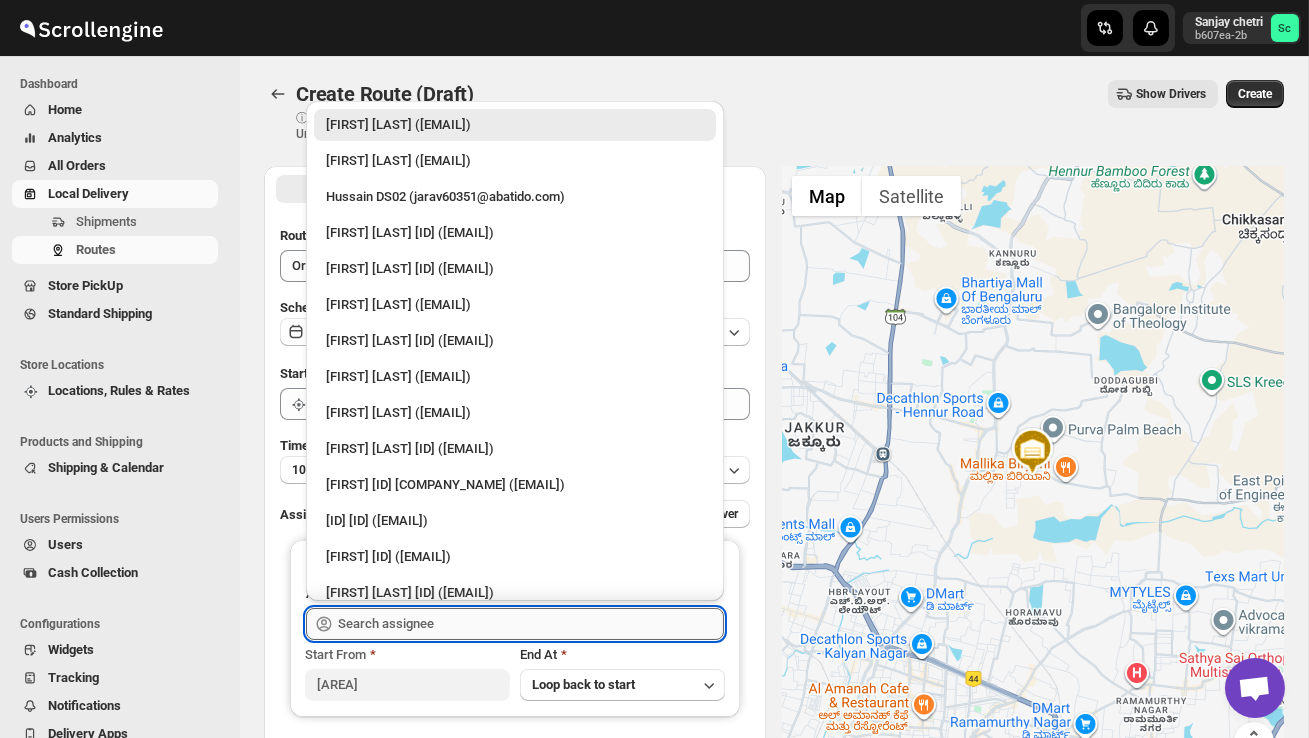 click at bounding box center [531, 624] 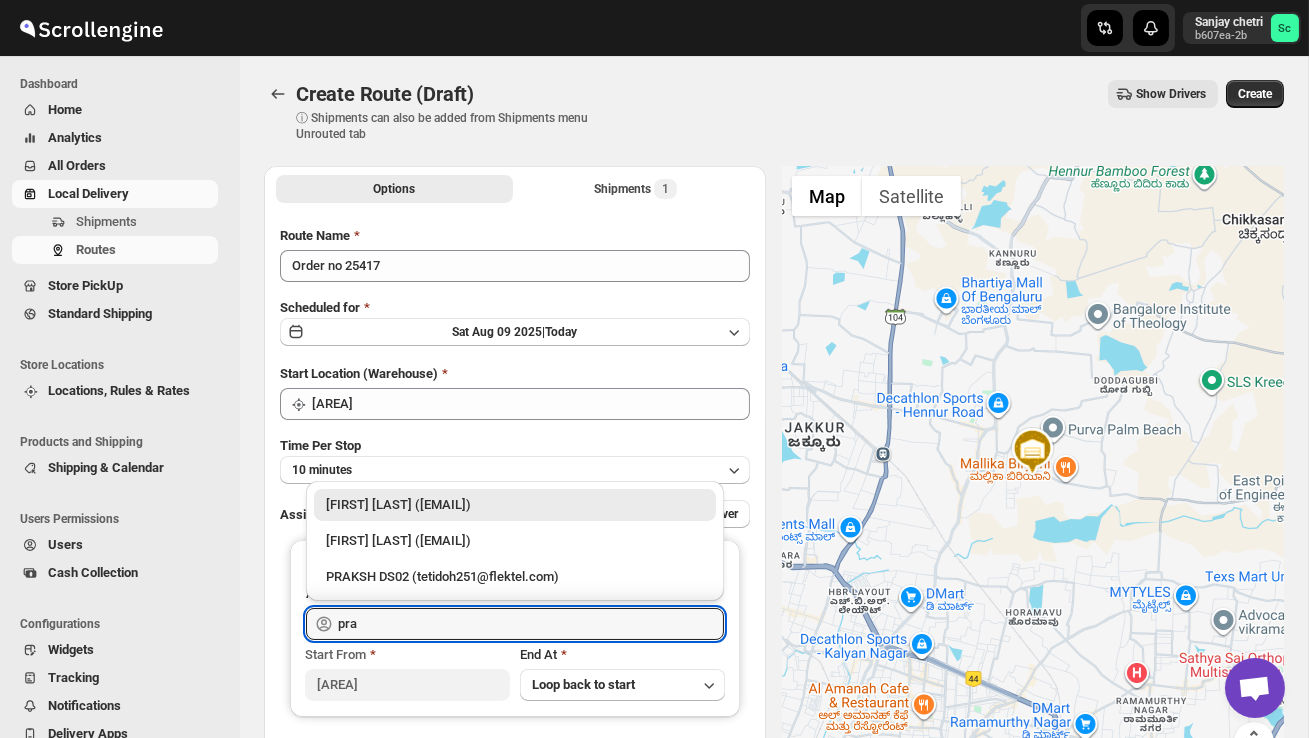 click on "PRAKSH DS02 (tetidoh251@flektel.com)" at bounding box center [515, 577] 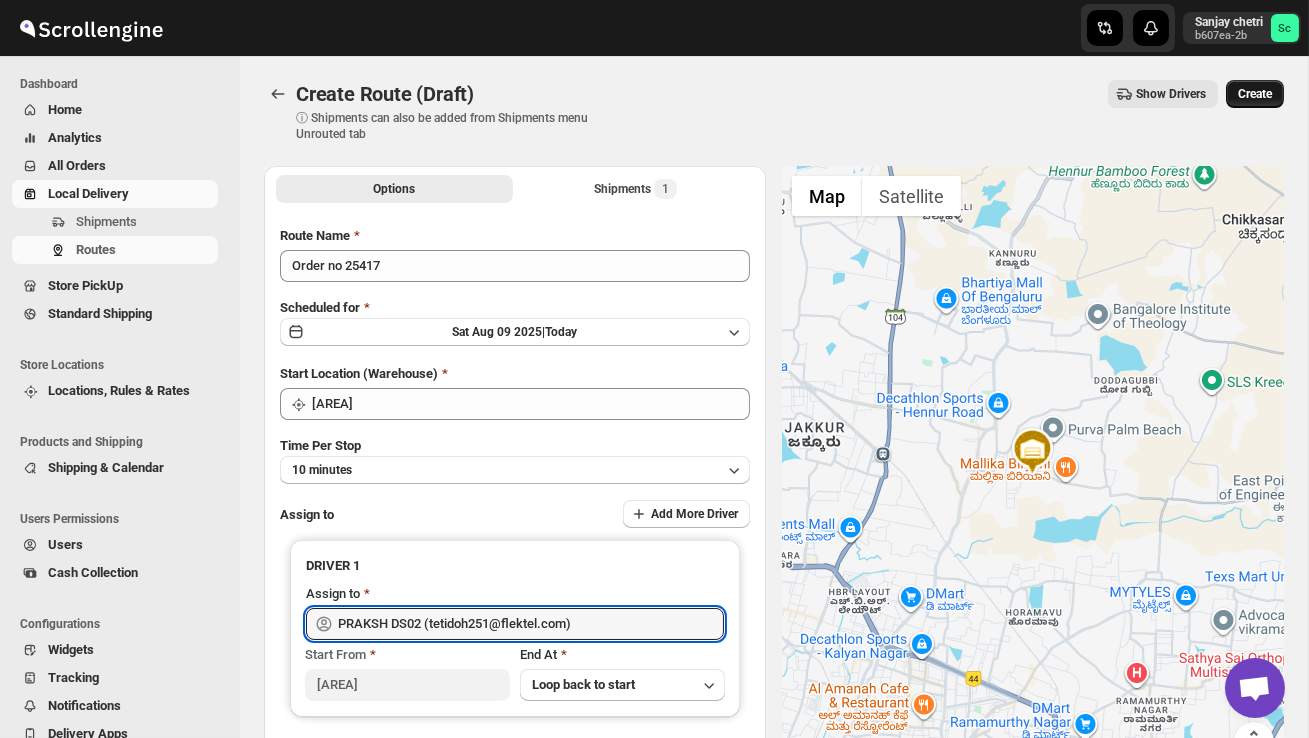 type on "PRAKSH DS02 (tetidoh251@flektel.com)" 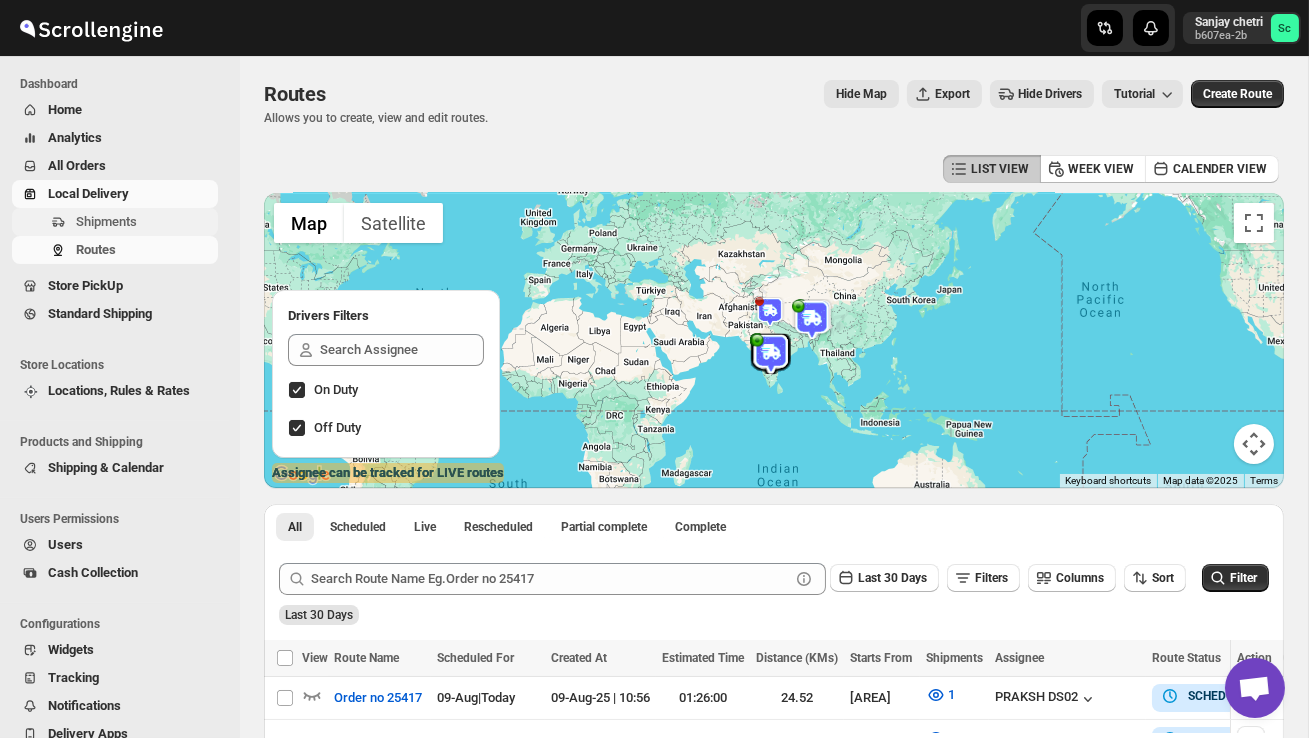 click on "Shipments" at bounding box center (145, 222) 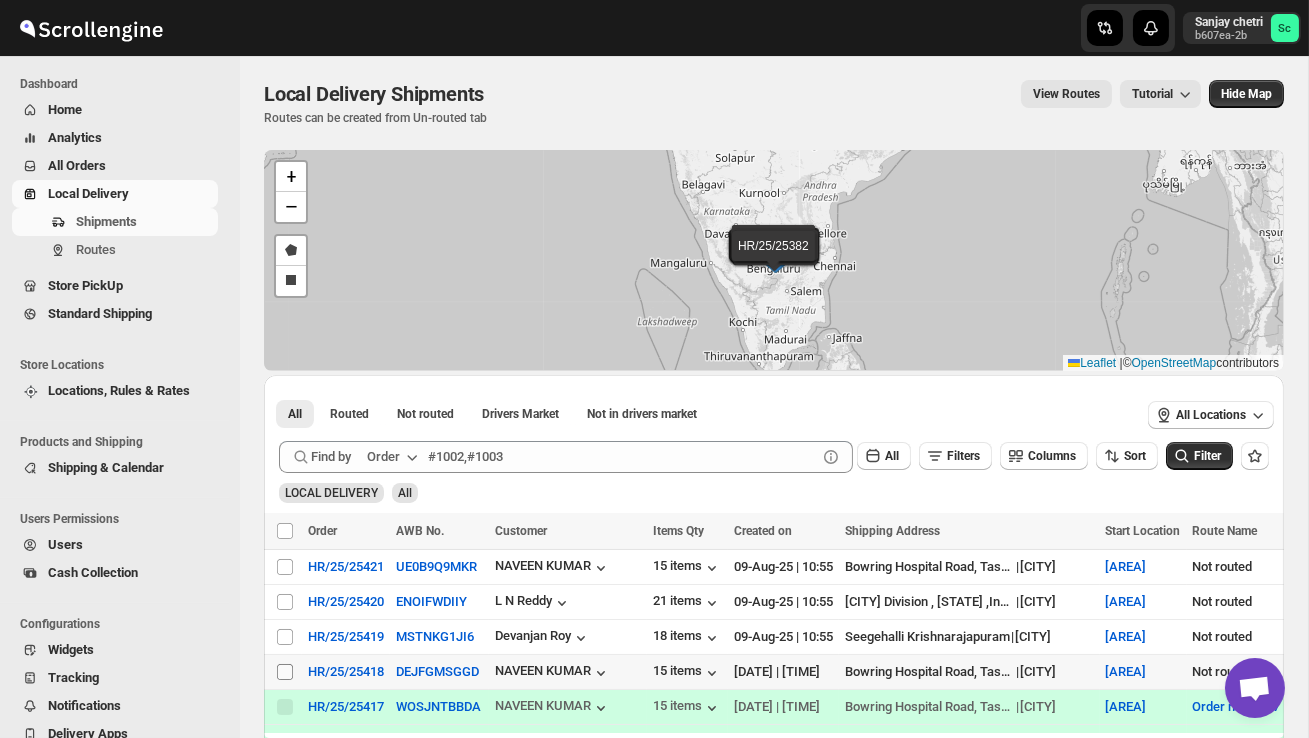 click on "Select shipment" at bounding box center [285, 672] 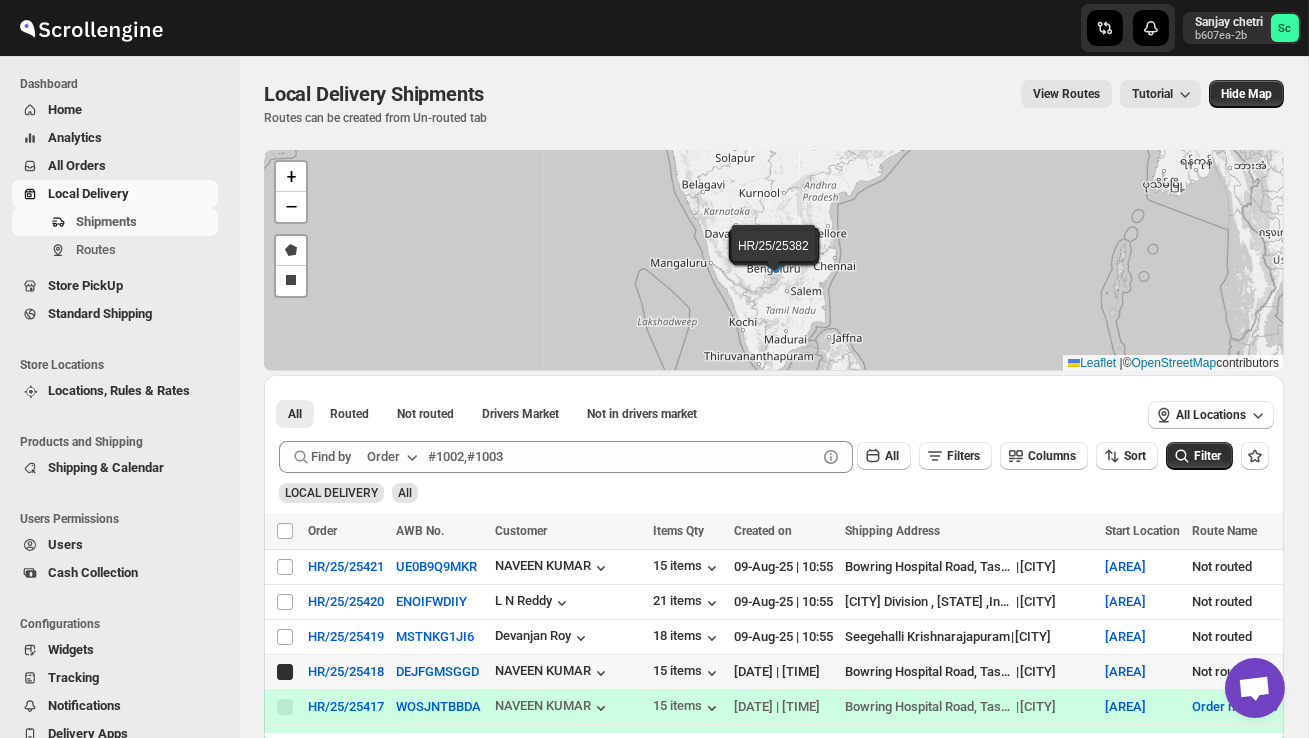 checkbox on "true" 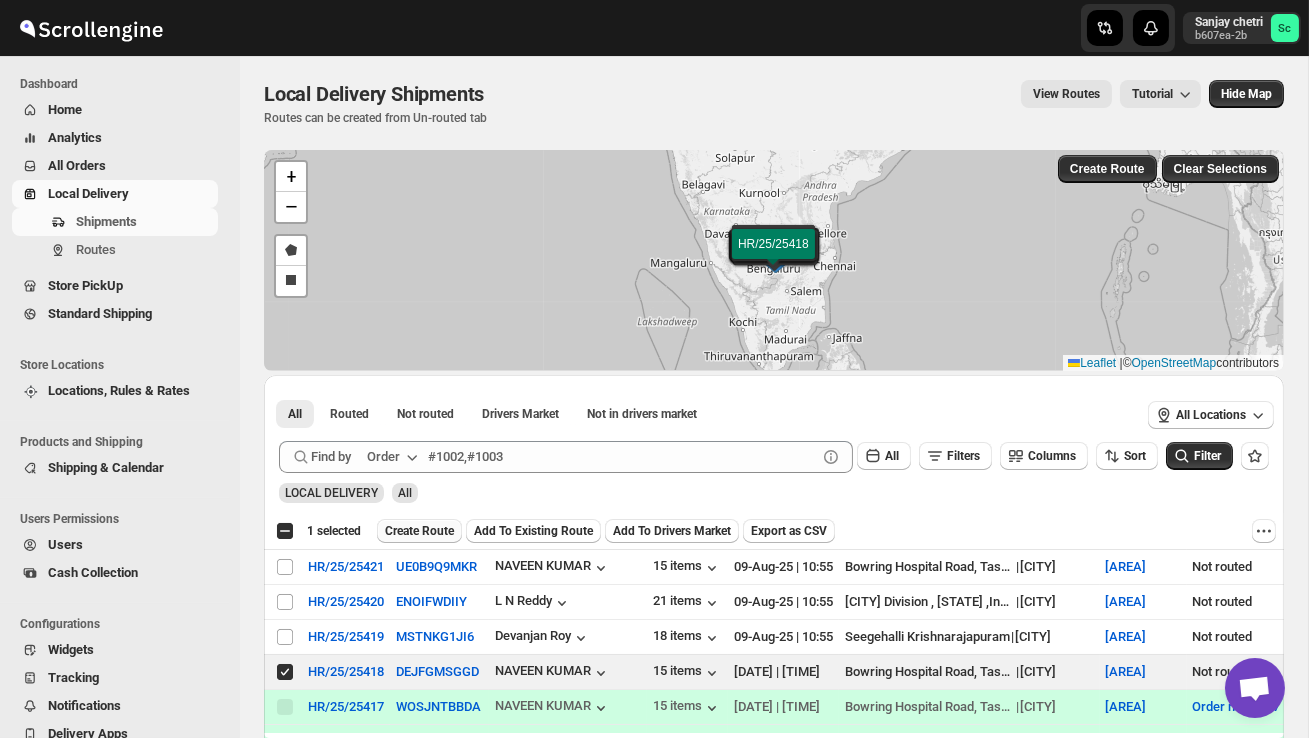 click on "Create Route" at bounding box center (419, 531) 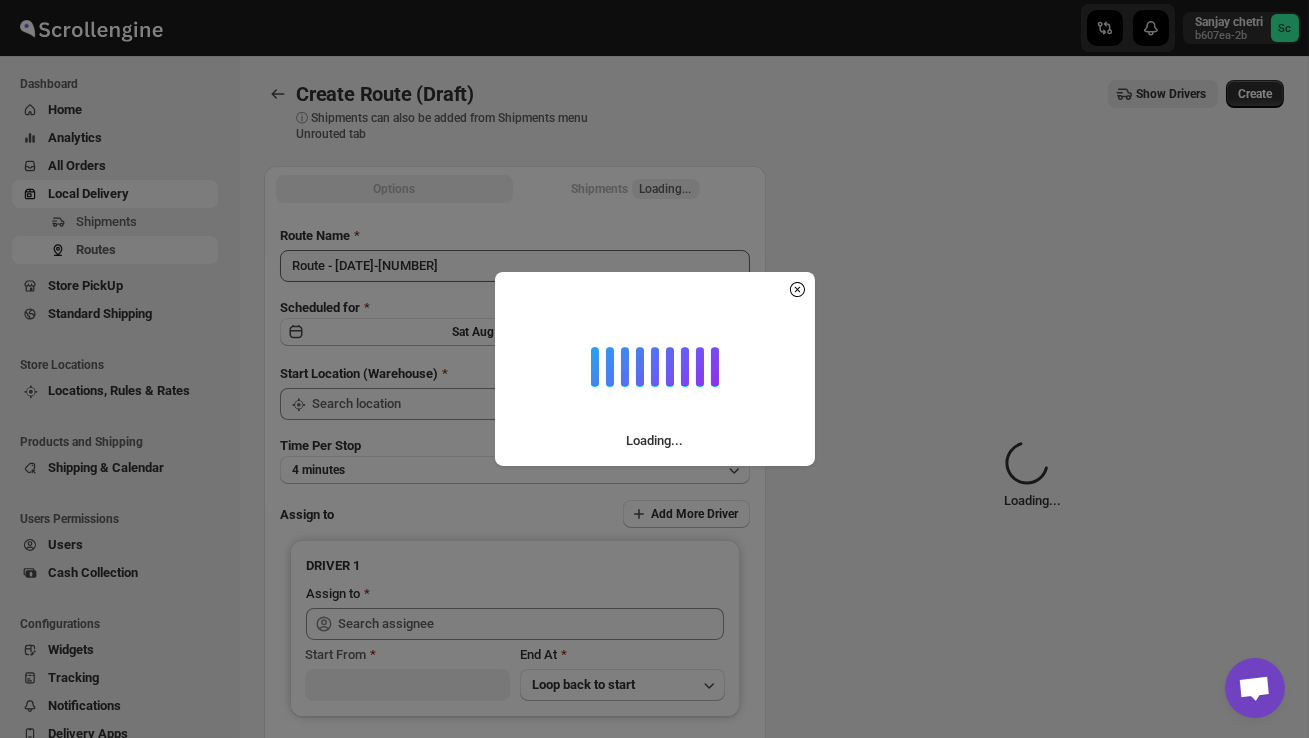 type on "DS02 Bileshivale" 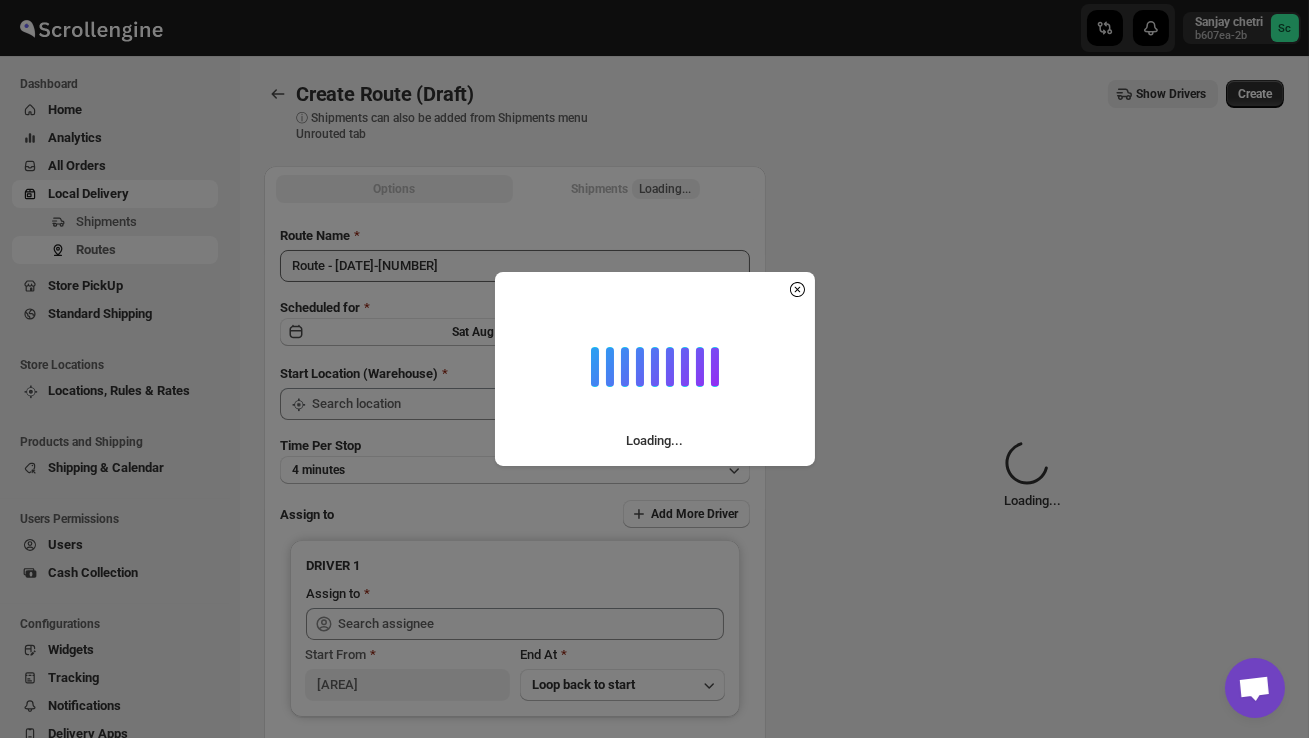 type on "DS02 Bileshivale" 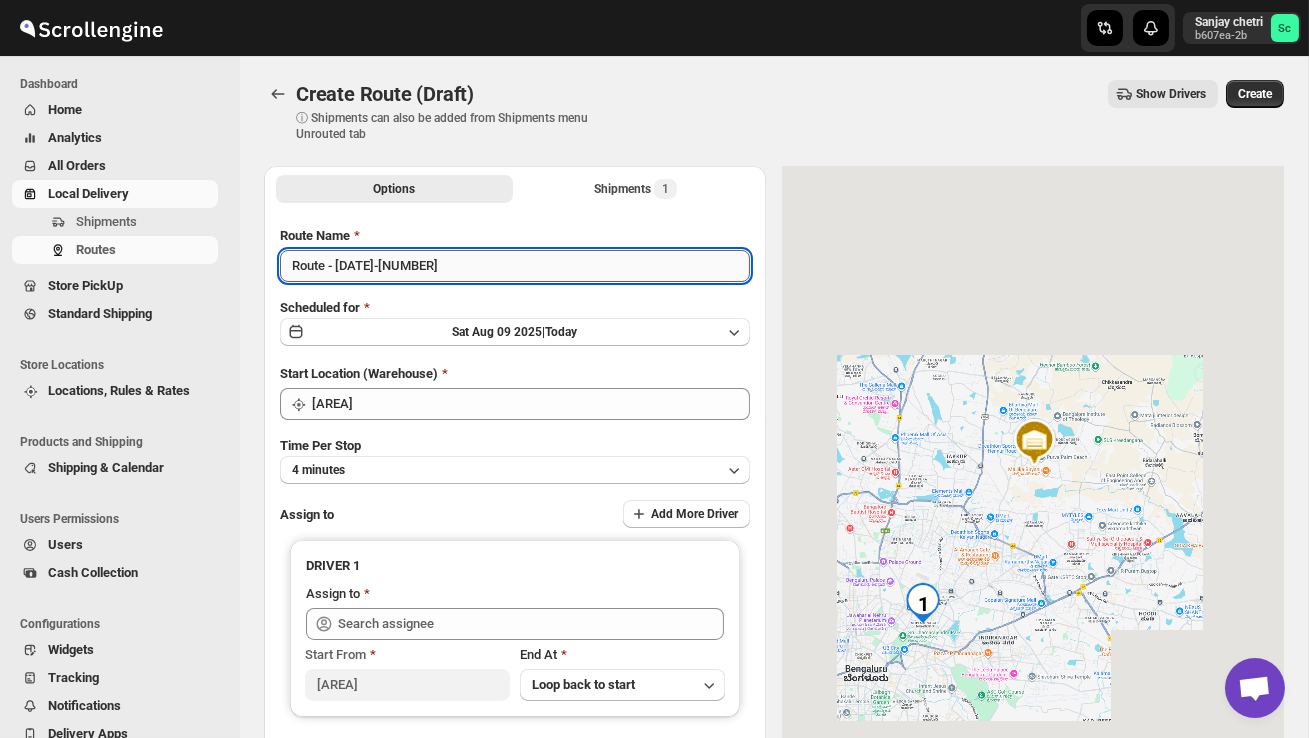 click on "Route - 09/08-1056" at bounding box center [515, 266] 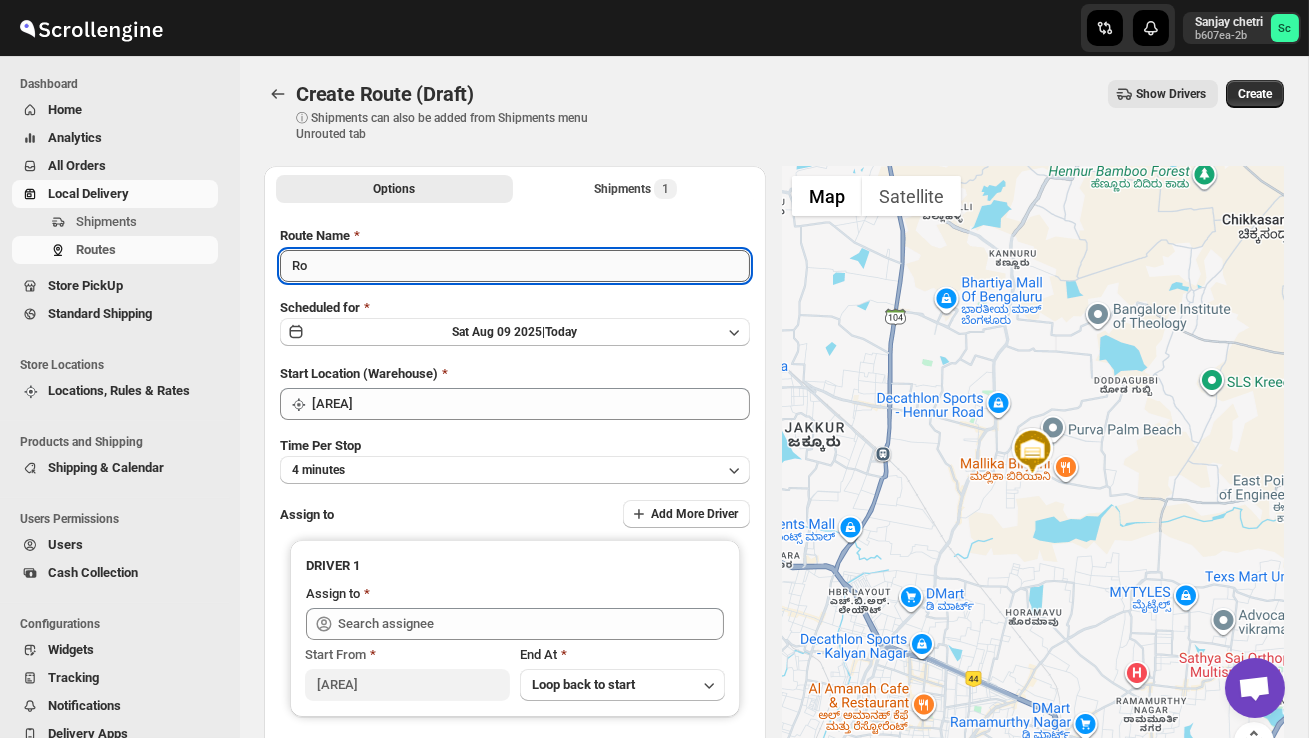 type on "R" 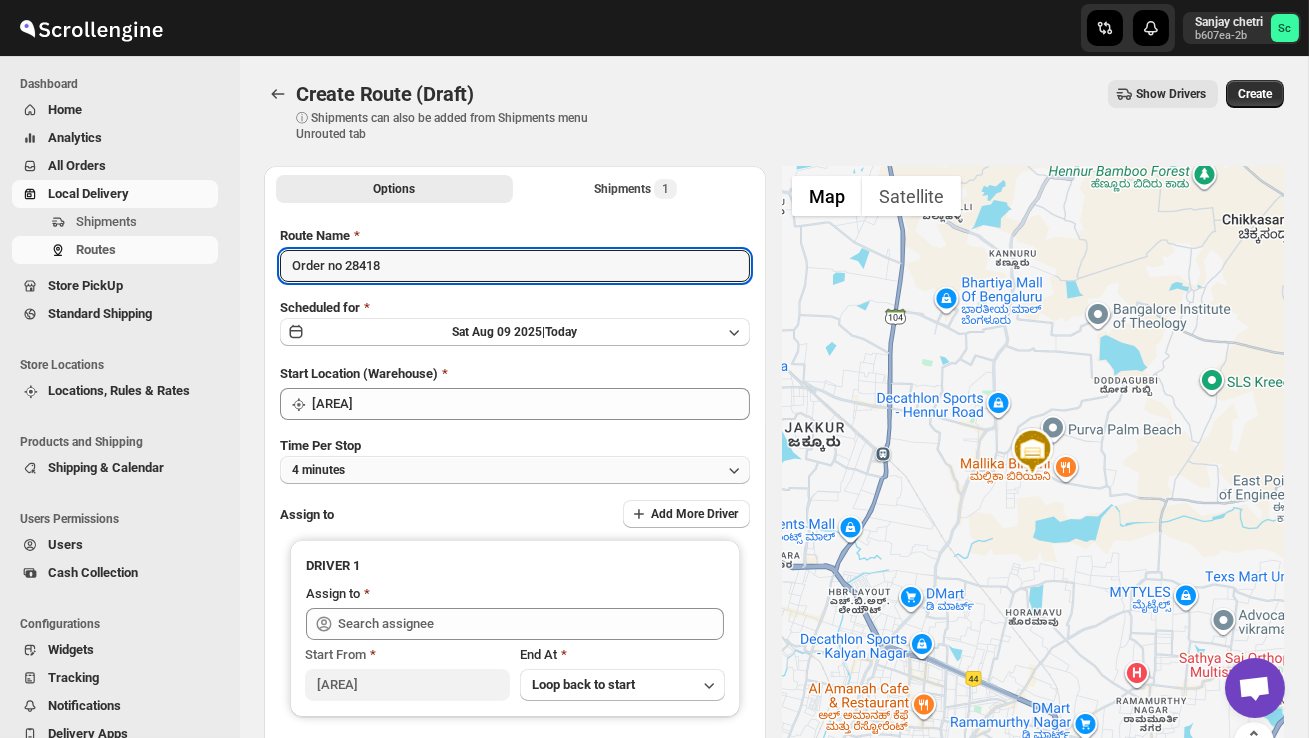 type on "Order no 28418" 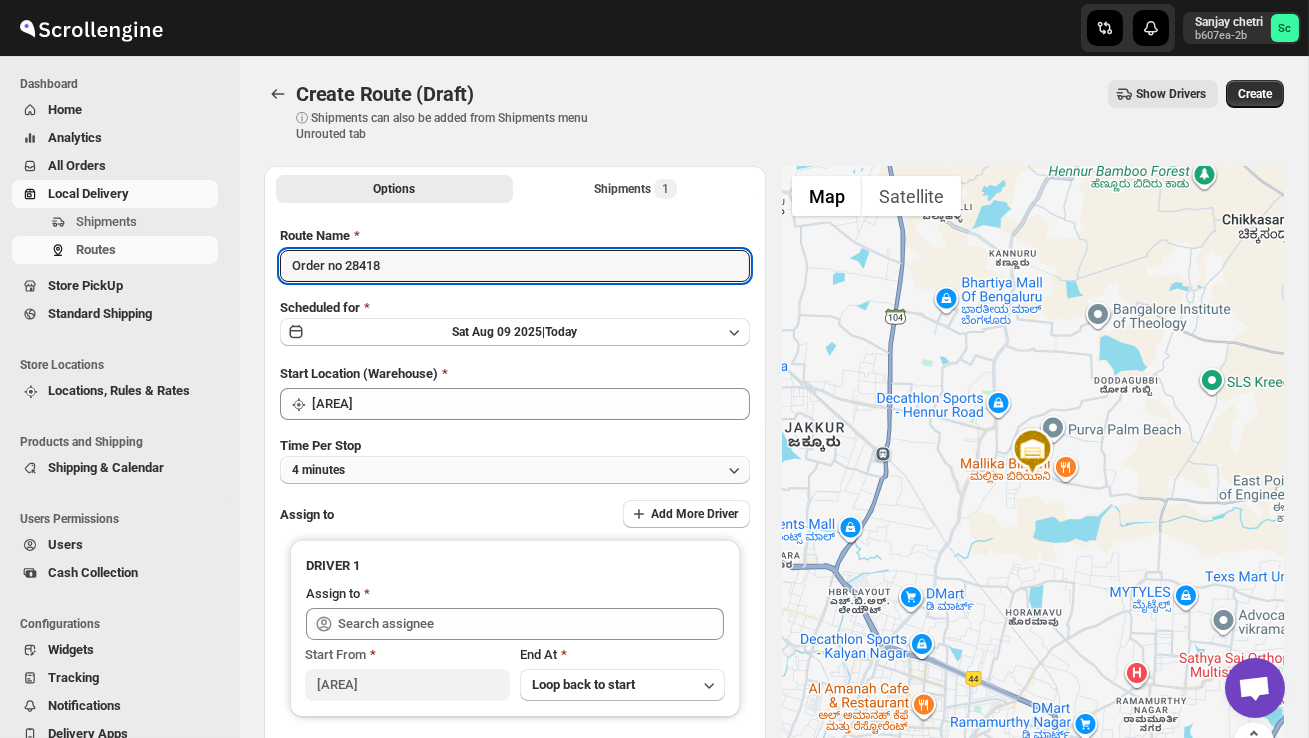 click on "4 minutes" at bounding box center [515, 470] 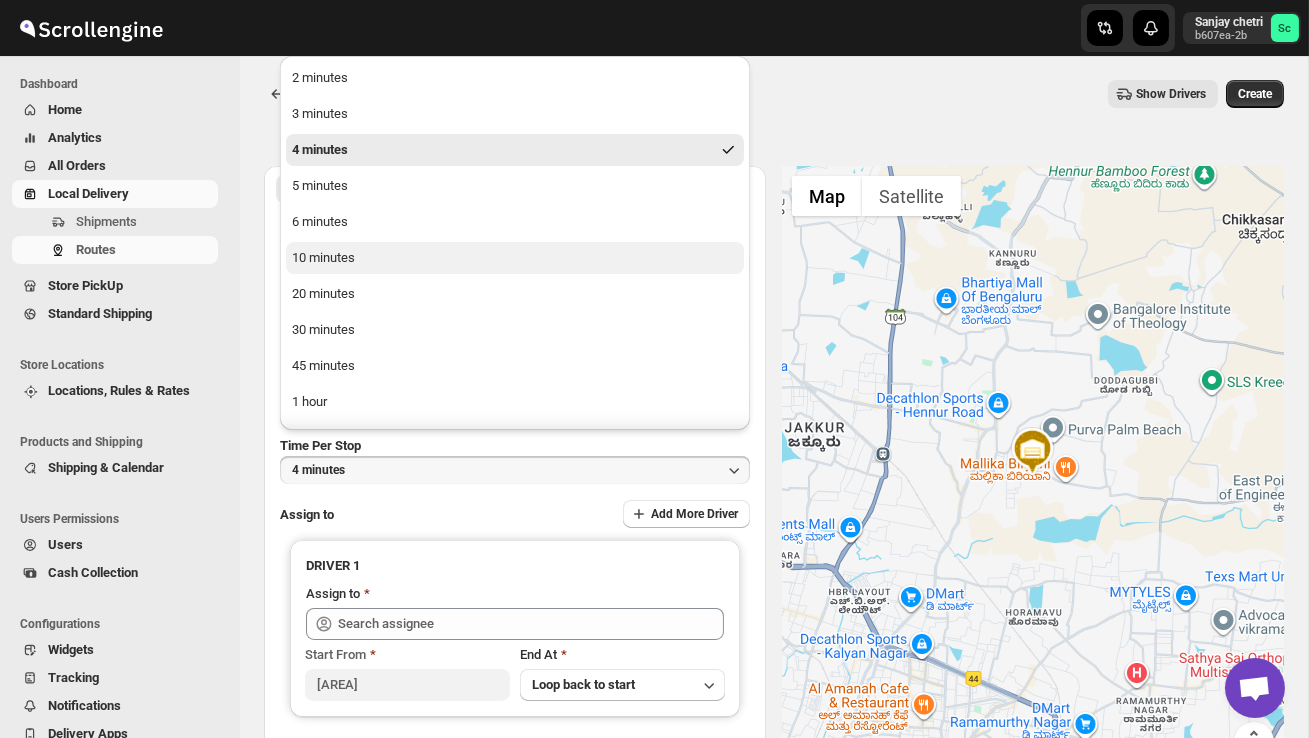 click on "10 minutes" at bounding box center [515, 258] 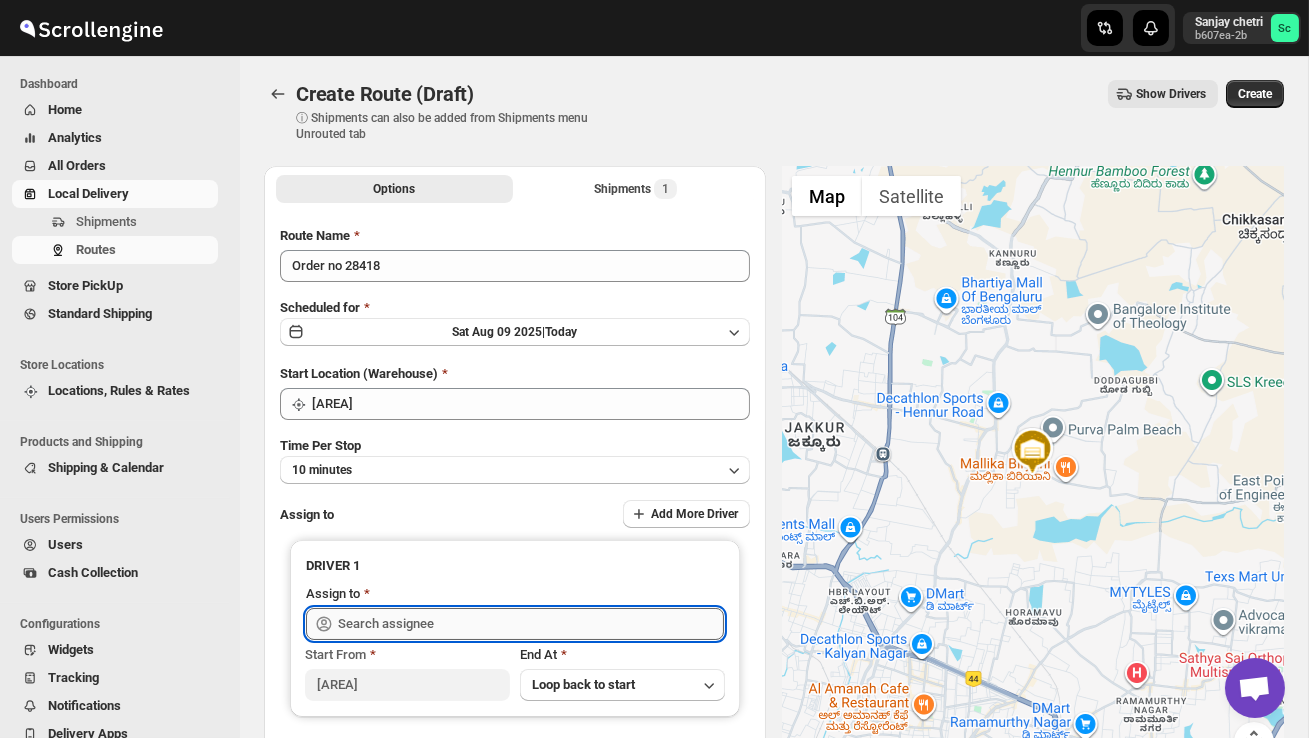 click at bounding box center [531, 624] 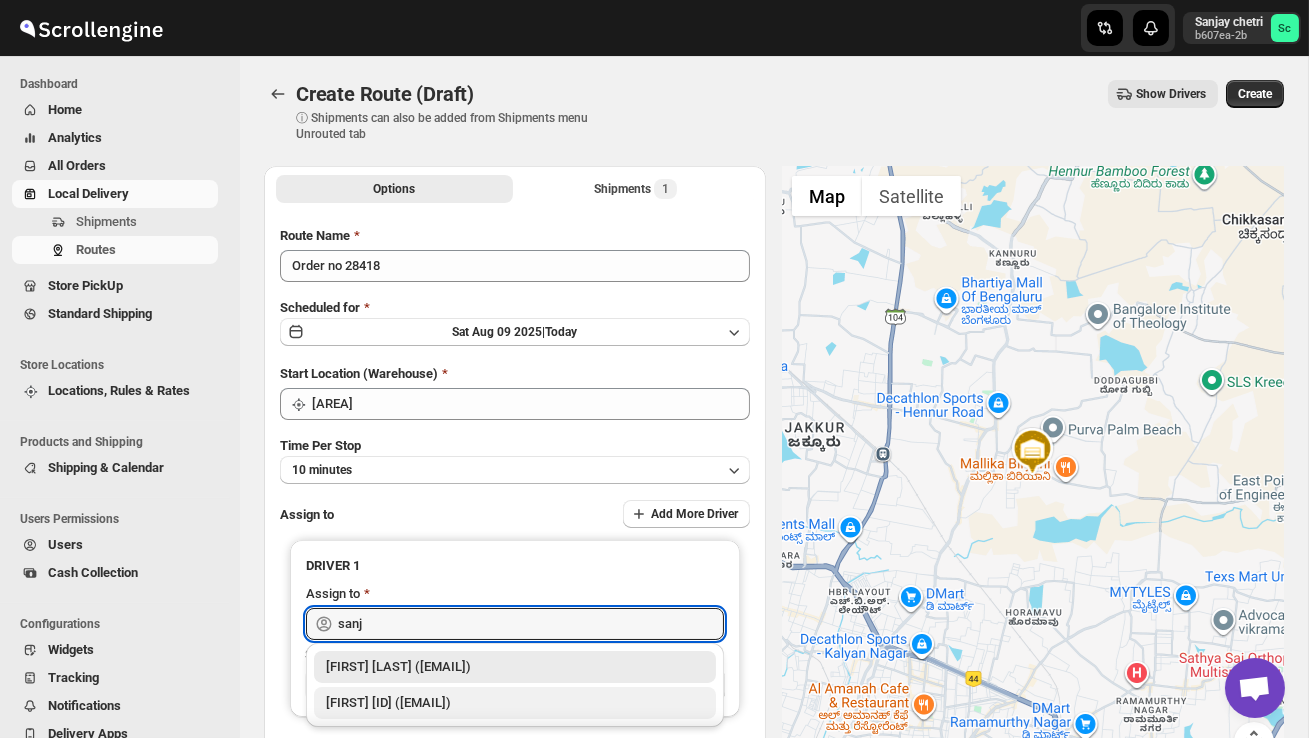 click on "SANJIB DS02 ([EMAIL])" at bounding box center (515, 703) 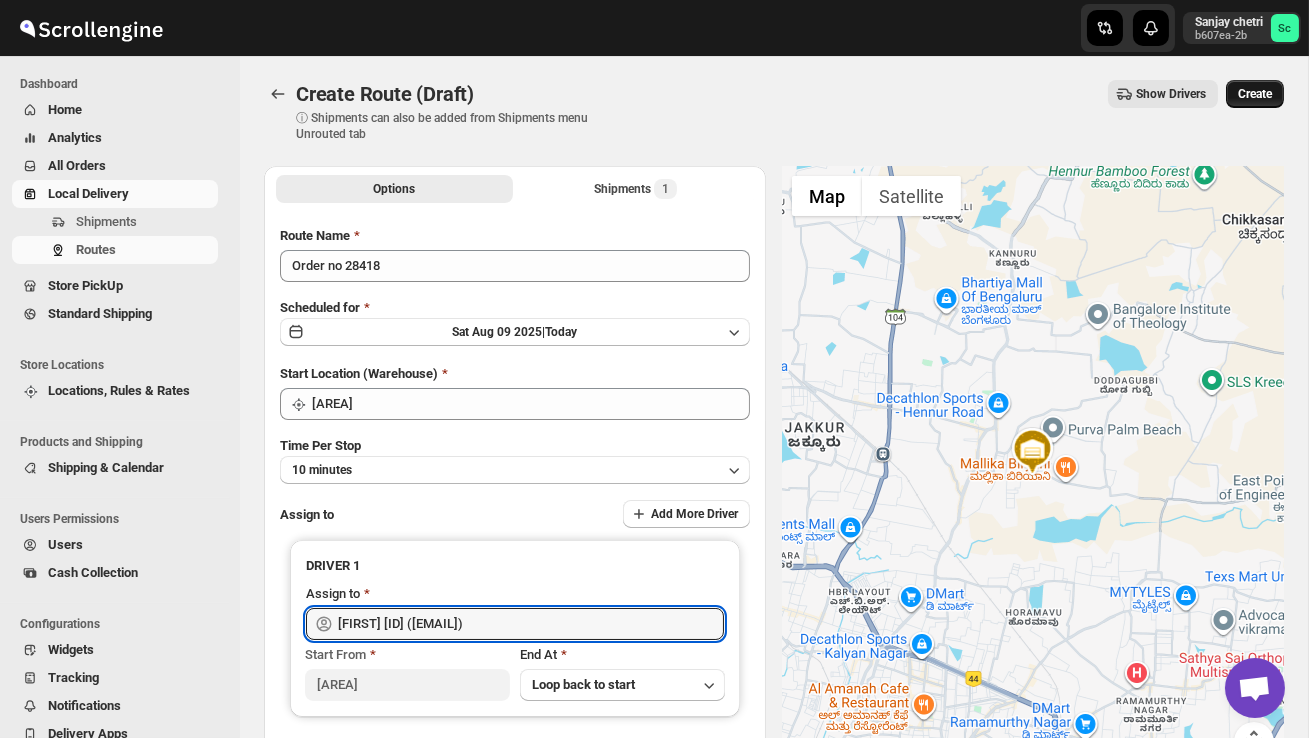 type on "SANJIB DS02 ([EMAIL])" 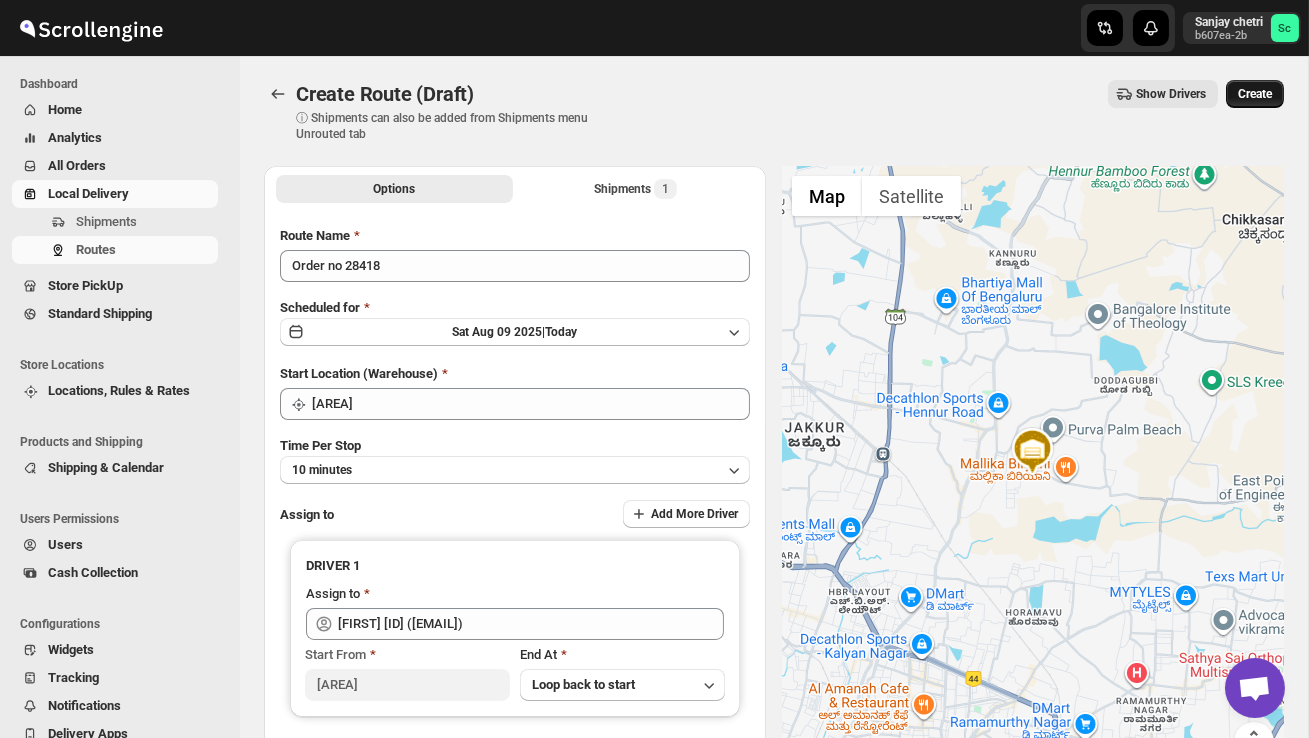 click on "Create" at bounding box center (1255, 94) 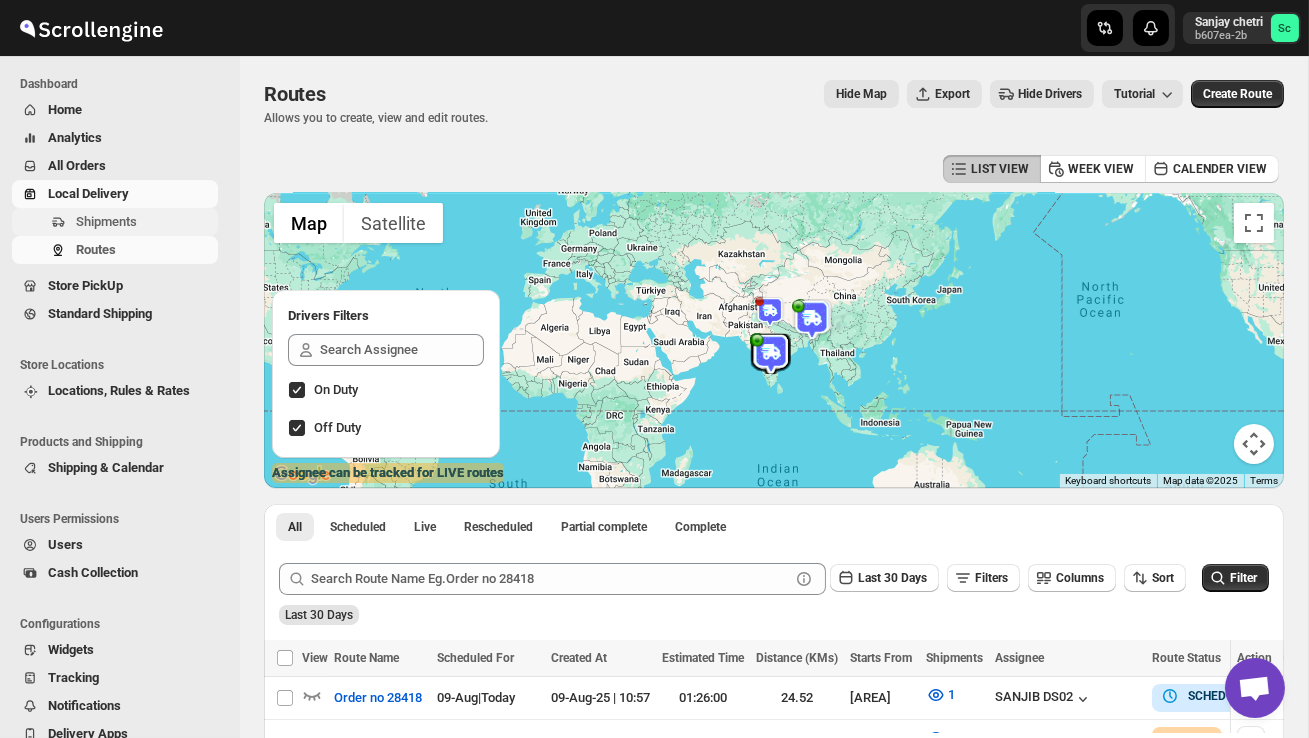 click on "Shipments" at bounding box center (145, 222) 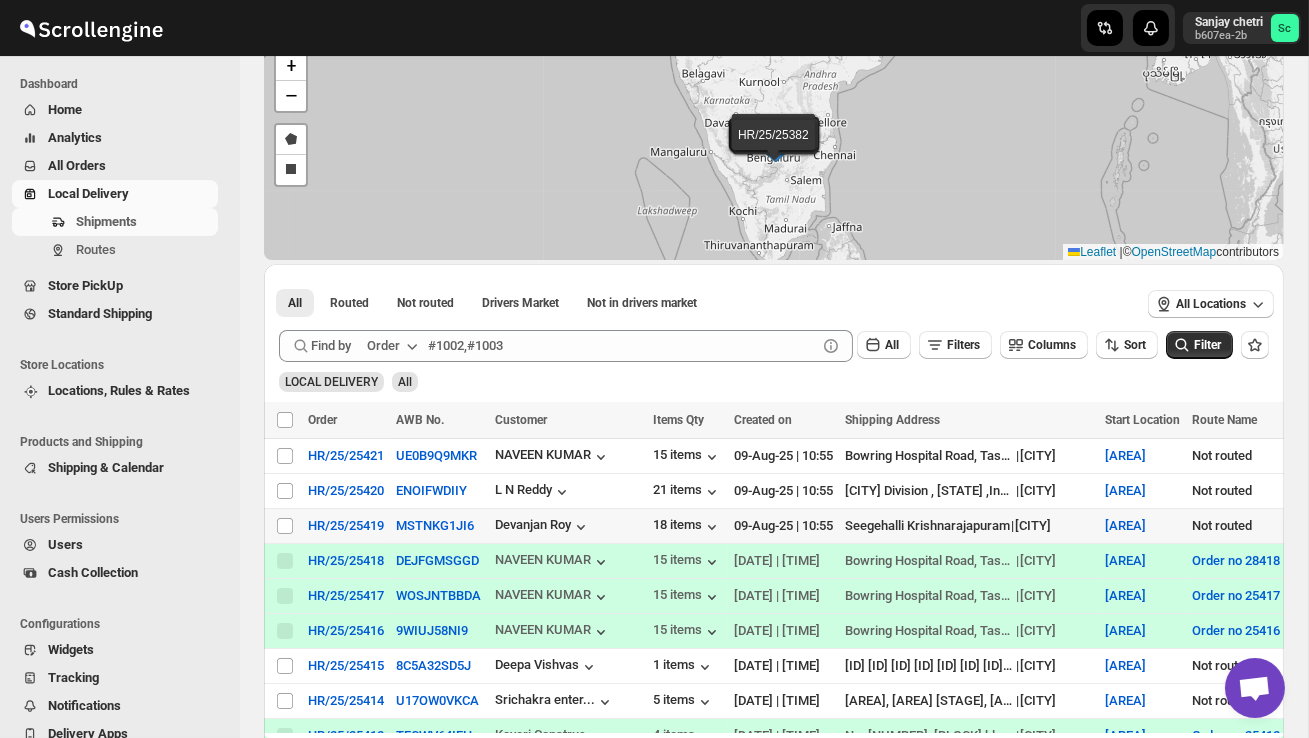 scroll, scrollTop: 113, scrollLeft: 0, axis: vertical 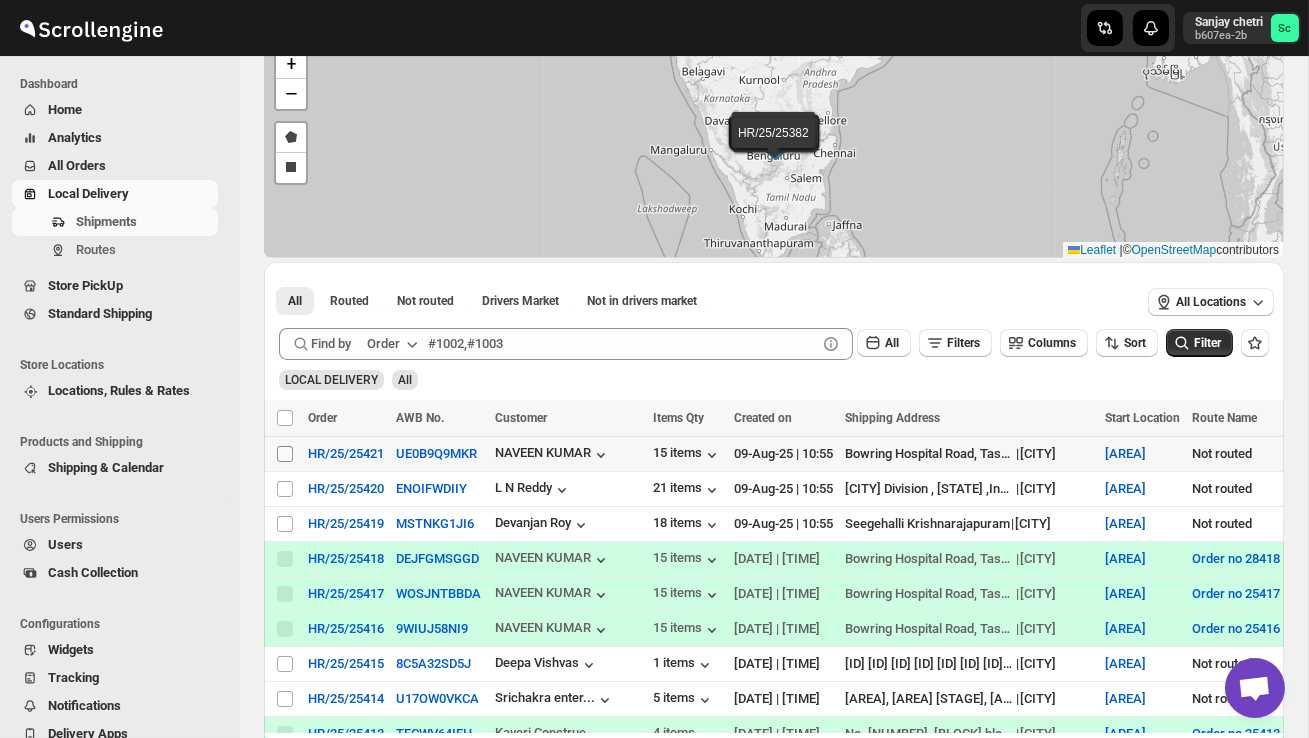 click on "Select shipment" at bounding box center [285, 454] 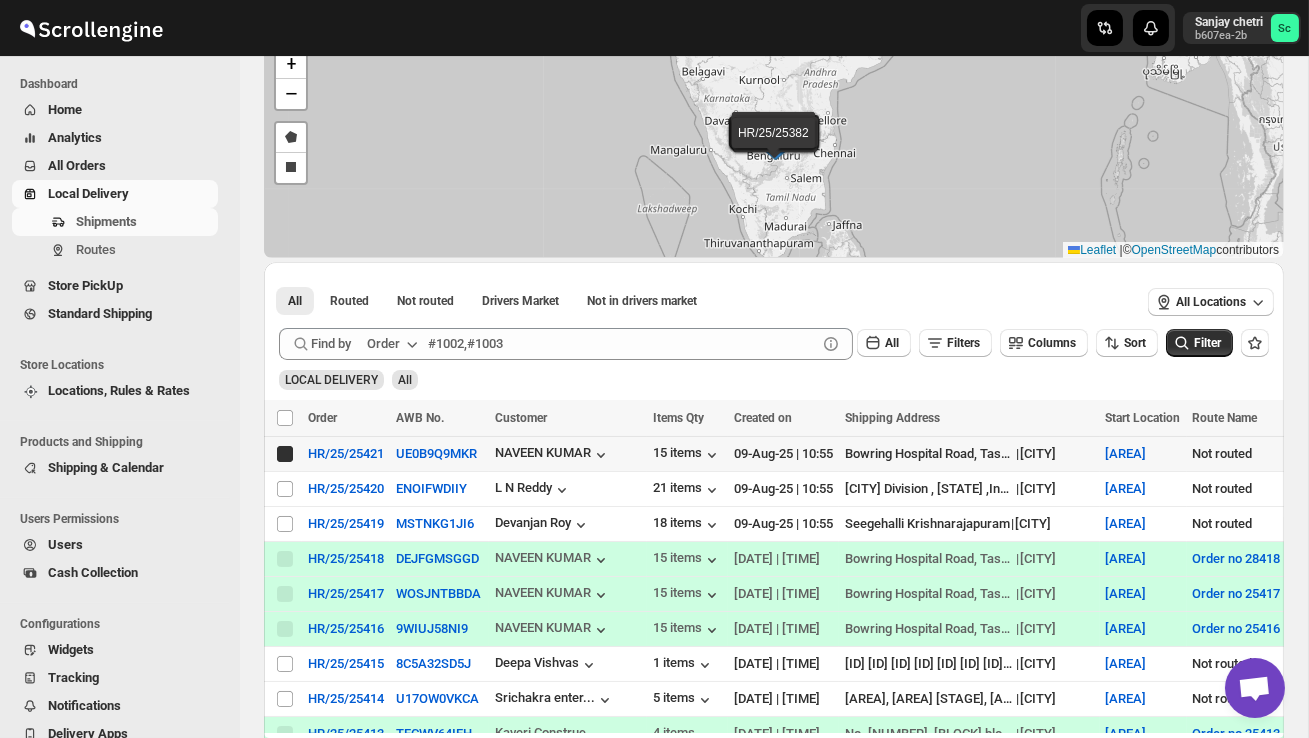 checkbox on "true" 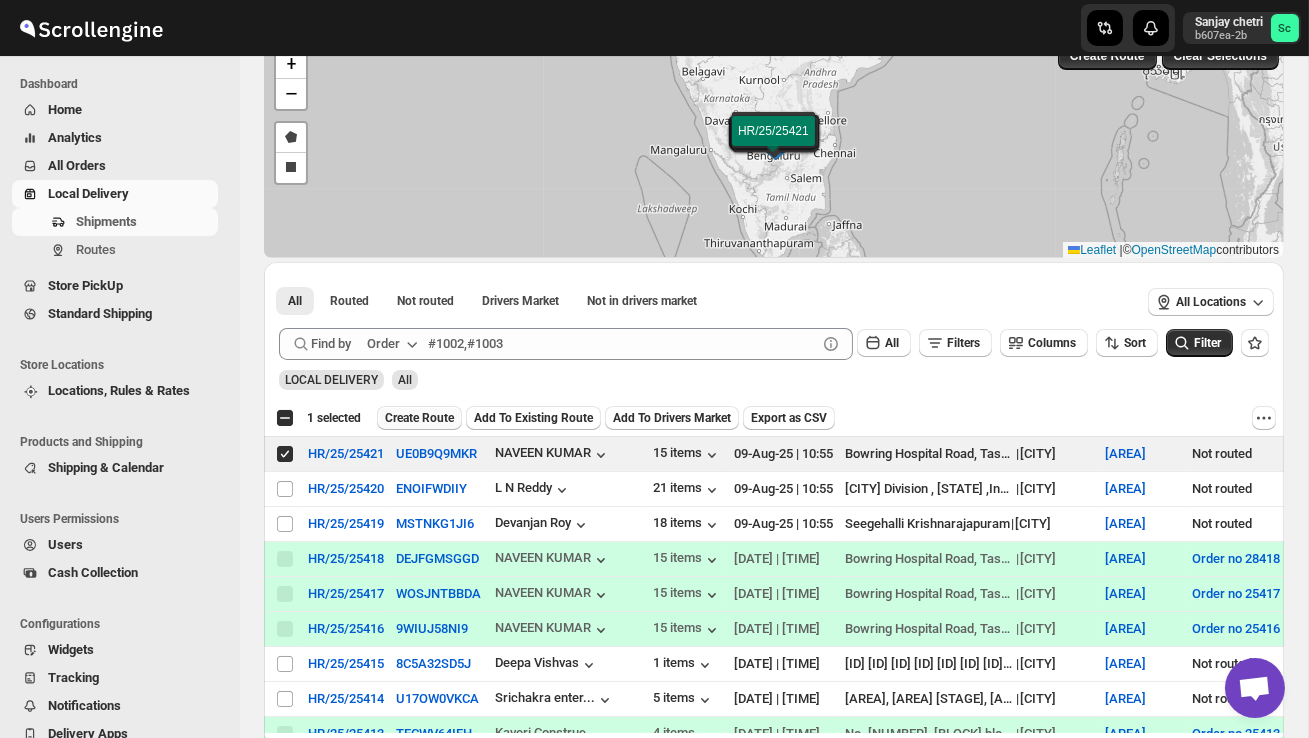 click on "Create Route" at bounding box center [419, 418] 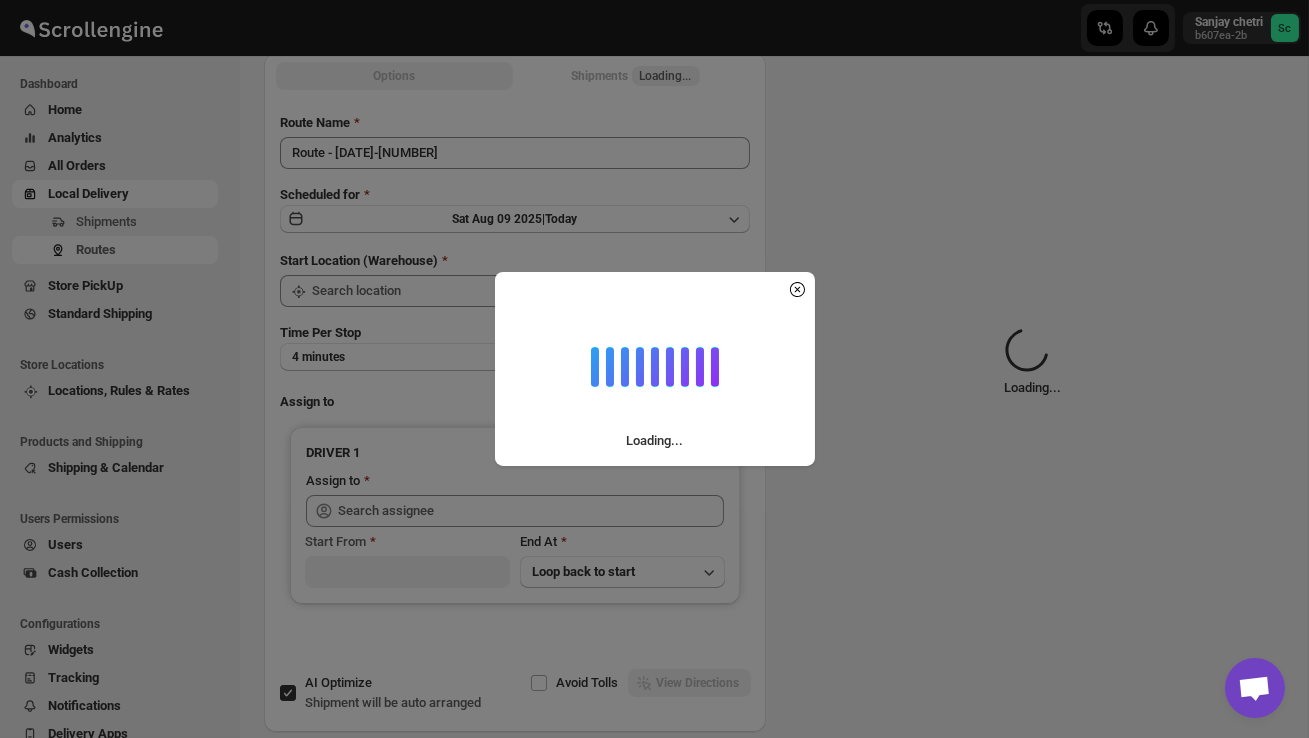 scroll, scrollTop: 0, scrollLeft: 0, axis: both 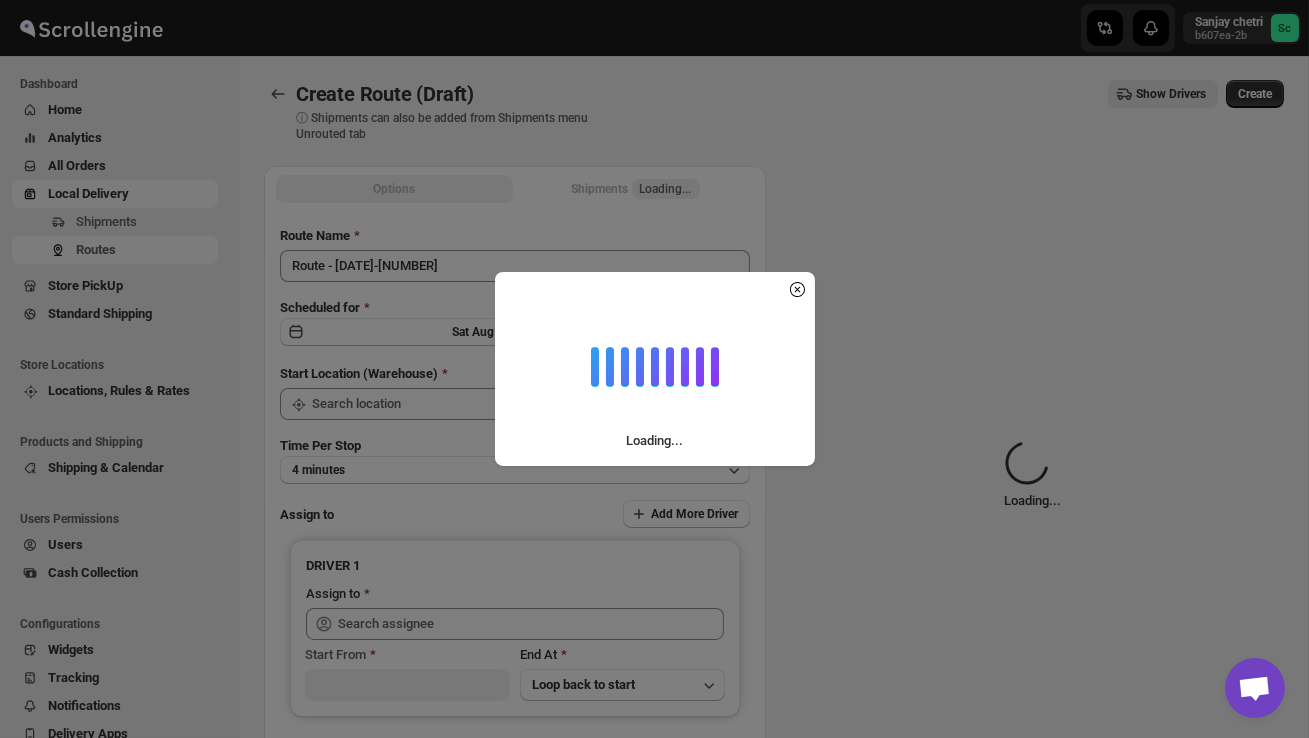 type on "DS02 Bileshivale" 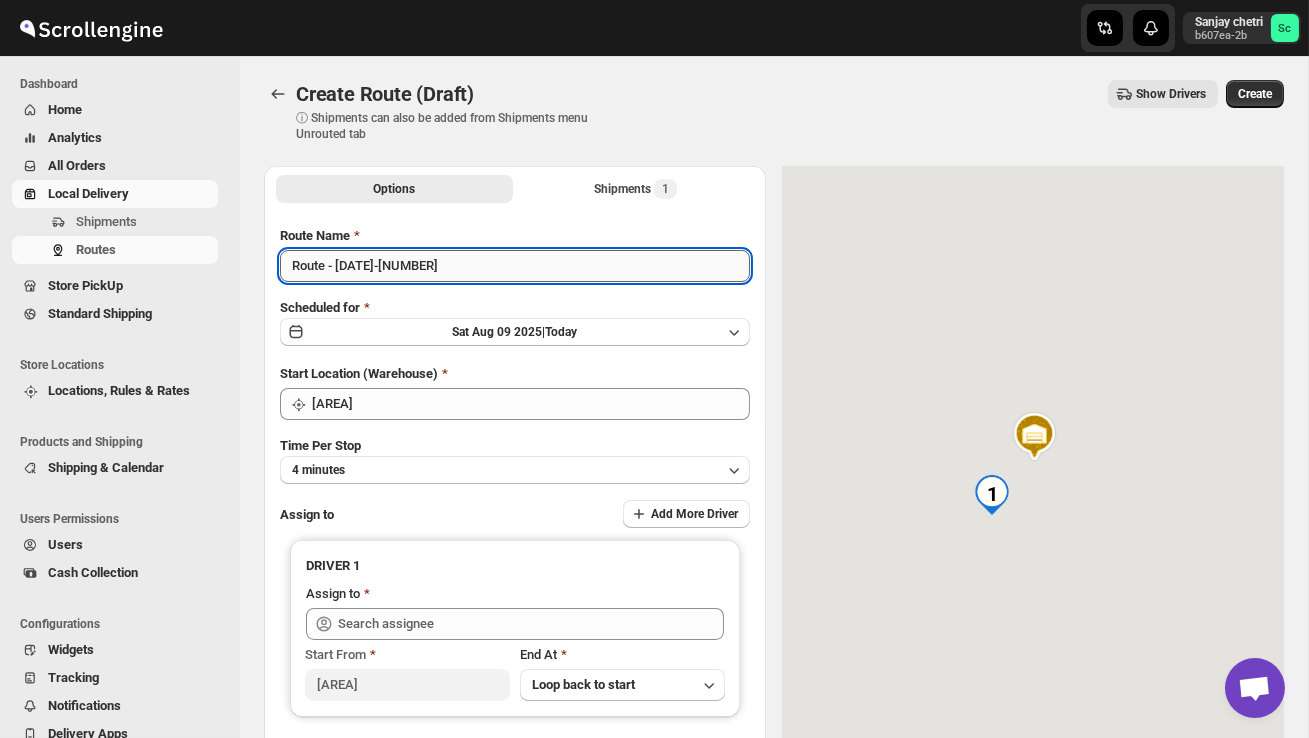 click on "Route - 09/08-1057" at bounding box center (515, 266) 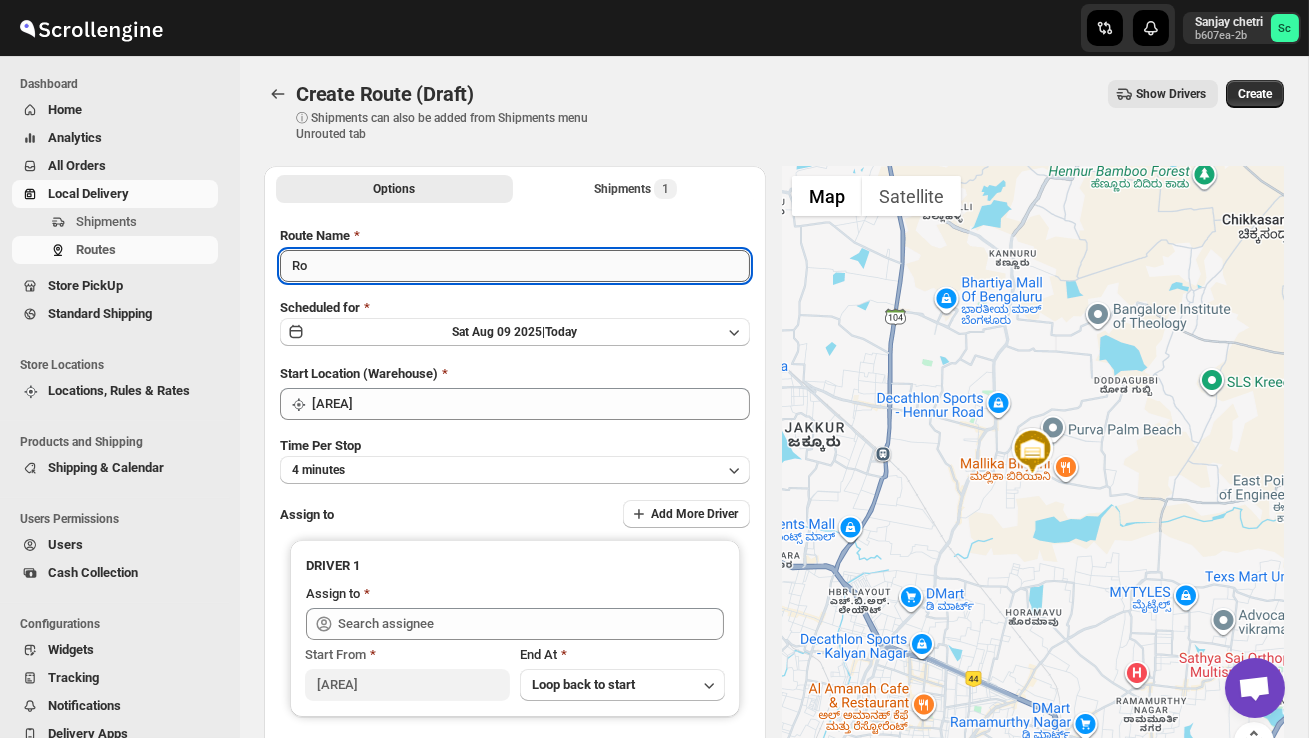 type on "R" 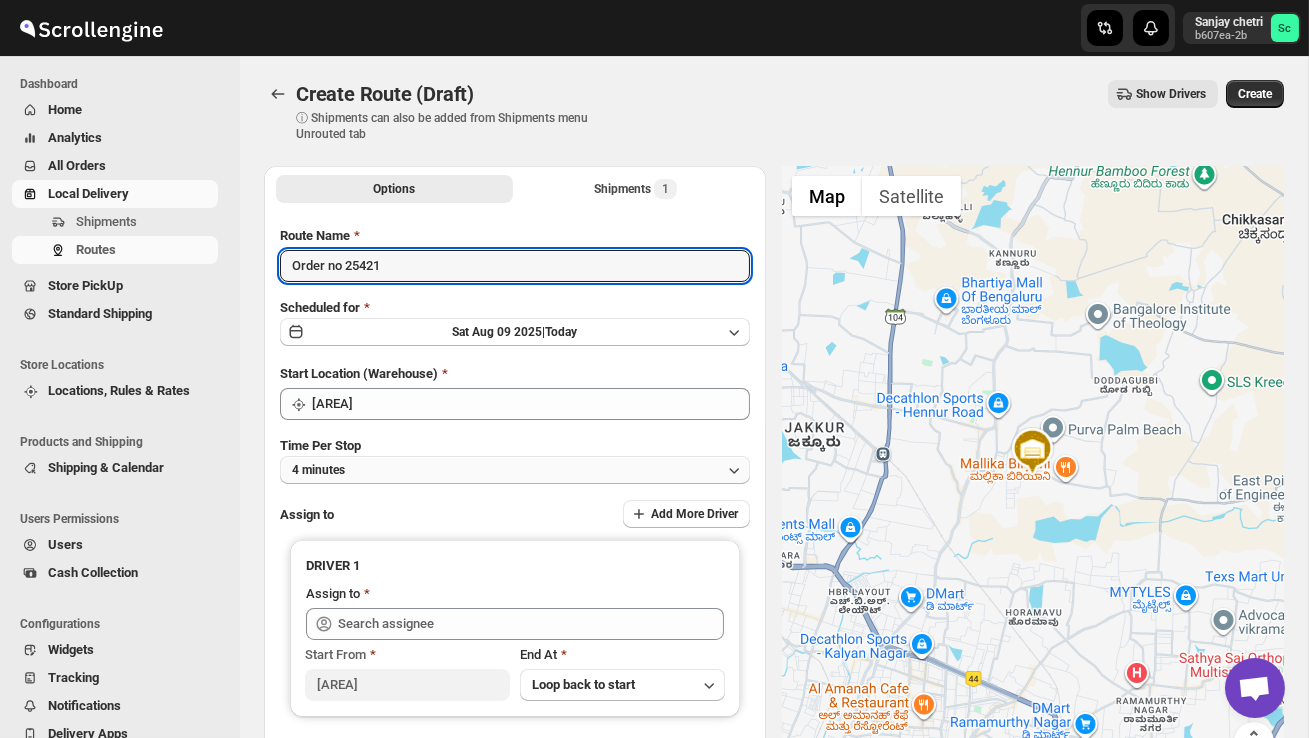 type on "Order no 25421" 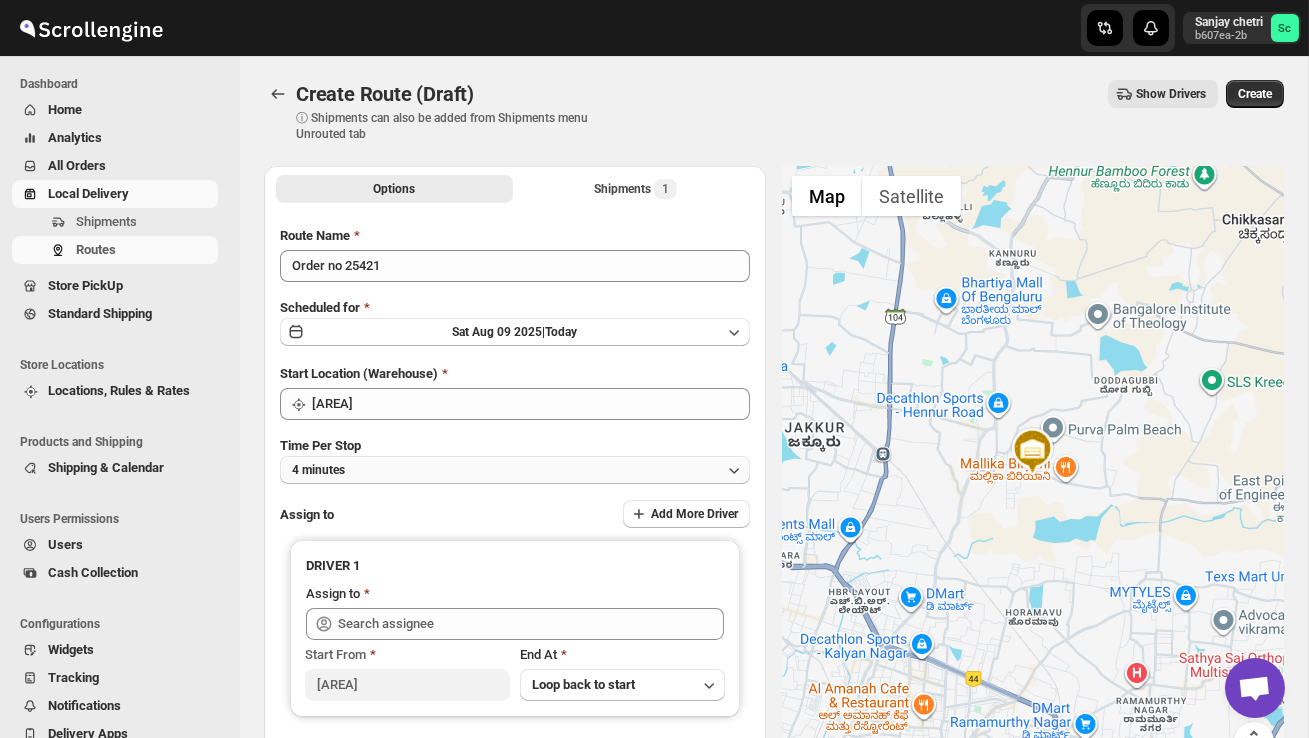 click on "4 minutes" at bounding box center (515, 470) 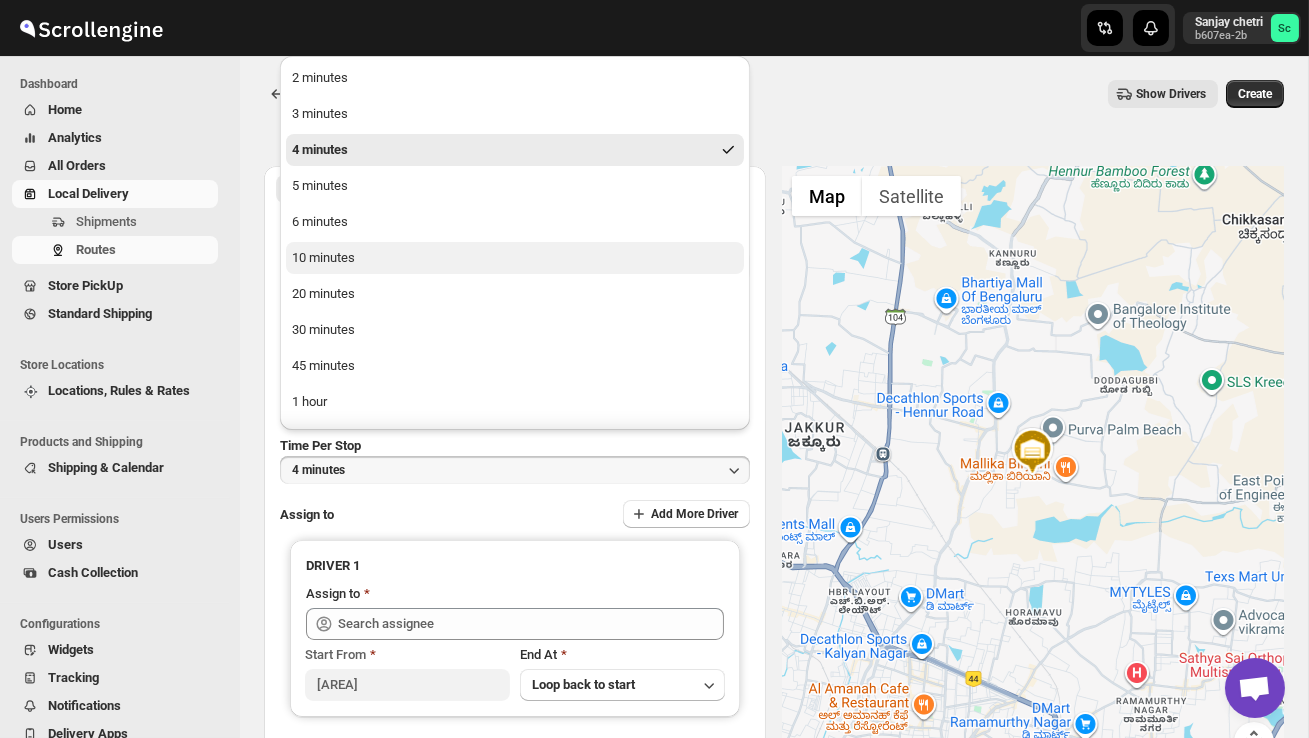 click on "10 minutes" at bounding box center (515, 258) 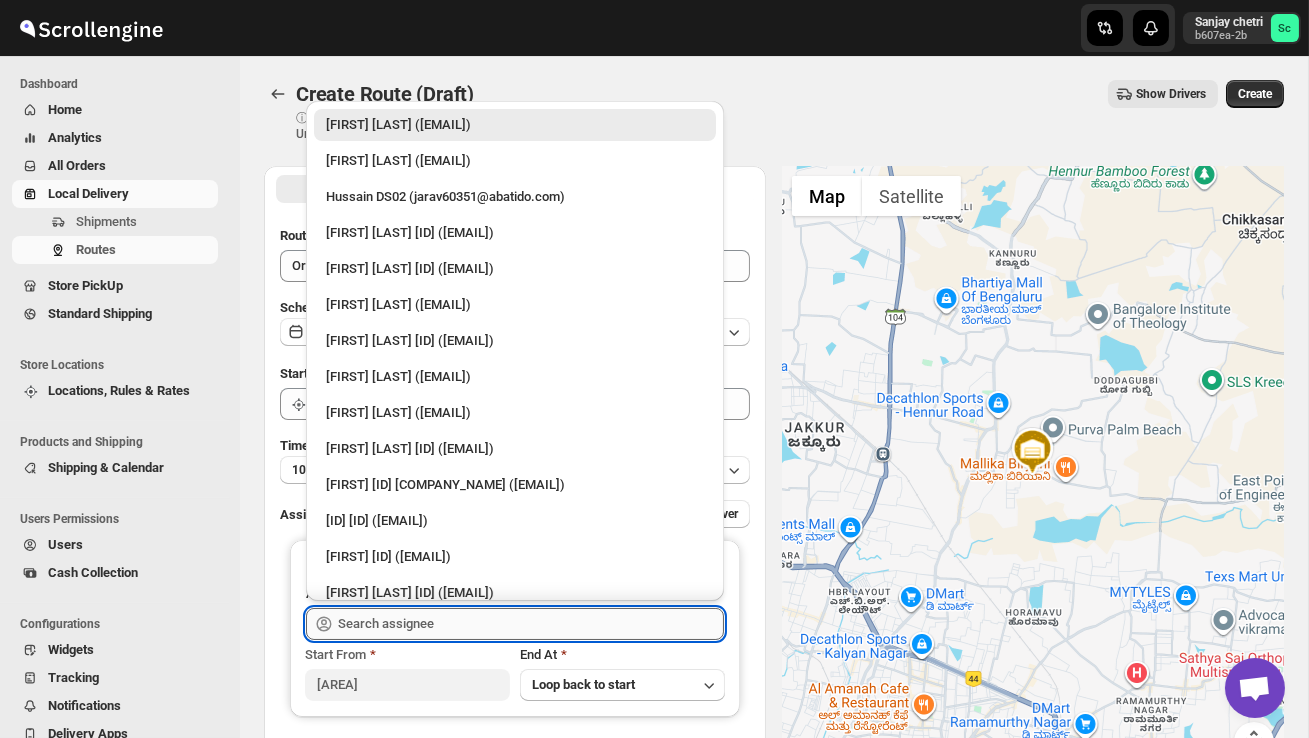 click at bounding box center [531, 624] 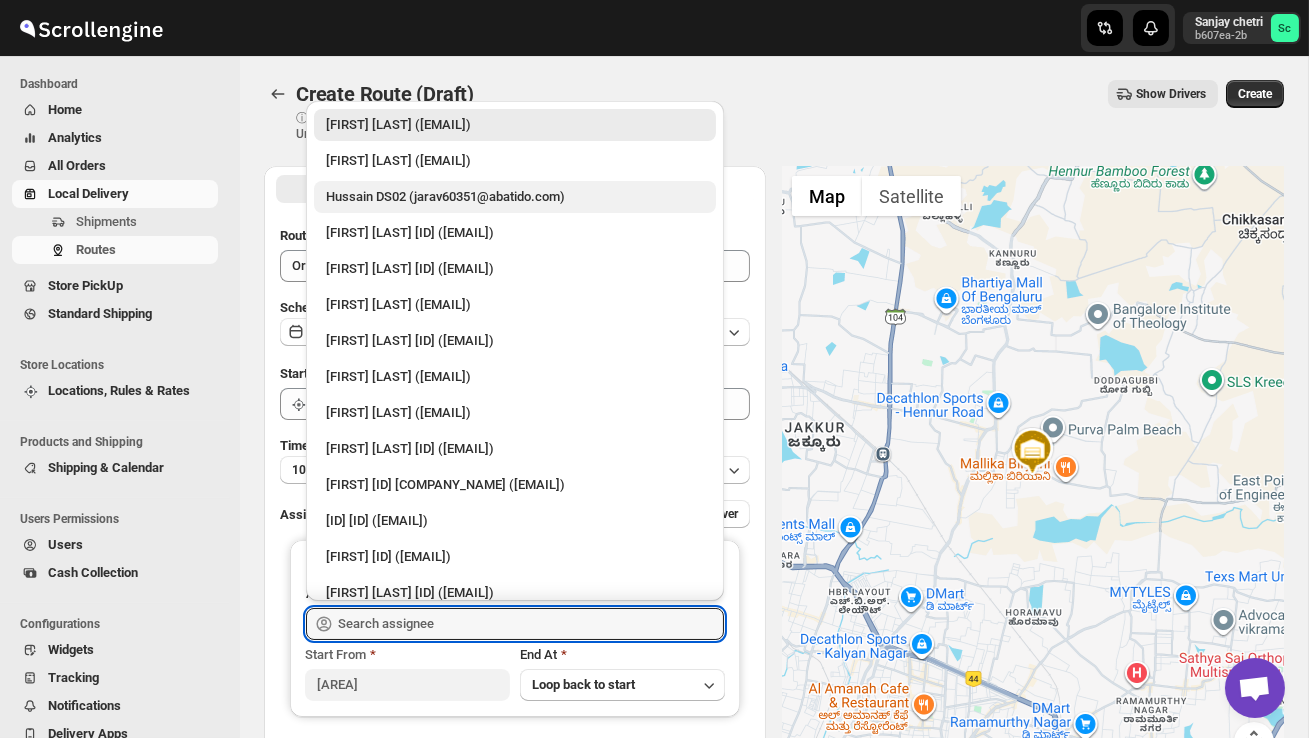 click on "Hussain DS02 (jarav60351@abatido.com)" at bounding box center (515, 197) 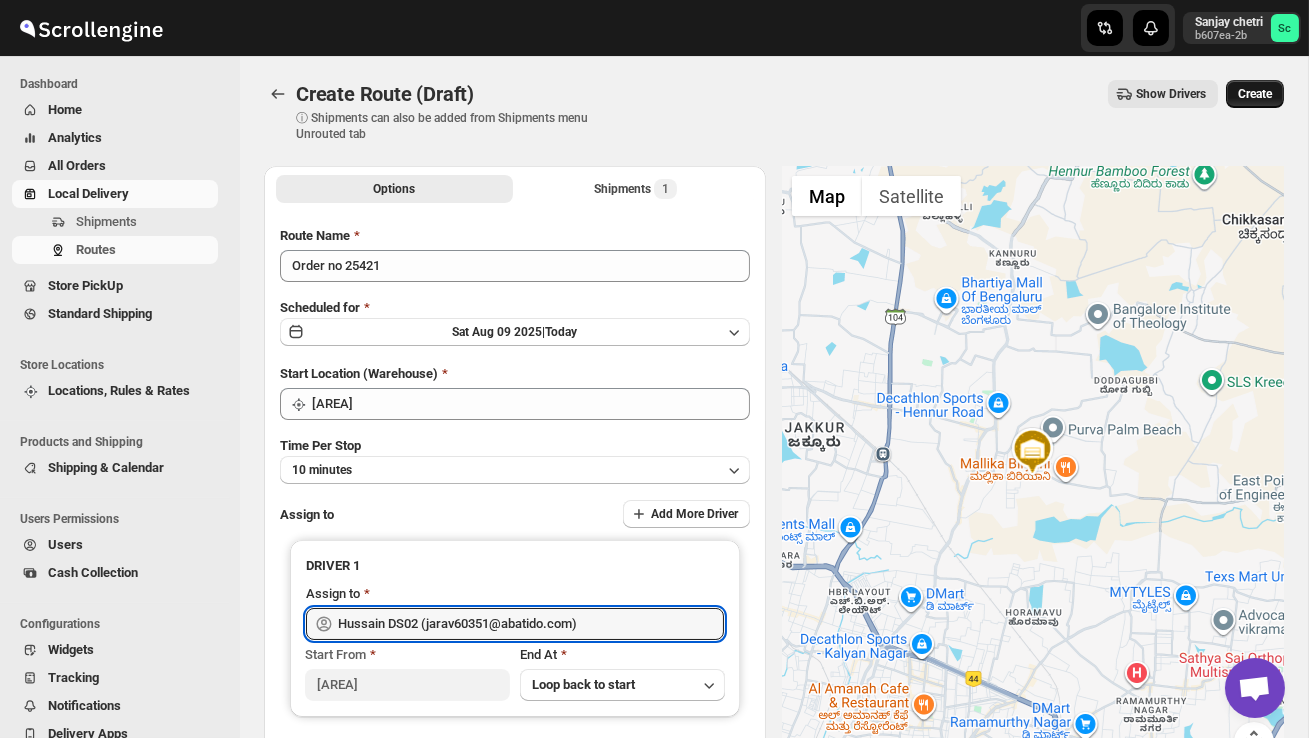 click on "Create" at bounding box center [1255, 94] 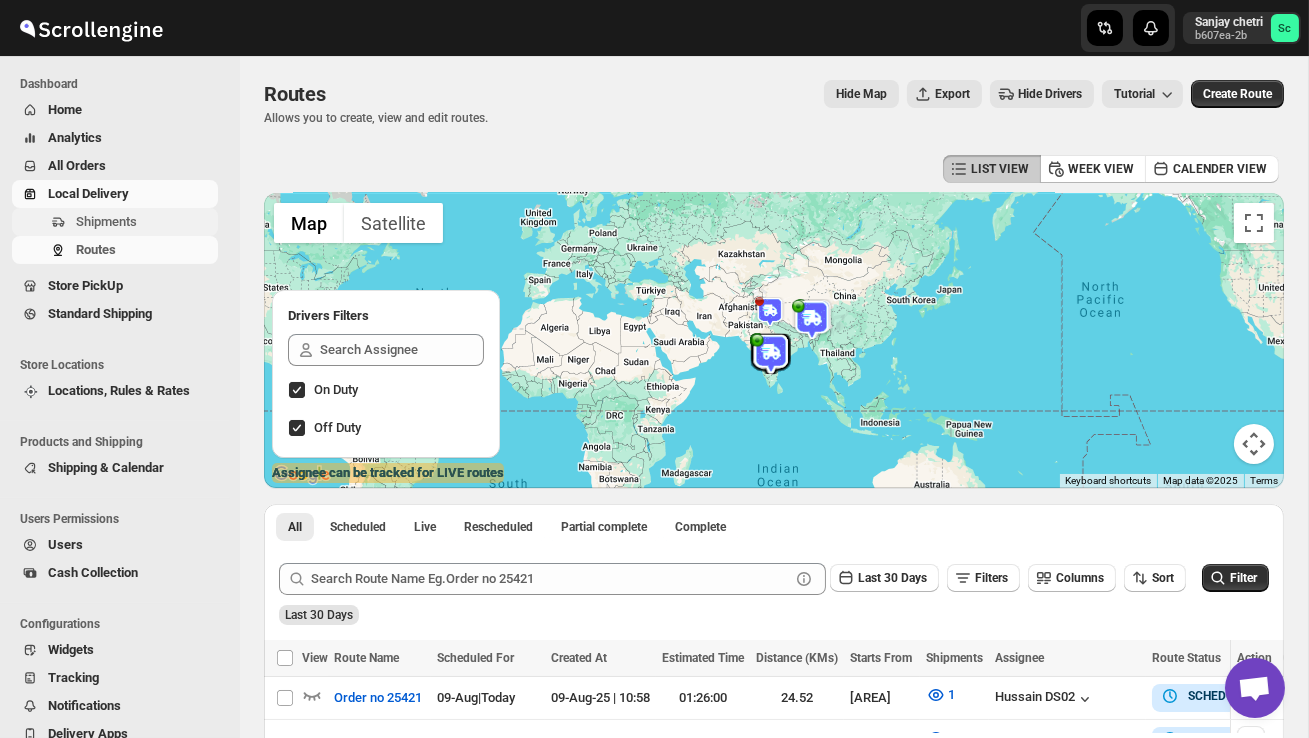 click on "Shipments" at bounding box center [106, 221] 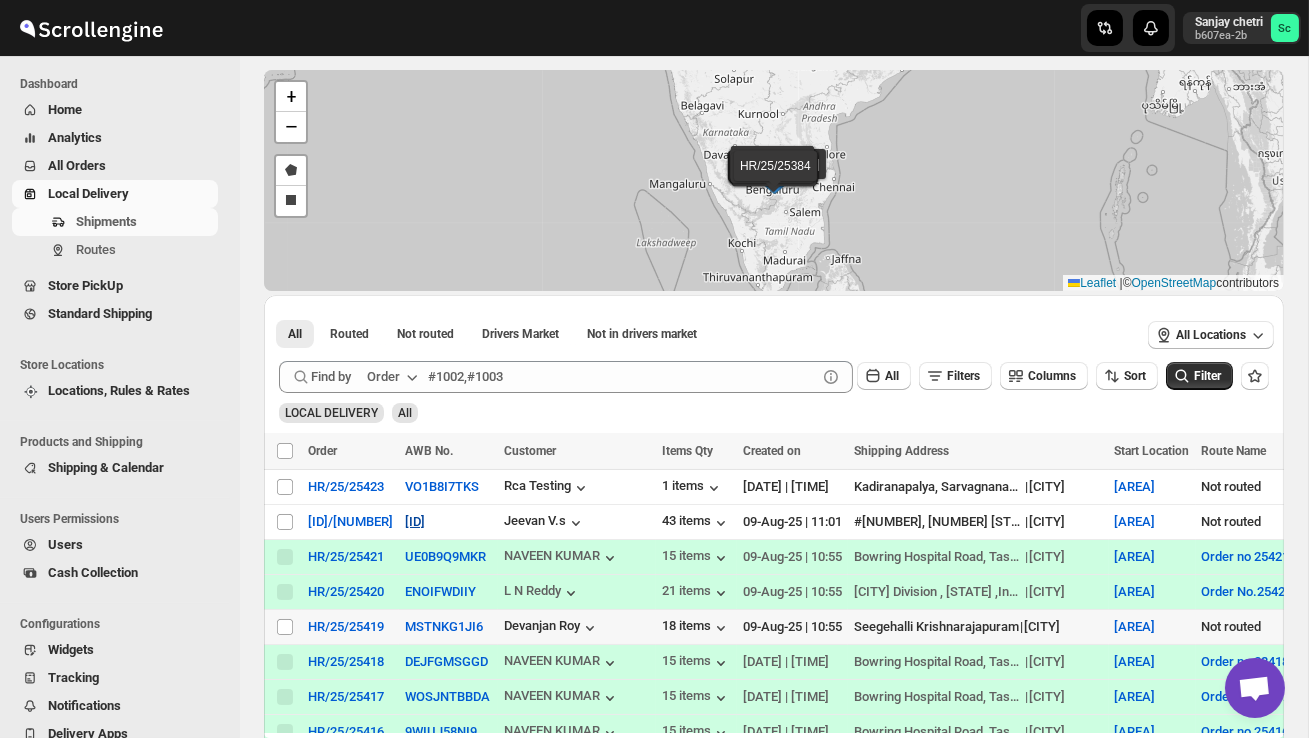 scroll, scrollTop: 120, scrollLeft: 0, axis: vertical 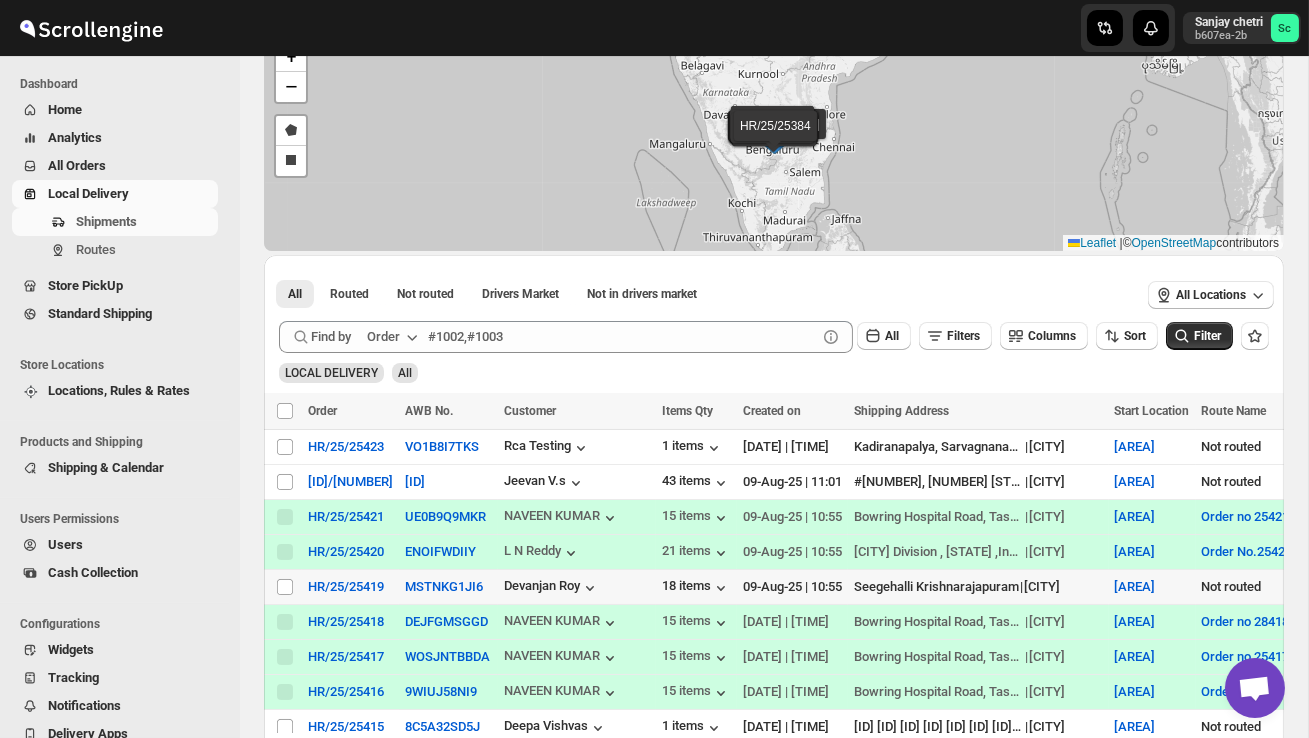 click on "Select shipment" at bounding box center [283, 587] 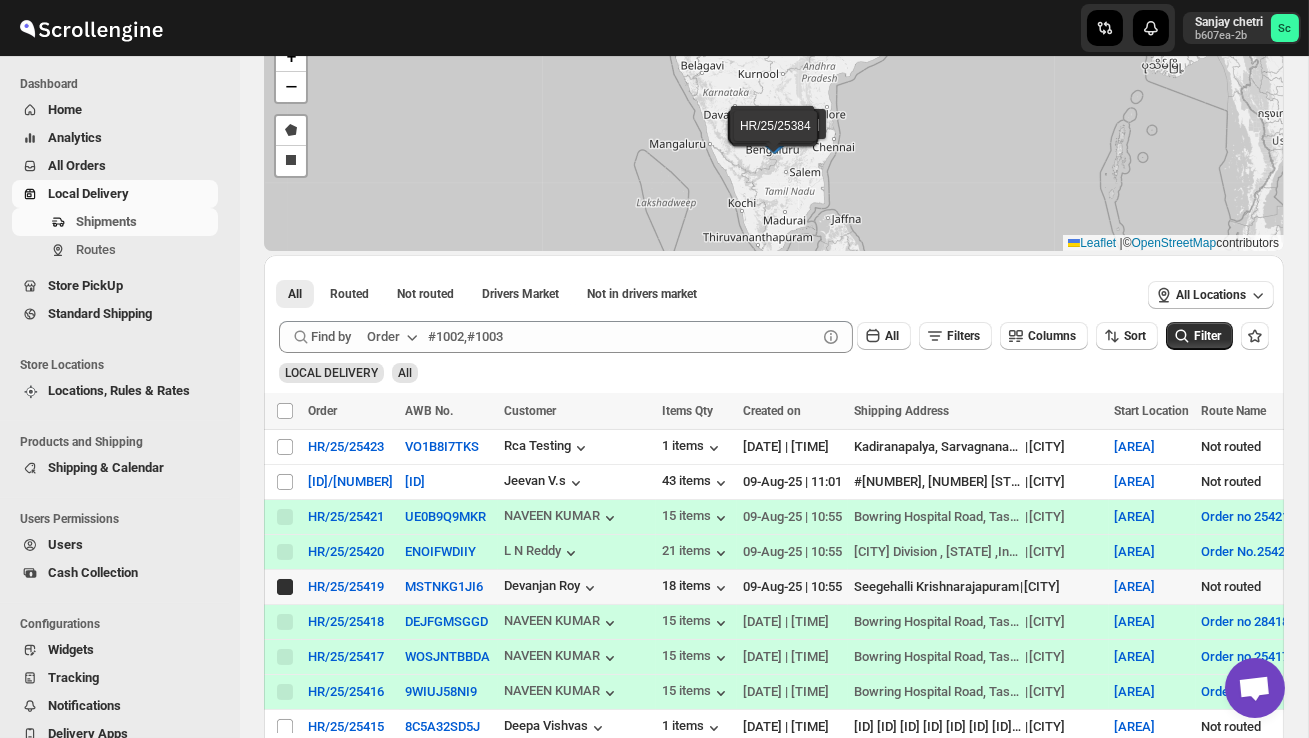 checkbox on "true" 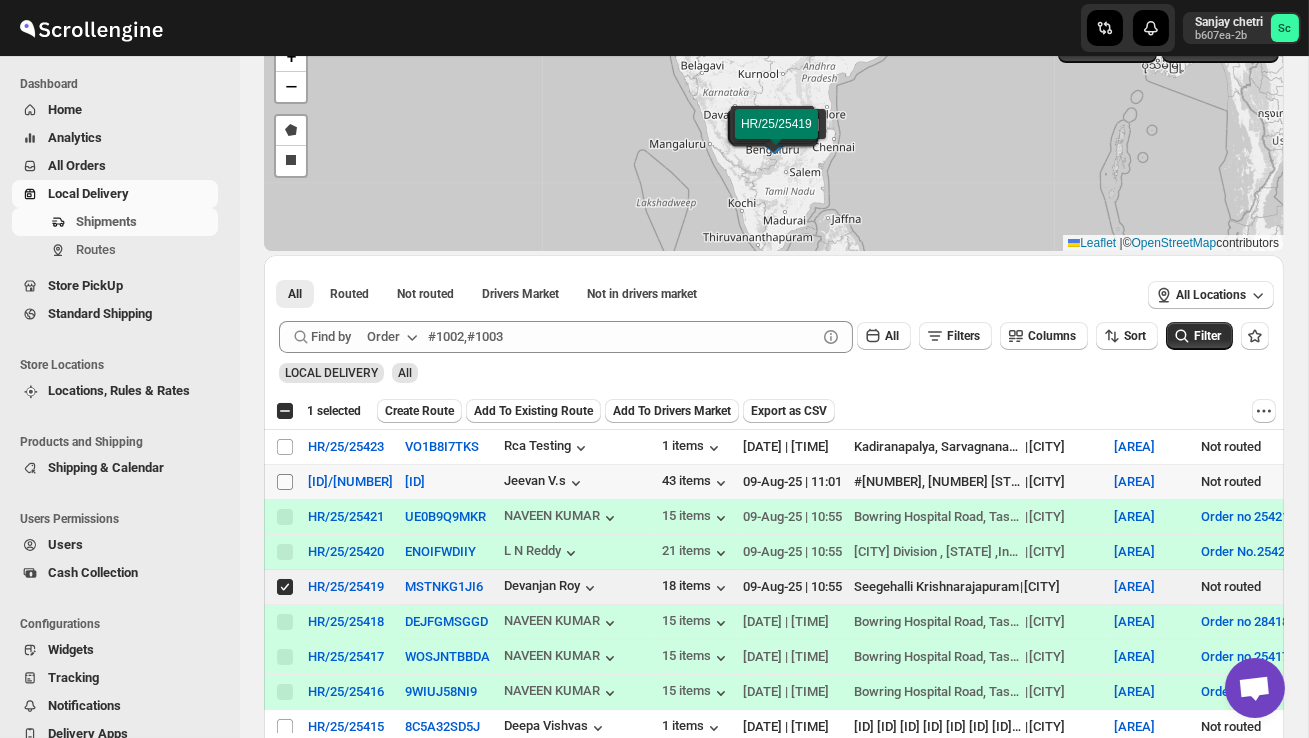 click on "Select shipment" at bounding box center (285, 482) 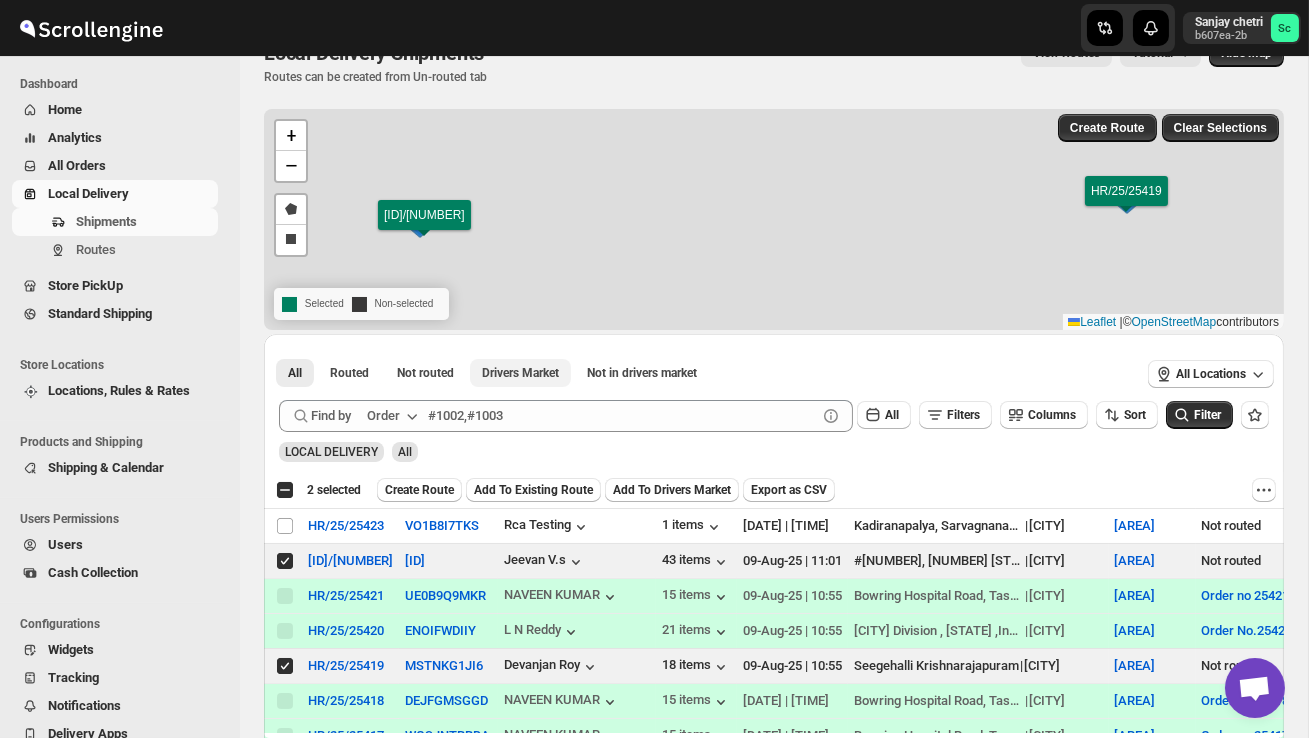 scroll, scrollTop: 60, scrollLeft: 0, axis: vertical 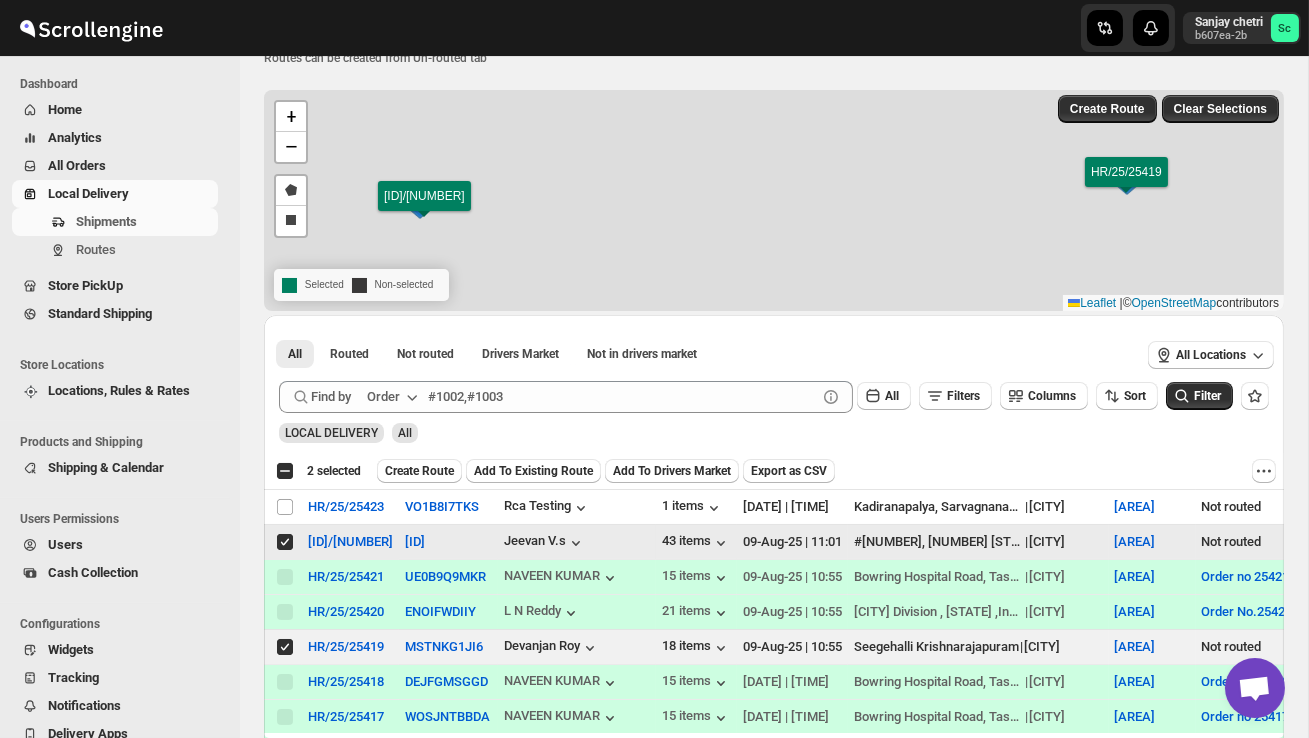 click on "Select shipment" at bounding box center [285, 542] 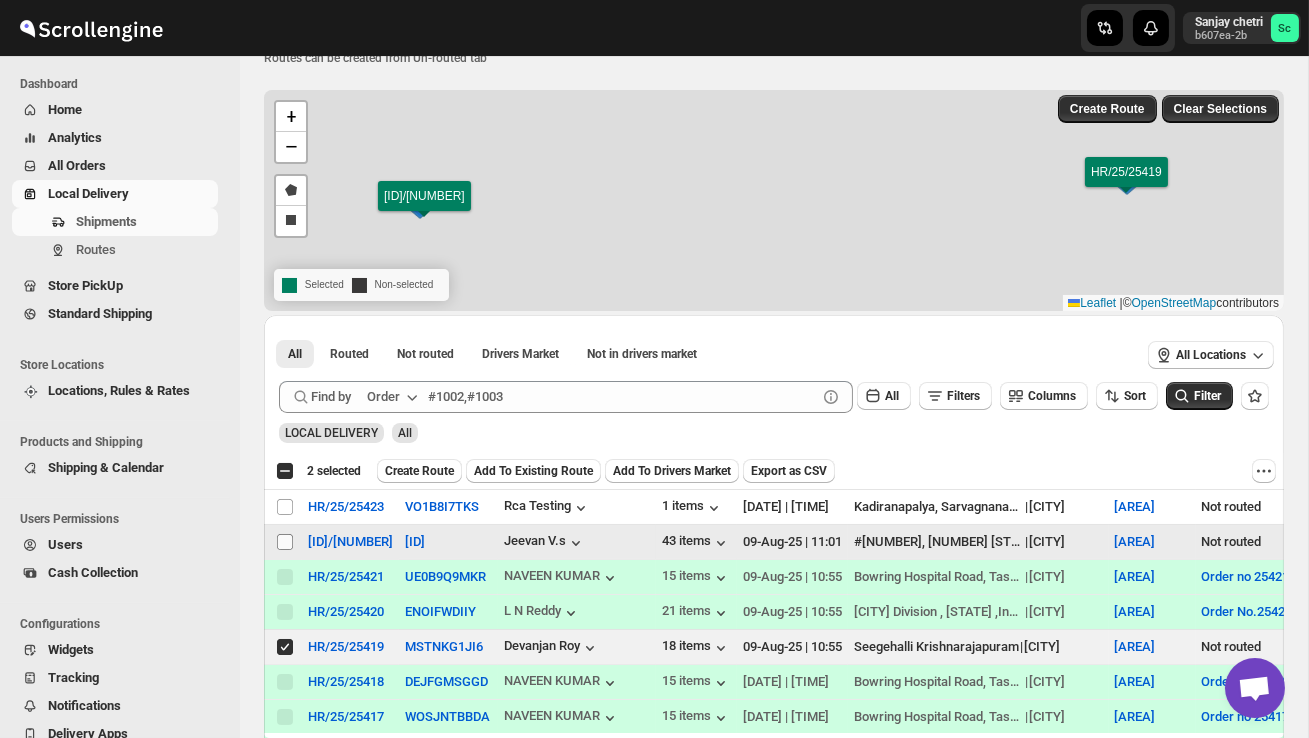 checkbox on "false" 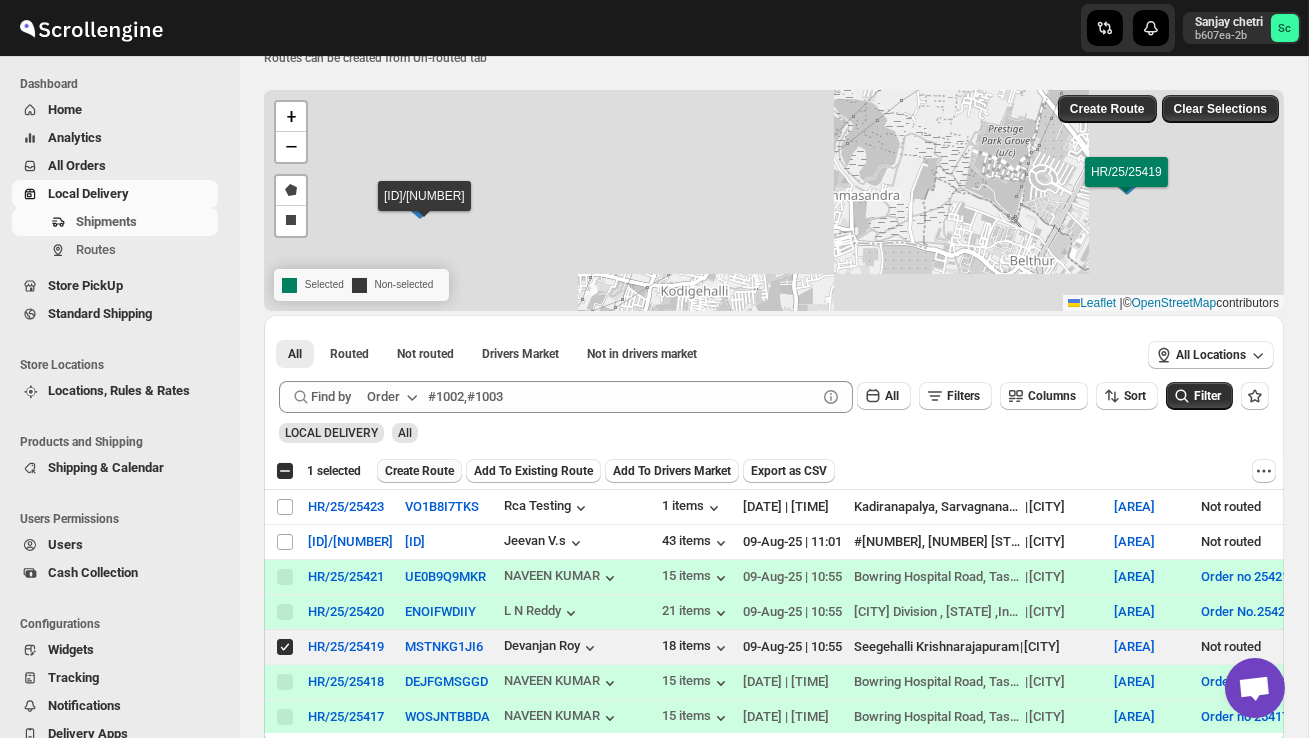 click on "Create Route" at bounding box center [419, 471] 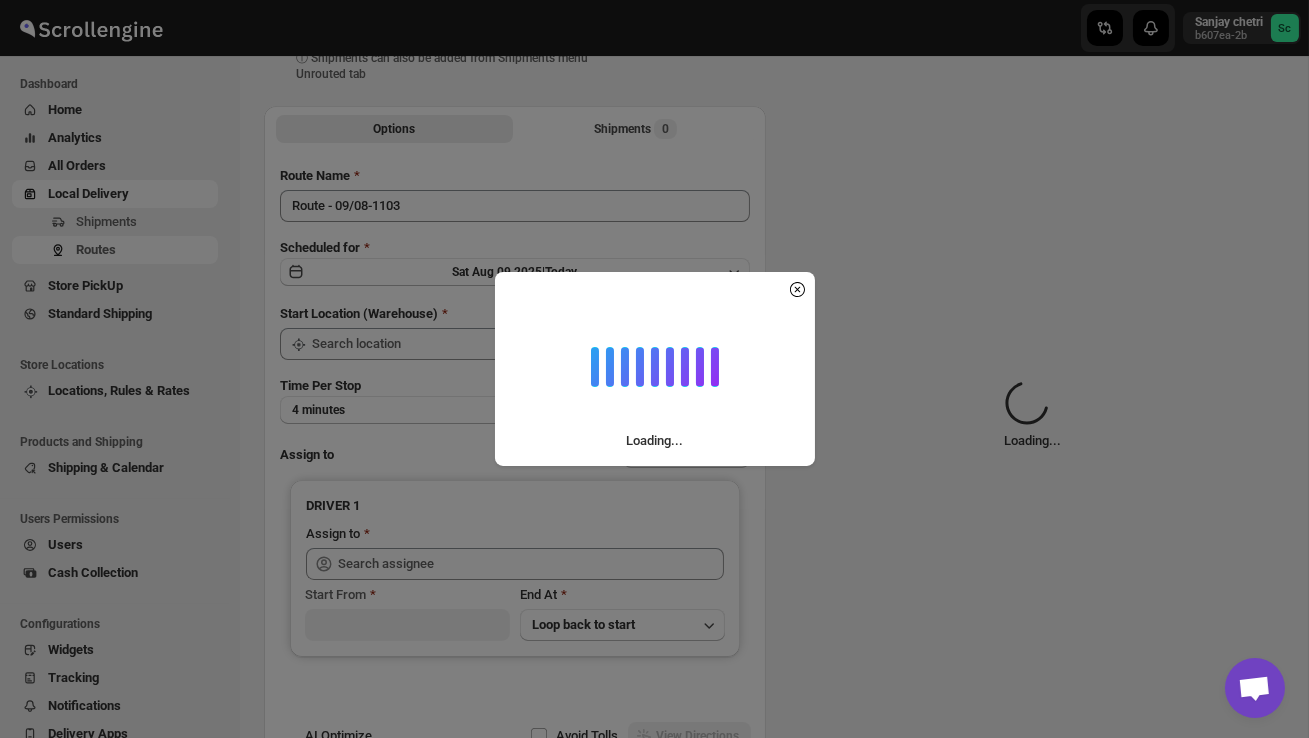 scroll, scrollTop: 0, scrollLeft: 0, axis: both 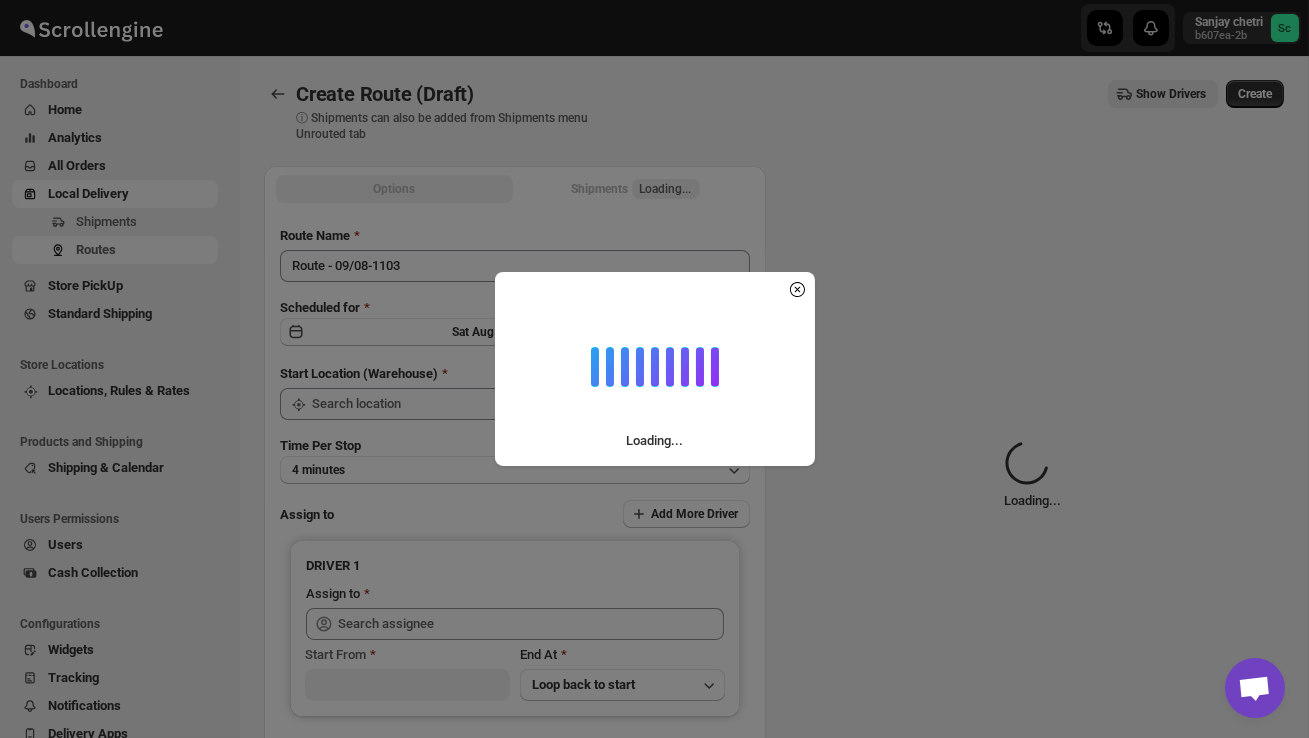 type on "DS02 Bileshivale" 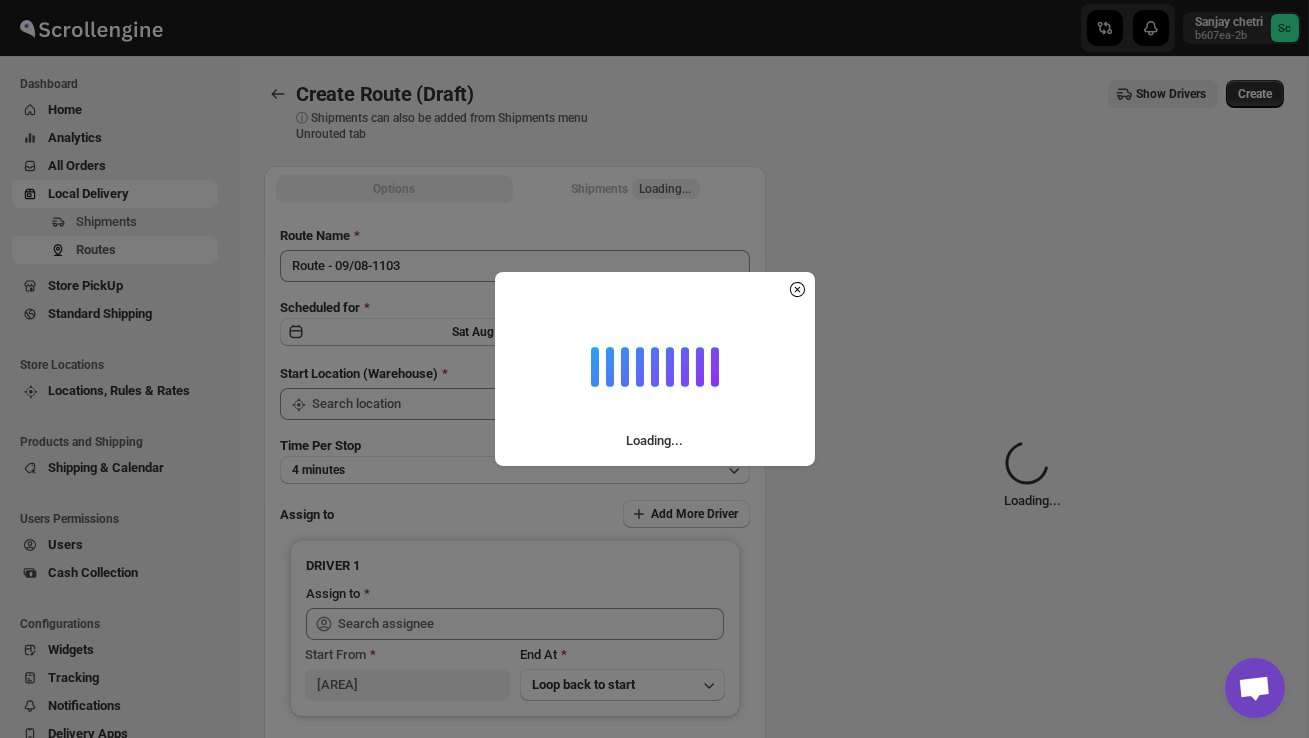 type on "DS02 Bileshivale" 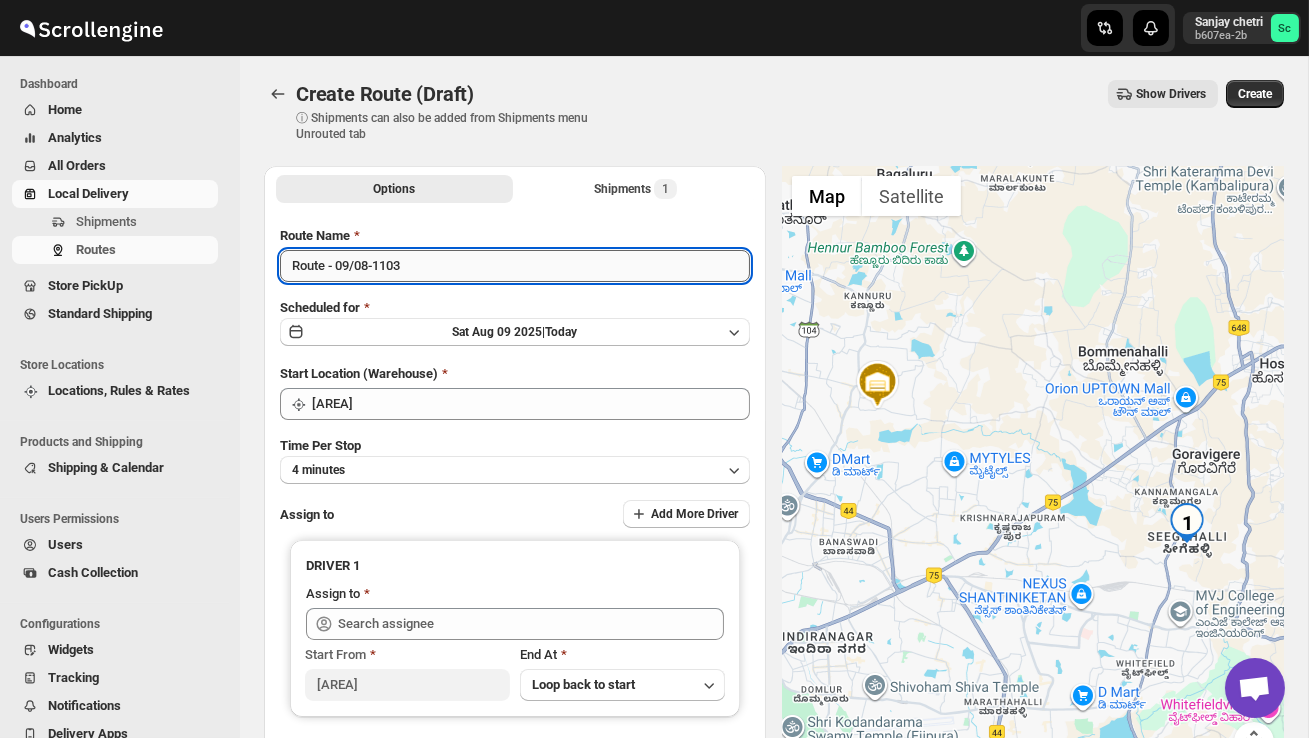 click on "Route - 09/08-1103" at bounding box center [515, 266] 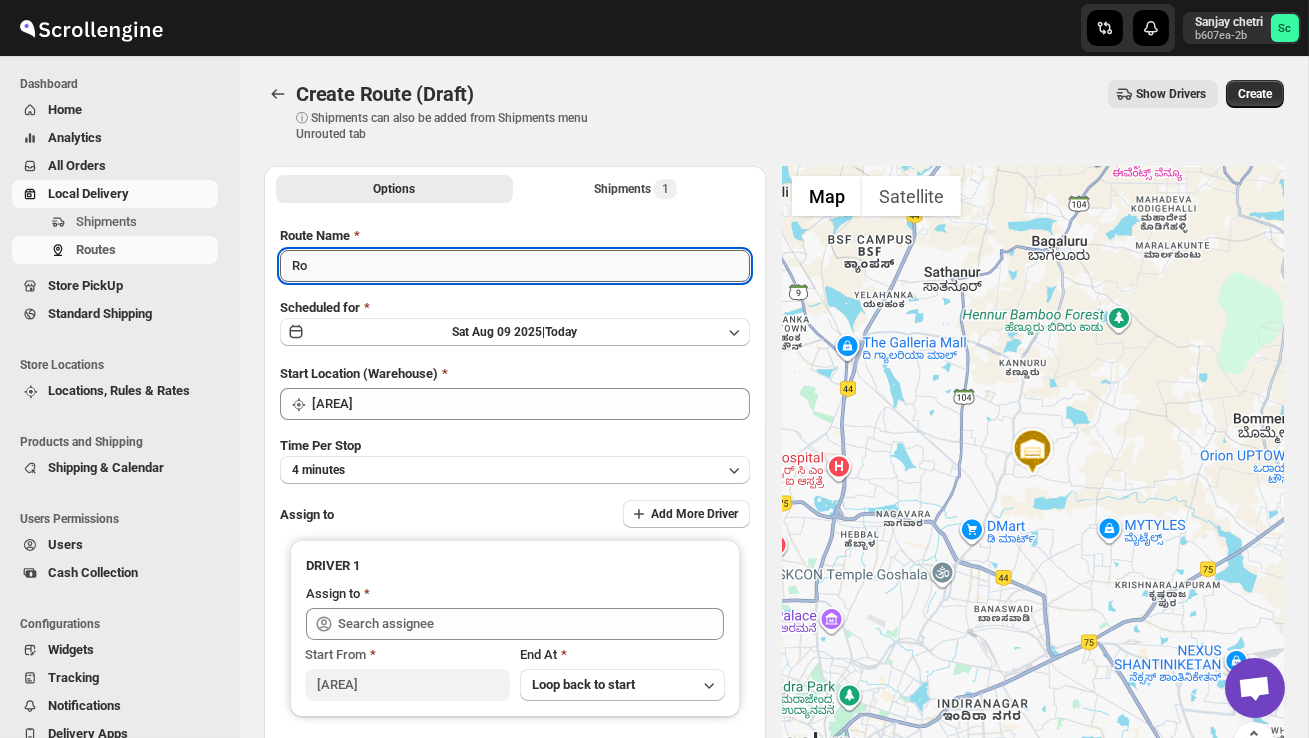 type on "R" 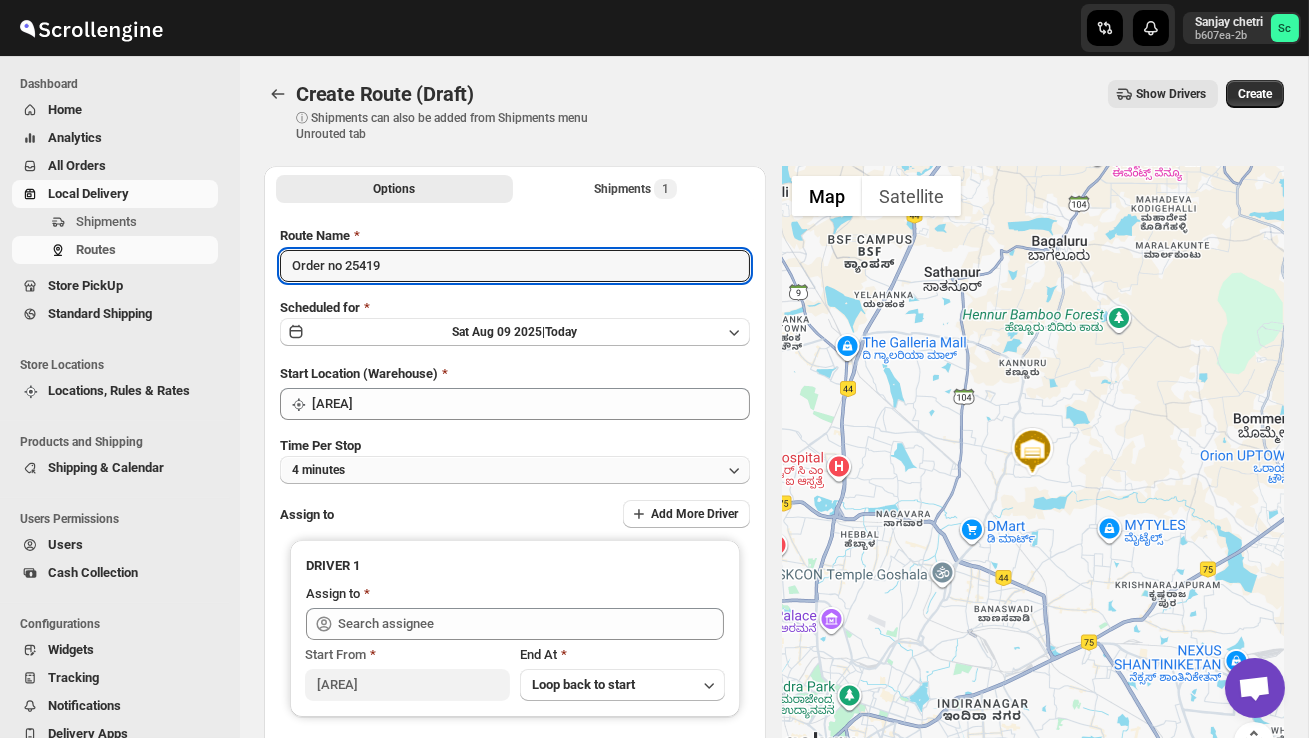 type on "Order no 25419" 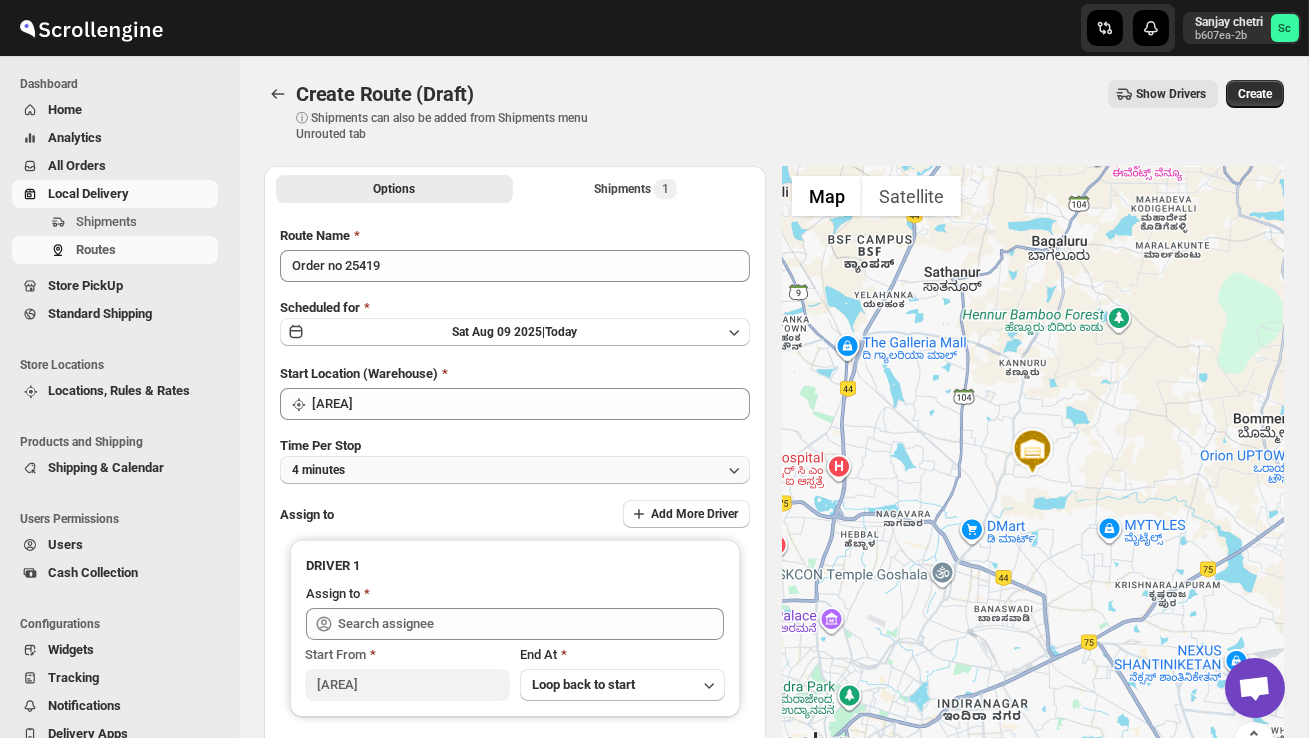 click on "4 minutes" at bounding box center [515, 470] 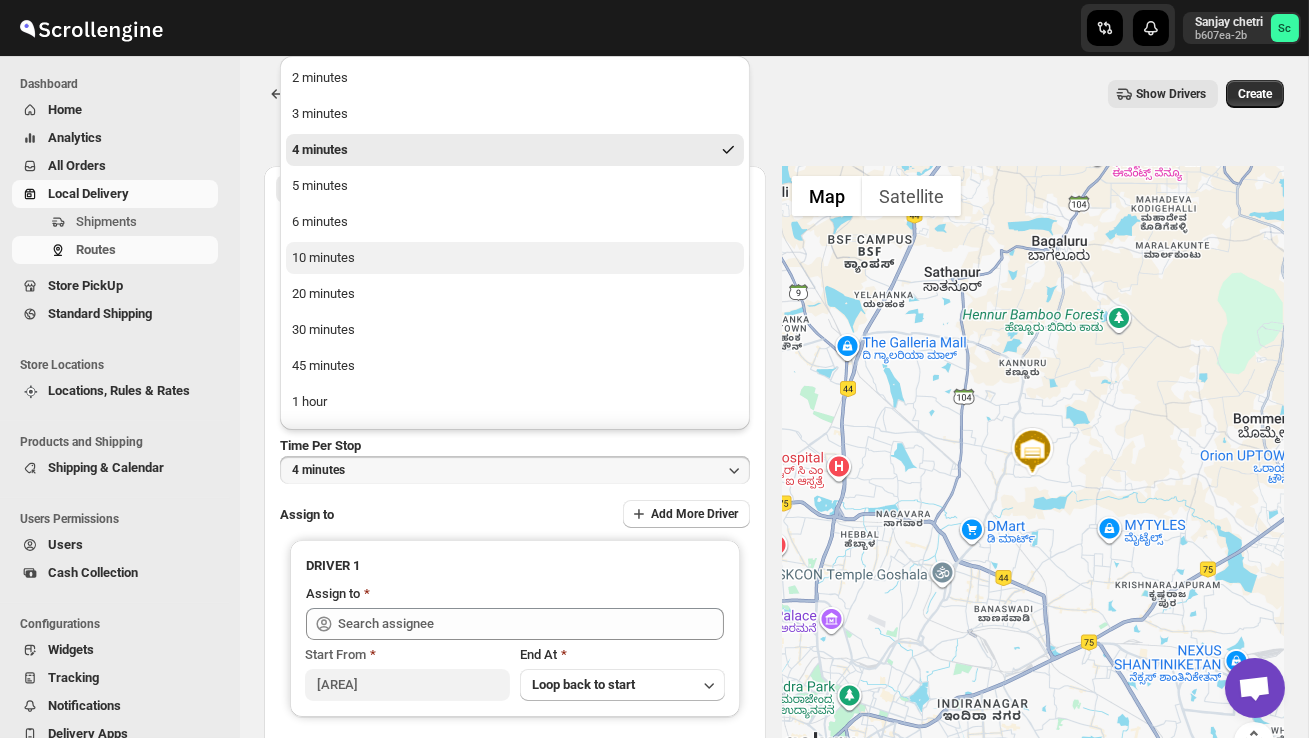 click on "10 minutes" at bounding box center (323, 258) 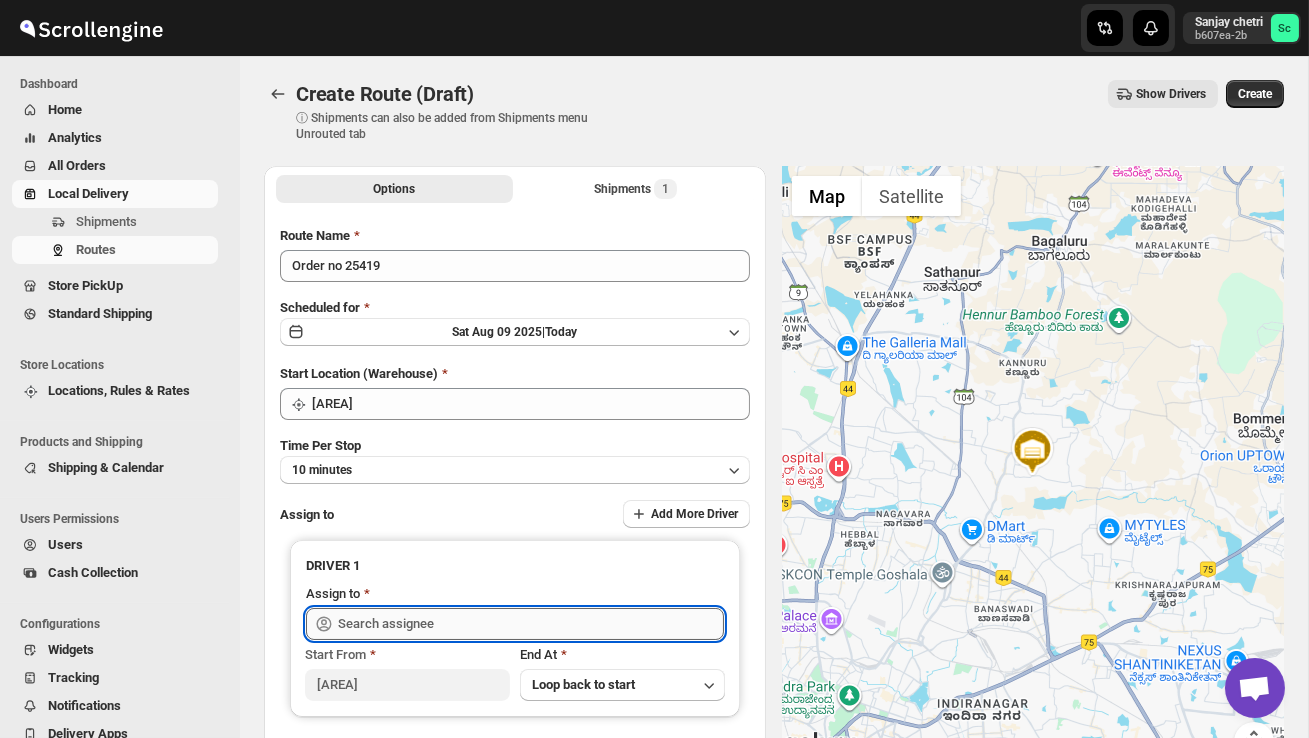 click at bounding box center (531, 624) 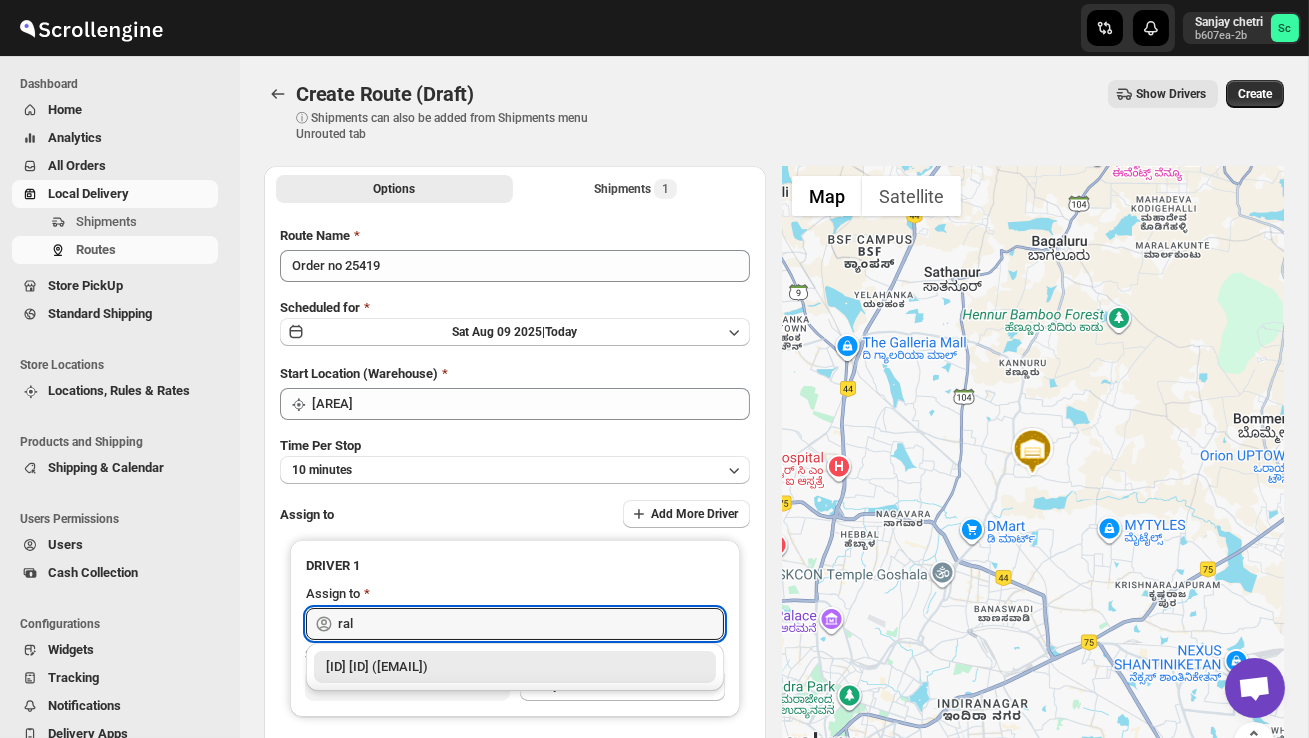click on "RALTIK DS02 ([EMAIL])" at bounding box center [515, 667] 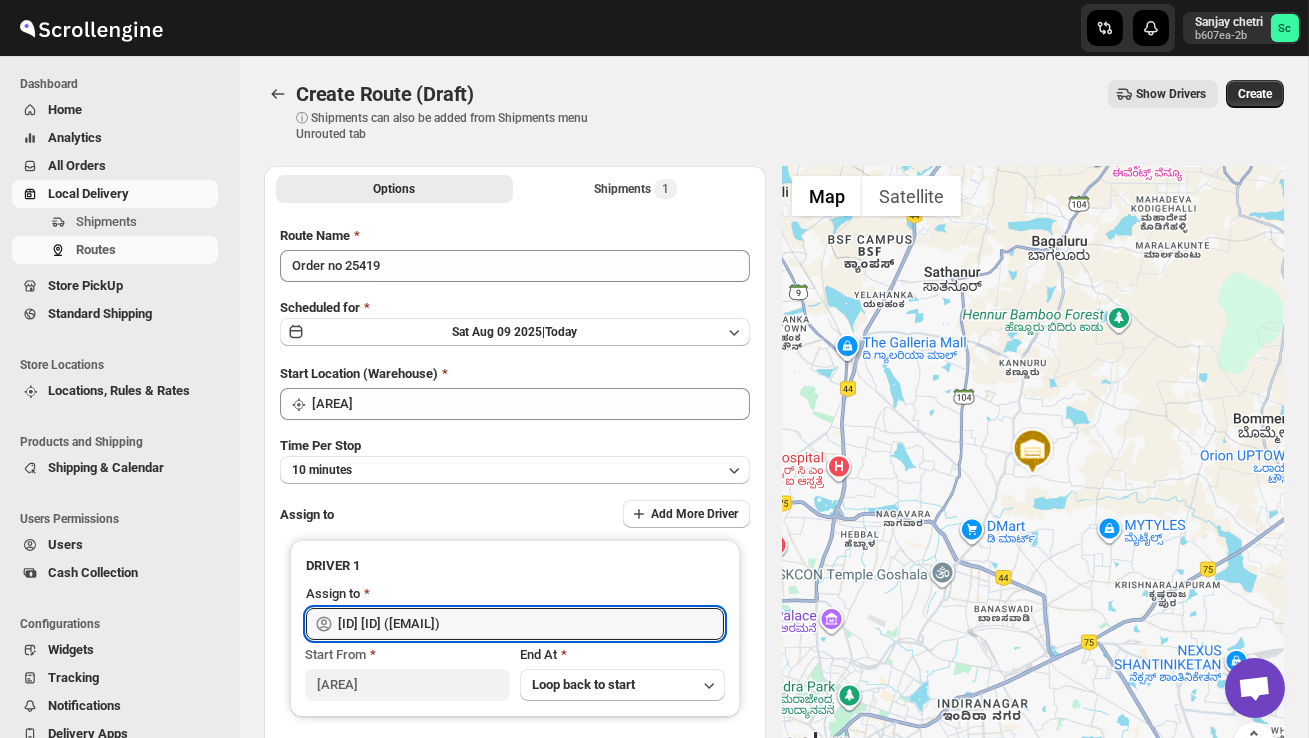 type on "RALTIK DS02 ([EMAIL])" 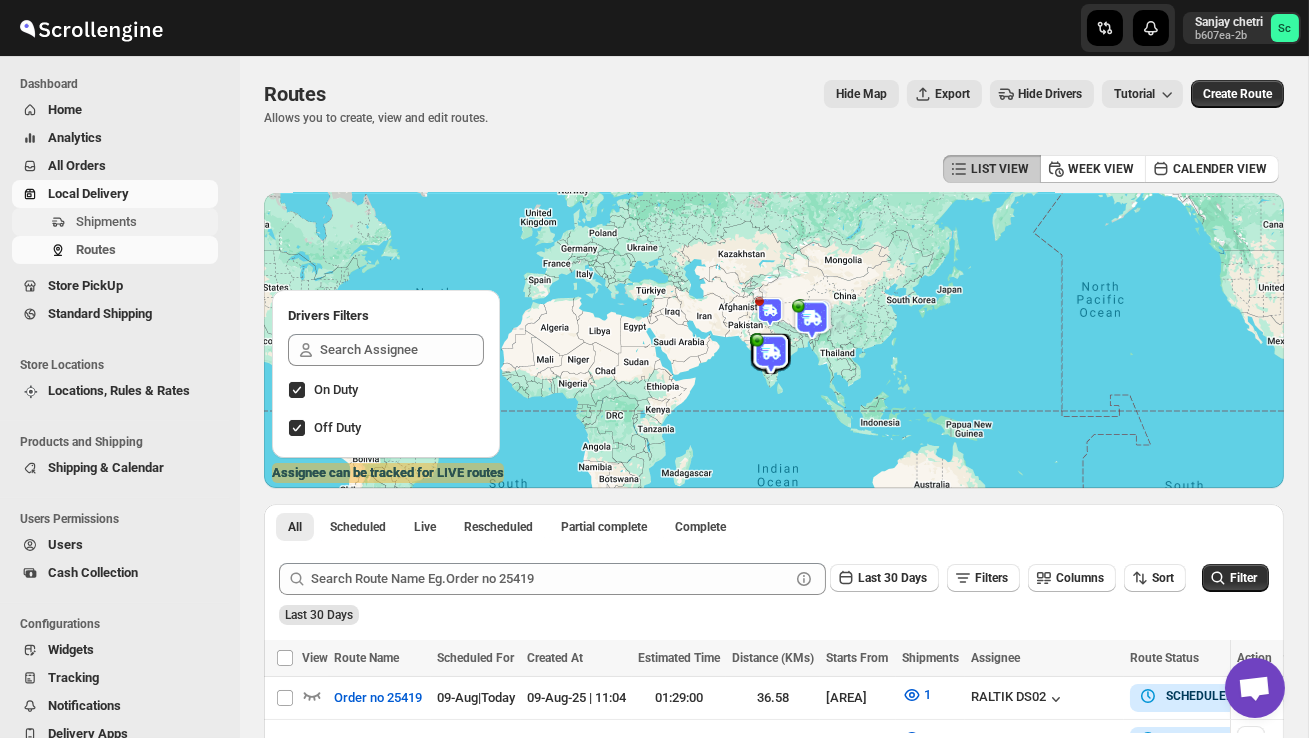 click on "Shipments" at bounding box center (145, 222) 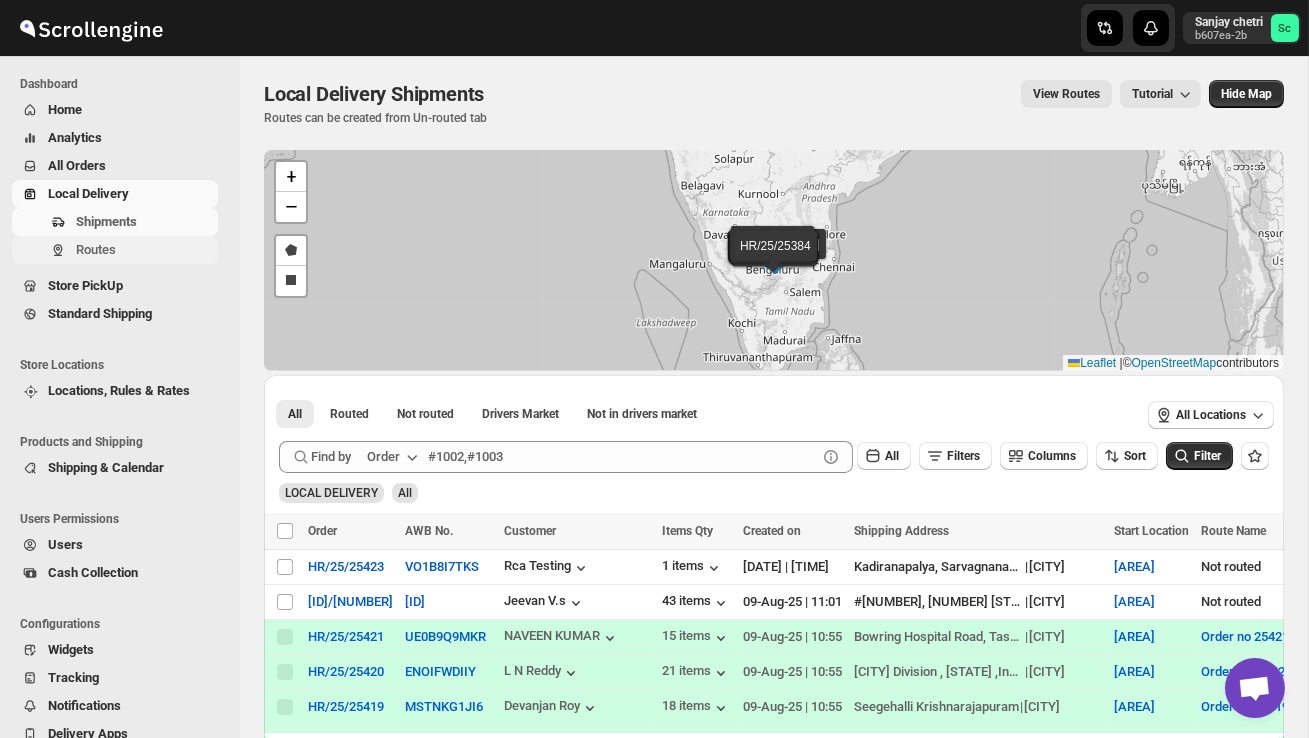 click on "Routes" at bounding box center [145, 250] 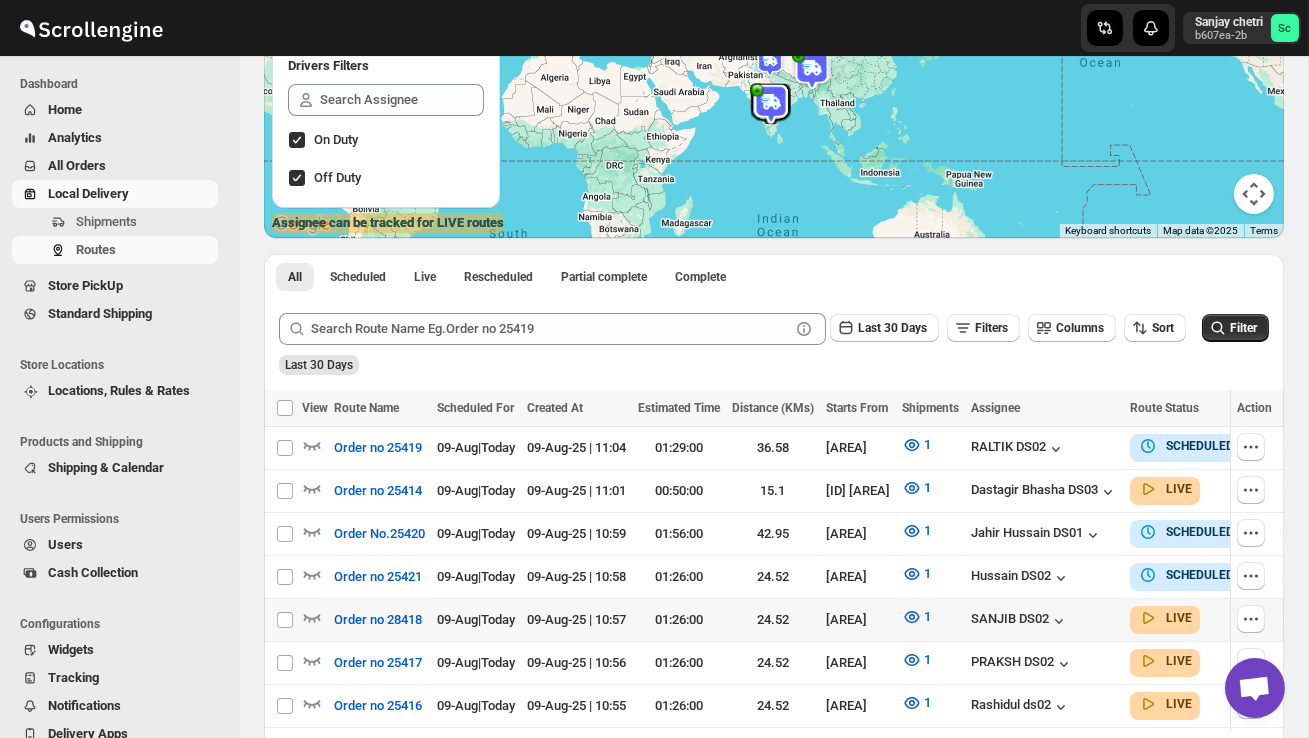 scroll, scrollTop: 288, scrollLeft: 0, axis: vertical 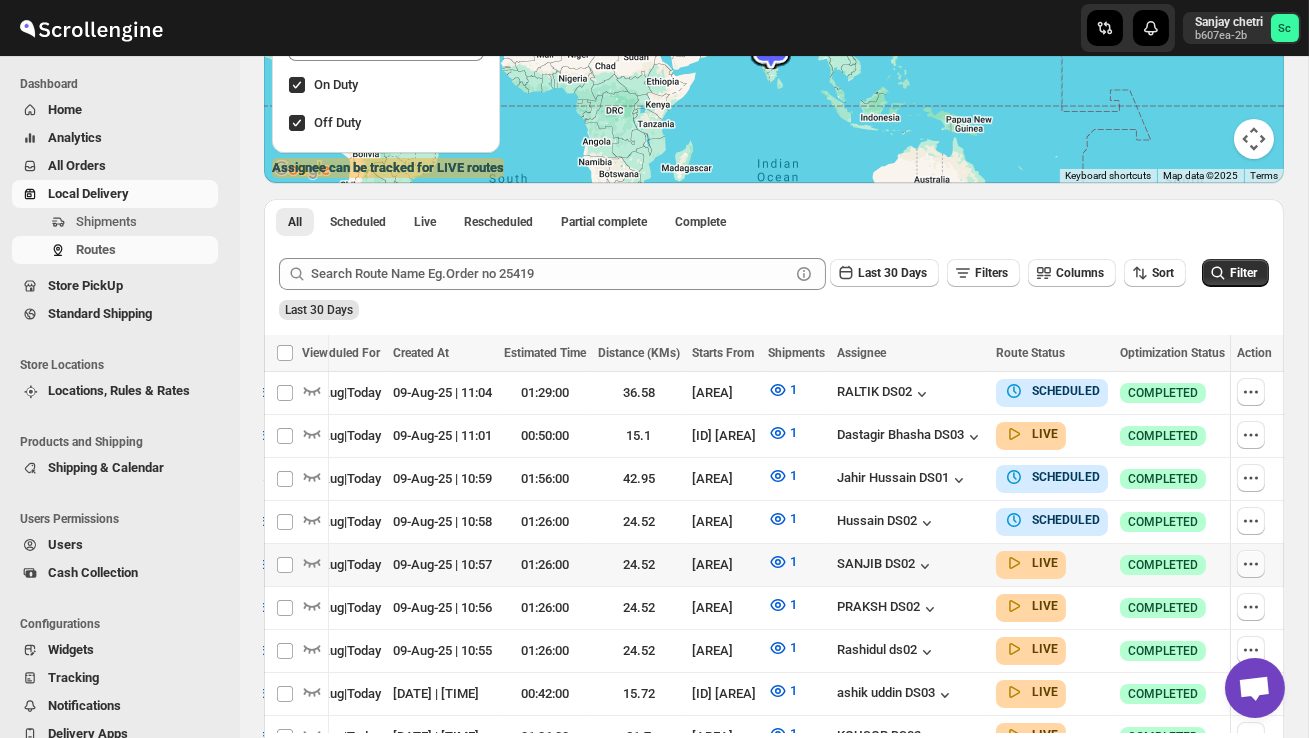 click 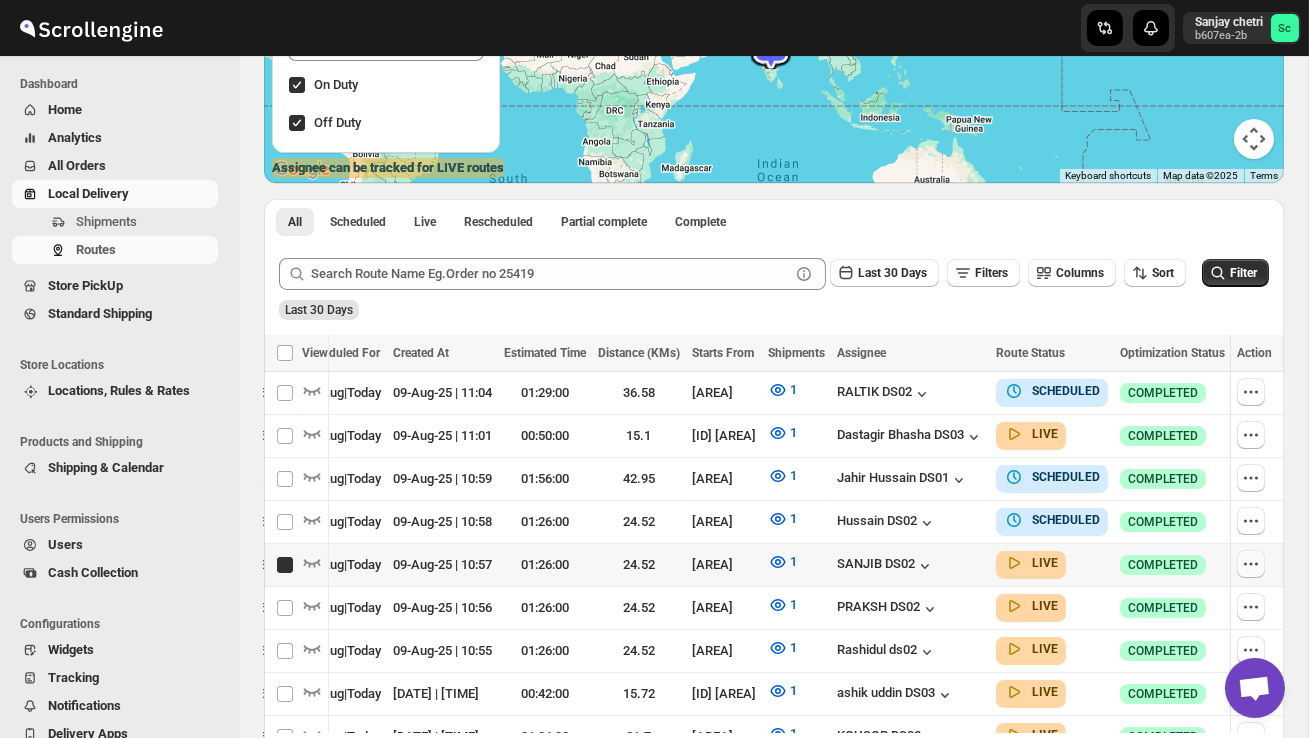 checkbox on "true" 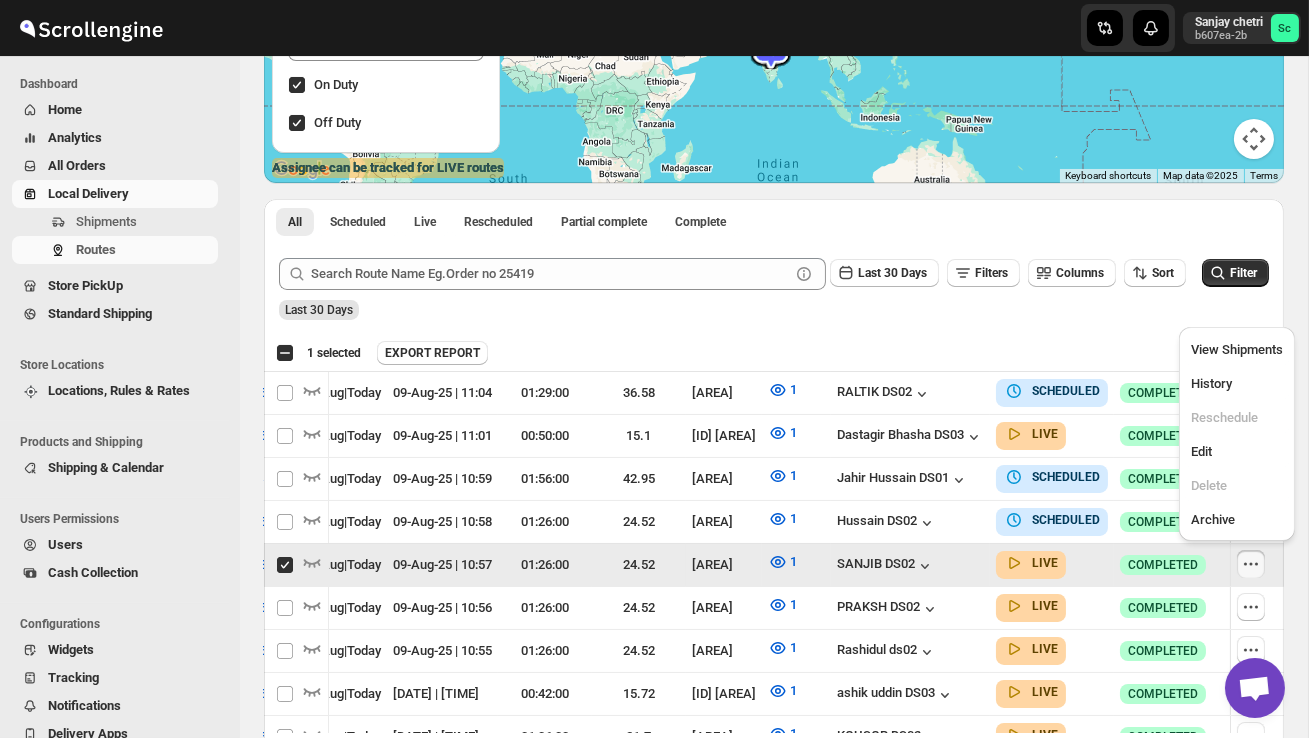 scroll, scrollTop: 0, scrollLeft: 1, axis: horizontal 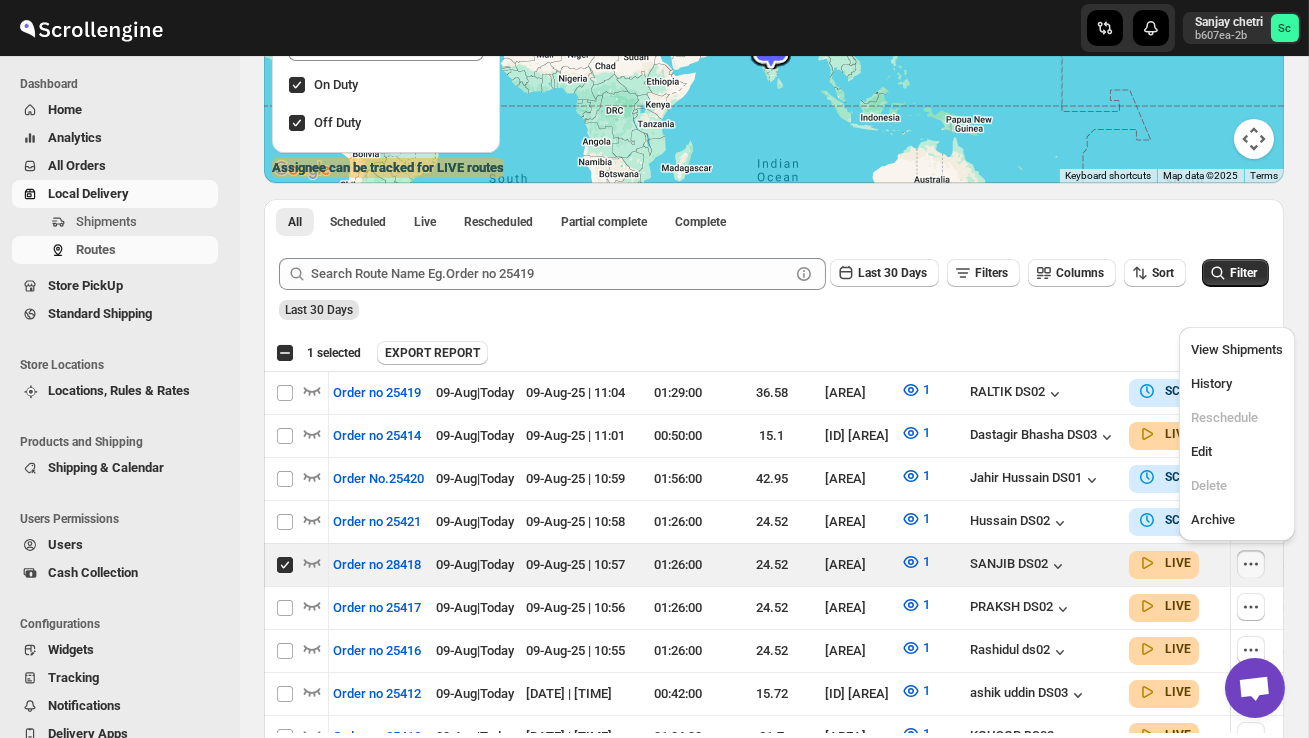 click on "Select all 40 Routes 1 selected EXPORT REPORT EXPORT REPORT" at bounding box center [774, 353] 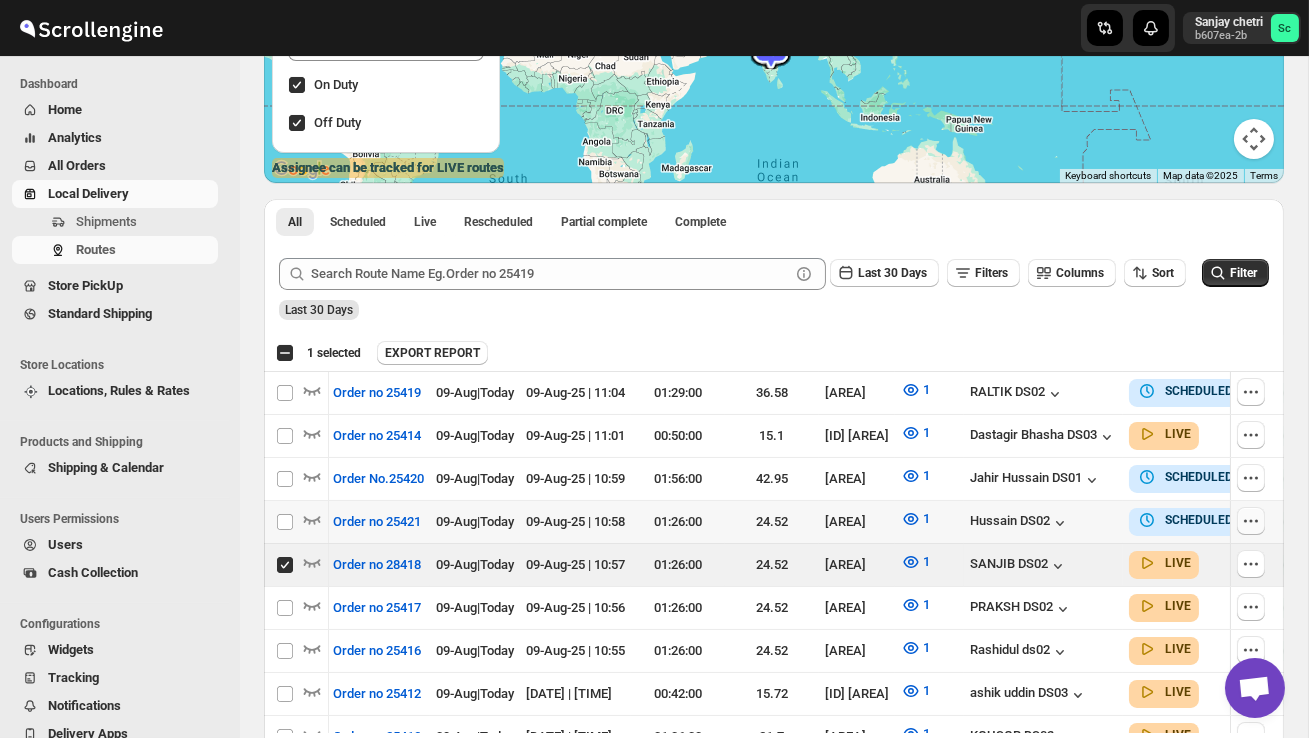 click 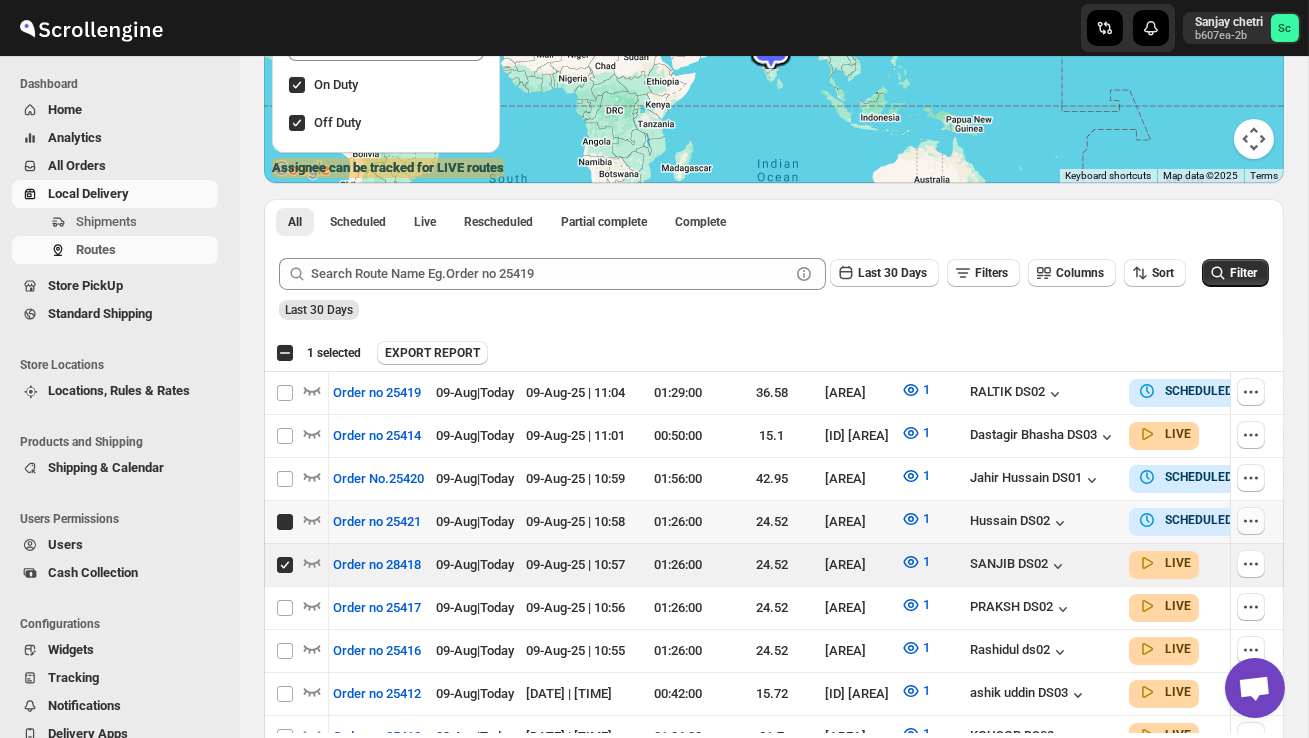 checkbox on "true" 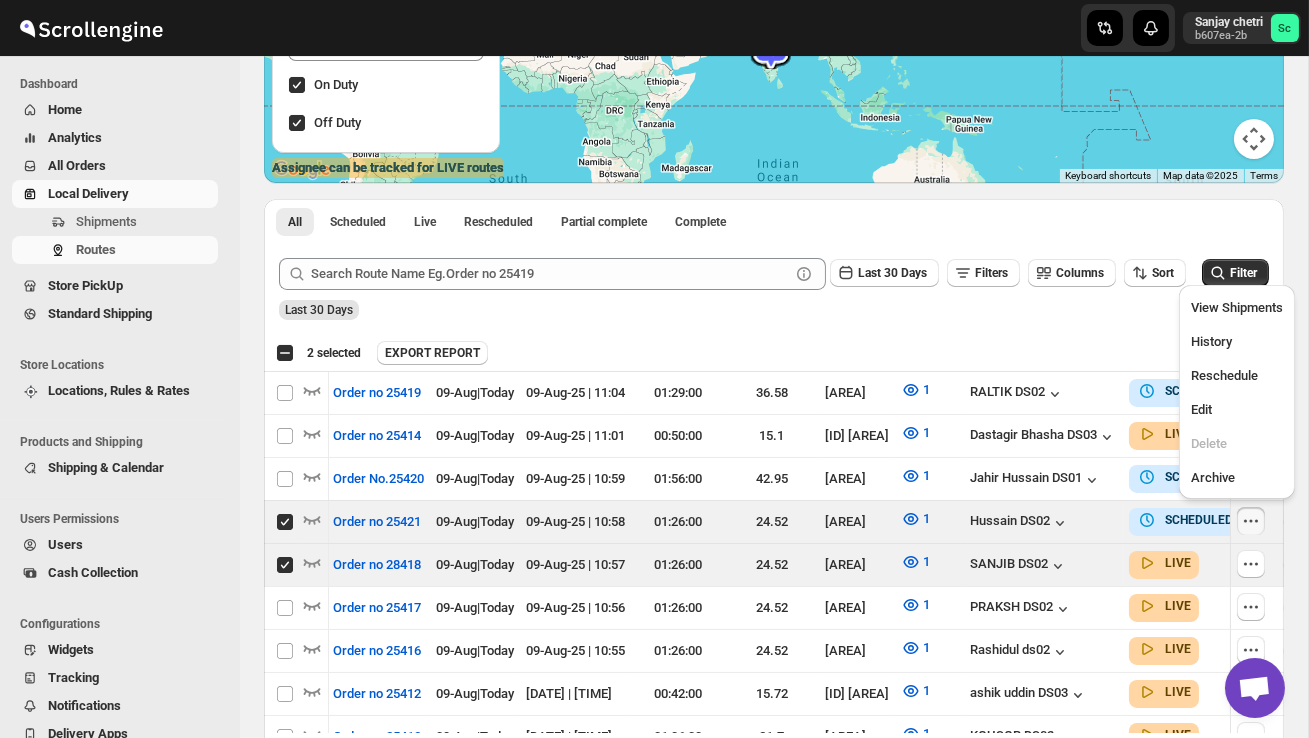 click on "EXPORT REPORT" at bounding box center (826, 353) 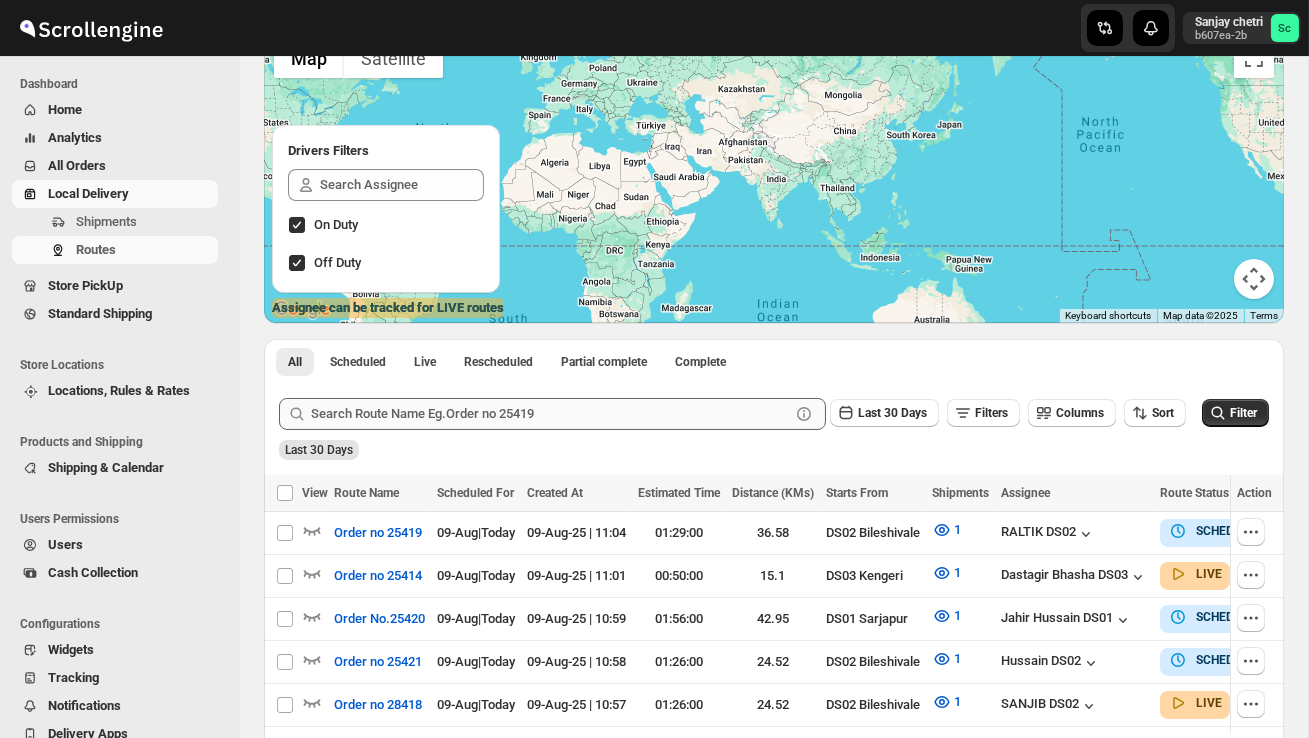 scroll, scrollTop: 425, scrollLeft: 0, axis: vertical 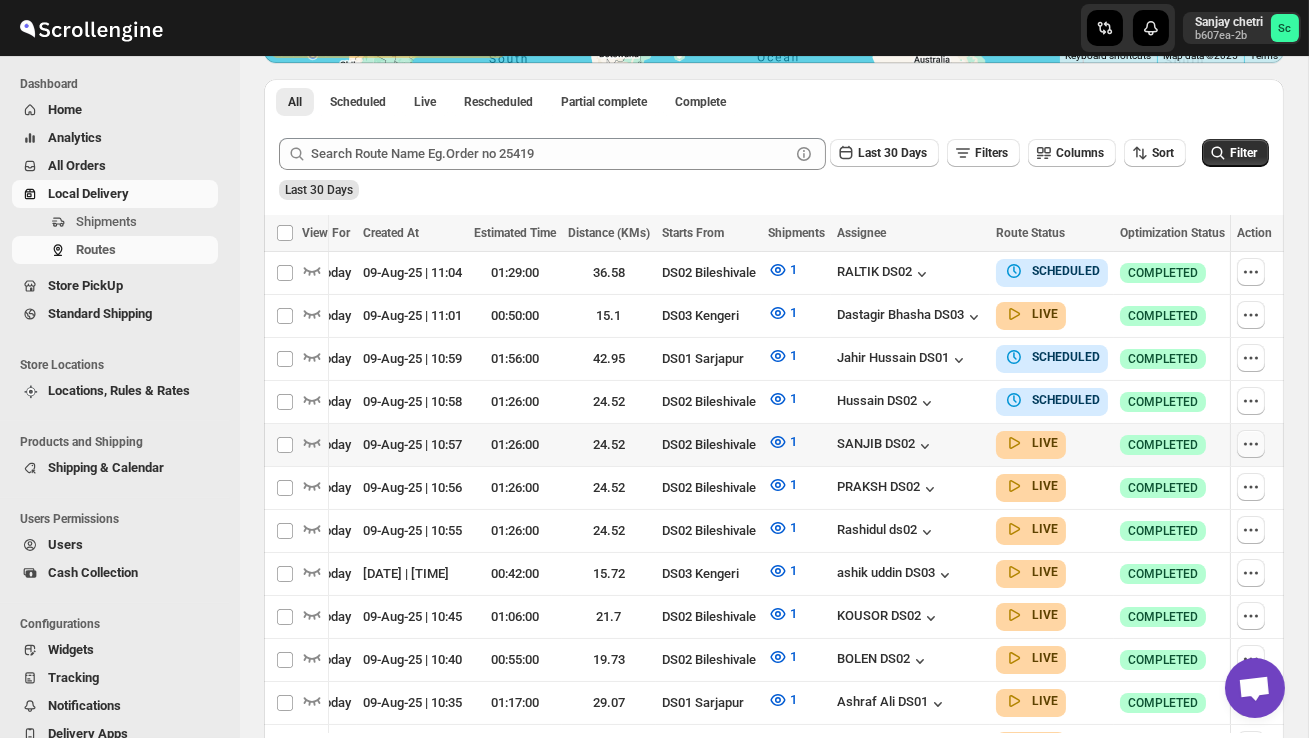 click 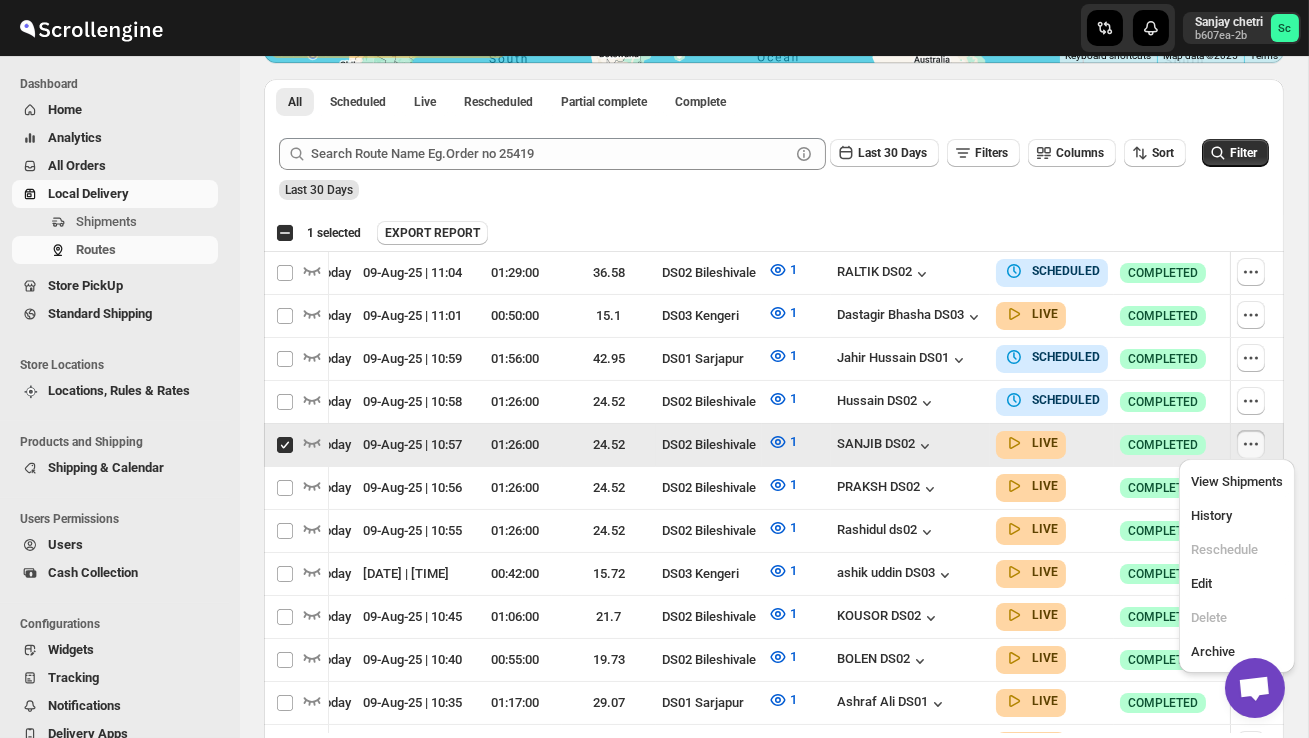scroll, scrollTop: 0, scrollLeft: 1, axis: horizontal 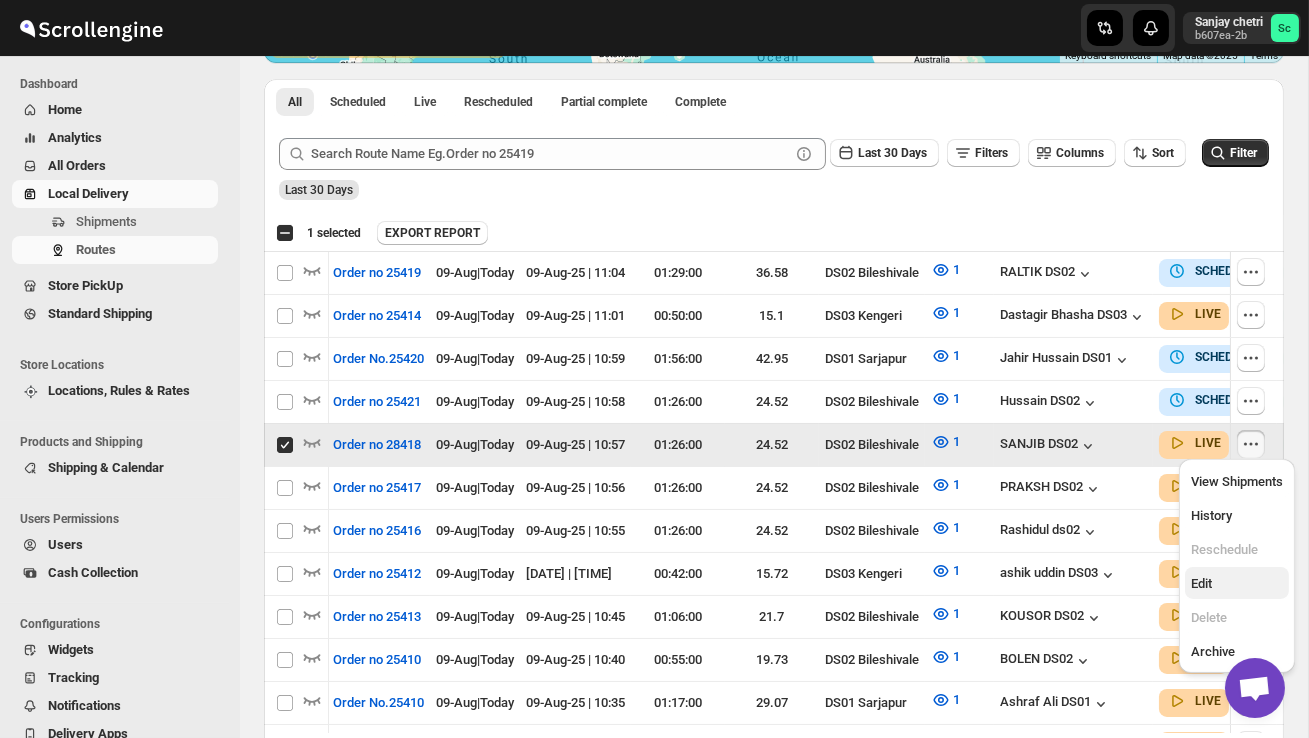 click on "Edit" at bounding box center (1237, 584) 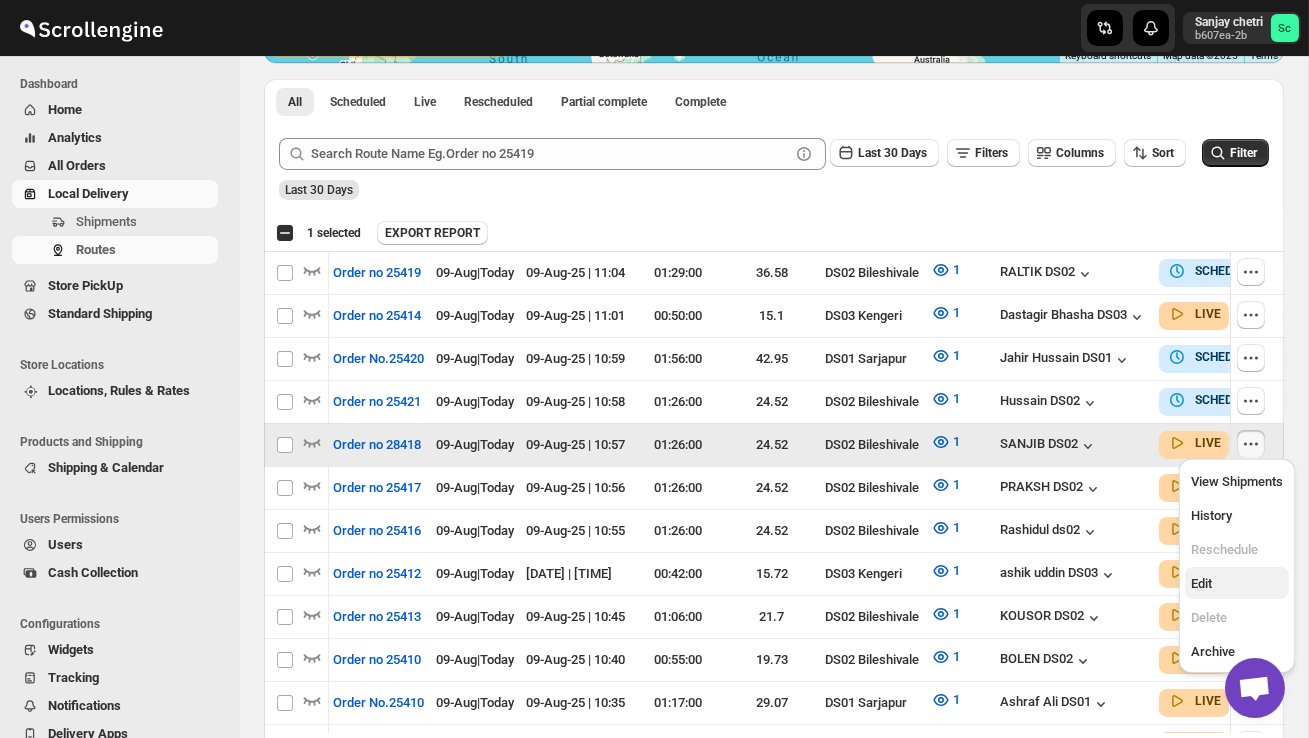 checkbox on "false" 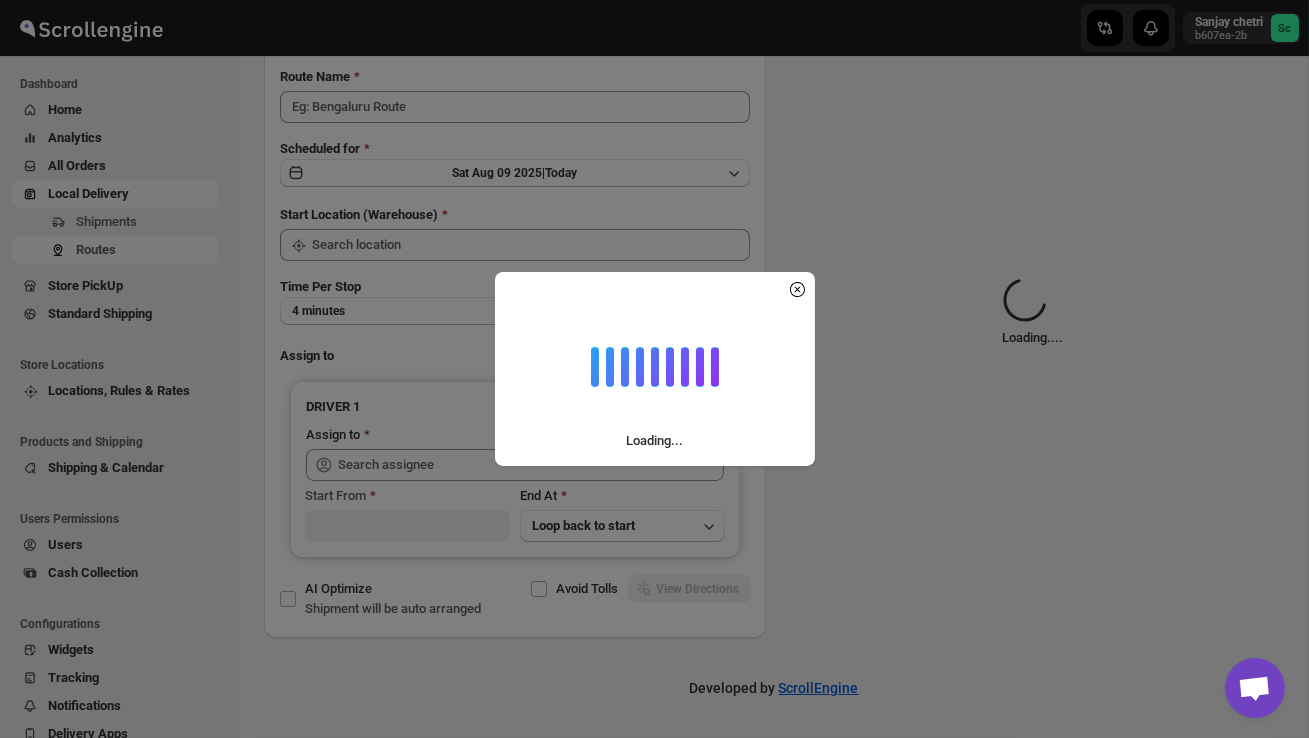 scroll, scrollTop: 0, scrollLeft: 0, axis: both 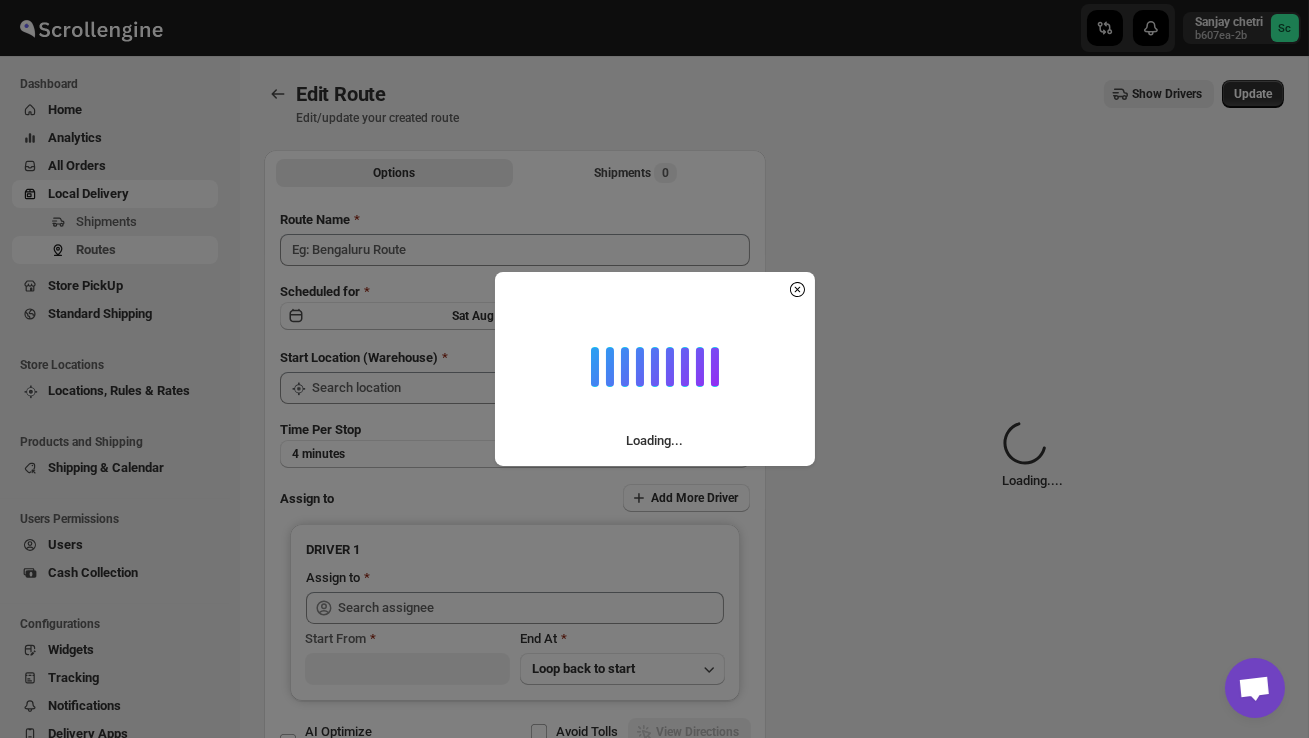 type on "Order no 28418" 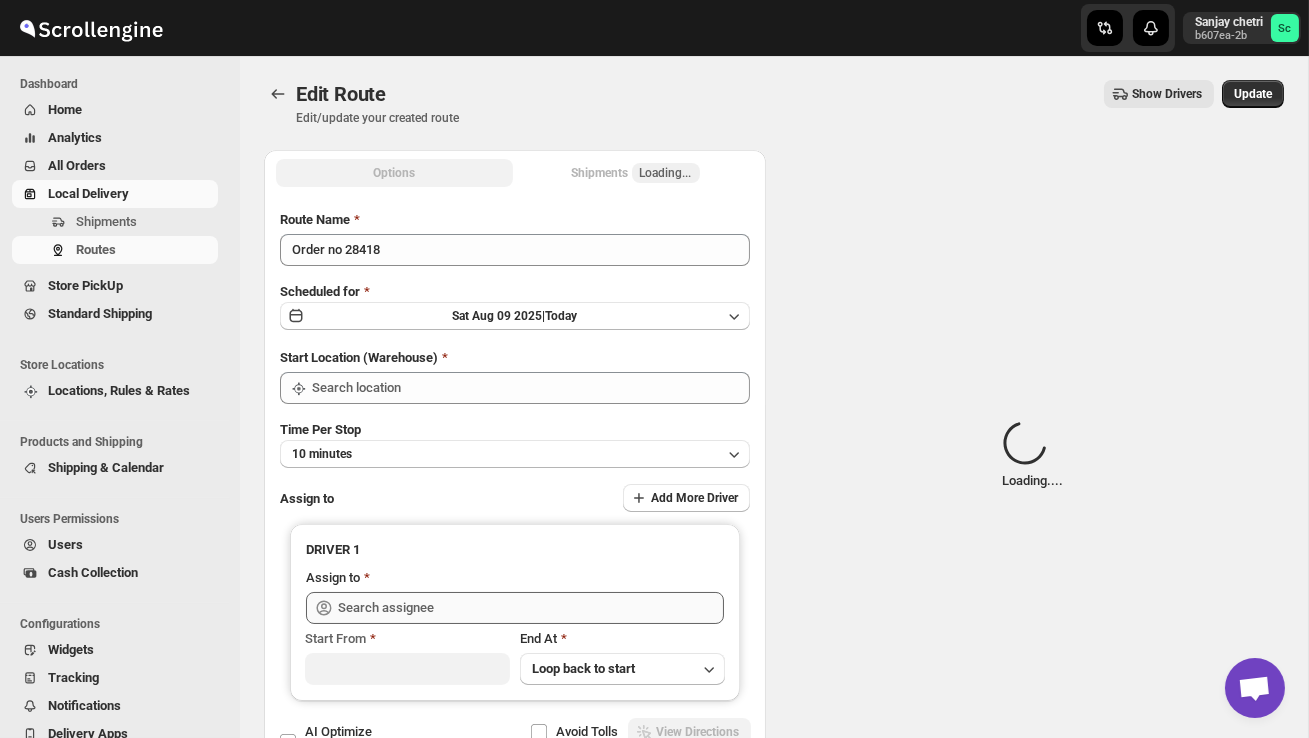 type on "DS02 Bileshivale" 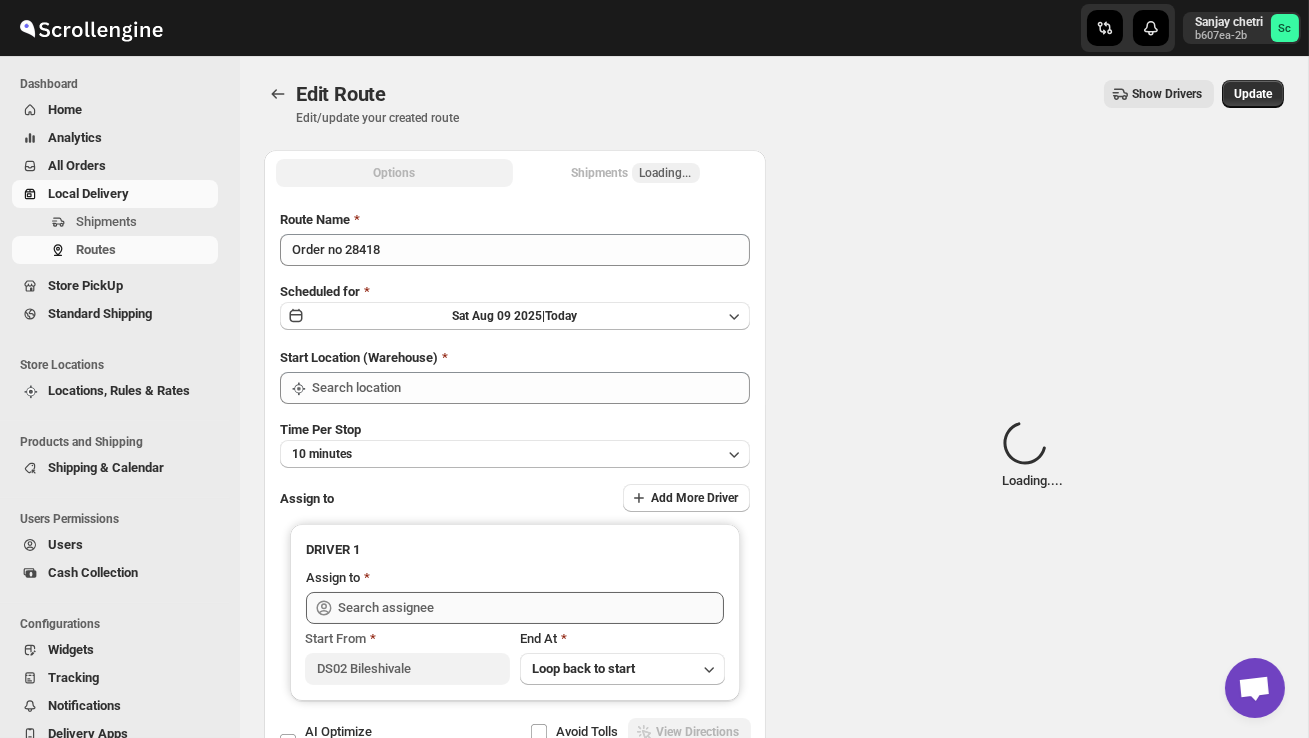 type on "DS02 Bileshivale" 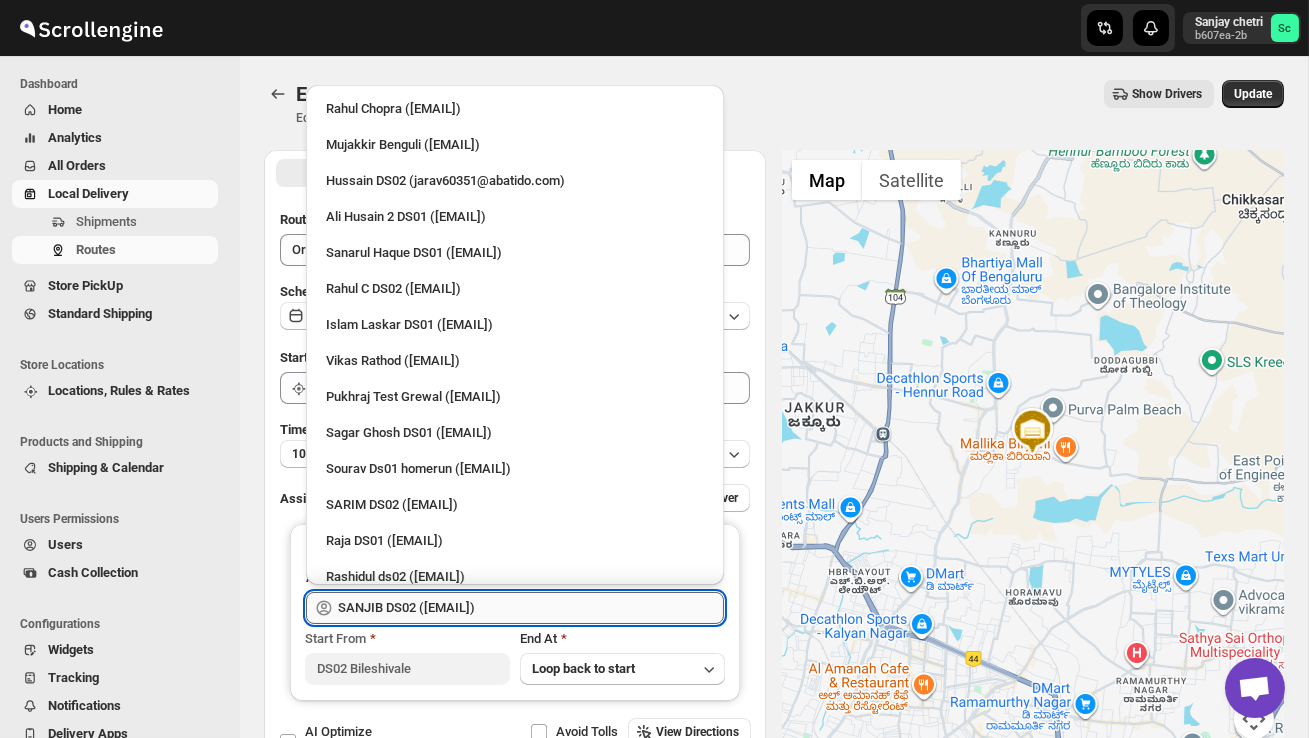 click on "SANJIB DS02 ([EMAIL])" at bounding box center (531, 608) 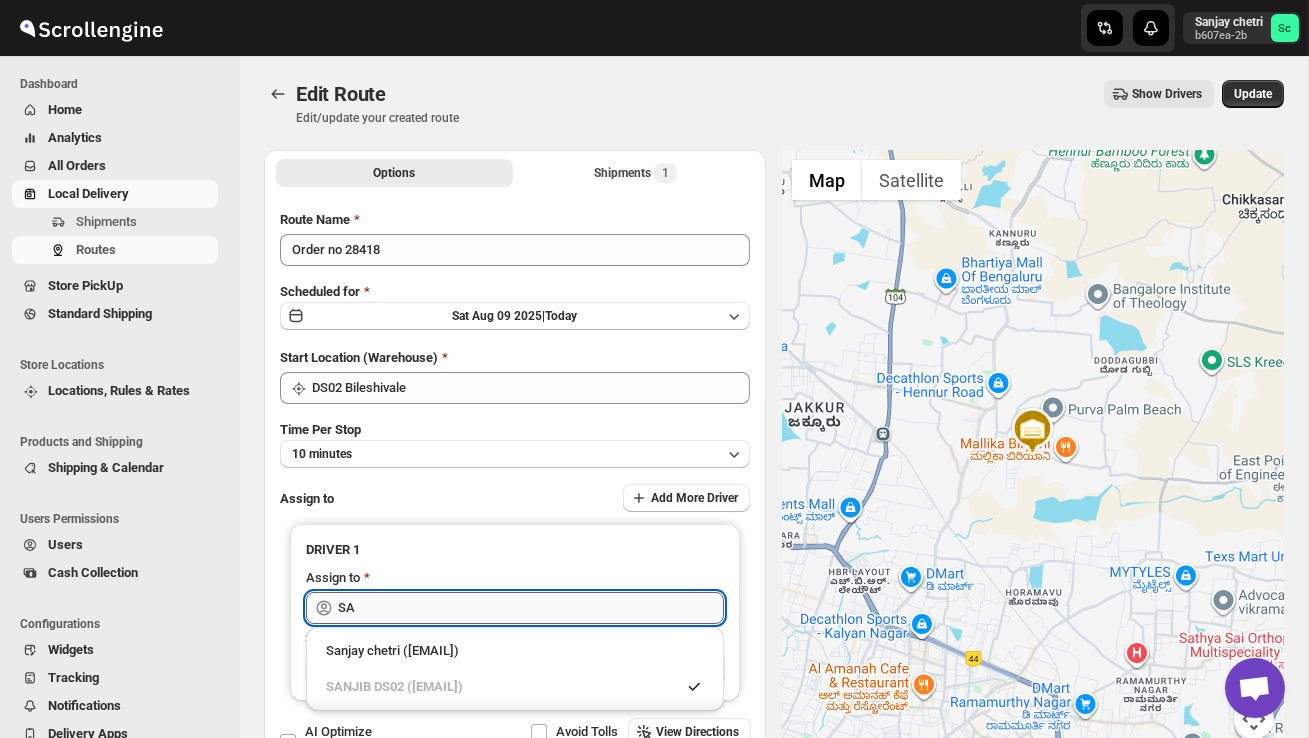 type on "S" 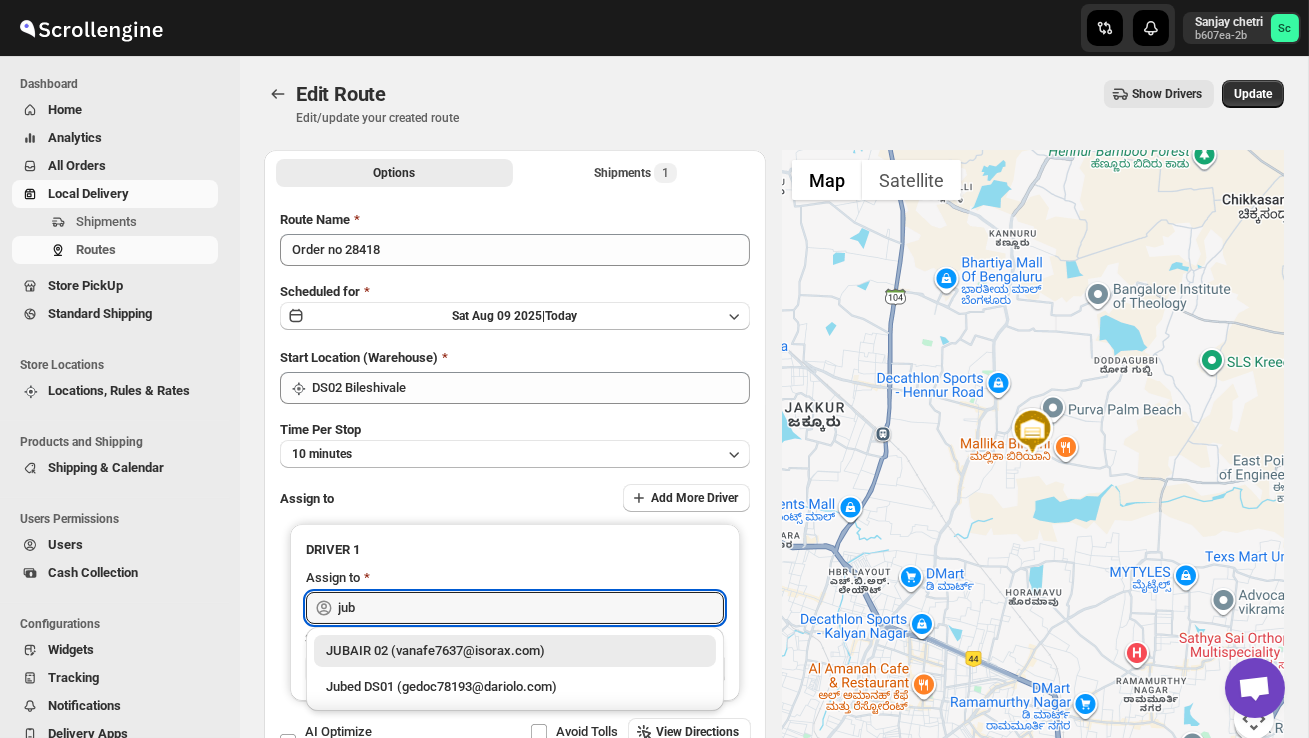 click on "JUBAIR  02 (vanafe7637@isorax.com)" at bounding box center [515, 651] 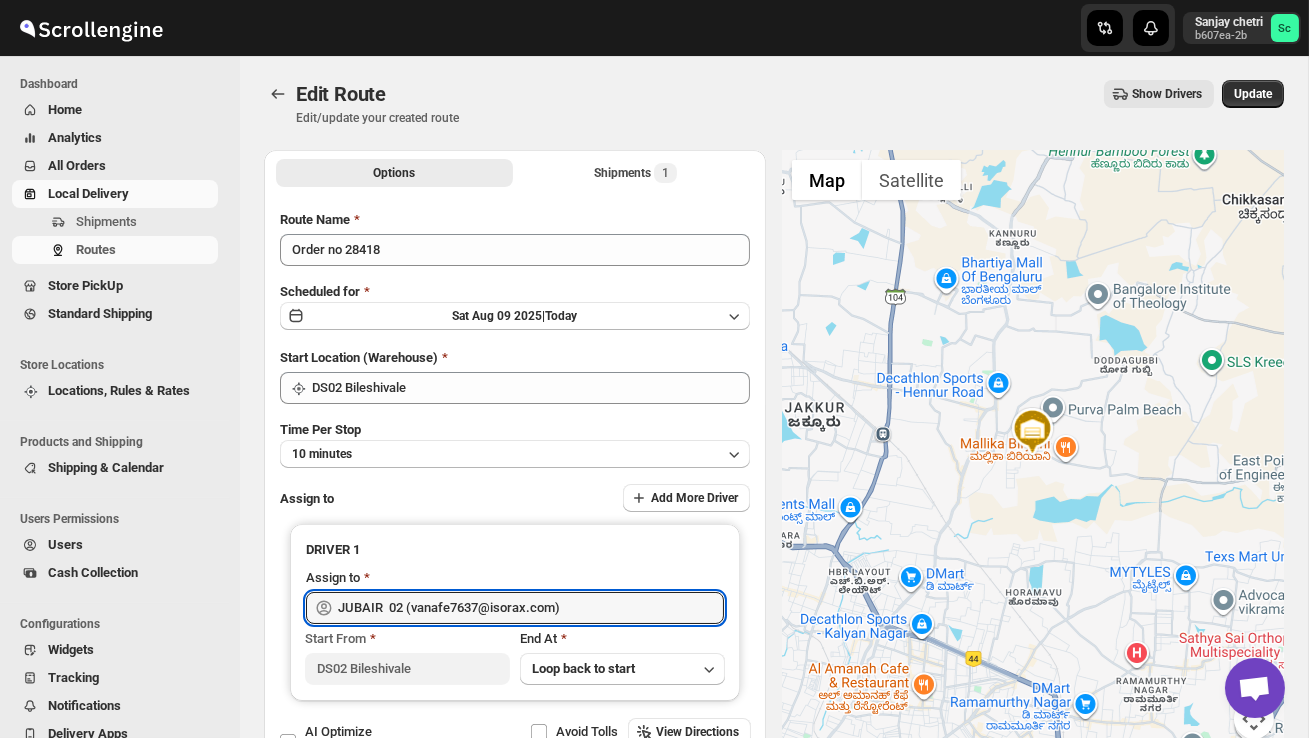 type on "JUBAIR  02 (vanafe7637@isorax.com)" 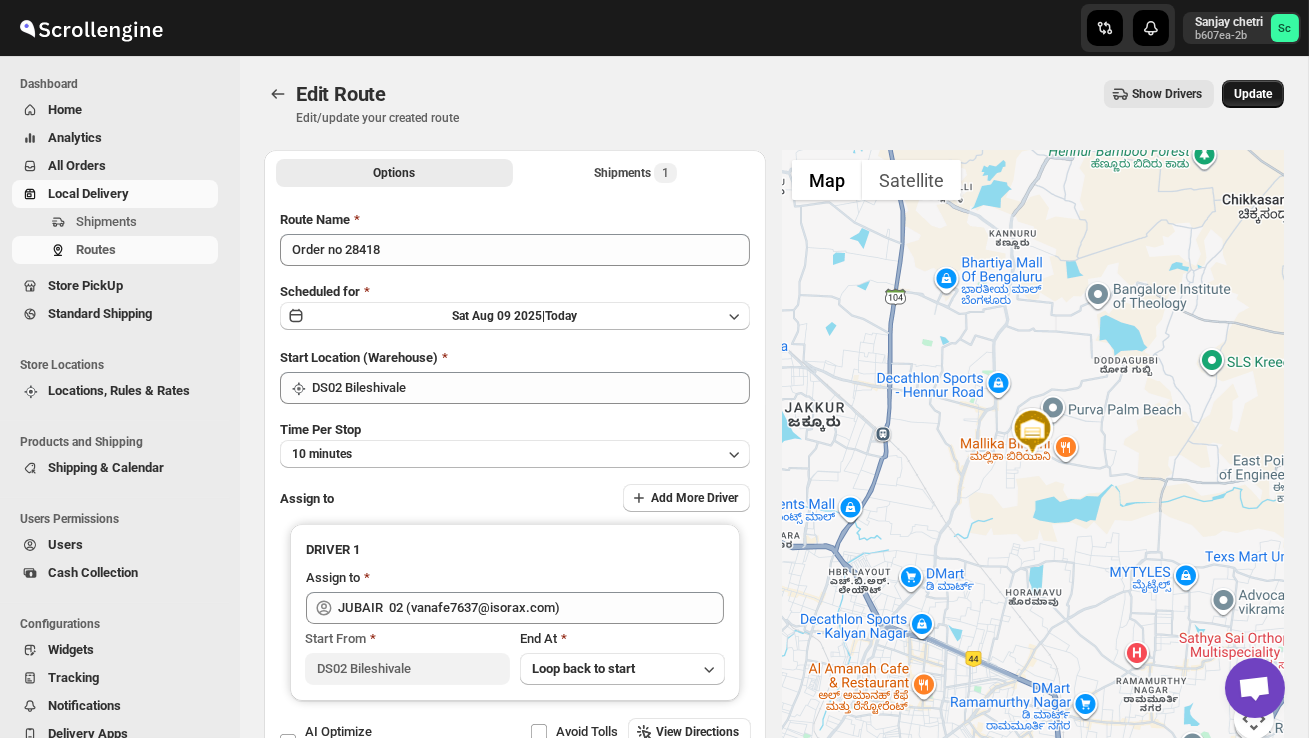 click on "Update" at bounding box center (1253, 94) 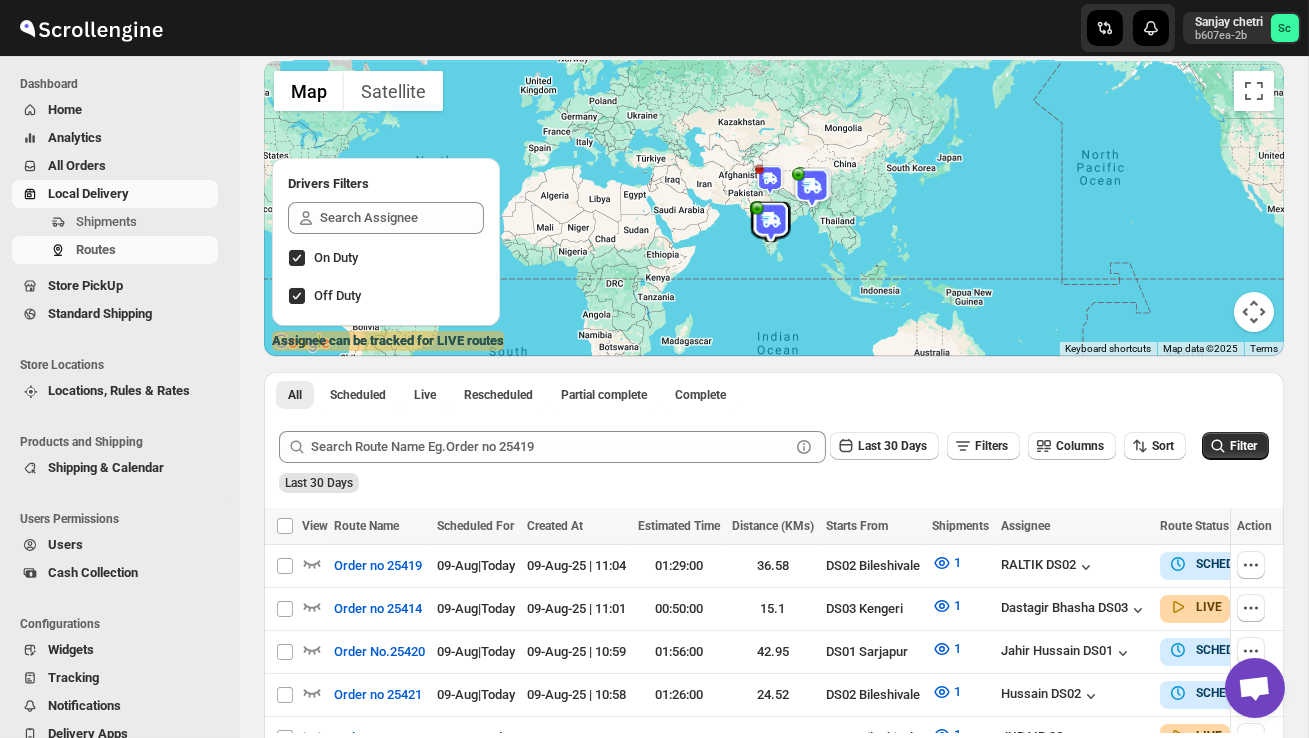 scroll, scrollTop: 142, scrollLeft: 0, axis: vertical 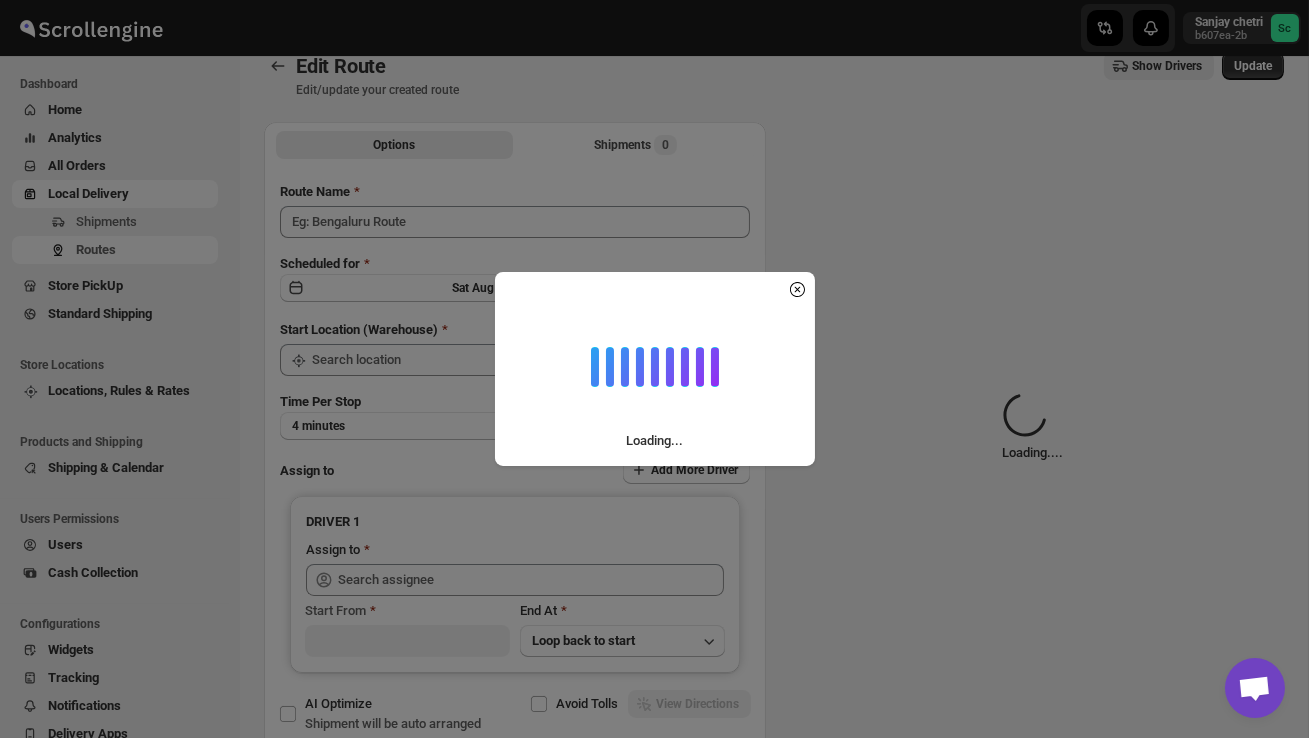 type on "Order no 28418" 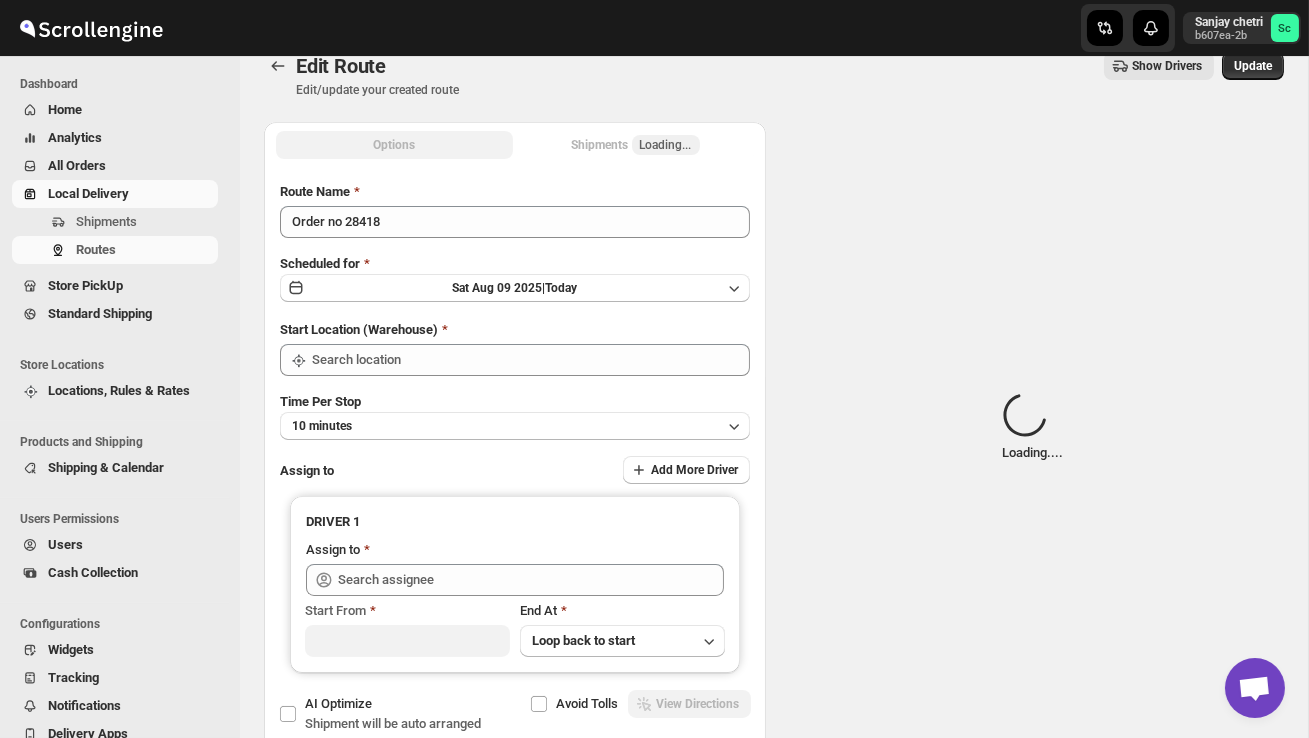 type on "DS02 Bileshivale" 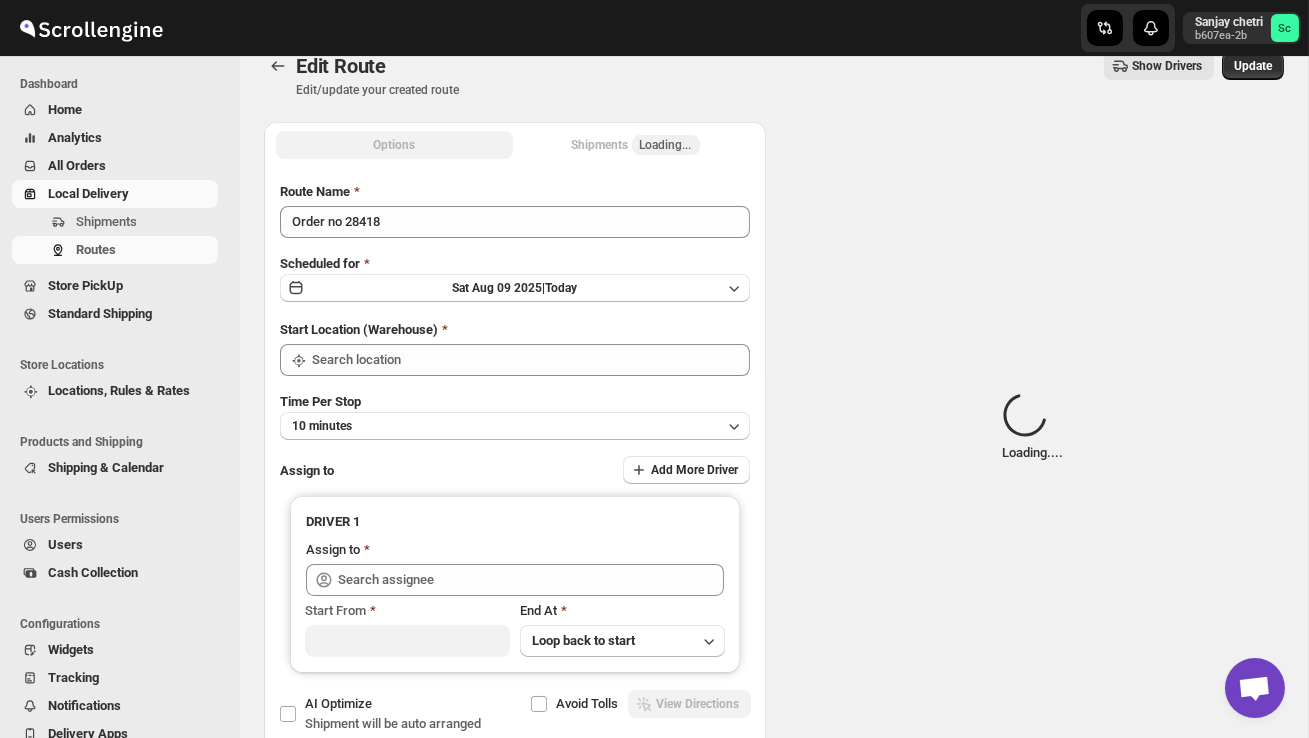 type on "DS02 Bileshivale" 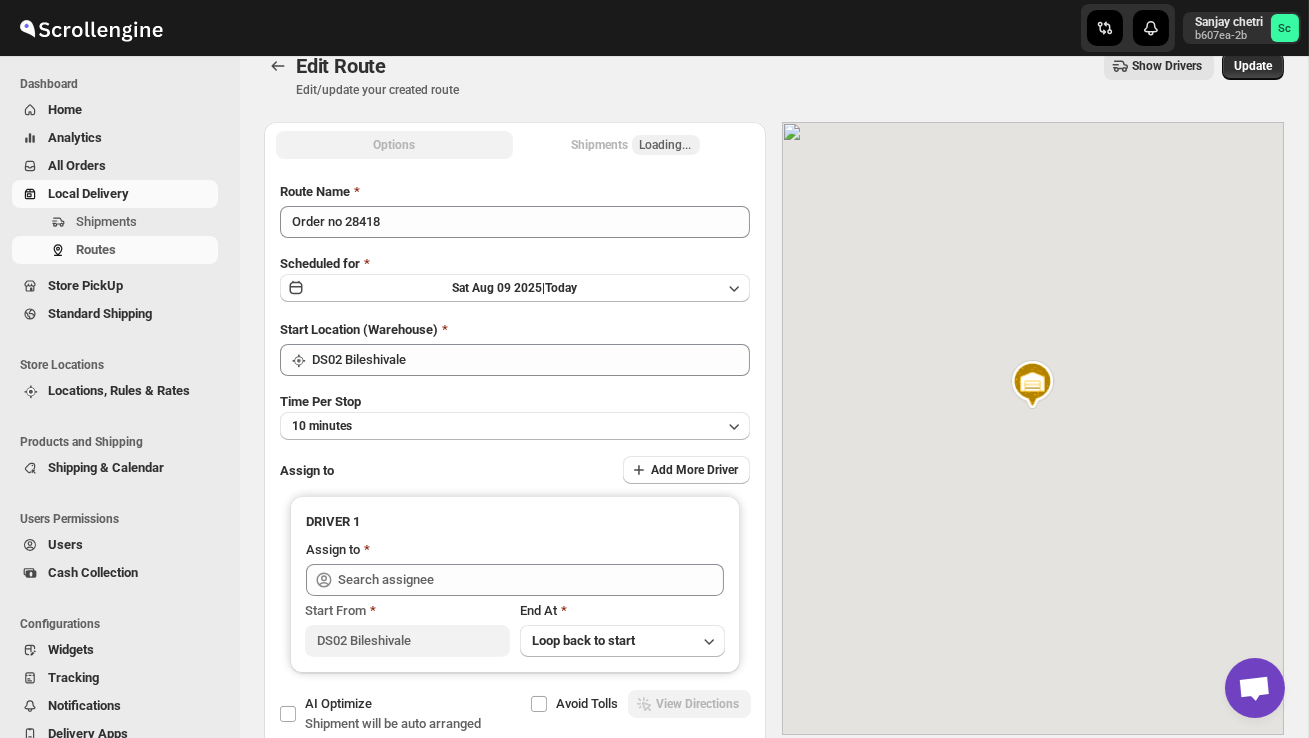 type on "JUBAIR  02 (vanafe7637@isorax.com)" 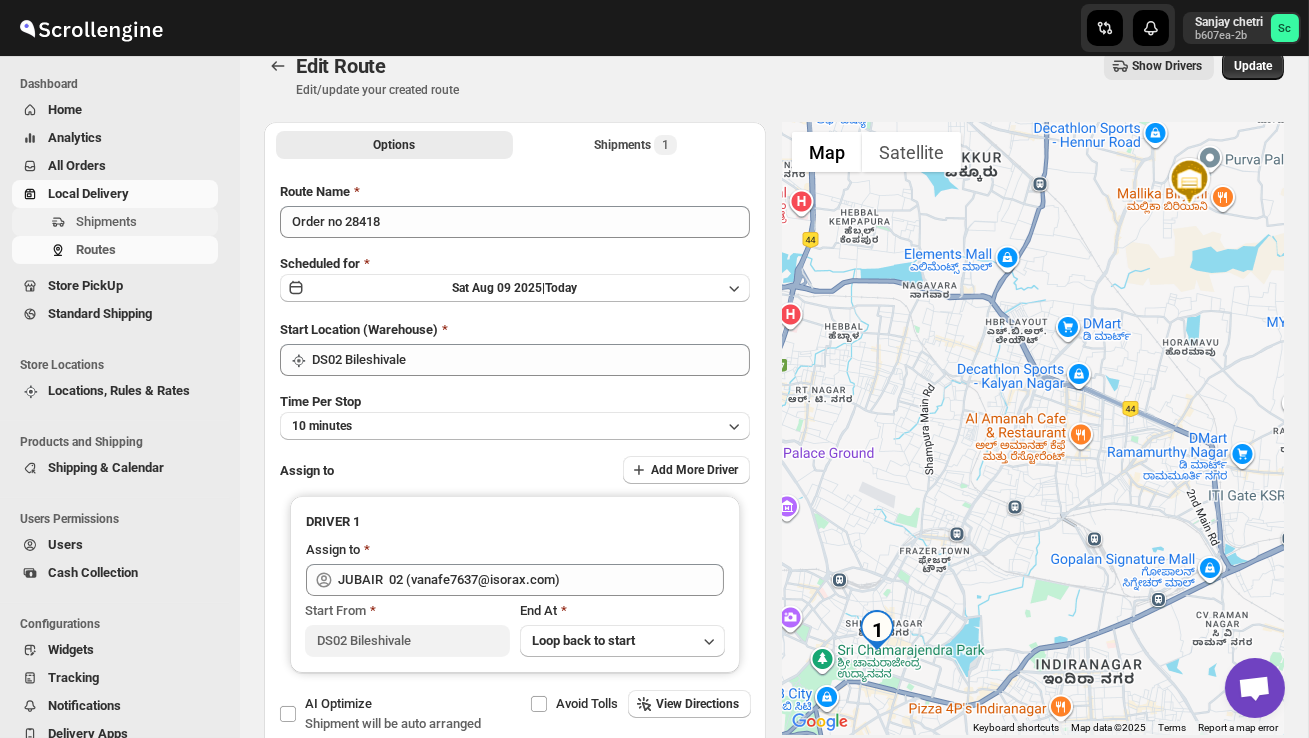 click on "Shipments" at bounding box center [106, 221] 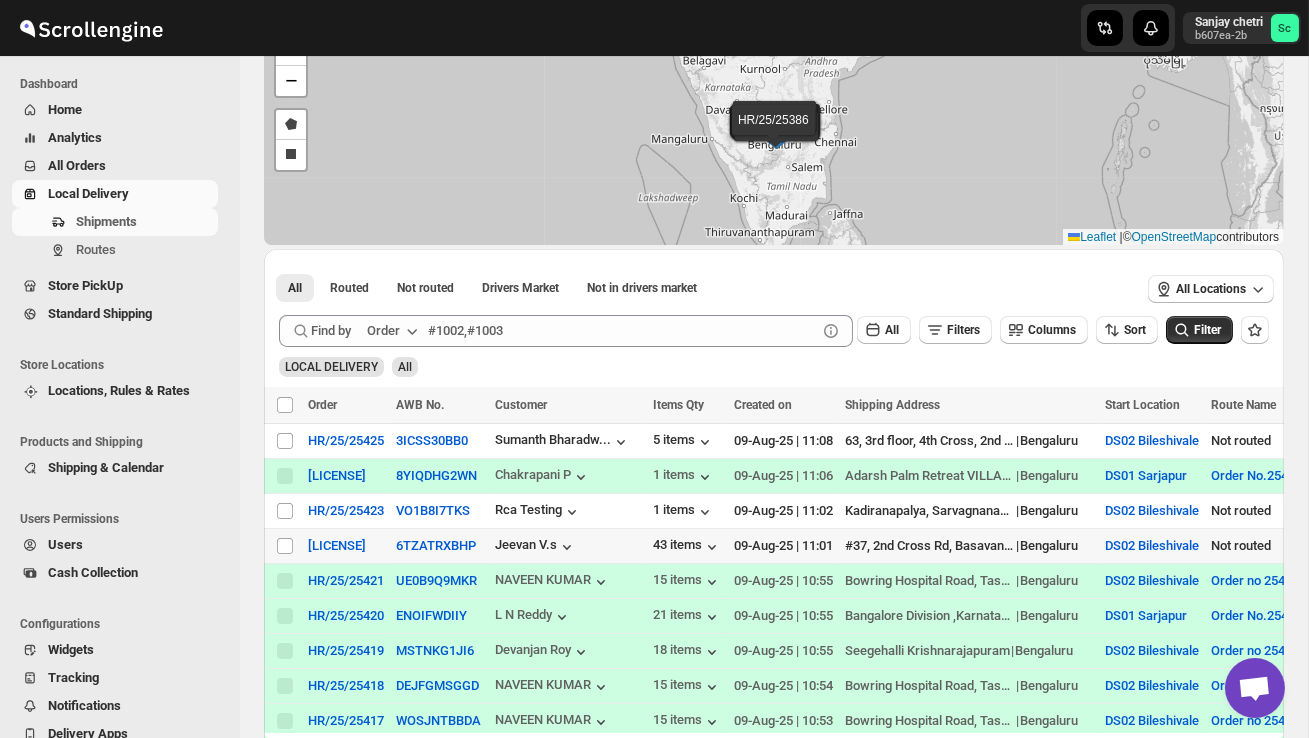 scroll, scrollTop: 131, scrollLeft: 0, axis: vertical 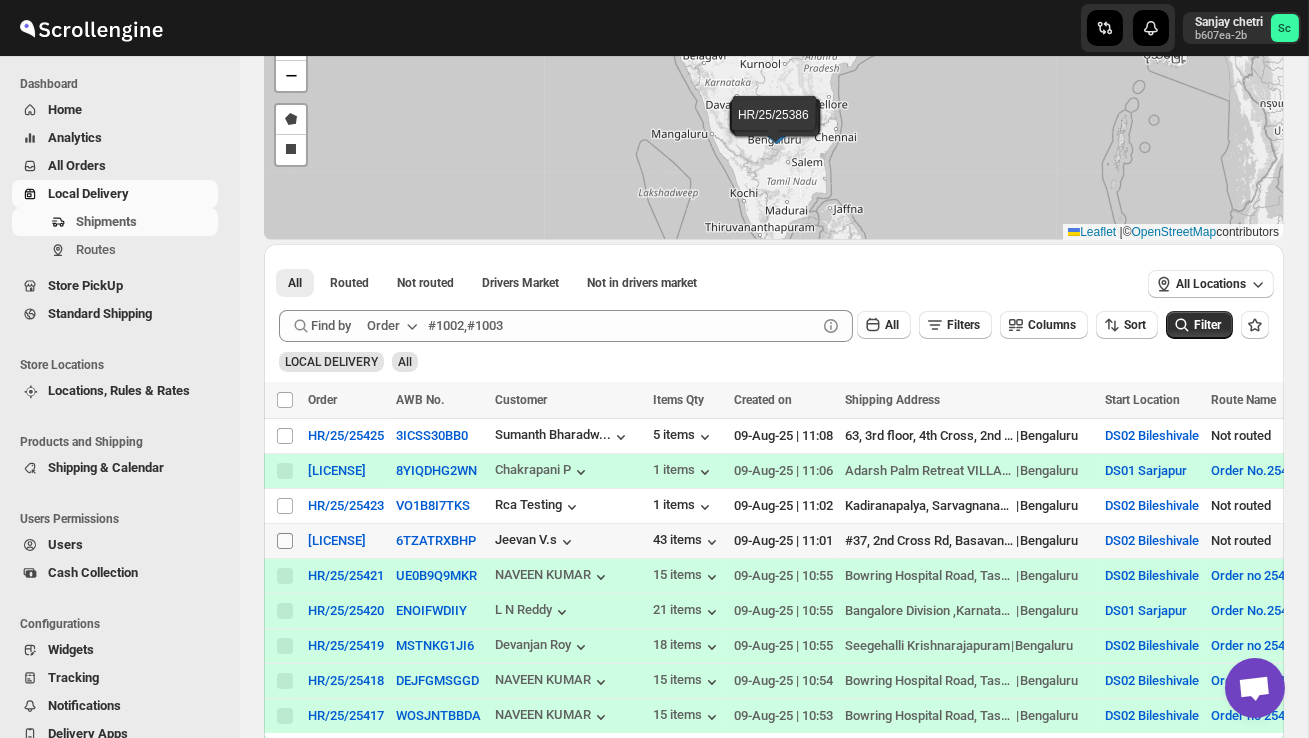 click on "Select shipment" at bounding box center (285, 541) 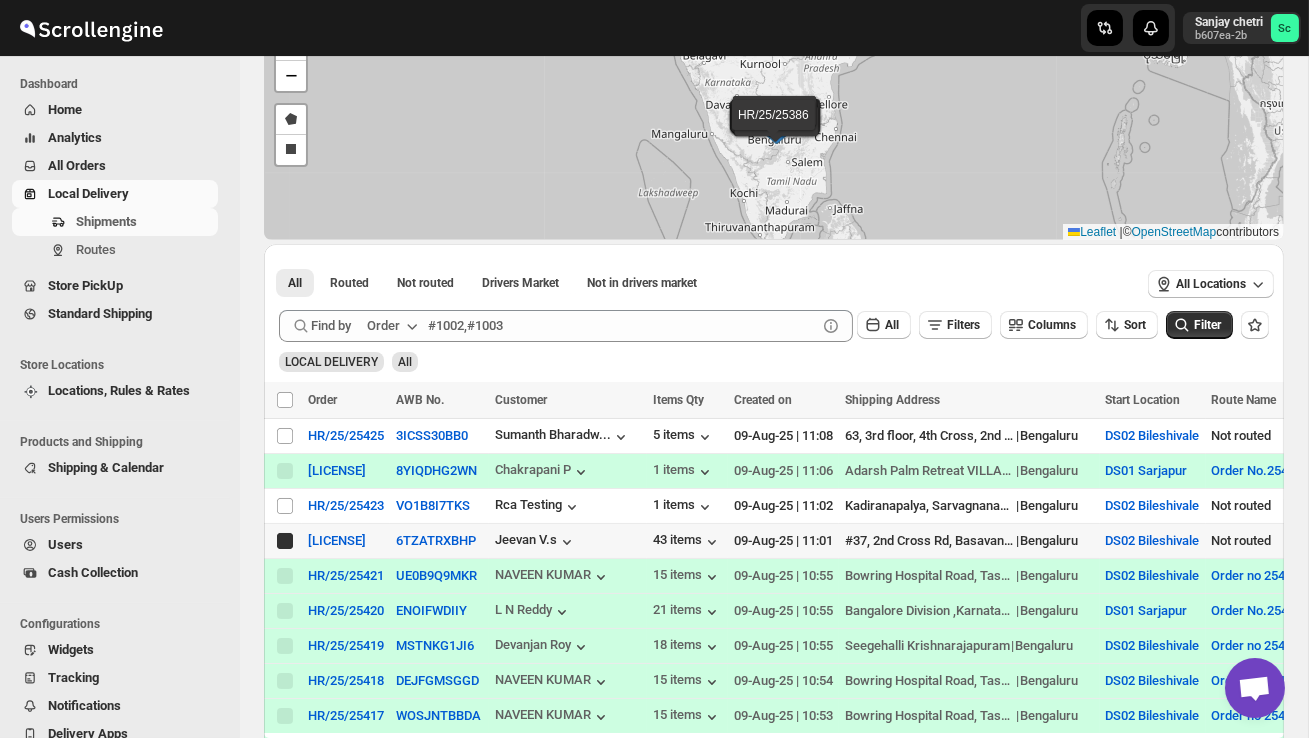 checkbox on "true" 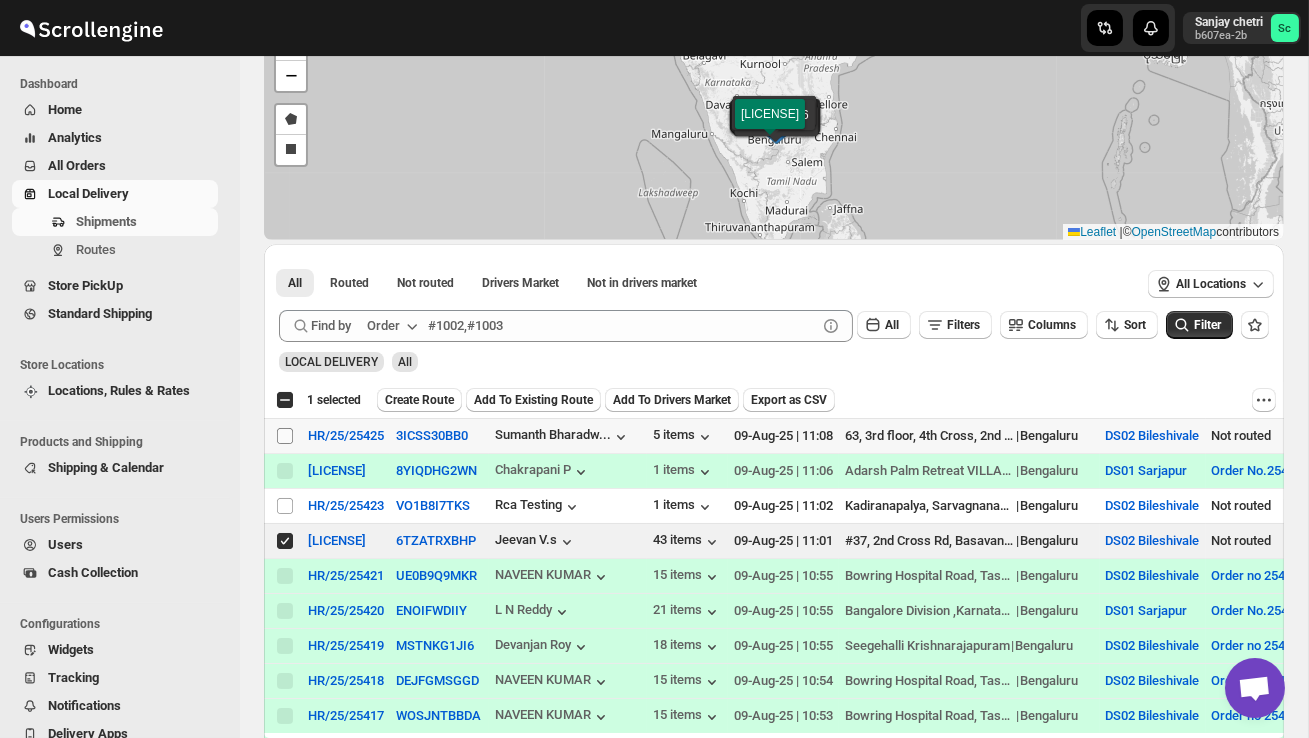 click on "Select shipment" at bounding box center [285, 436] 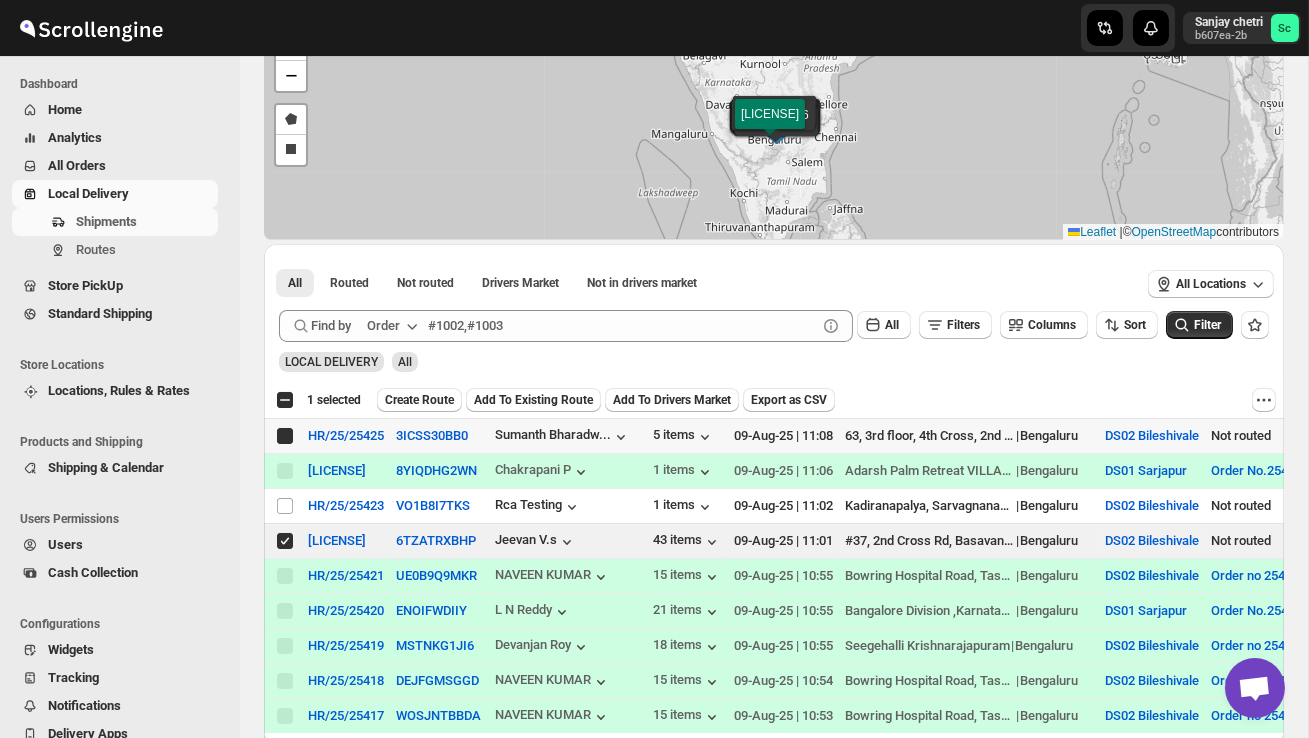 checkbox on "true" 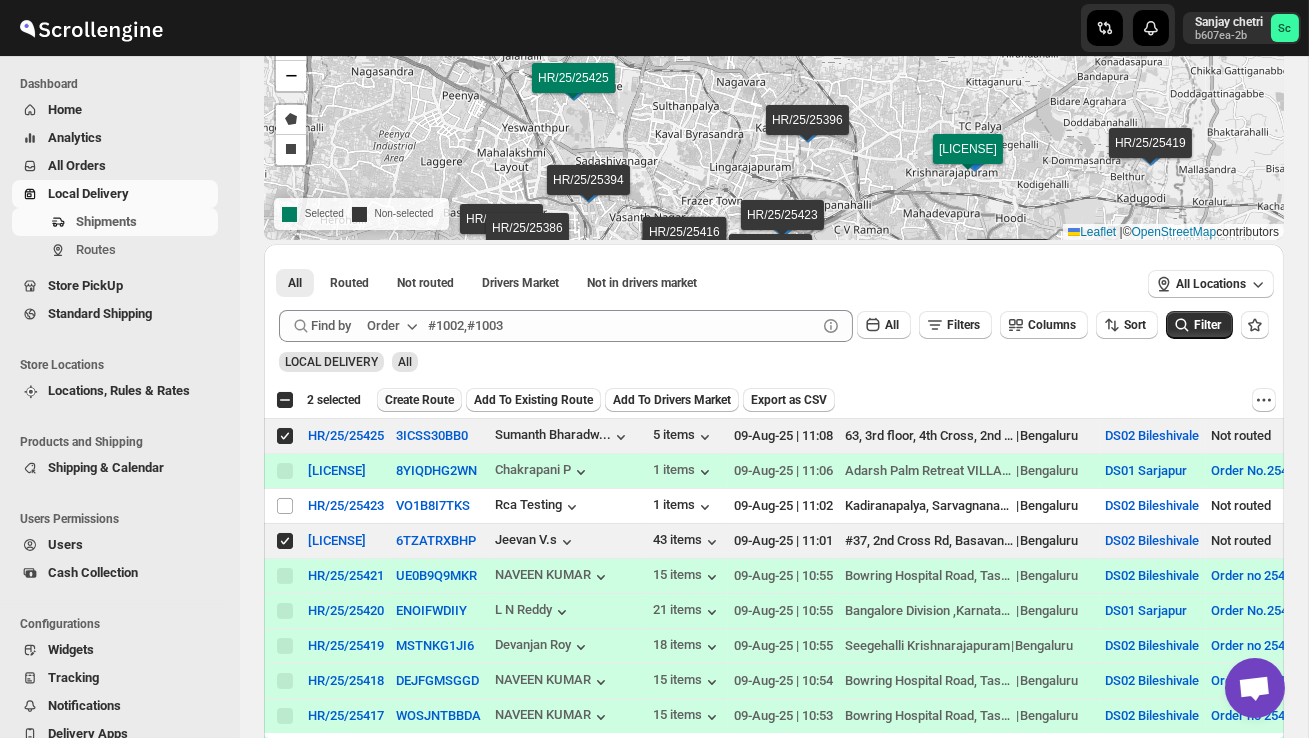 click on "Create Route" at bounding box center [419, 400] 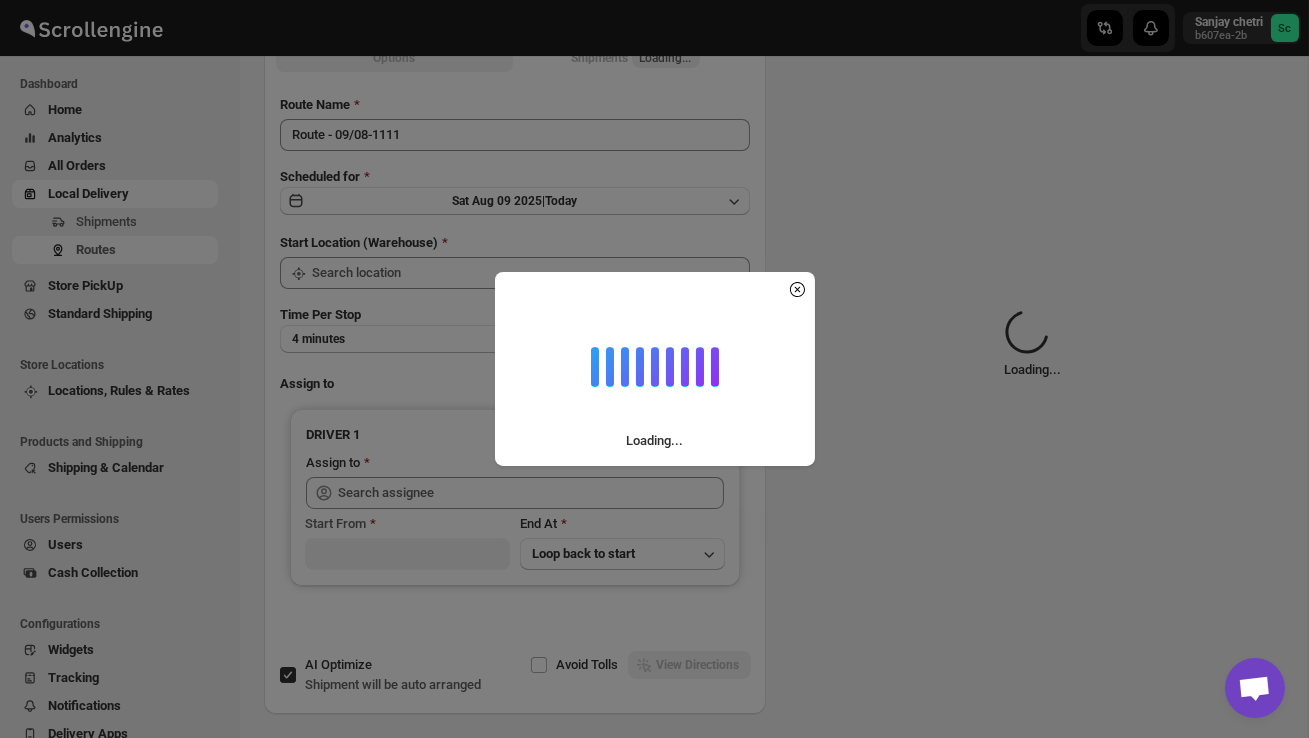 scroll, scrollTop: 0, scrollLeft: 0, axis: both 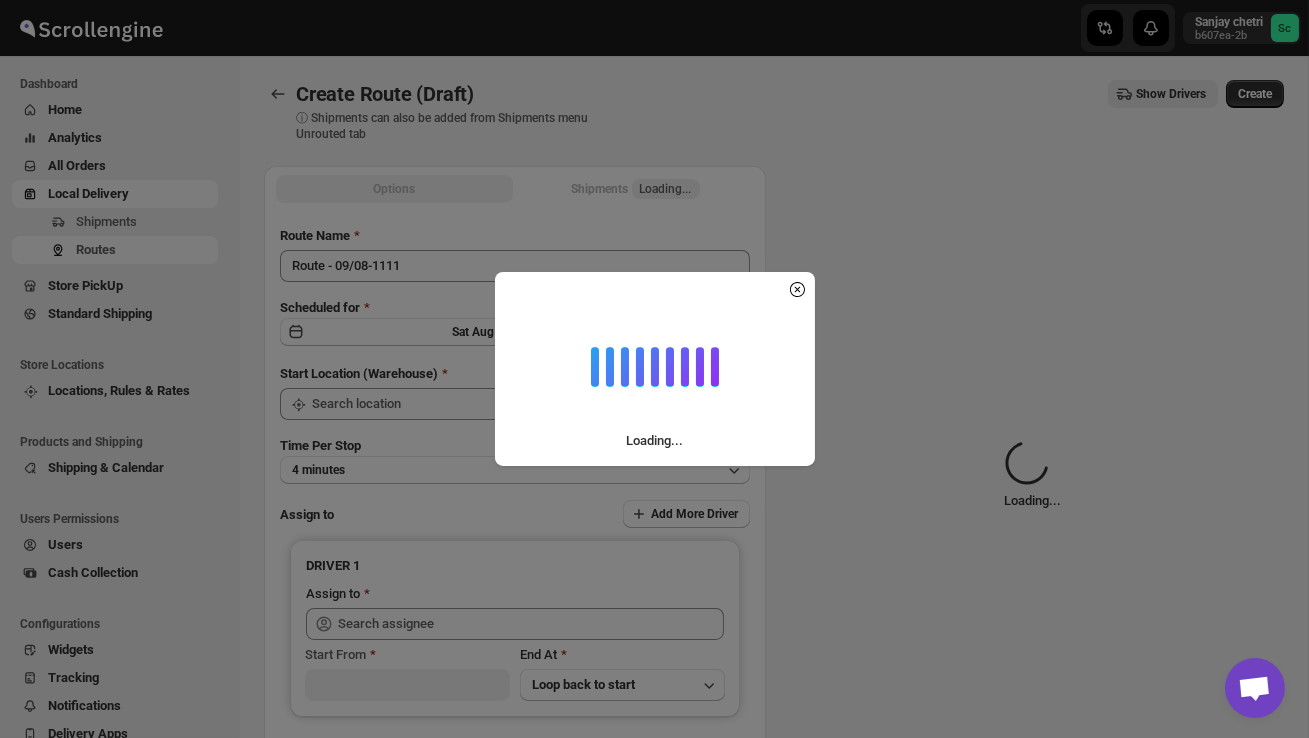 type on "DS02 Bileshivale" 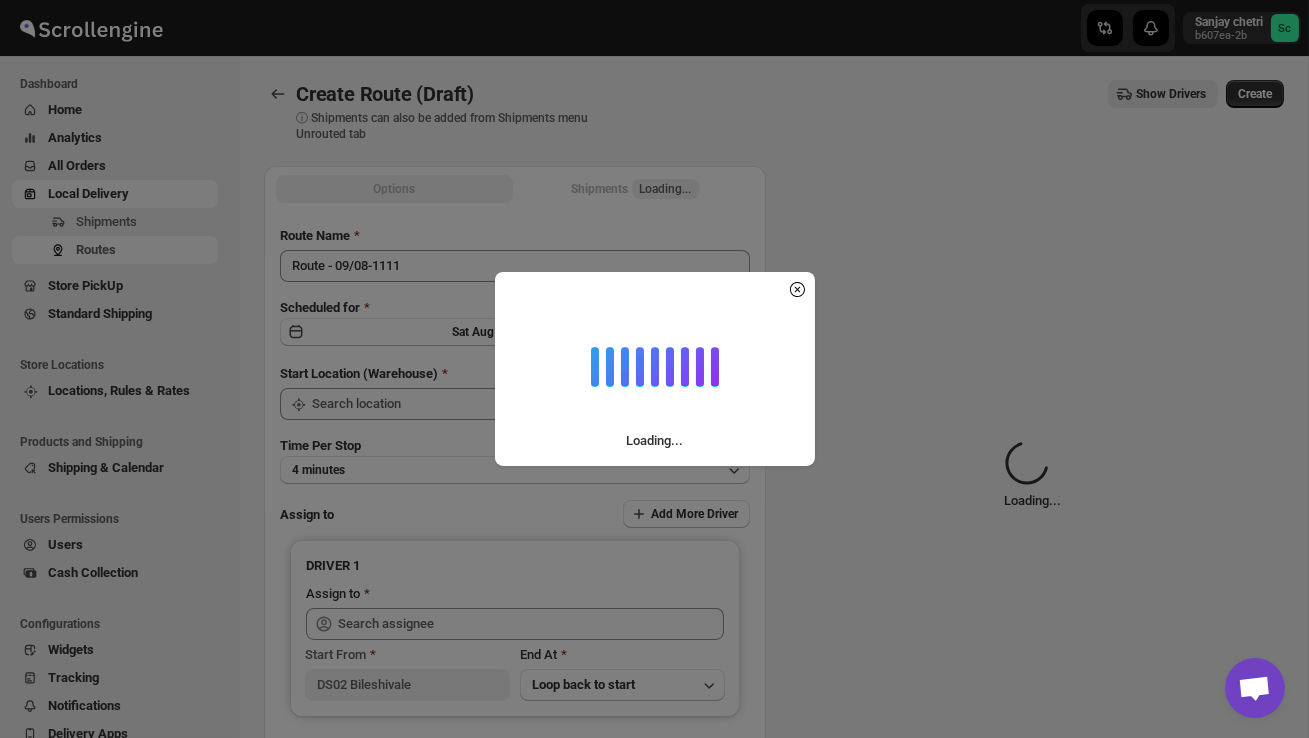 type on "DS02 Bileshivale" 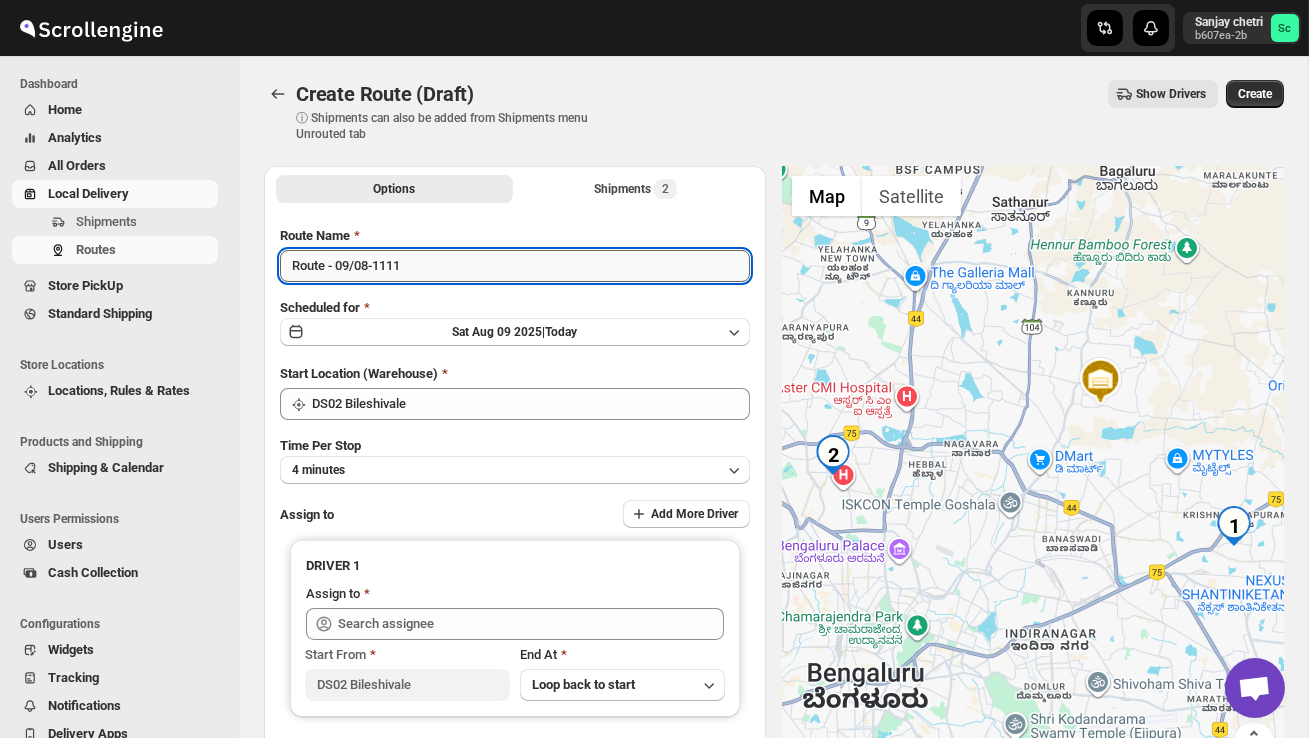 click on "Route - 09/08-1111" at bounding box center [515, 266] 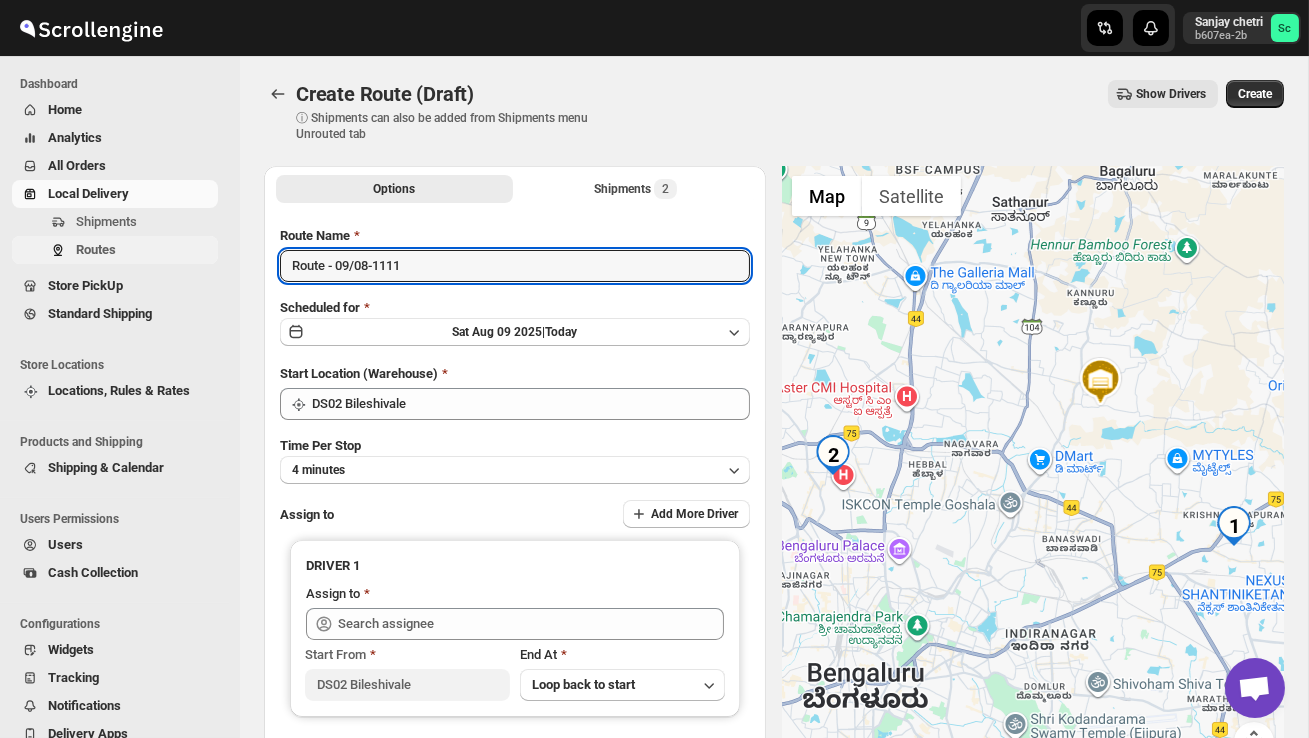 click on "Routes" at bounding box center (145, 250) 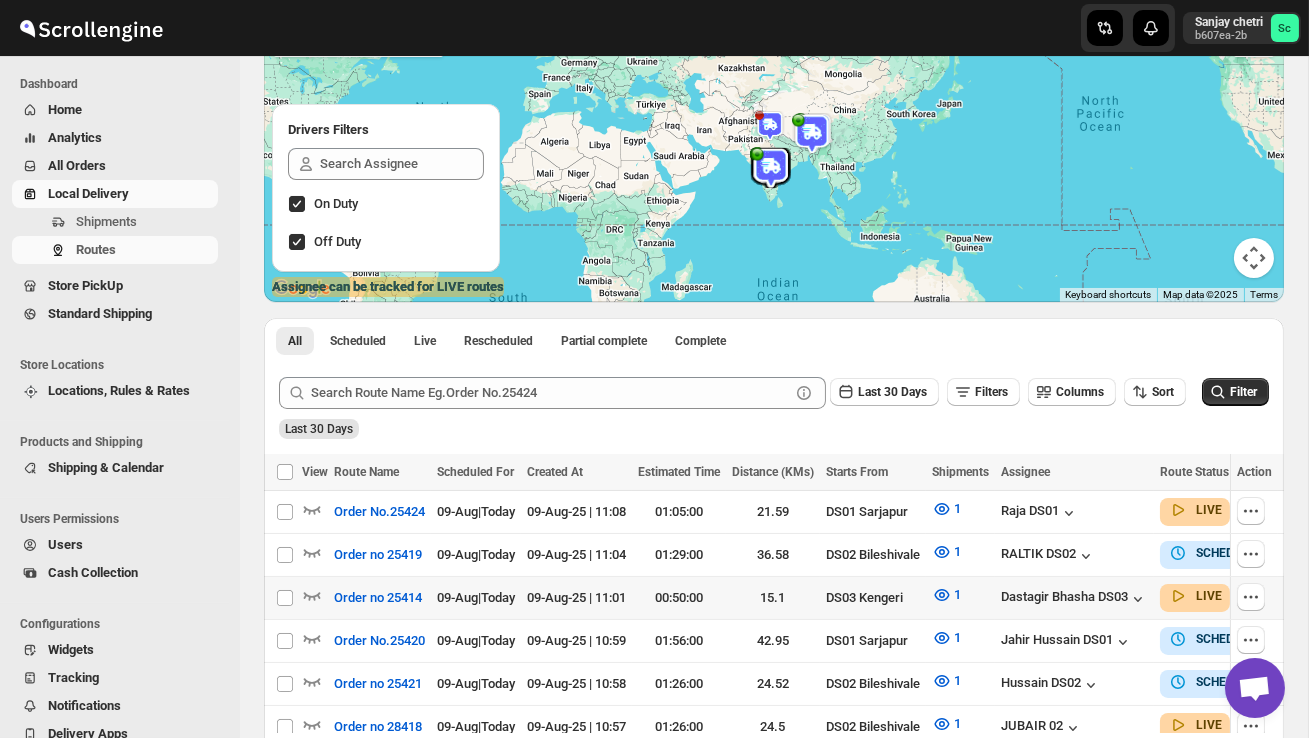 scroll, scrollTop: 191, scrollLeft: 0, axis: vertical 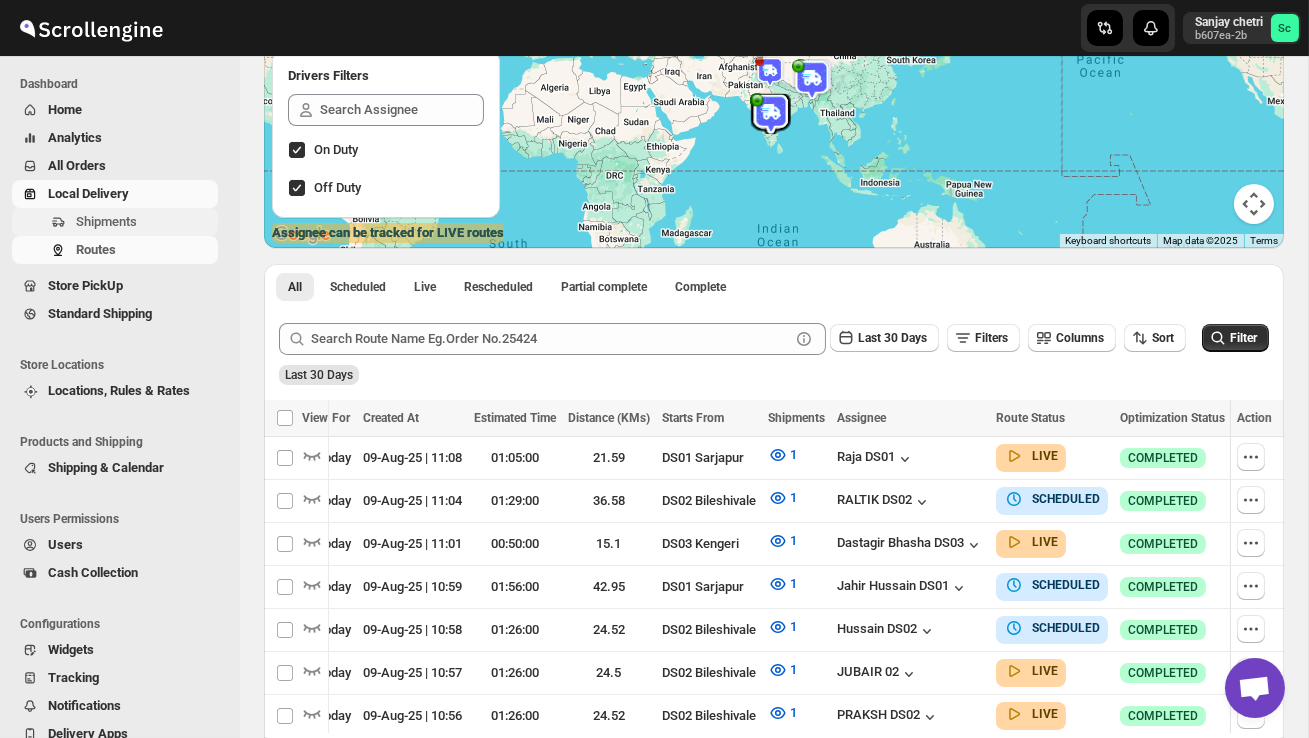 click on "Shipments" at bounding box center (145, 222) 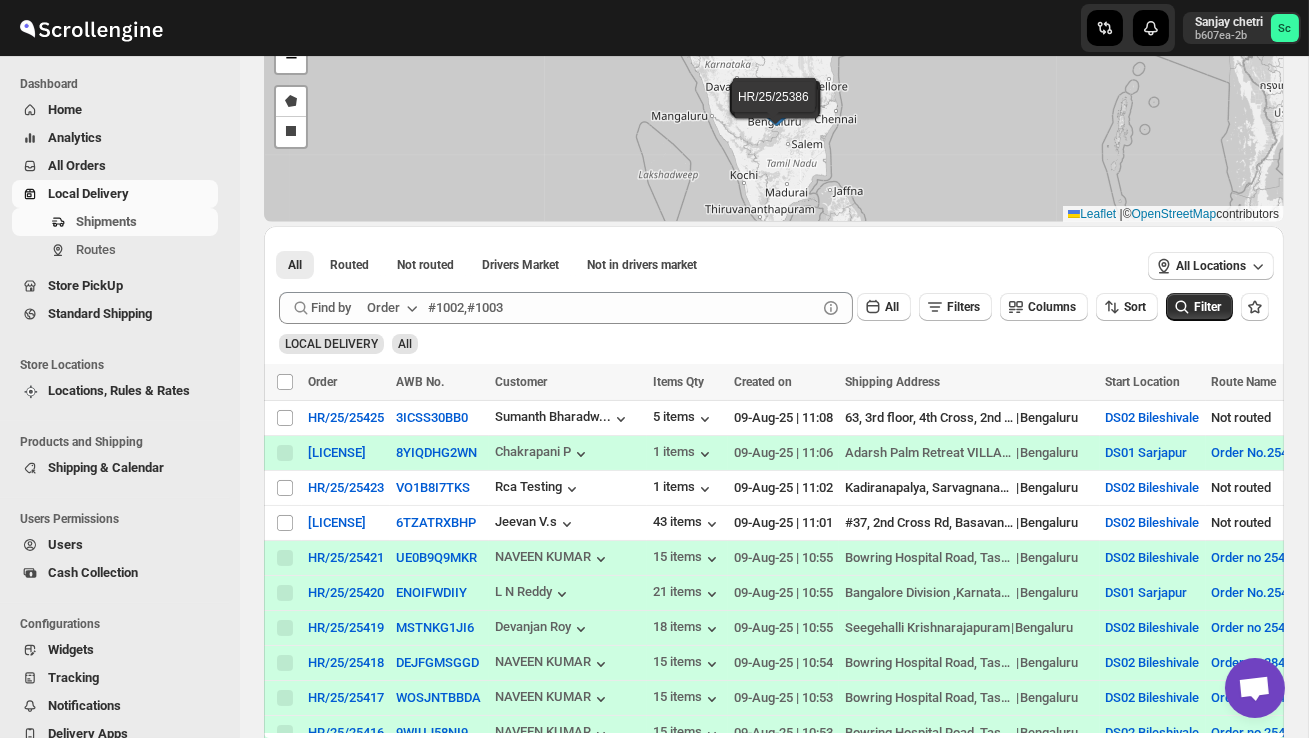 scroll, scrollTop: 158, scrollLeft: 0, axis: vertical 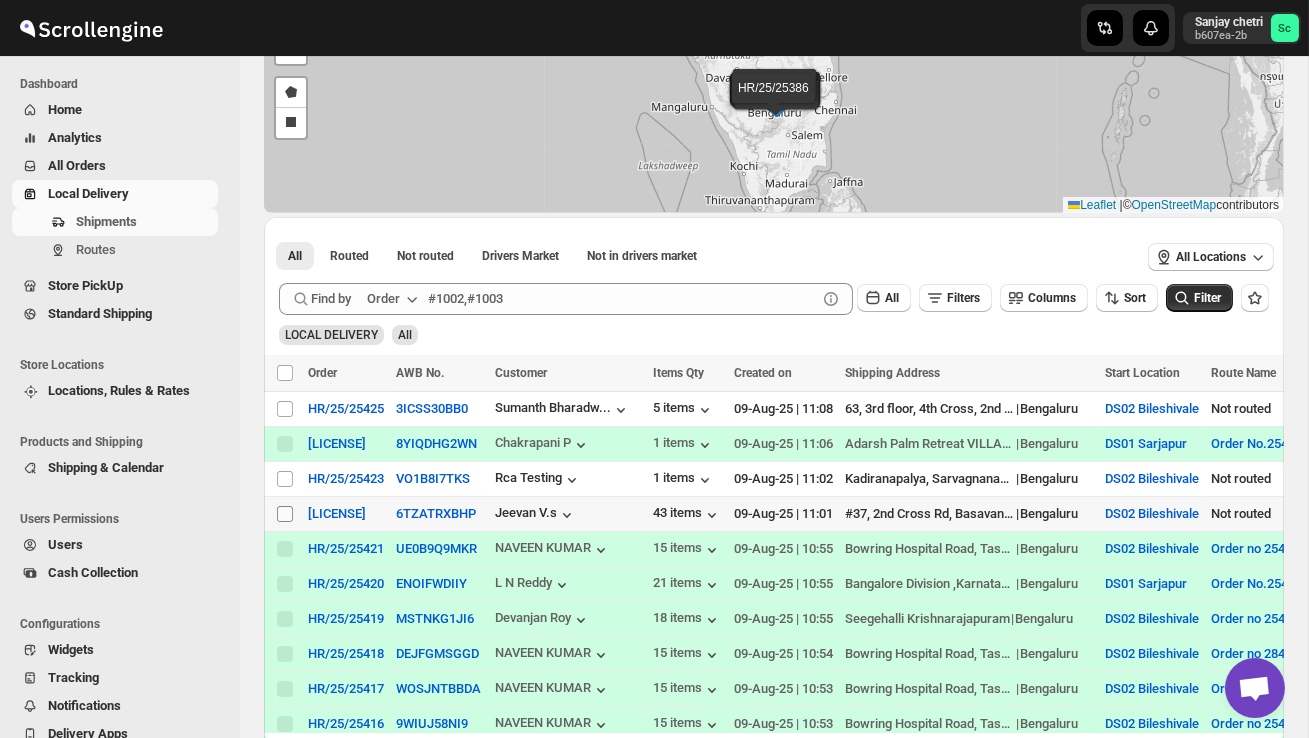 click on "Select shipment" at bounding box center [285, 514] 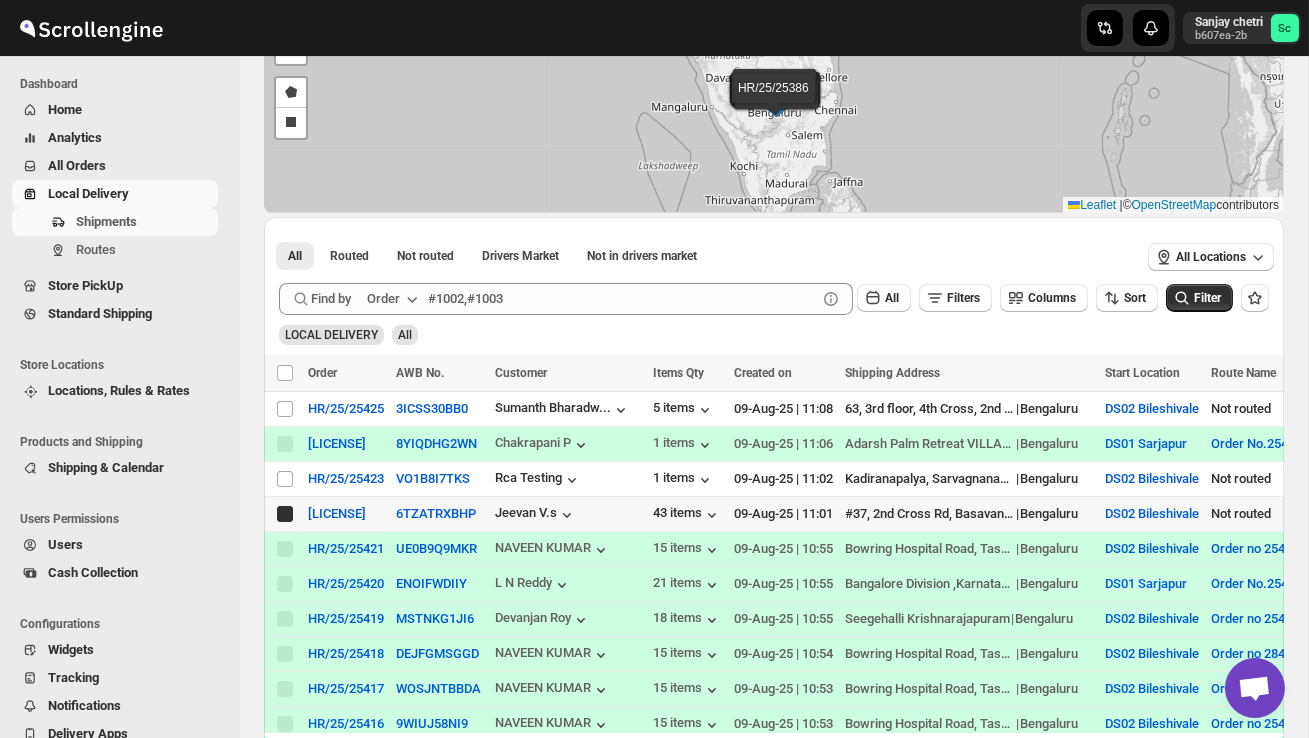 checkbox on "true" 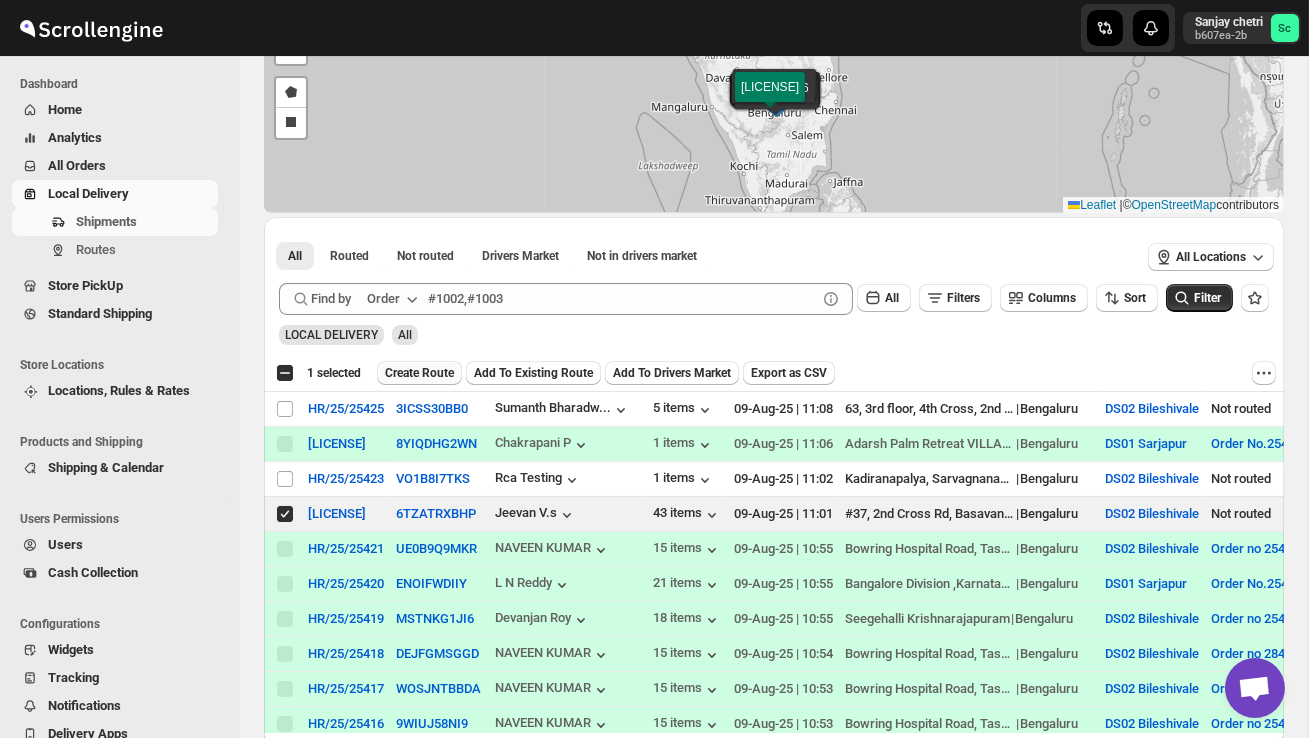 click on "Create Route" at bounding box center (419, 373) 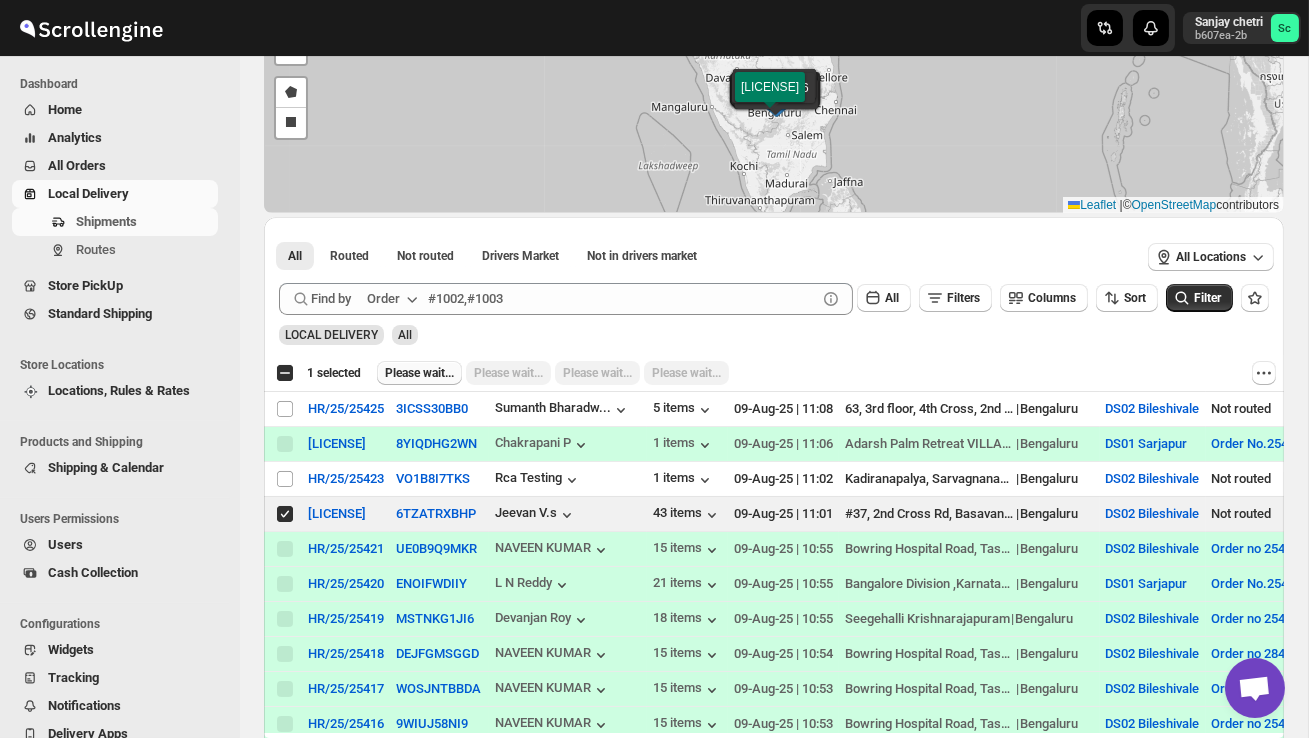 scroll, scrollTop: 0, scrollLeft: 0, axis: both 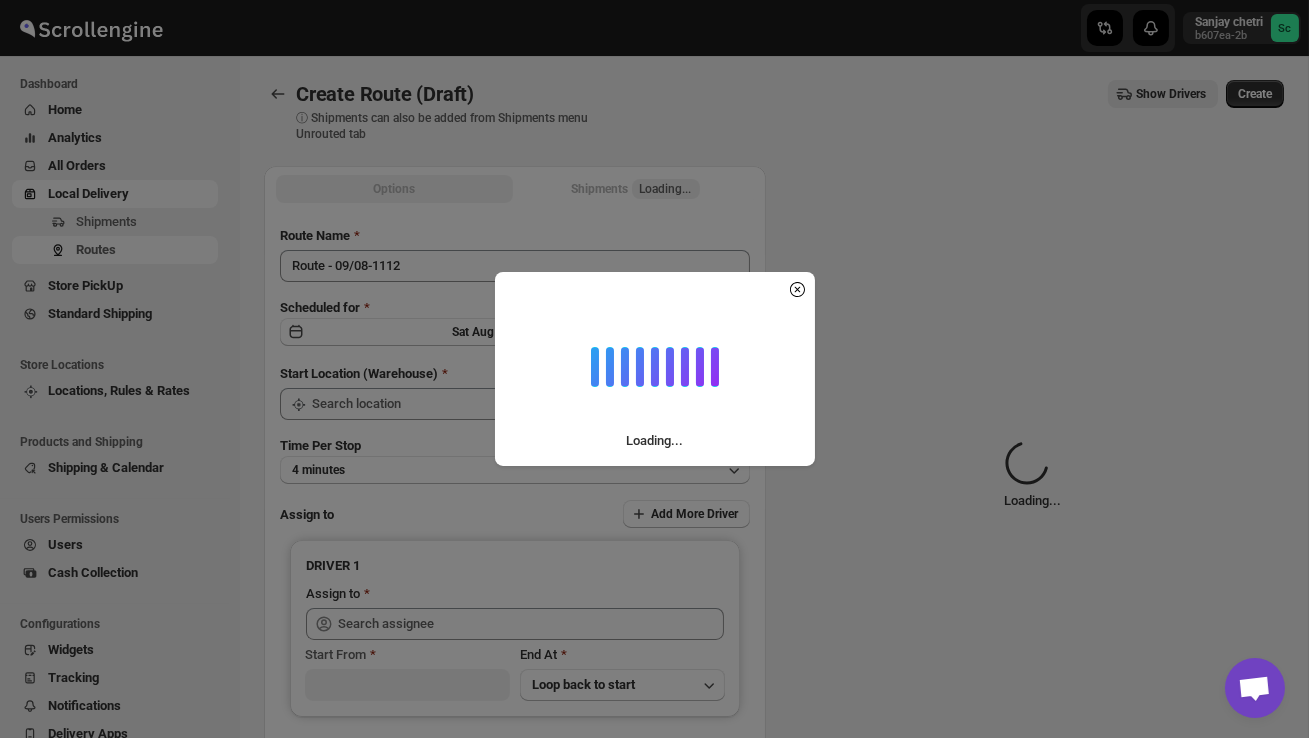 type on "DS02 Bileshivale" 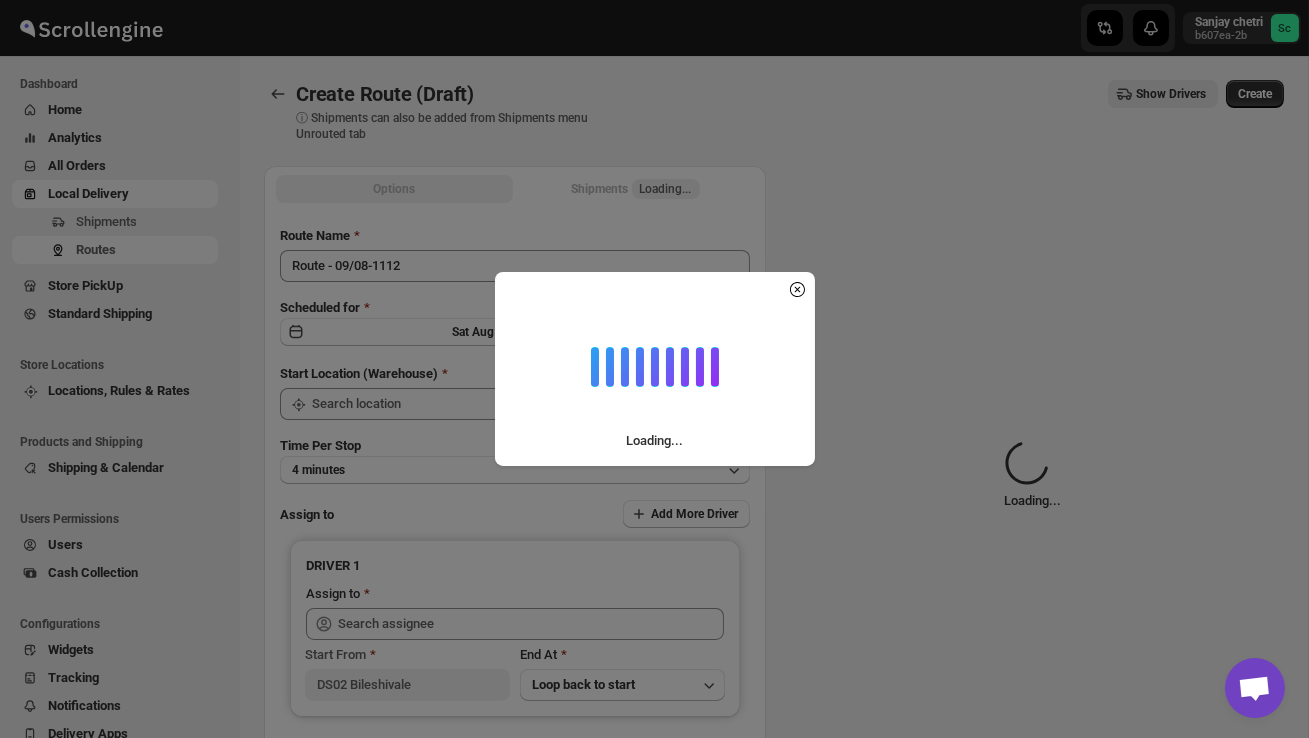 type on "DS02 Bileshivale" 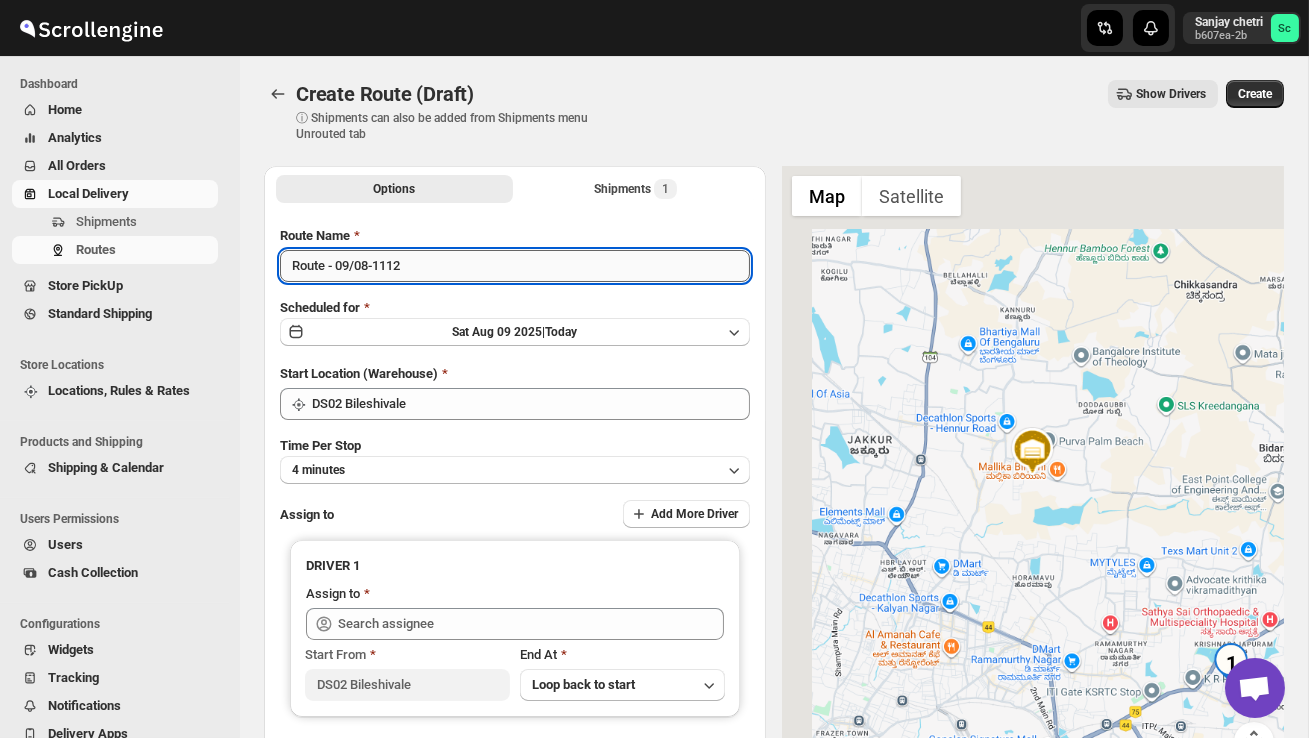 click on "Route - 09/08-1112" at bounding box center (515, 266) 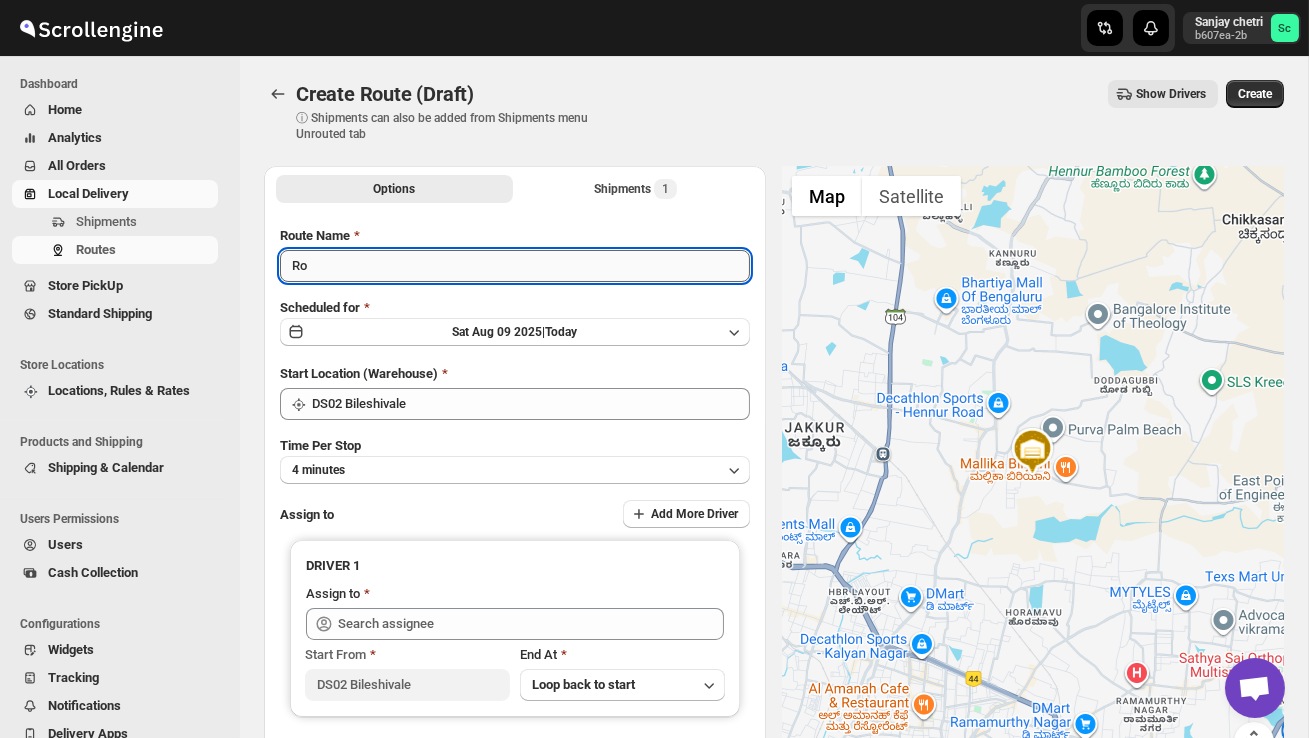 type on "R" 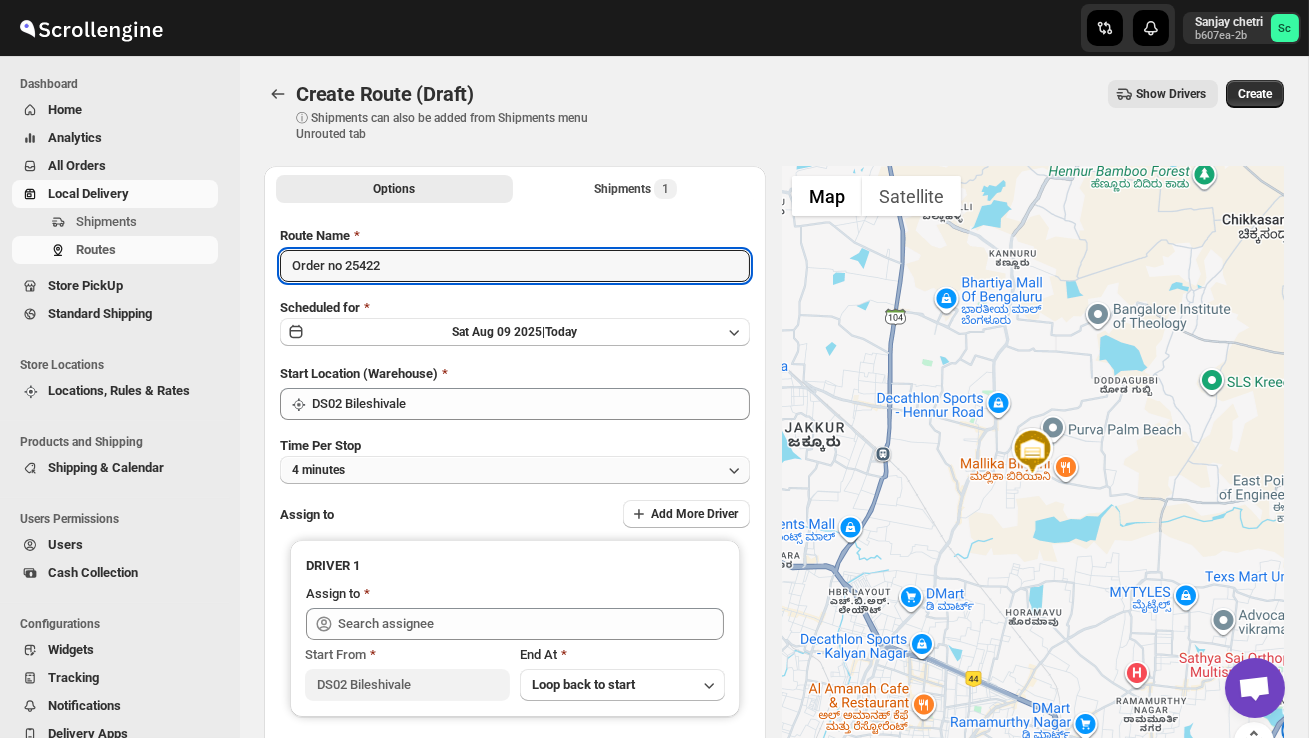 type on "Order no 25422" 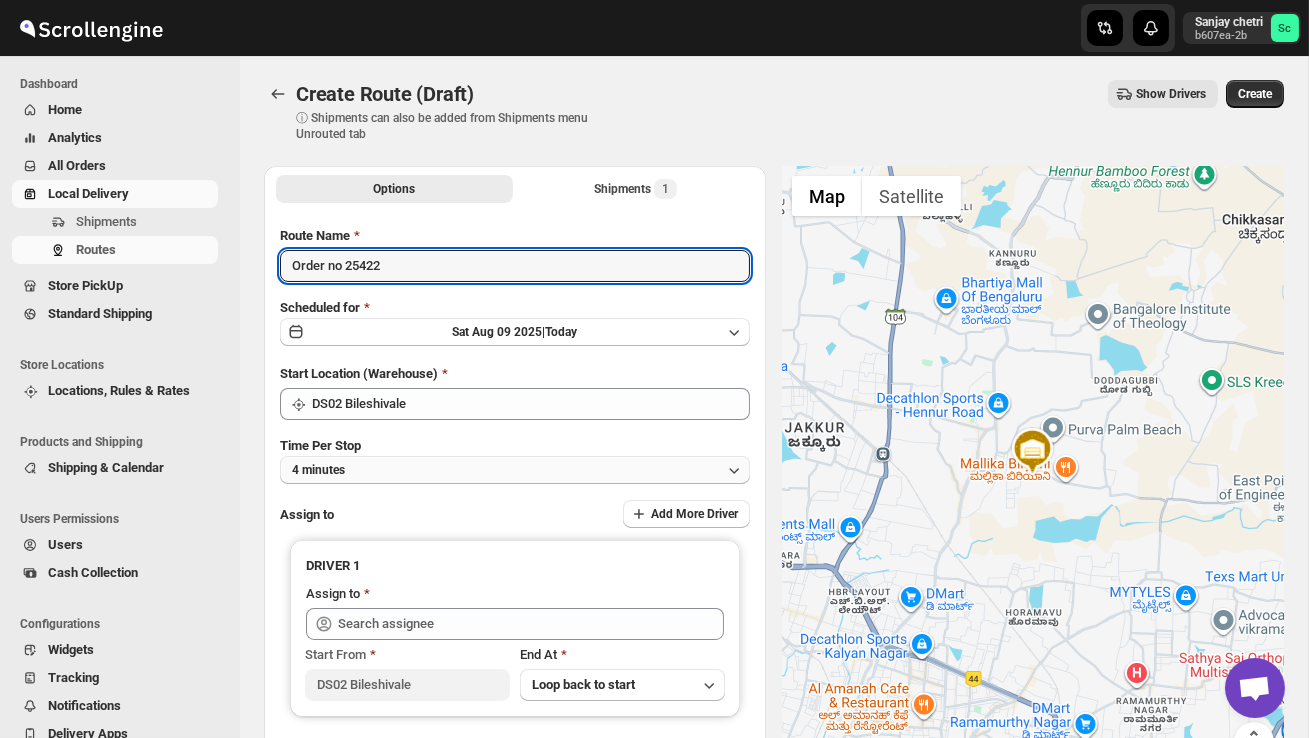 click on "4 minutes" at bounding box center (515, 470) 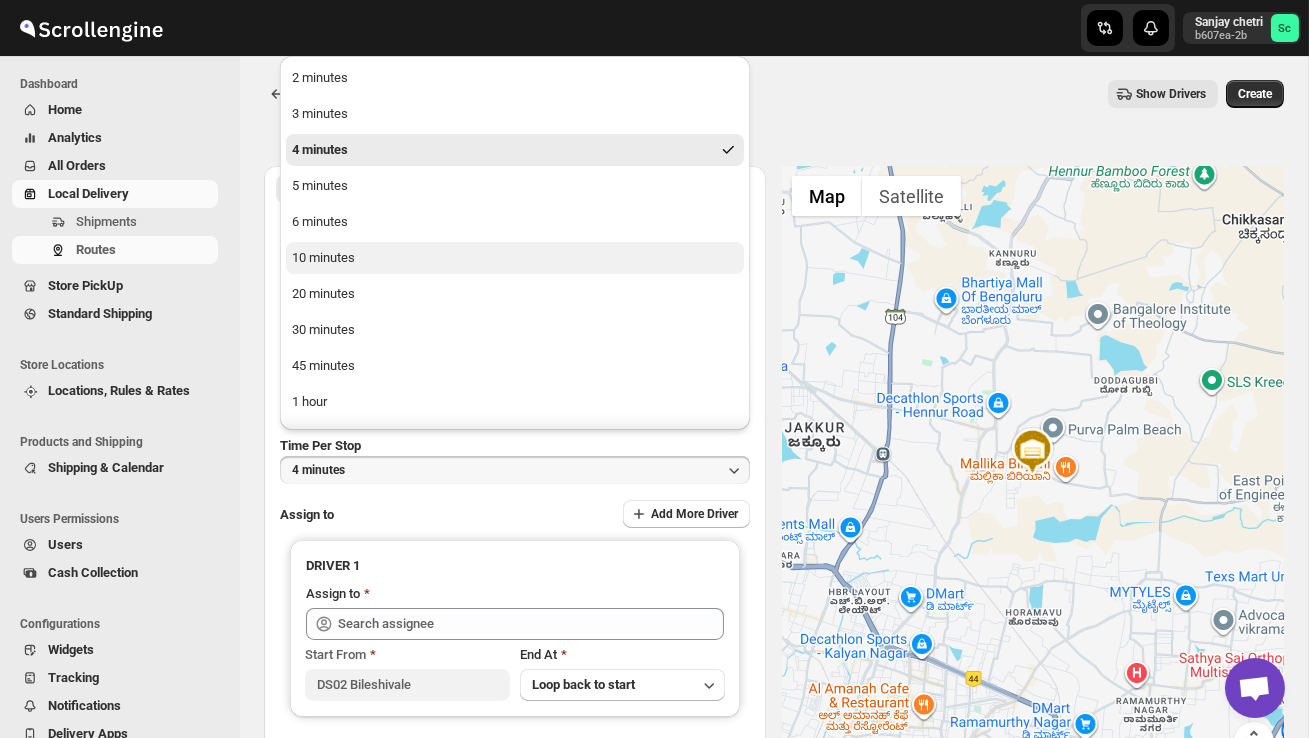 click on "10 minutes" at bounding box center (515, 258) 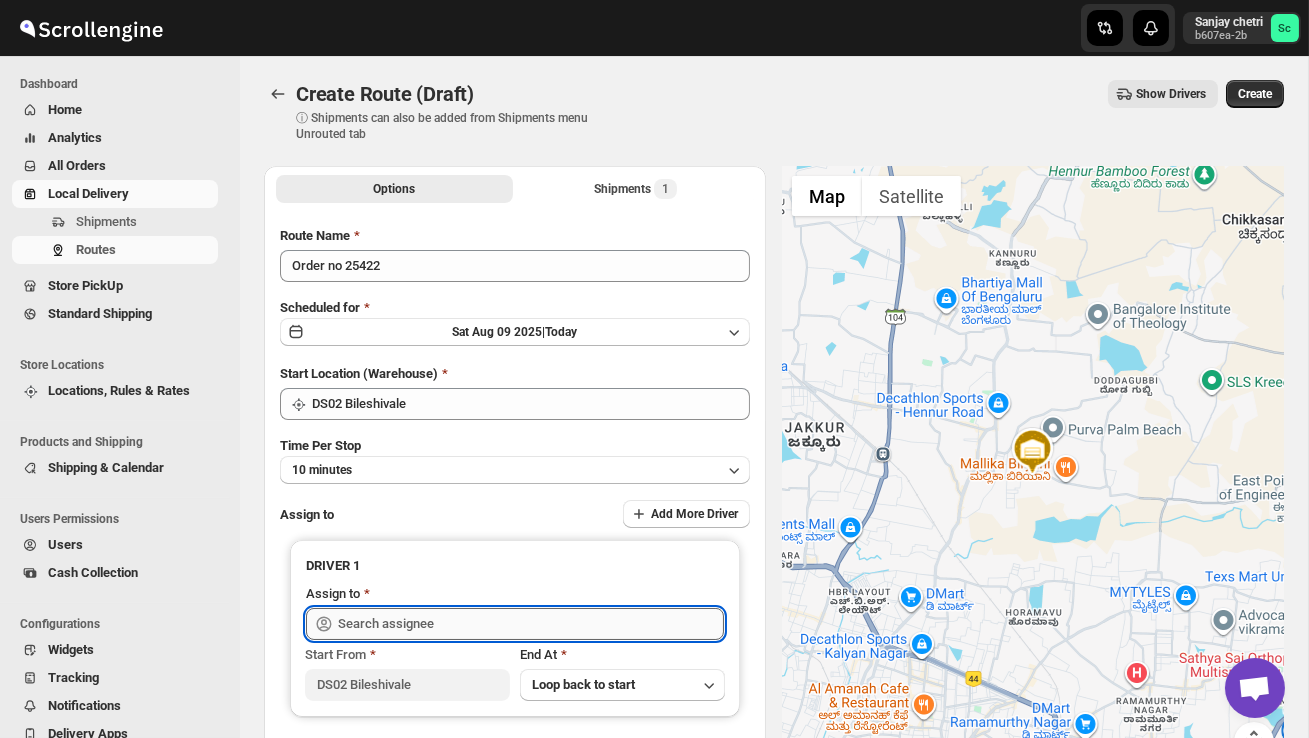 click at bounding box center (531, 624) 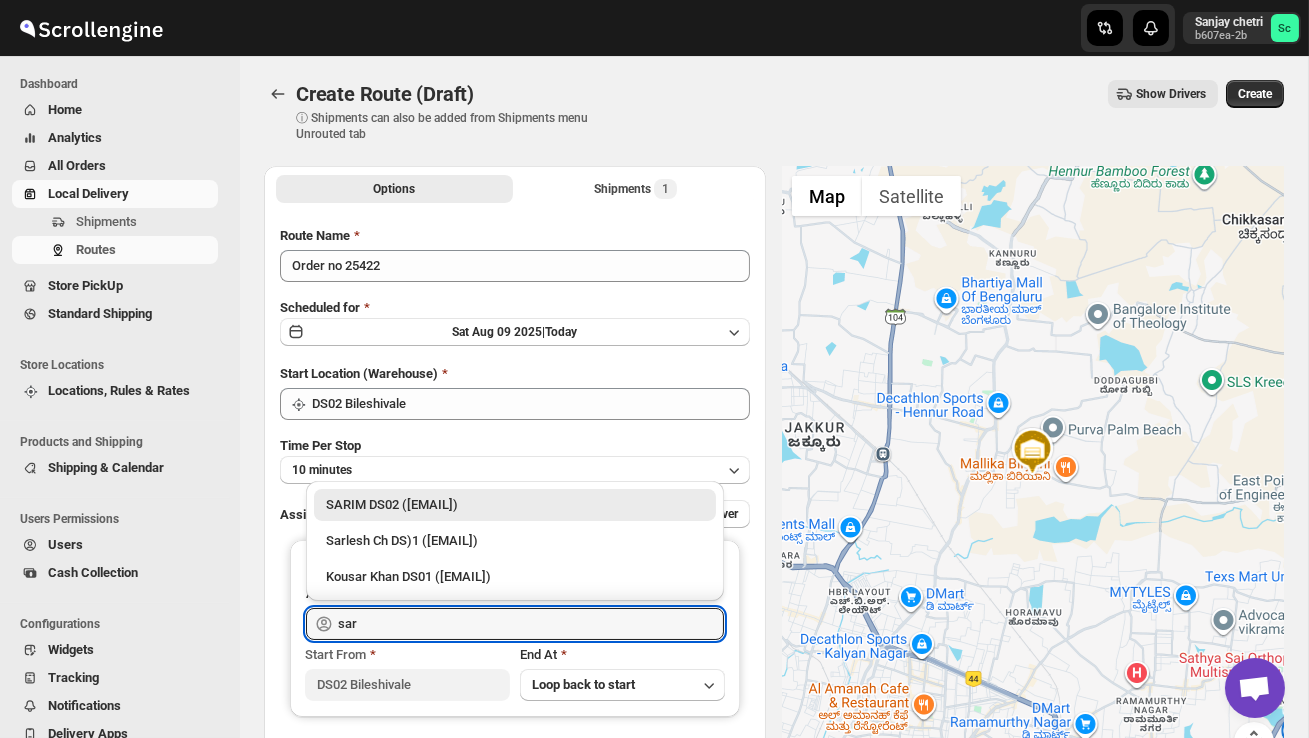click on "SARIM DS02 ([EMAIL])" at bounding box center [515, 505] 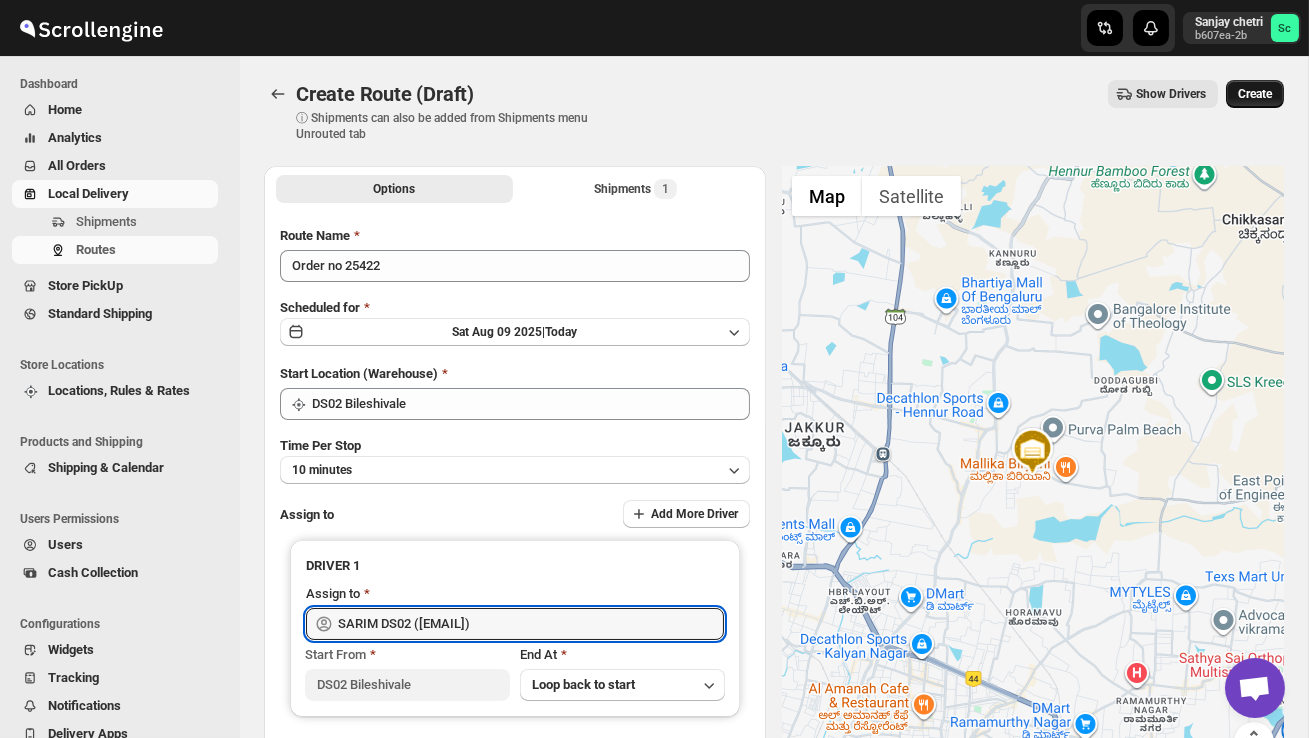type on "SARIM DS02 ([EMAIL])" 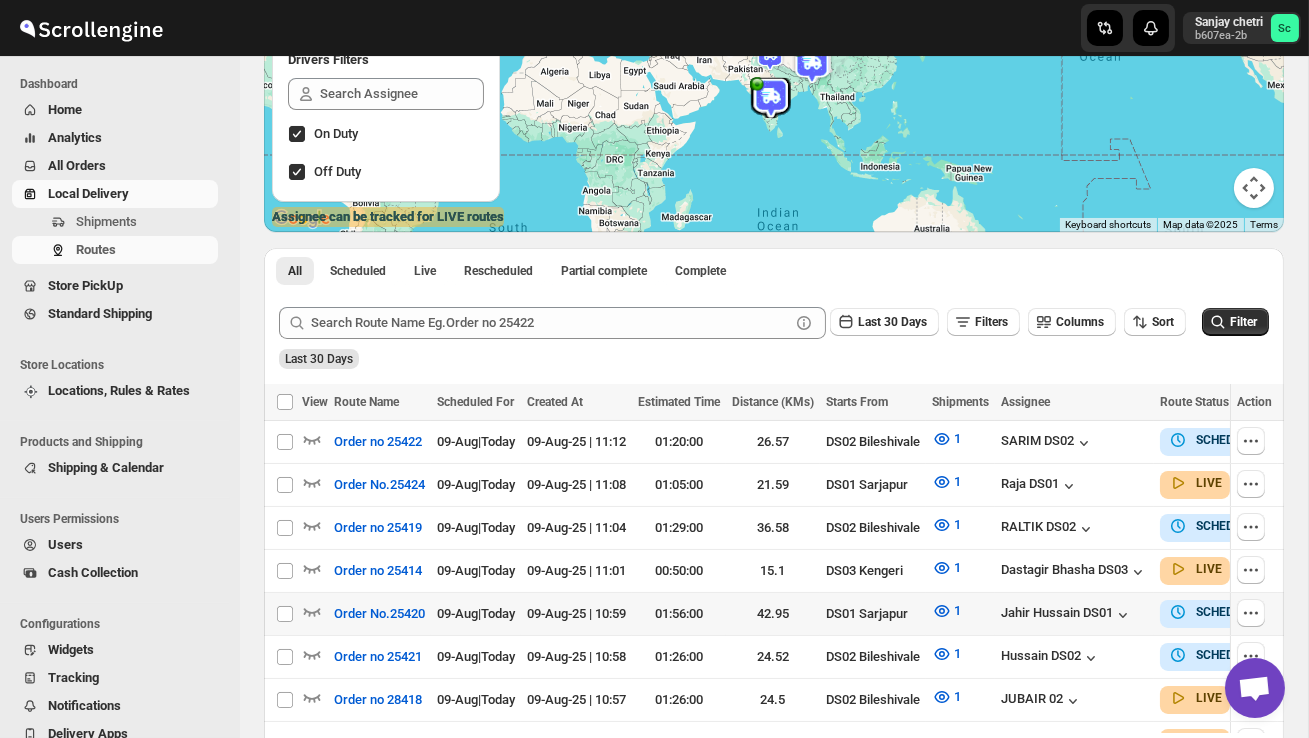 scroll, scrollTop: 257, scrollLeft: 0, axis: vertical 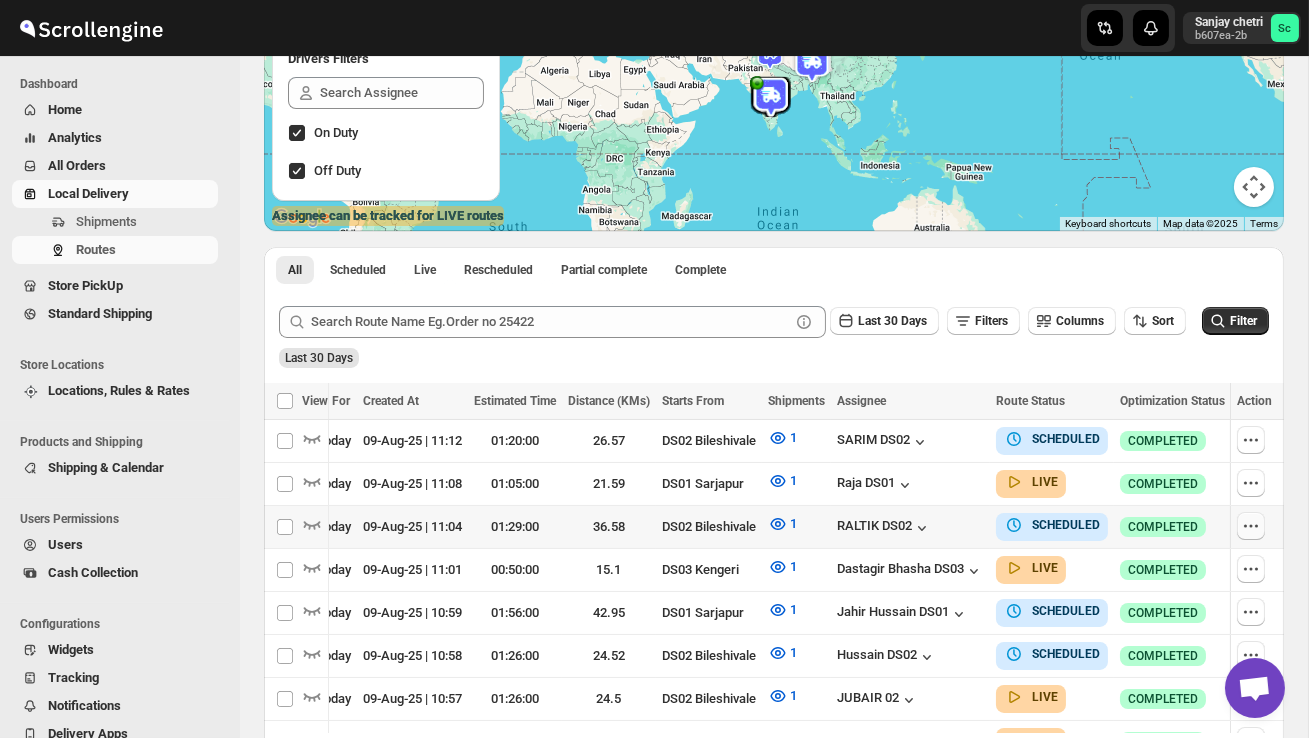 click 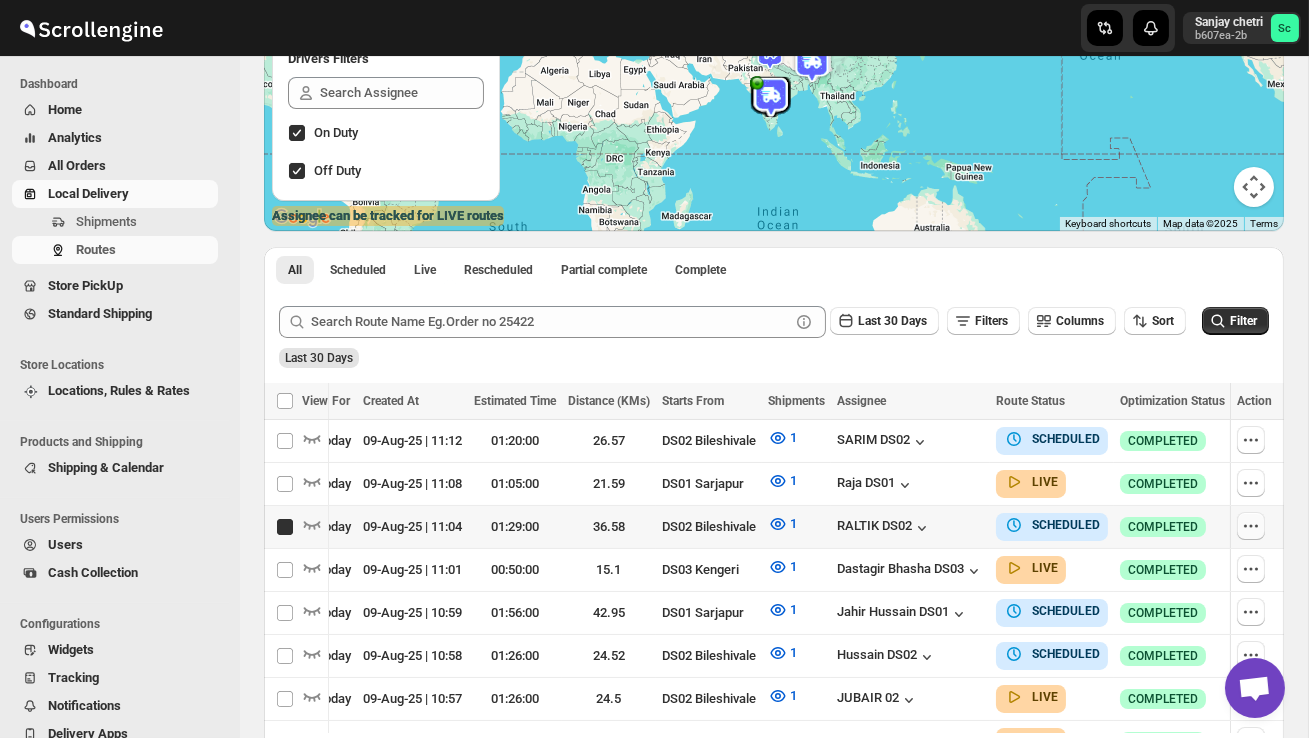 checkbox on "true" 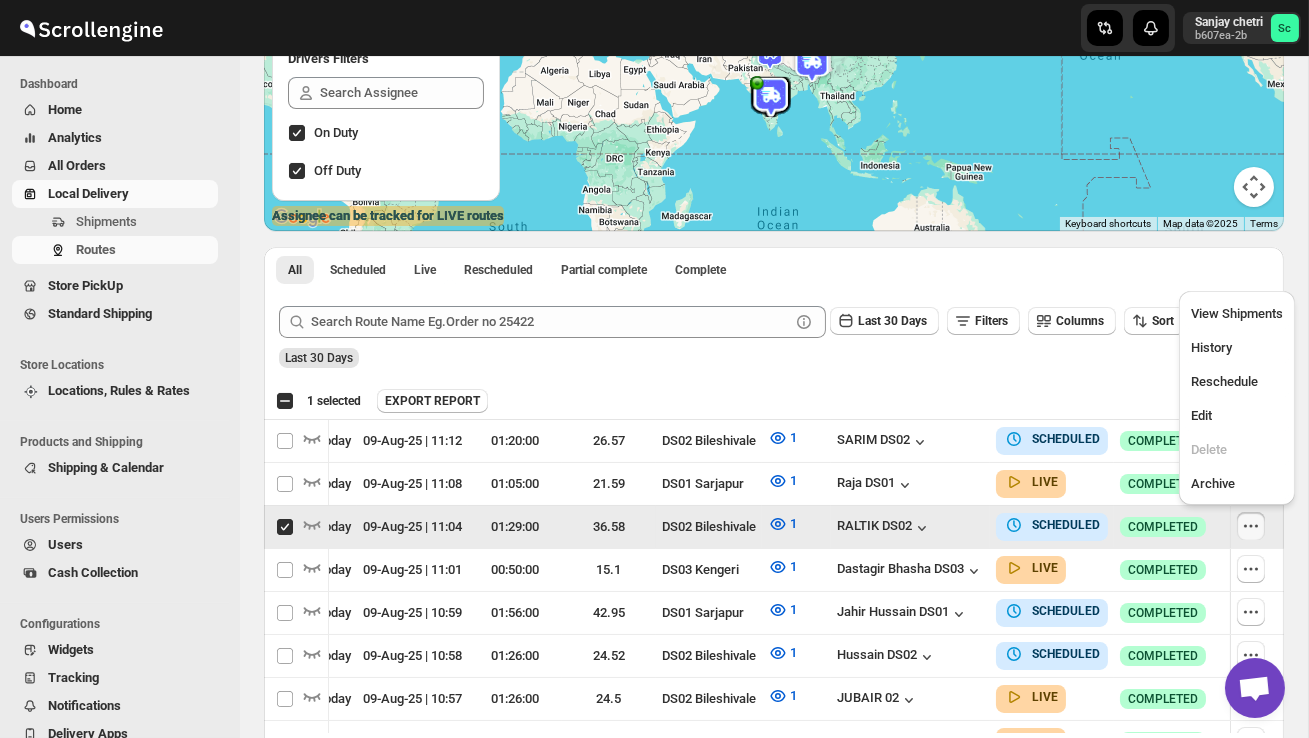 scroll, scrollTop: 0, scrollLeft: 1, axis: horizontal 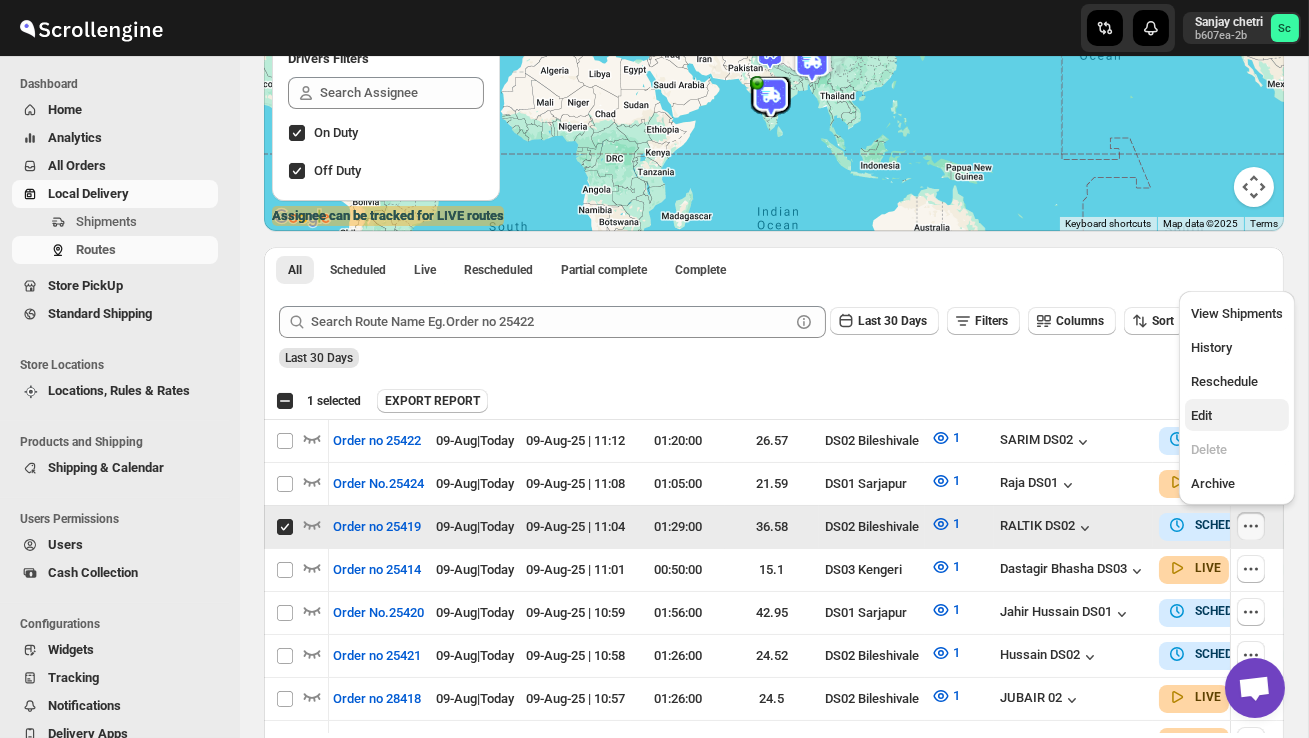 click on "Edit" at bounding box center (1237, 415) 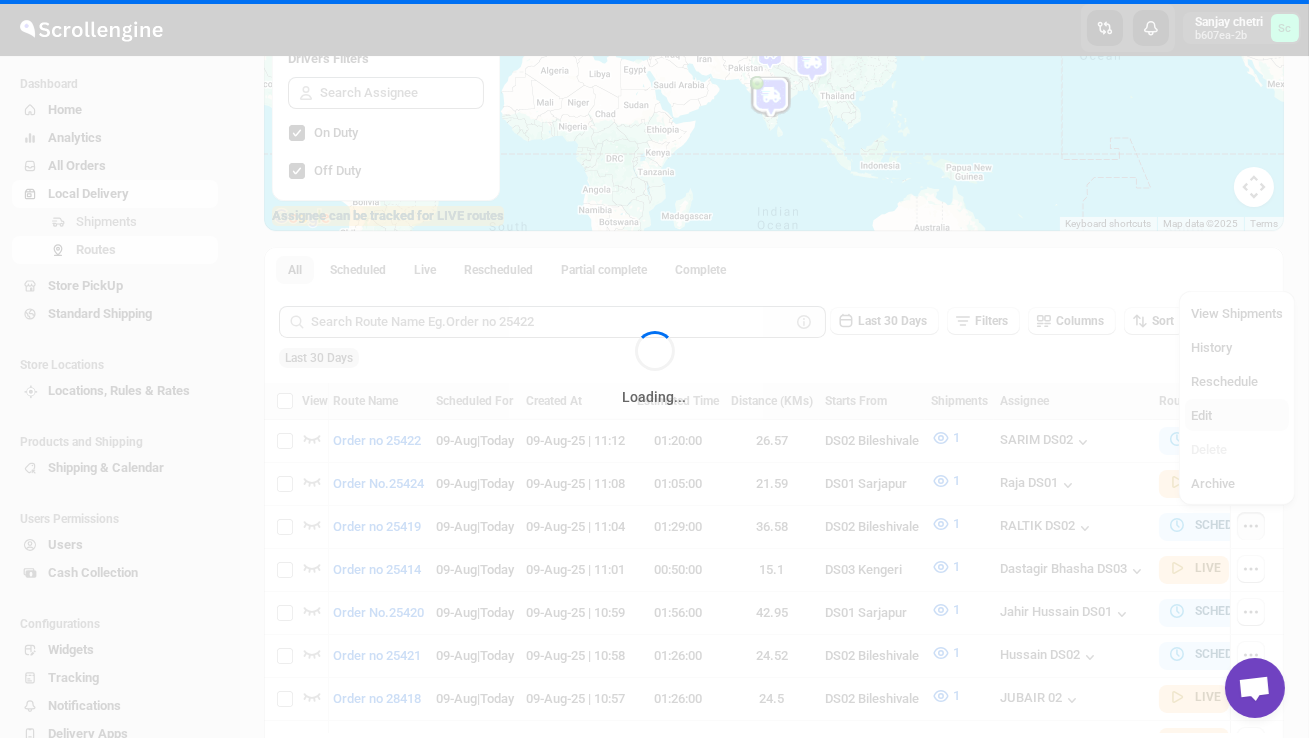 scroll, scrollTop: 0, scrollLeft: 0, axis: both 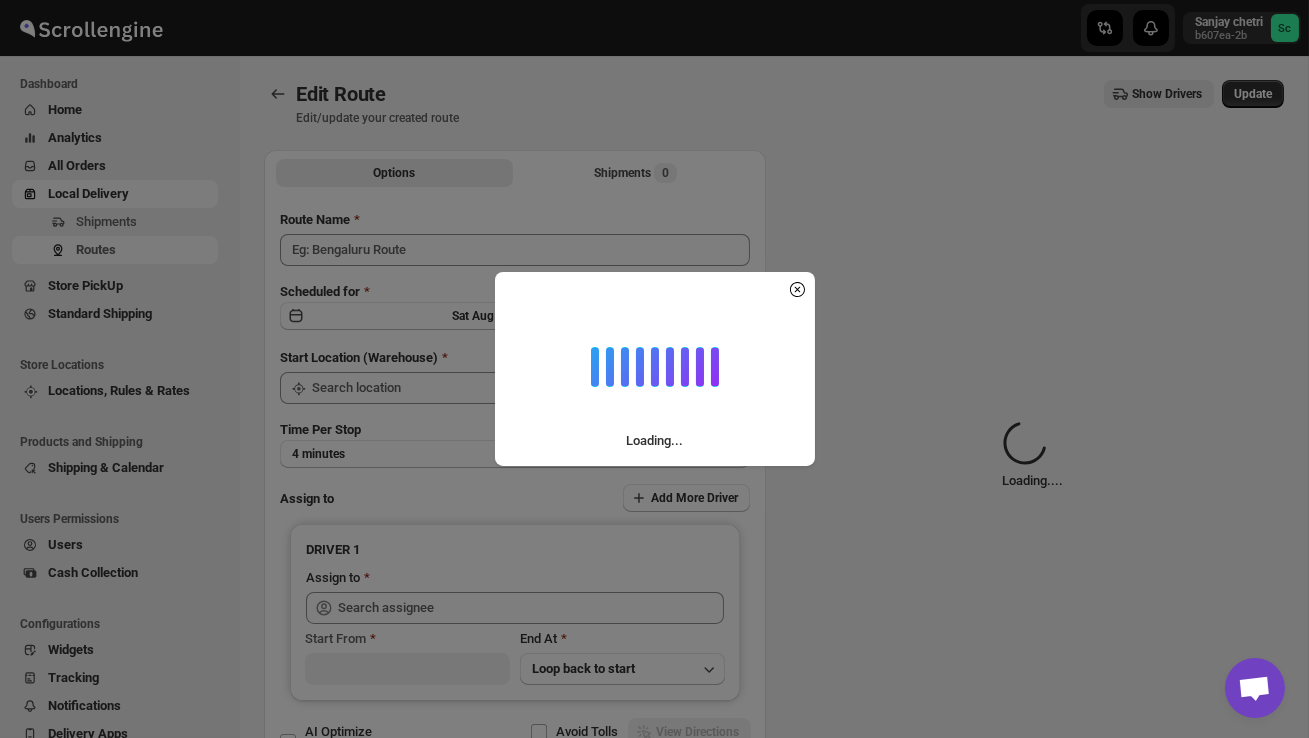 type on "Order no 25419" 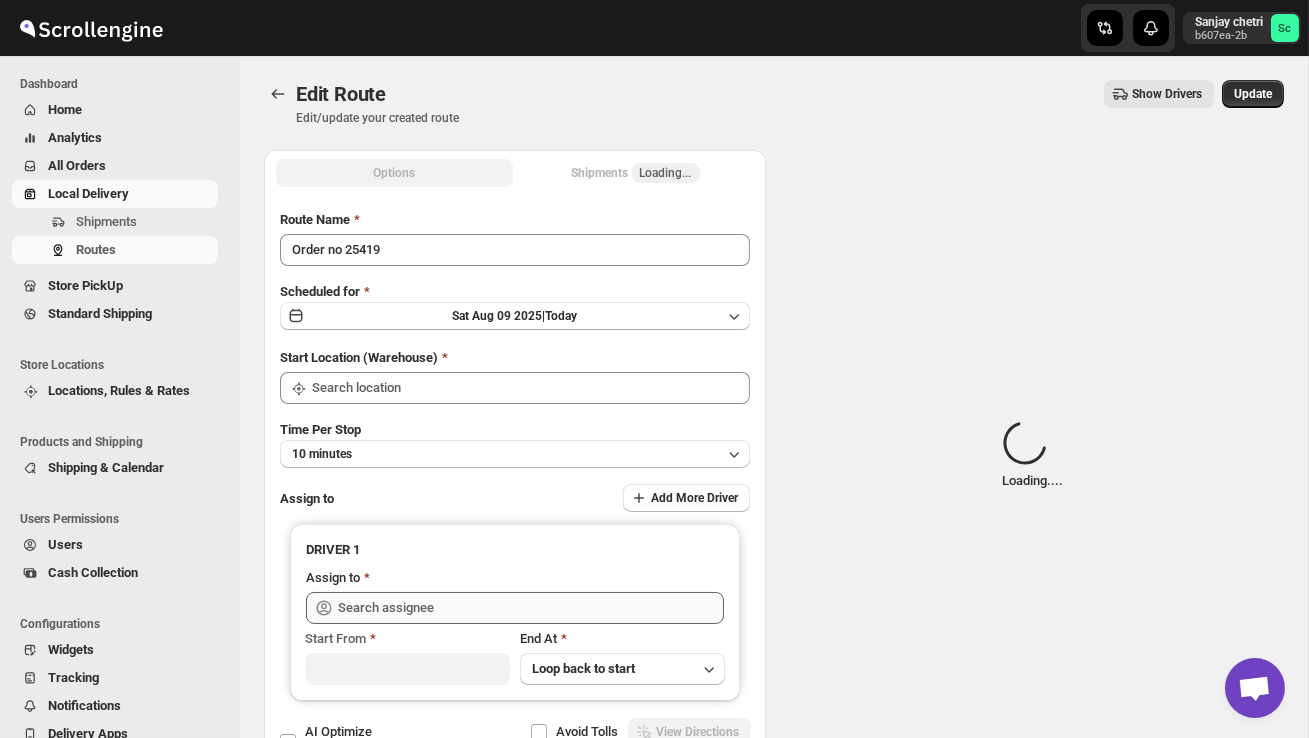 type on "DS02 Bileshivale" 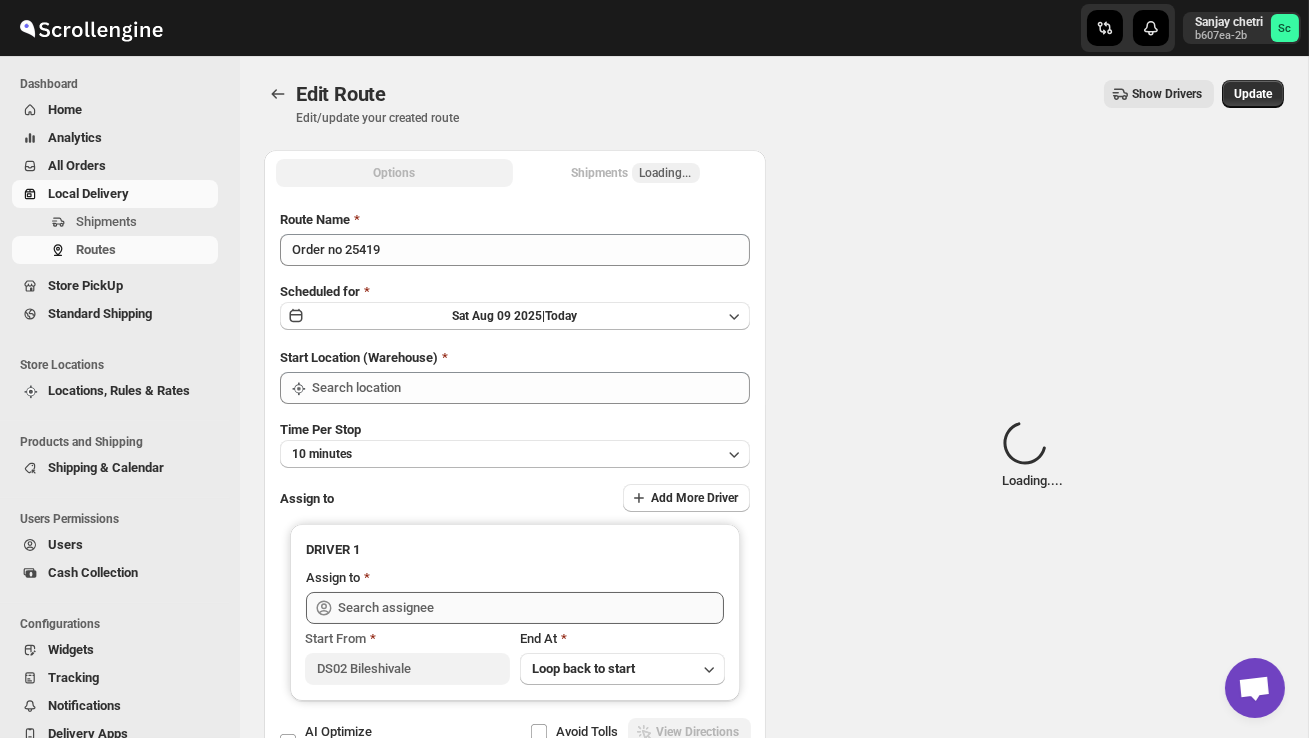 type on "DS02 Bileshivale" 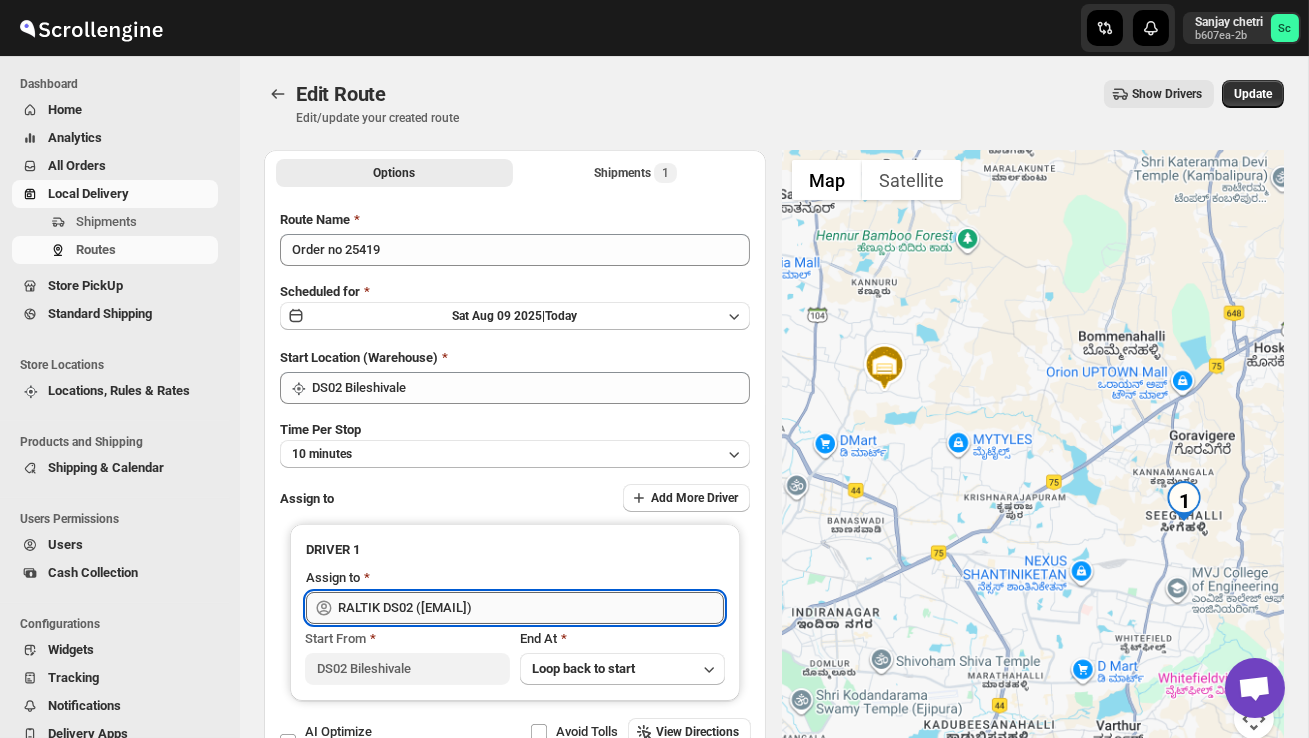 click on "RALTIK DS02 ([EMAIL])" at bounding box center [531, 608] 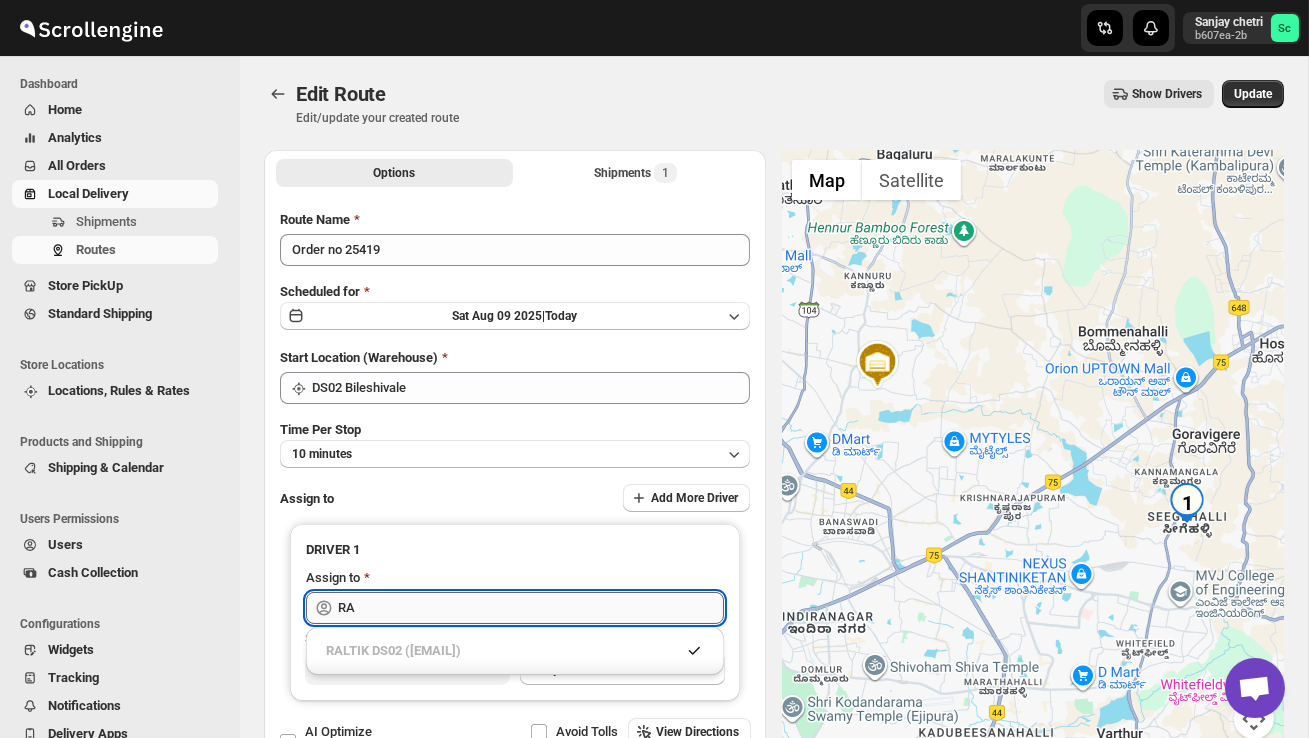 type on "R" 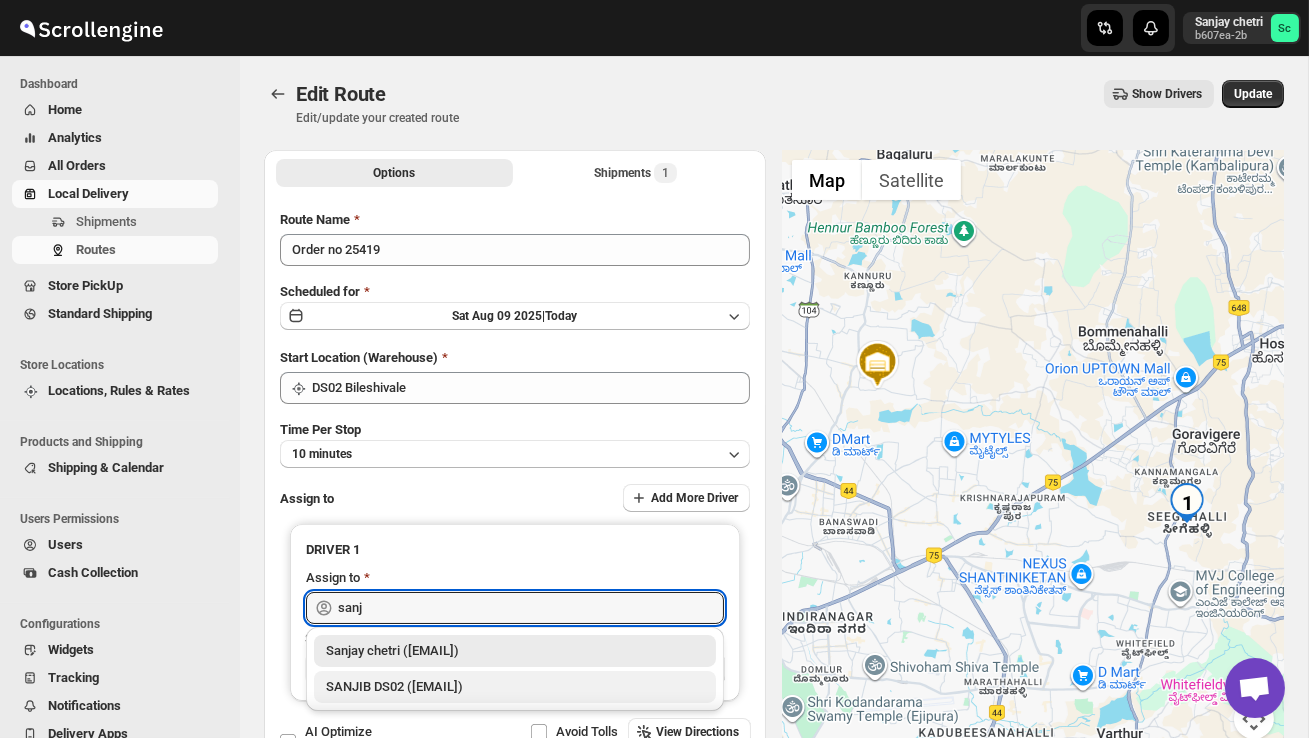 click on "SANJIB DS02 ([EMAIL])" at bounding box center (515, 687) 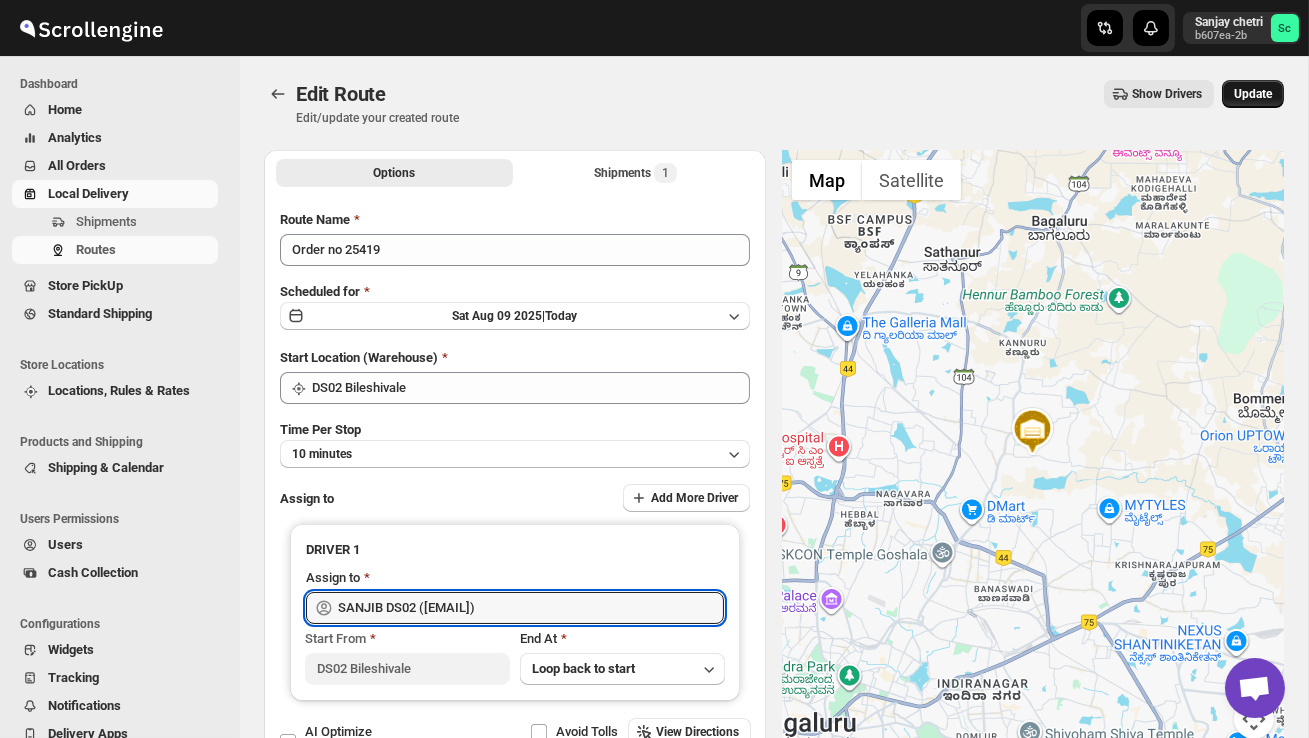 type on "SANJIB DS02 ([EMAIL])" 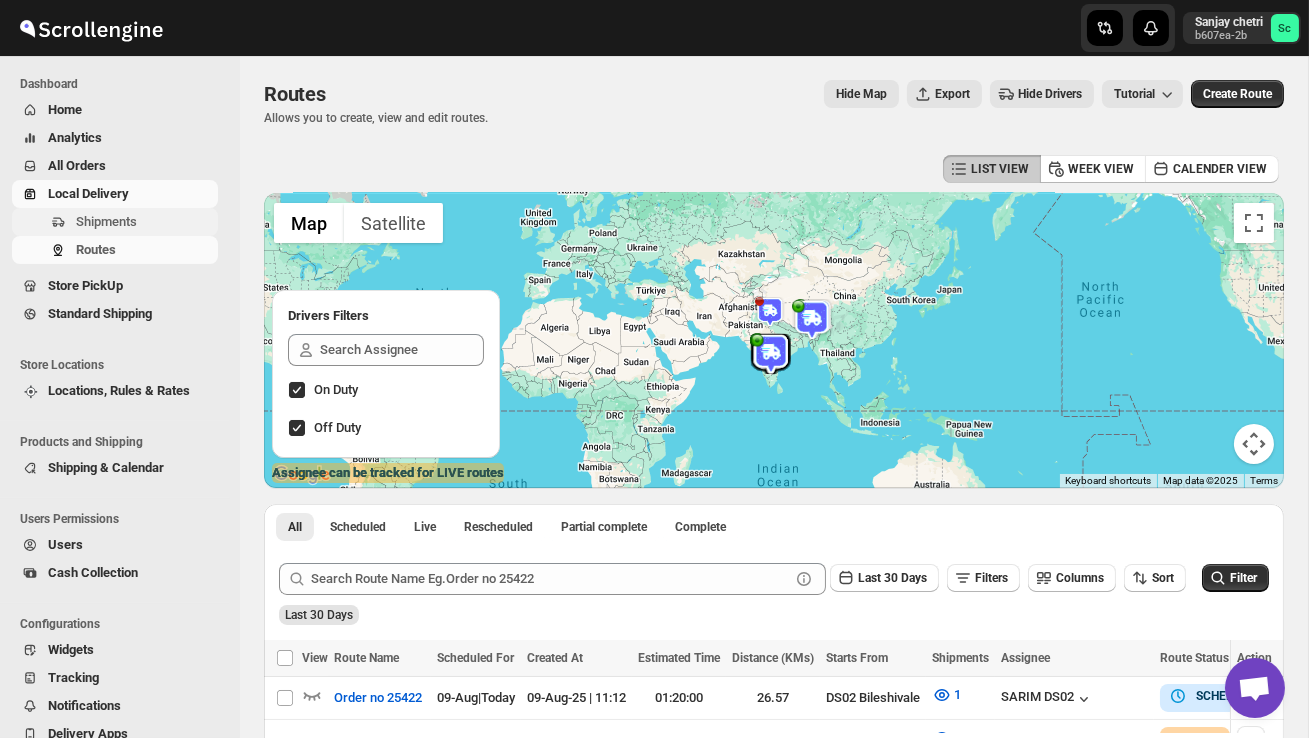 click on "Shipments" at bounding box center [106, 221] 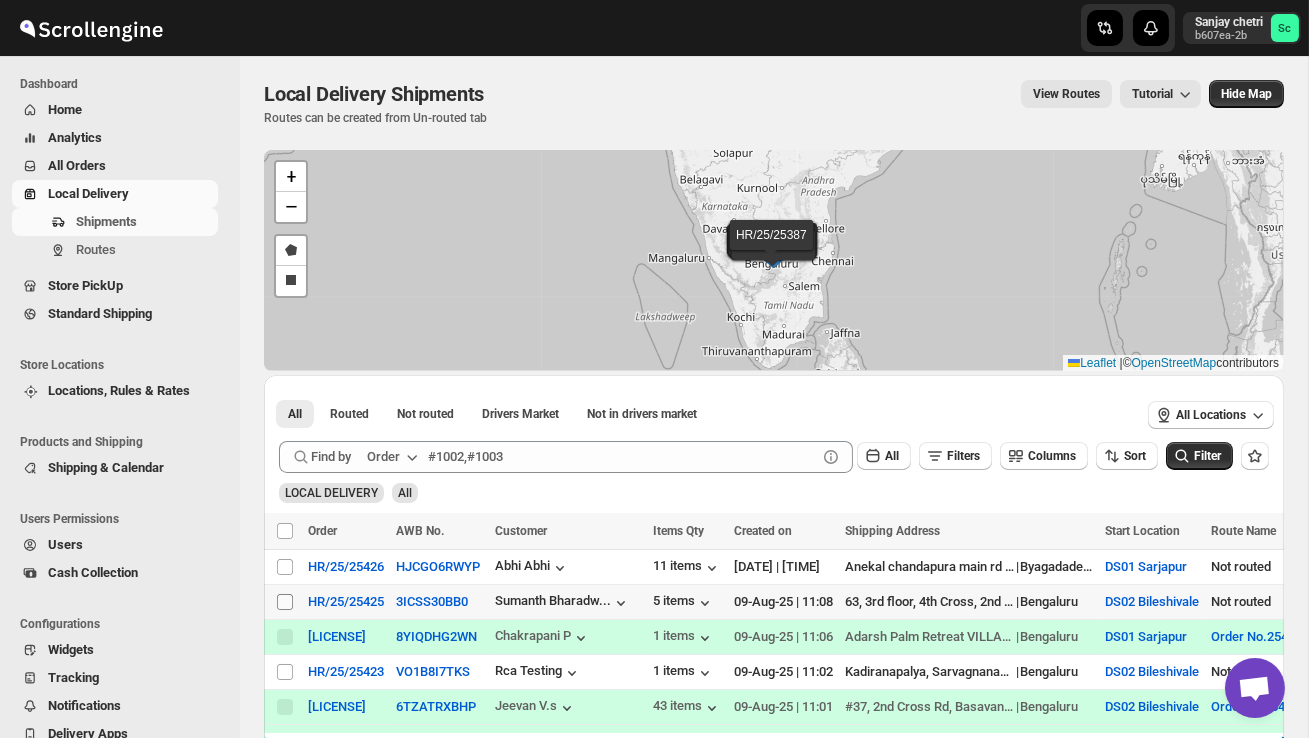 click on "Select shipment" at bounding box center (285, 602) 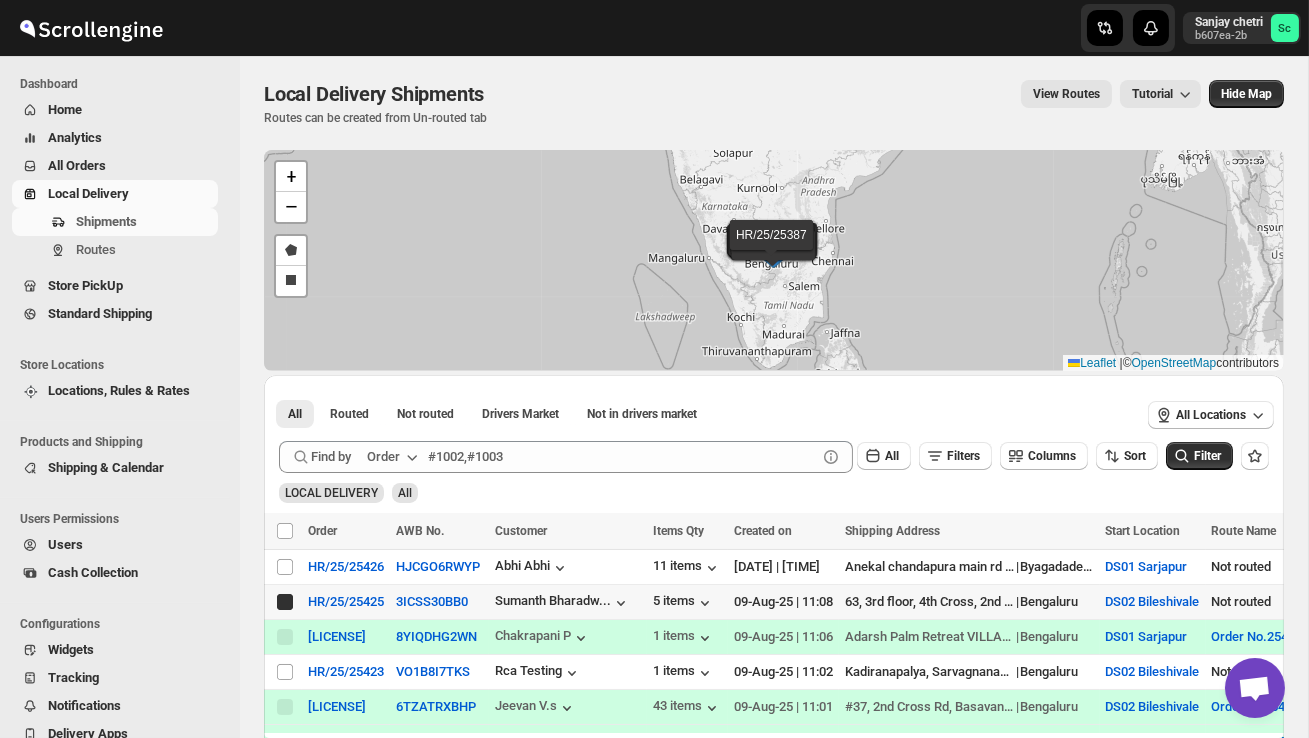 checkbox on "true" 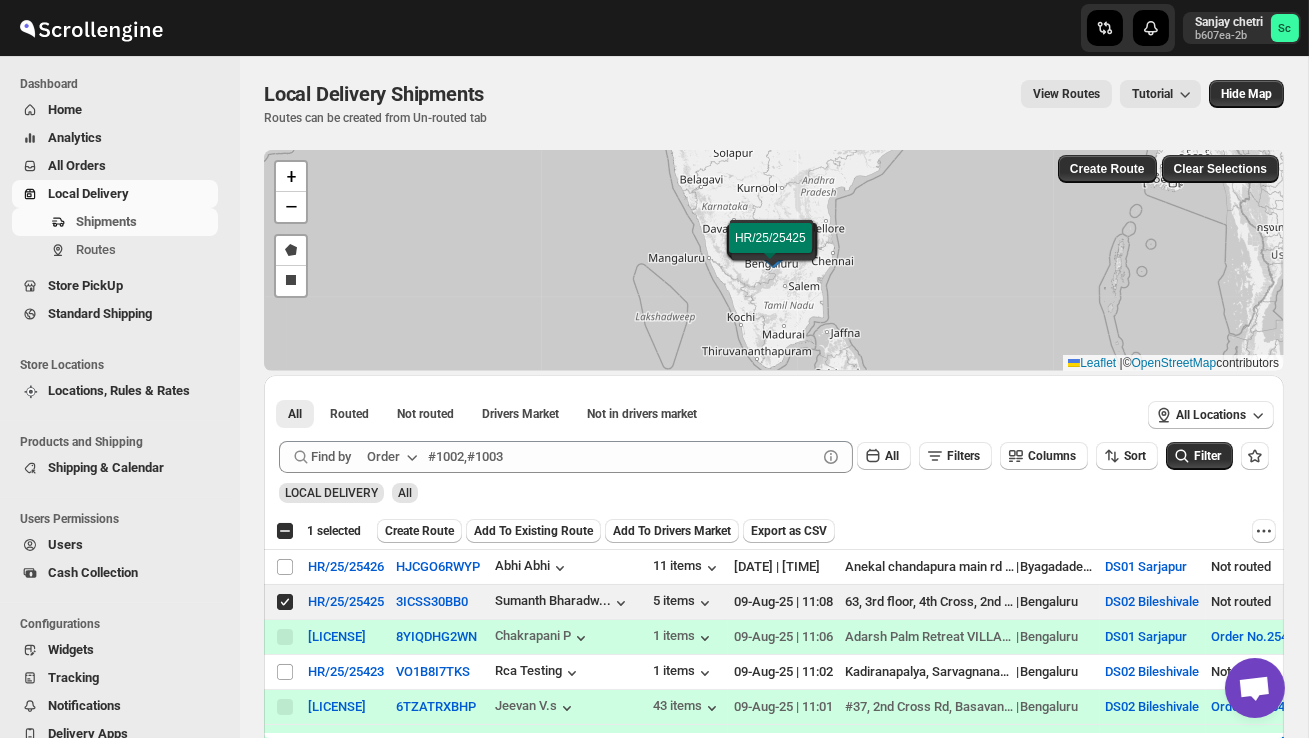 click on "Create Route" at bounding box center [419, 531] 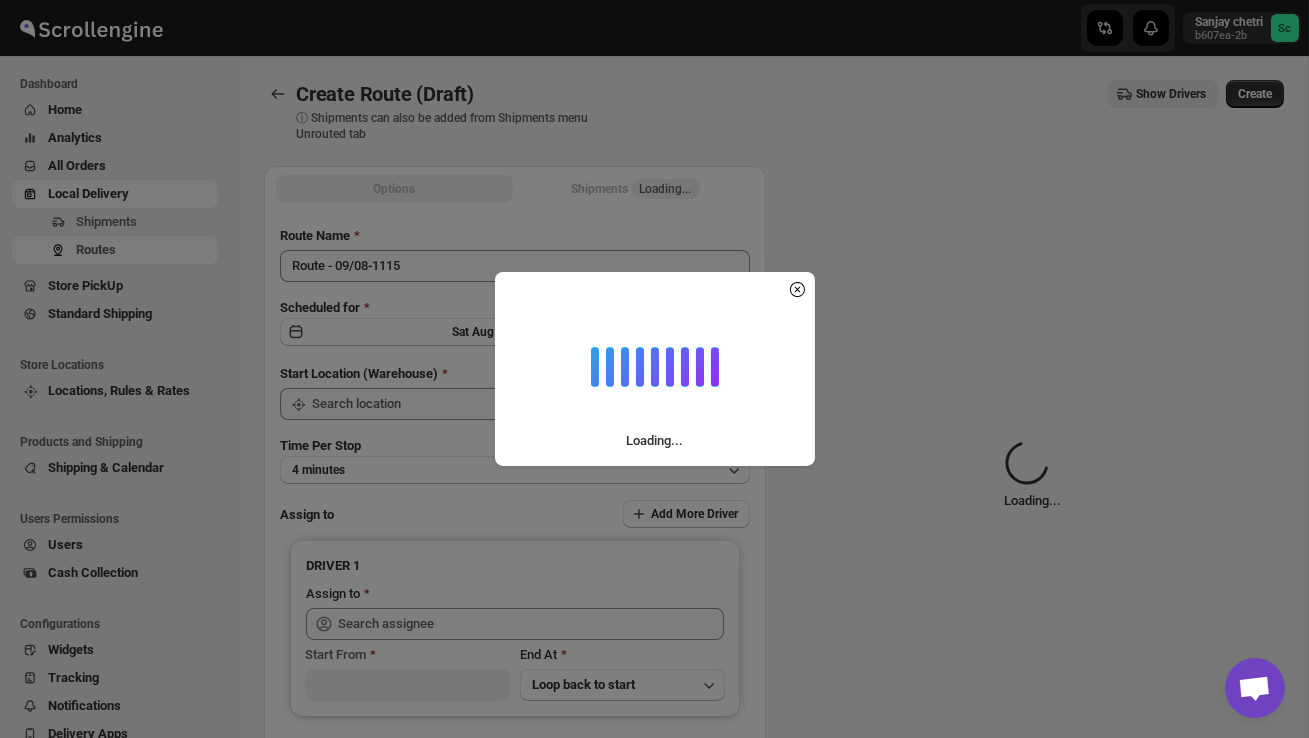 type on "DS02 Bileshivale" 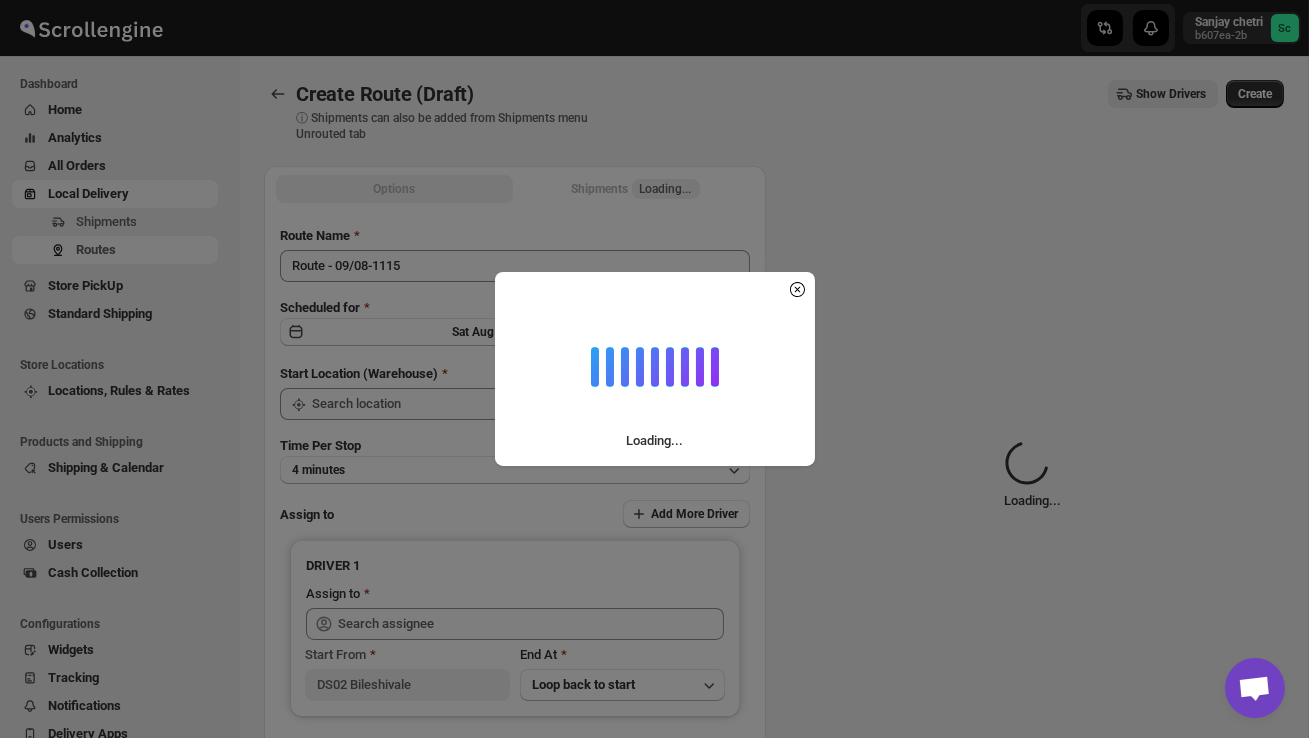 type on "DS02 Bileshivale" 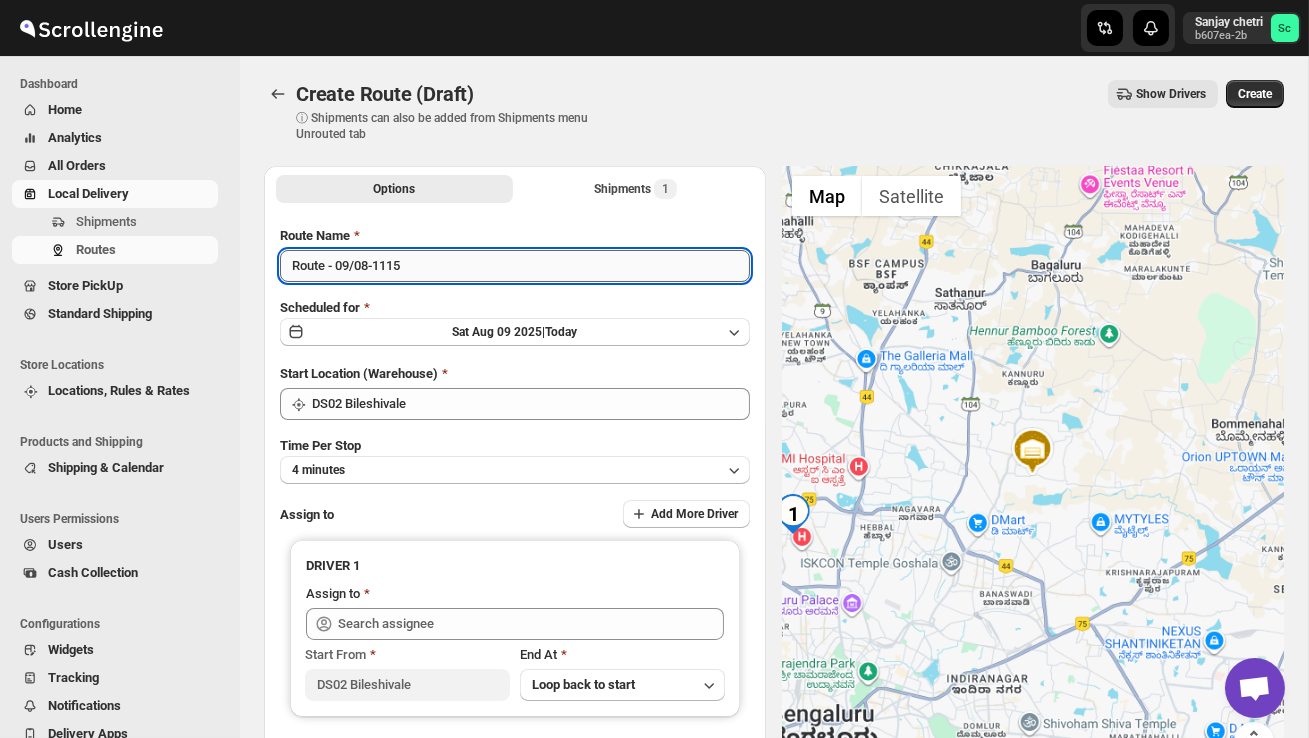 click on "Route - 09/08-1115" at bounding box center (515, 266) 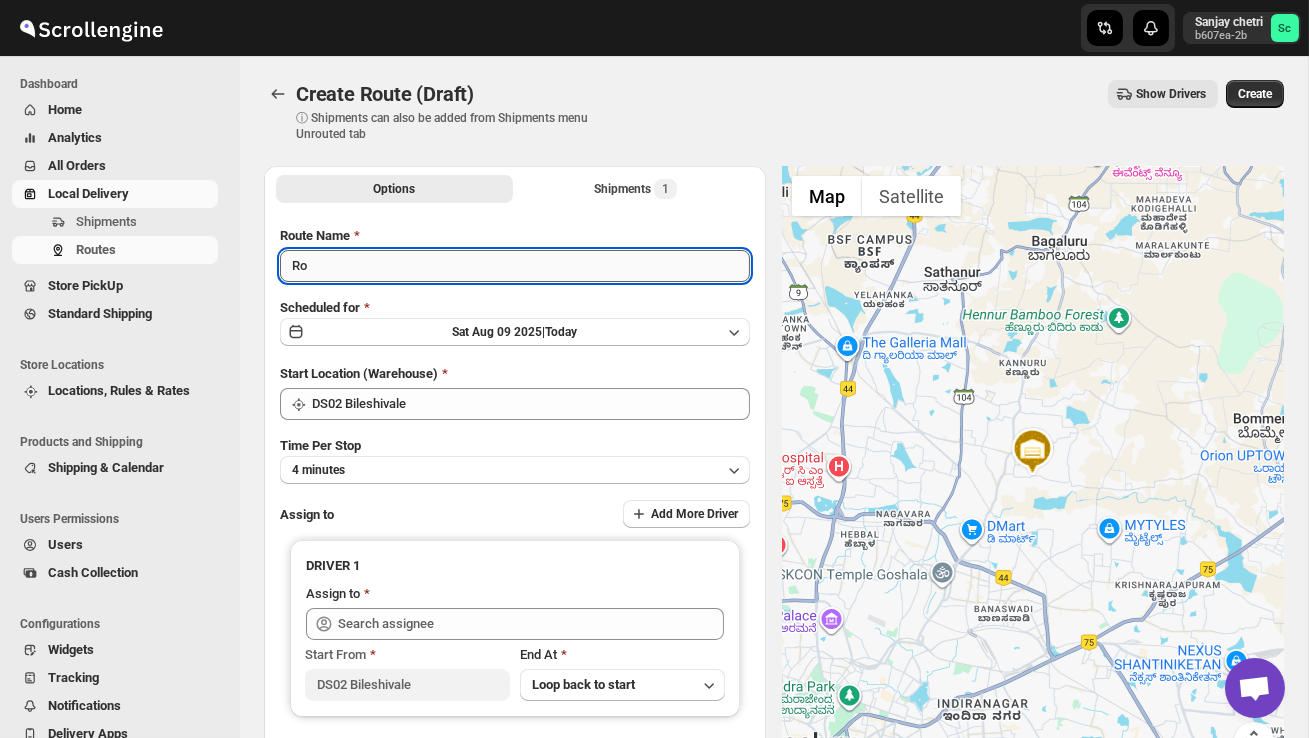 type on "R" 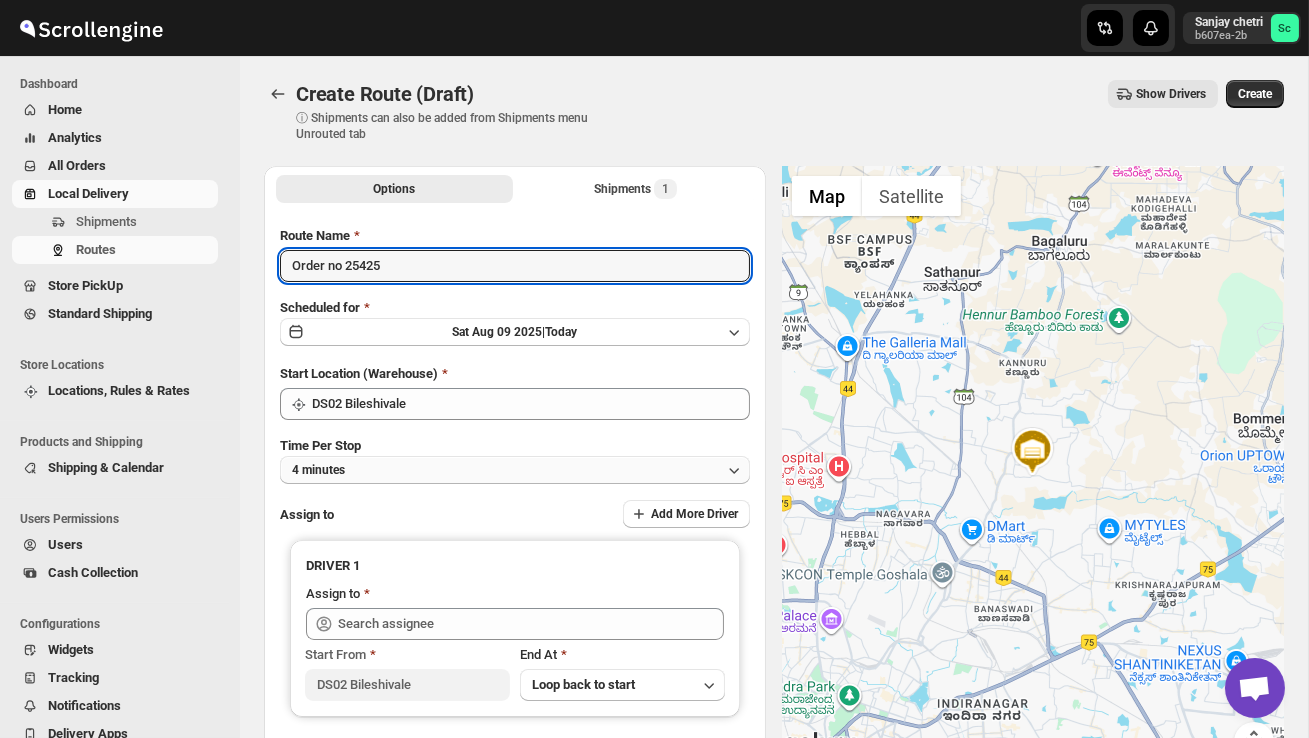 type on "Order no 25425" 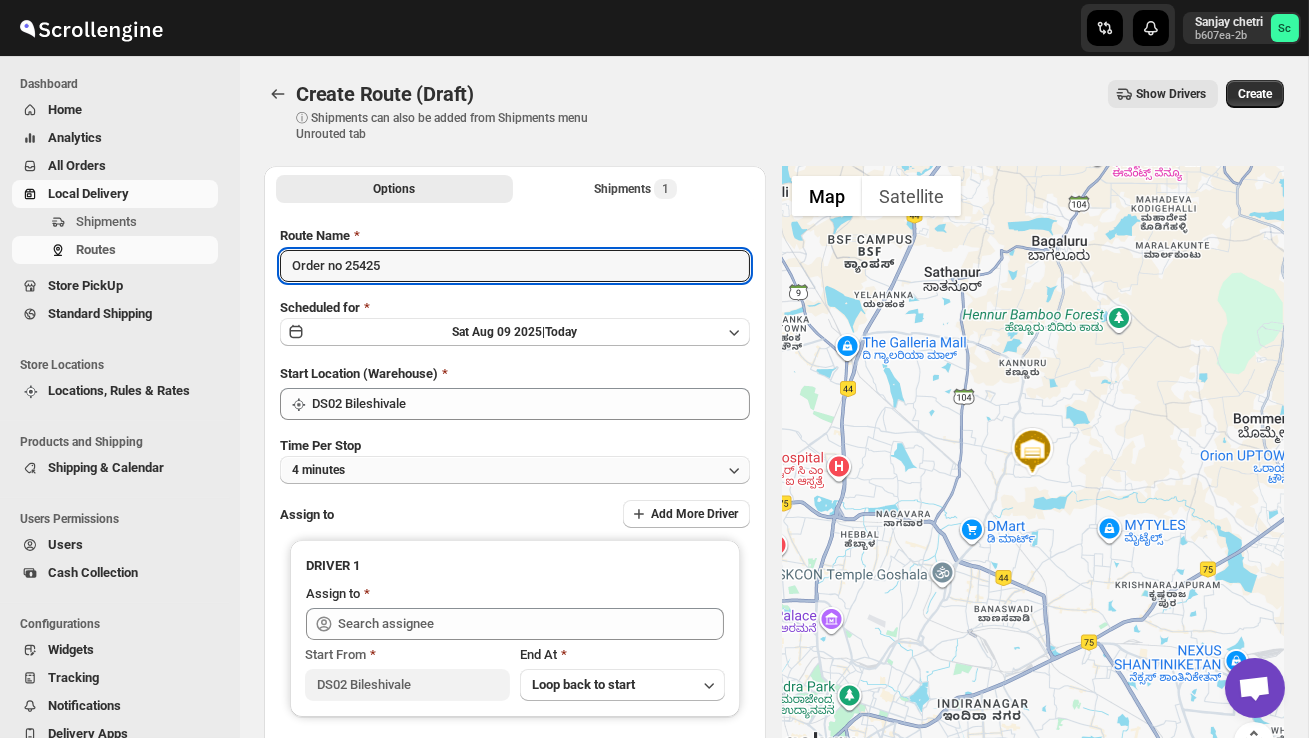 click on "4 minutes" at bounding box center [515, 470] 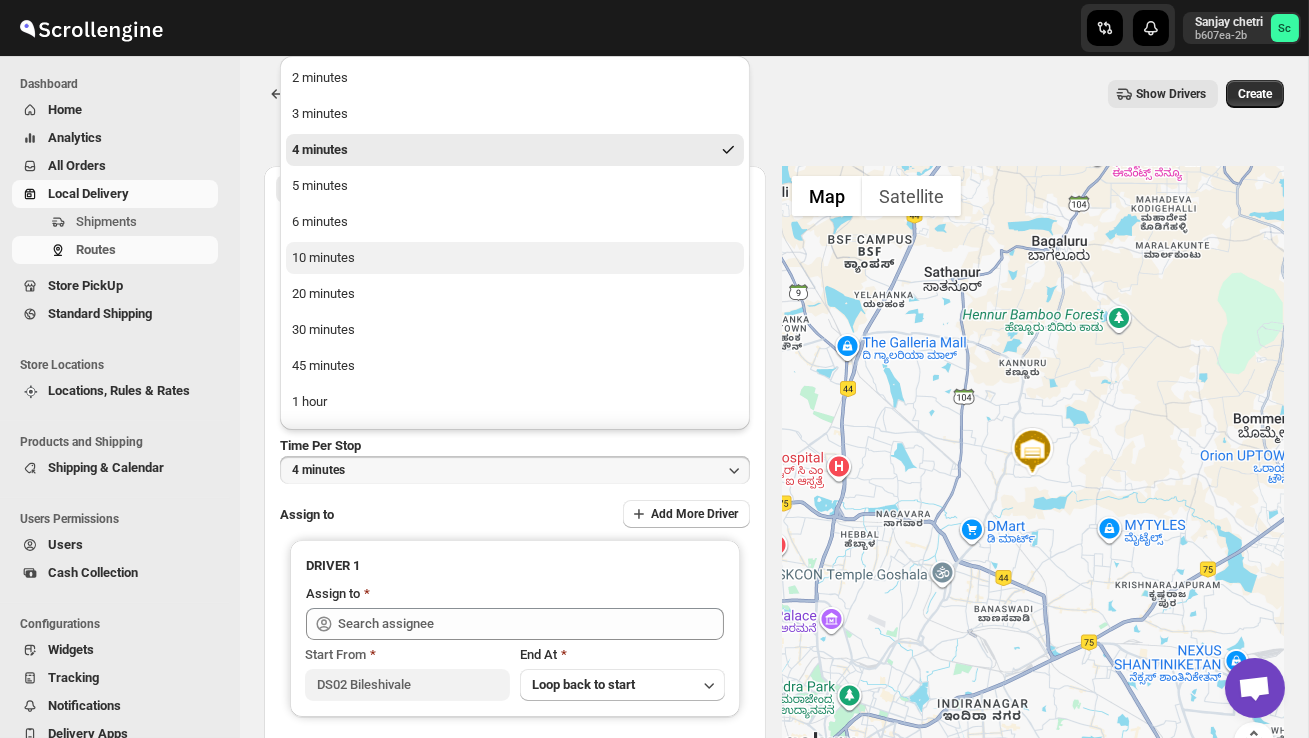 click on "10 minutes" at bounding box center (515, 258) 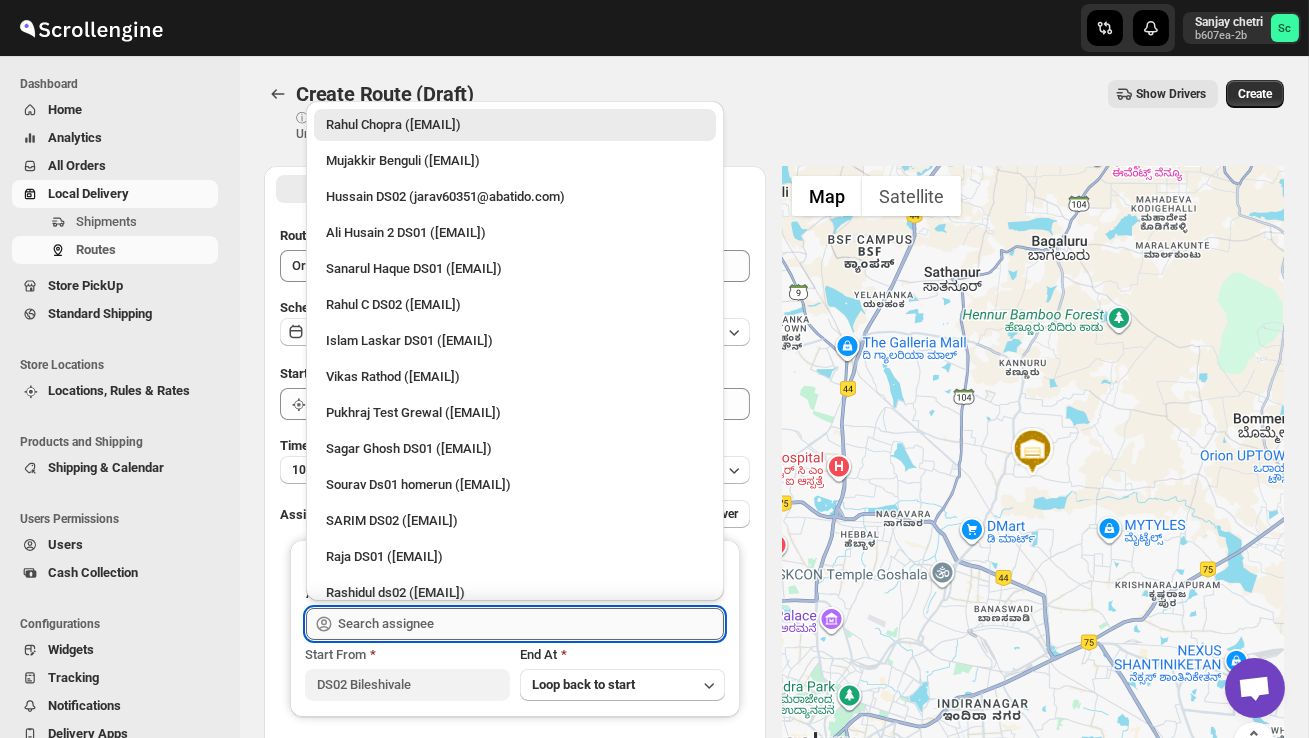 click at bounding box center (531, 624) 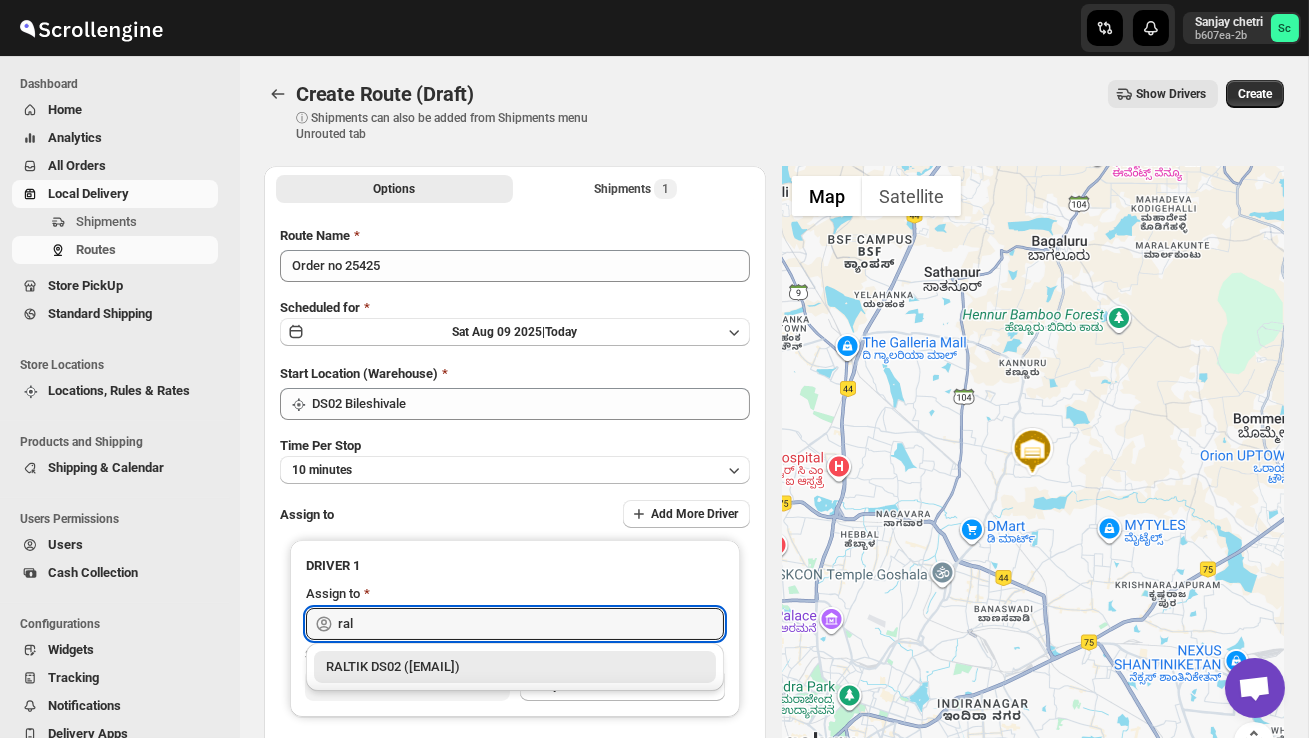 click on "RALTIK DS02 ([EMAIL])" at bounding box center (515, 667) 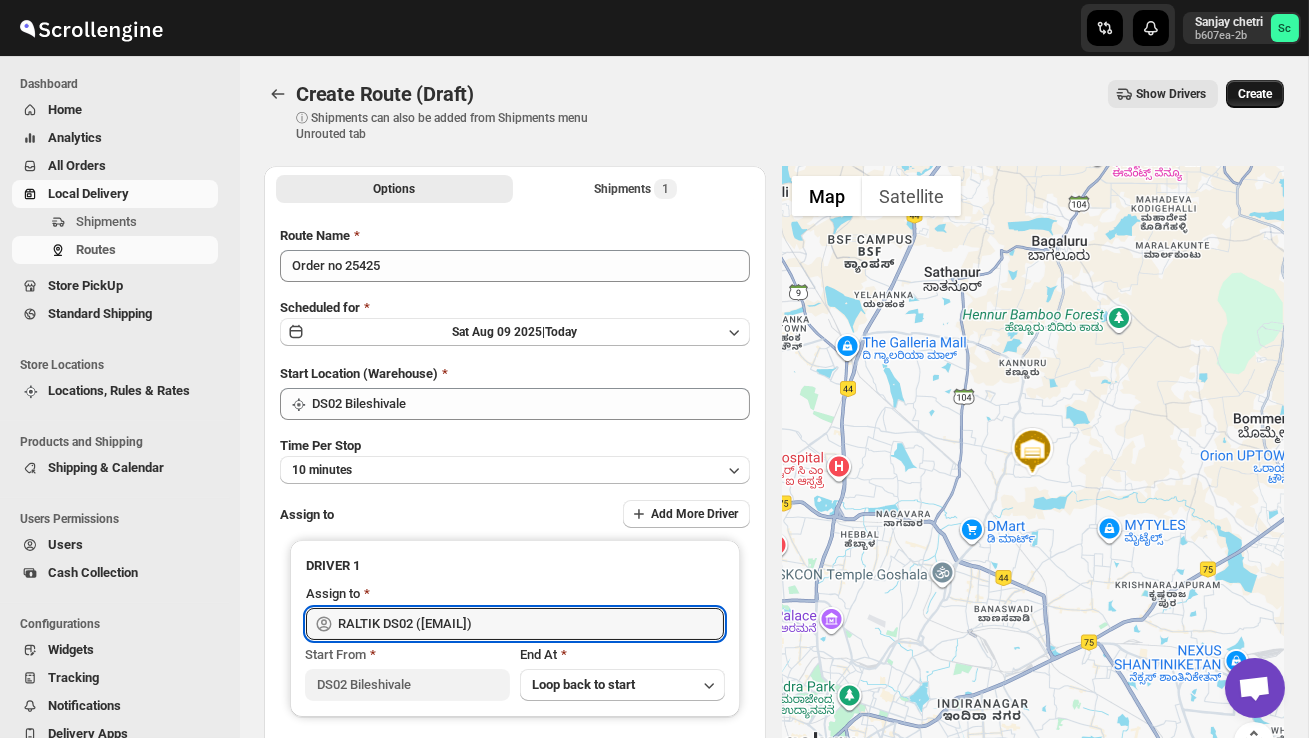 type on "RALTIK DS02 ([EMAIL])" 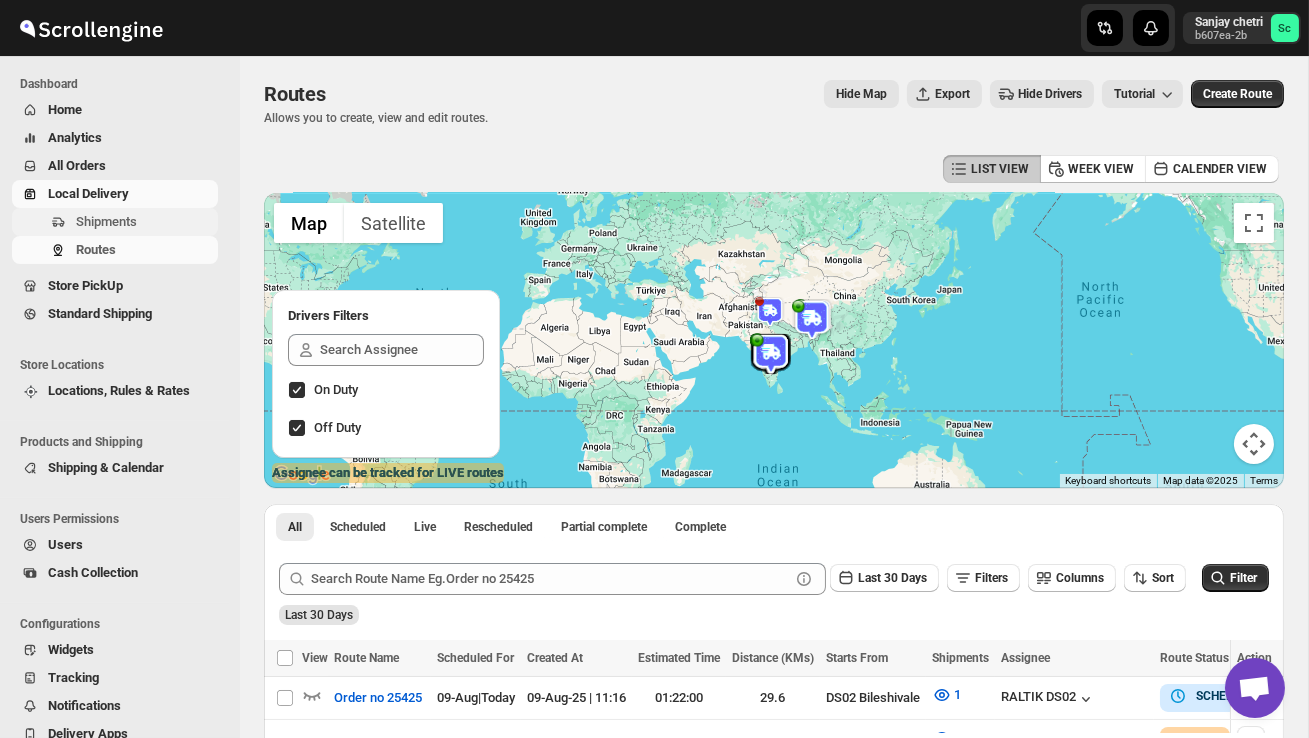 click on "Shipments" at bounding box center (106, 221) 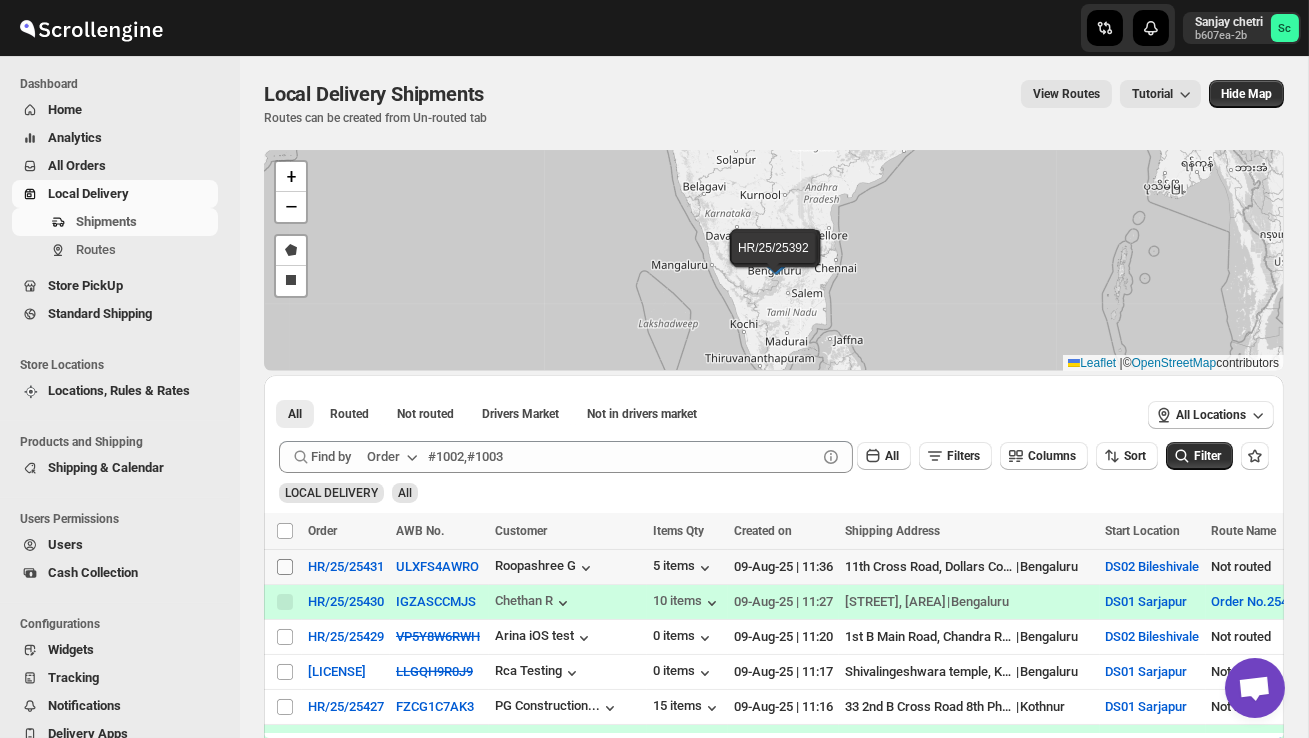 click on "Select shipment" at bounding box center [285, 567] 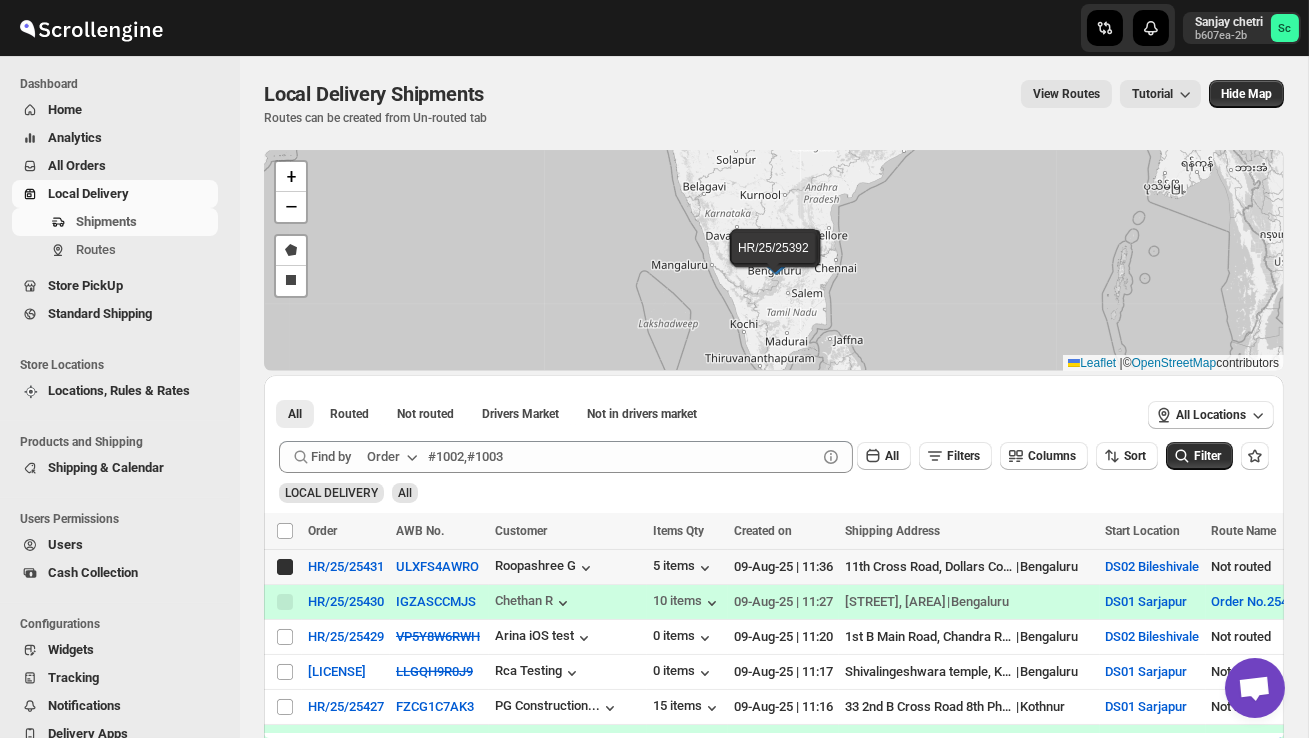 checkbox on "true" 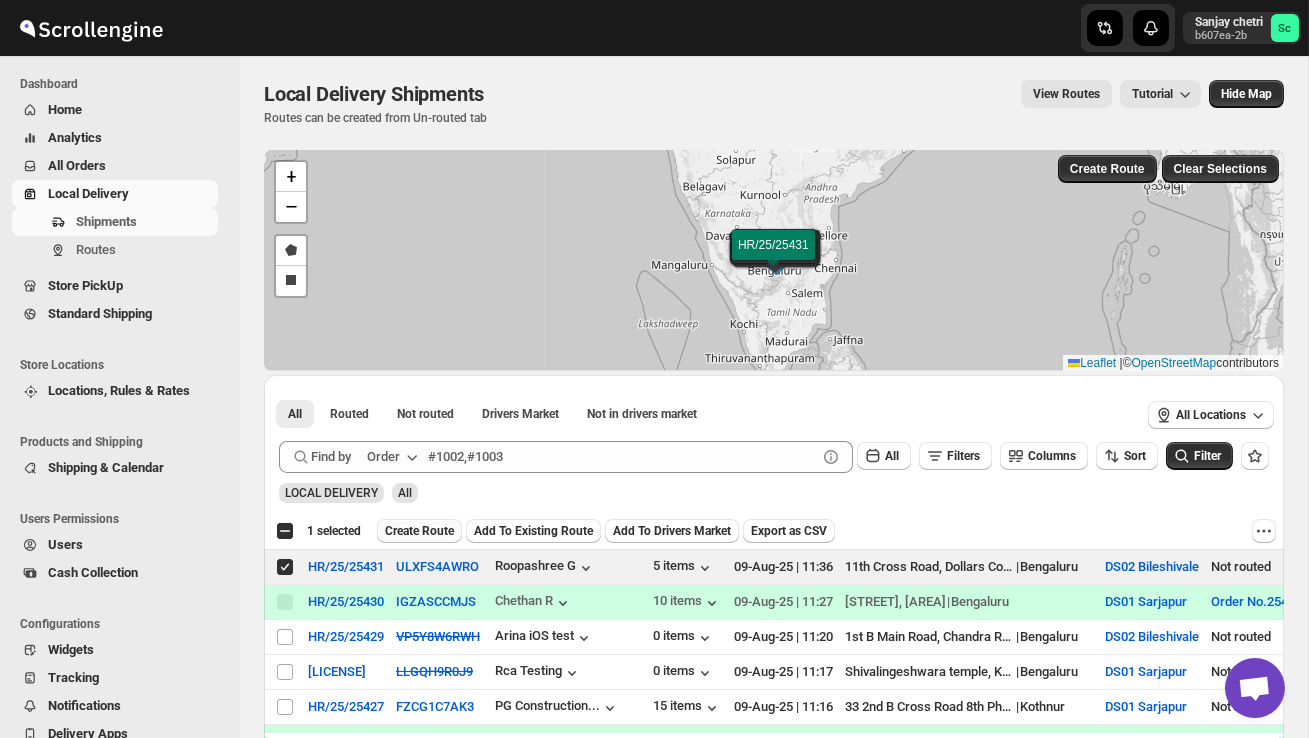 click on "Create Route" at bounding box center [419, 531] 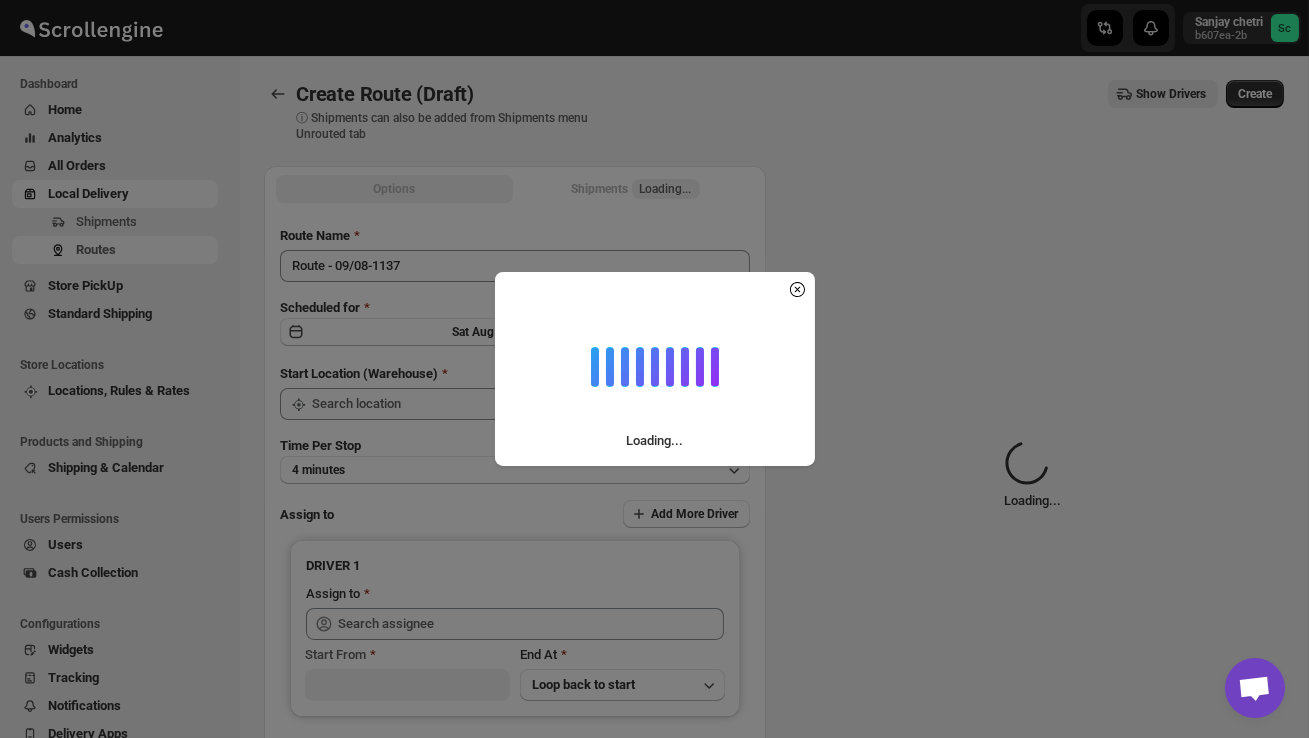 type on "DS02 Bileshivale" 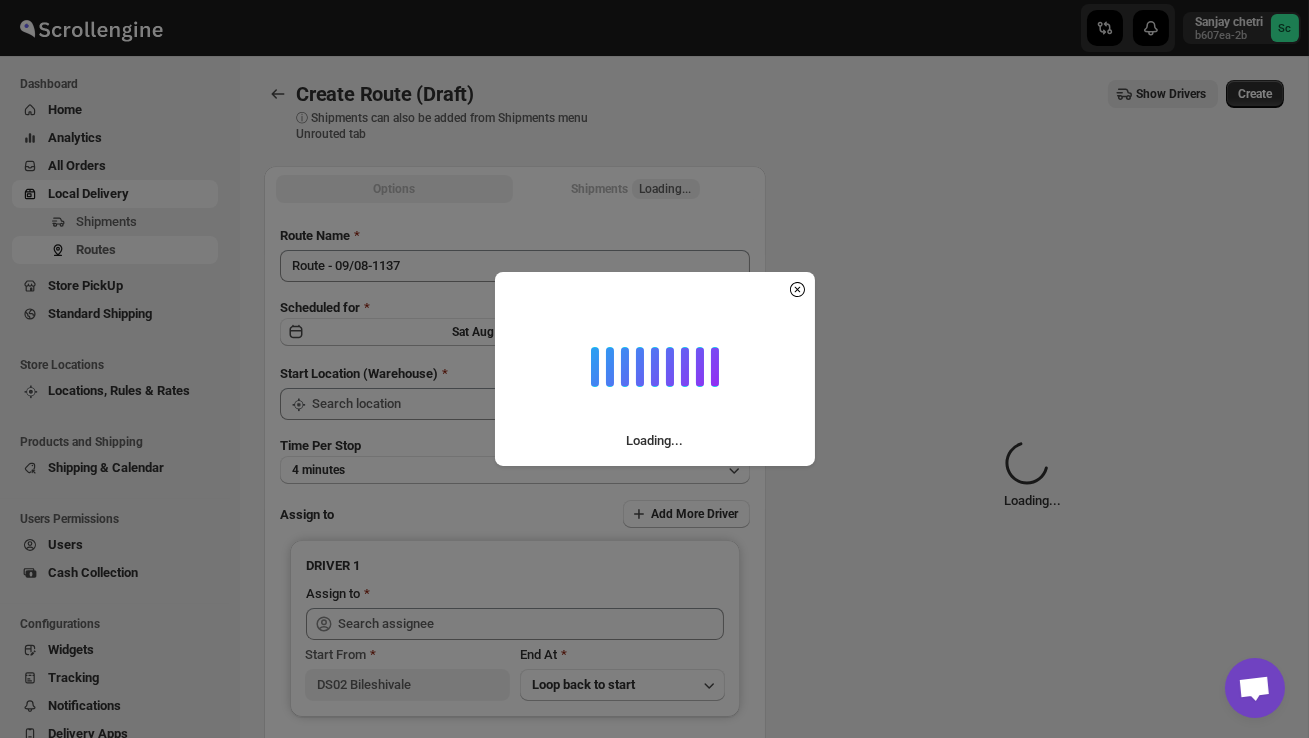 type on "DS02 Bileshivale" 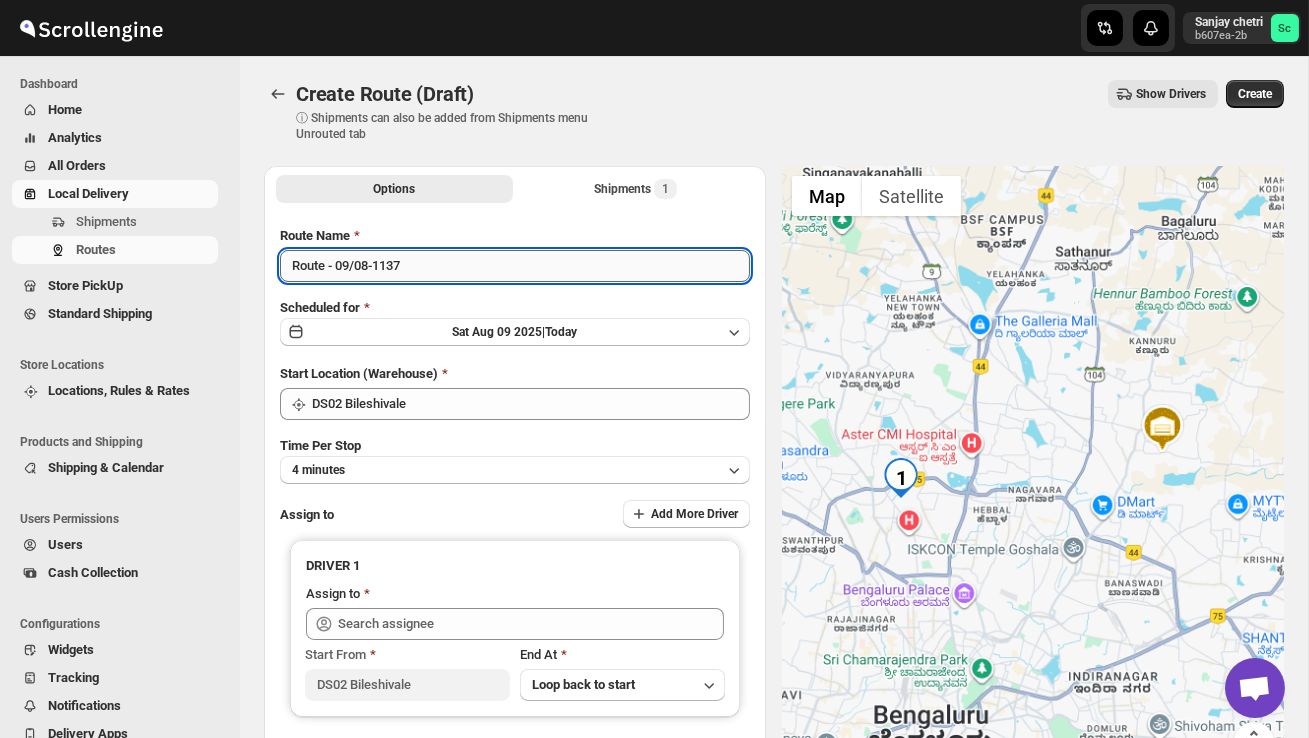 click on "Route - 09/08-1137" at bounding box center [515, 266] 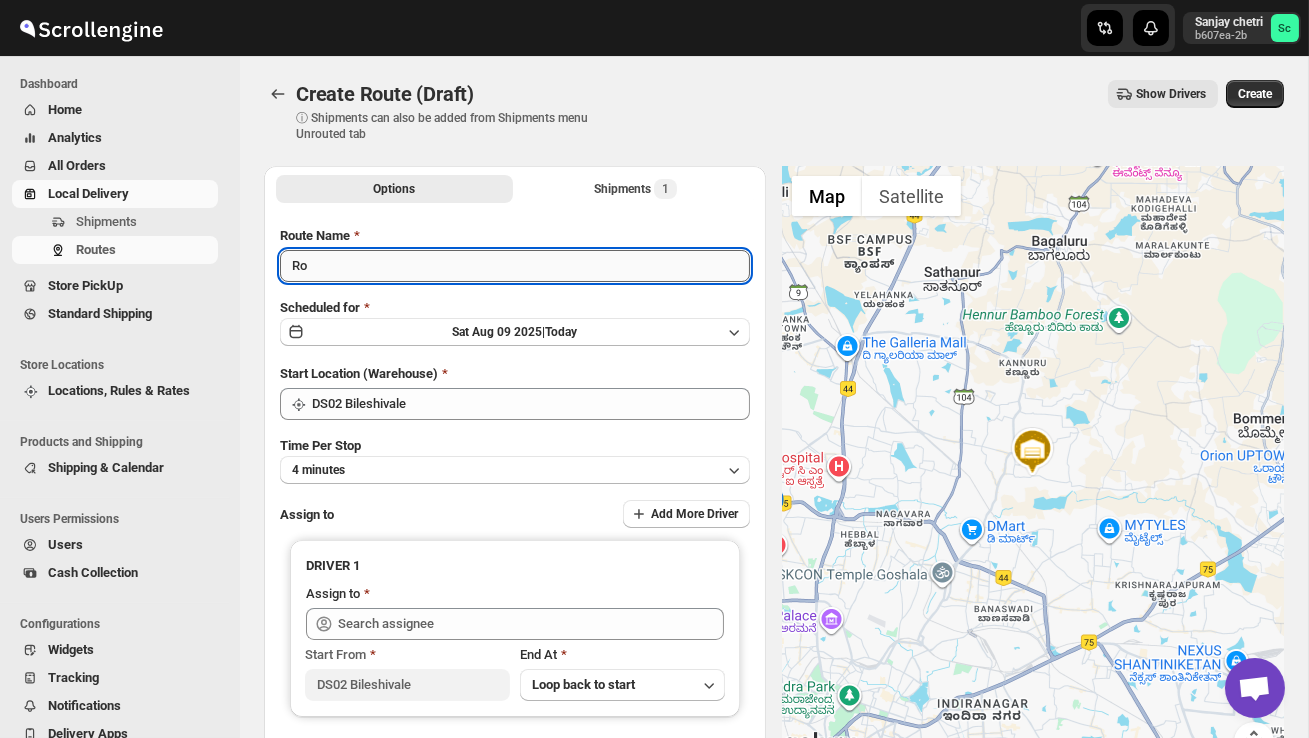 type on "R" 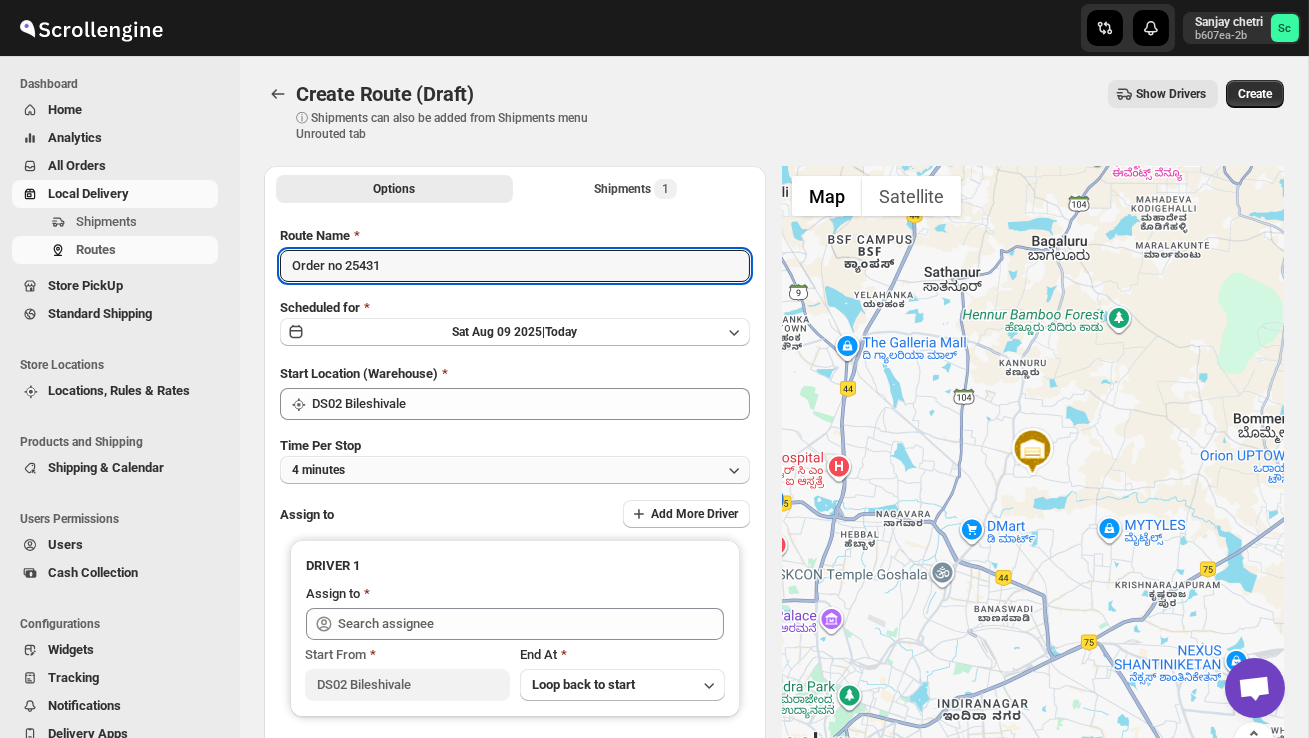 type on "Order no 25431" 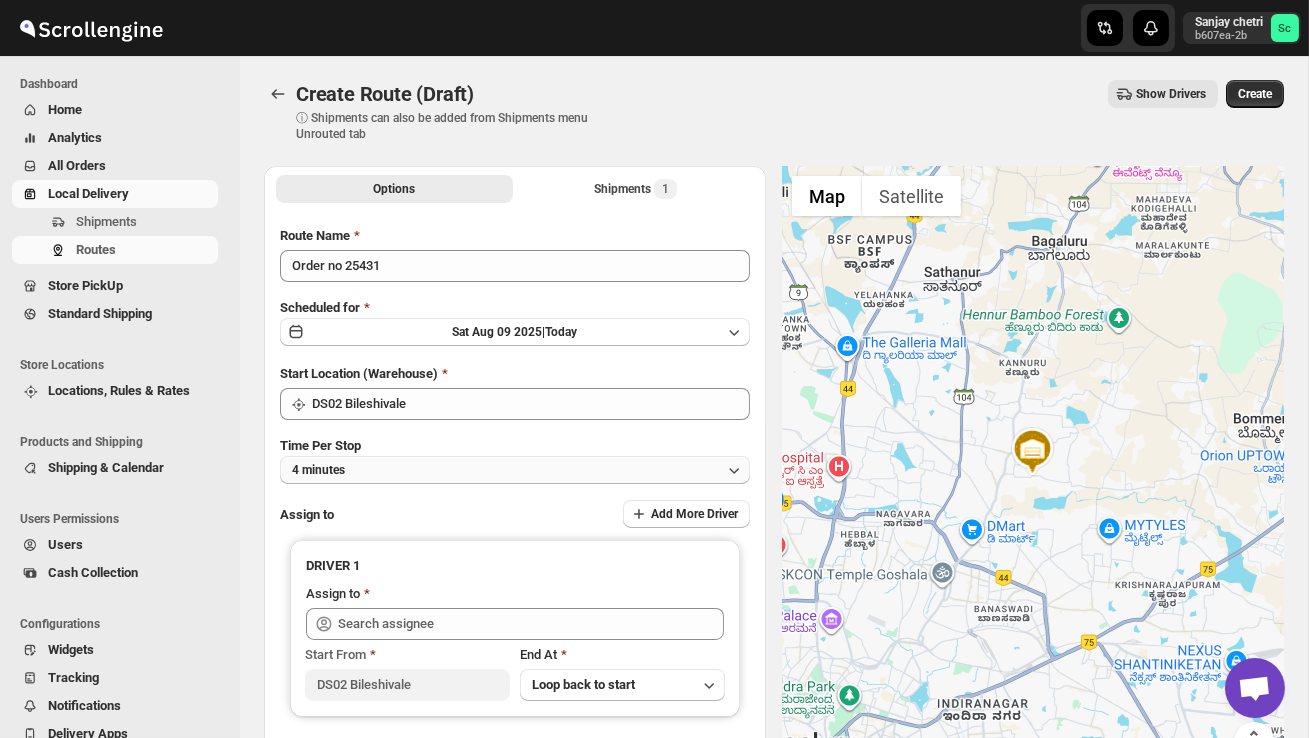 click on "4 minutes" at bounding box center (515, 470) 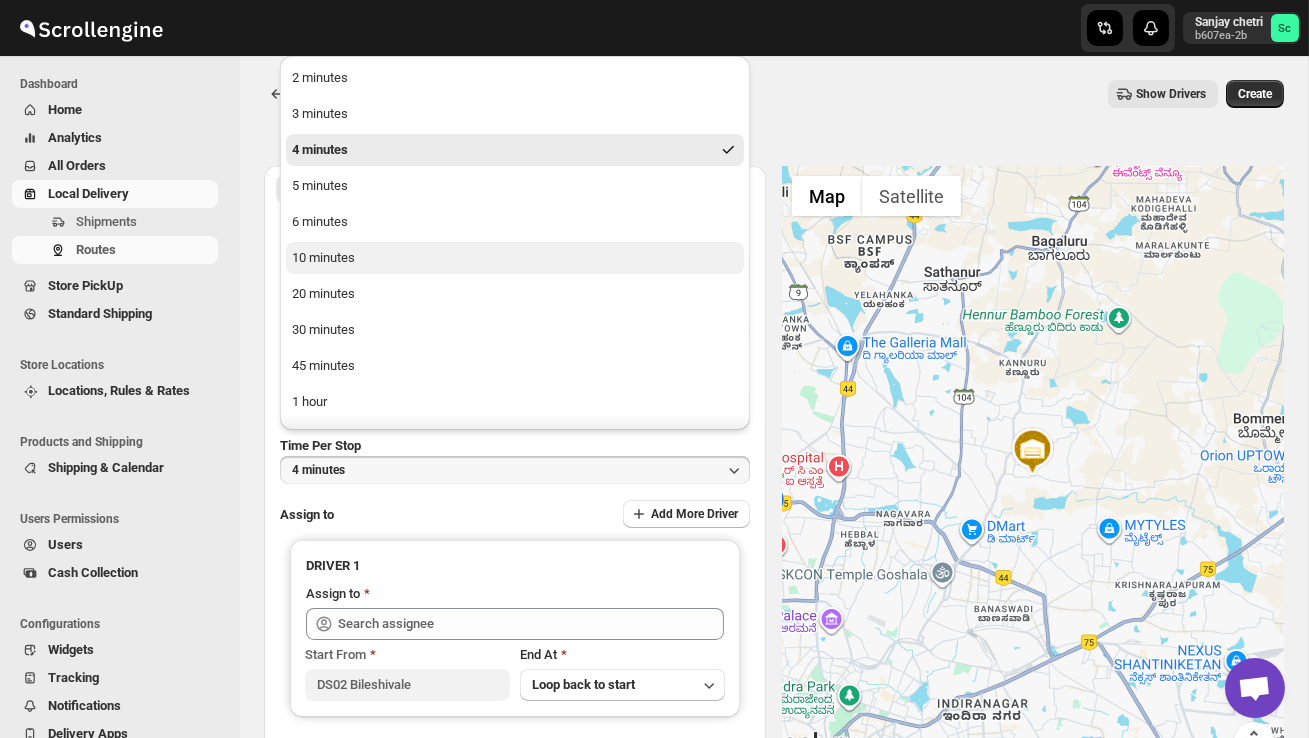 click on "10 minutes" at bounding box center [515, 258] 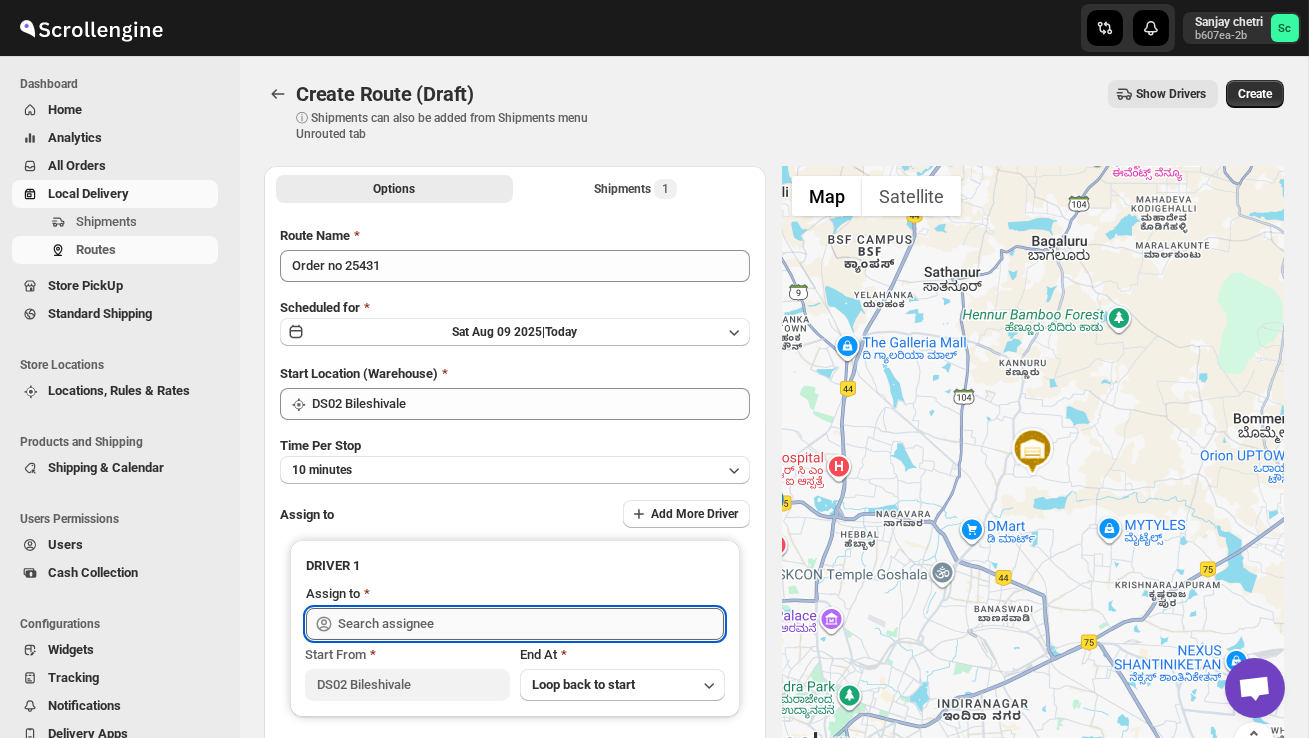 click at bounding box center [531, 624] 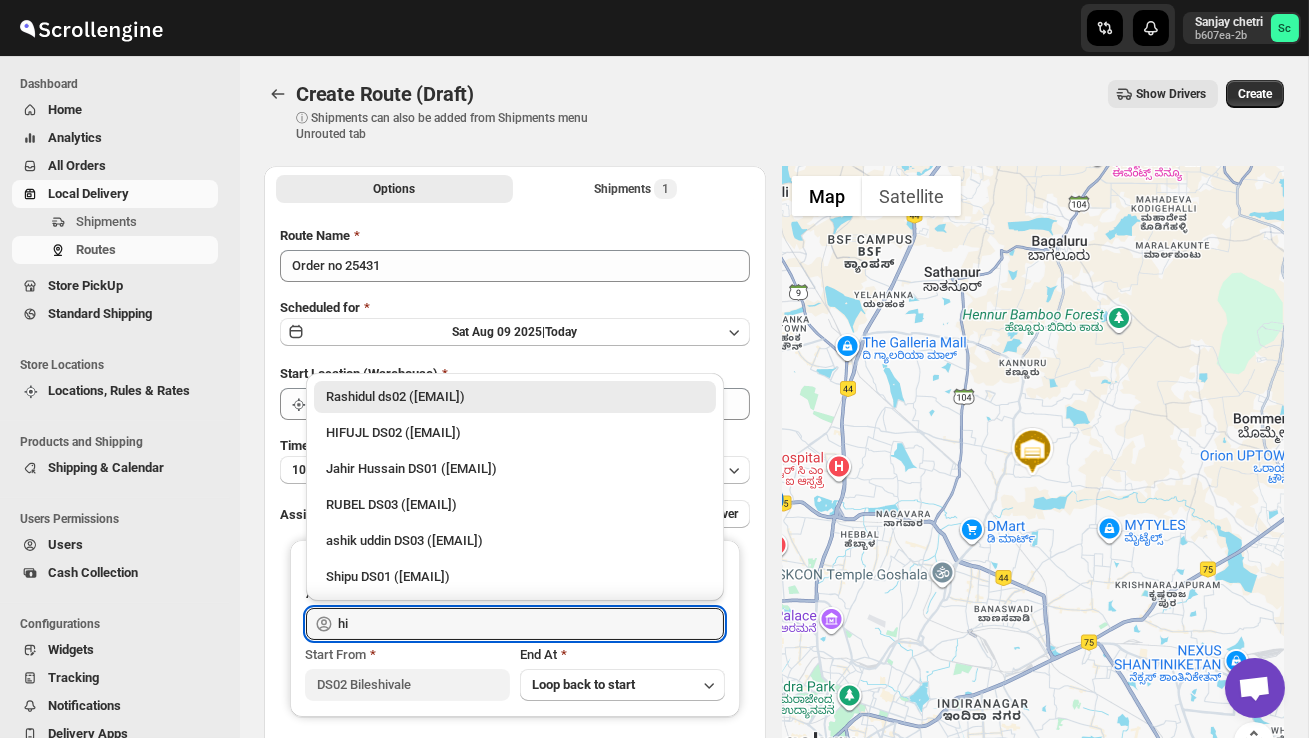 click on "Jahir Hussain DS01 ([EMAIL])" at bounding box center [515, 467] 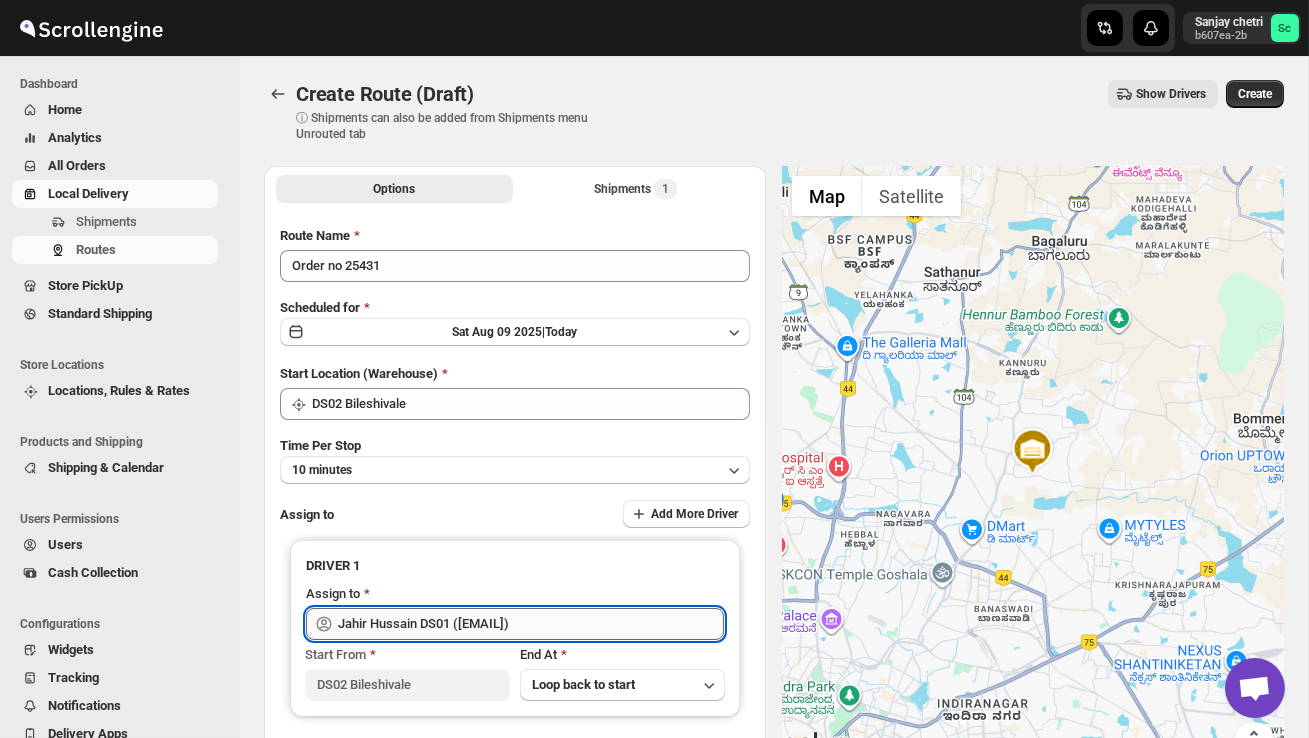 click on "Jahir Hussain DS01 ([EMAIL])" at bounding box center [531, 624] 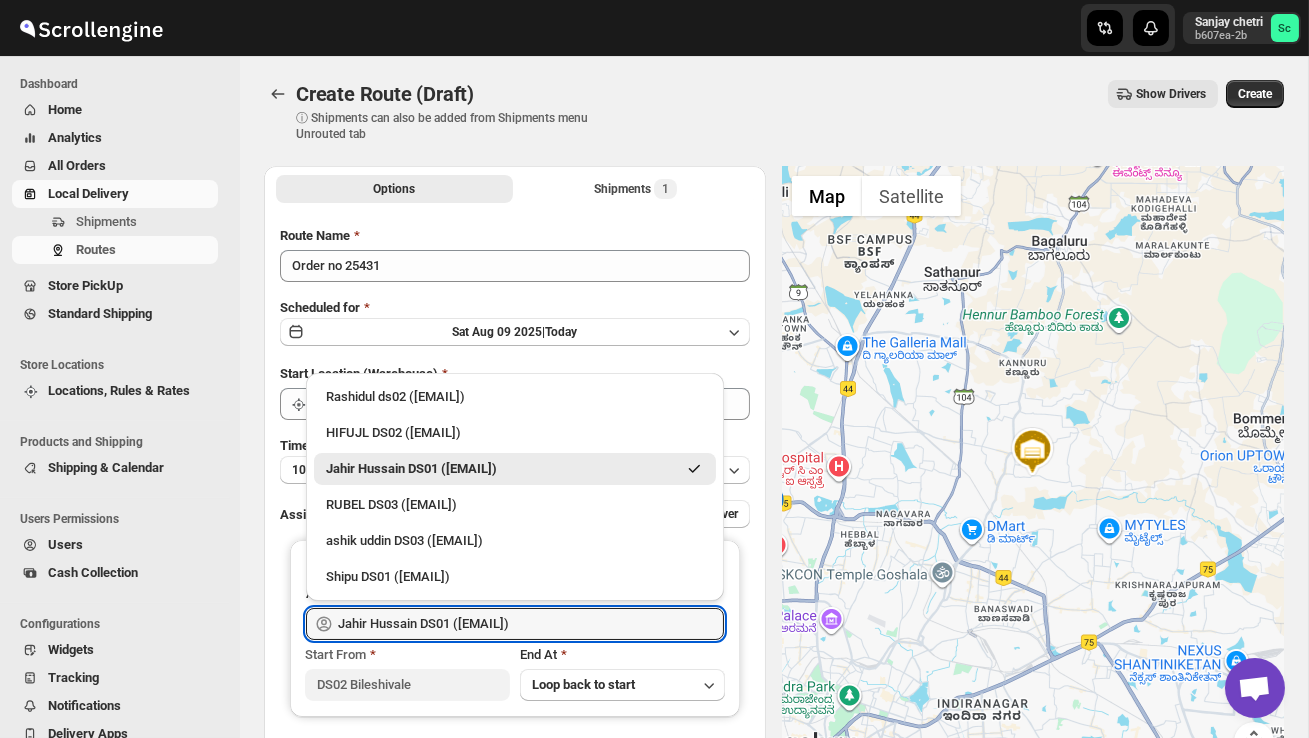 click on "HIFUJL DS02 ([EMAIL])" at bounding box center [515, 433] 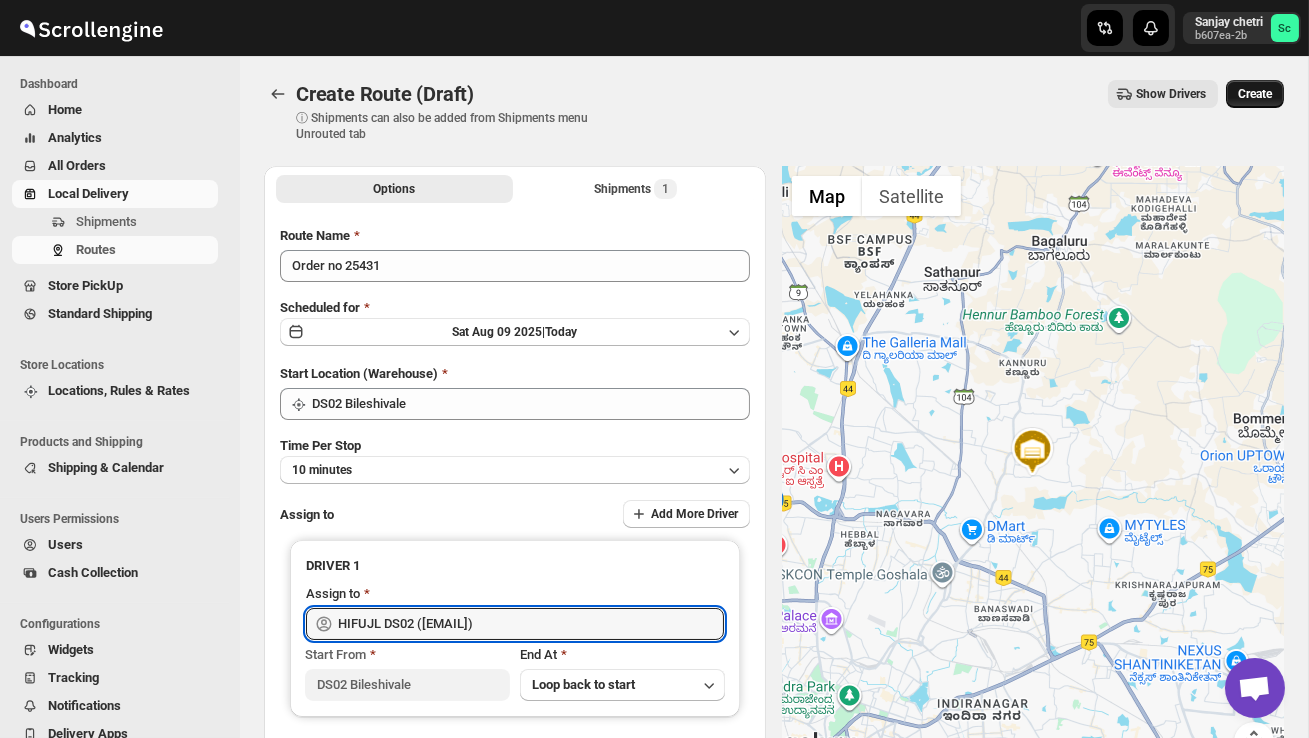 type on "HIFUJL DS02 ([EMAIL])" 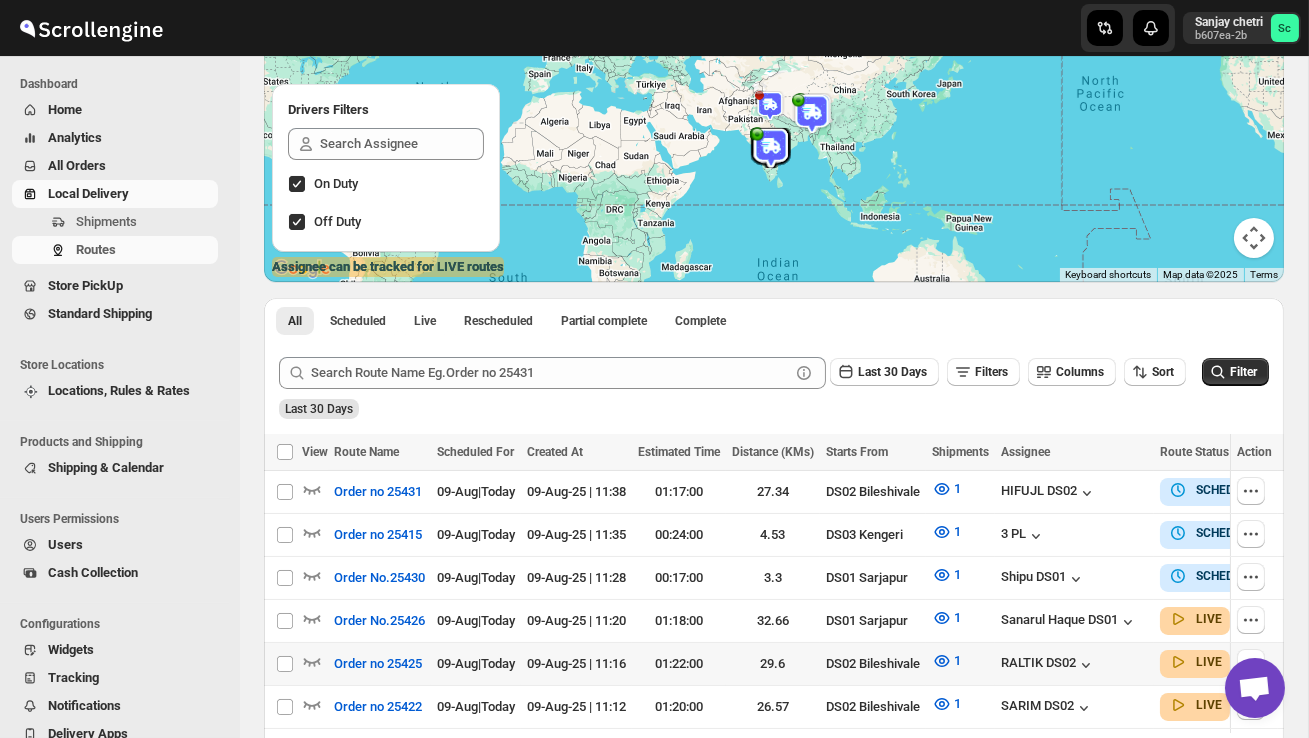 scroll, scrollTop: 215, scrollLeft: 0, axis: vertical 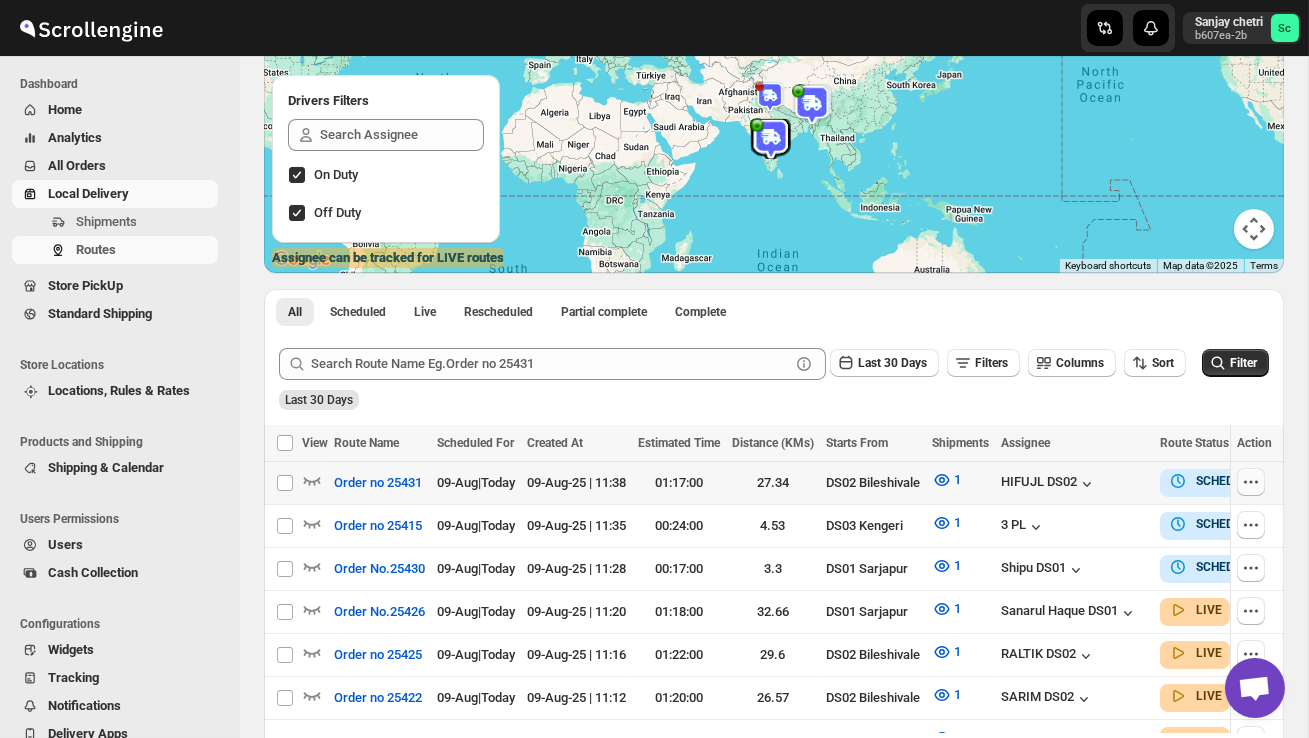 click 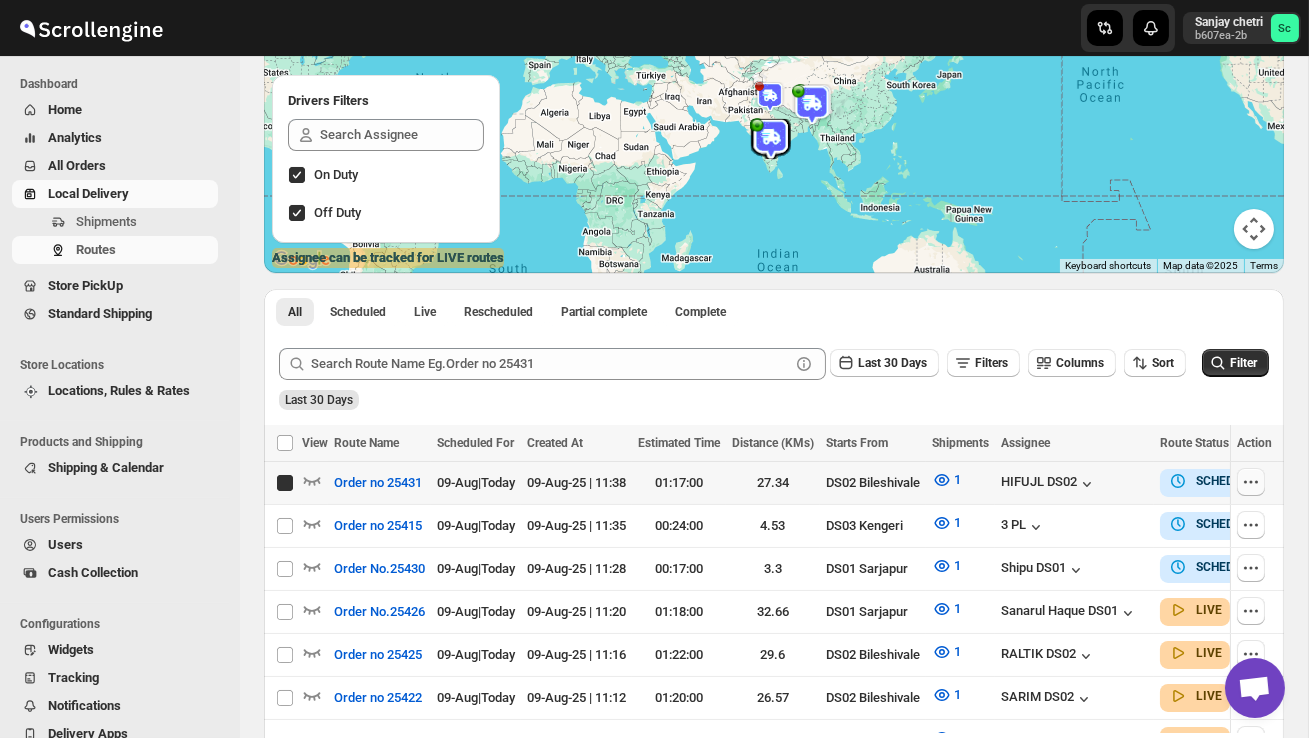 checkbox on "true" 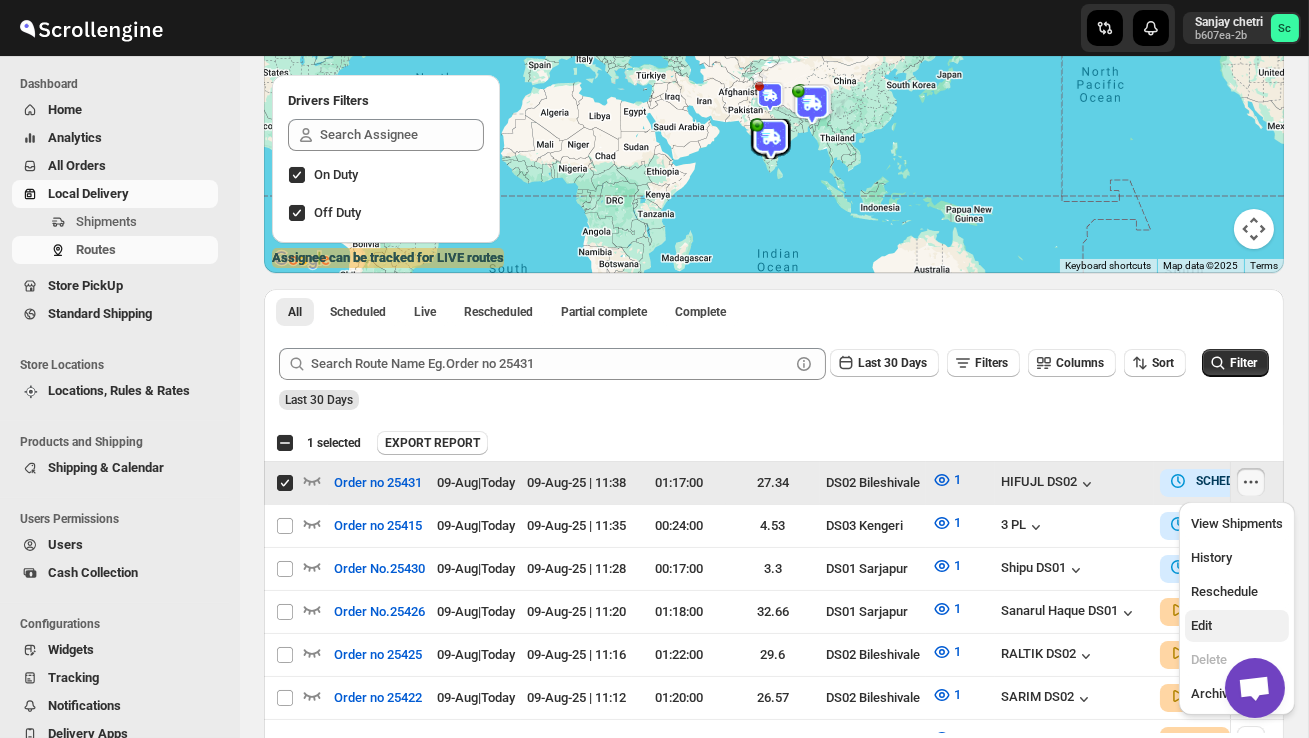 click on "Edit" at bounding box center [1237, 626] 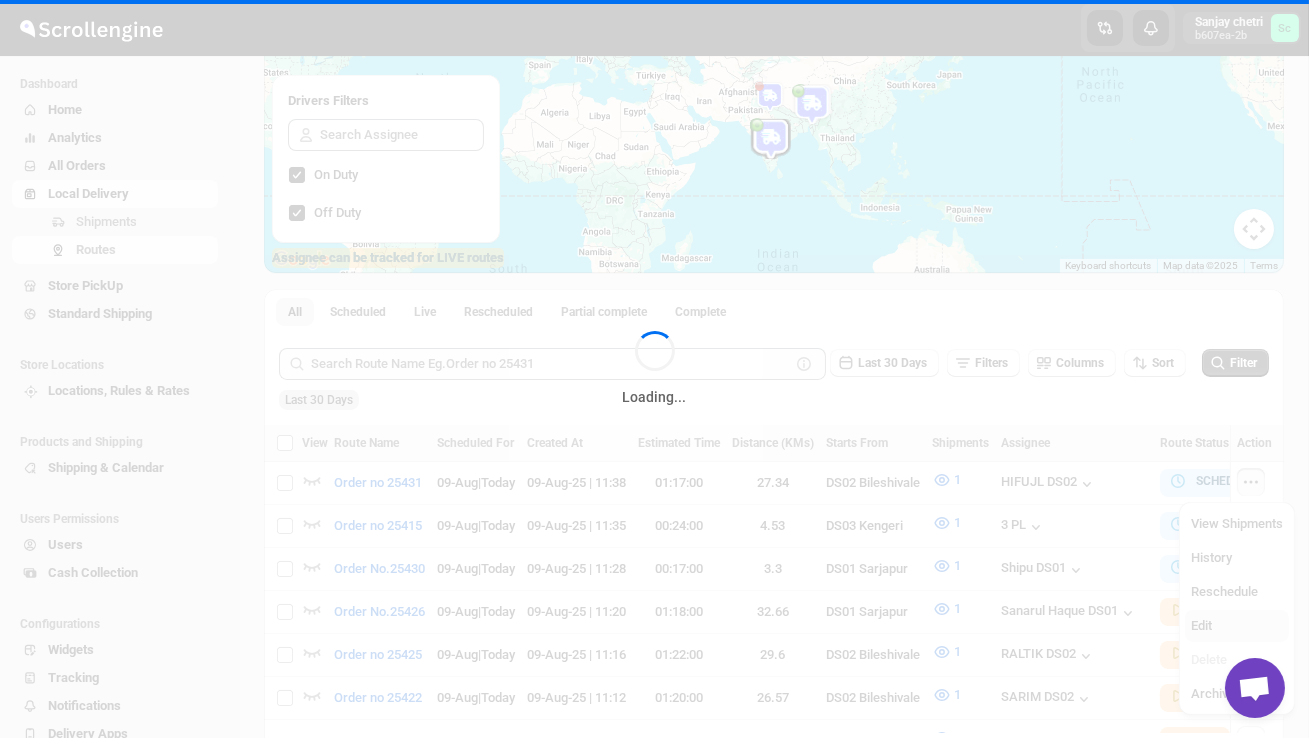 scroll, scrollTop: 0, scrollLeft: 0, axis: both 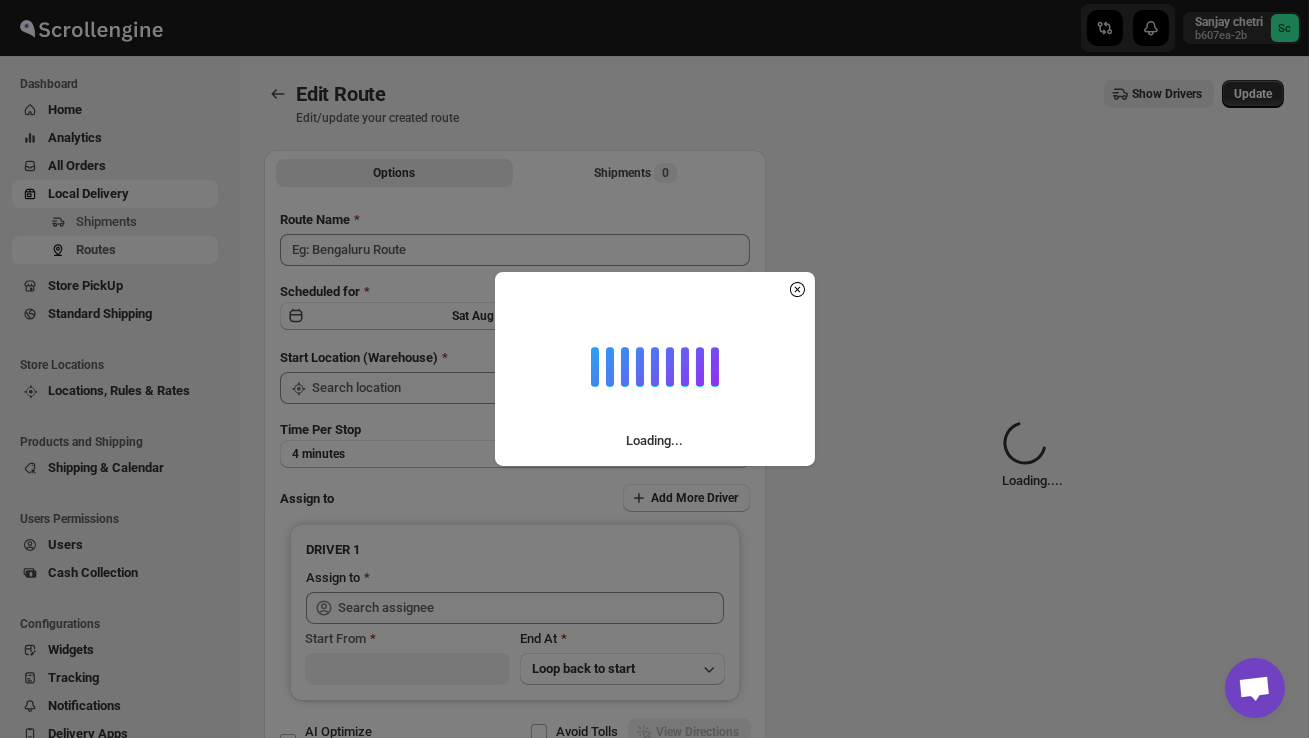 type on "Order no 25431" 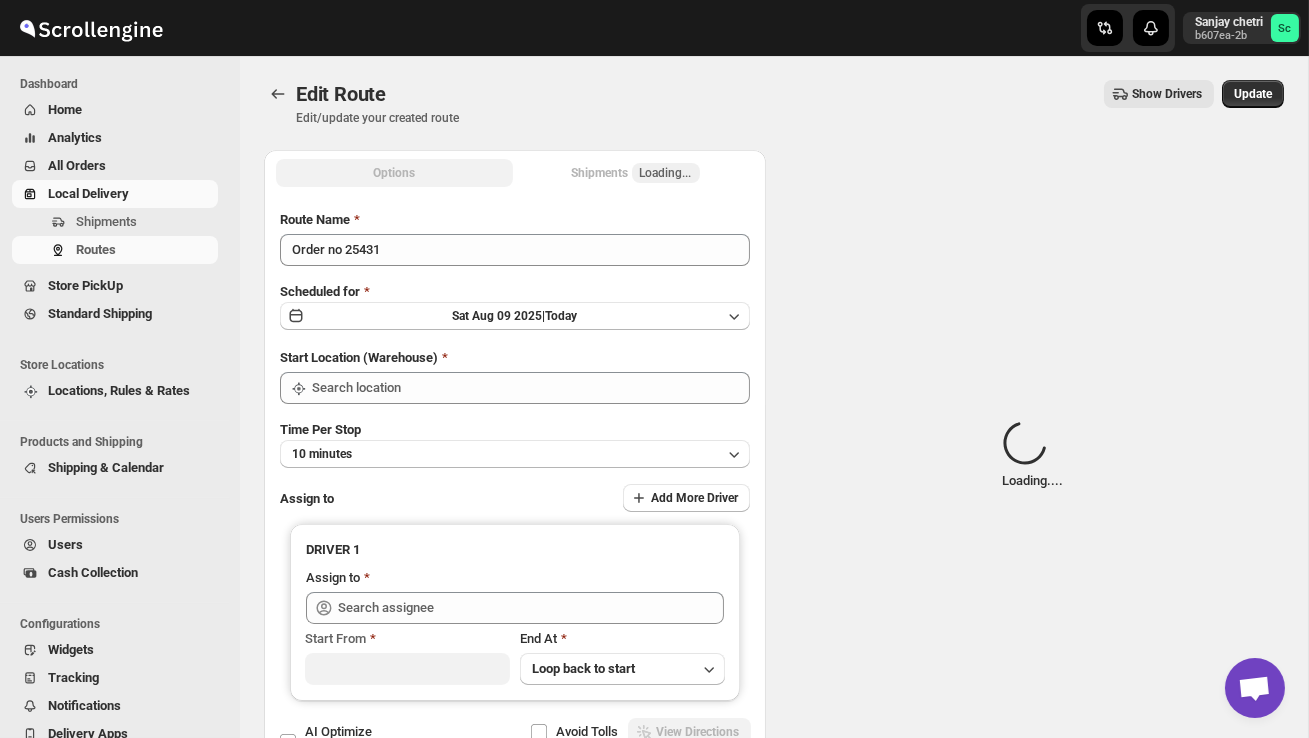 type on "DS02 Bileshivale" 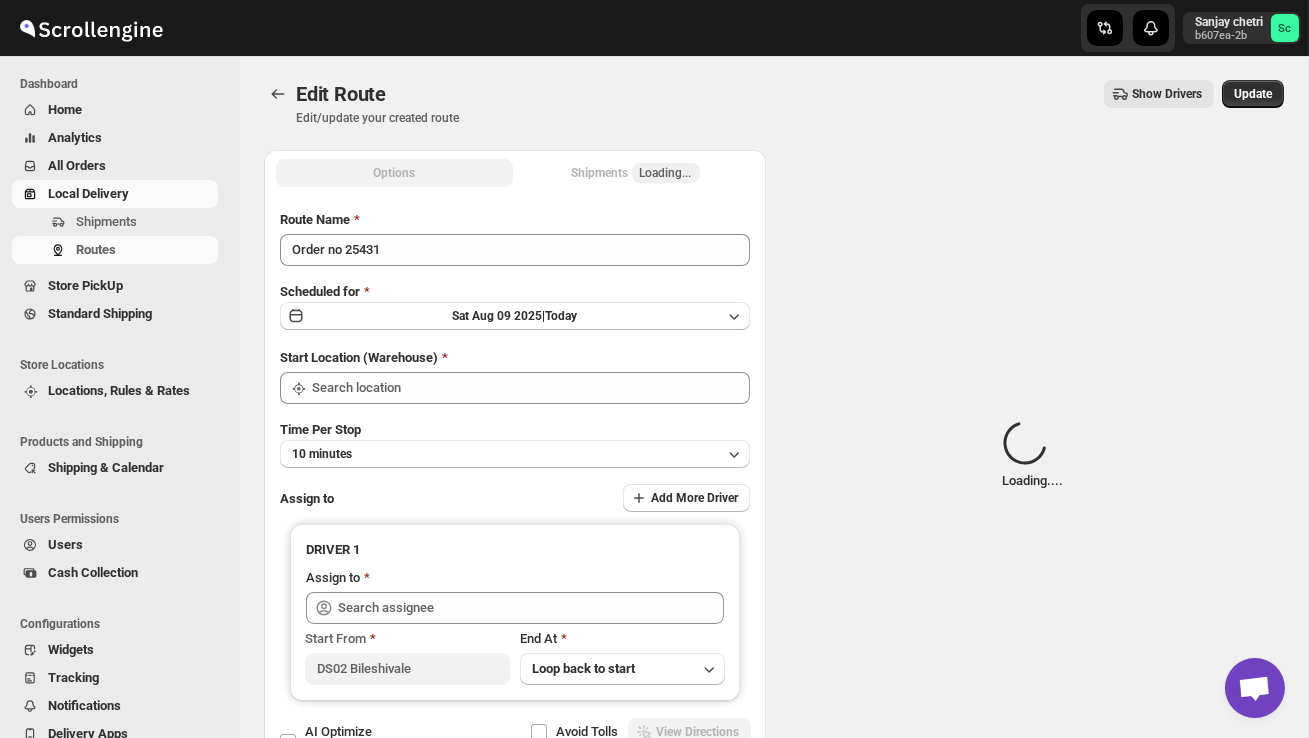 type on "DS02 Bileshivale" 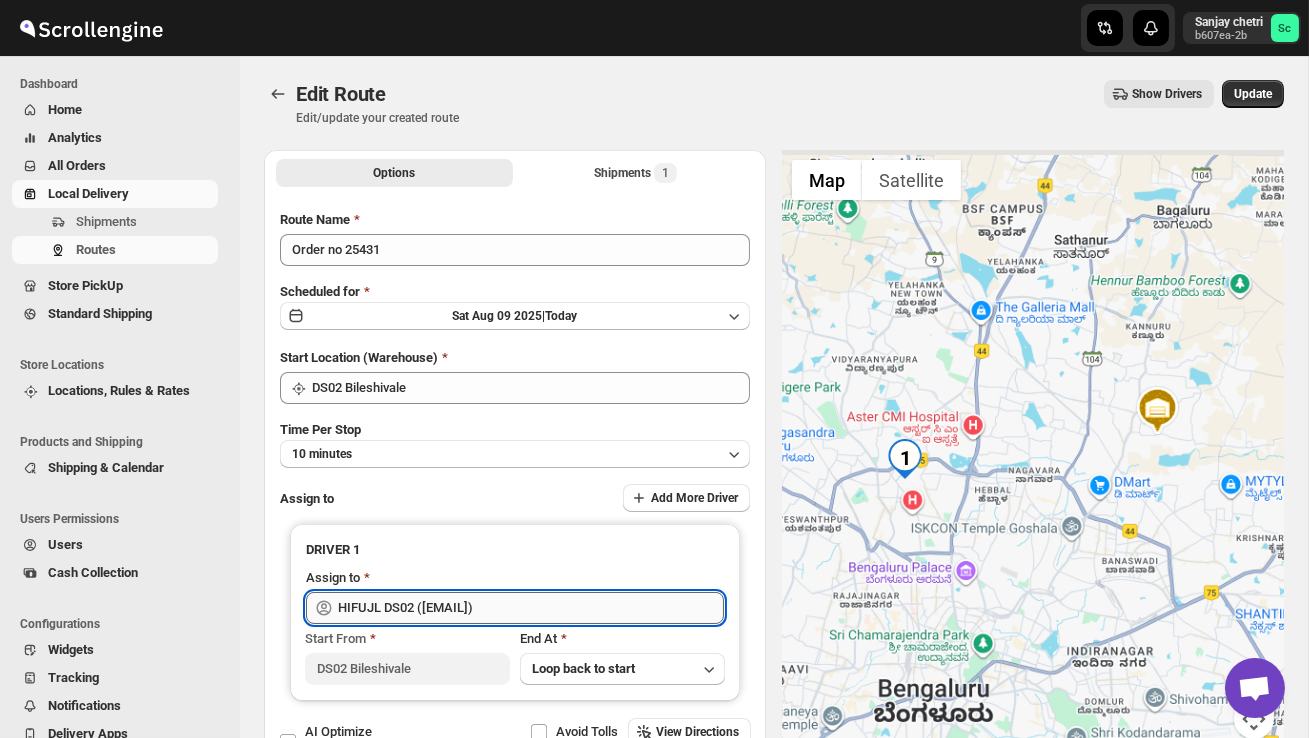 click on "HIFUJL DS02 ([EMAIL])" at bounding box center (531, 608) 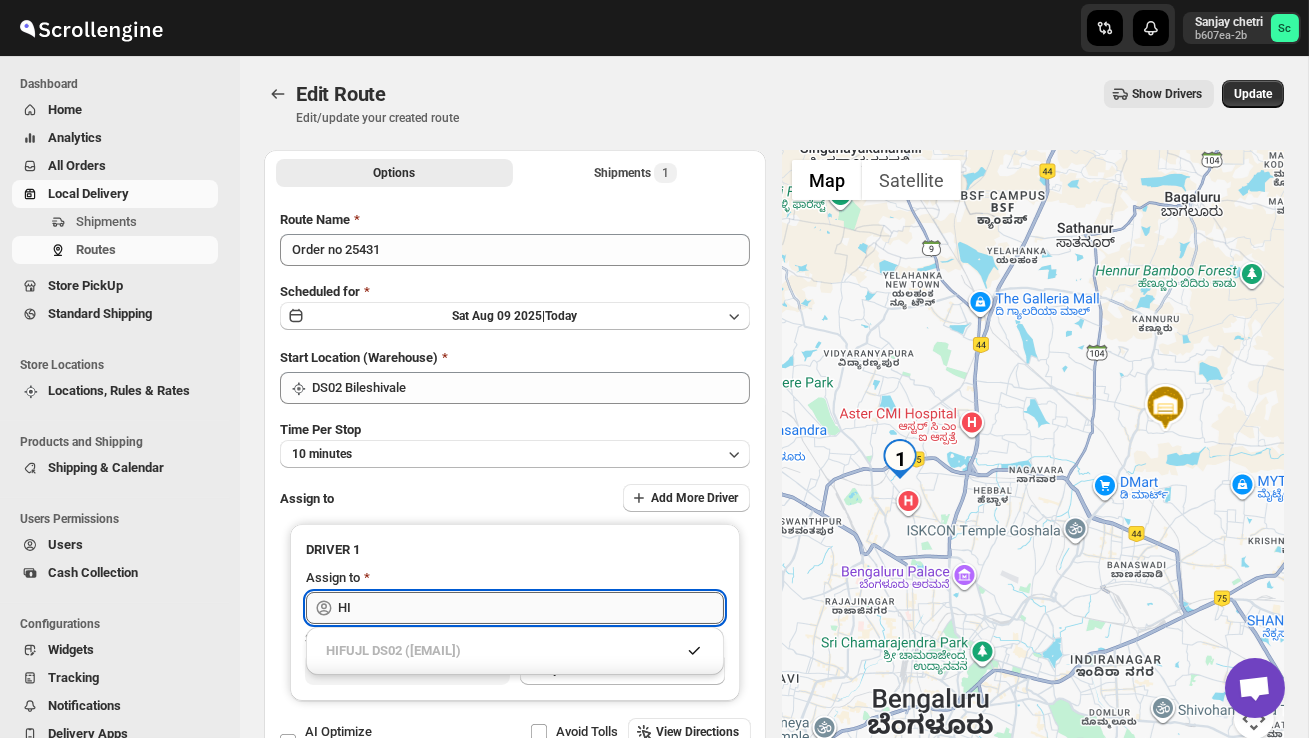 type on "H" 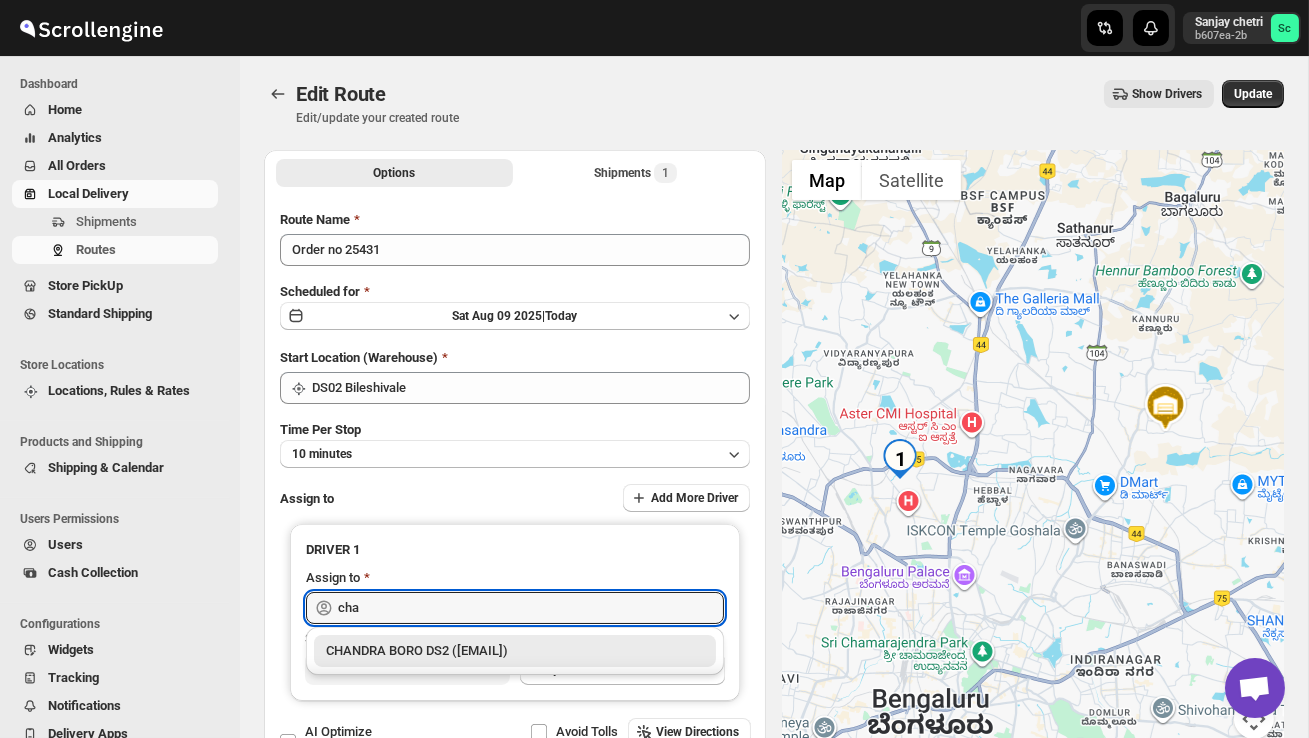 click on "CHANDRA BORO  DS2 ([EMAIL])" at bounding box center (515, 651) 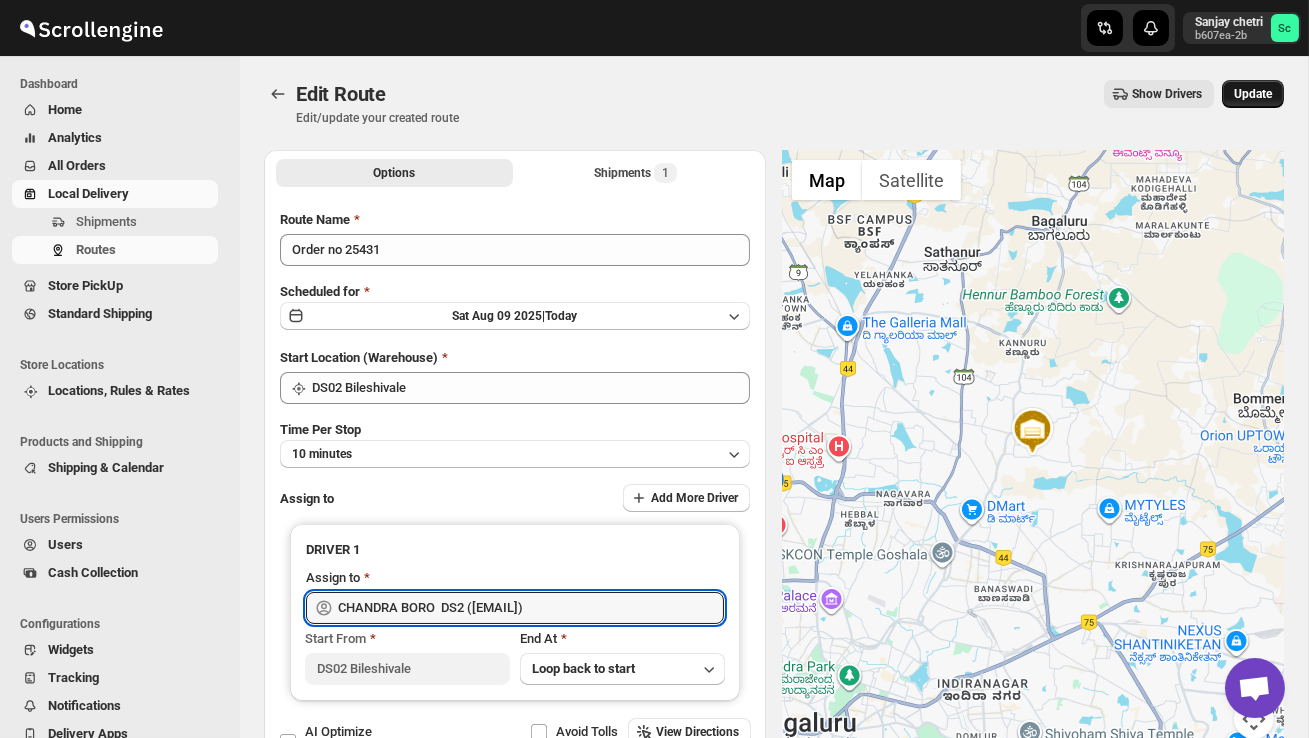type on "CHANDRA BORO  DS2 ([EMAIL])" 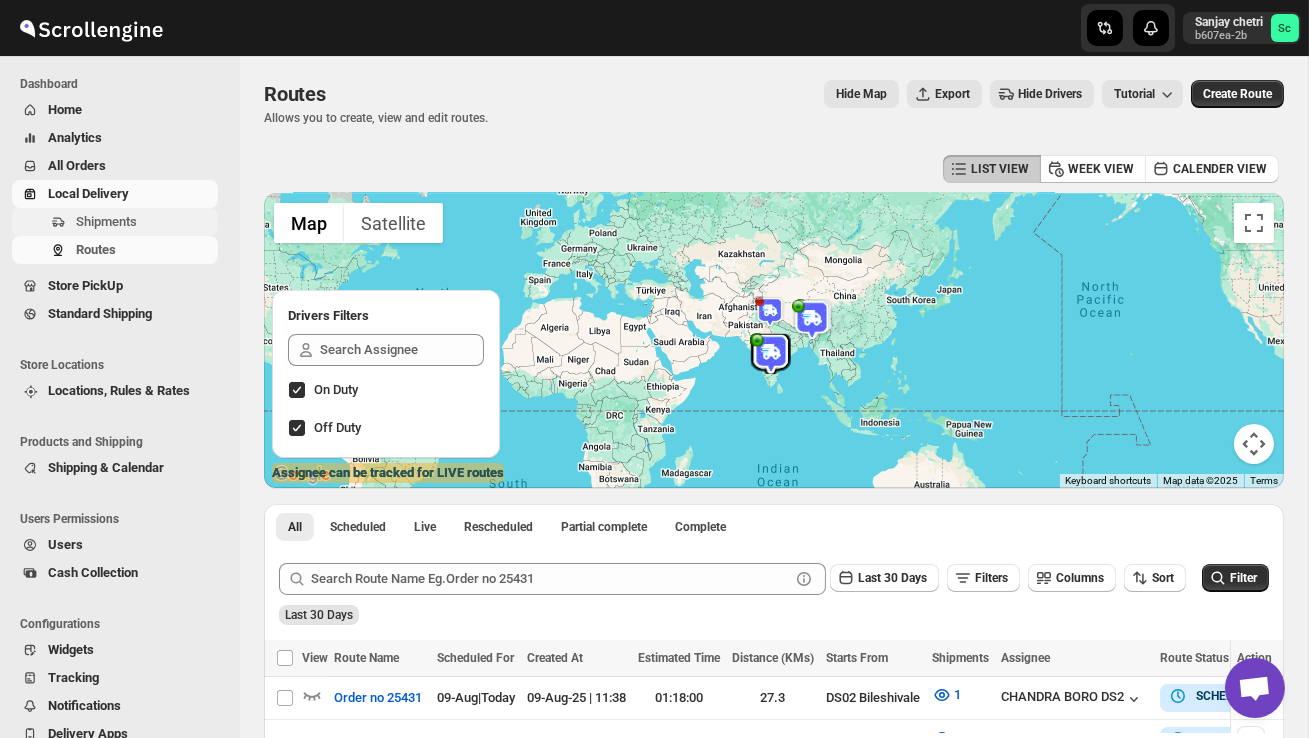 click on "Shipments" at bounding box center [106, 221] 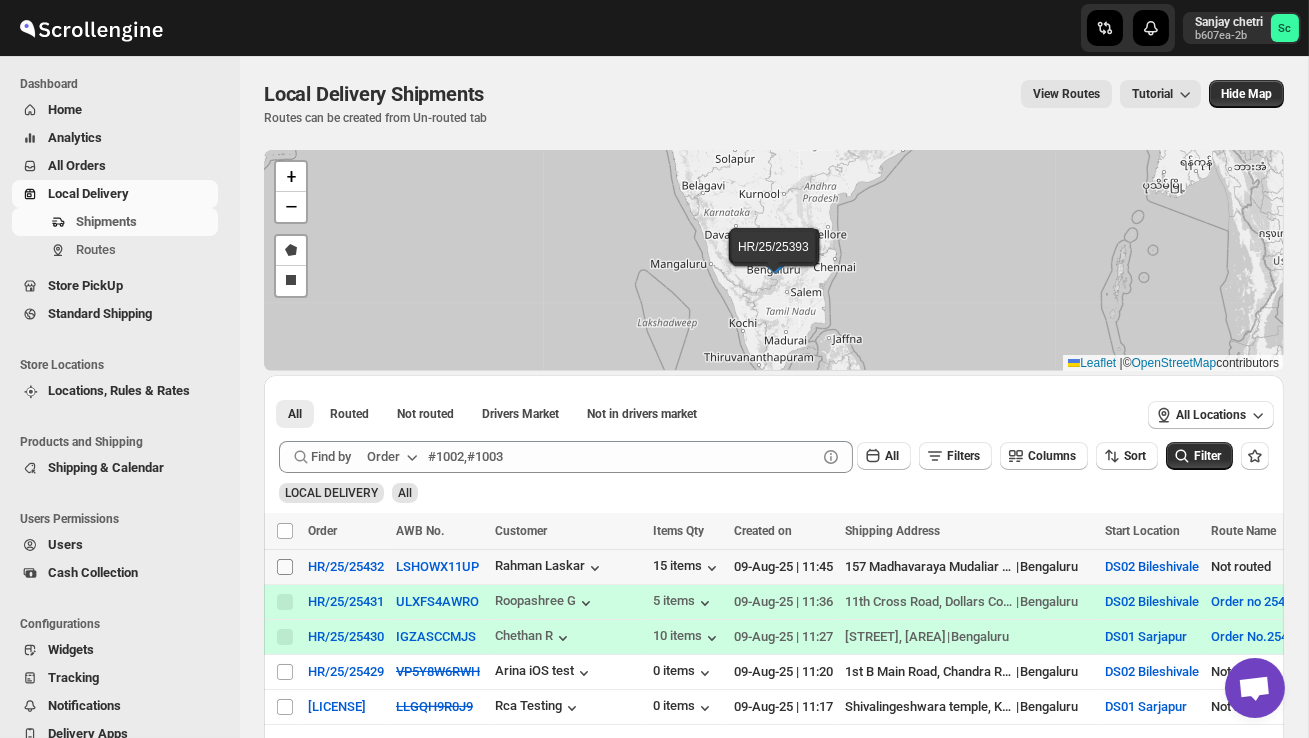 click on "Select shipment" at bounding box center [285, 567] 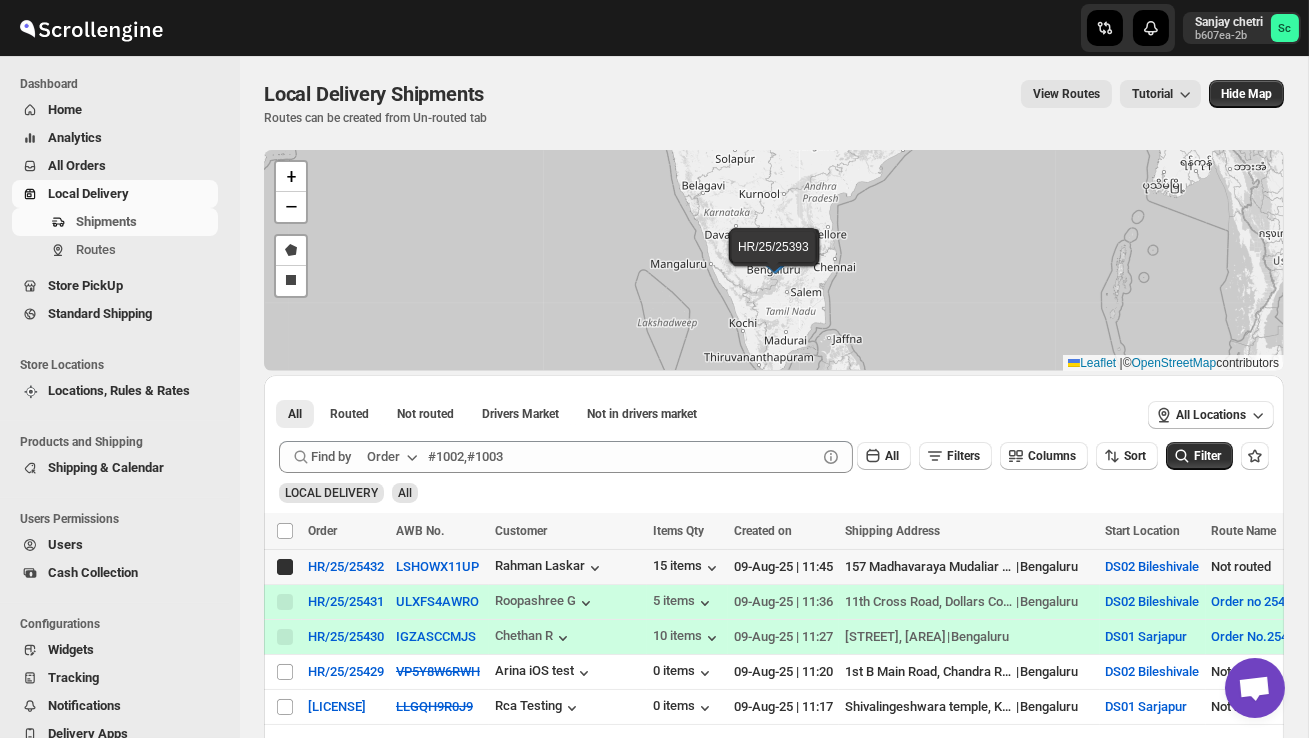checkbox on "true" 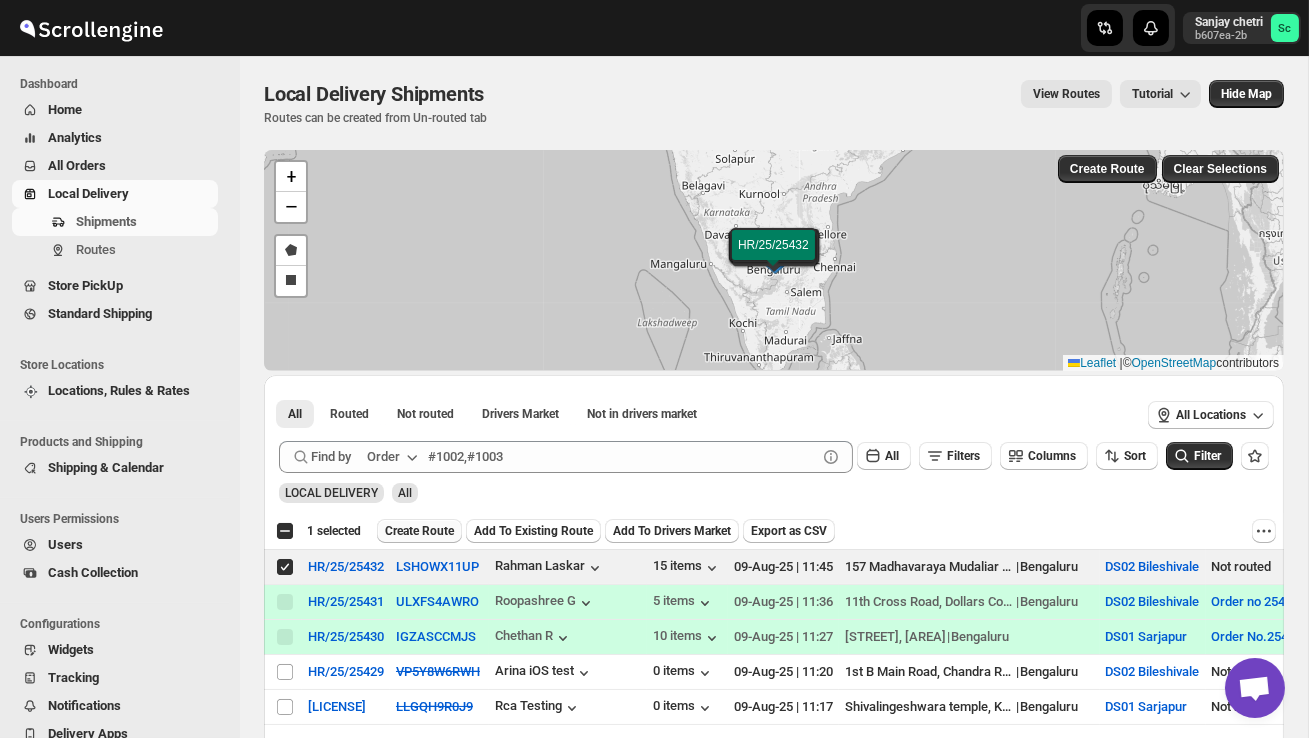 click on "Create Route" at bounding box center (419, 531) 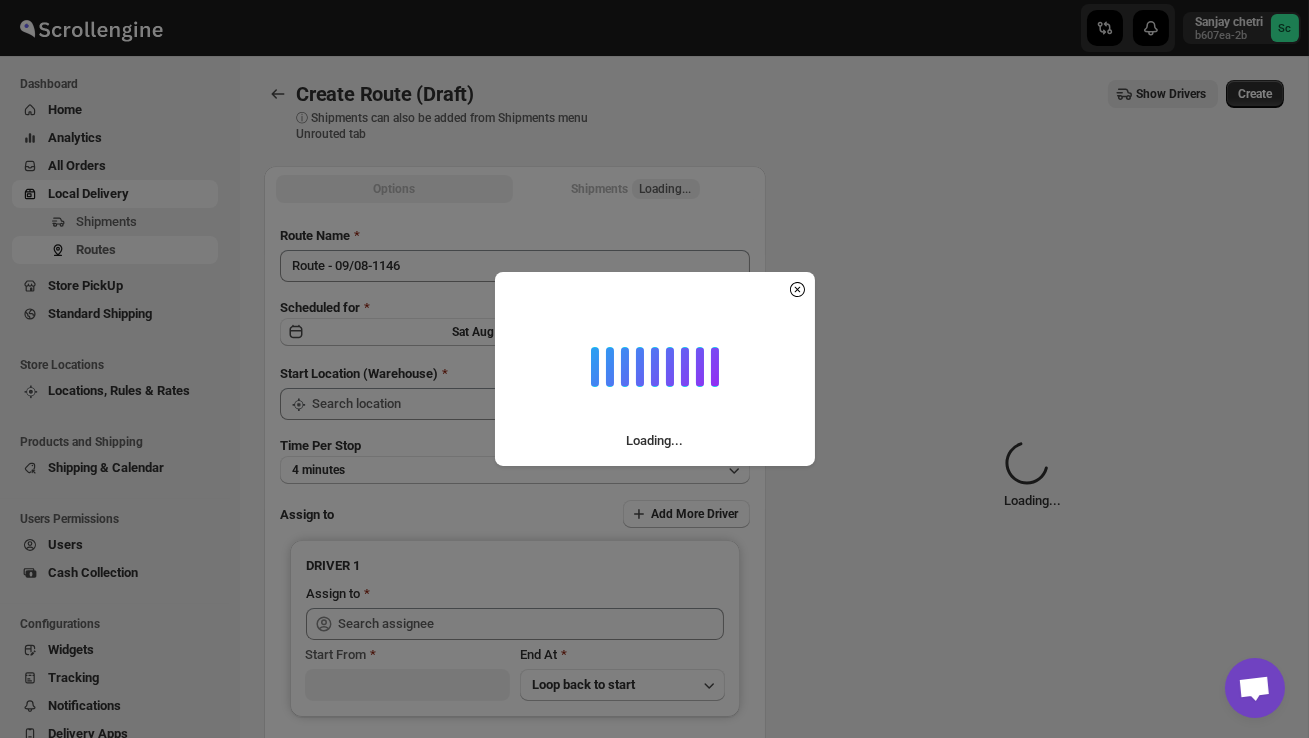 type on "DS02 Bileshivale" 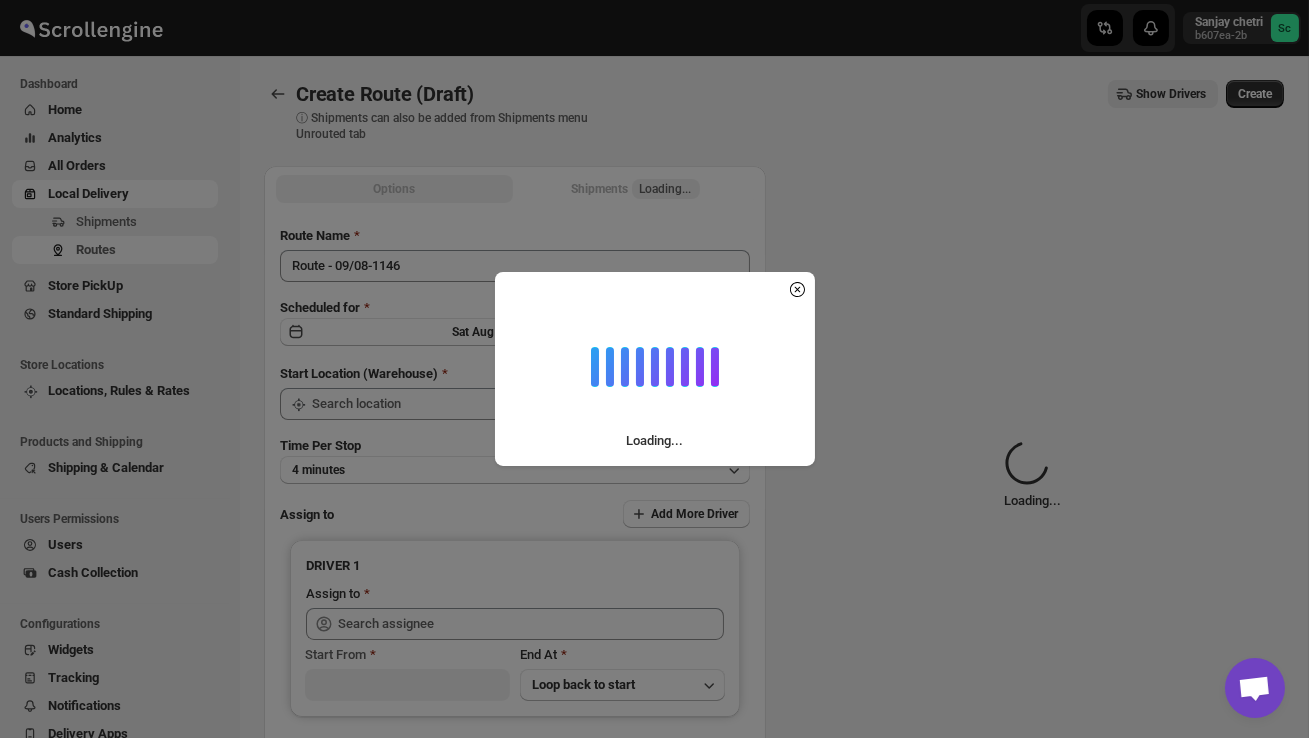 type on "DS02 Bileshivale" 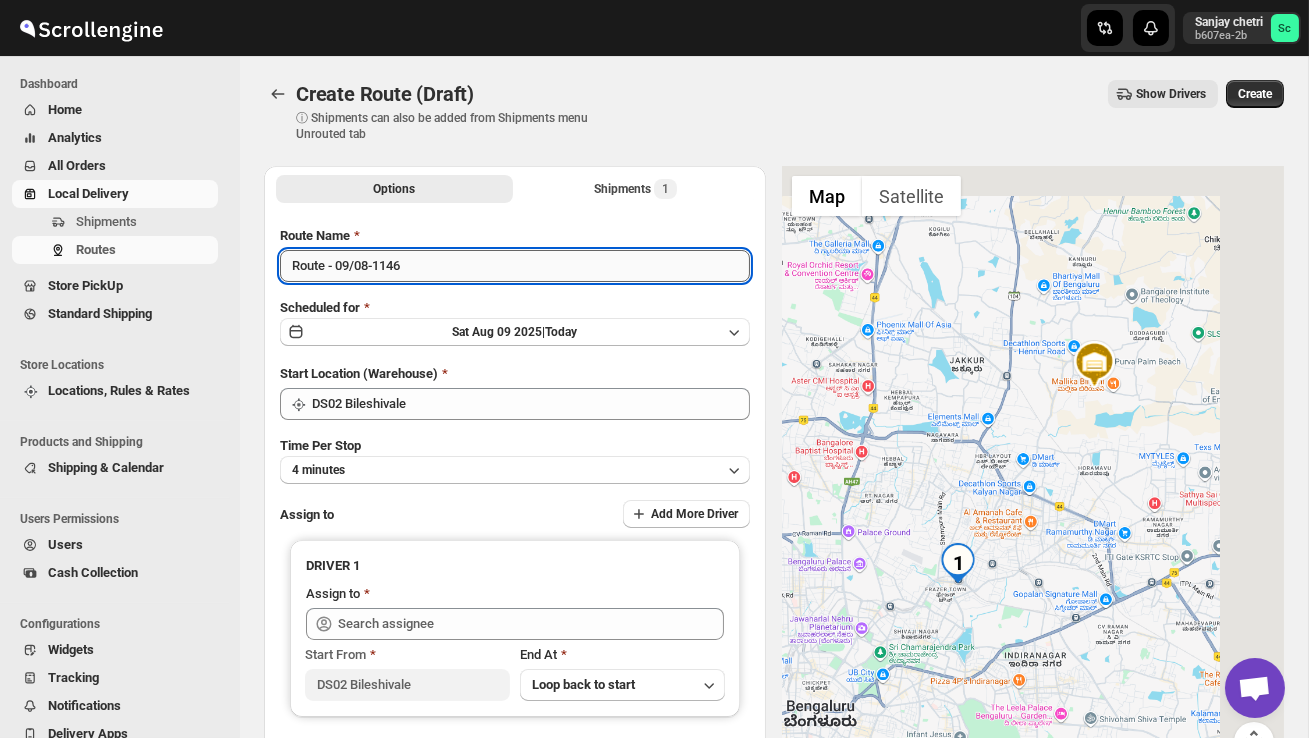 click on "Route - 09/08-1146" at bounding box center (515, 266) 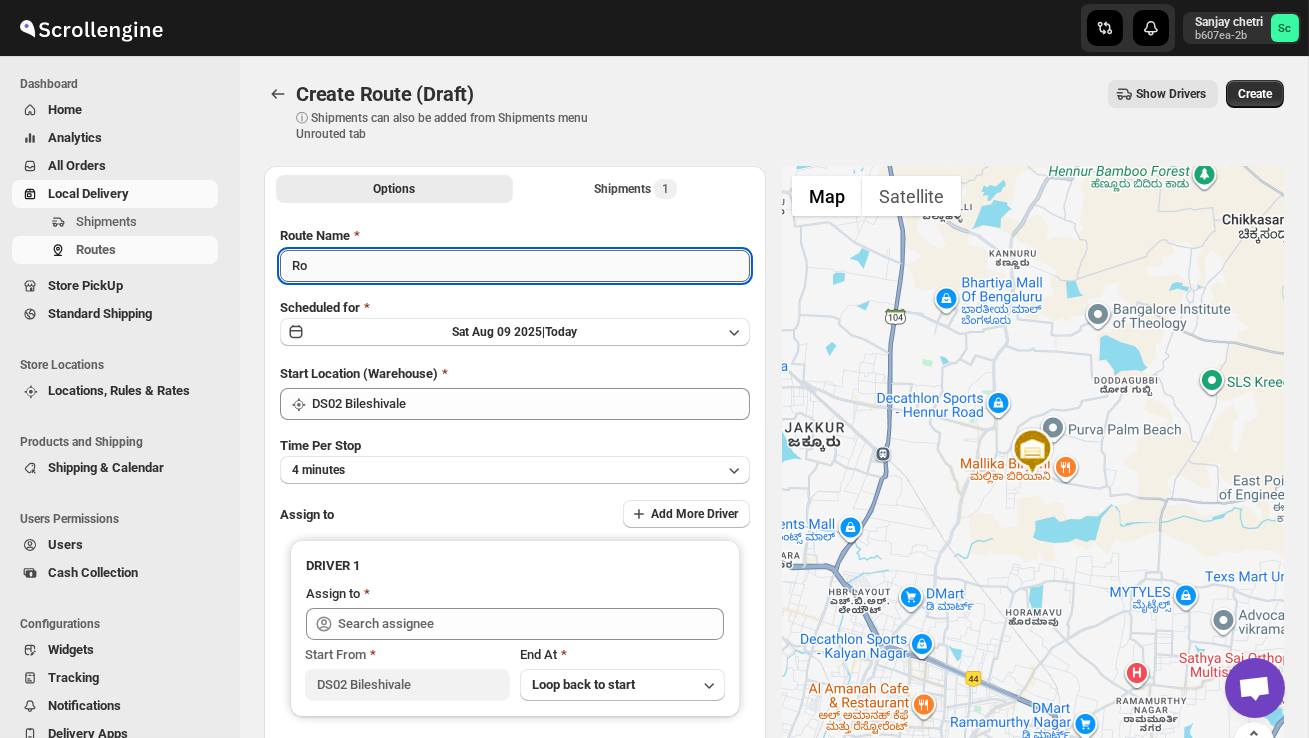 type on "R" 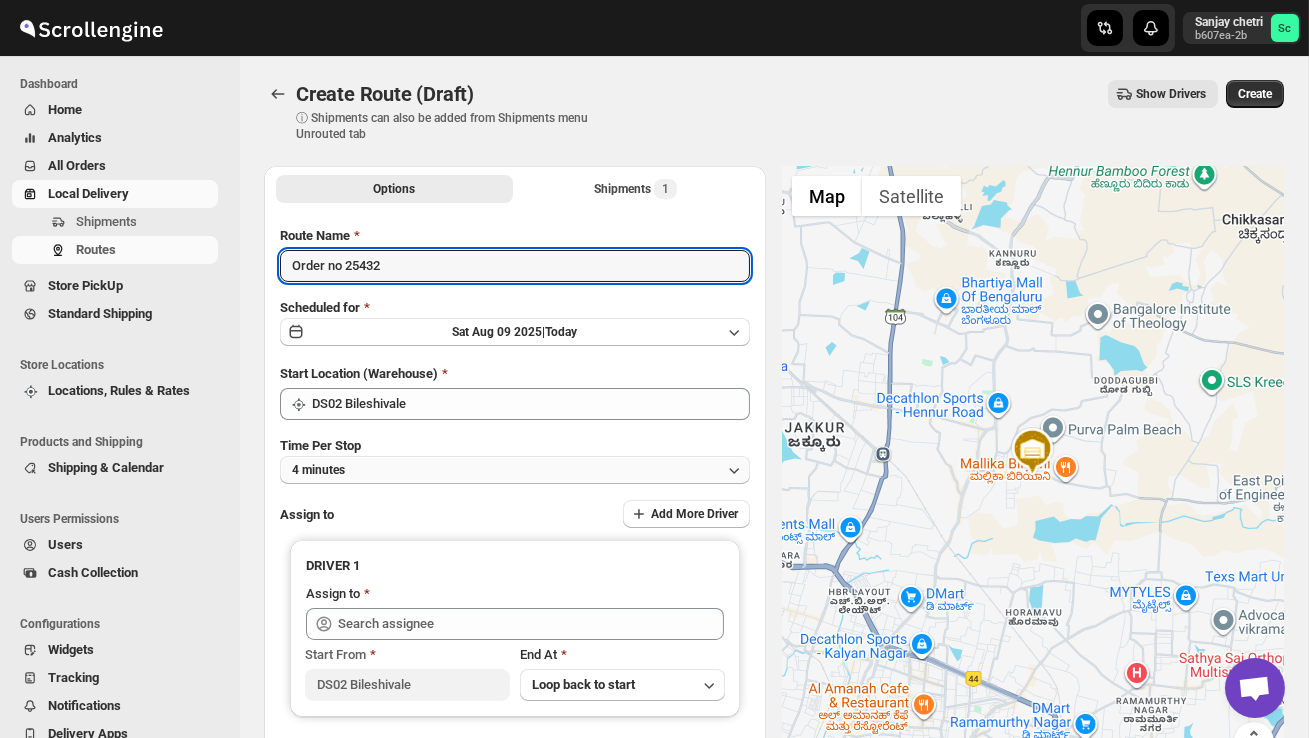 type on "Order no 25432" 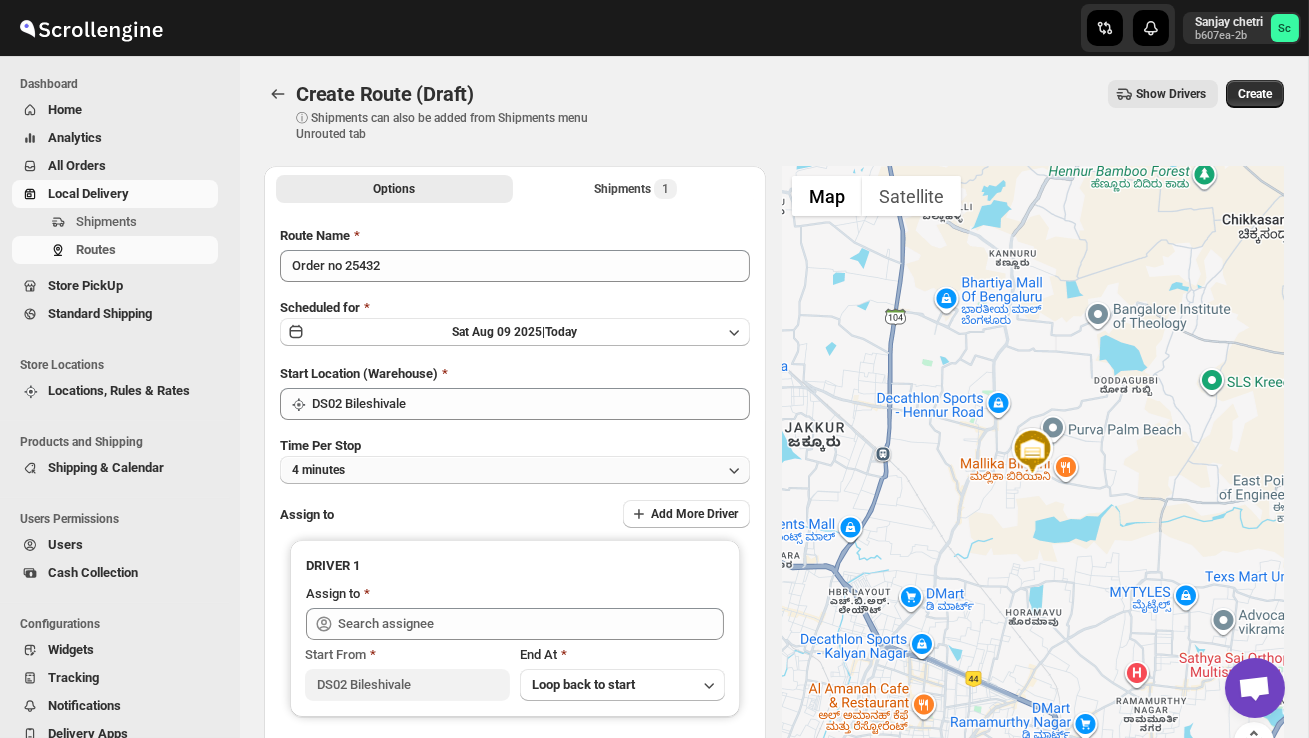 click on "4 minutes" at bounding box center (515, 470) 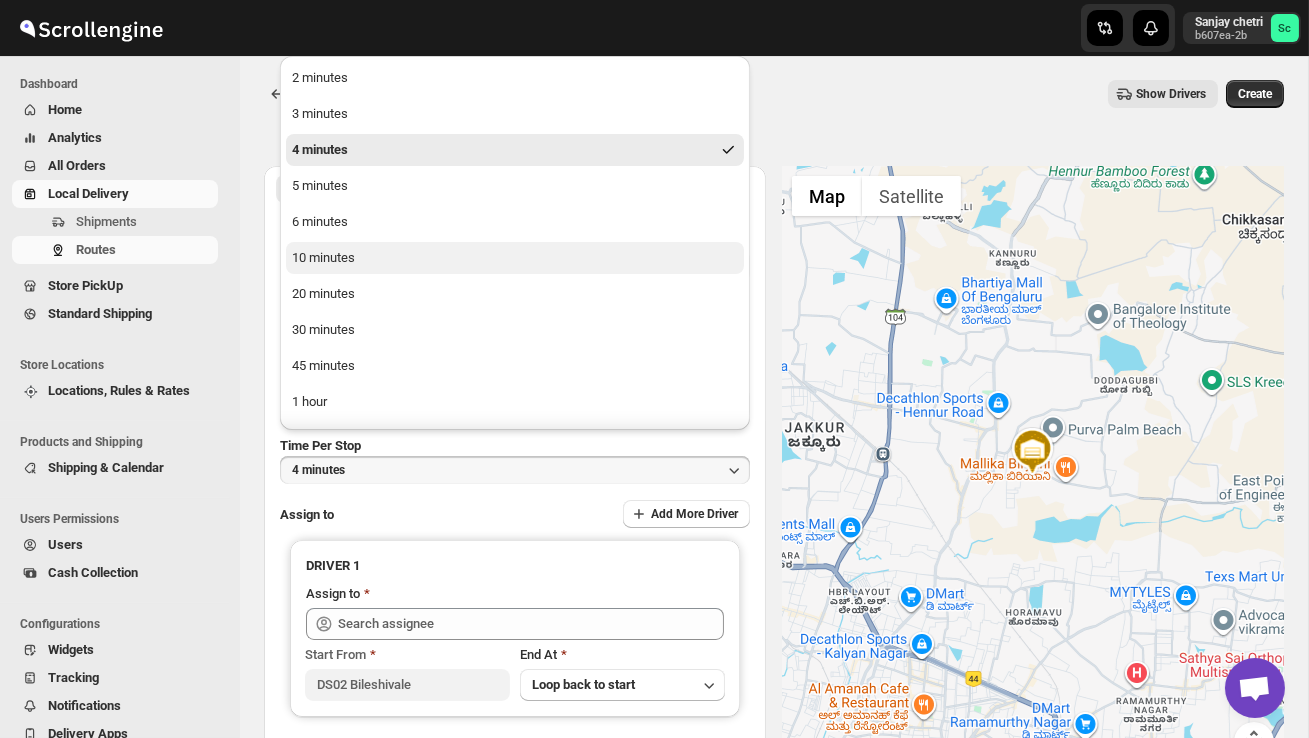 click on "10 minutes" at bounding box center (515, 258) 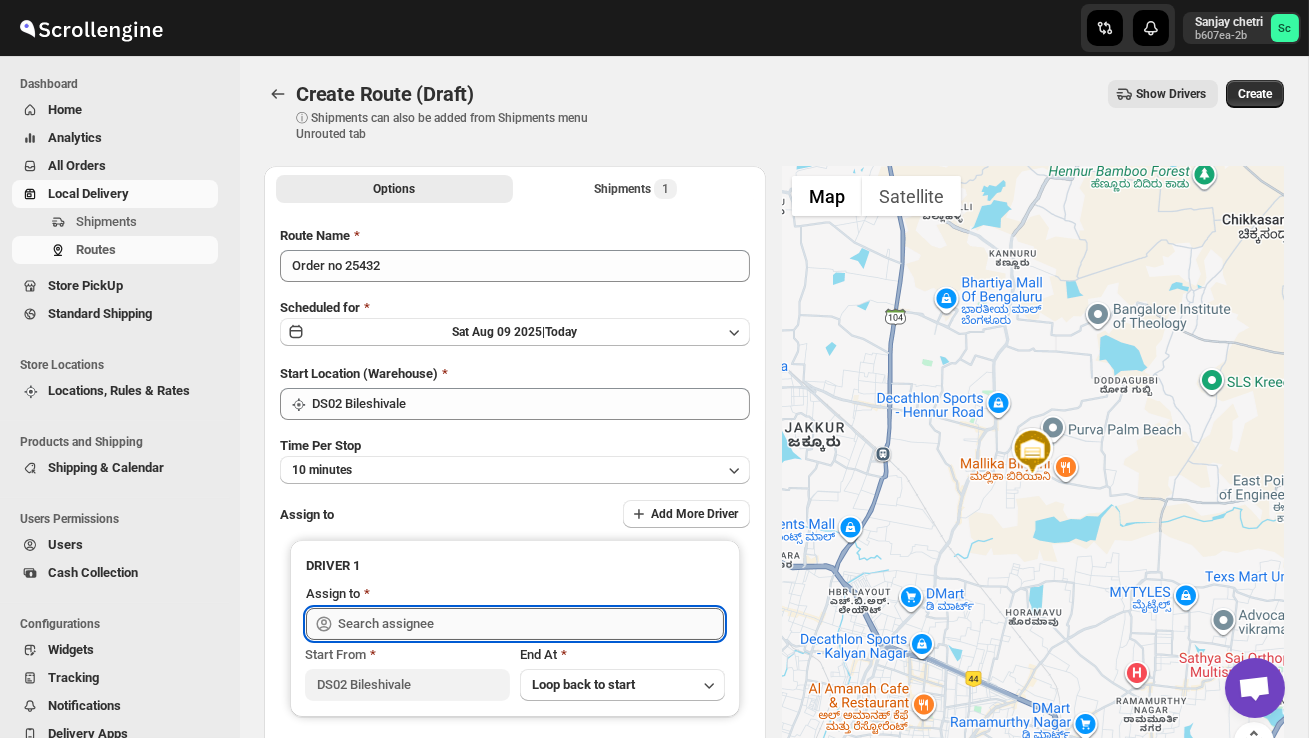 click at bounding box center (531, 624) 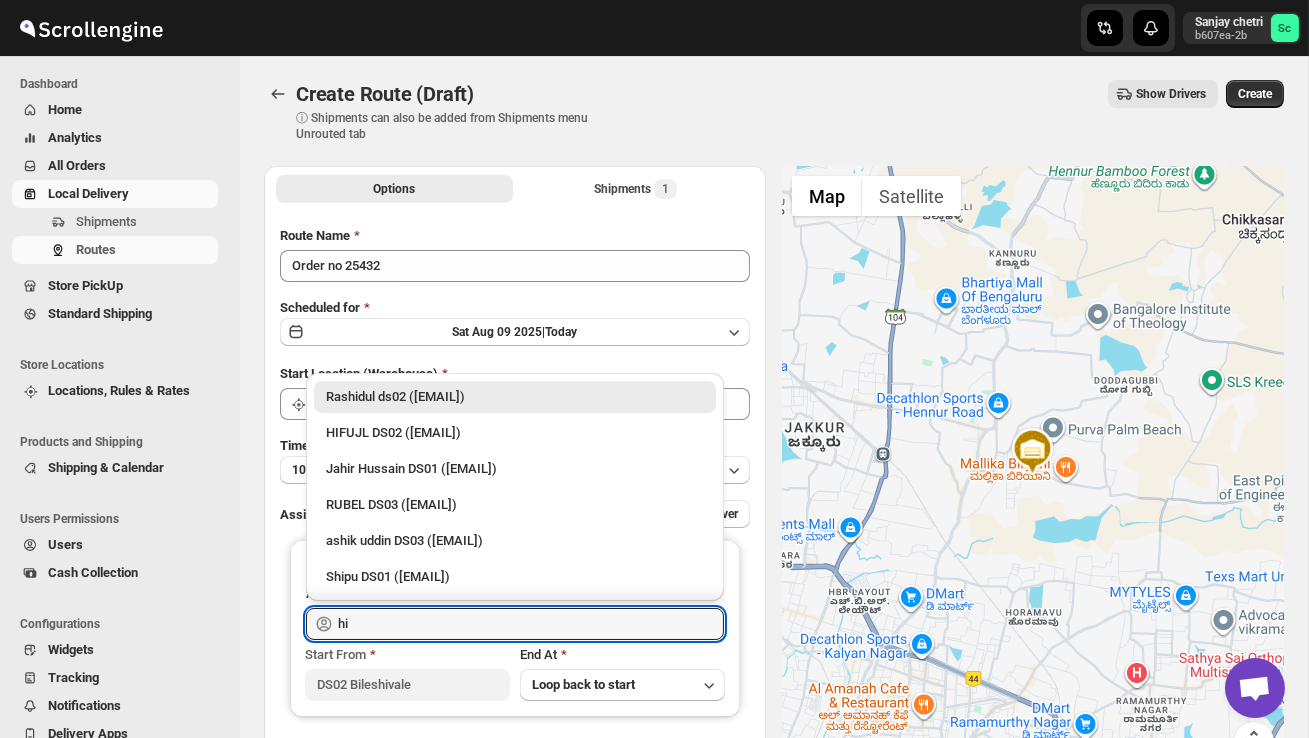 click on "HIFUJL DS02 ([EMAIL])" at bounding box center (515, 433) 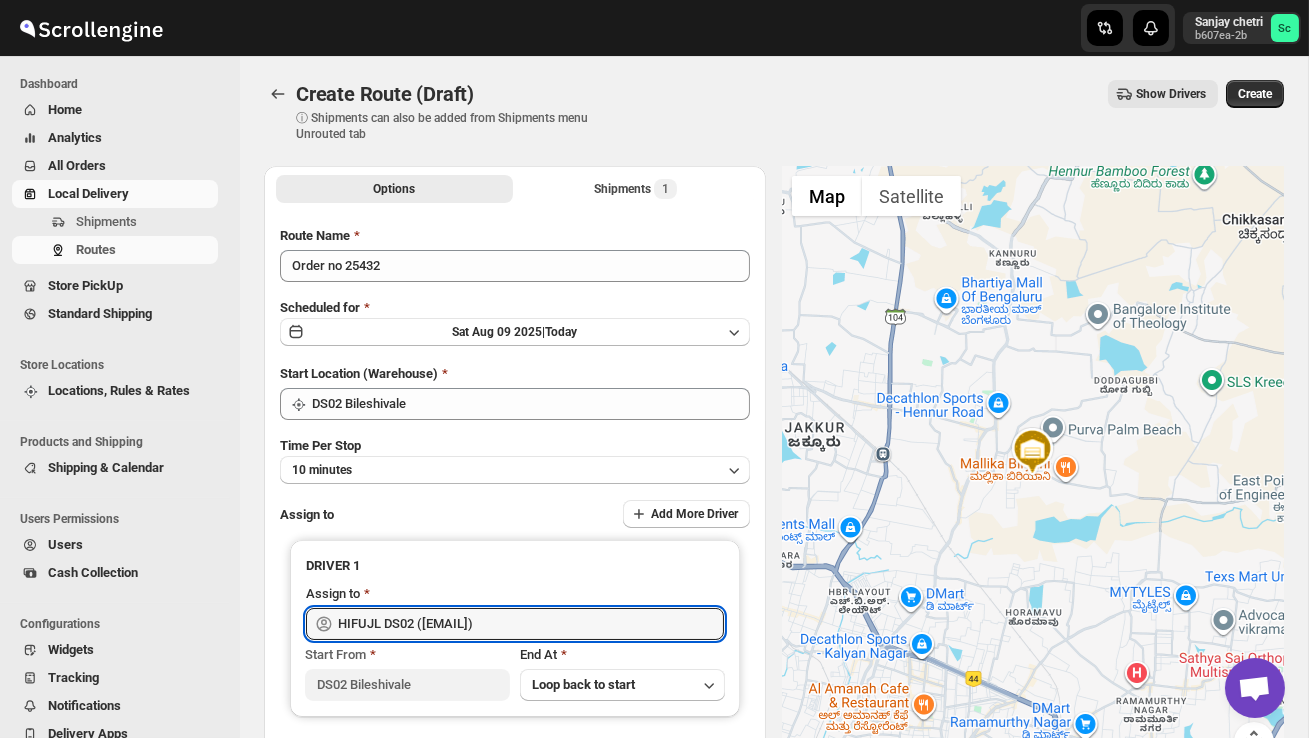type on "HIFUJL DS02 ([EMAIL])" 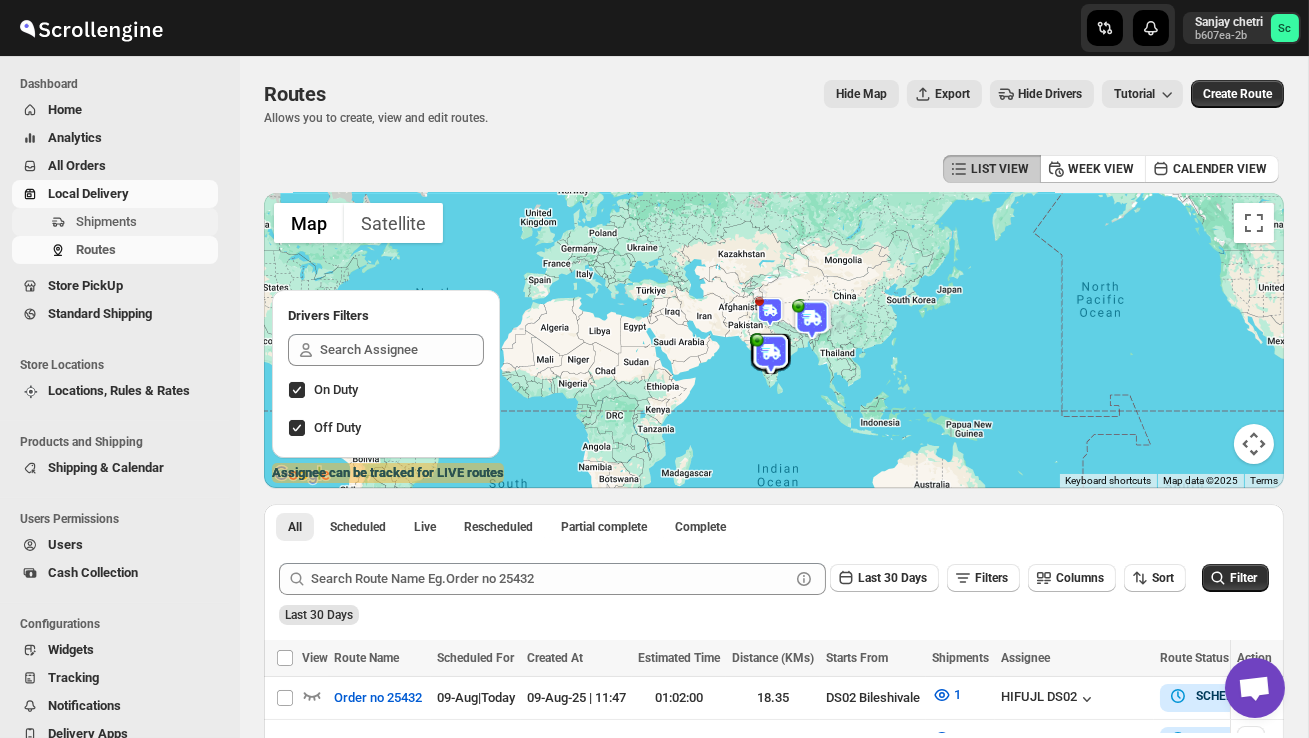 click on "Shipments" at bounding box center (145, 222) 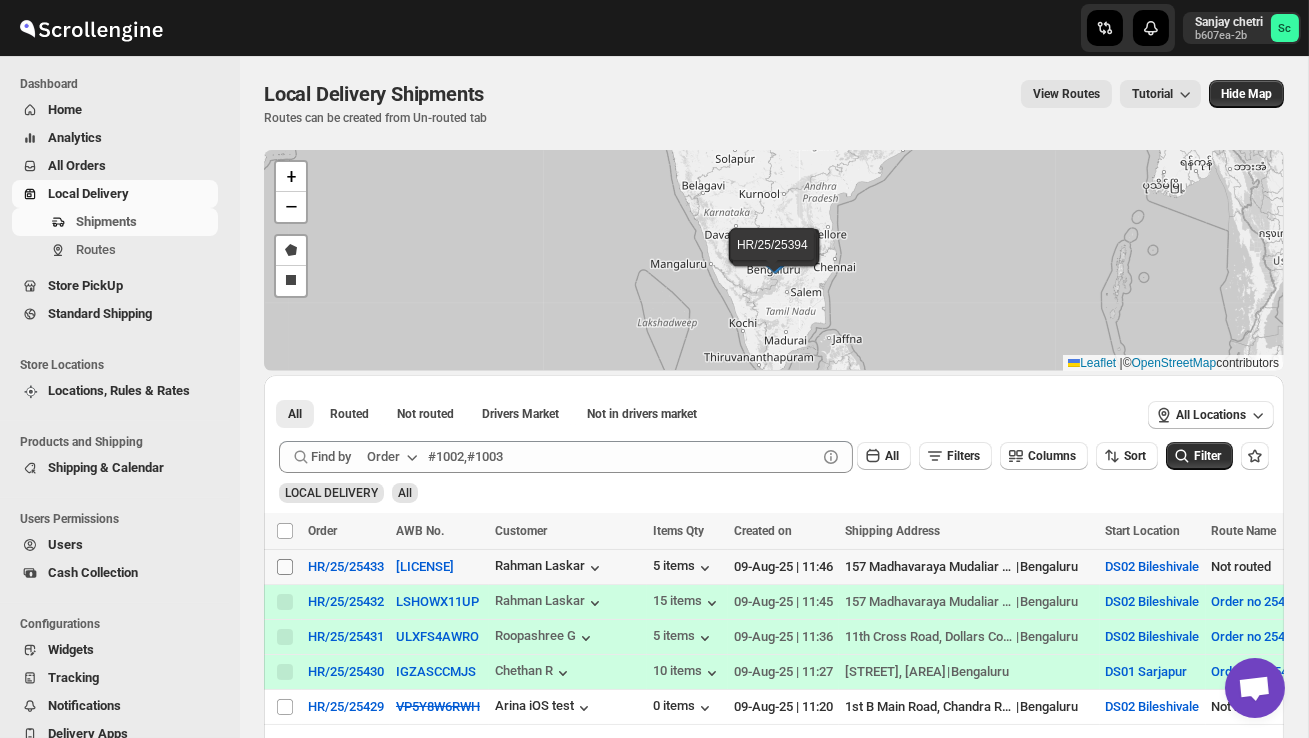 click on "Select shipment" at bounding box center (285, 567) 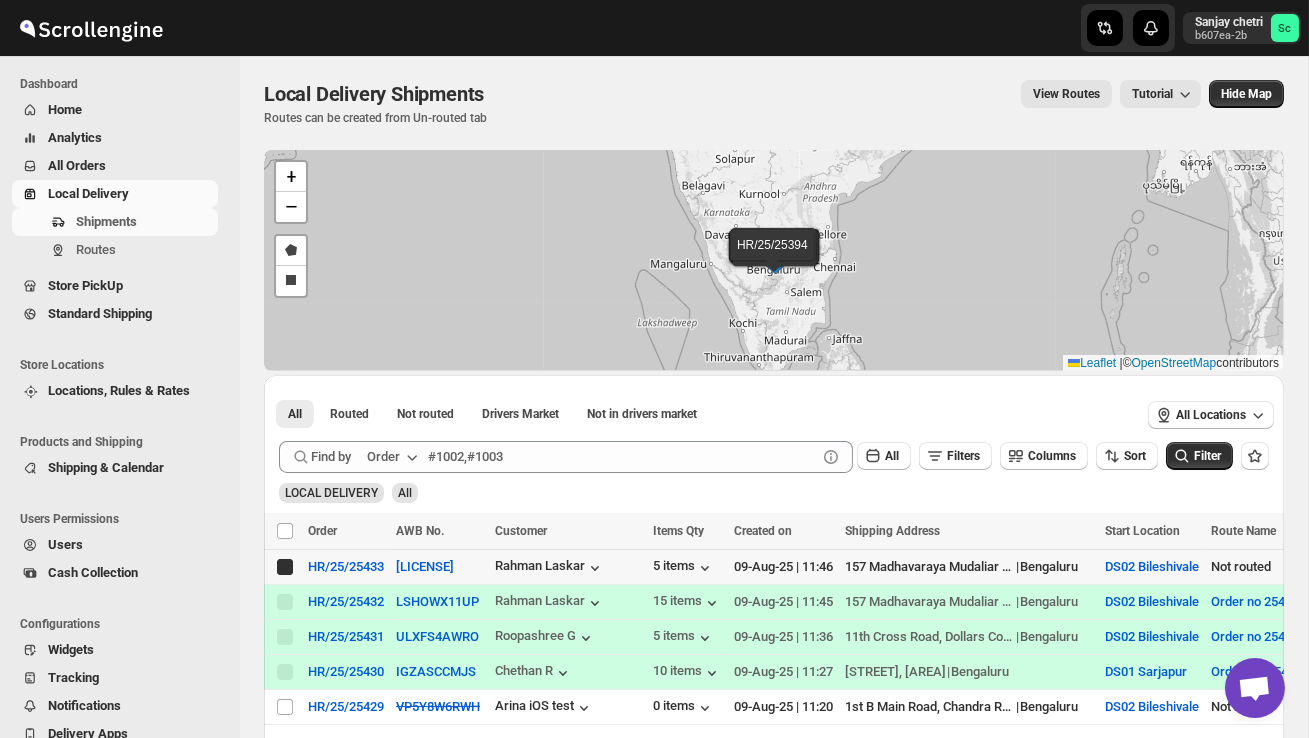 checkbox on "true" 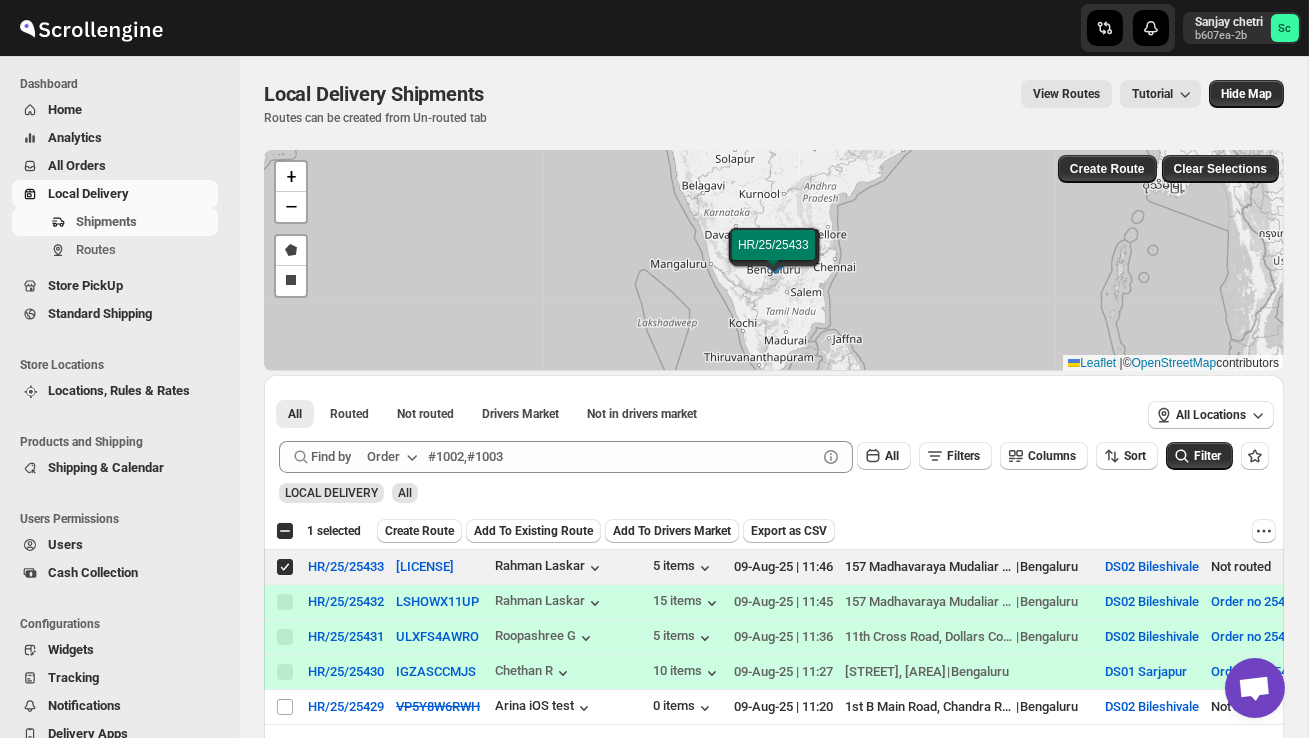 click on "Create Route" at bounding box center (419, 531) 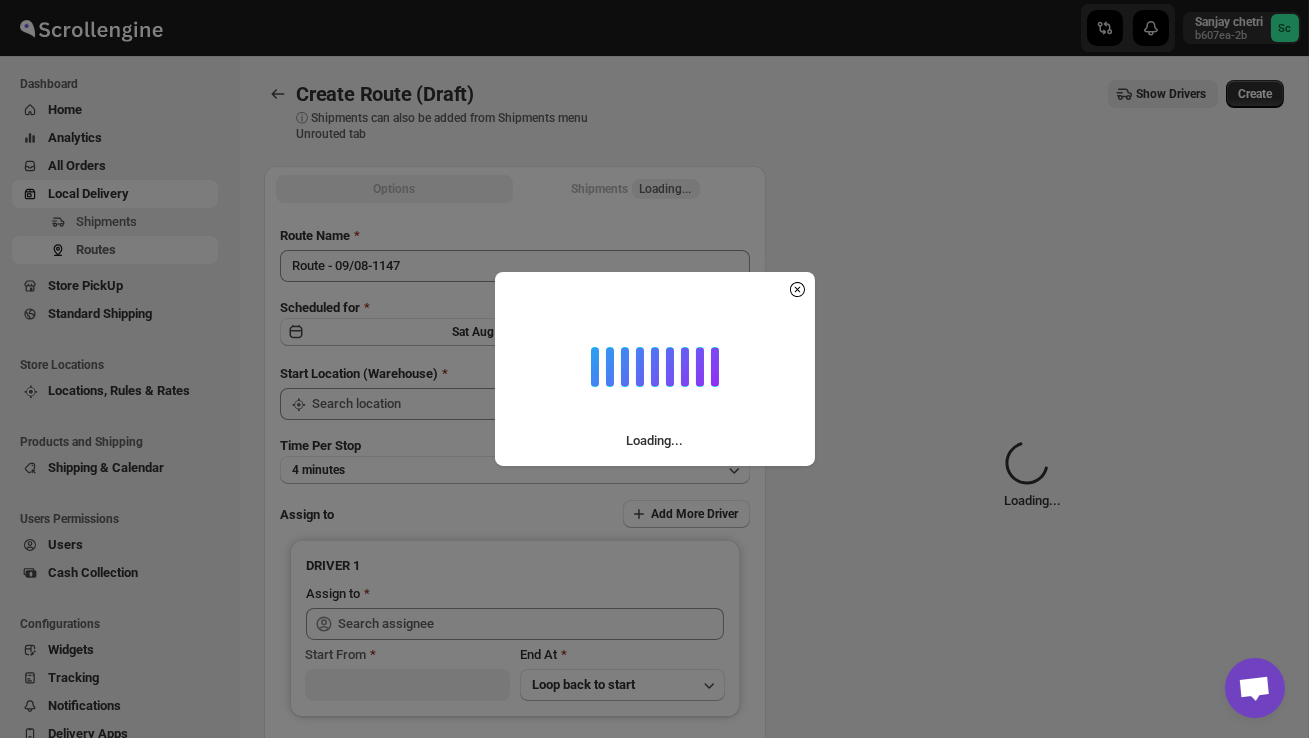 type on "DS02 Bileshivale" 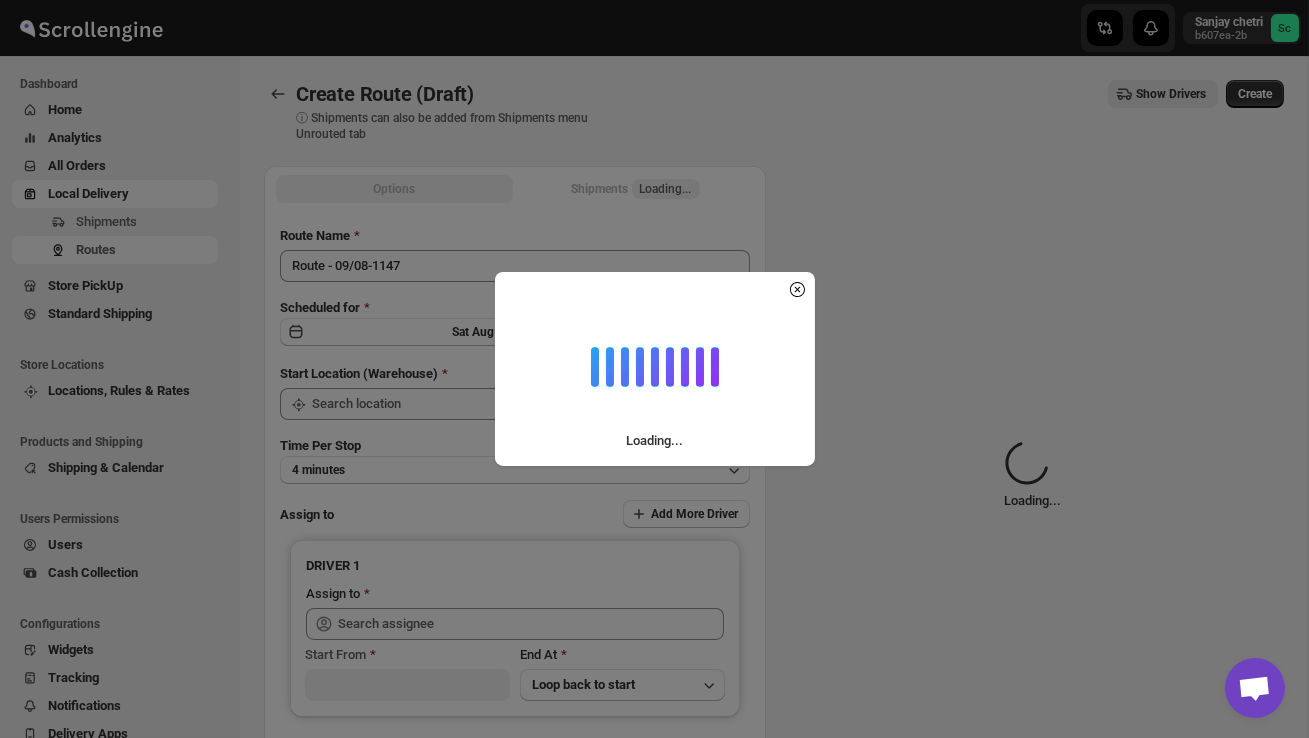 type on "DS02 Bileshivale" 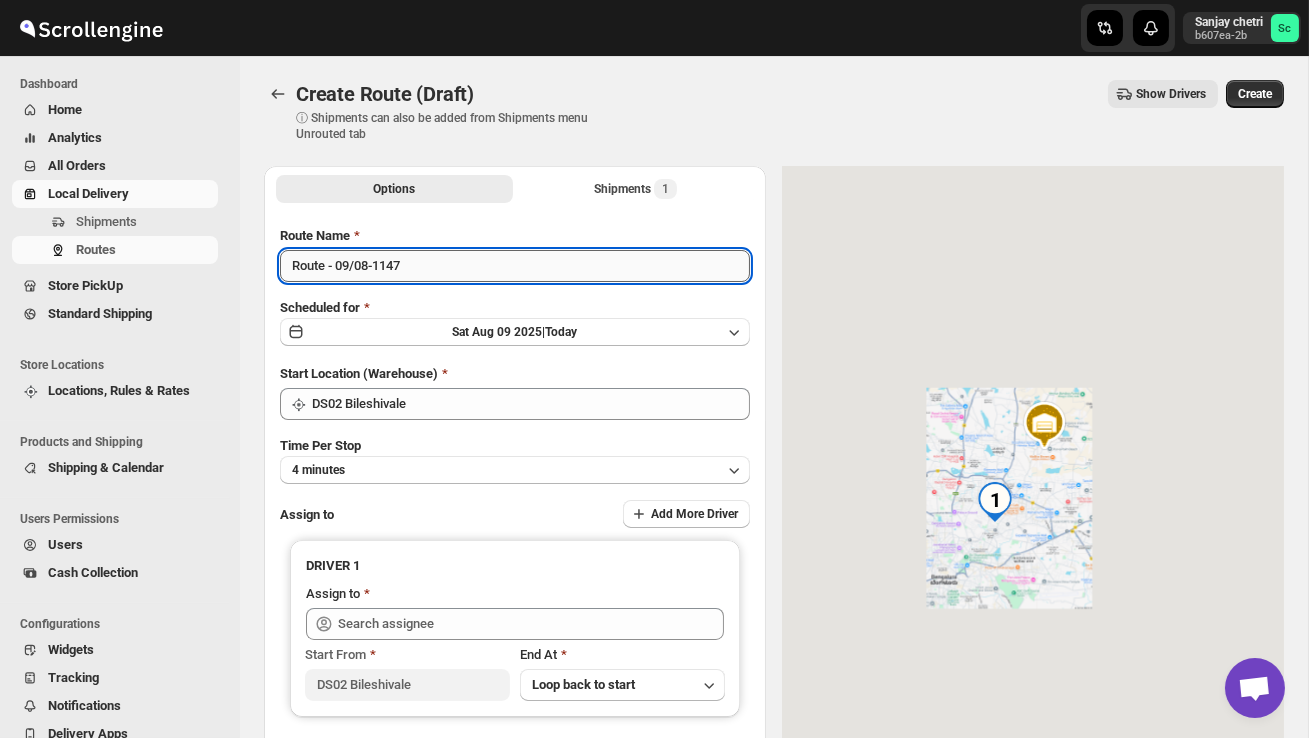 click on "Route - 09/08-1147" at bounding box center [515, 266] 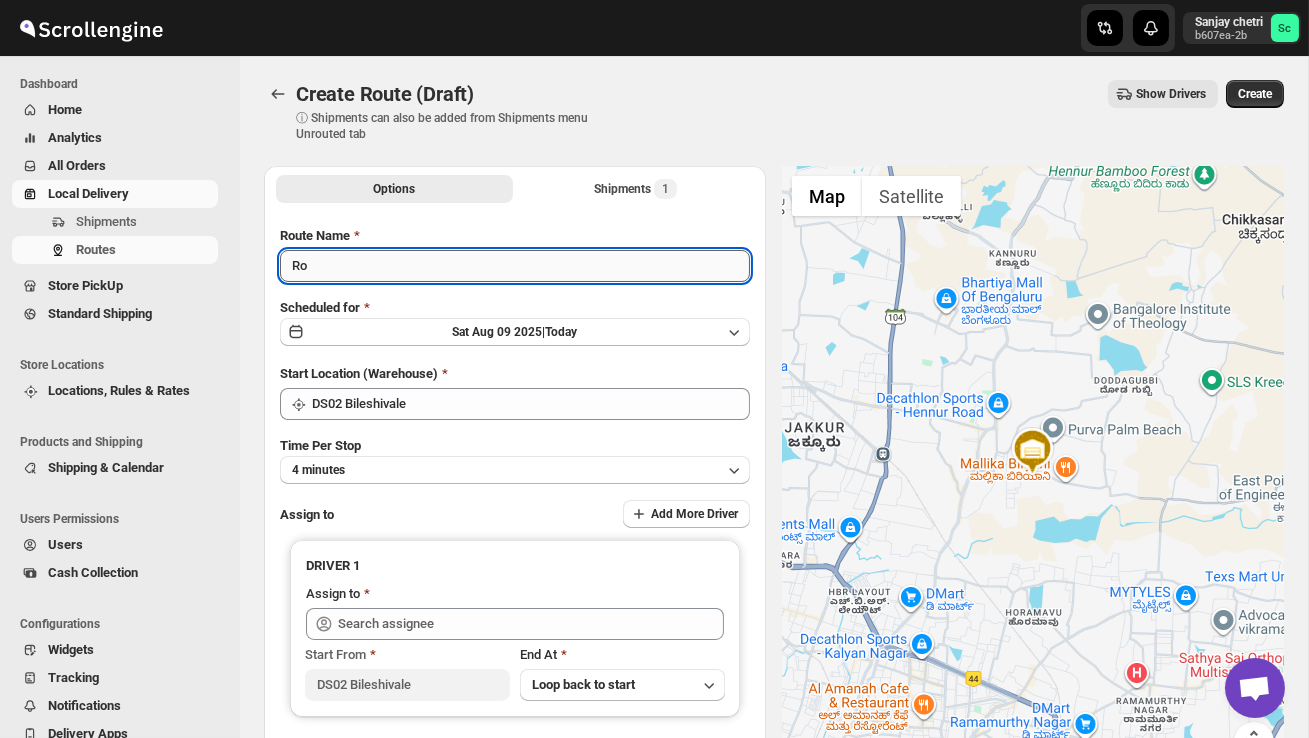 type on "R" 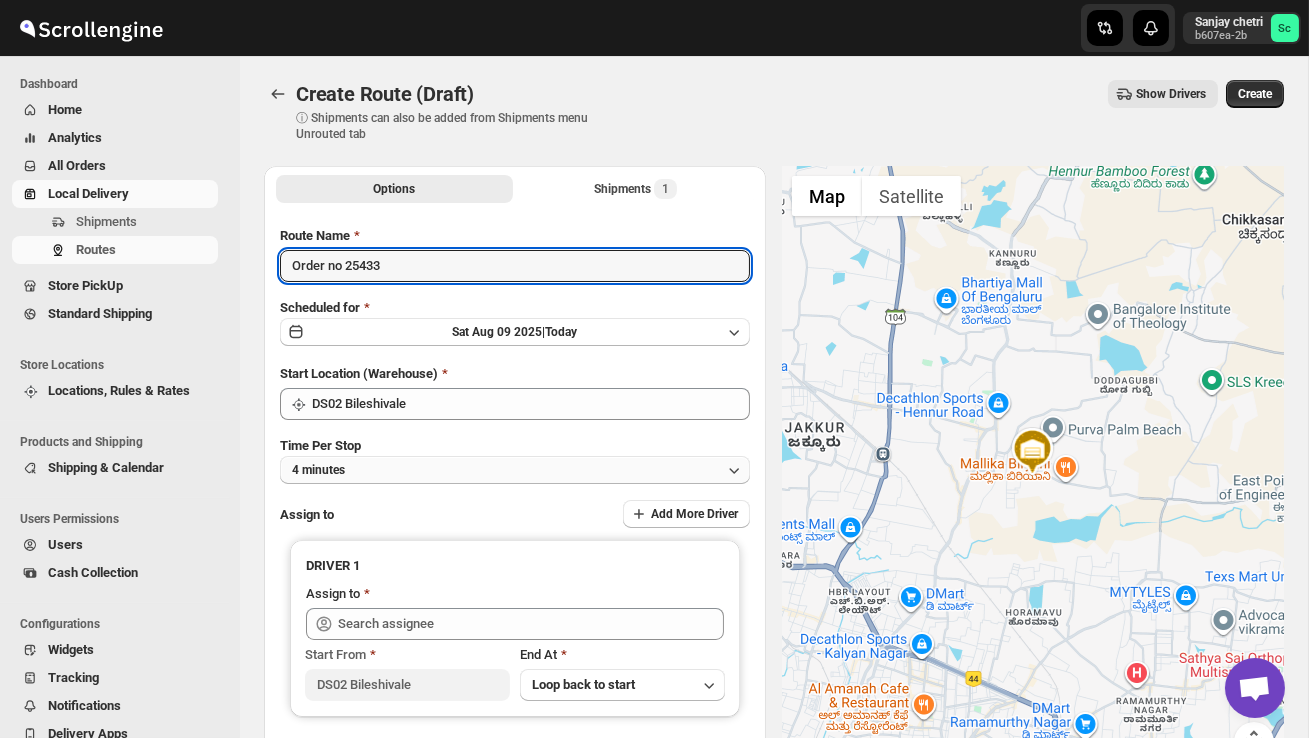 type on "Order no 25433" 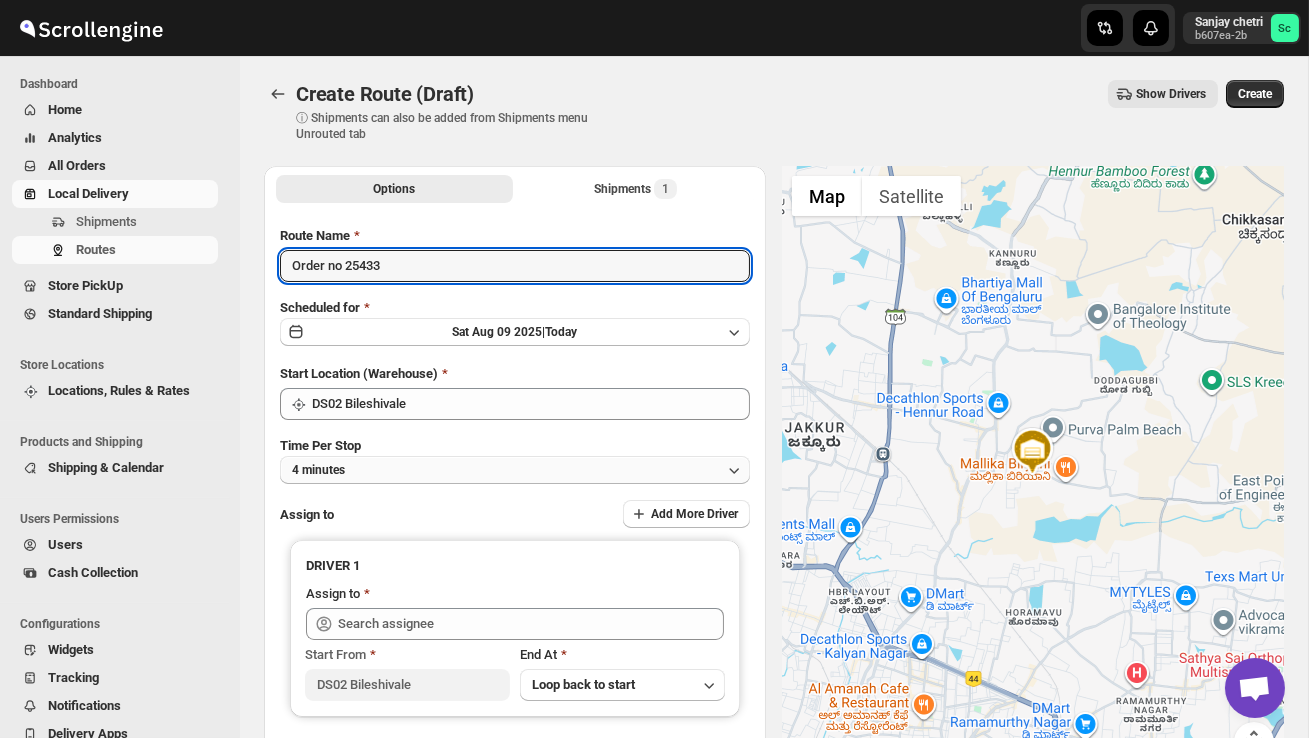 click on "4 minutes" at bounding box center [515, 470] 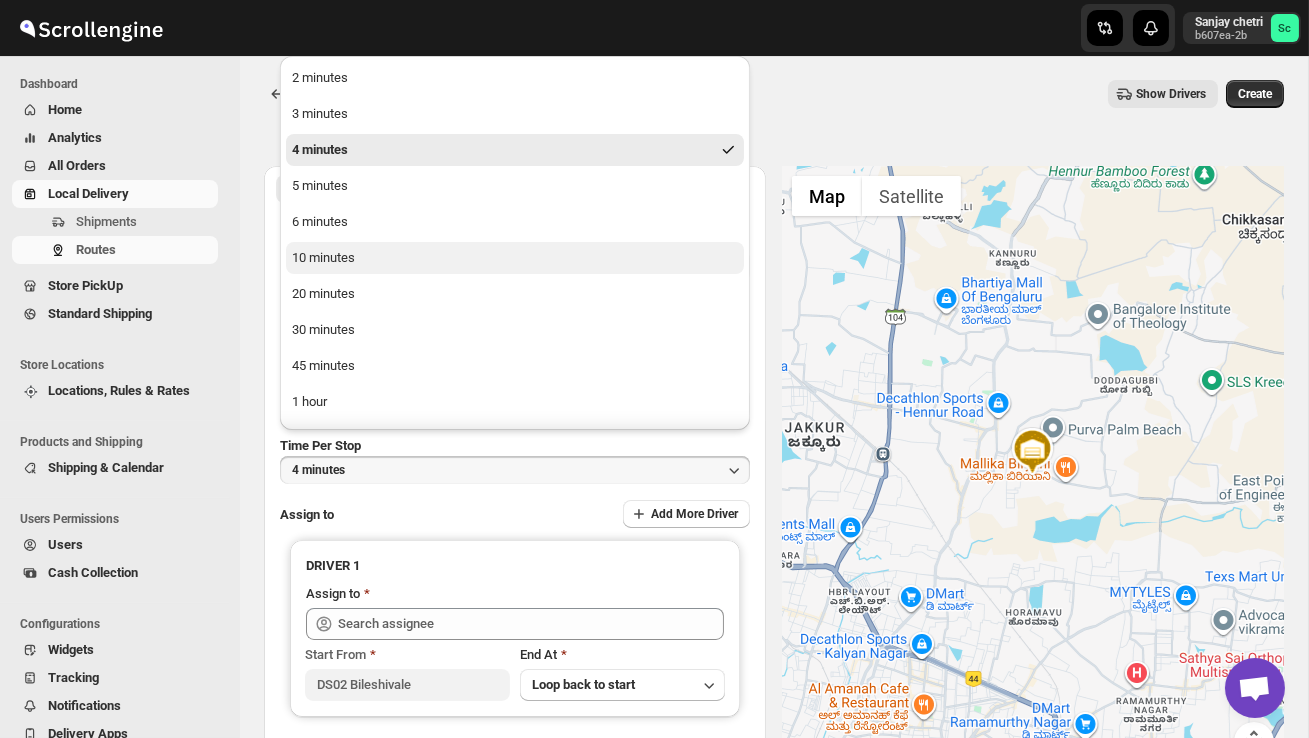 click on "10 minutes" at bounding box center [515, 258] 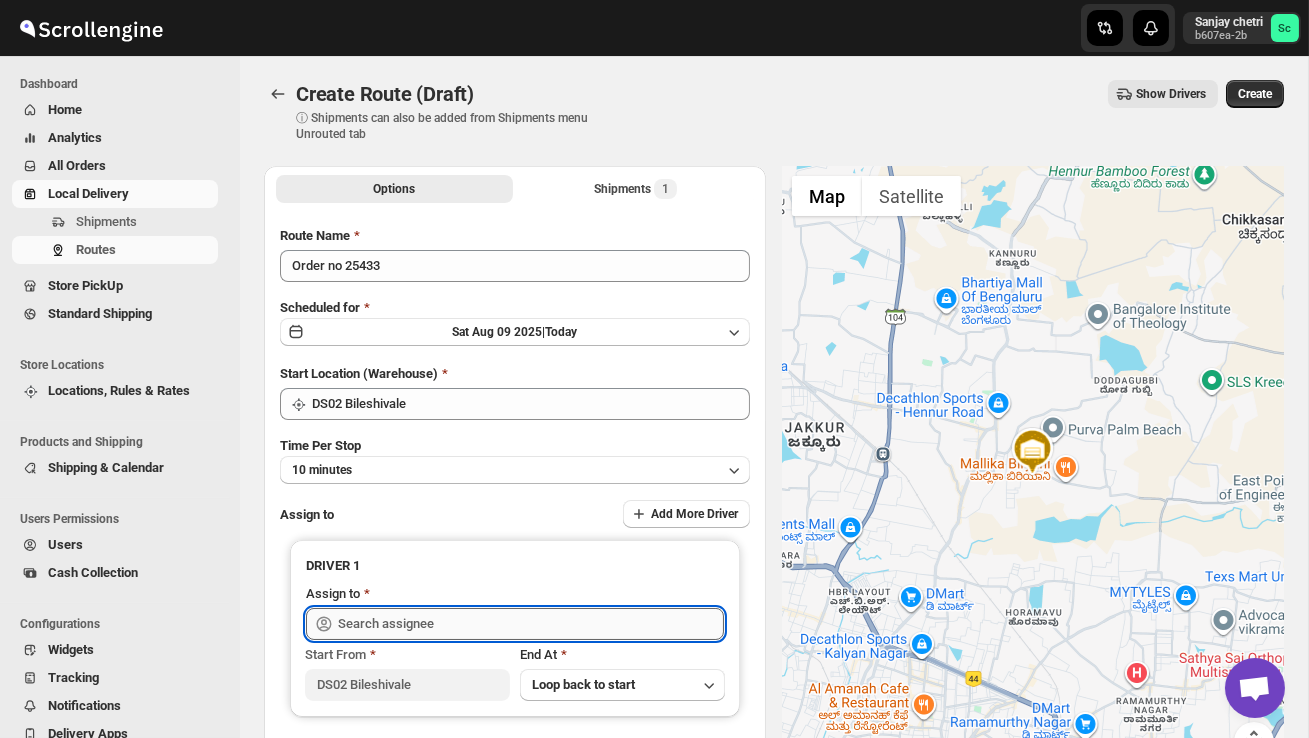 click at bounding box center (531, 624) 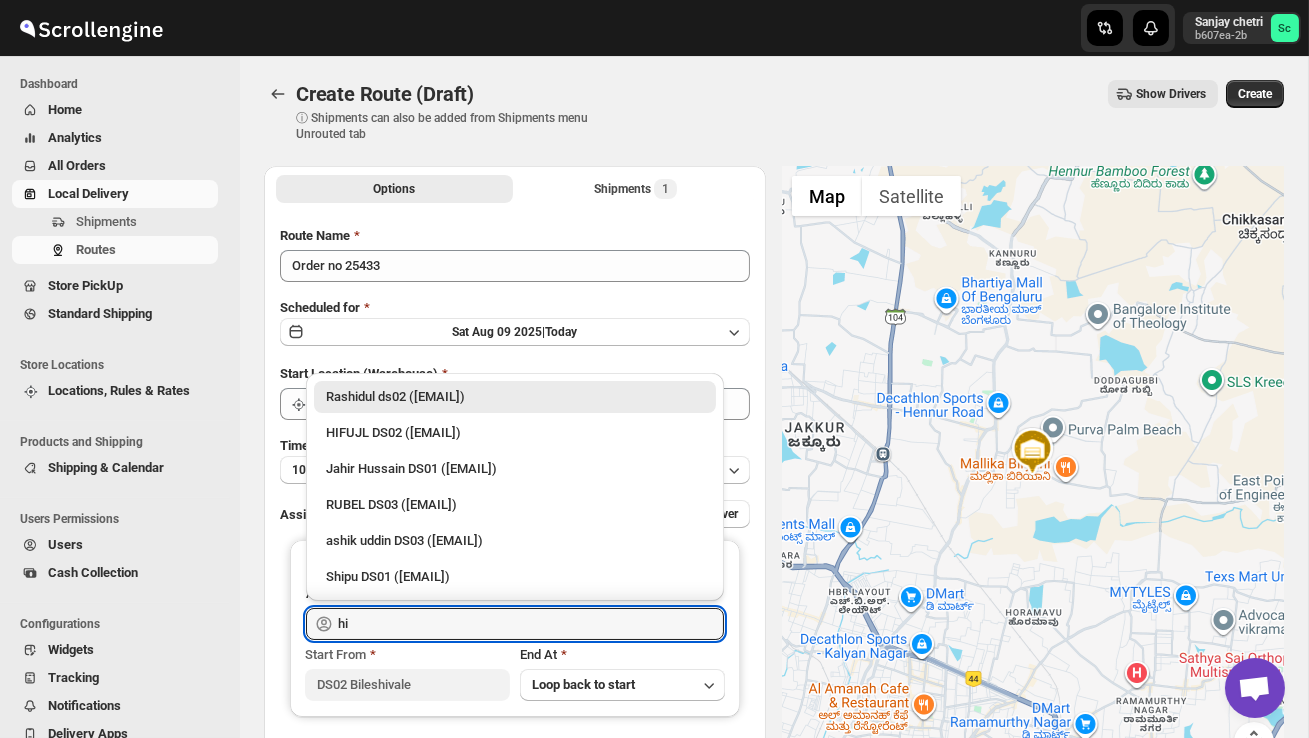 click on "HIFUJL DS02 ([EMAIL])" at bounding box center [515, 433] 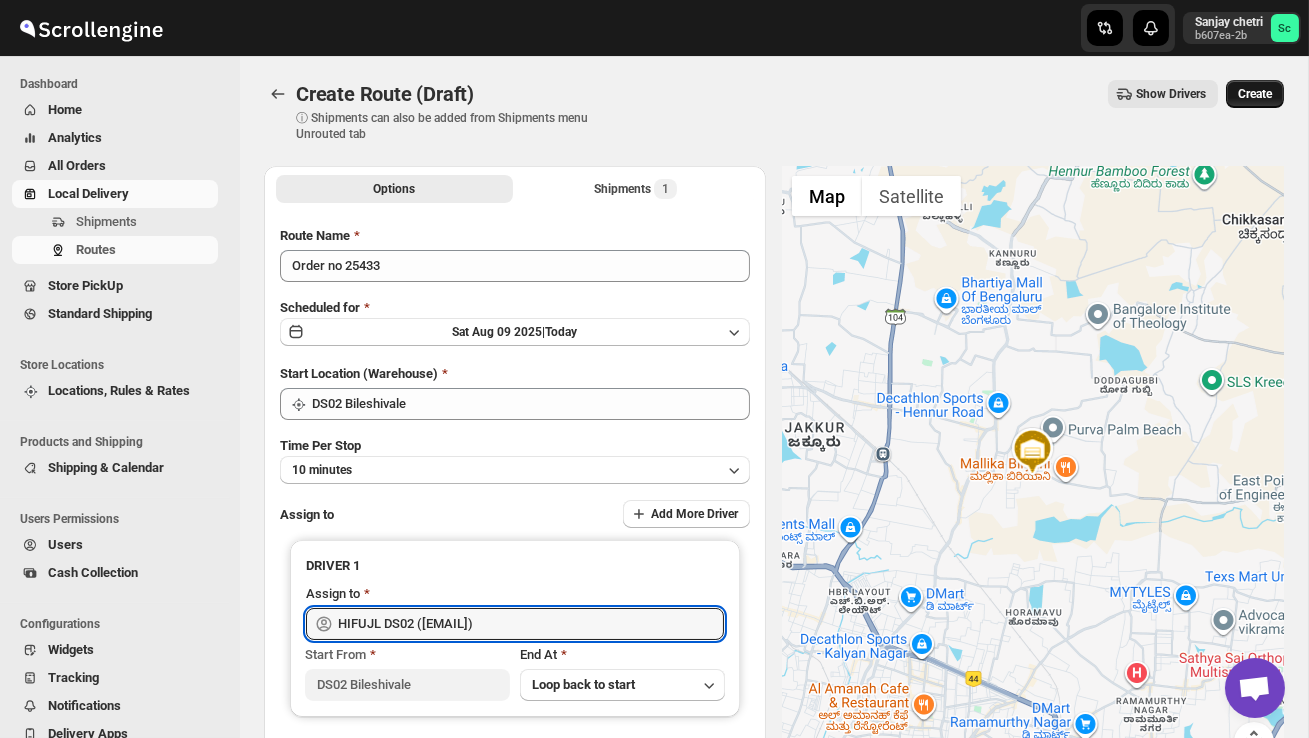 type on "HIFUJL DS02 ([EMAIL])" 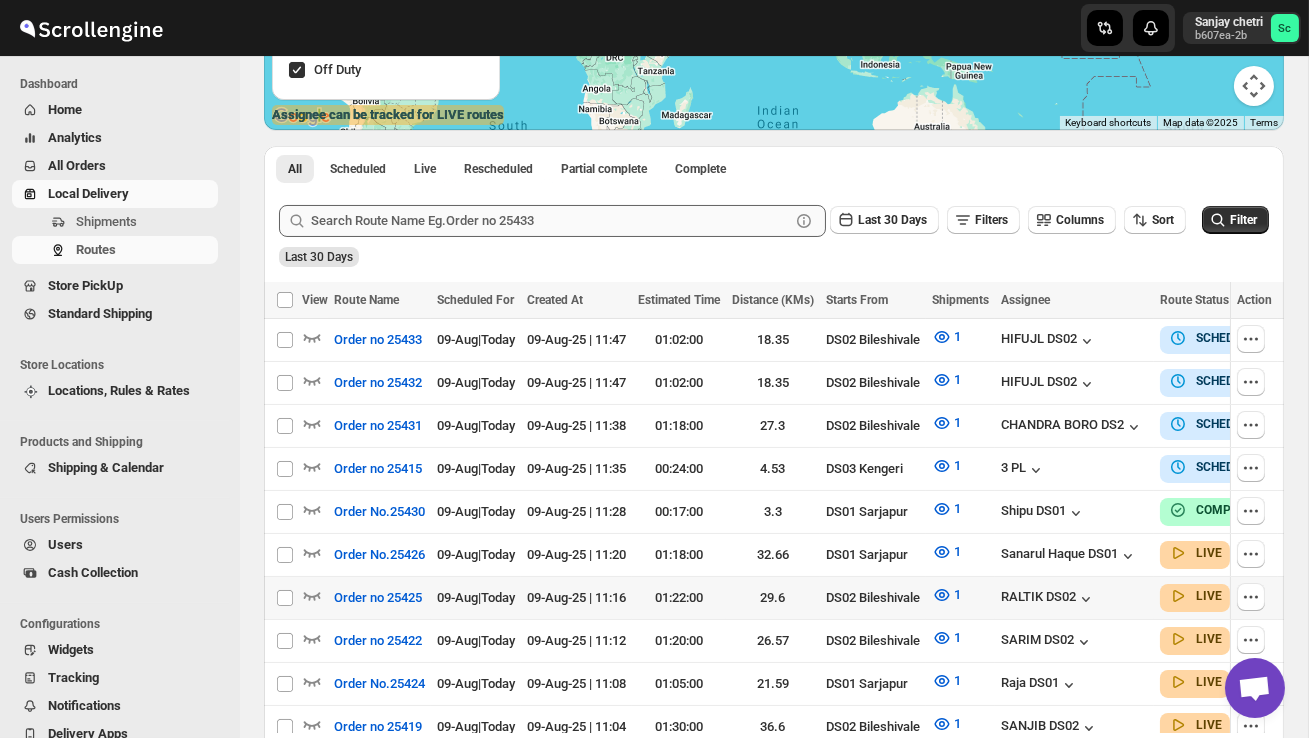 scroll, scrollTop: 365, scrollLeft: 0, axis: vertical 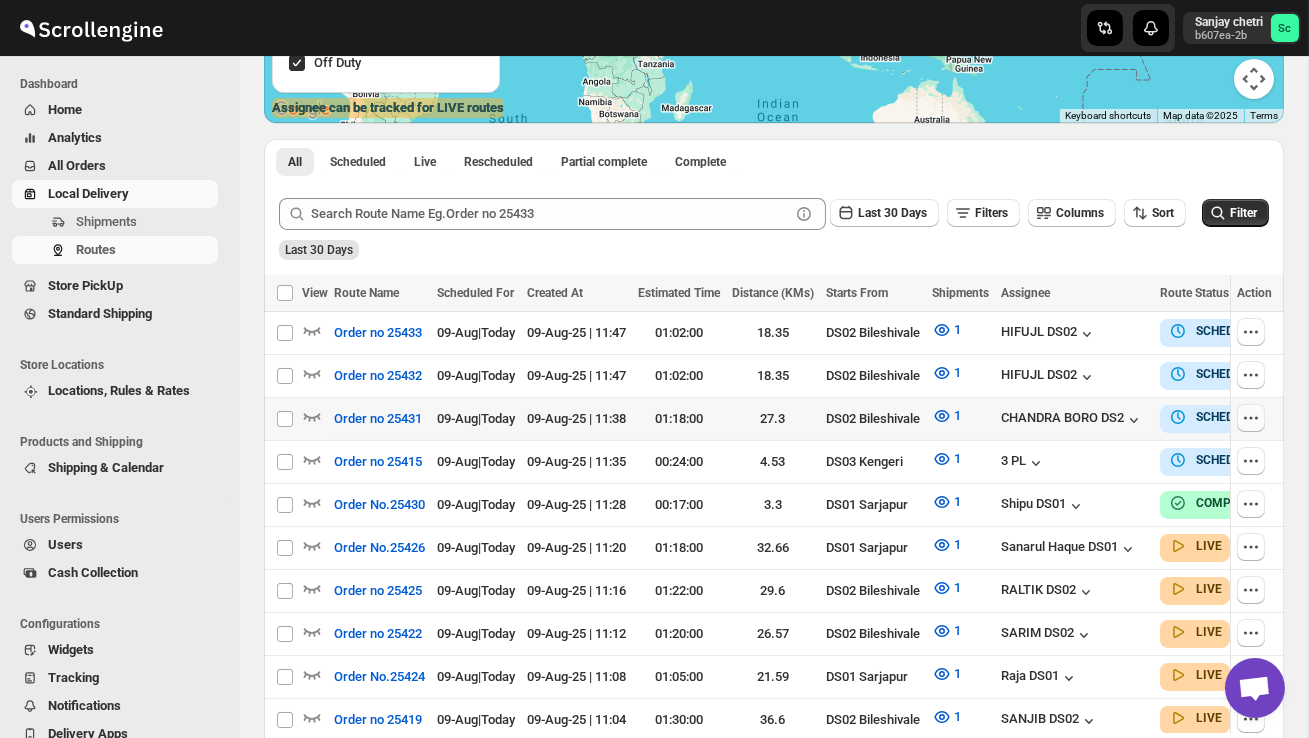 click 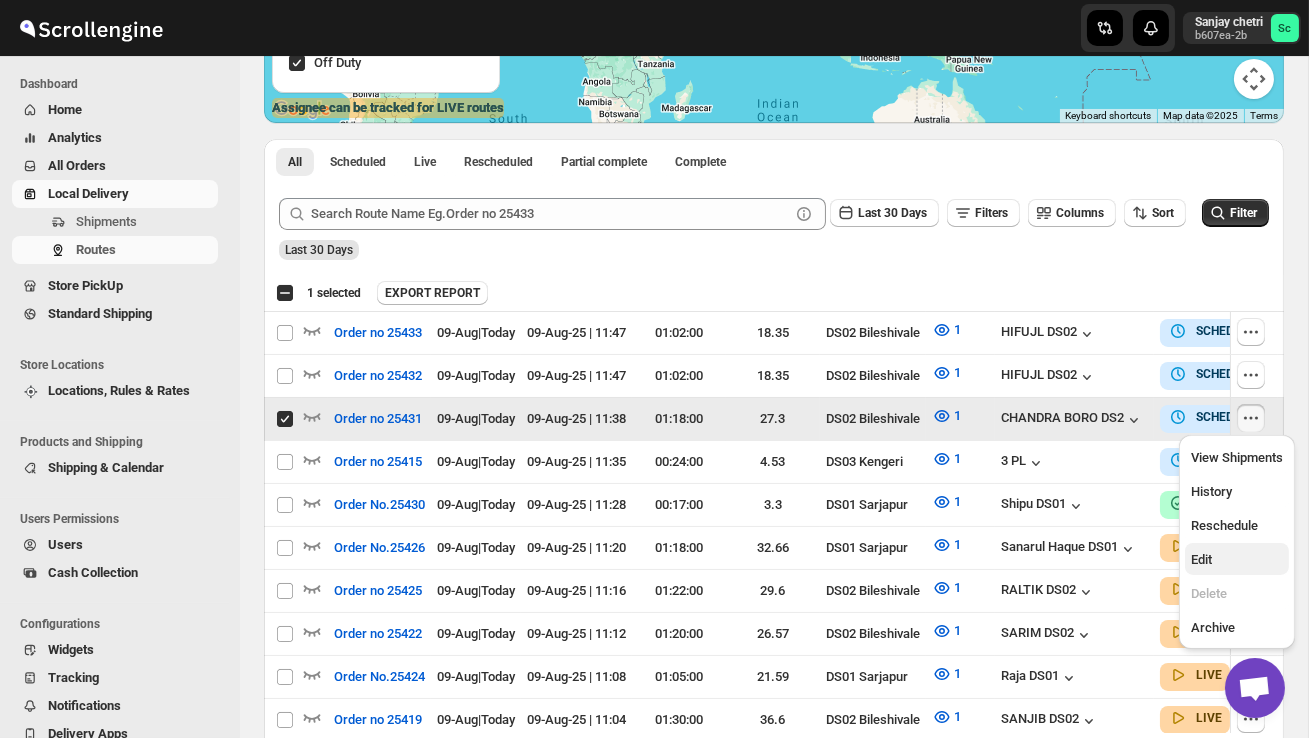 click on "Edit" at bounding box center (1237, 560) 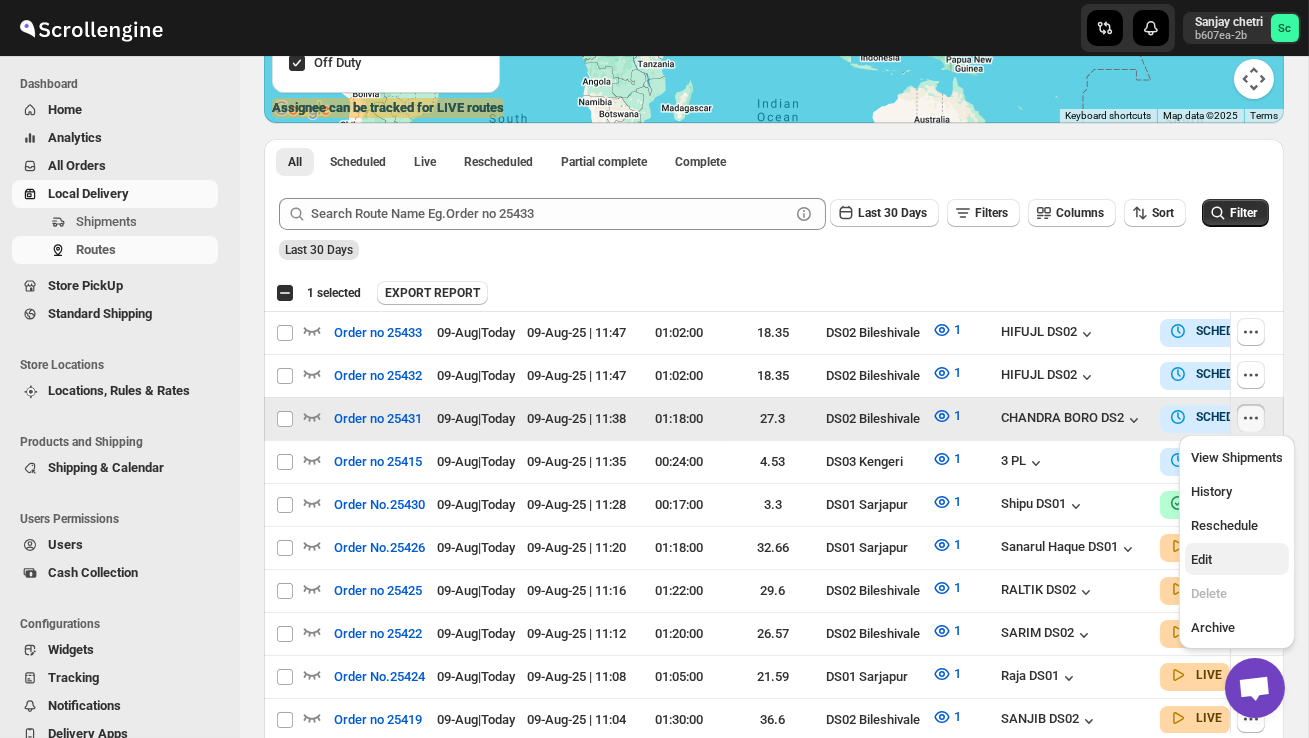 checkbox on "false" 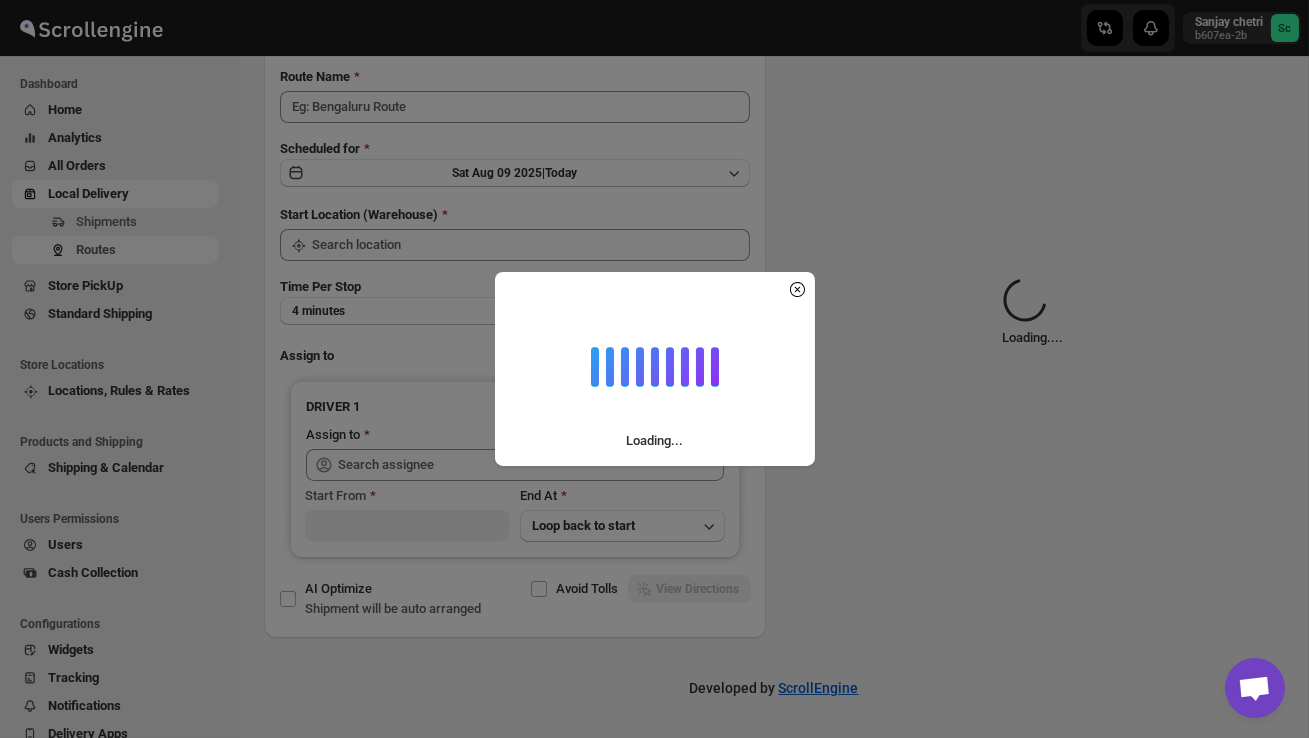 scroll, scrollTop: 0, scrollLeft: 0, axis: both 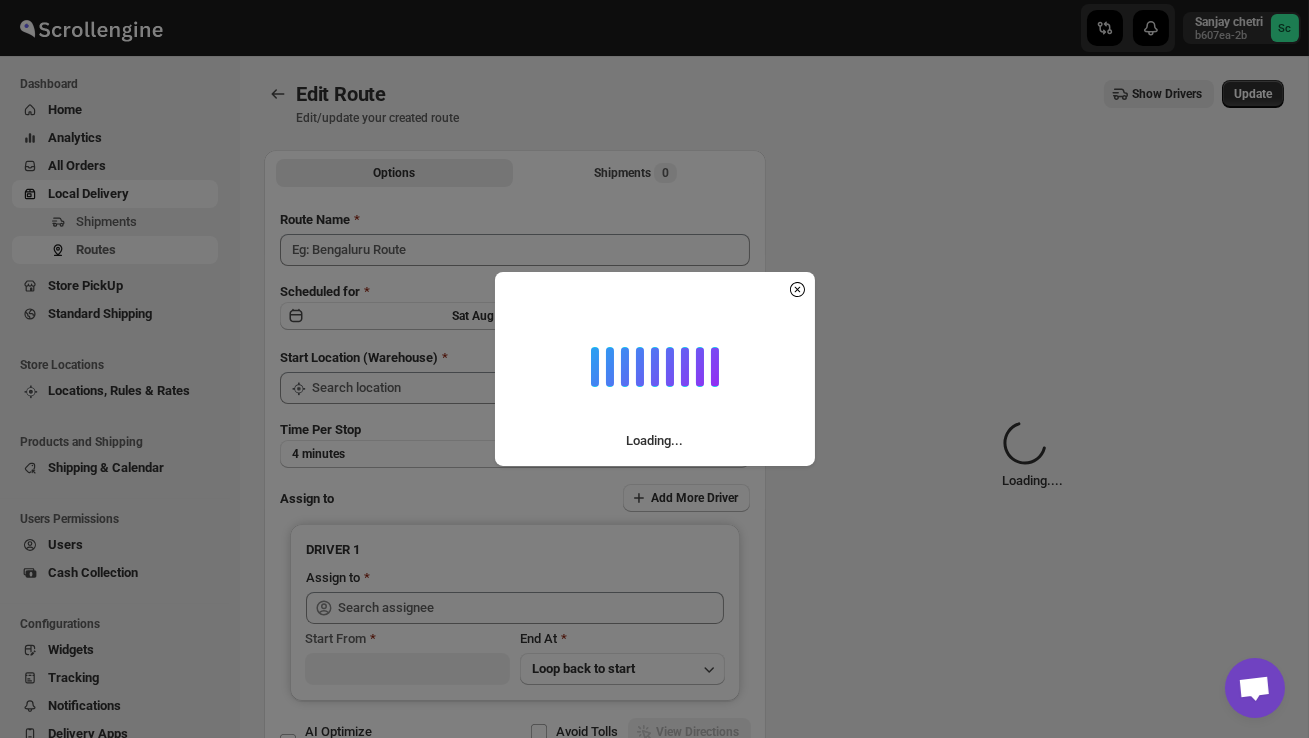 type on "Order no 25431" 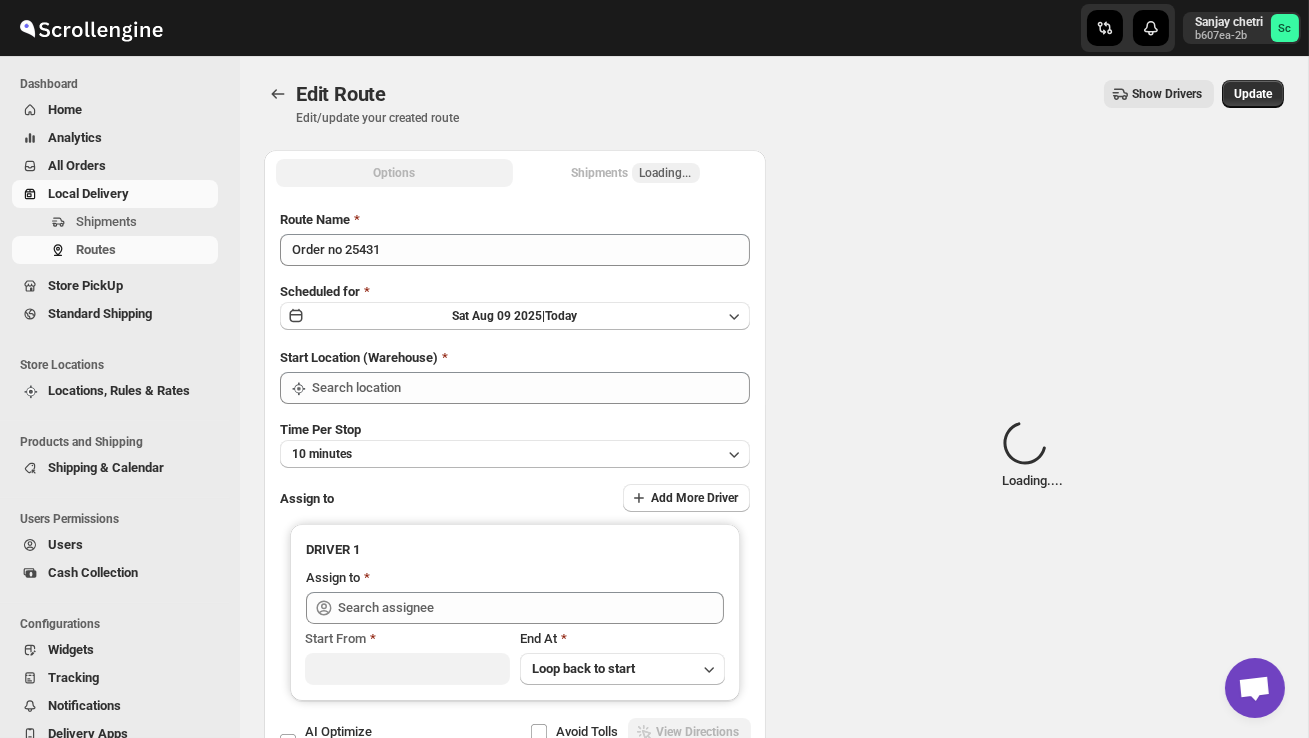 type on "DS02 Bileshivale" 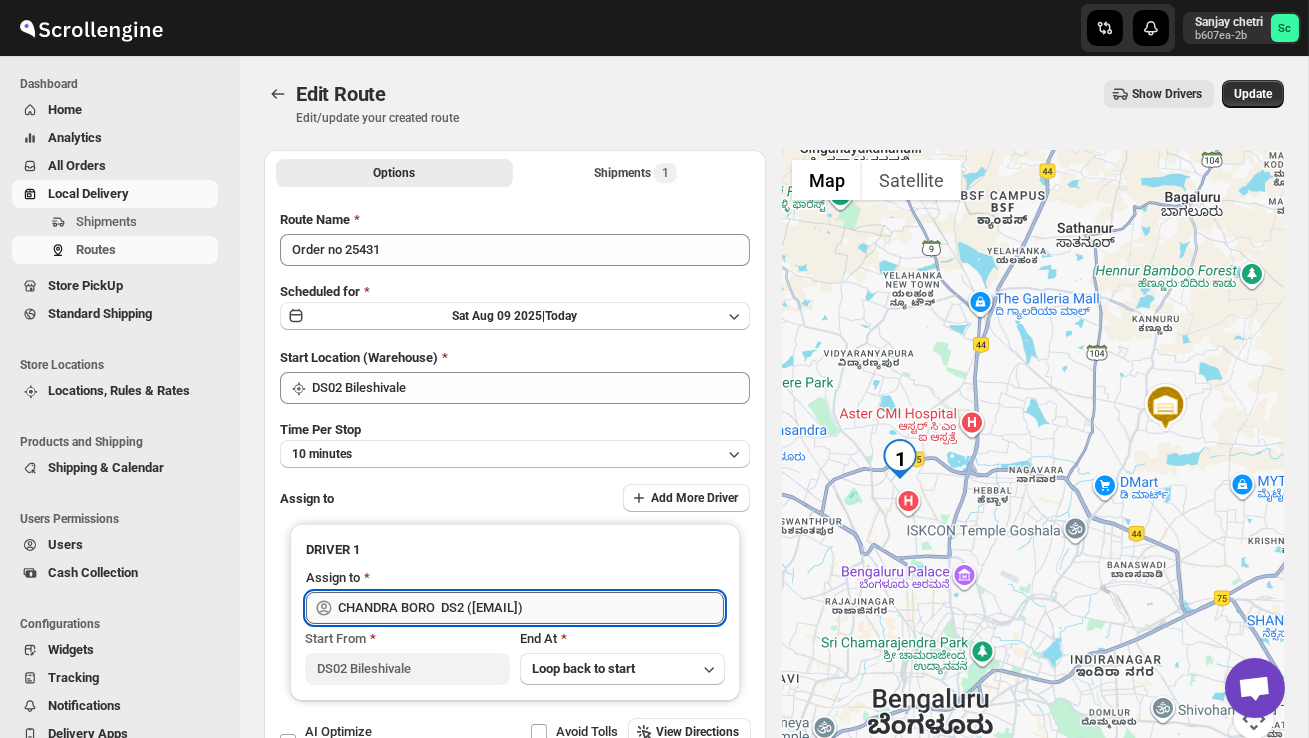 click on "CHANDRA BORO  DS2 ([EMAIL])" at bounding box center [531, 608] 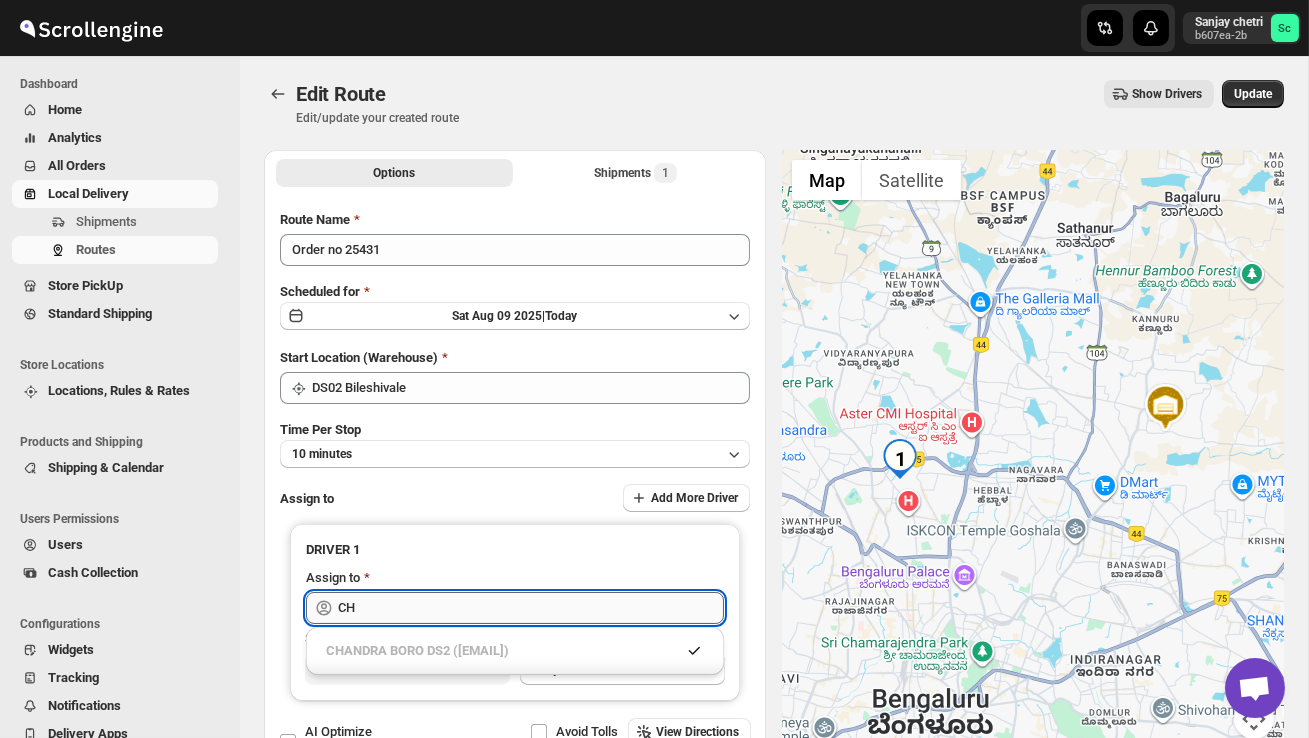 type on "C" 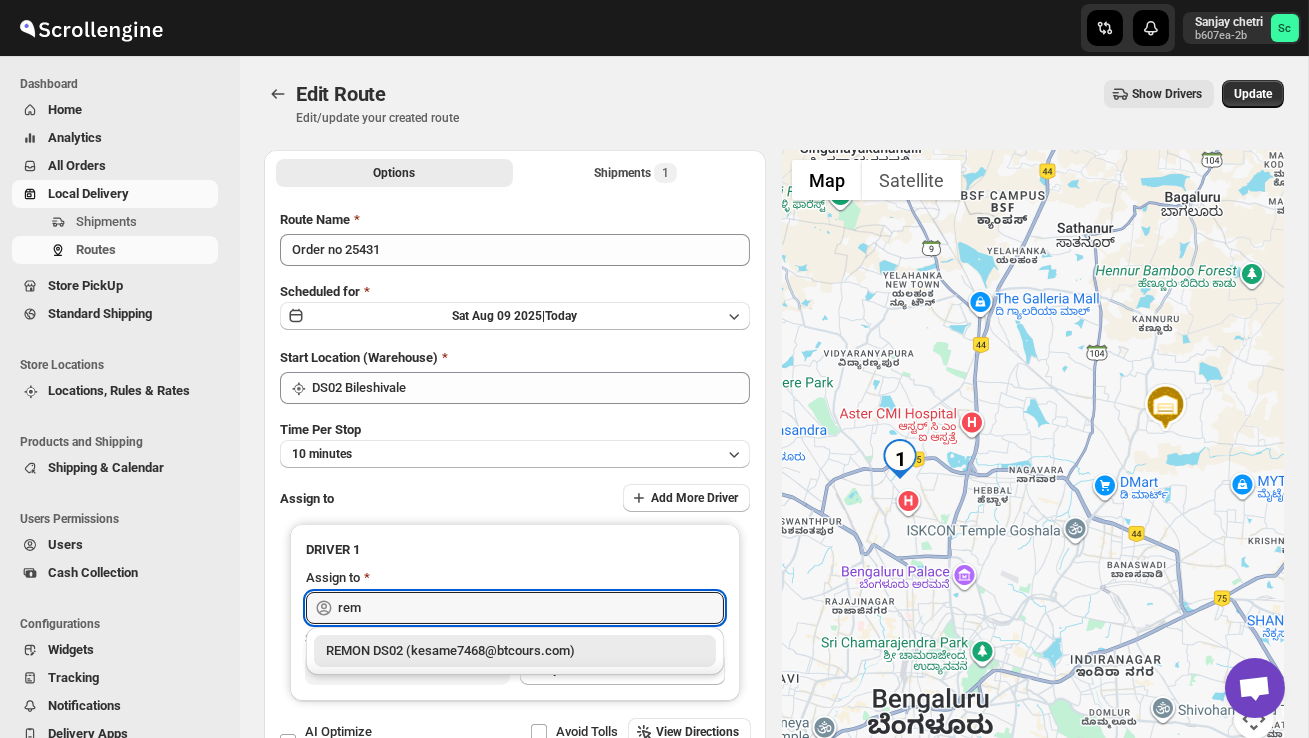 click on "REMON DS02 (kesame7468@btcours.com)" at bounding box center (515, 651) 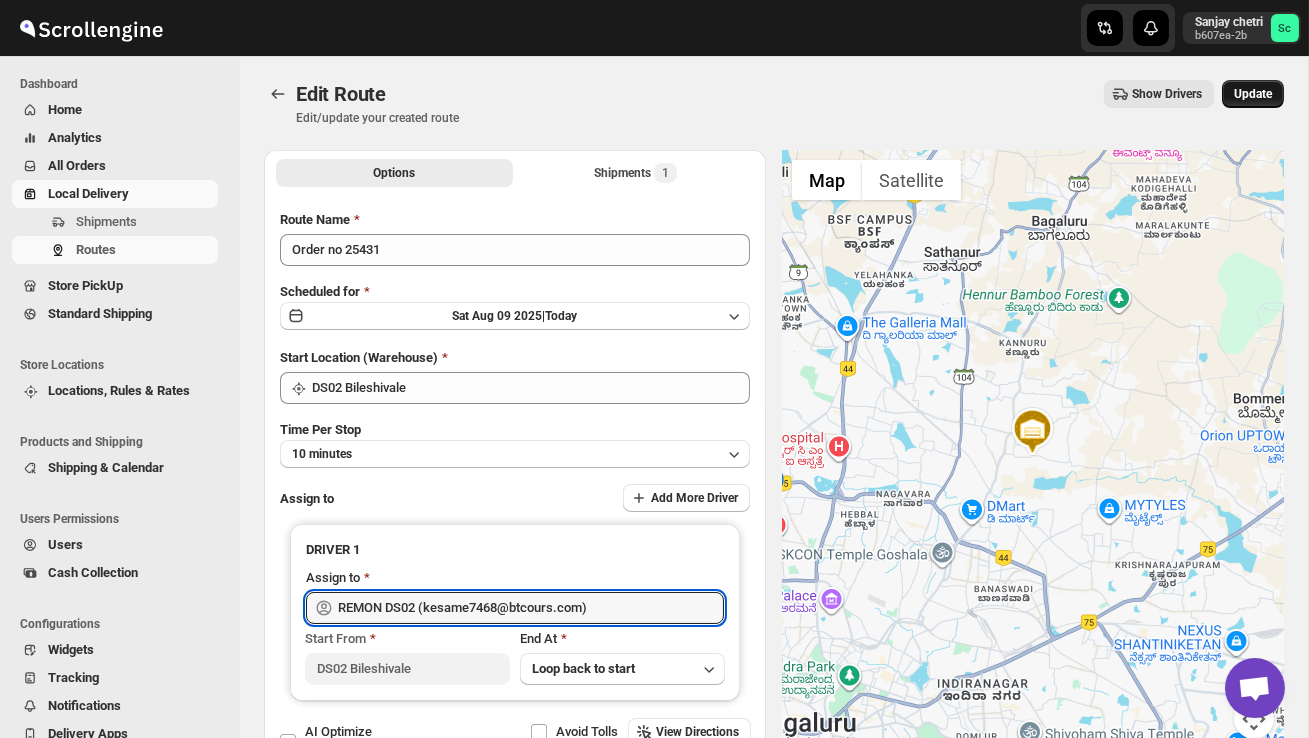 type on "REMON DS02 (kesame7468@btcours.com)" 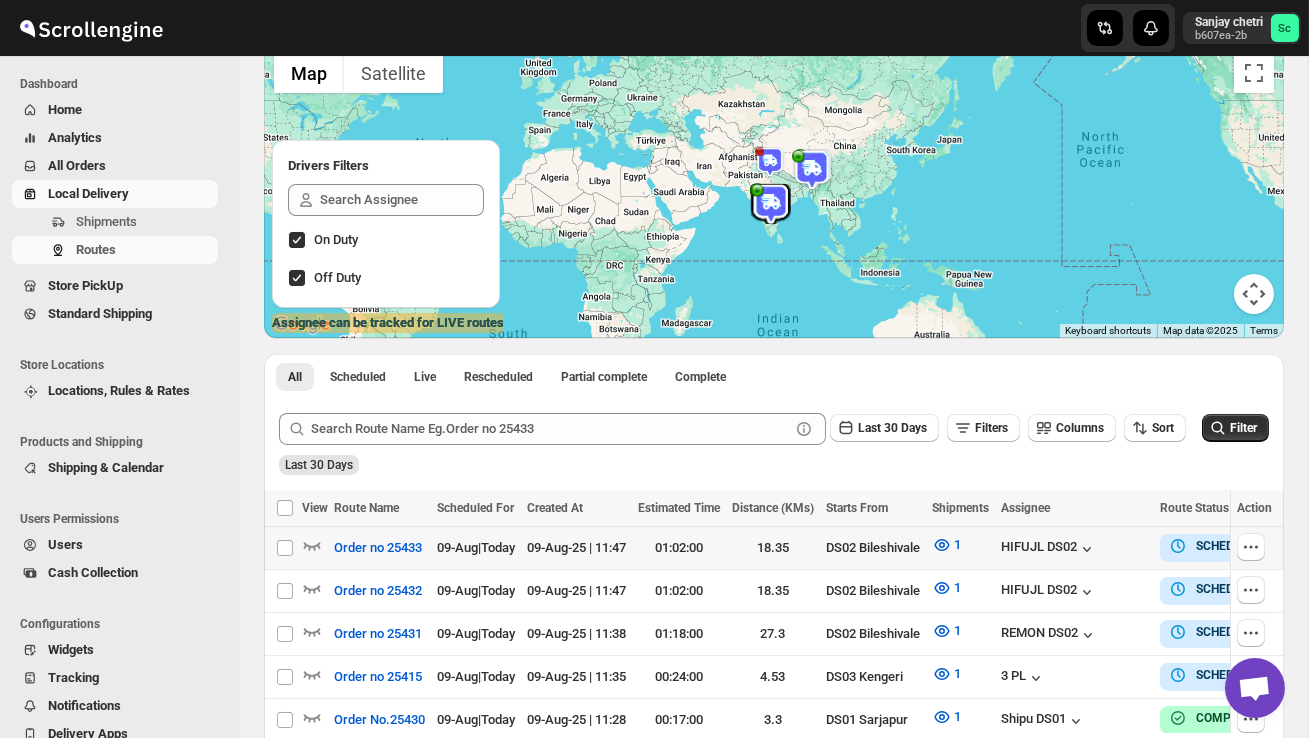 scroll, scrollTop: 152, scrollLeft: 0, axis: vertical 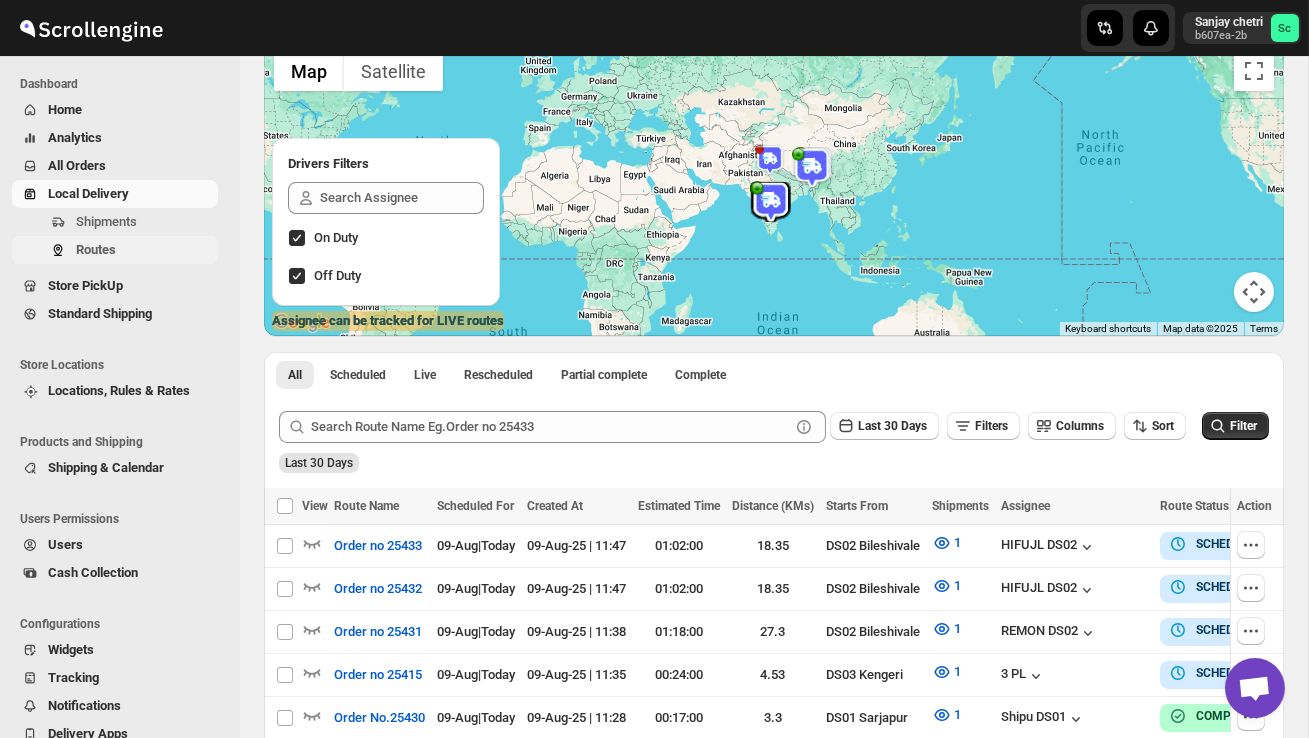 click on "Routes" at bounding box center [96, 249] 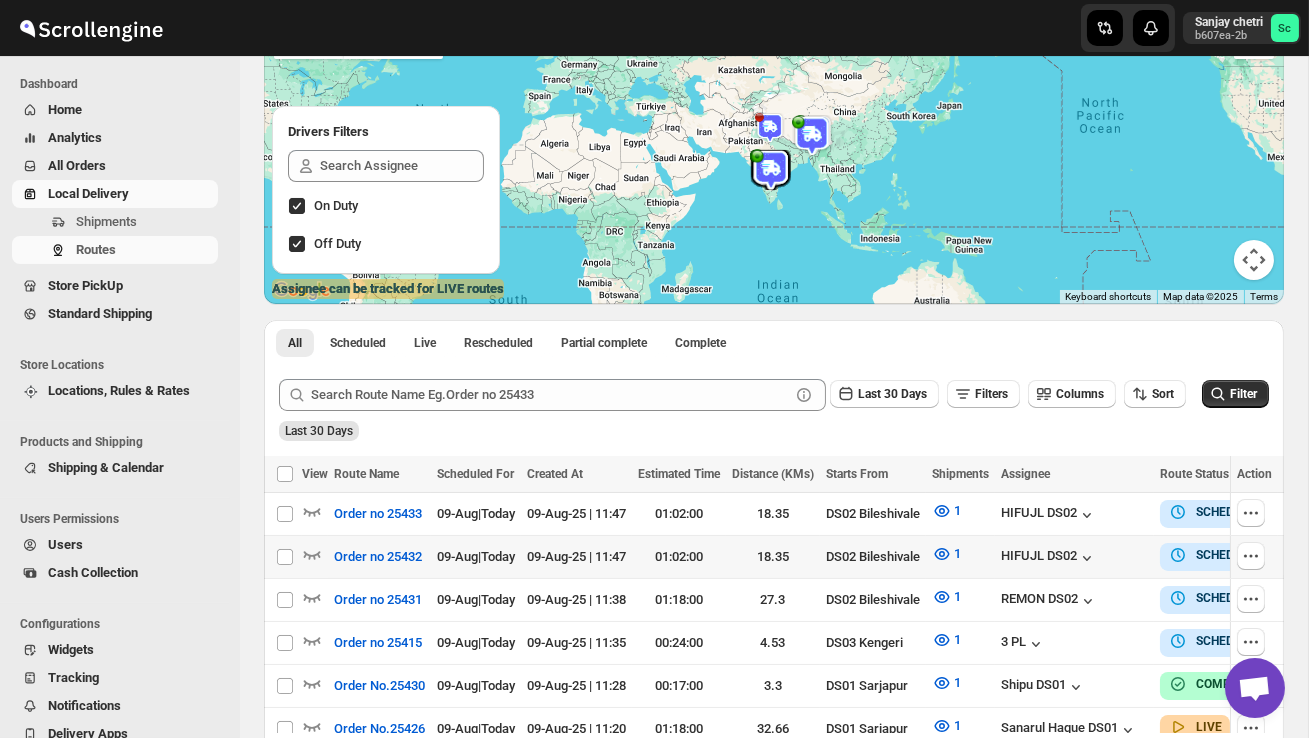 scroll, scrollTop: 194, scrollLeft: 0, axis: vertical 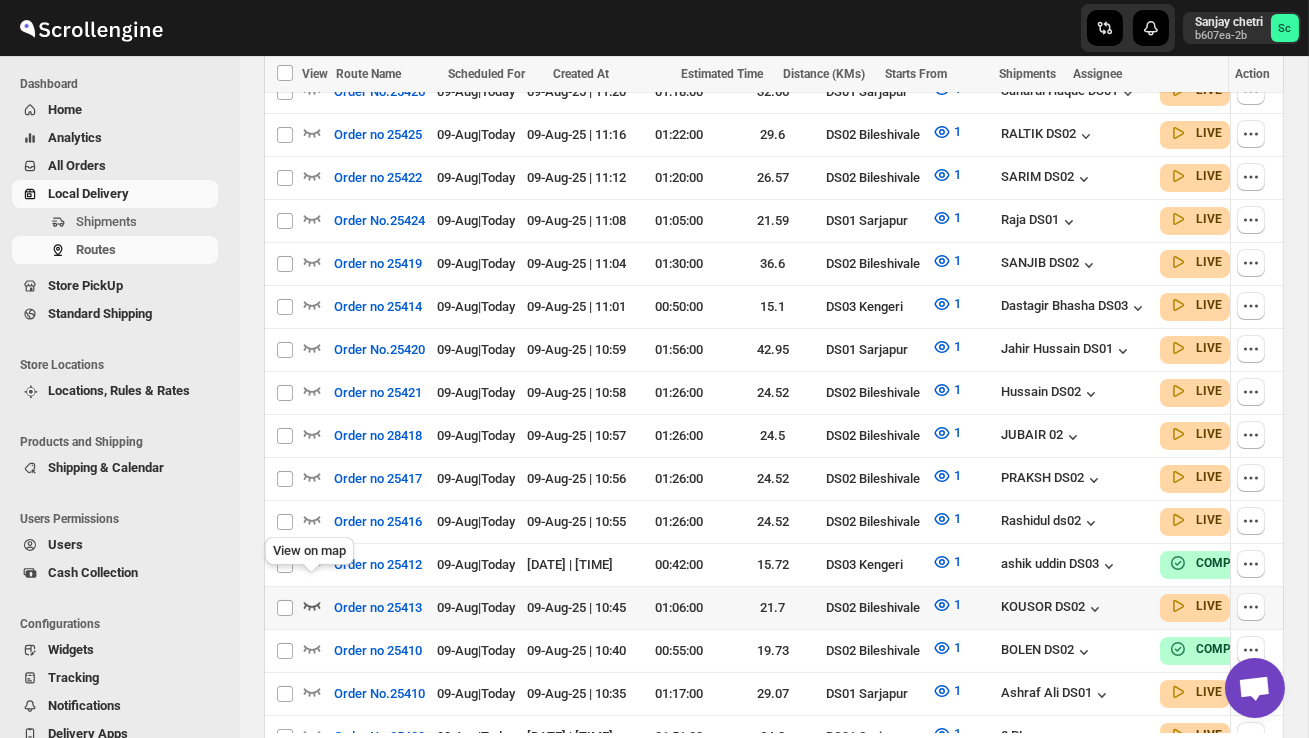 click 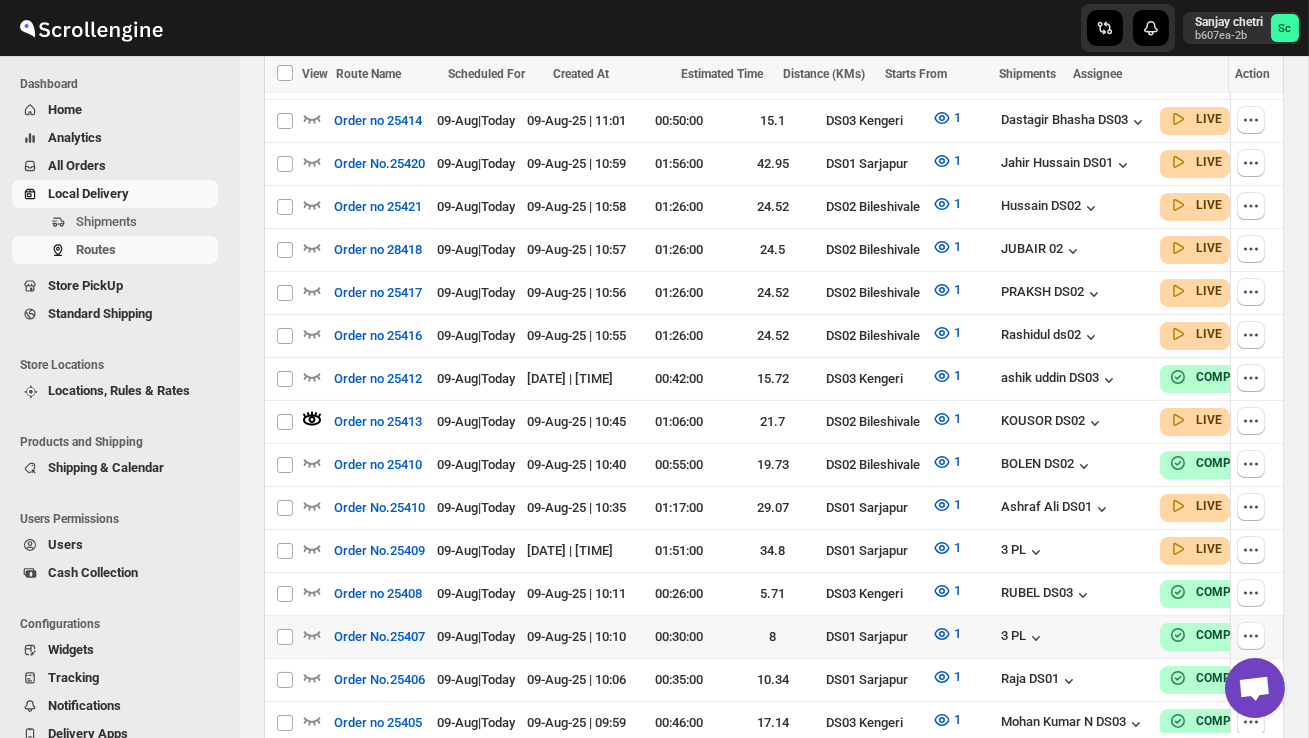 scroll, scrollTop: 1040, scrollLeft: 0, axis: vertical 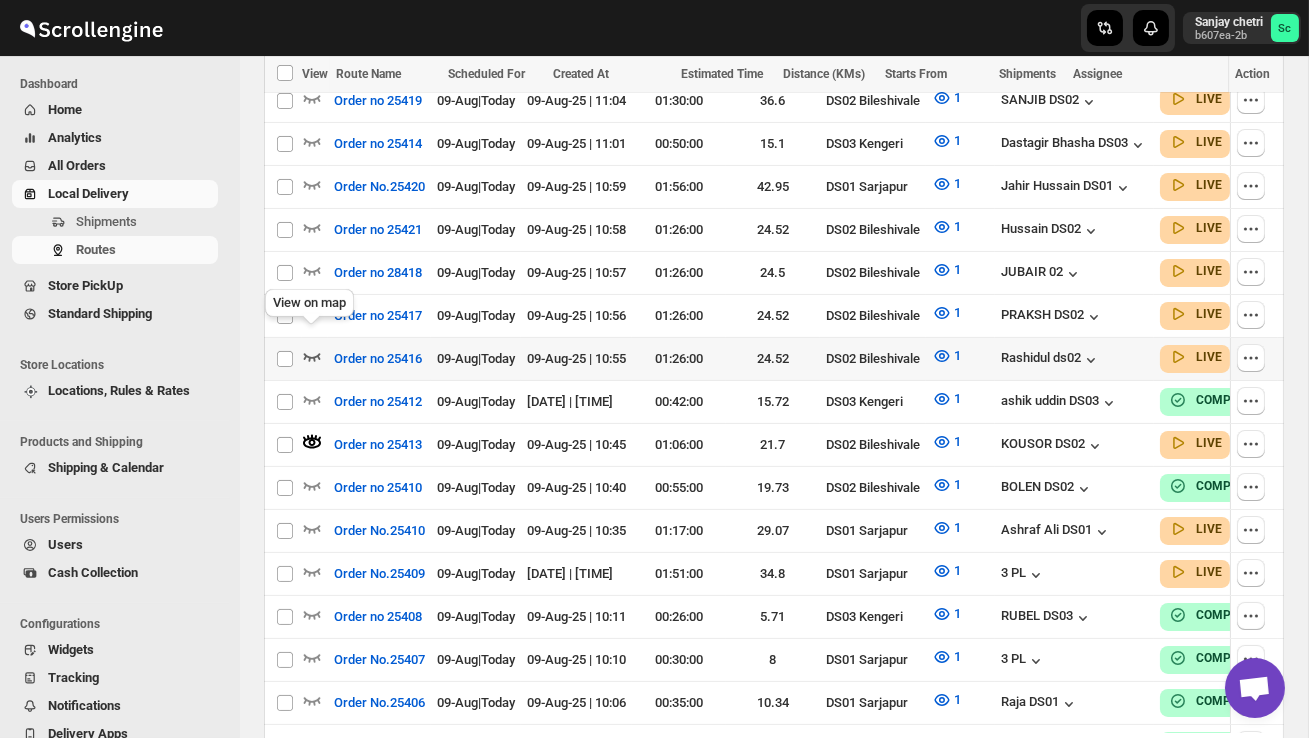 click 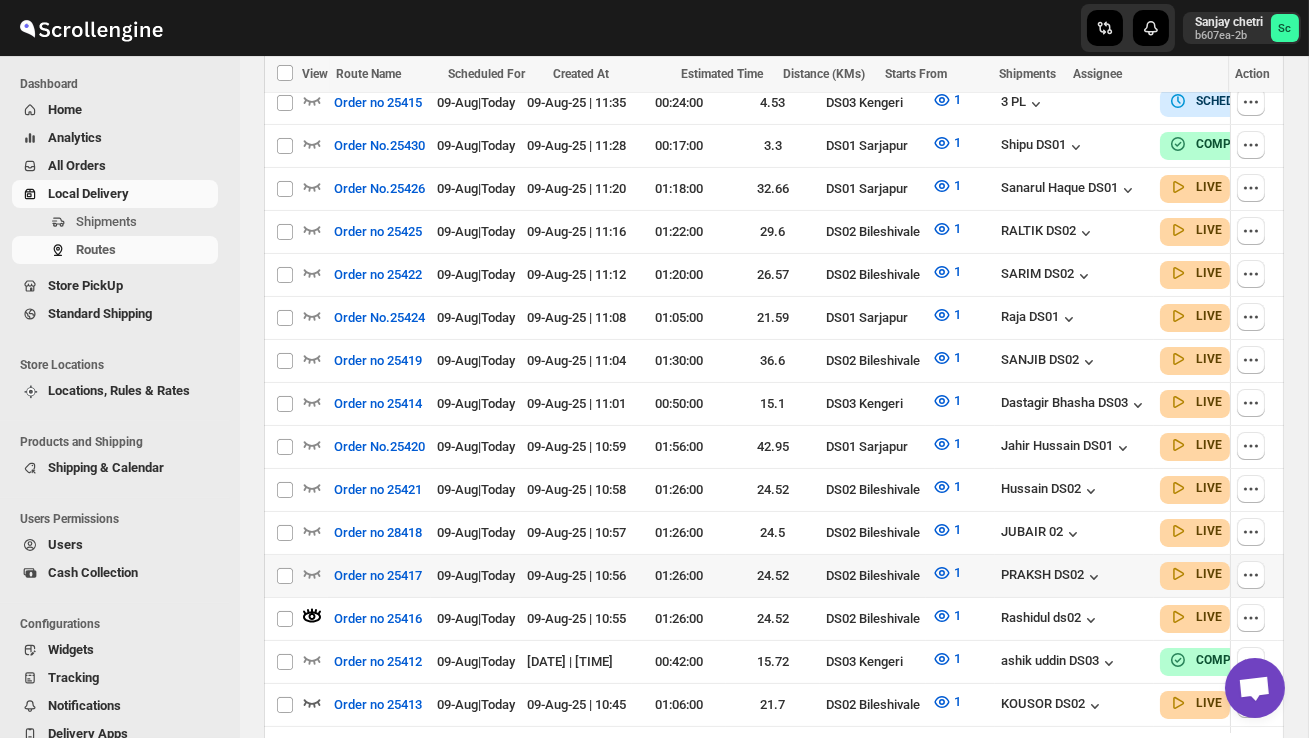 scroll, scrollTop: 767, scrollLeft: 0, axis: vertical 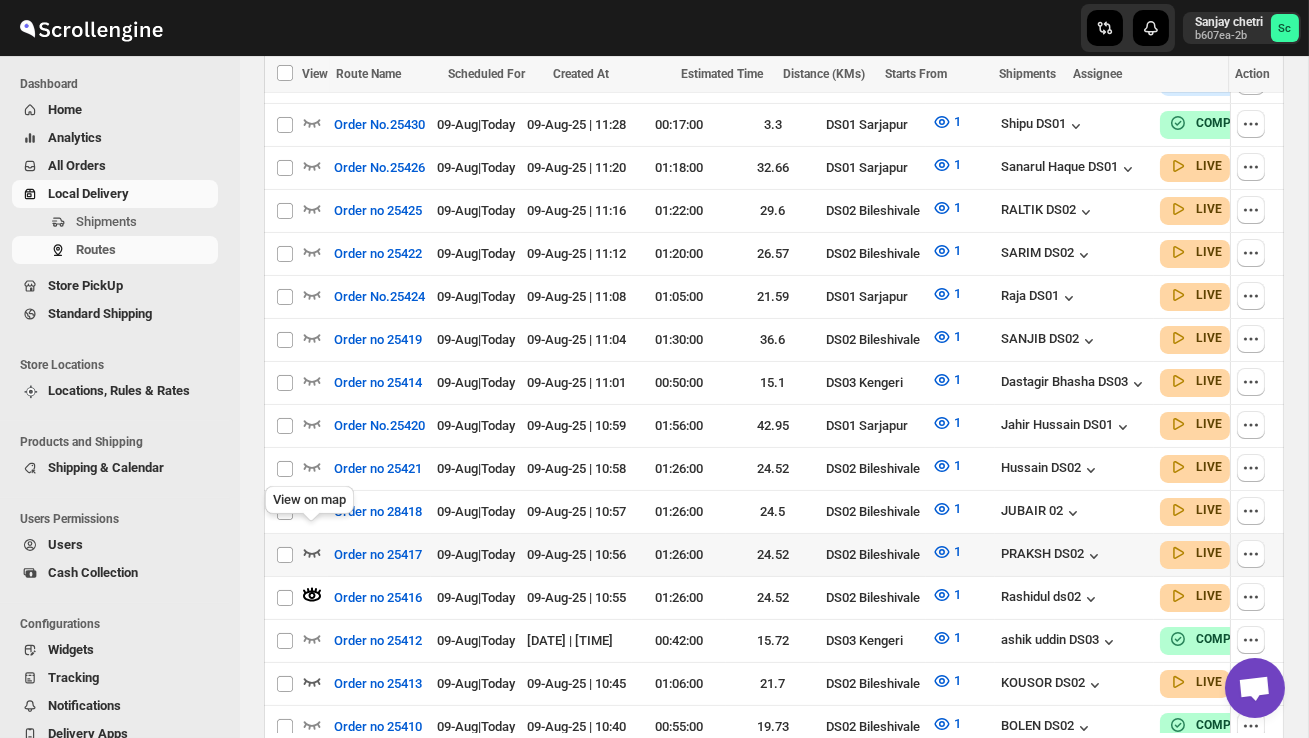 click 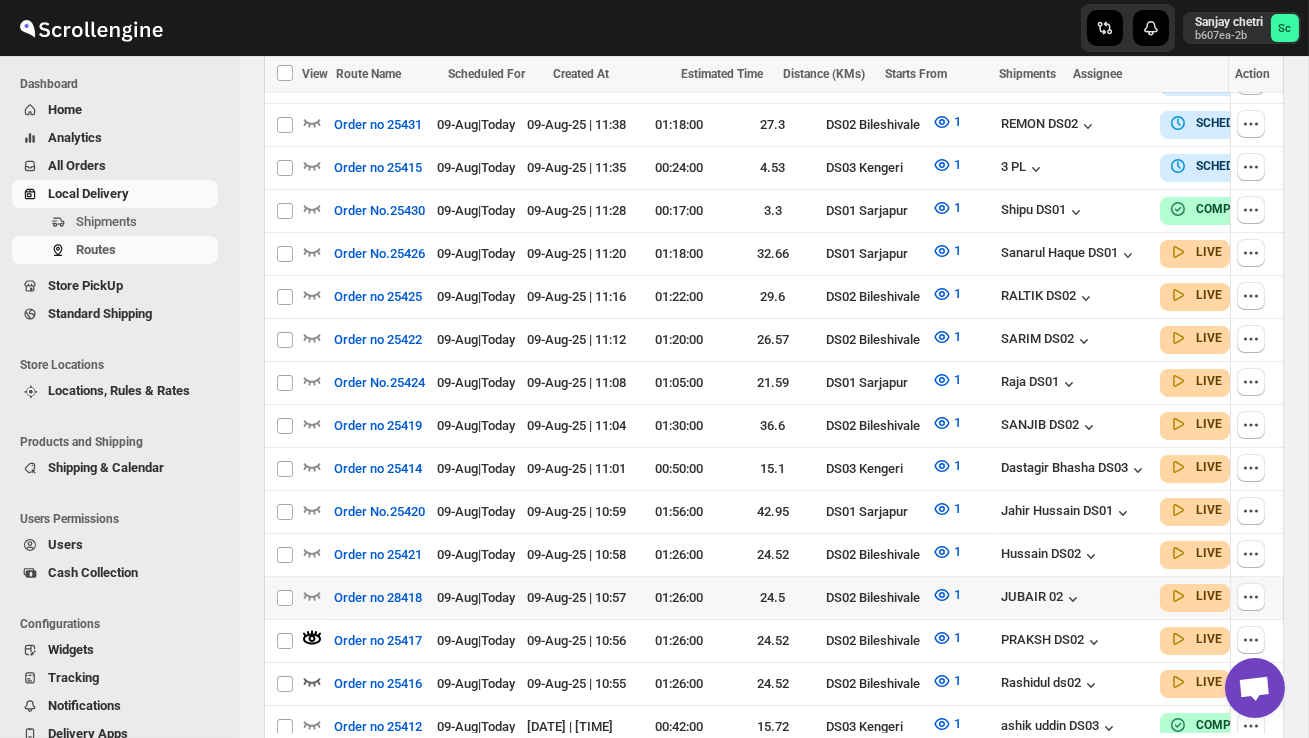 scroll, scrollTop: 682, scrollLeft: 0, axis: vertical 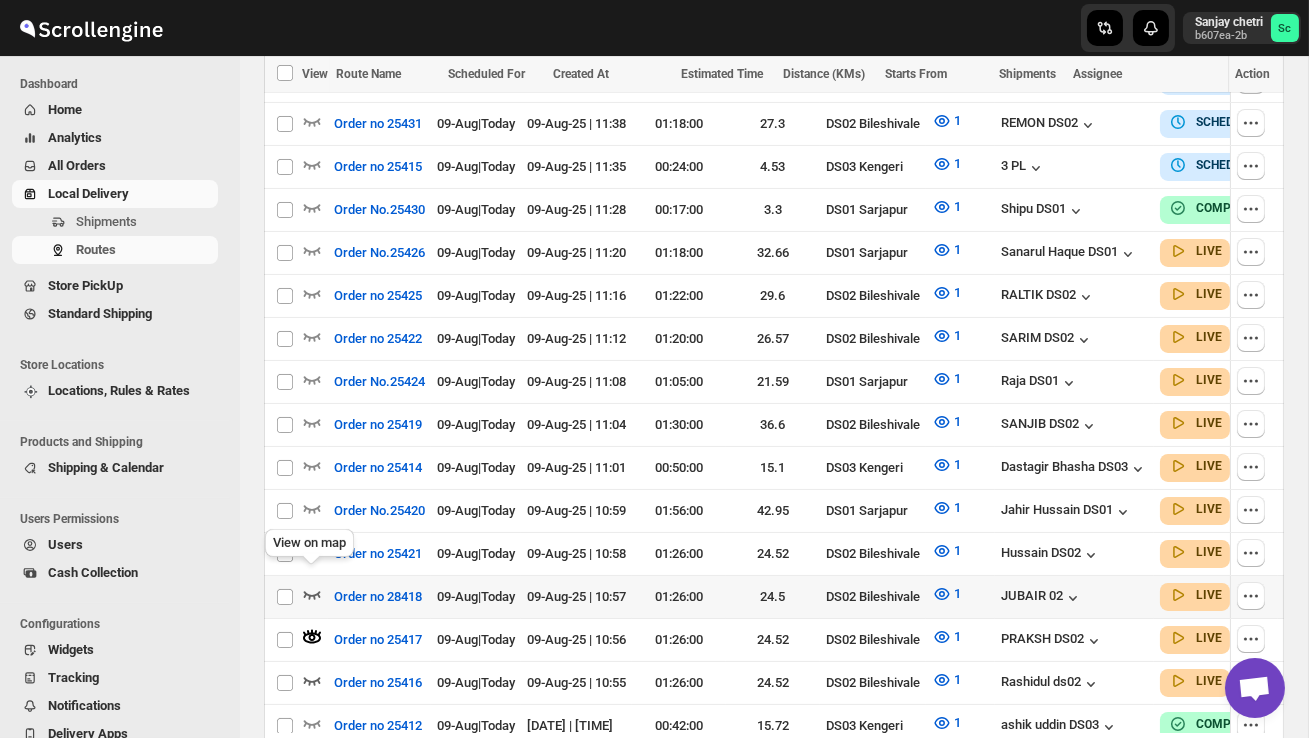 click 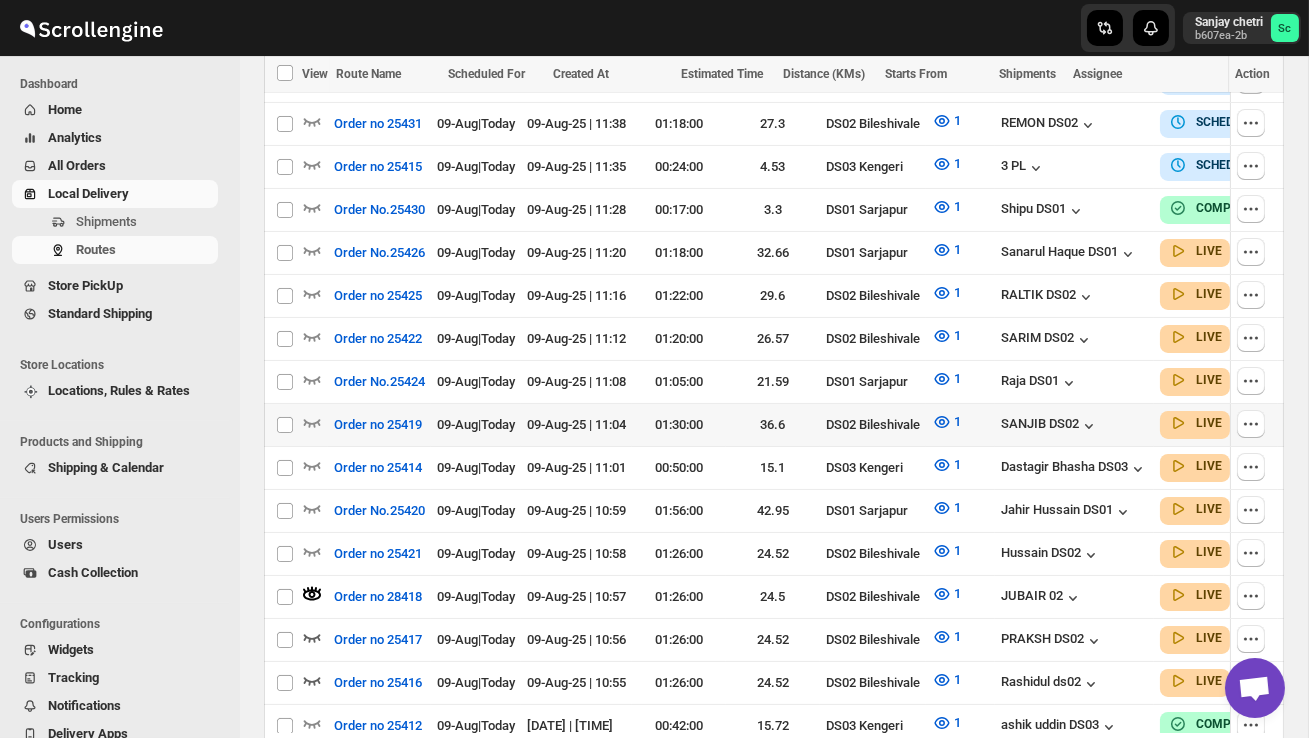 scroll 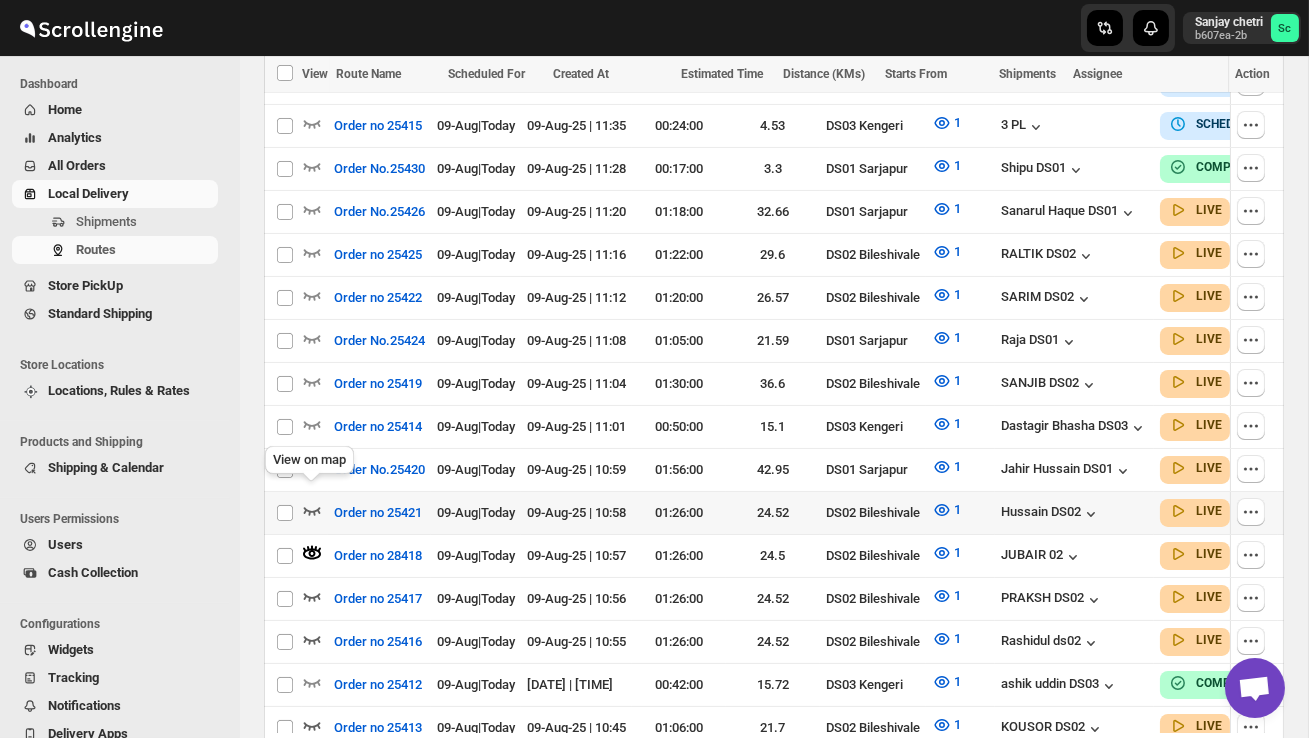 click 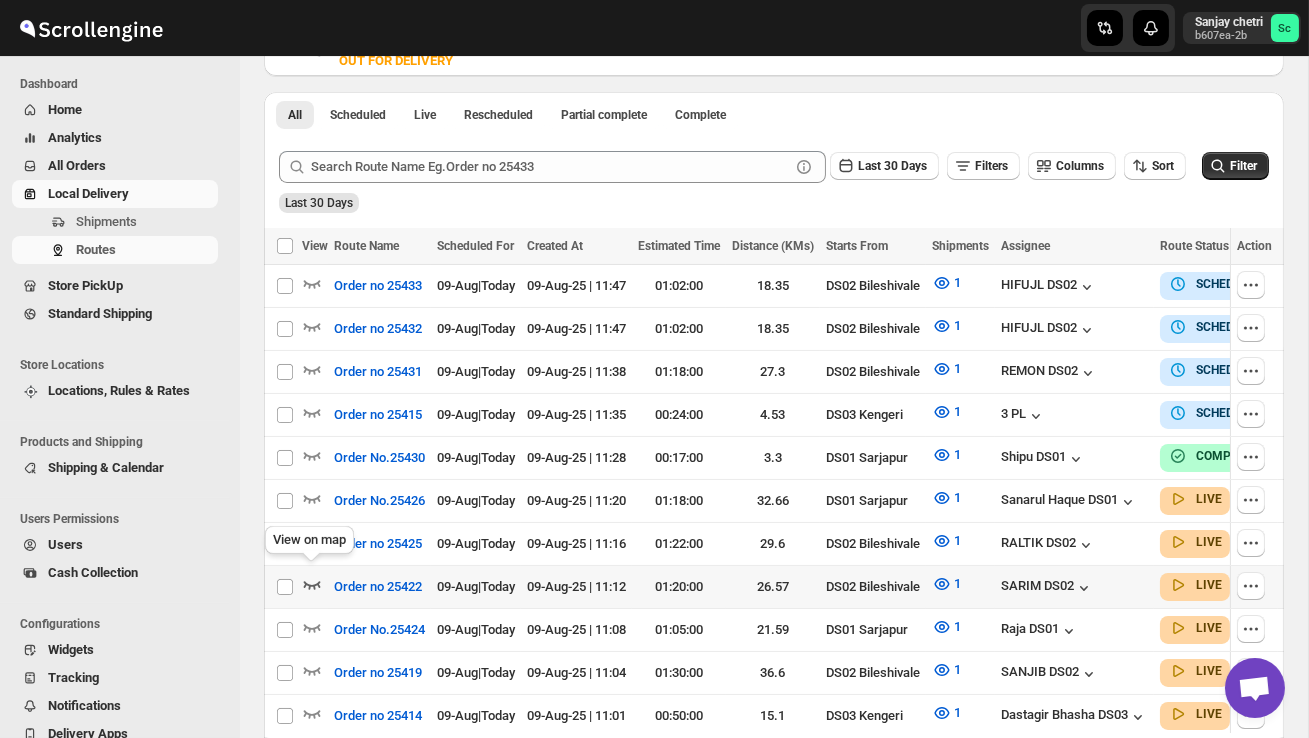 click 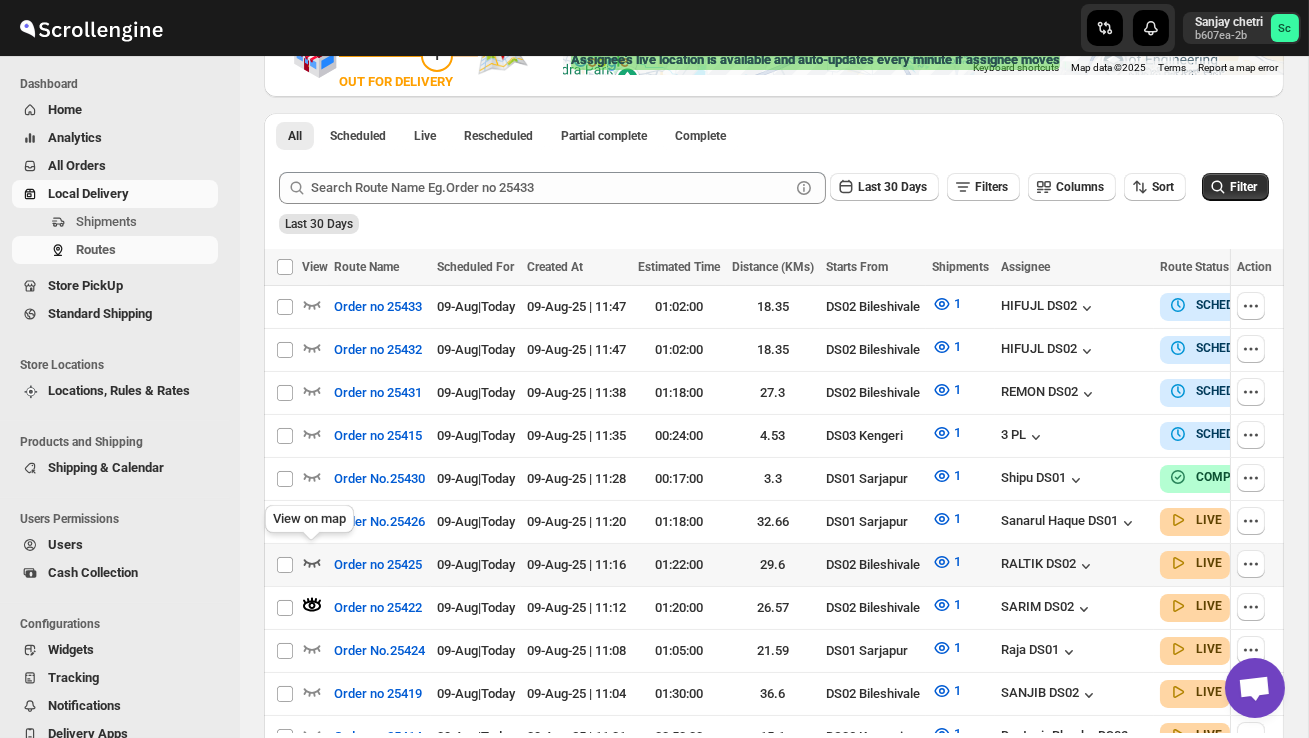 click 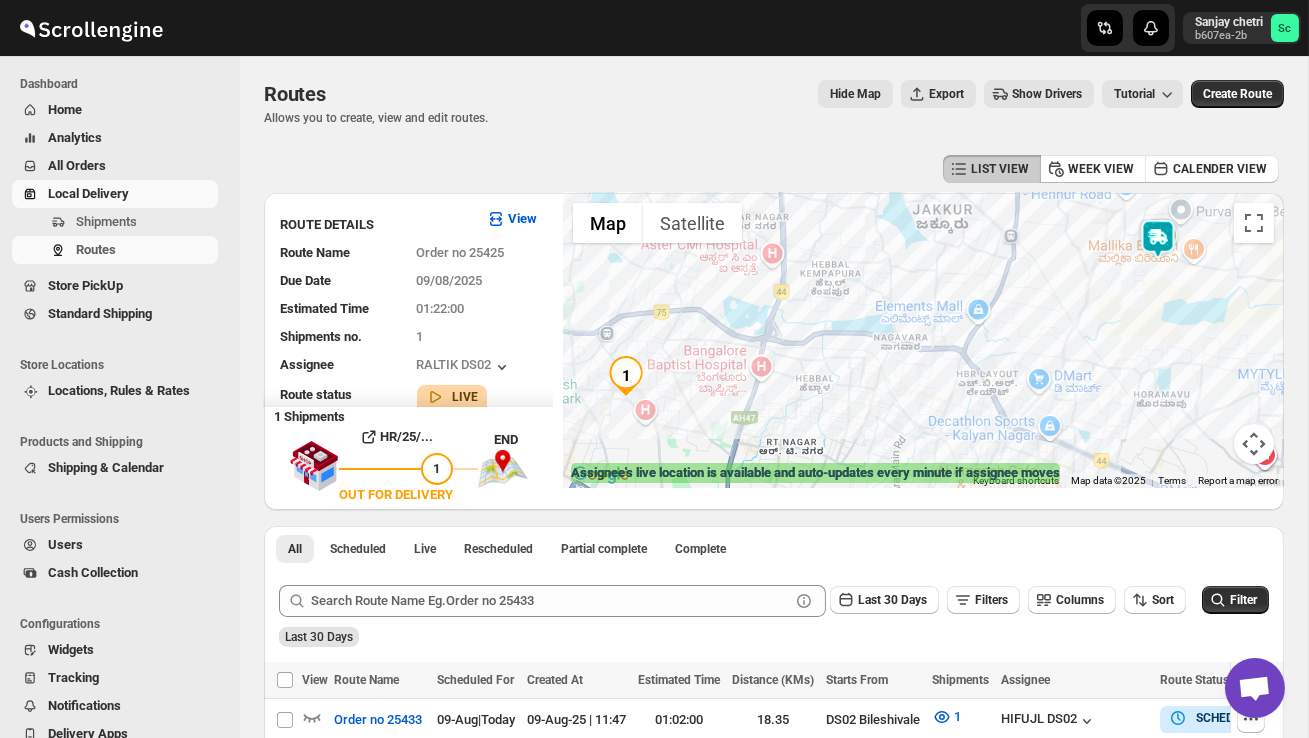 drag, startPoint x: 911, startPoint y: 372, endPoint x: 752, endPoint y: 408, distance: 163.02454 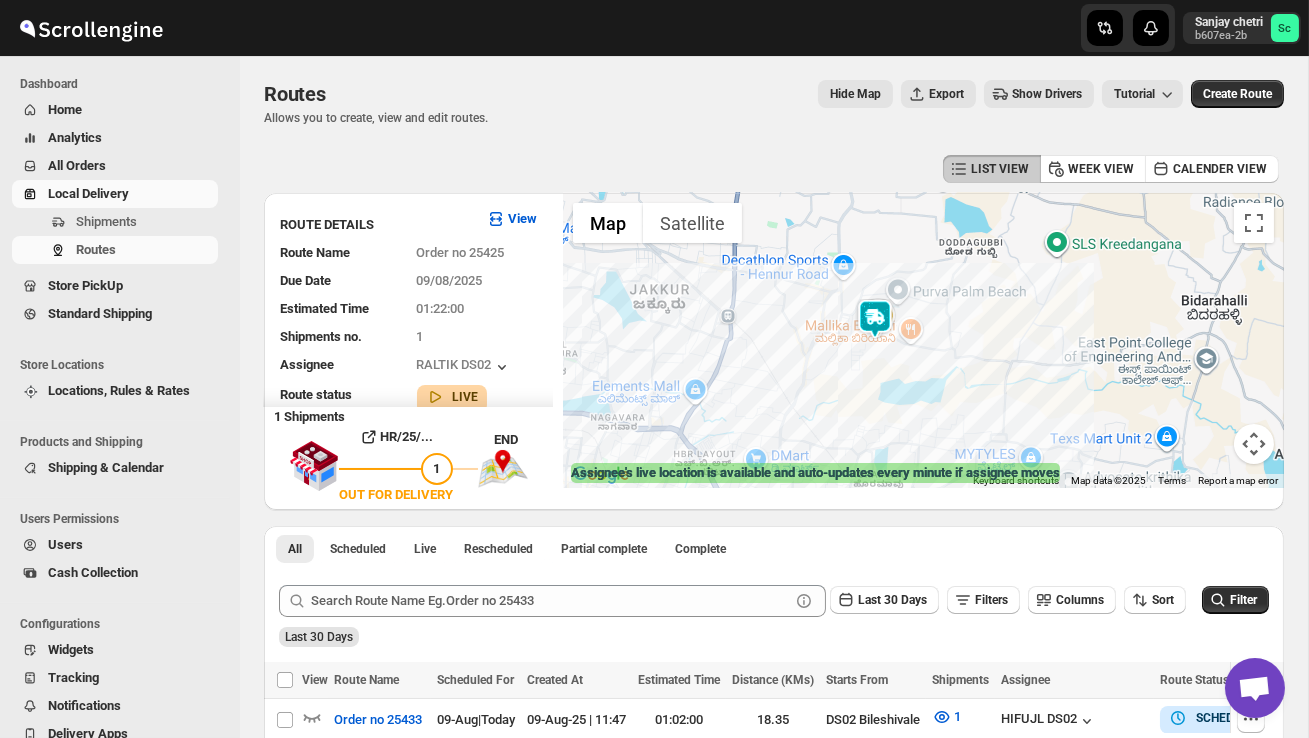 click at bounding box center (875, 319) 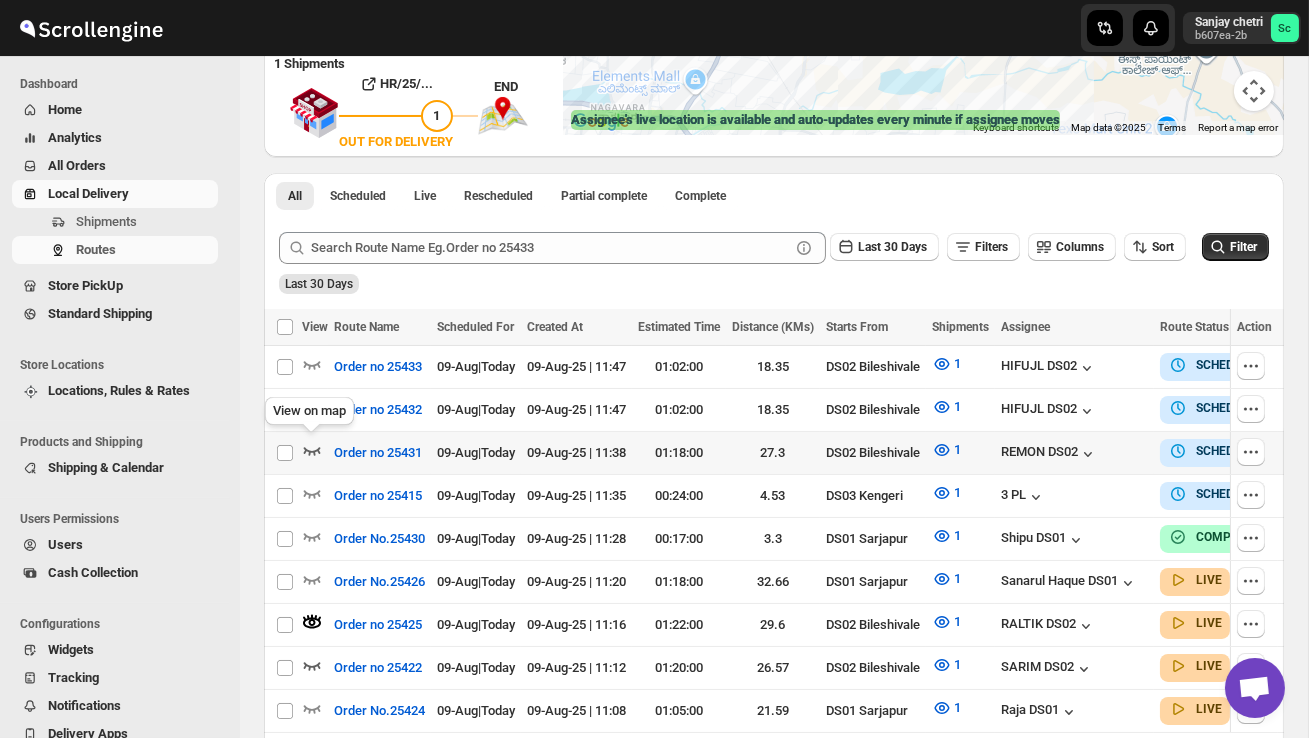 click 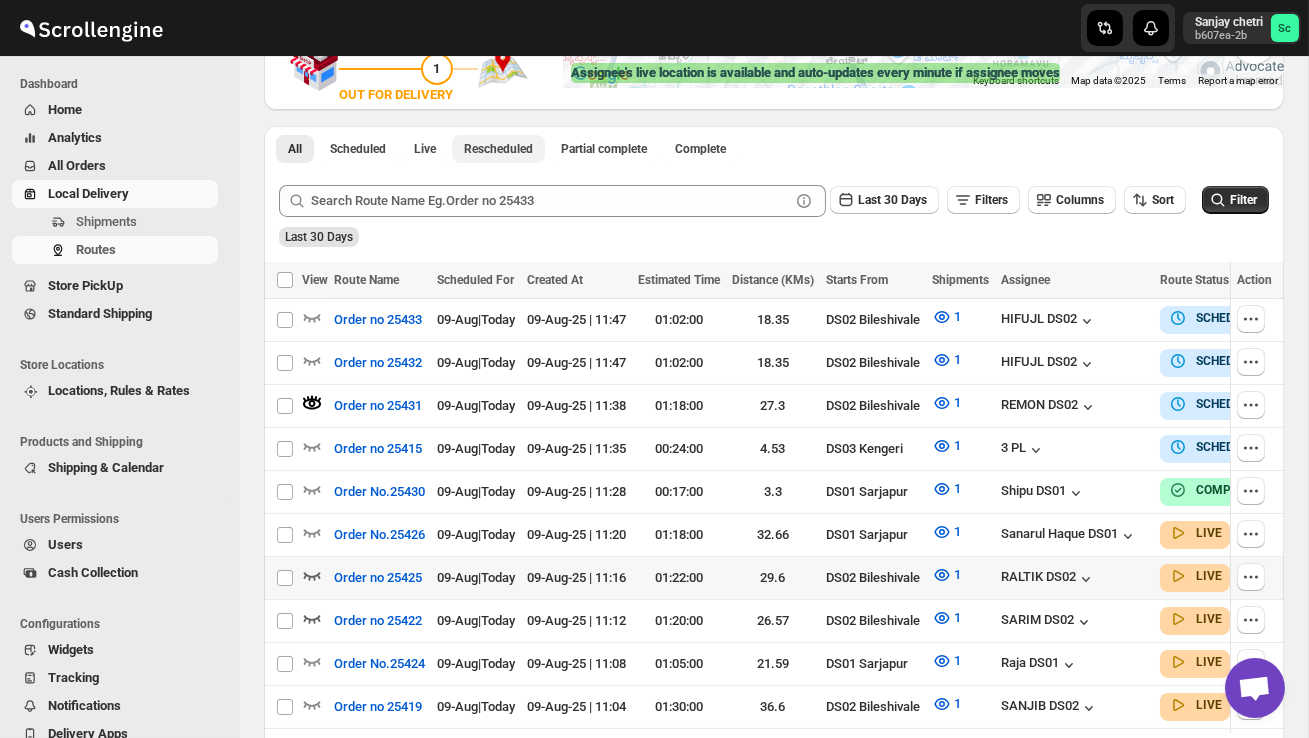 scroll, scrollTop: 437, scrollLeft: 0, axis: vertical 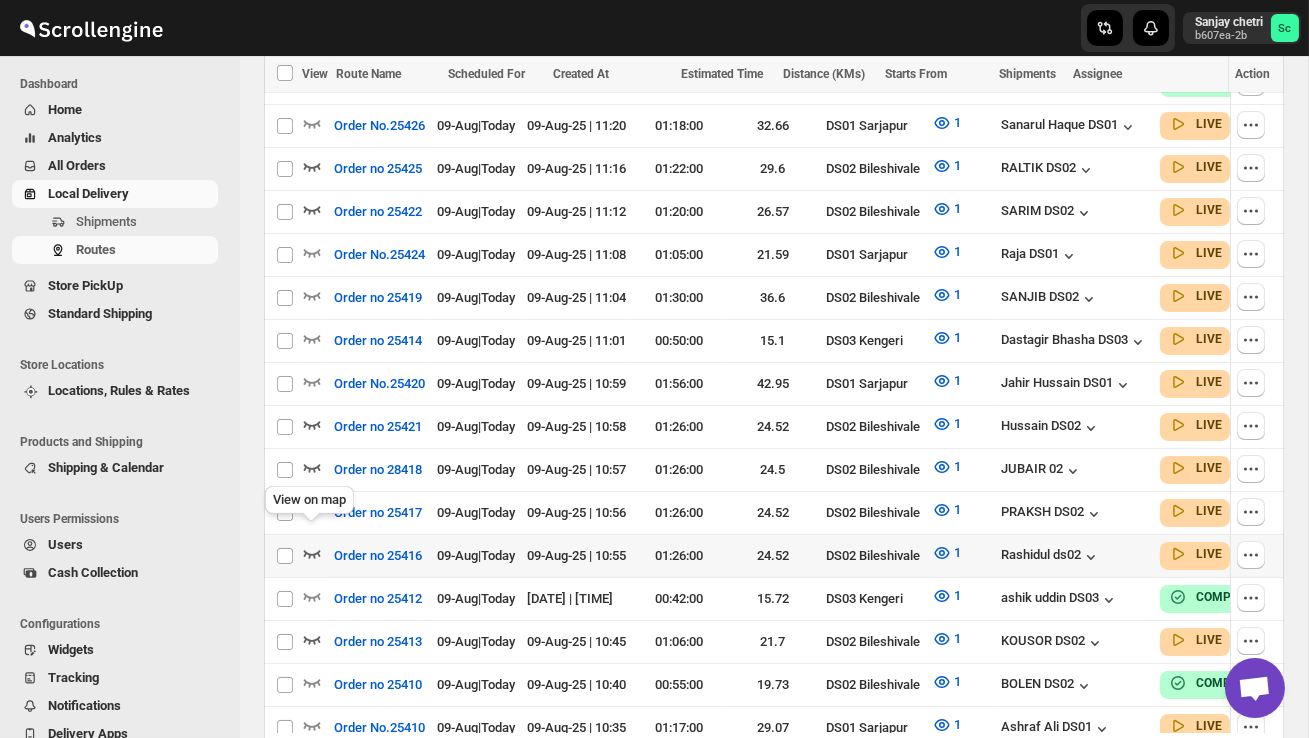 click 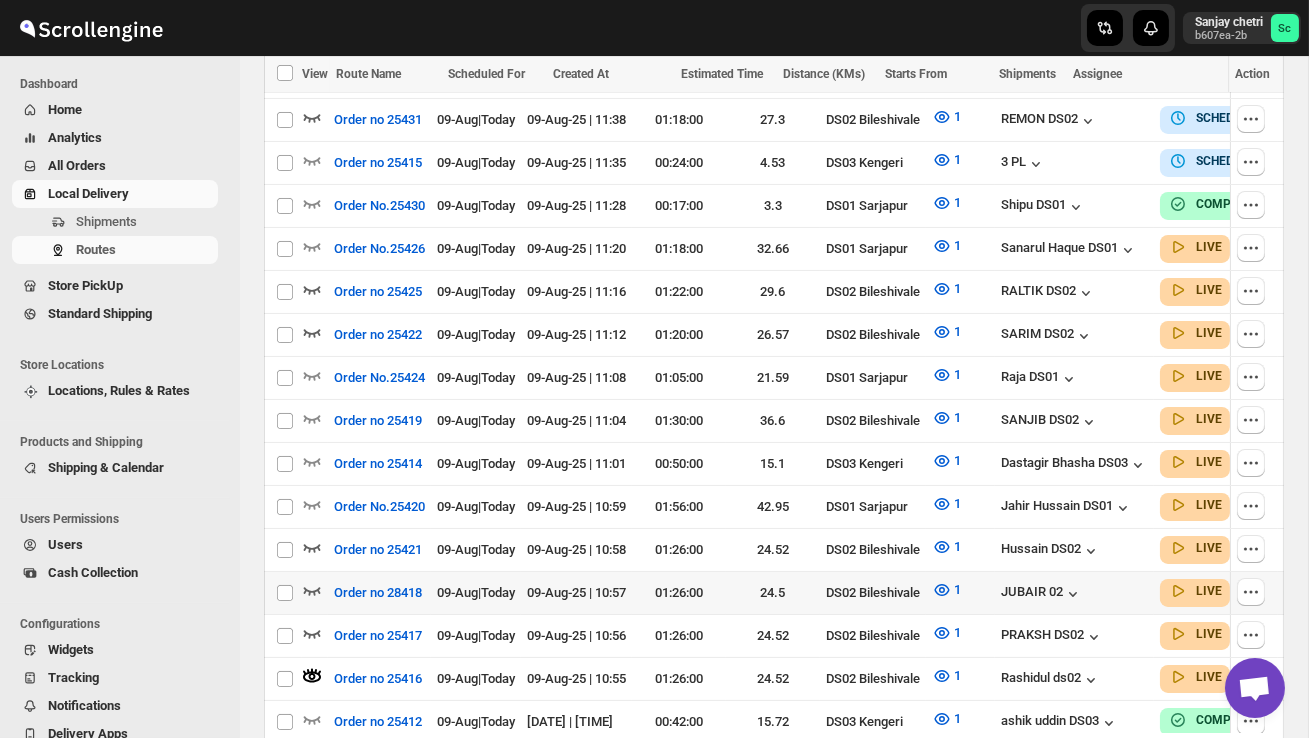 scroll, scrollTop: 720, scrollLeft: 0, axis: vertical 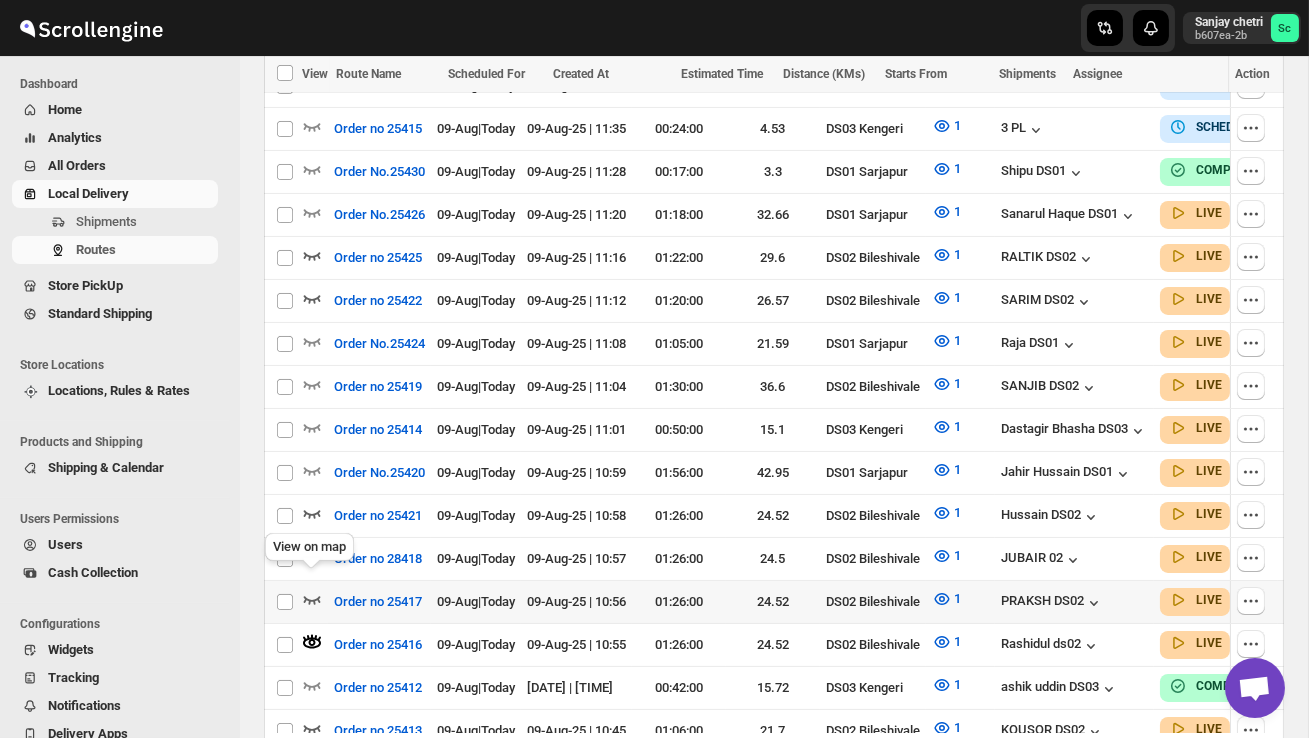 click 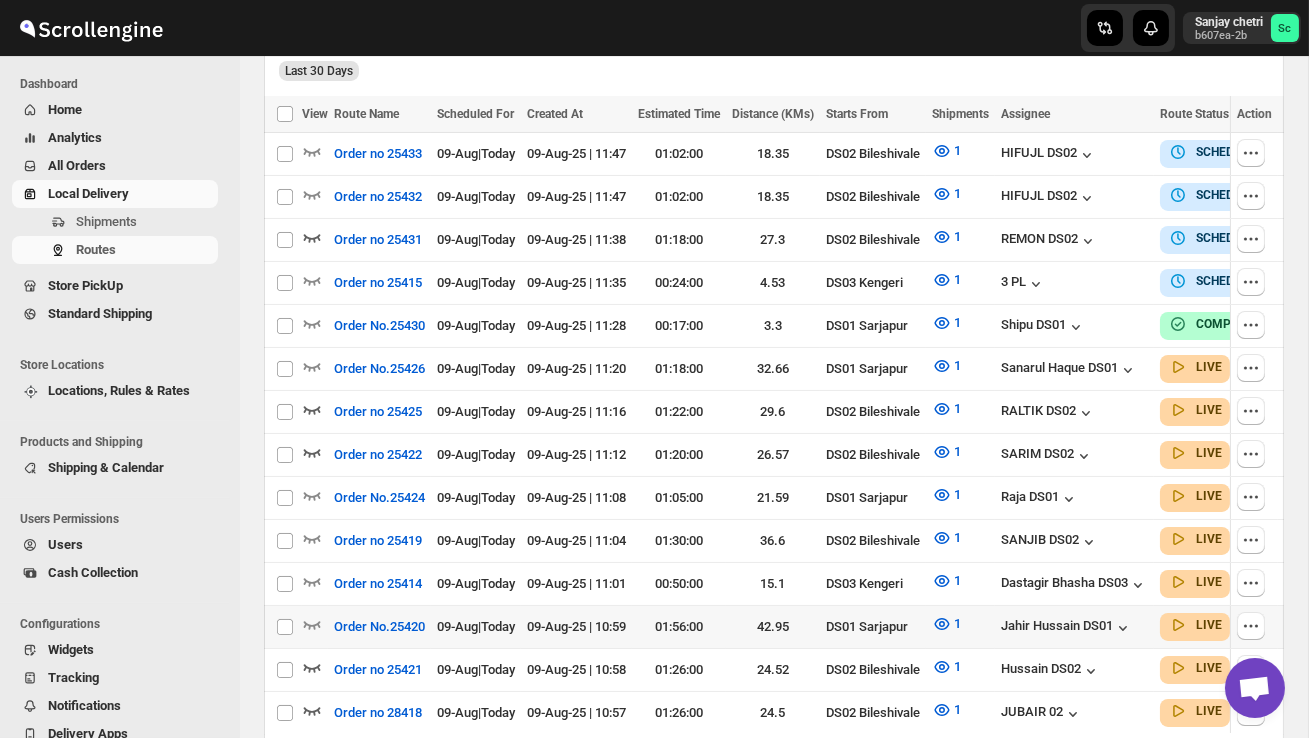 scroll, scrollTop: 569, scrollLeft: 0, axis: vertical 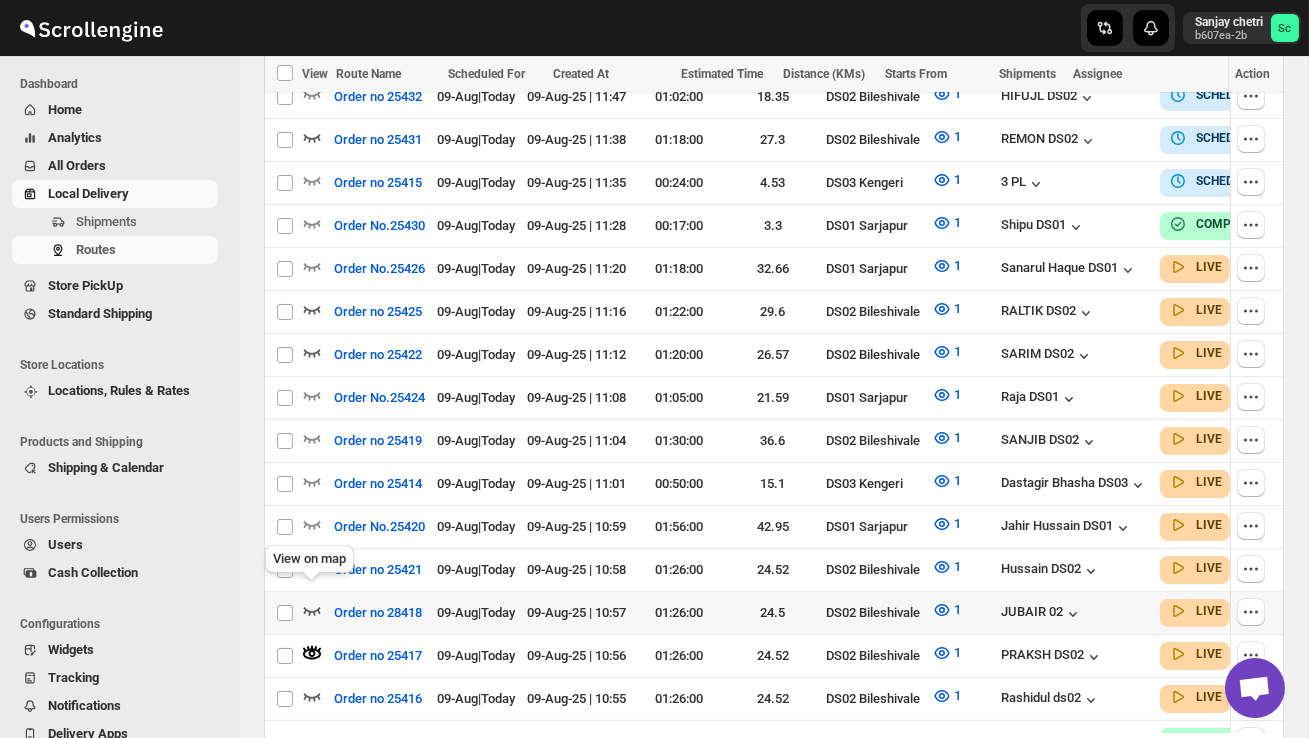click 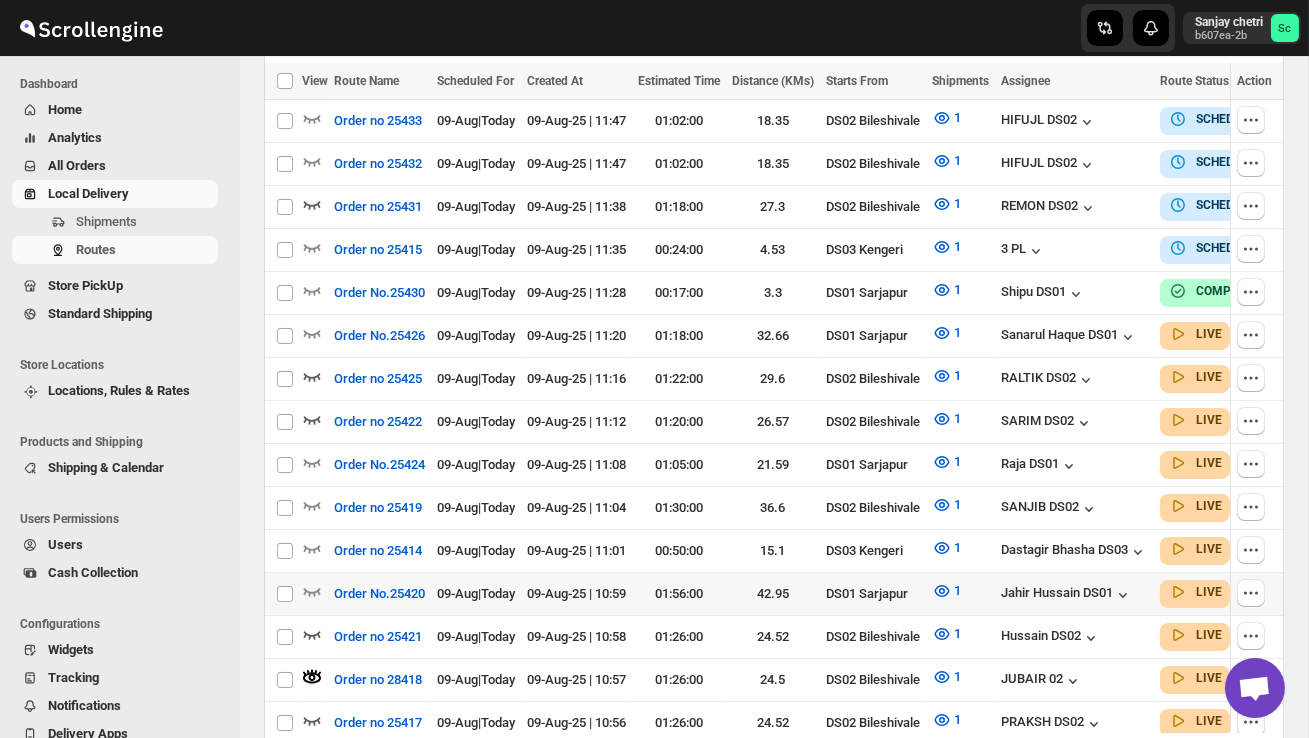 scroll, scrollTop: 602, scrollLeft: 0, axis: vertical 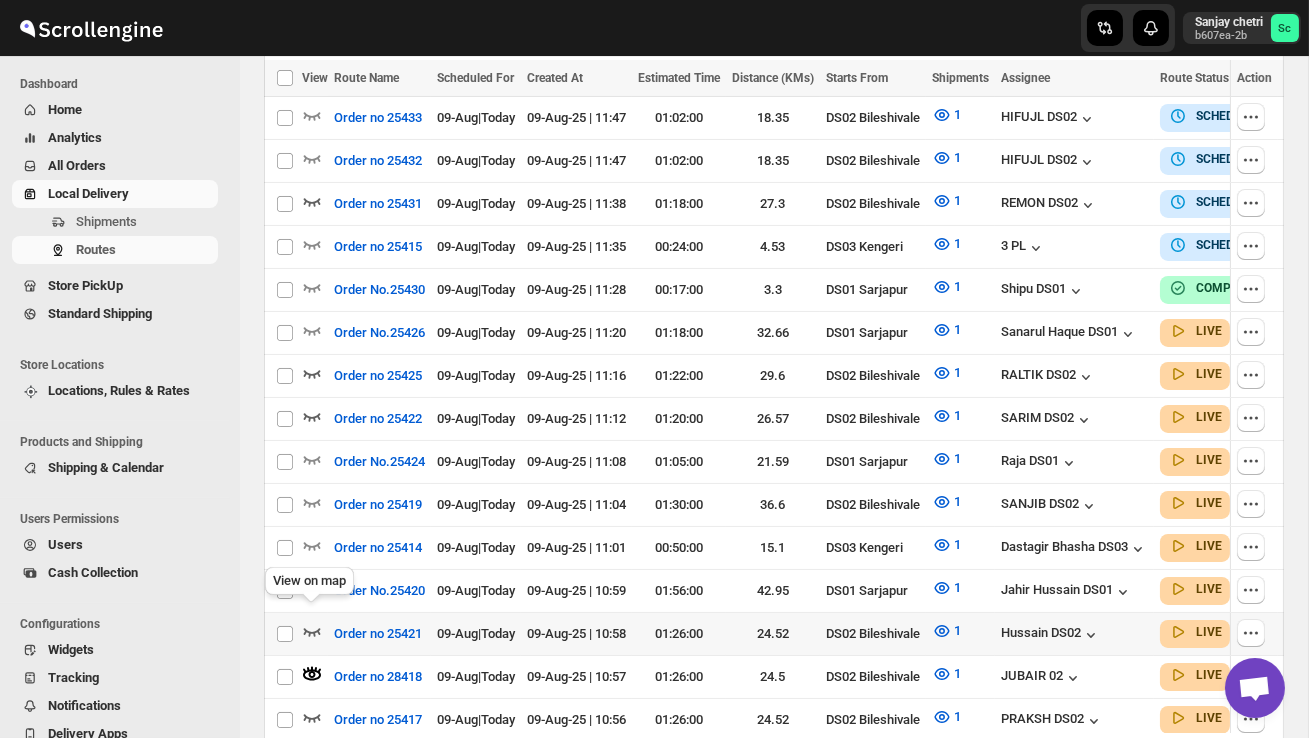 click 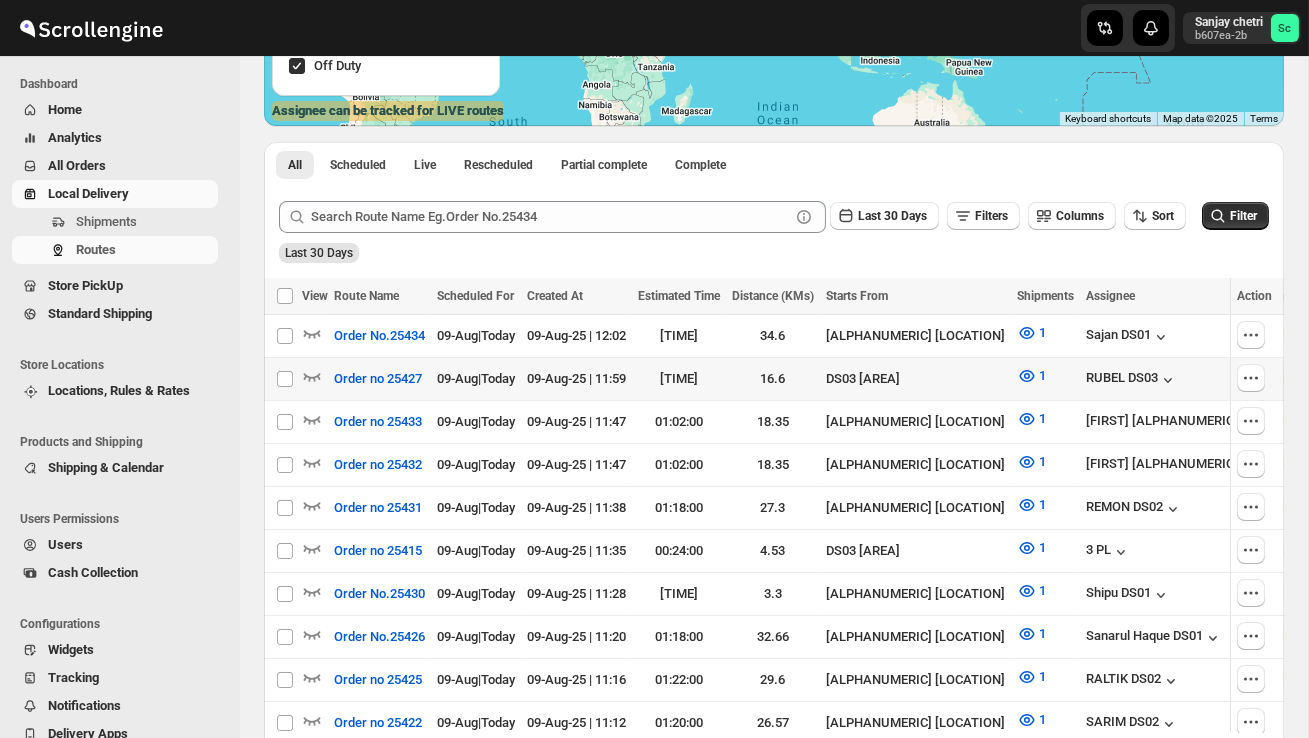 scroll, scrollTop: 363, scrollLeft: 0, axis: vertical 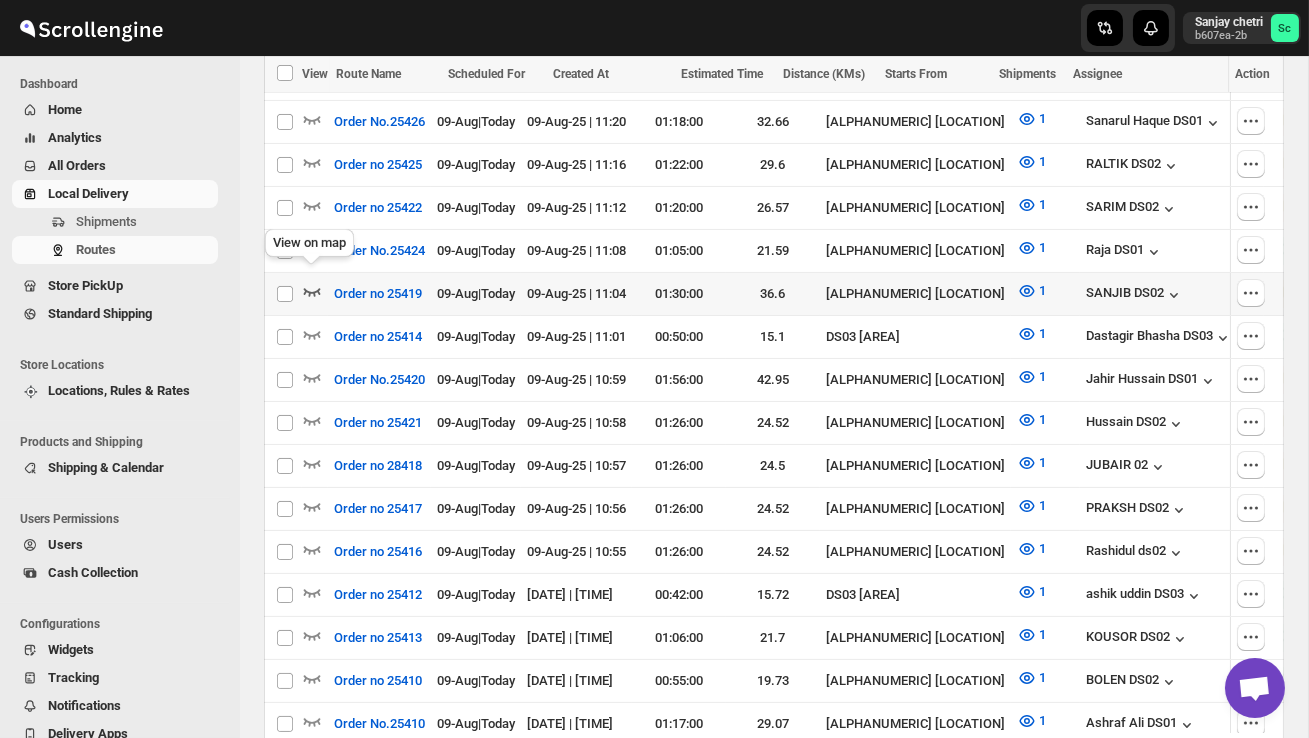 click 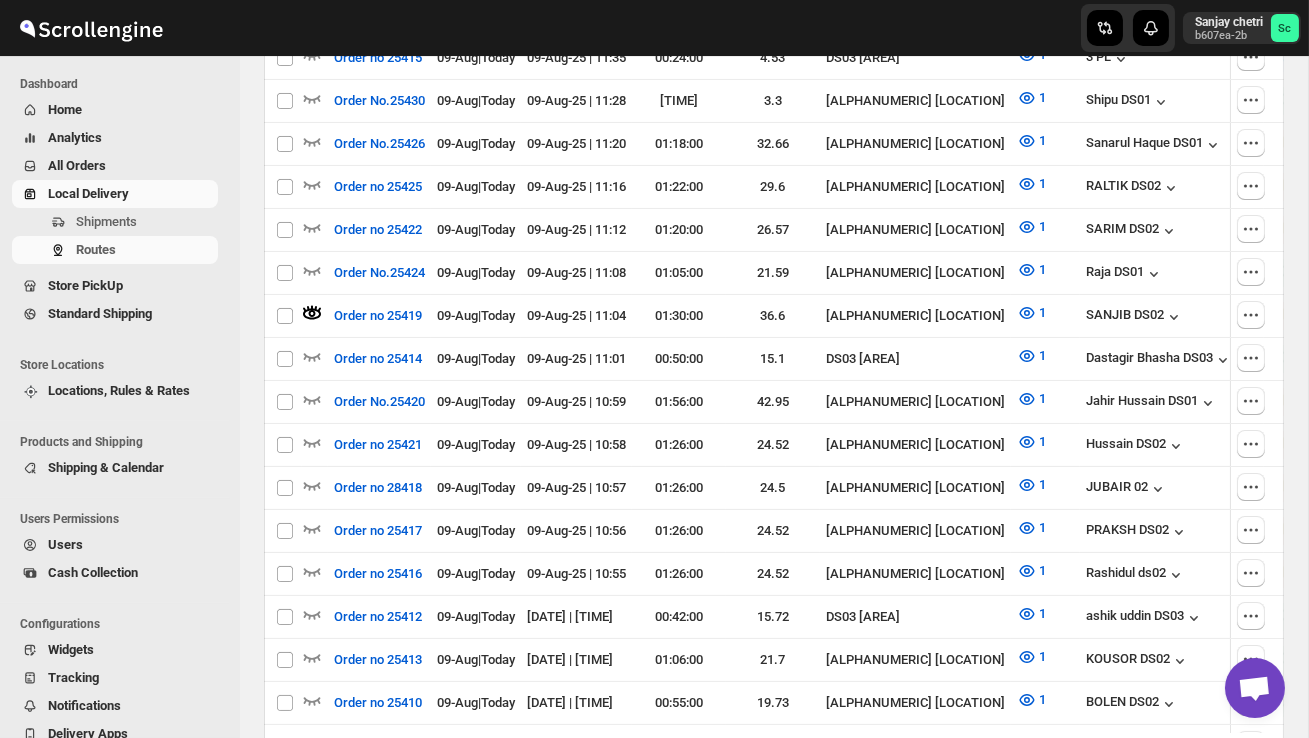 scroll, scrollTop: 0, scrollLeft: 0, axis: both 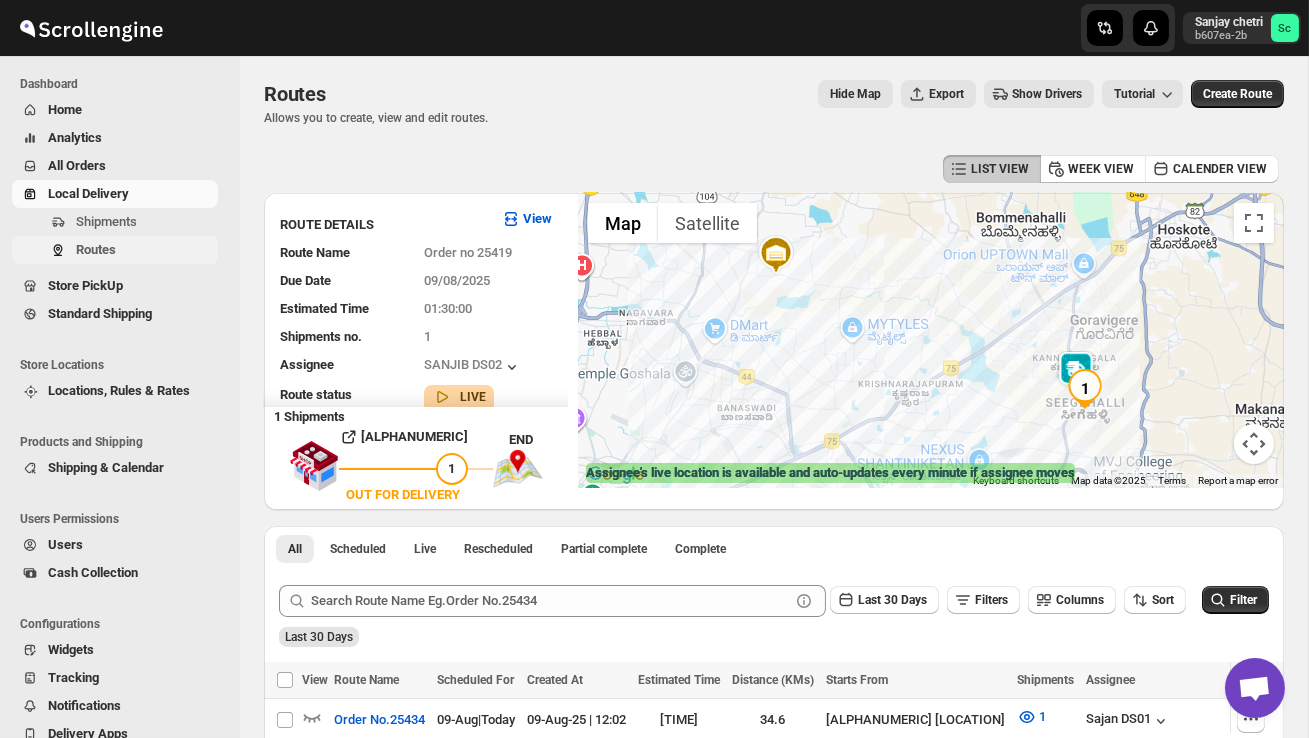 click on "Routes" at bounding box center (96, 249) 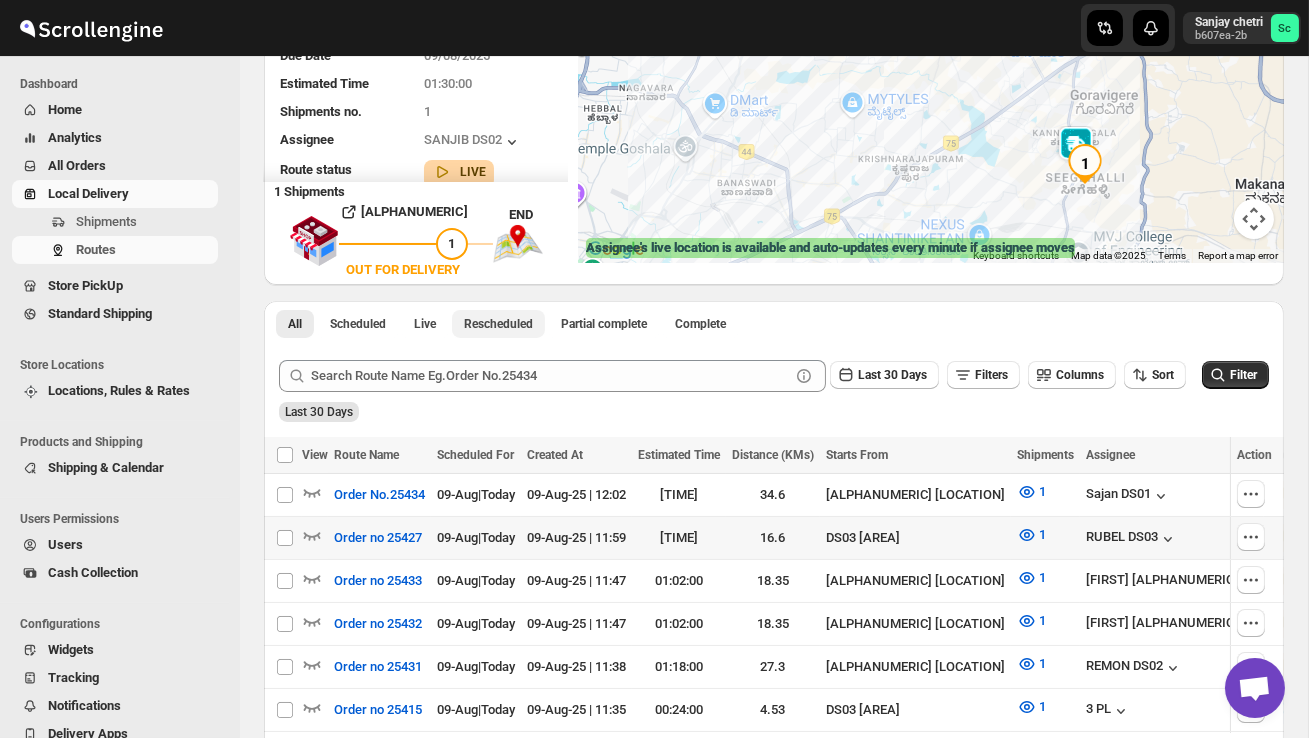 scroll, scrollTop: 240, scrollLeft: 0, axis: vertical 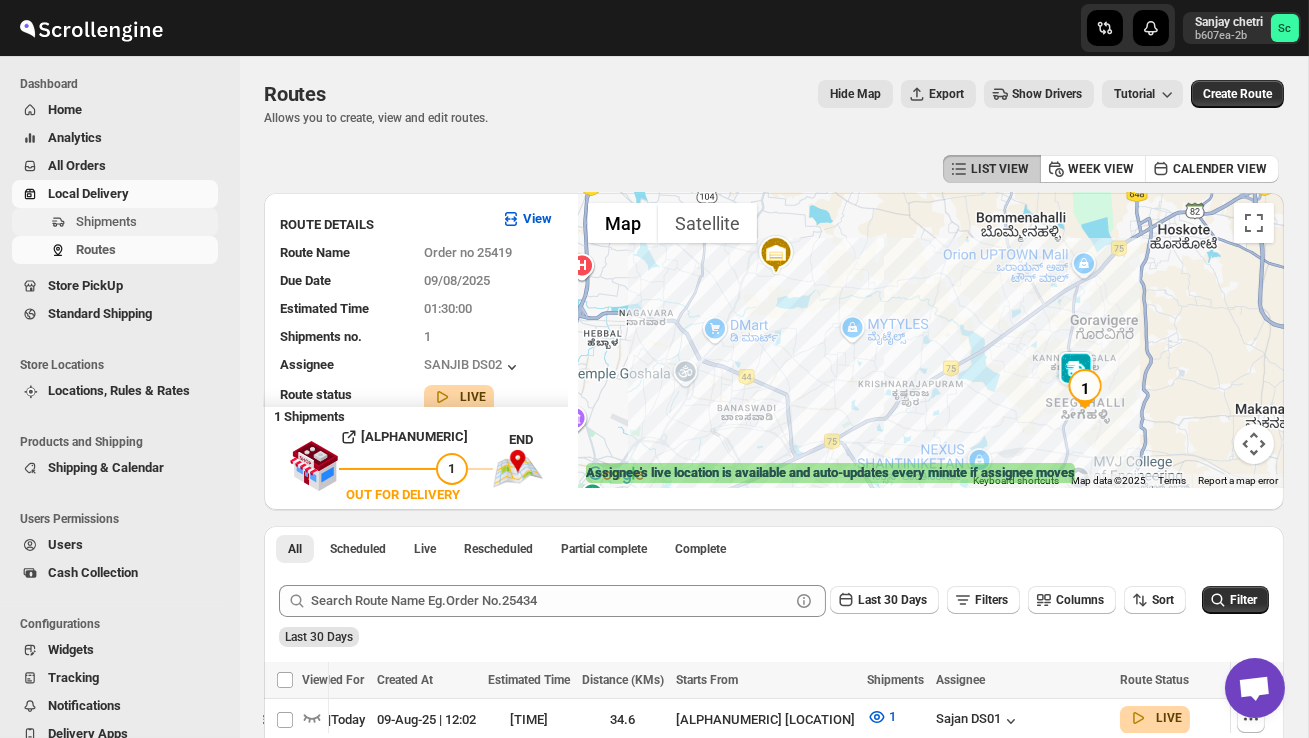 click on "Shipments" at bounding box center [106, 221] 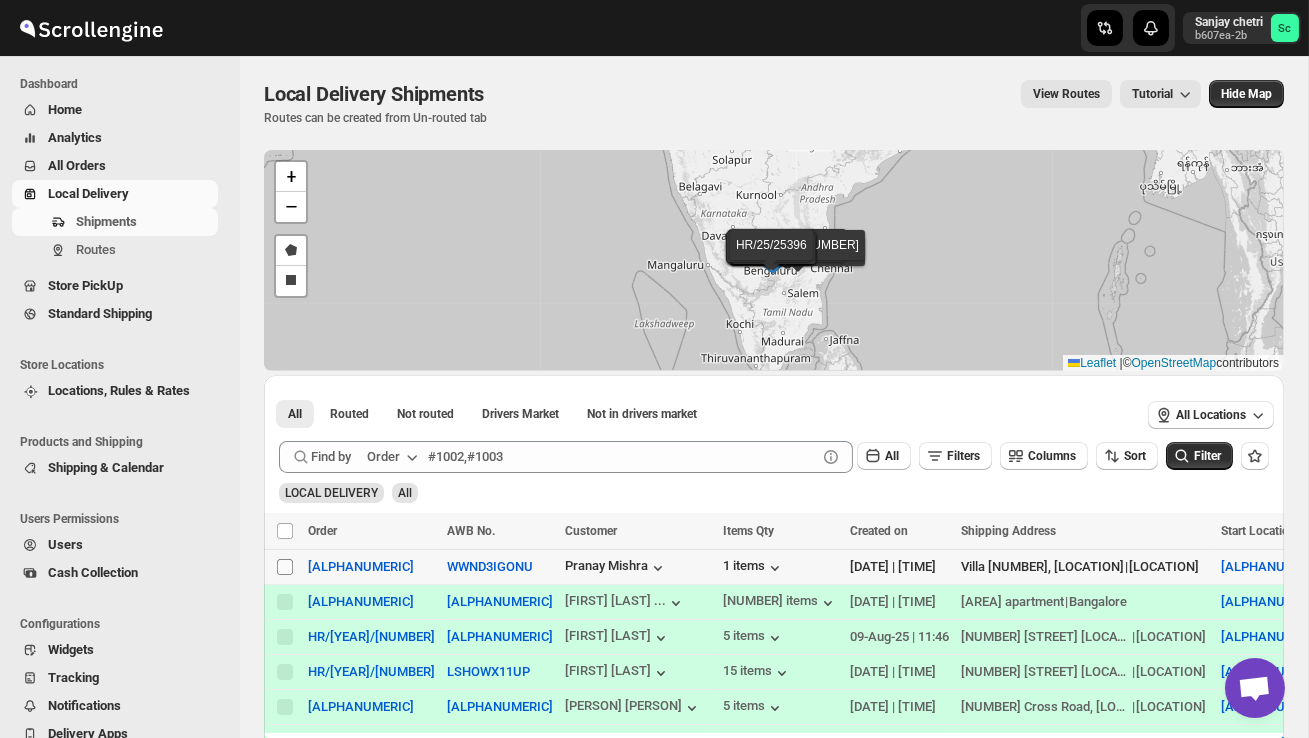 click on "Select shipment" at bounding box center (285, 567) 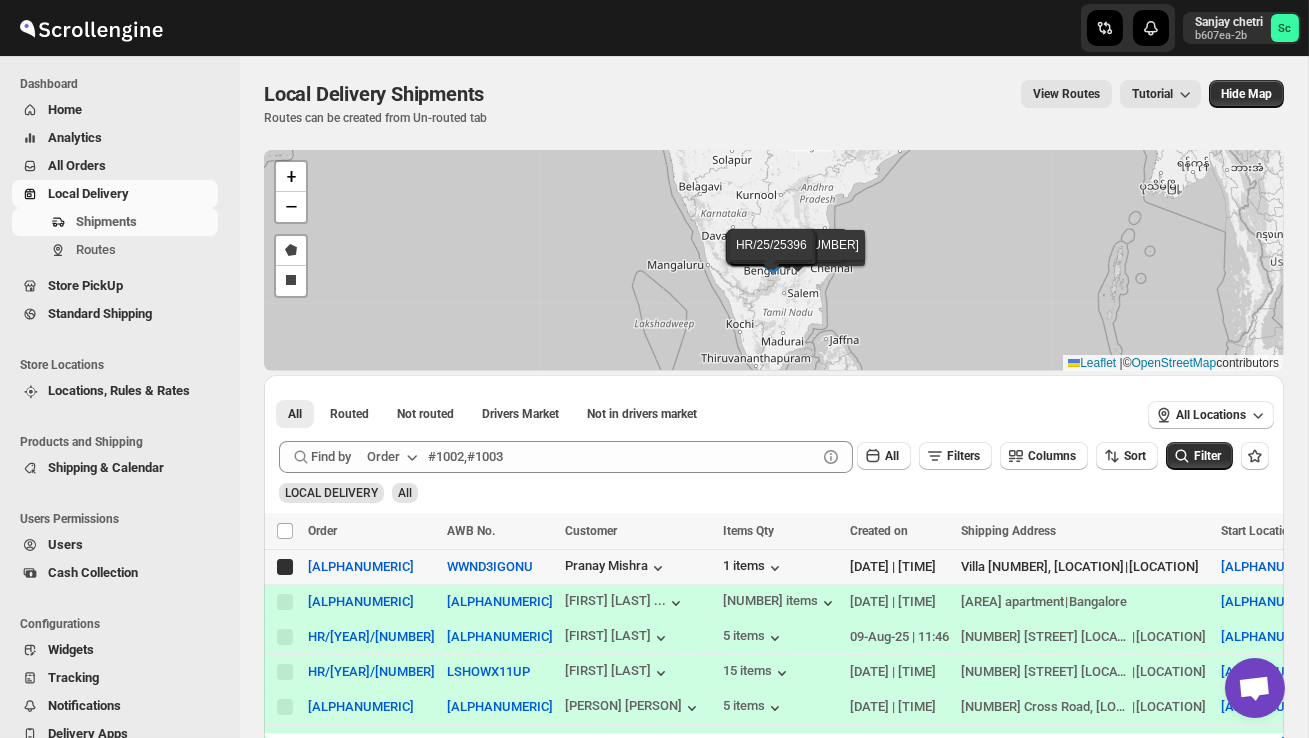 checkbox on "true" 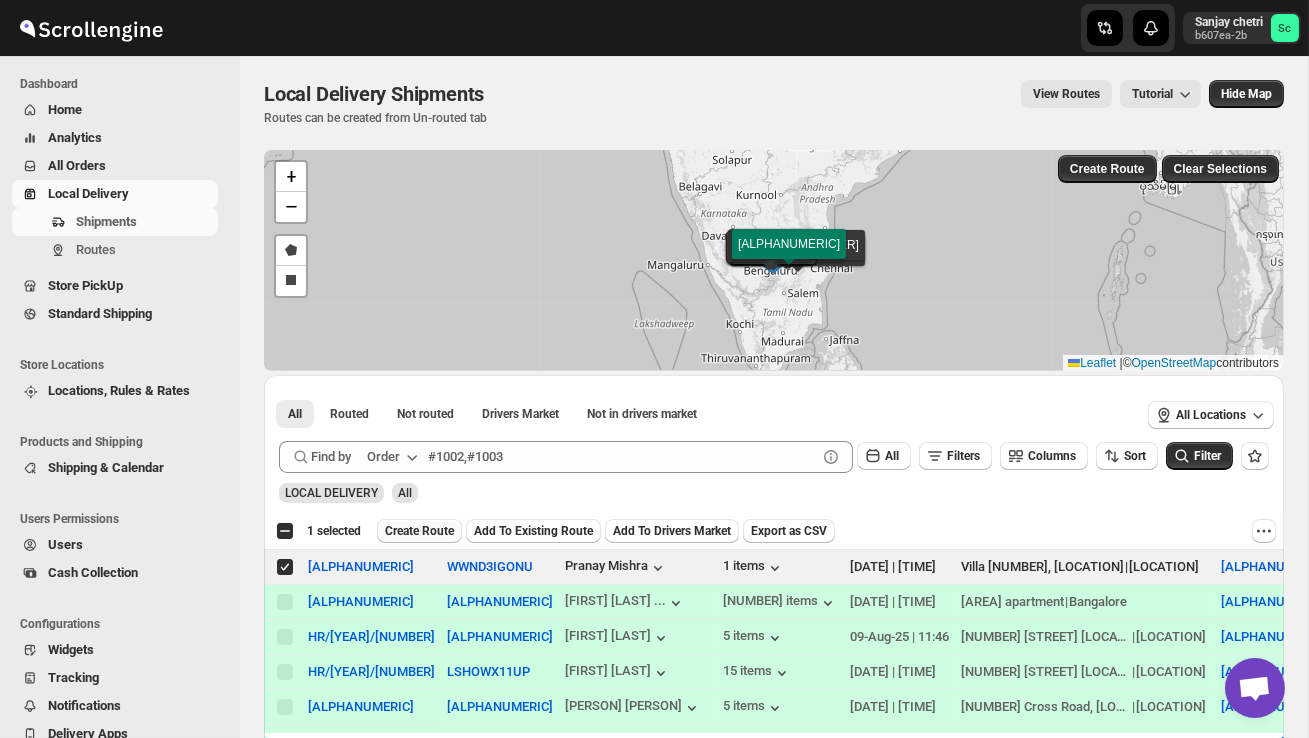 click on "Create Route" at bounding box center [419, 531] 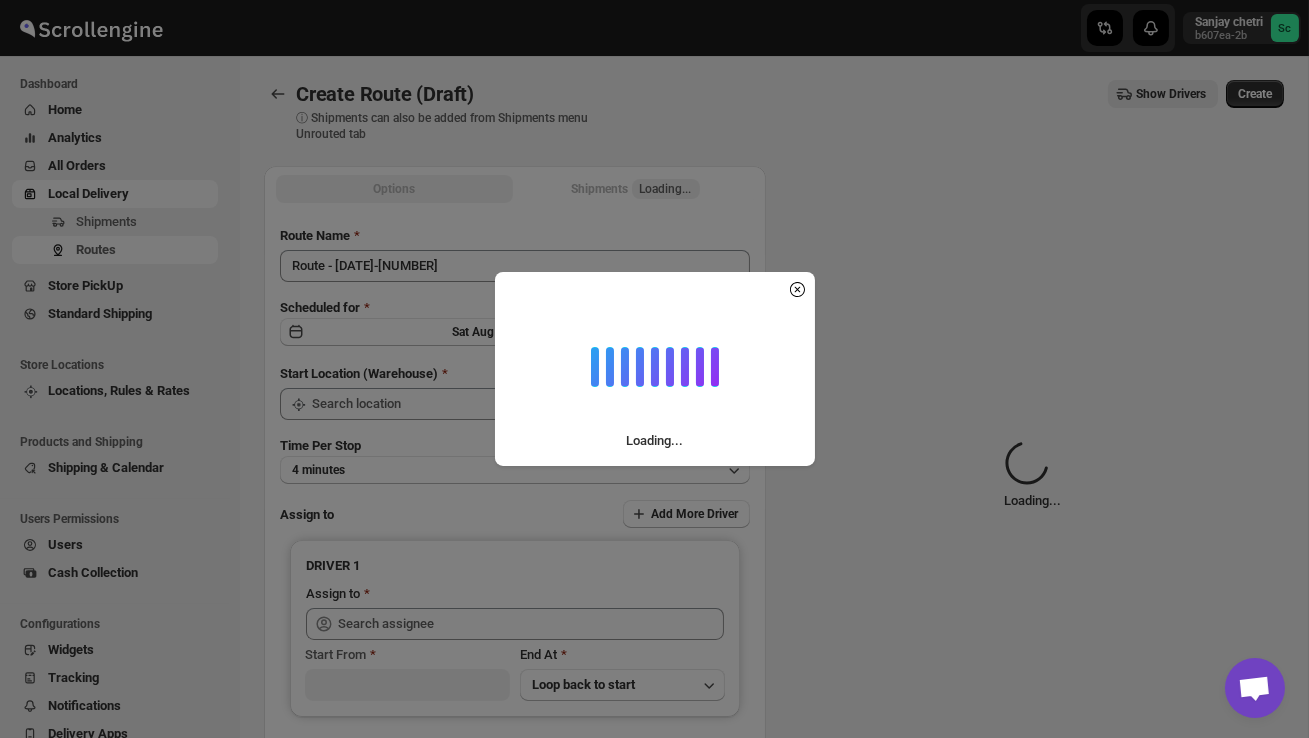 type on "DS02 Bileshivale" 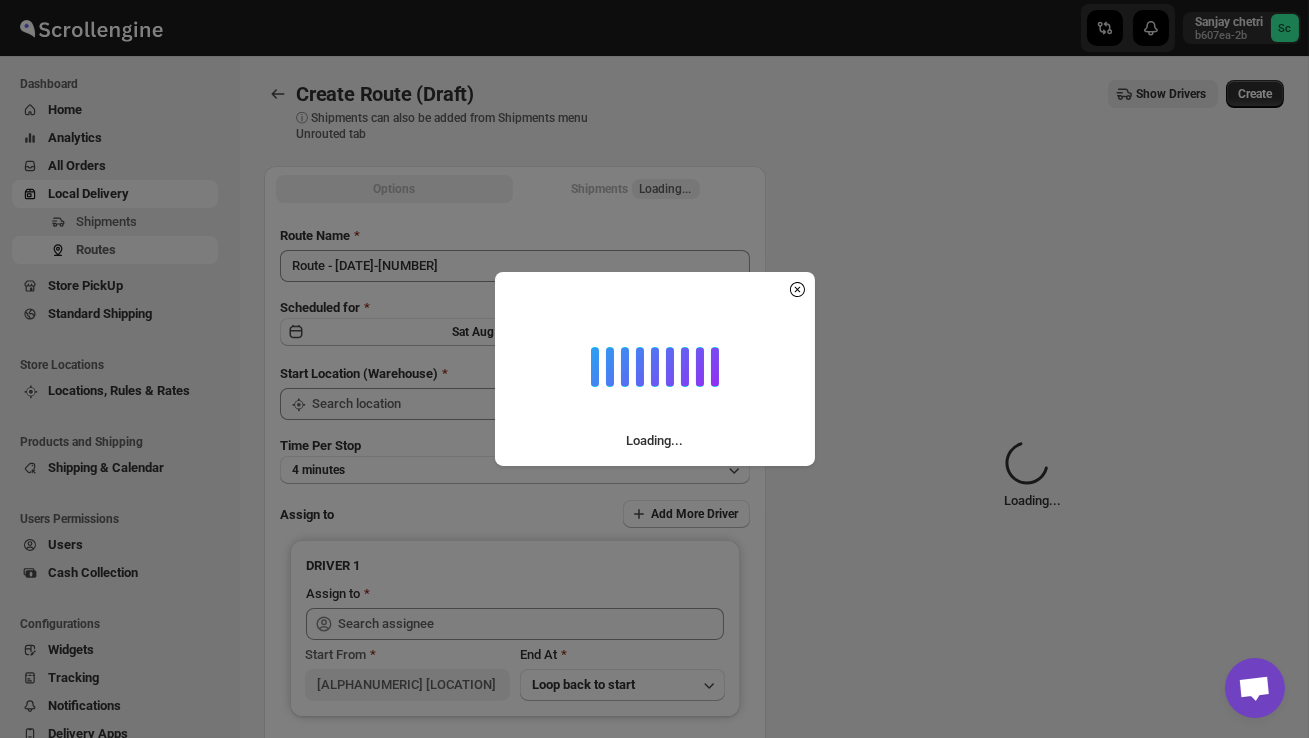 type on "DS02 Bileshivale" 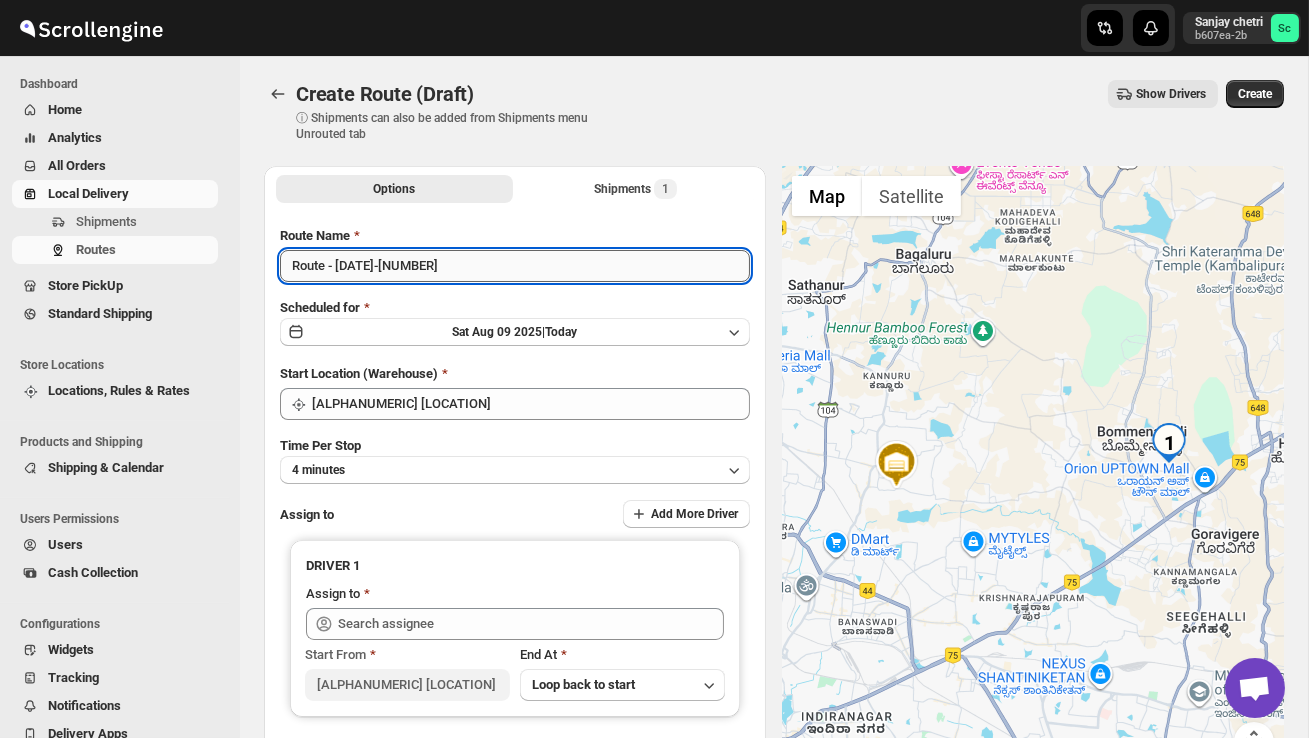 click on "Route - 09/08-1230" at bounding box center [515, 266] 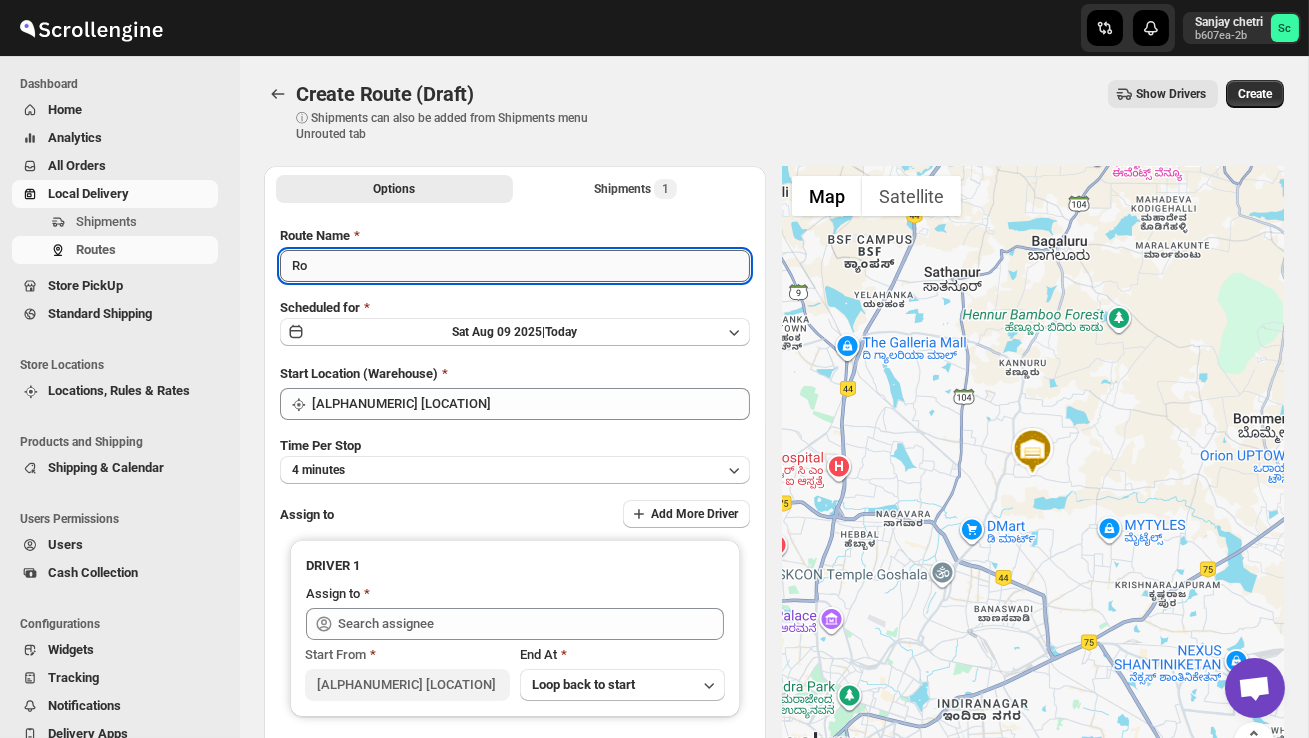 type on "R" 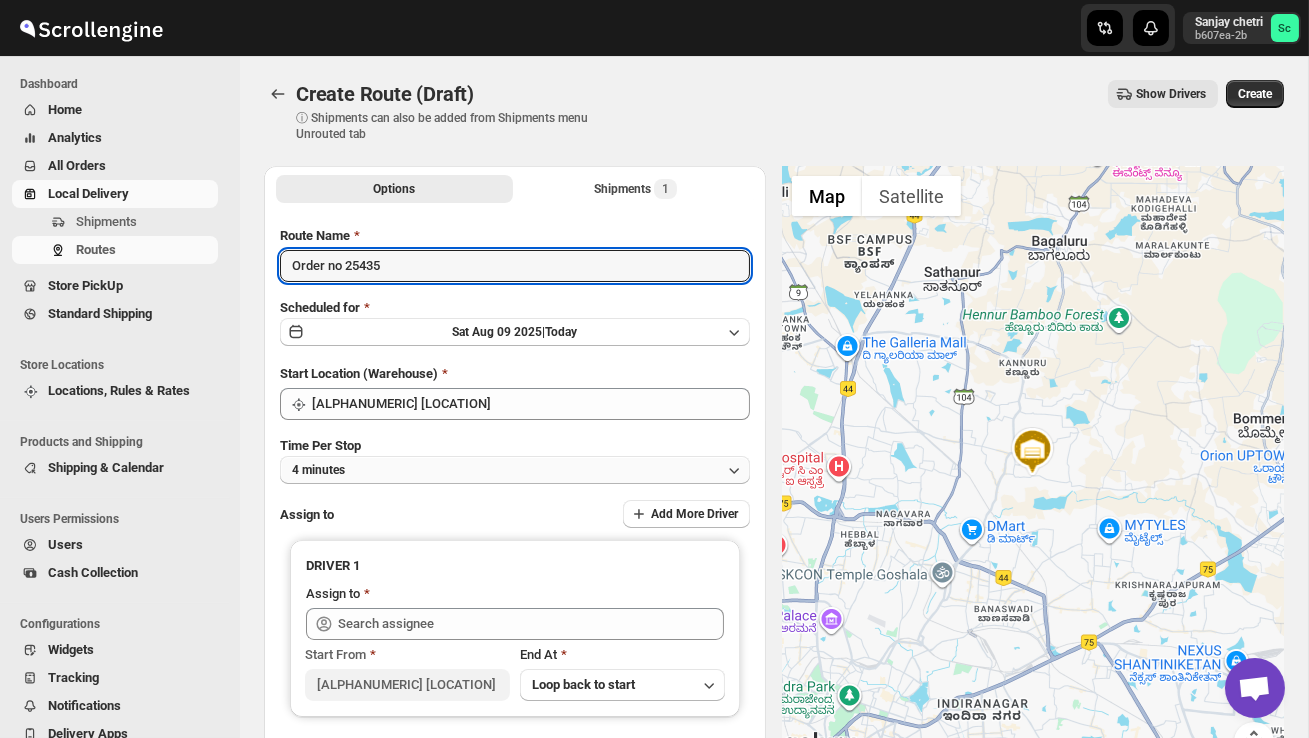 type on "Order no 25435" 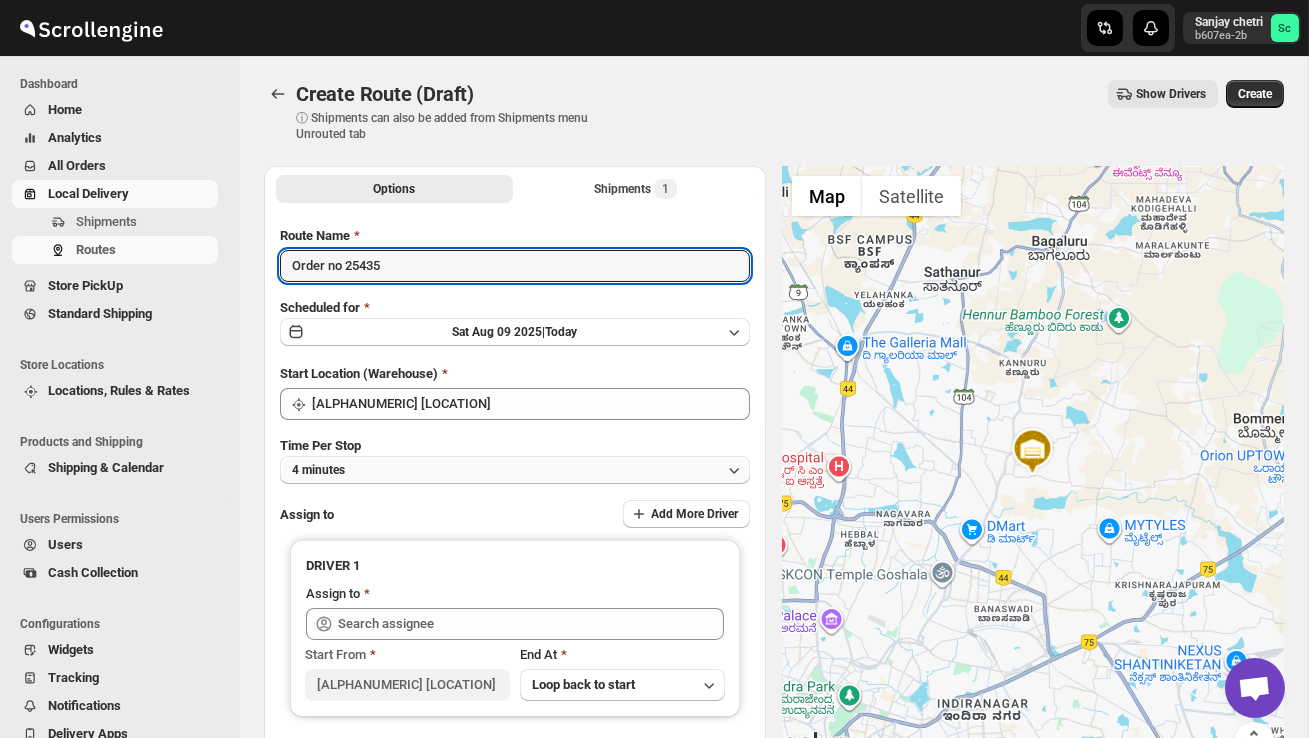 click on "4 minutes" at bounding box center (515, 470) 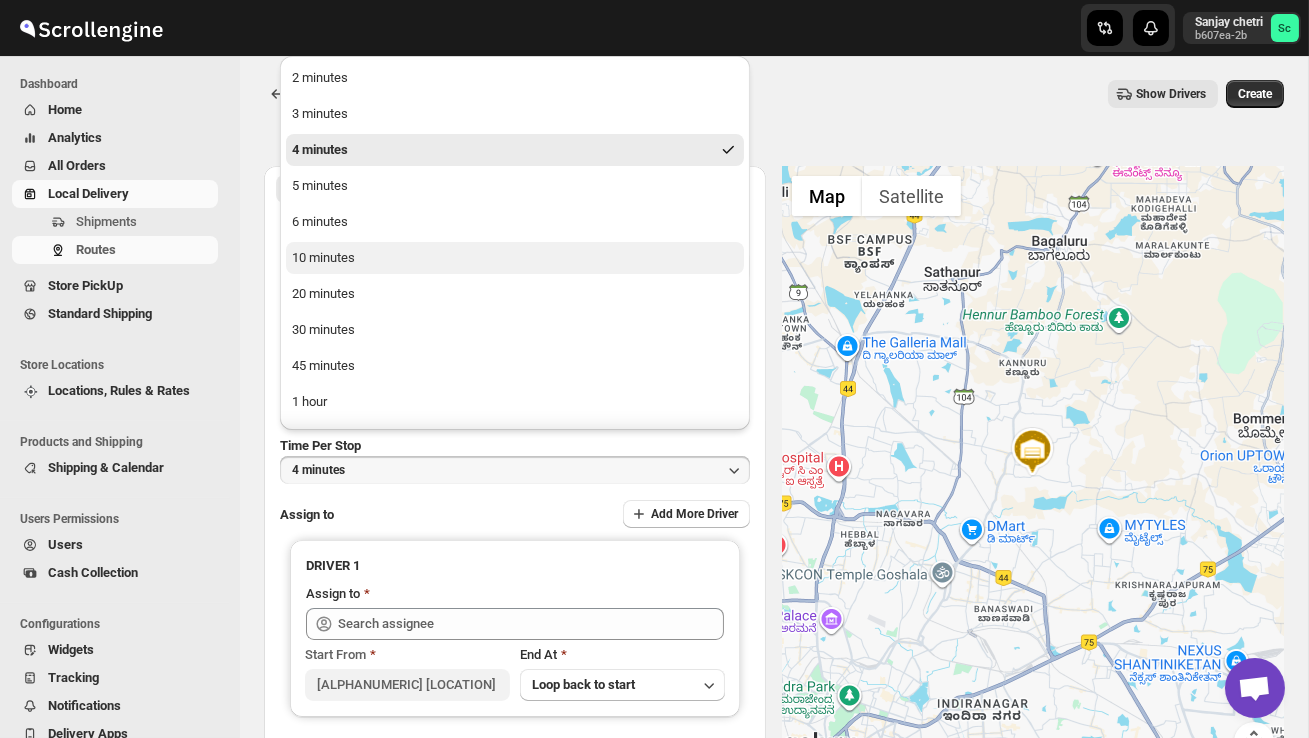 click on "10 minutes" at bounding box center [515, 258] 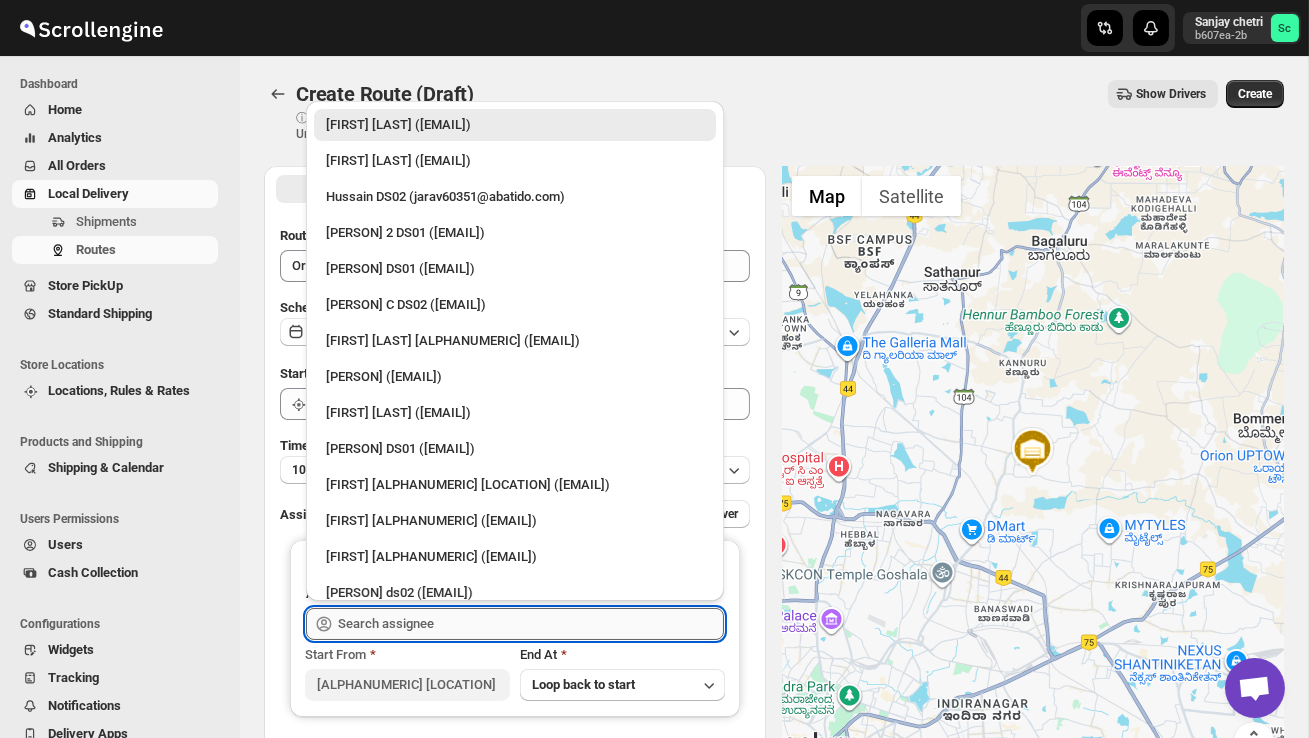 click at bounding box center (531, 624) 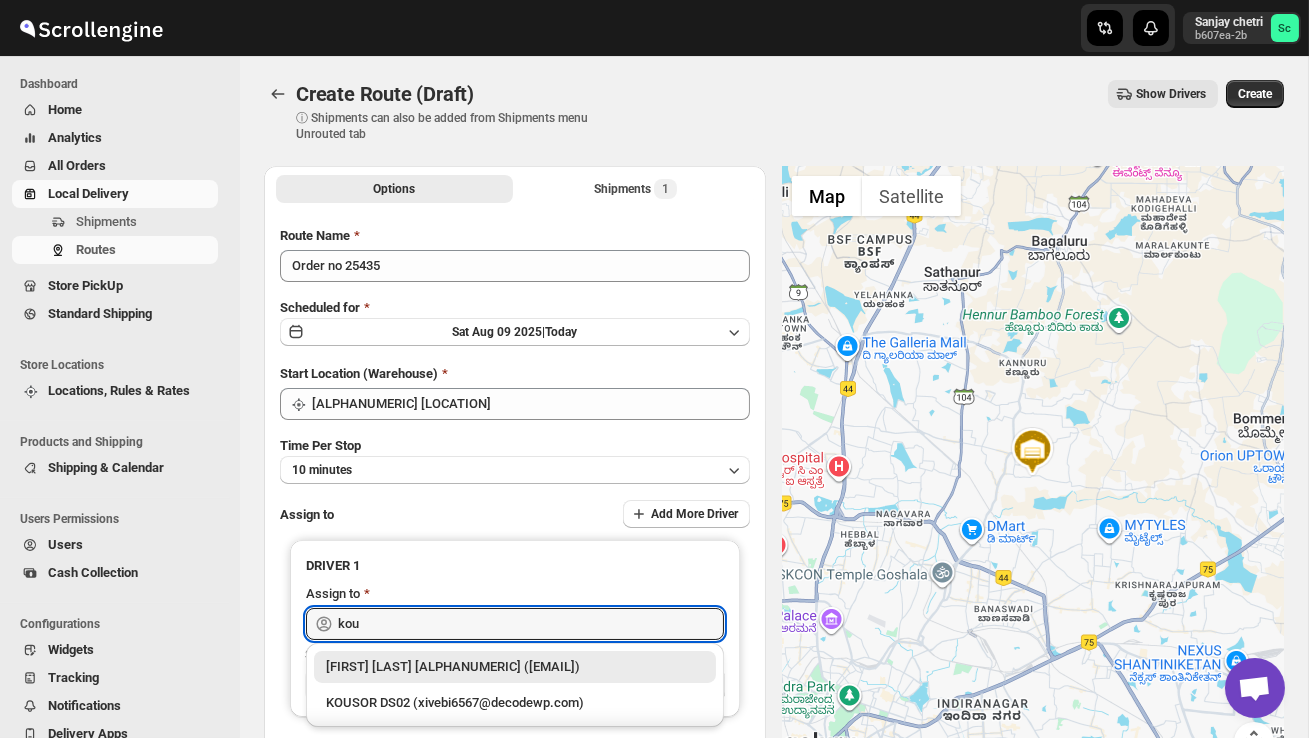 click on "KOUSOR DS02 (xivebi6567@decodewp.com)" at bounding box center [515, 703] 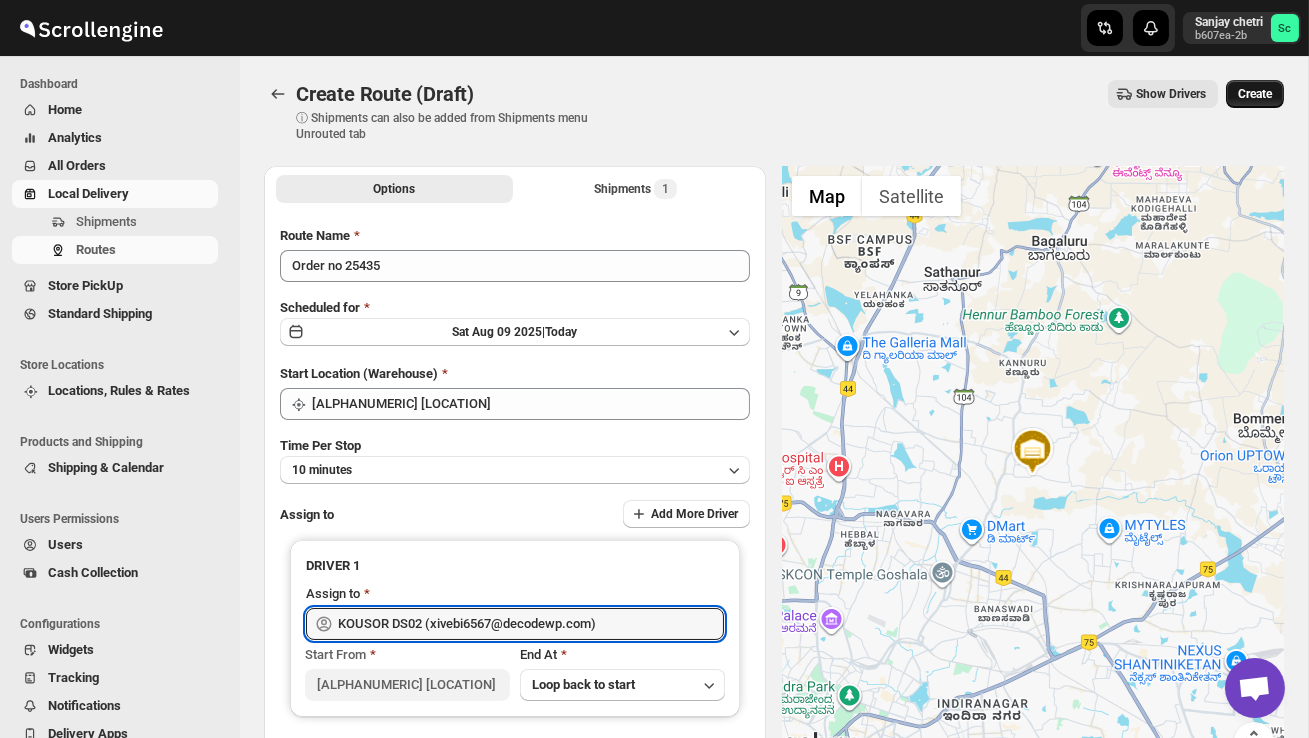type on "KOUSOR DS02 (xivebi6567@decodewp.com)" 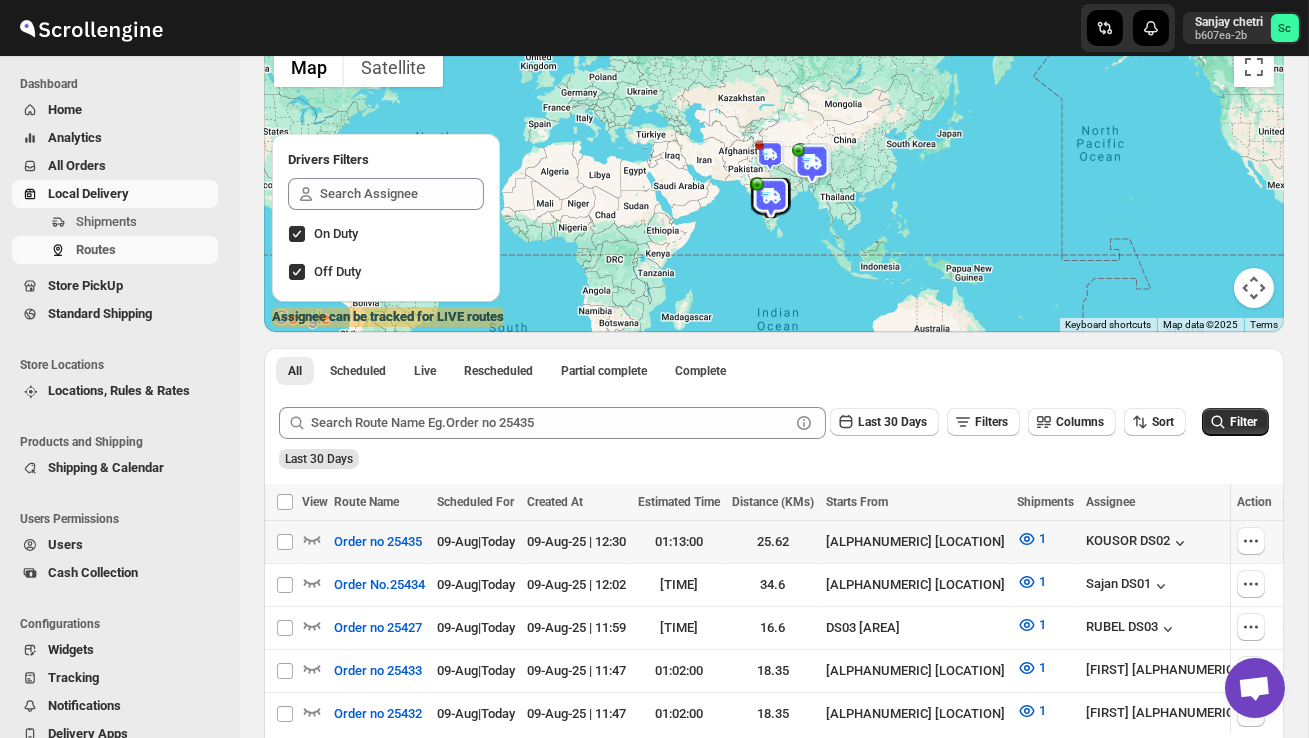 scroll, scrollTop: 166, scrollLeft: 0, axis: vertical 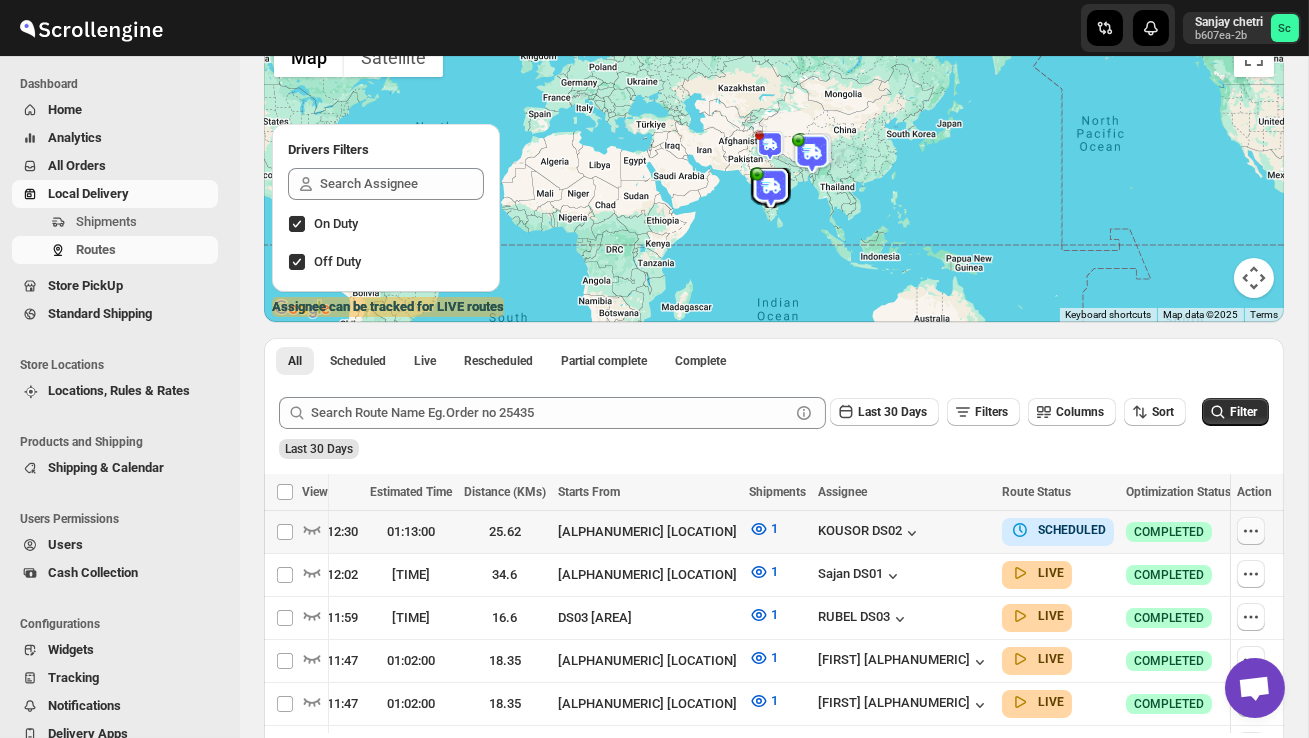 click 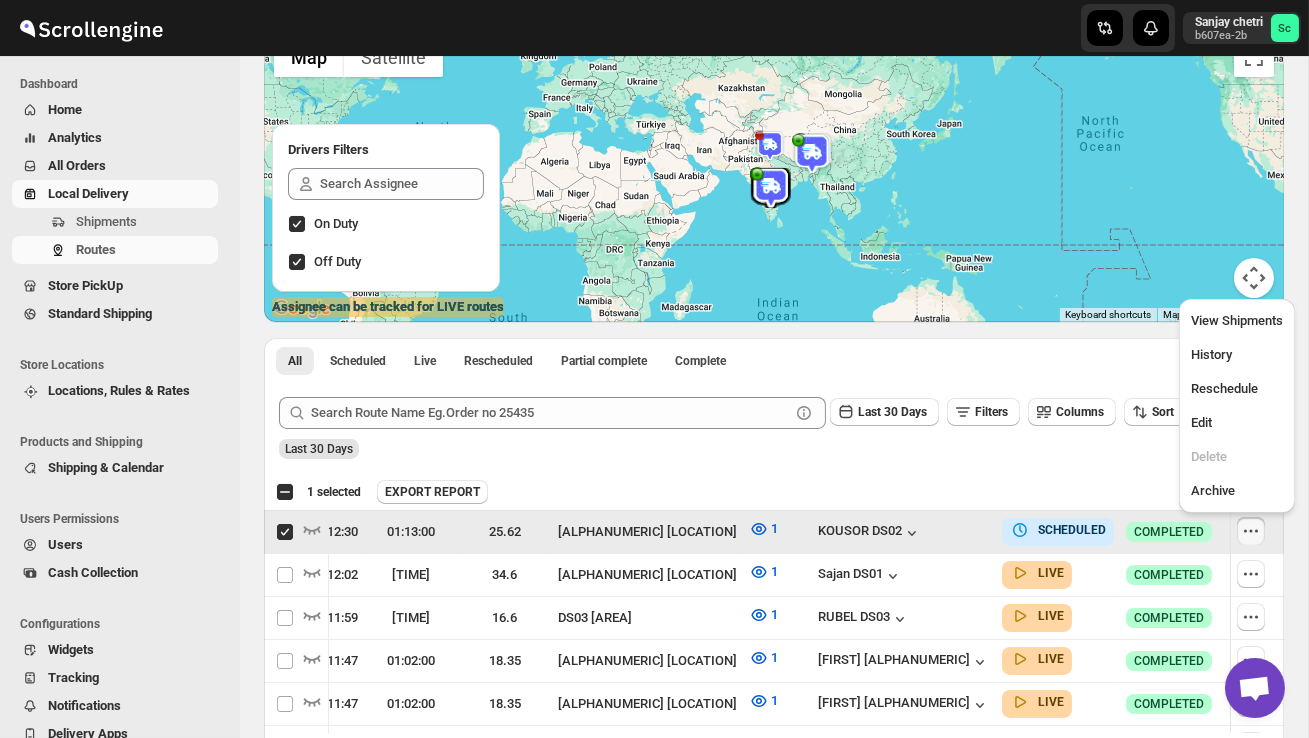 scroll, scrollTop: 0, scrollLeft: 1, axis: horizontal 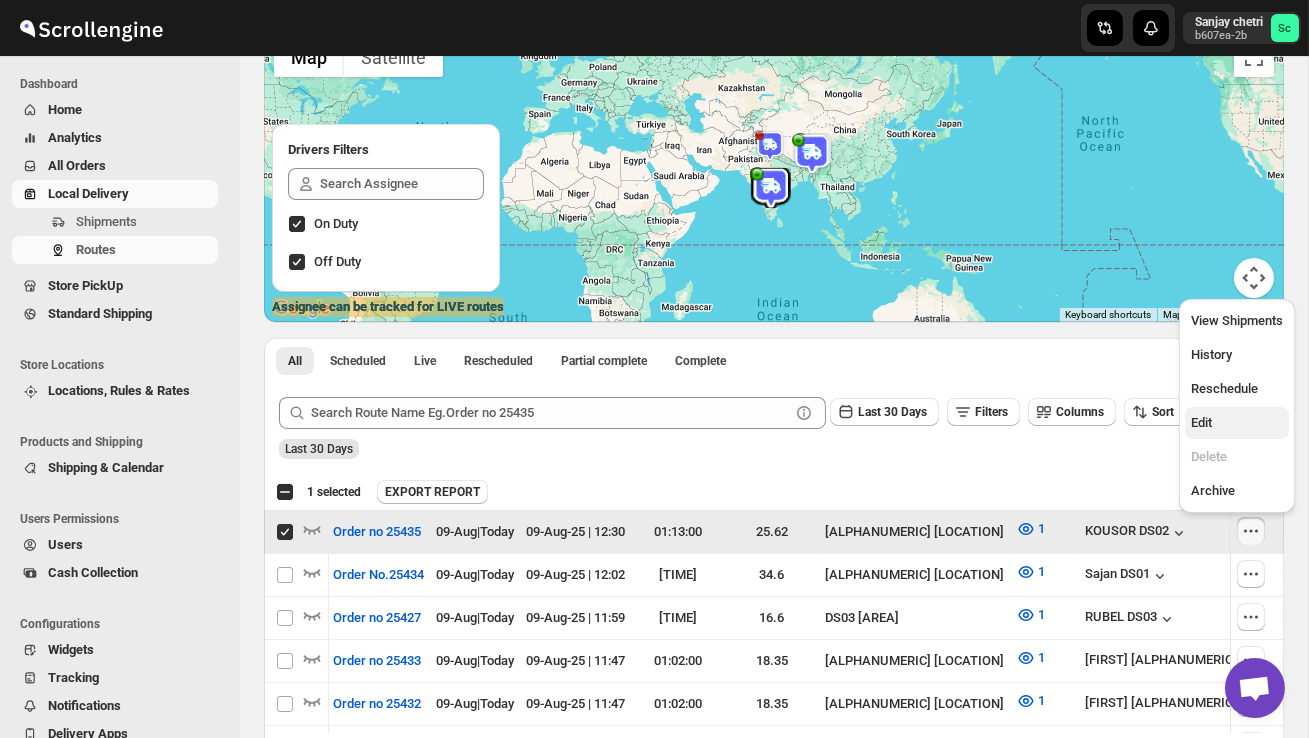 click on "Edit" at bounding box center (1237, 423) 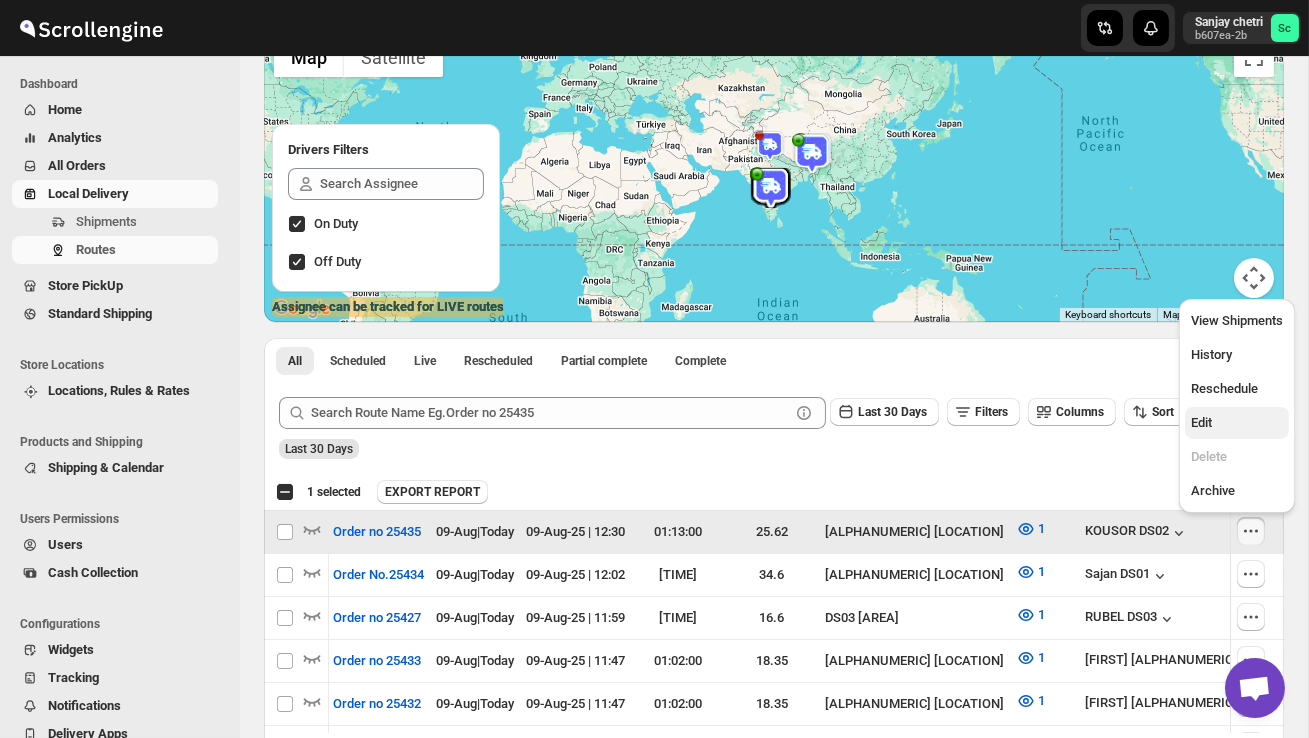 checkbox on "false" 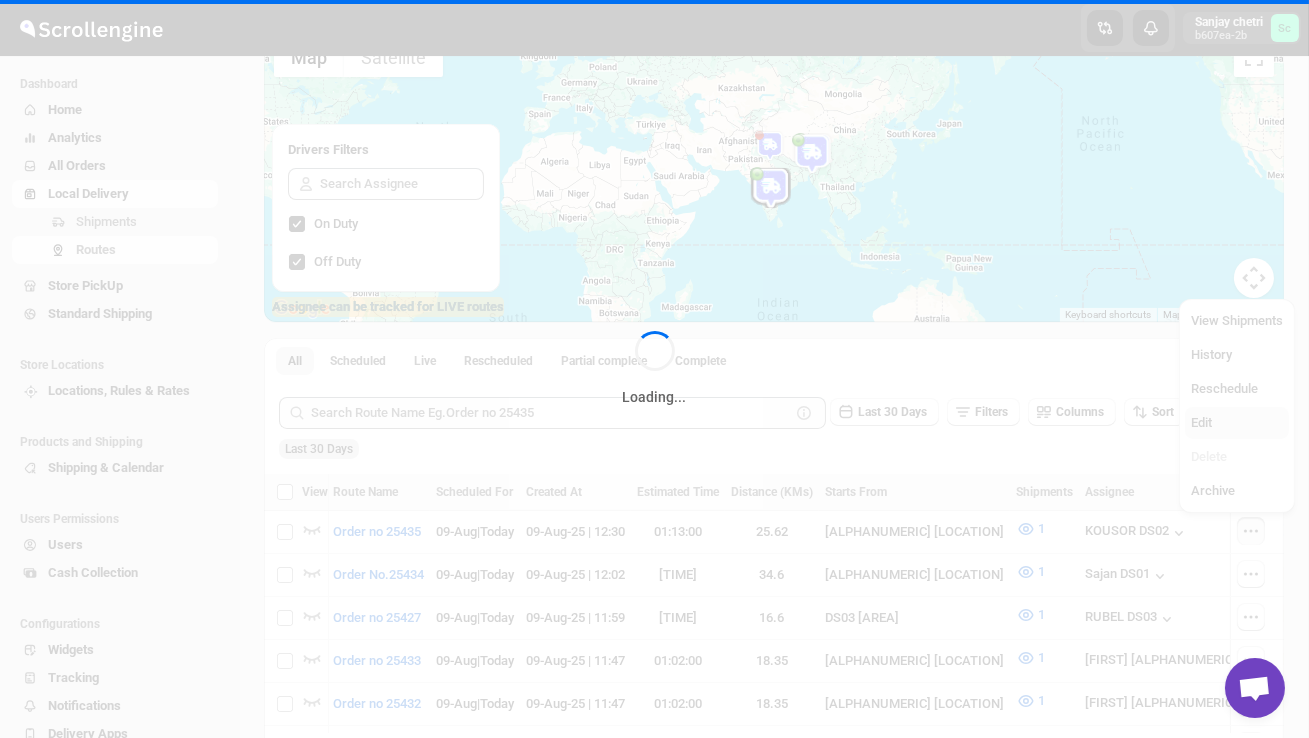 scroll, scrollTop: 0, scrollLeft: 0, axis: both 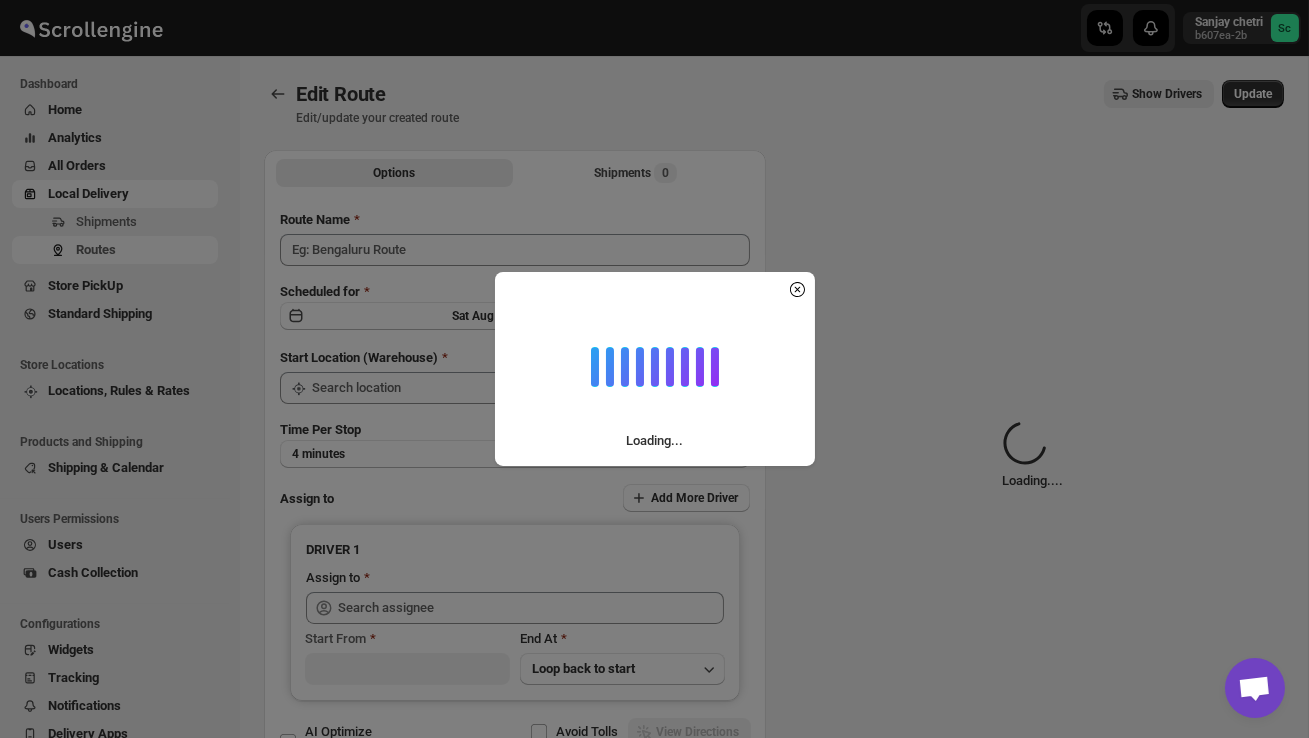 type on "Order no 25435" 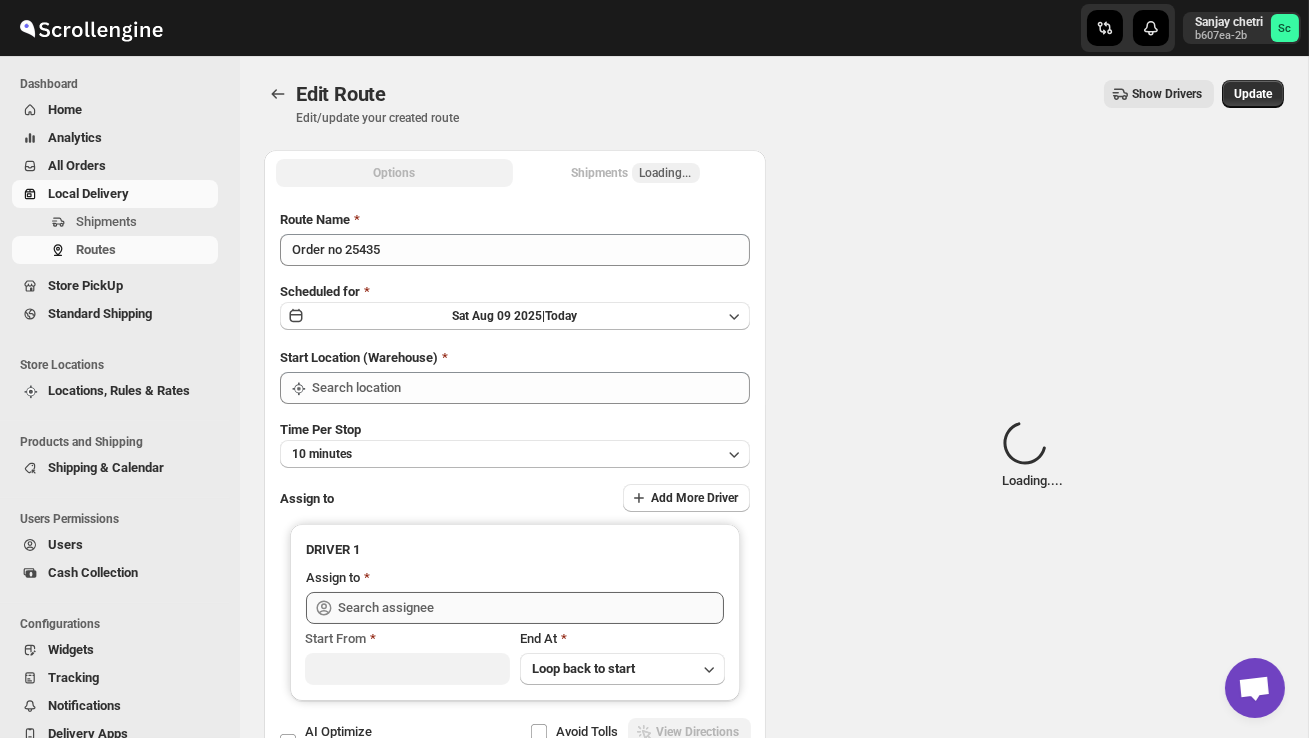 type on "DS02 Bileshivale" 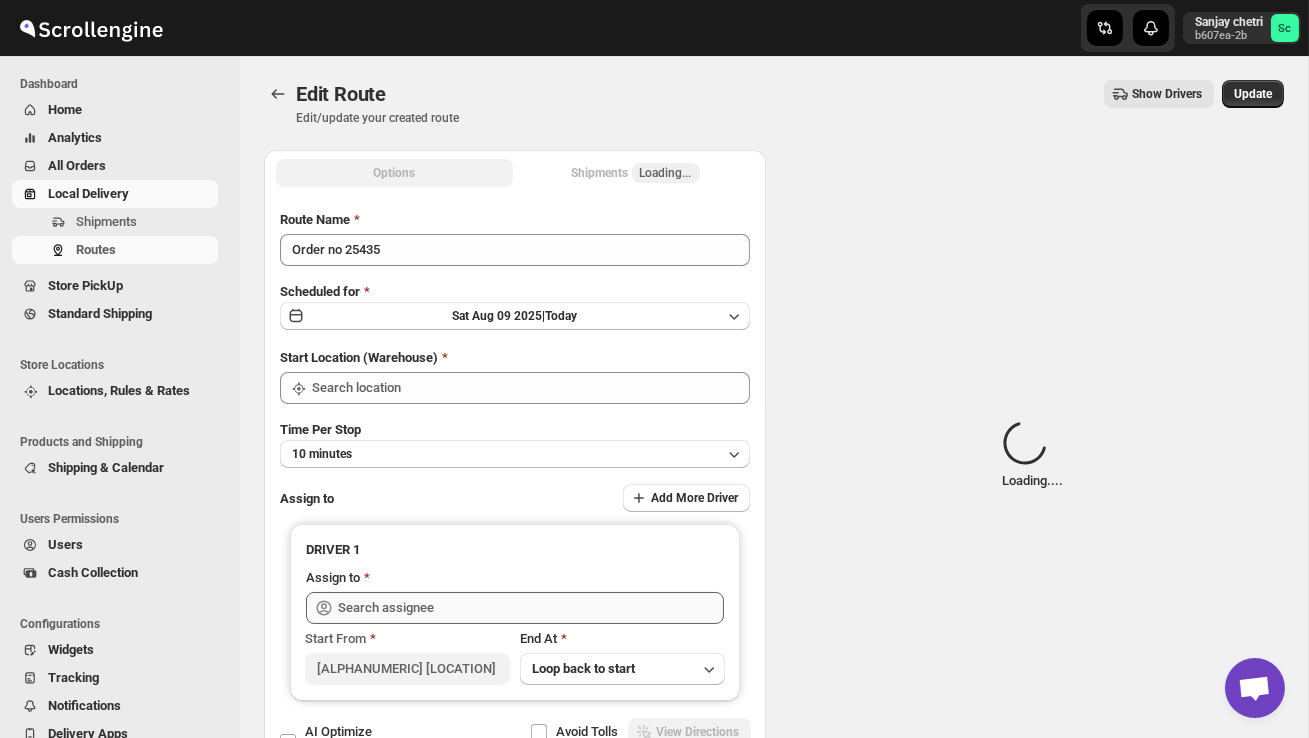type on "DS02 Bileshivale" 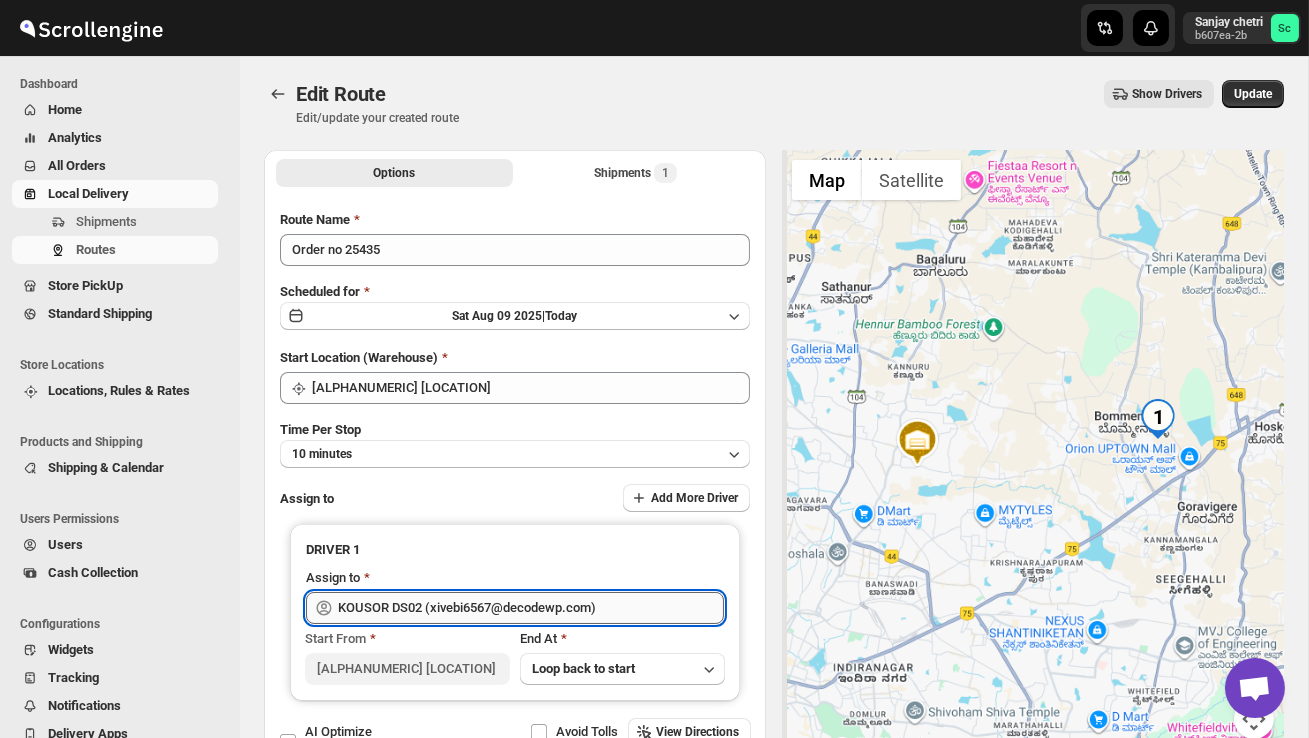 click on "KOUSOR DS02 (xivebi6567@decodewp.com)" at bounding box center [531, 608] 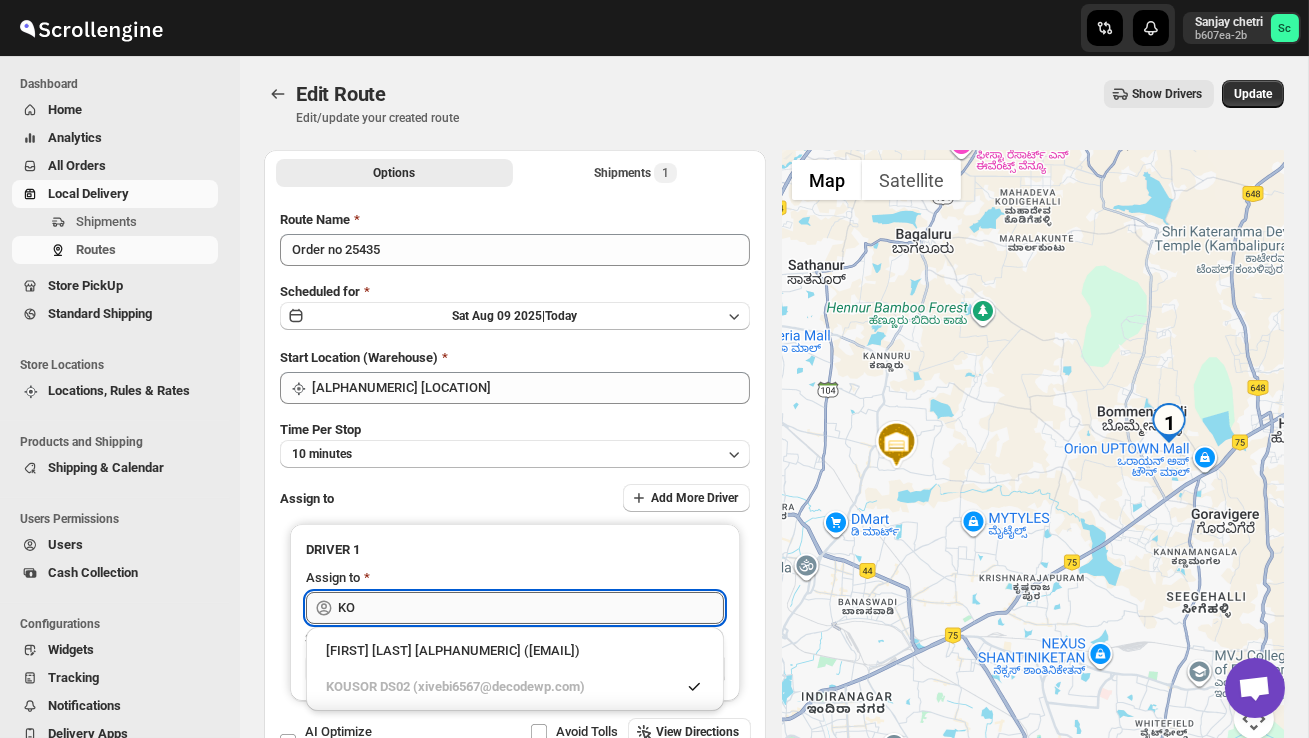 type on "K" 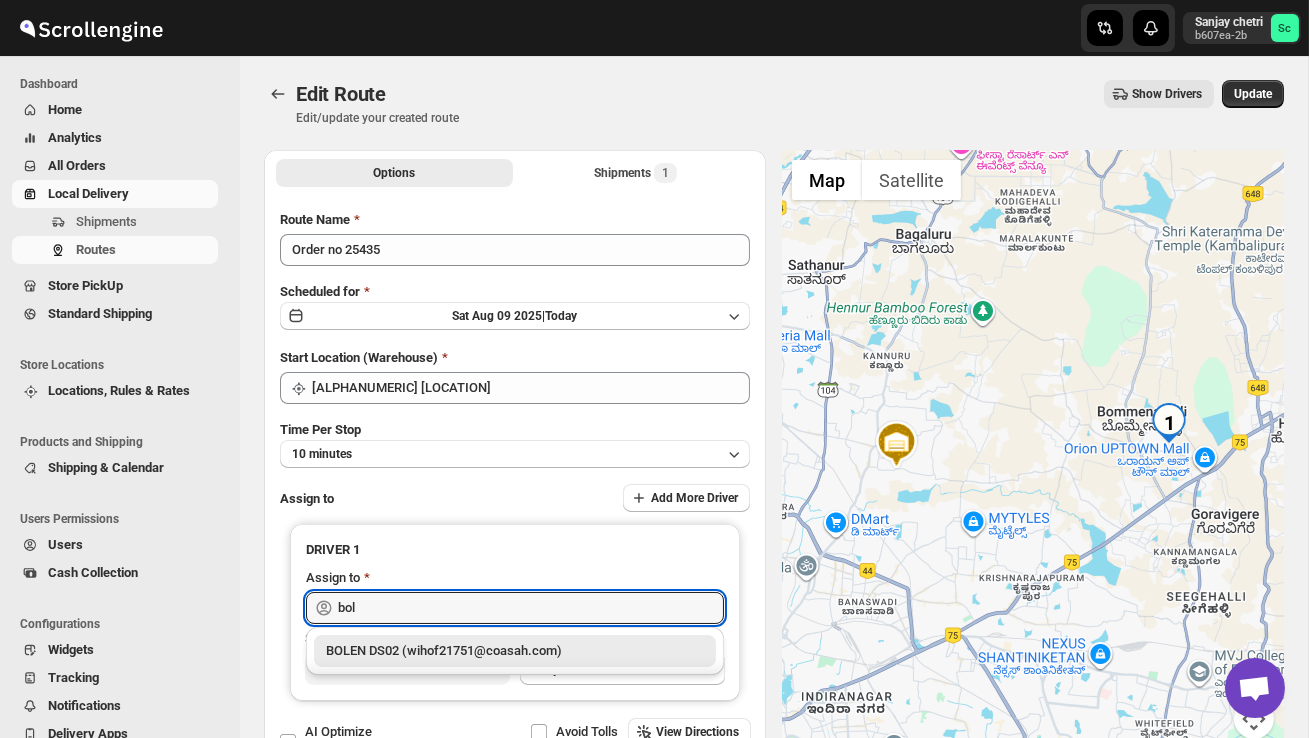 click on "BOLEN DS02 (wihof21751@coasah.com)" at bounding box center [515, 651] 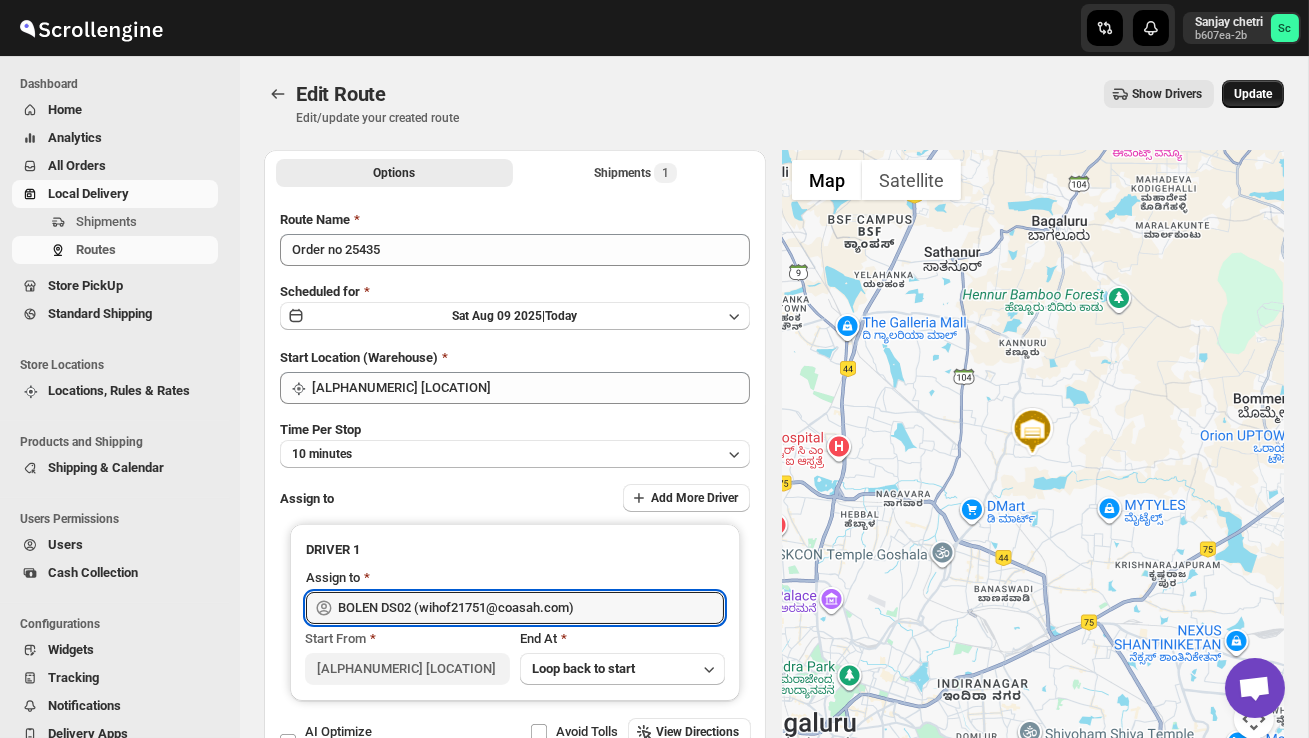 type on "BOLEN DS02 (wihof21751@coasah.com)" 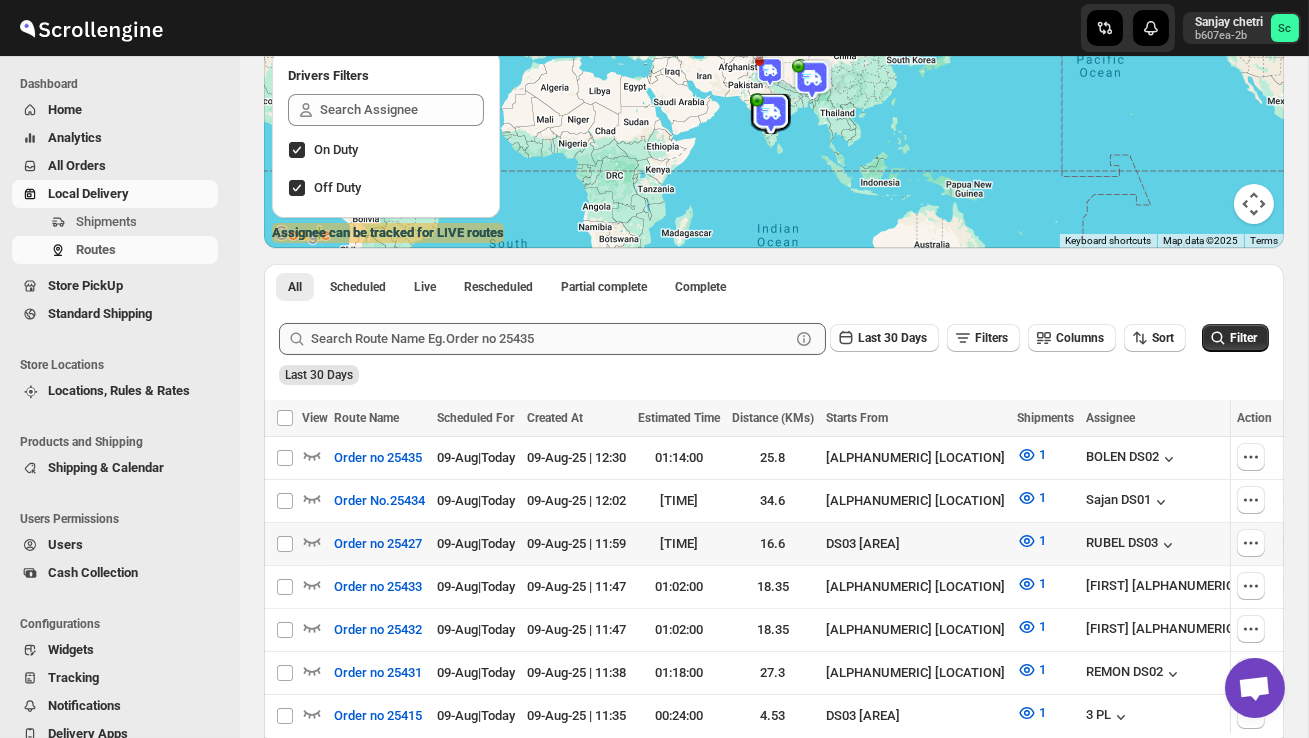 scroll, scrollTop: 384, scrollLeft: 0, axis: vertical 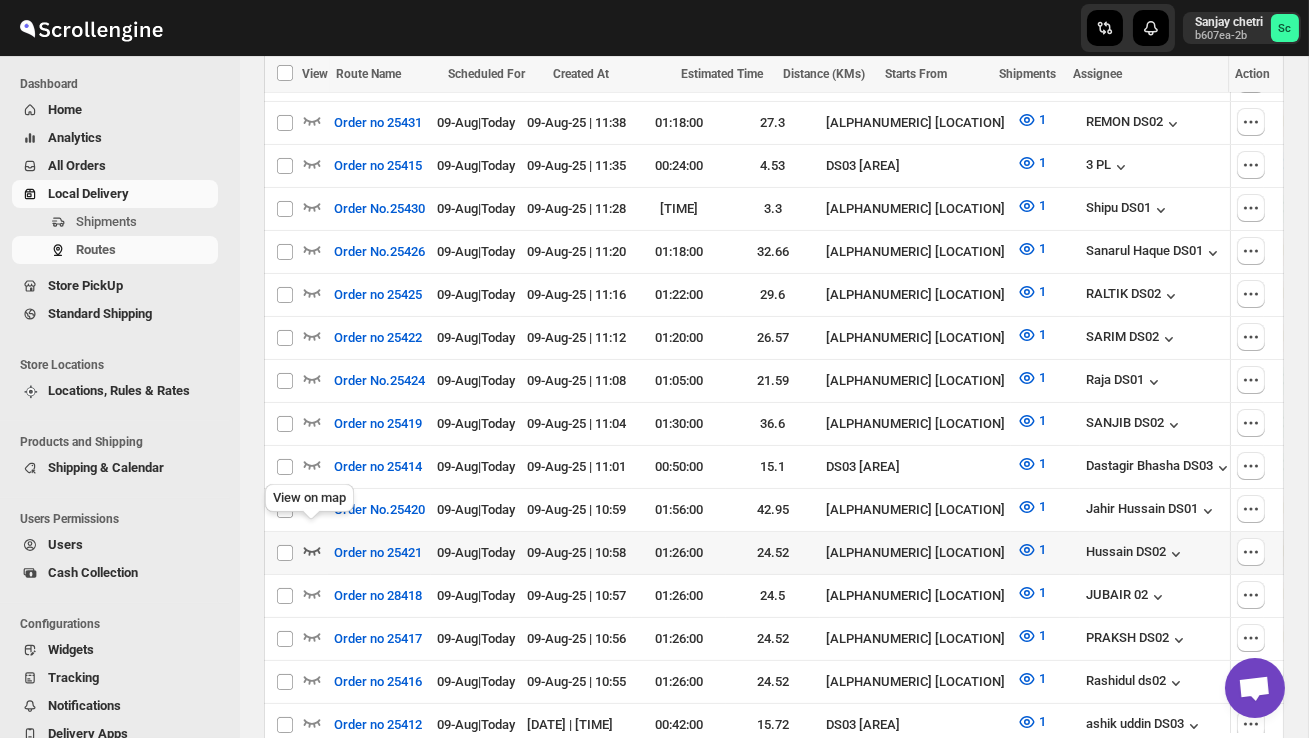 click 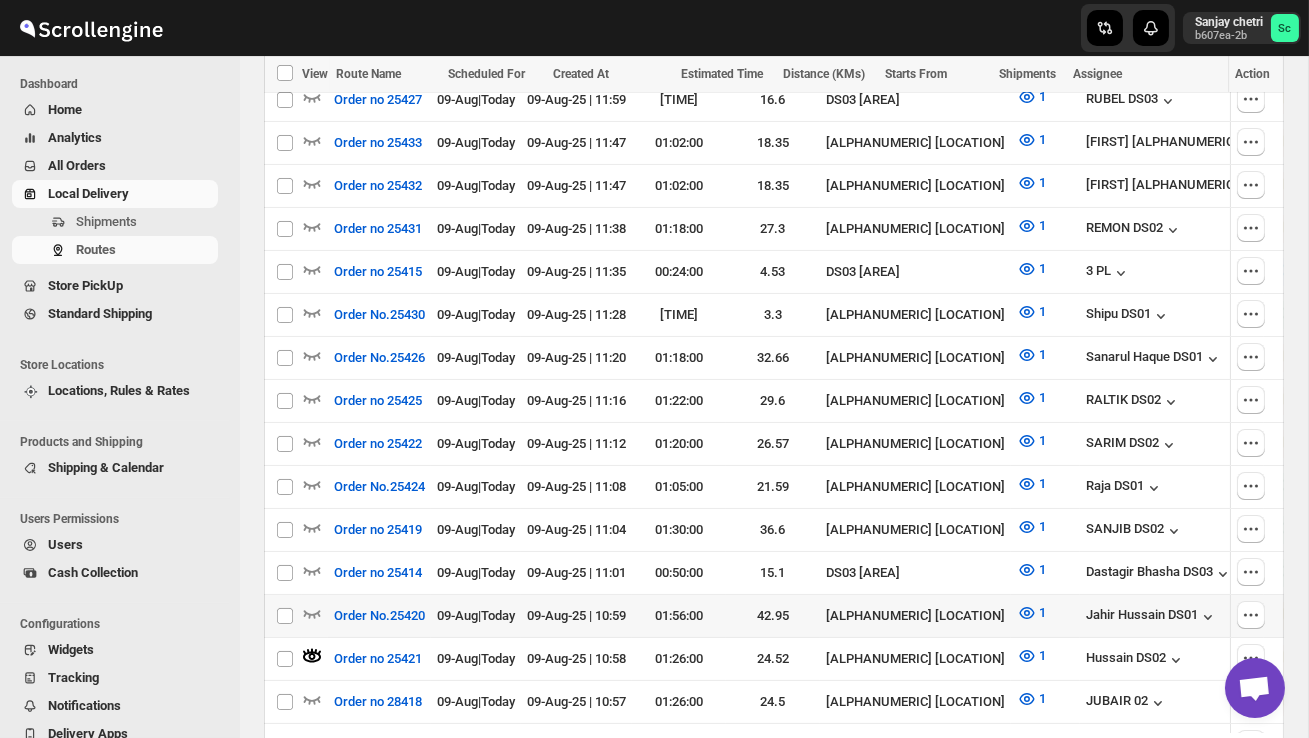 scroll, scrollTop: 820, scrollLeft: 0, axis: vertical 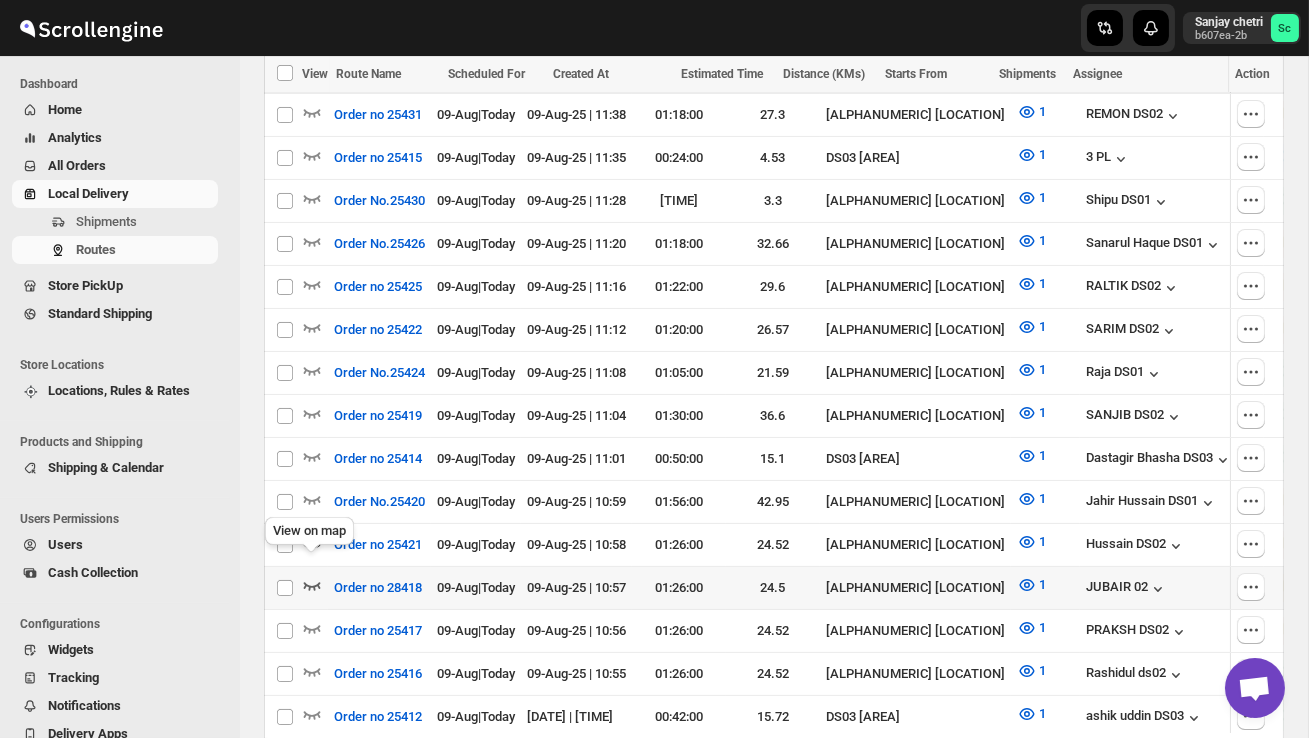 click 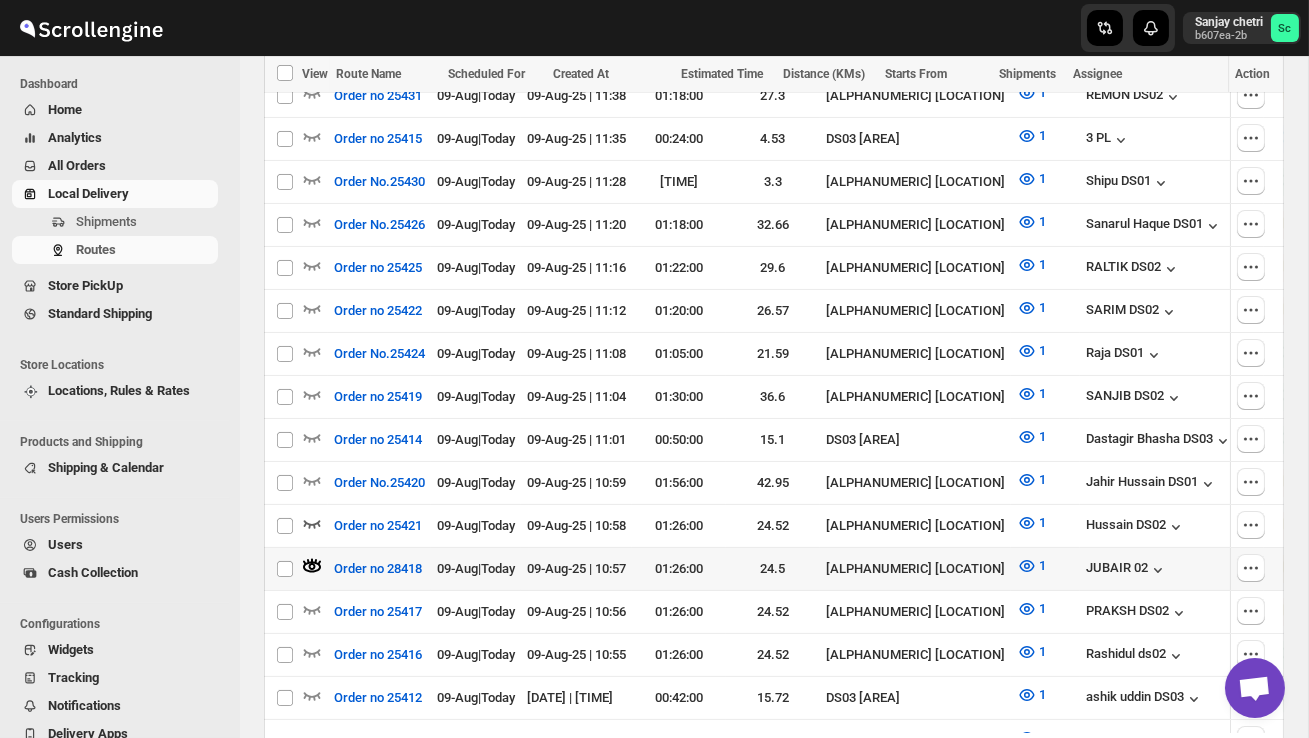 scroll, scrollTop: 842, scrollLeft: 0, axis: vertical 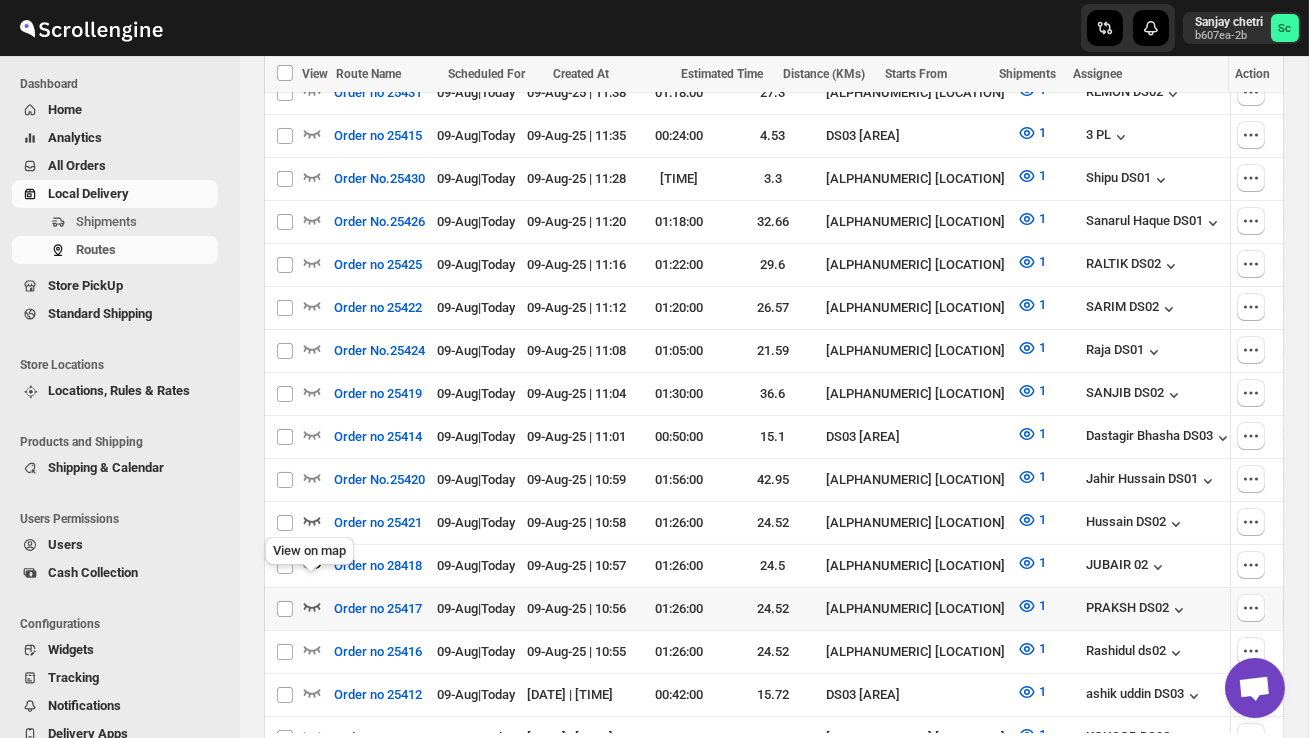 click 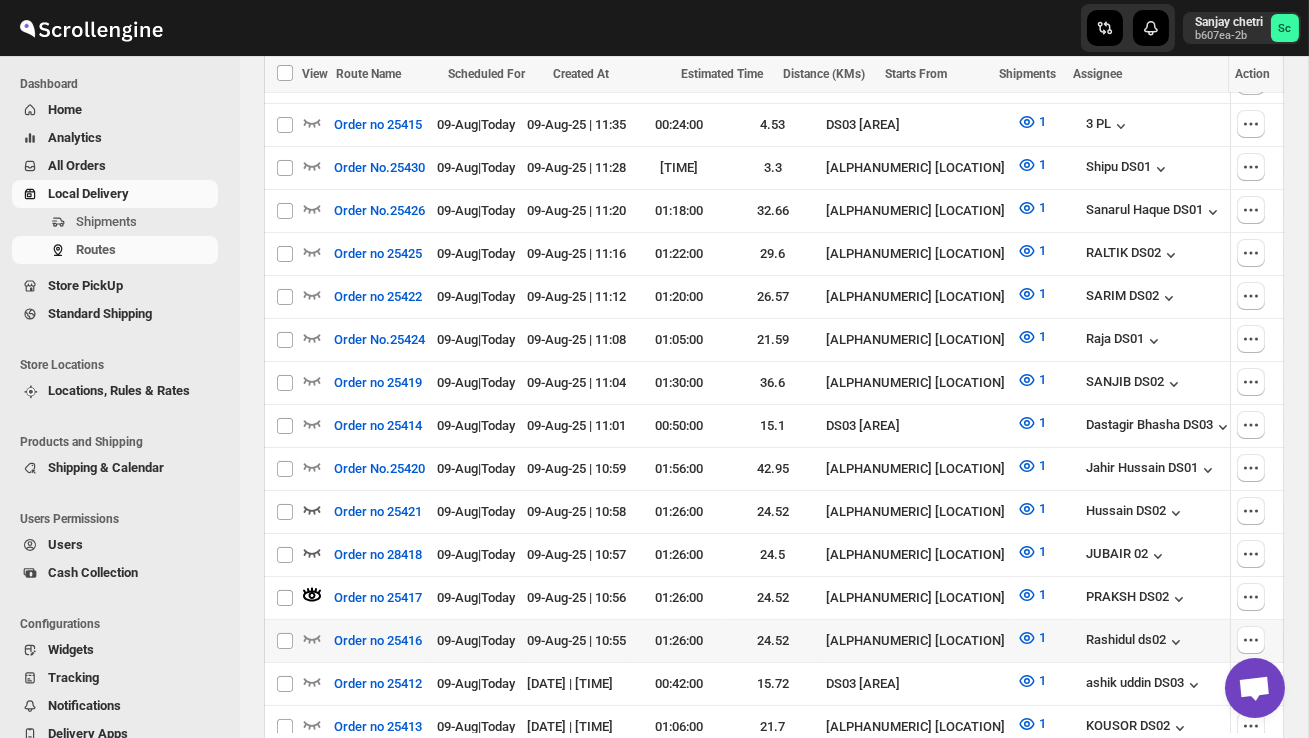 scroll, scrollTop: 890, scrollLeft: 0, axis: vertical 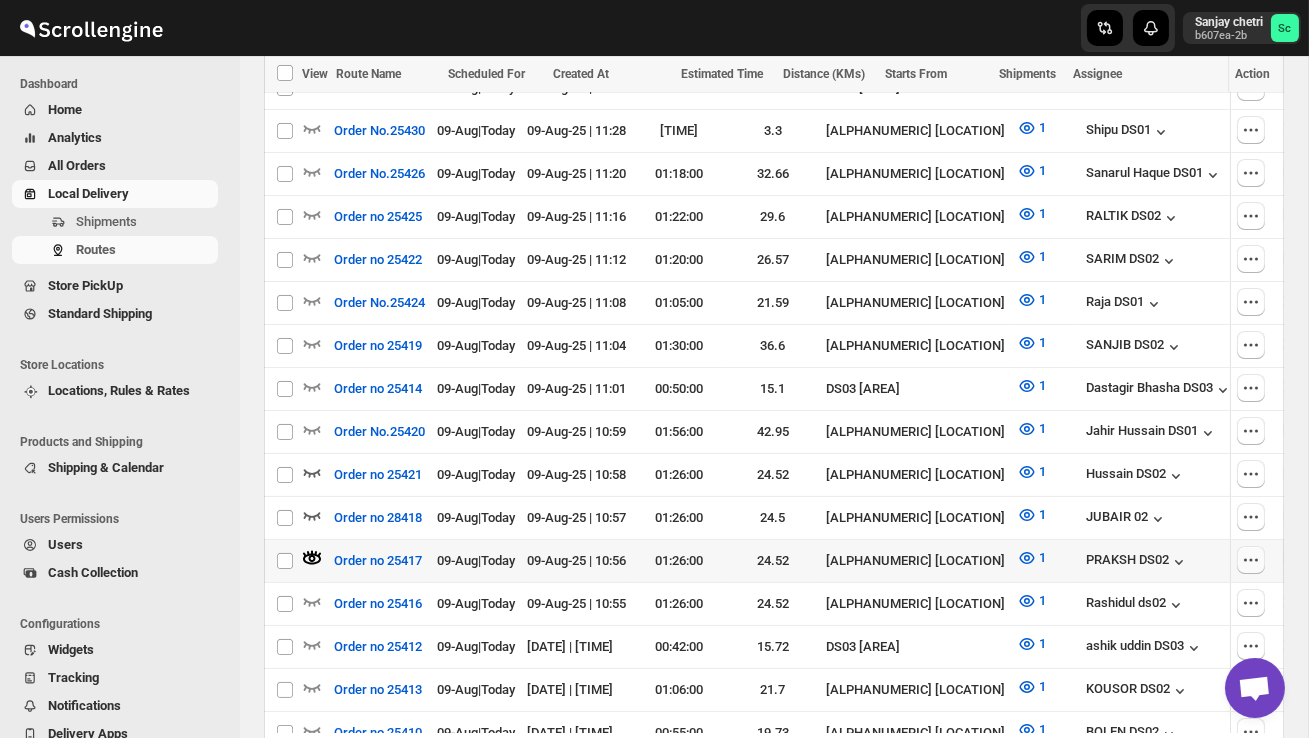 click 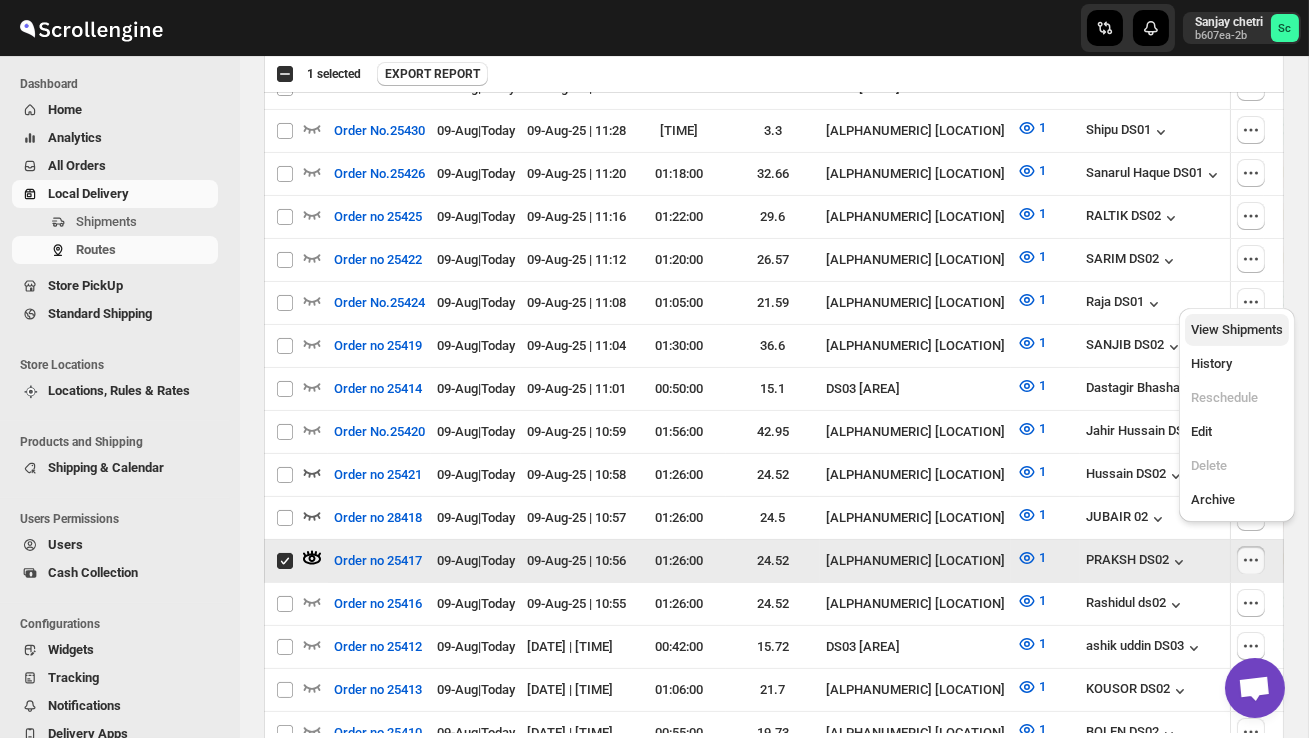 click on "View Shipments" at bounding box center (1237, 329) 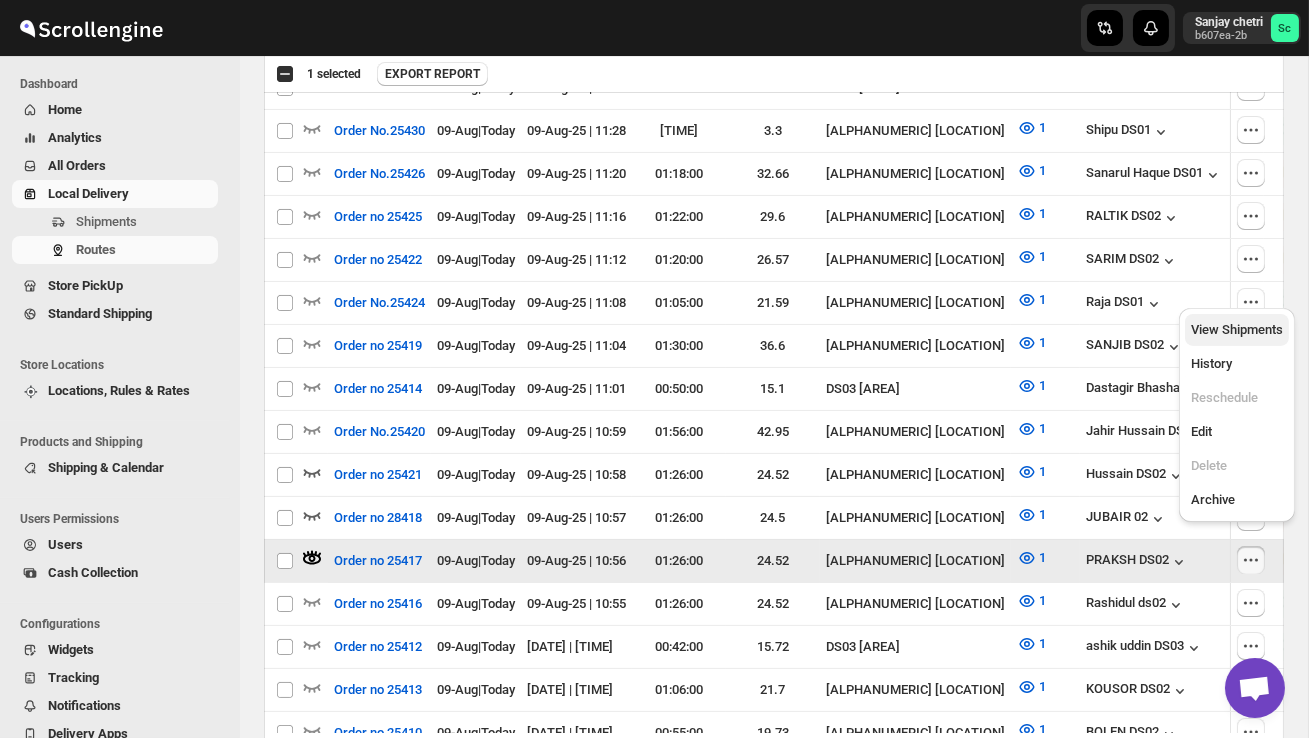 checkbox on "false" 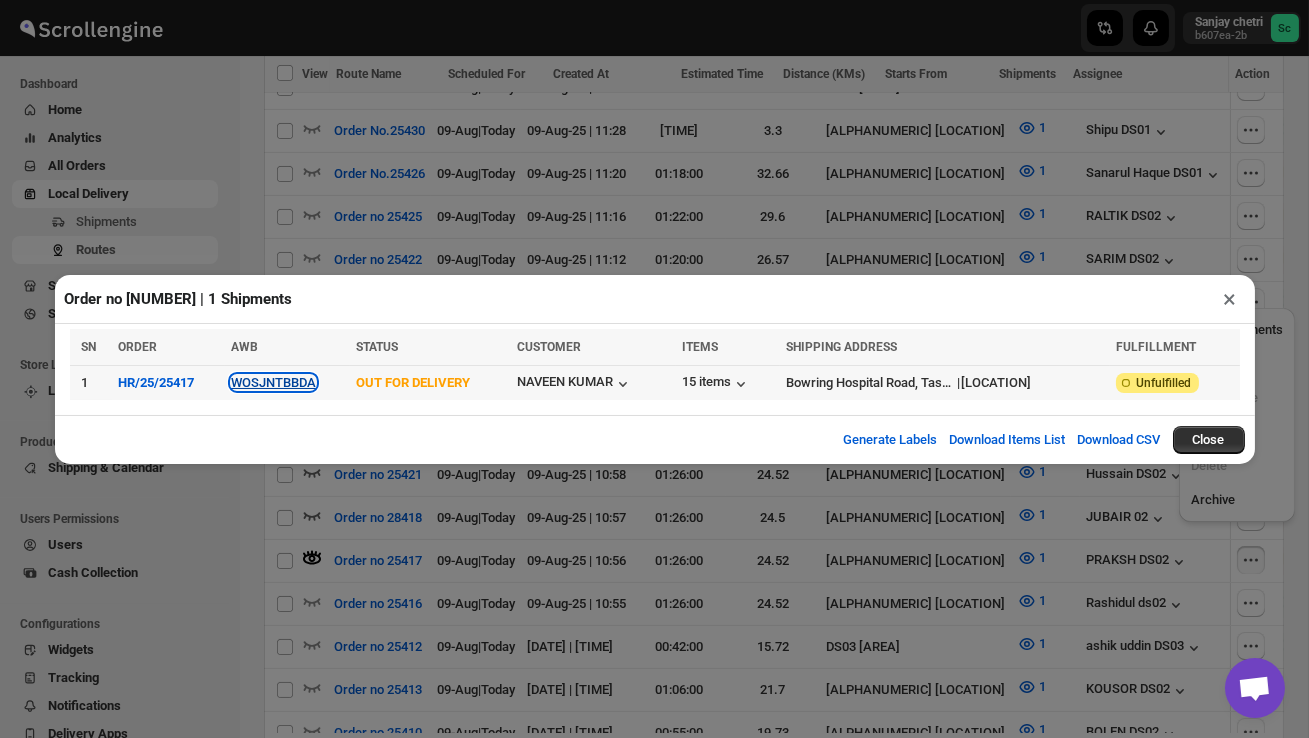 click on "WOSJNTBBDA" at bounding box center (273, 382) 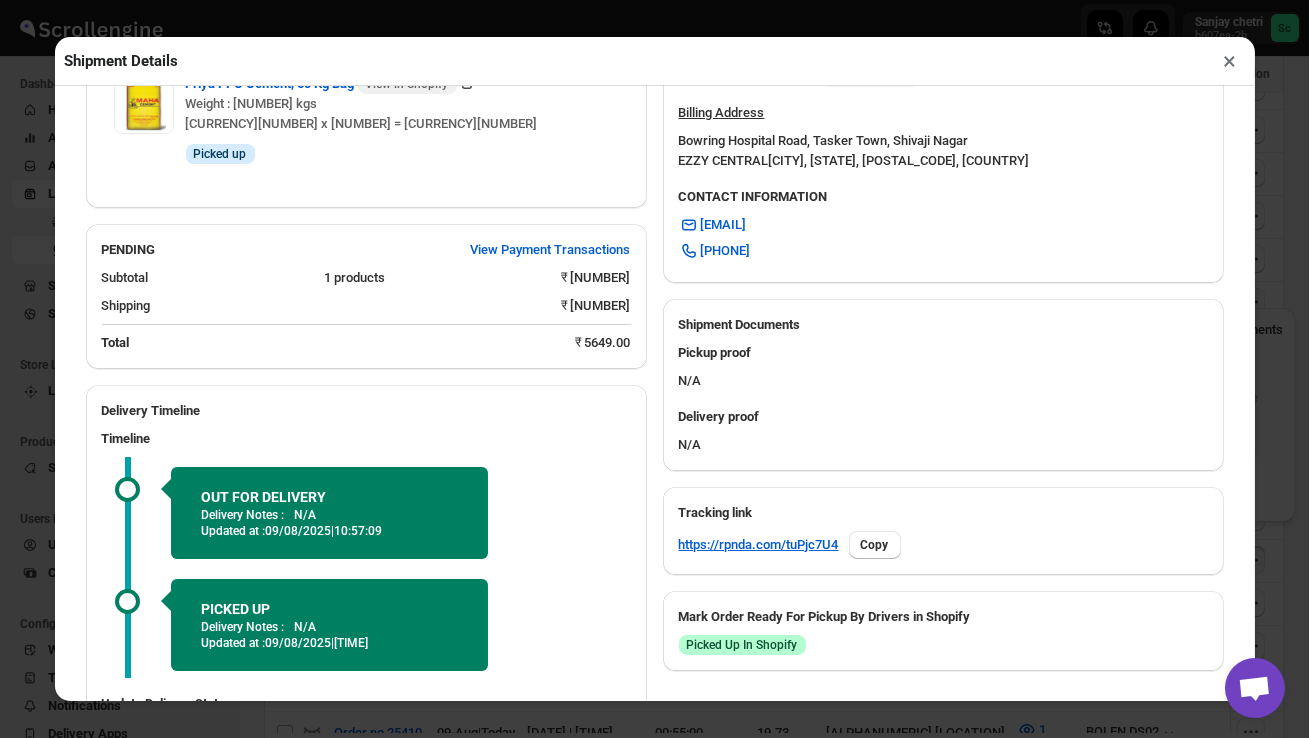 scroll, scrollTop: 781, scrollLeft: 0, axis: vertical 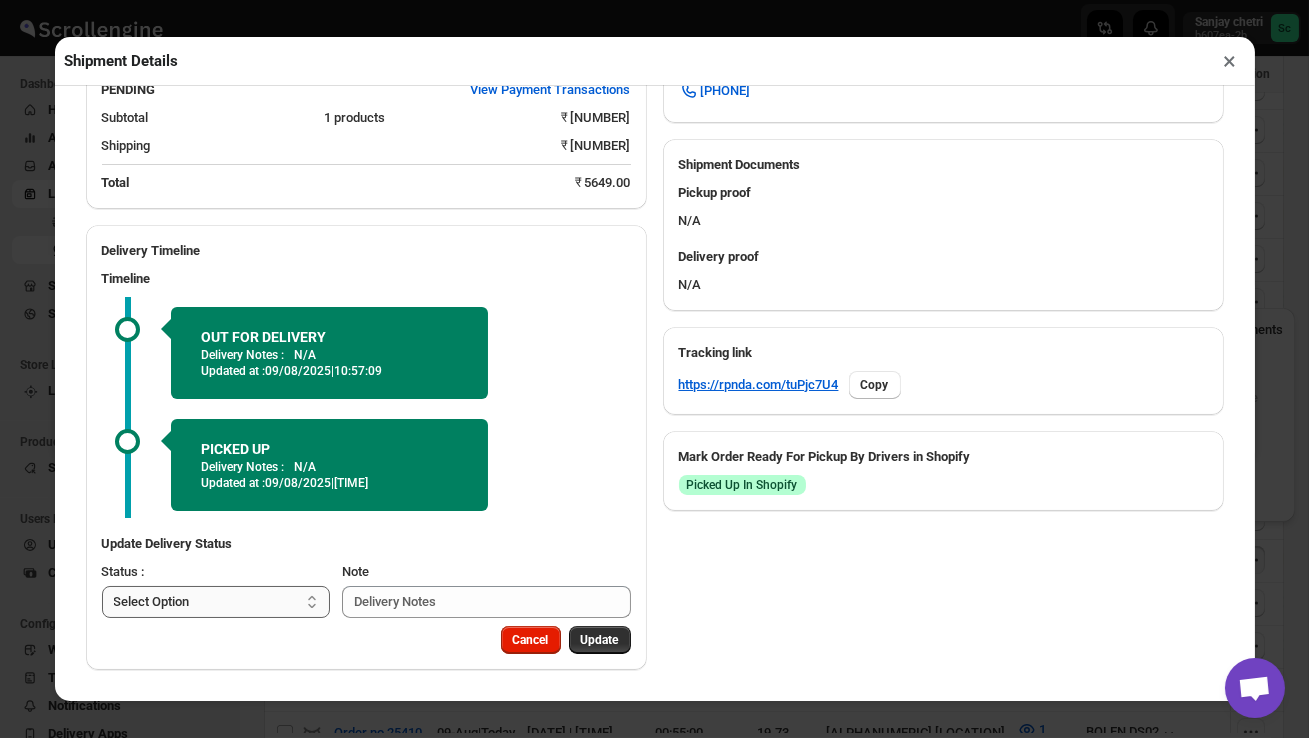 click on "Select Option PICKED UP OUT FOR DELIVERY RESCHEDULE DELIVERED CANCELLED" at bounding box center [216, 602] 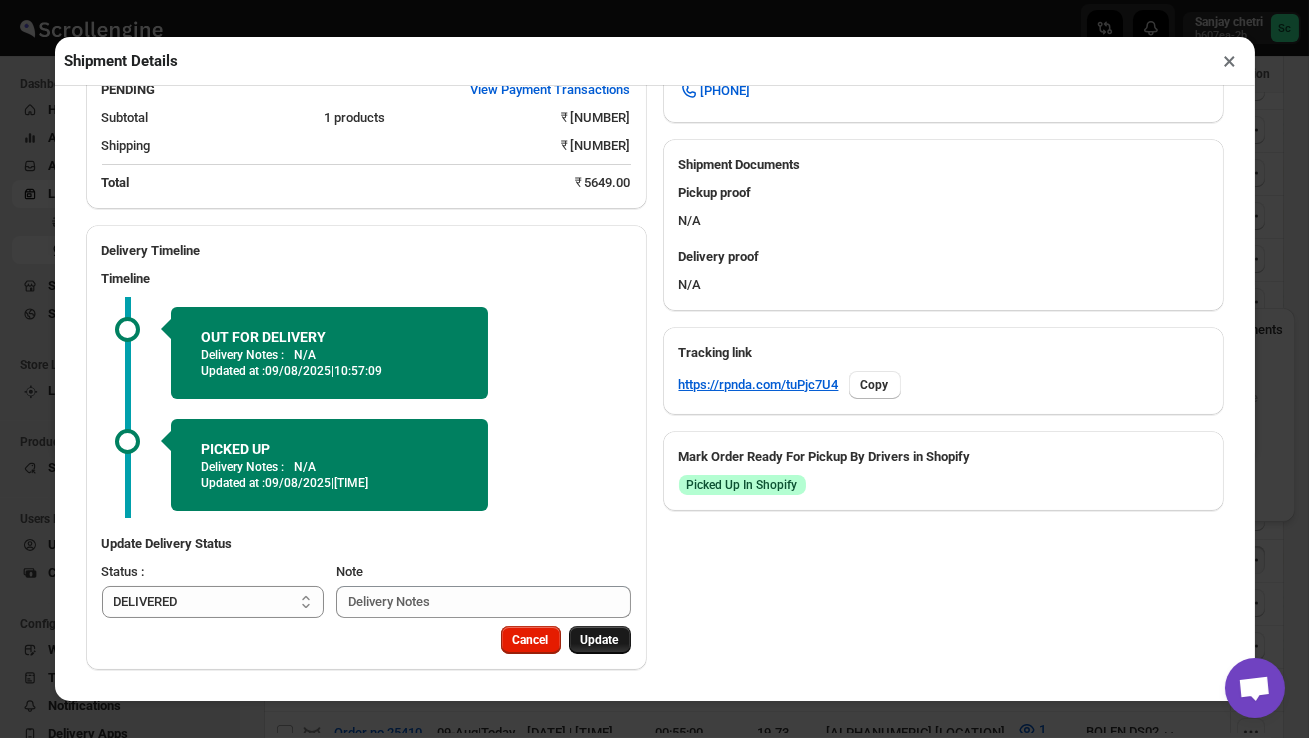 click on "Update" at bounding box center [600, 640] 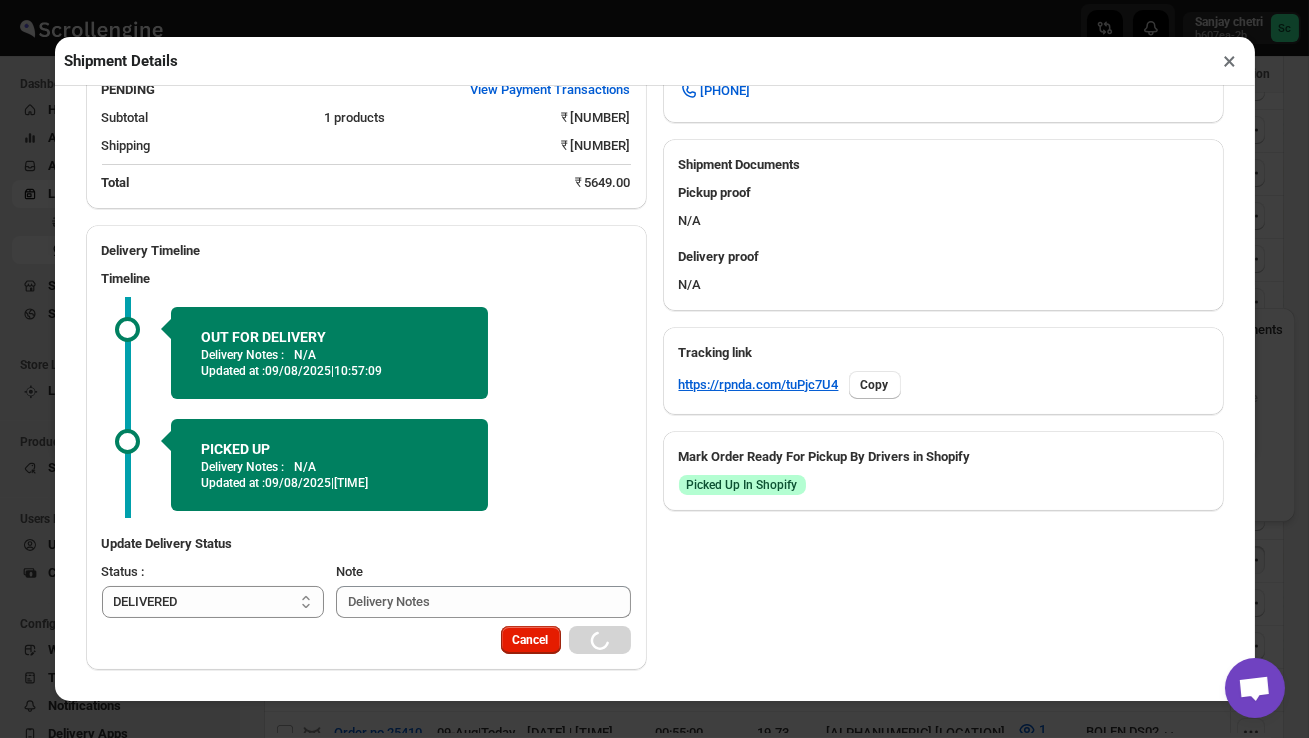 select 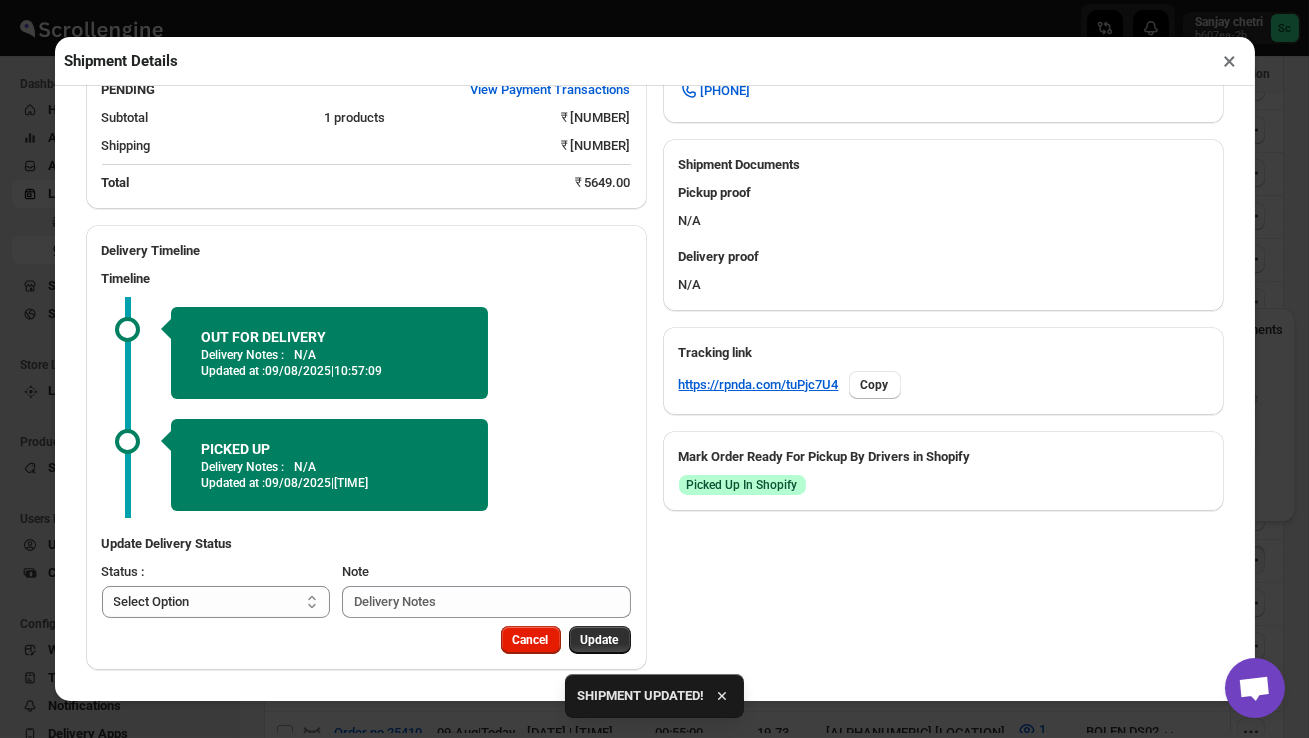 click on "×" at bounding box center [1230, 61] 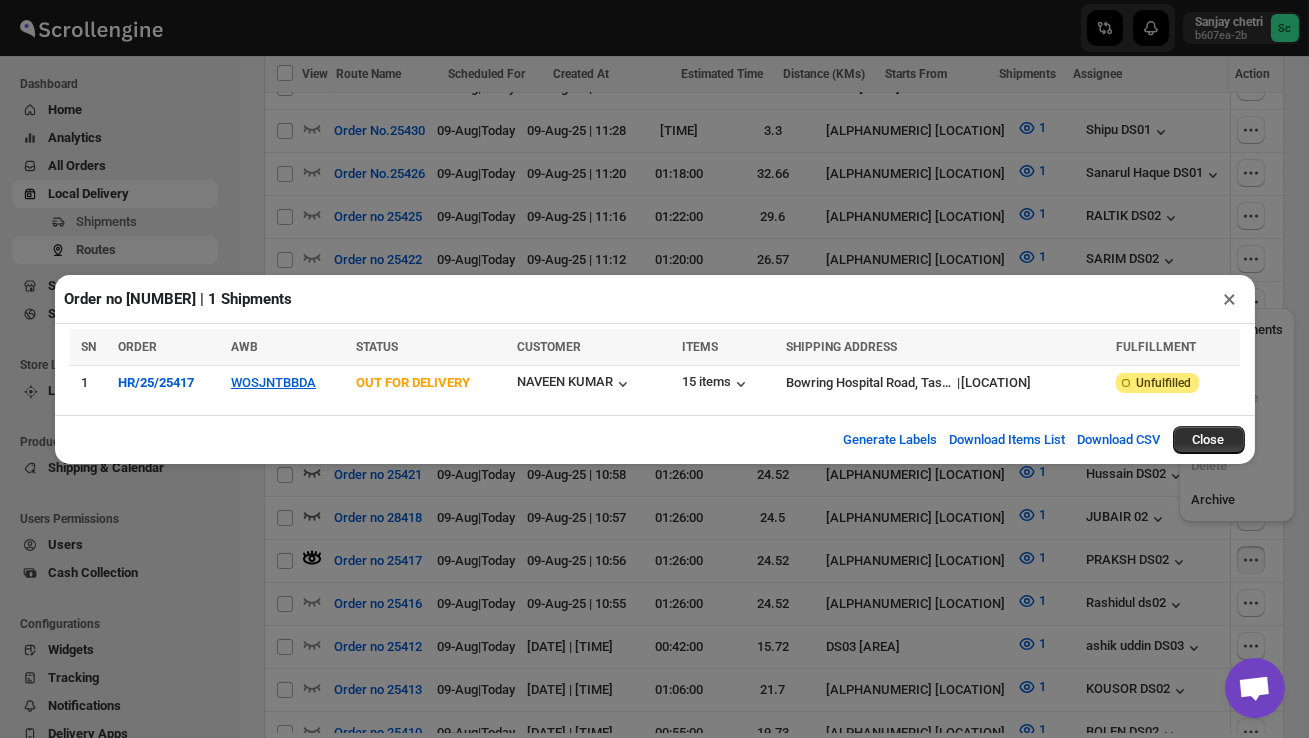 click on "×" at bounding box center [1230, 299] 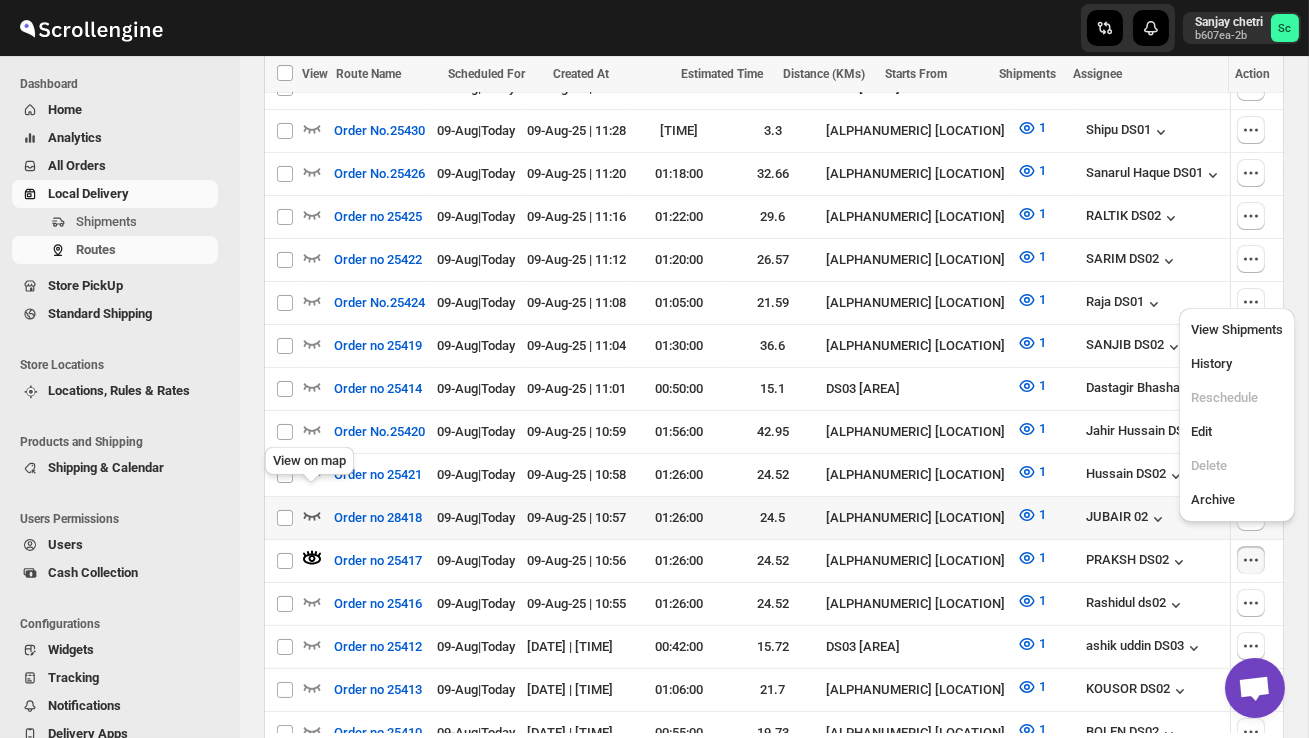 click 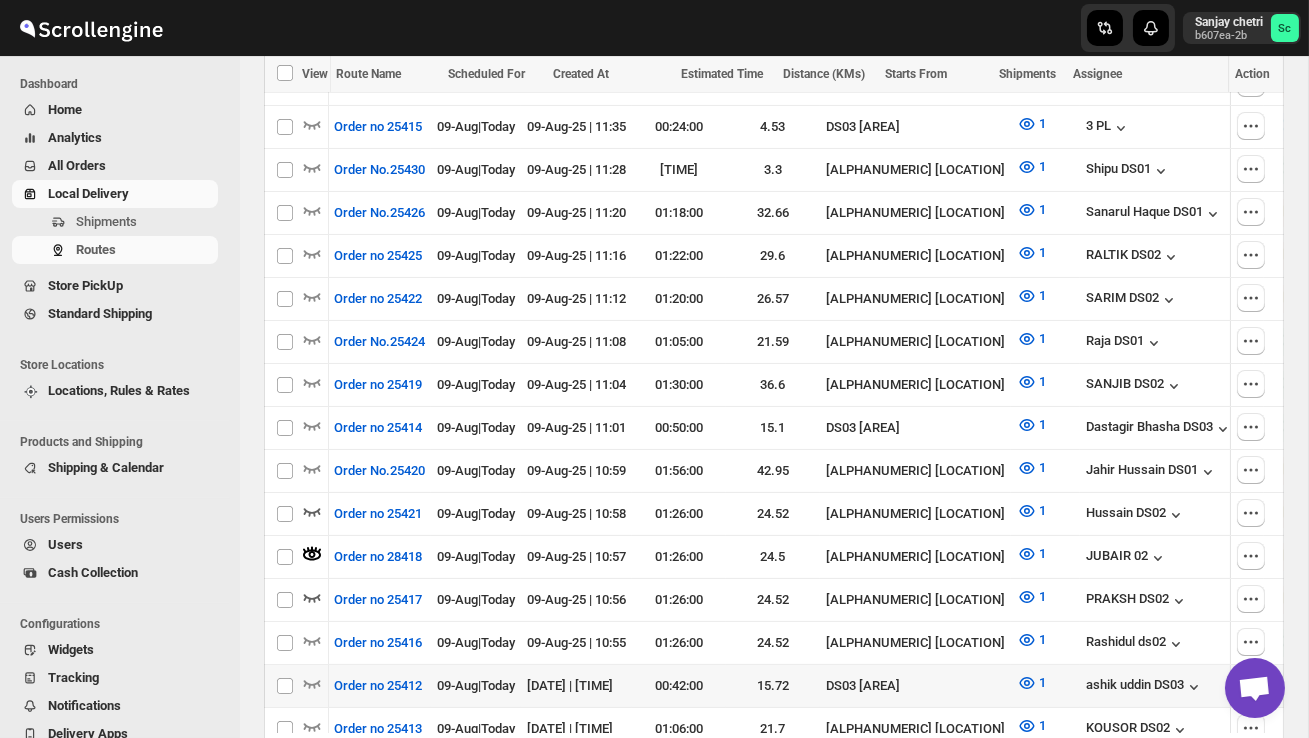scroll, scrollTop: 859, scrollLeft: 0, axis: vertical 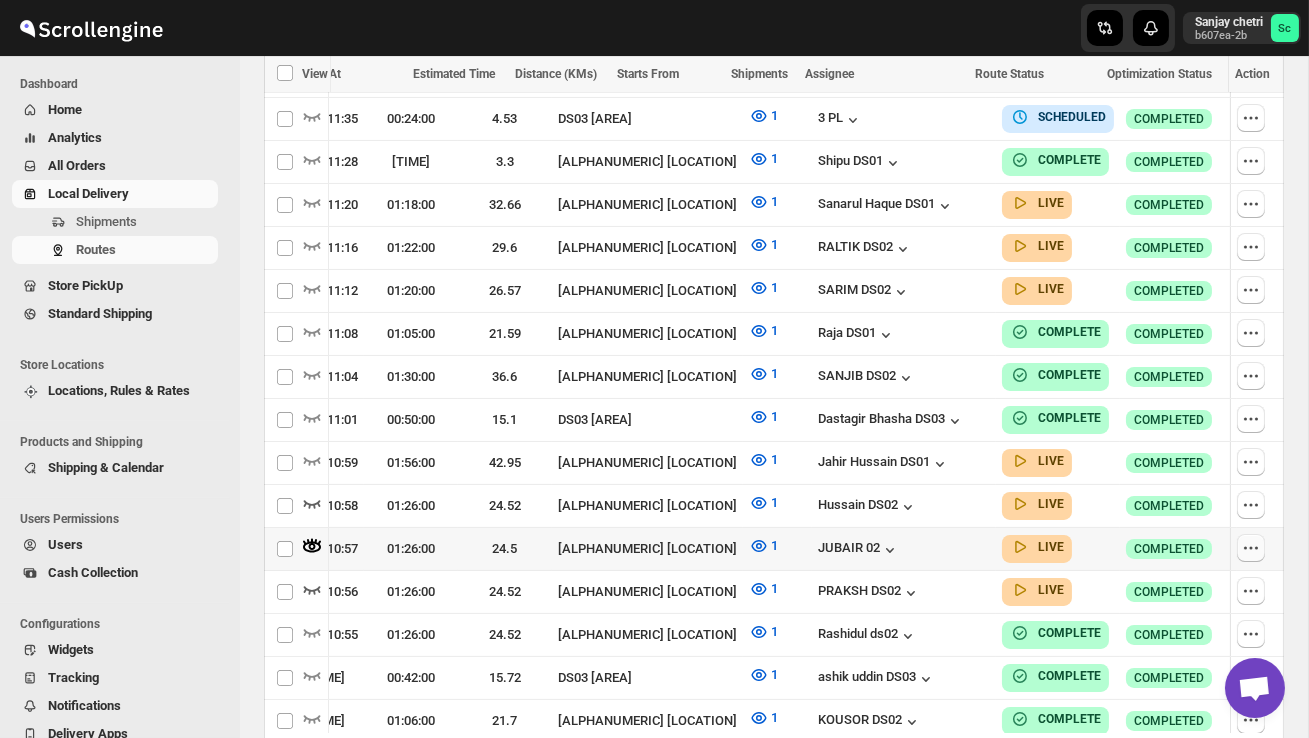 click 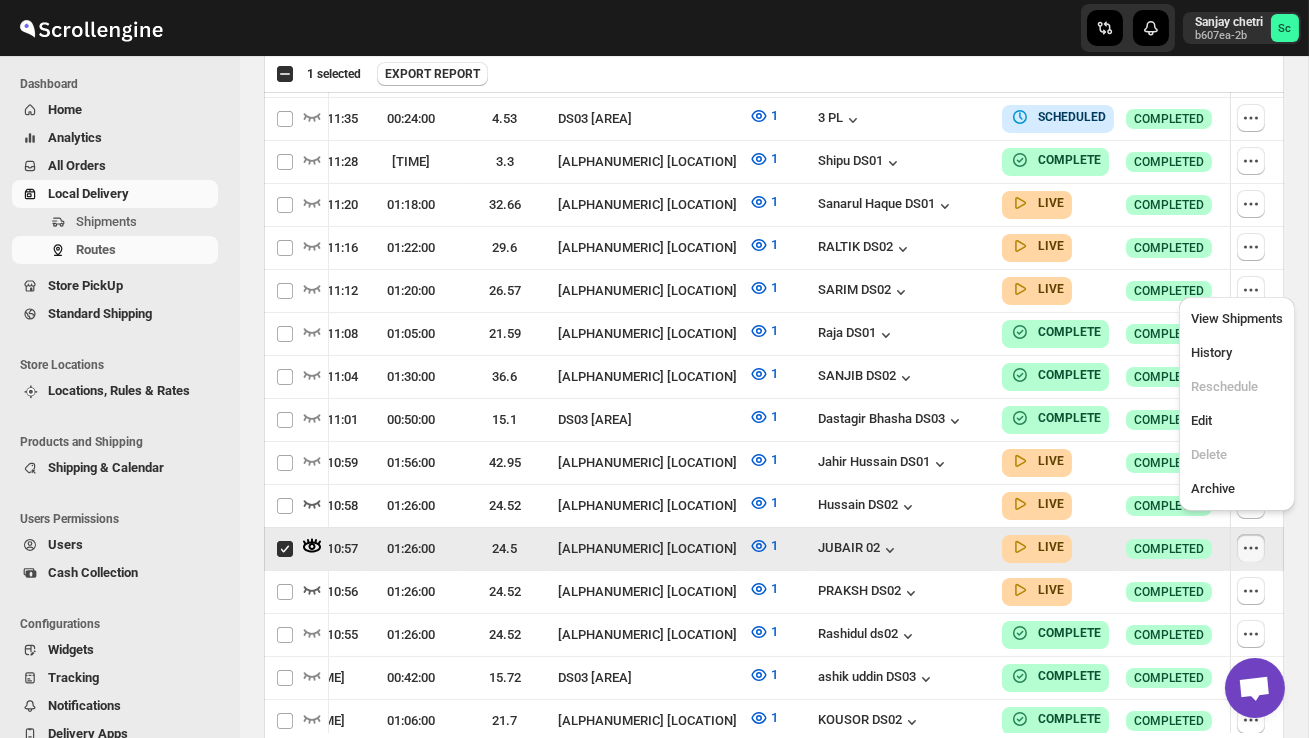 scroll, scrollTop: 0, scrollLeft: 1, axis: horizontal 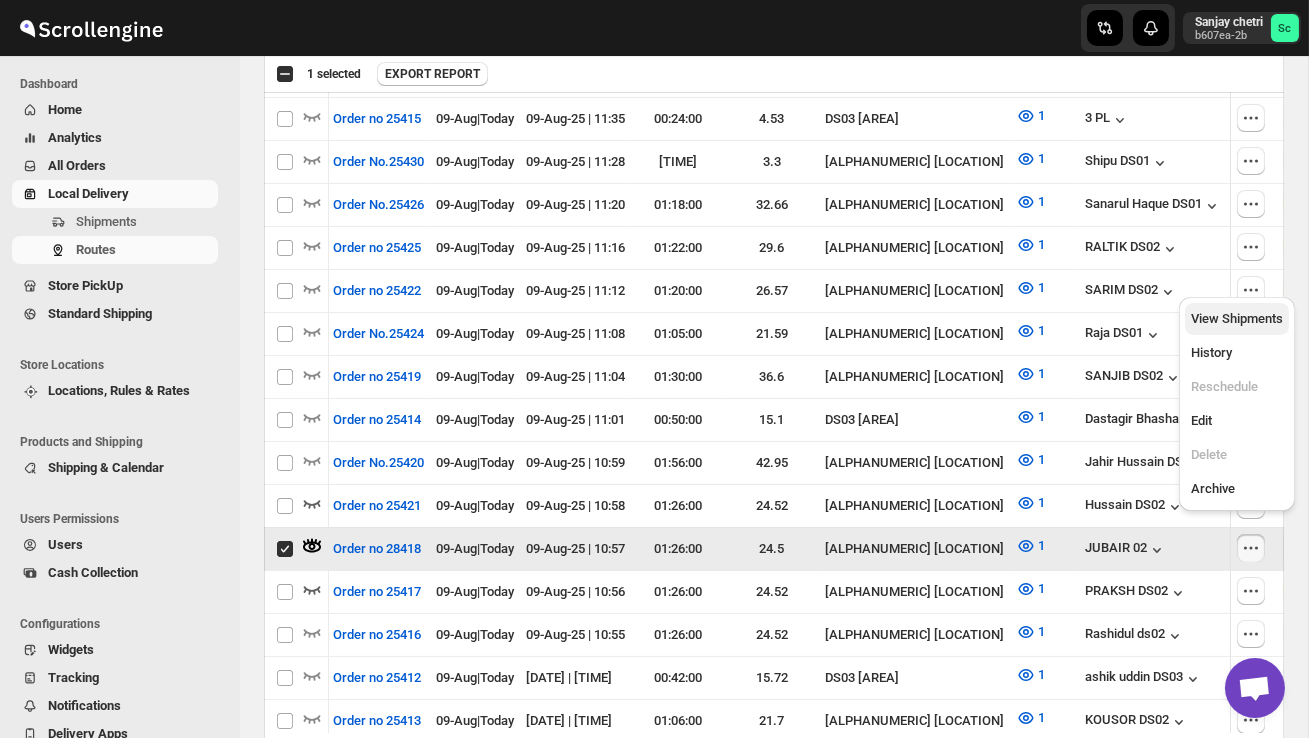 click on "View Shipments" at bounding box center [1237, 318] 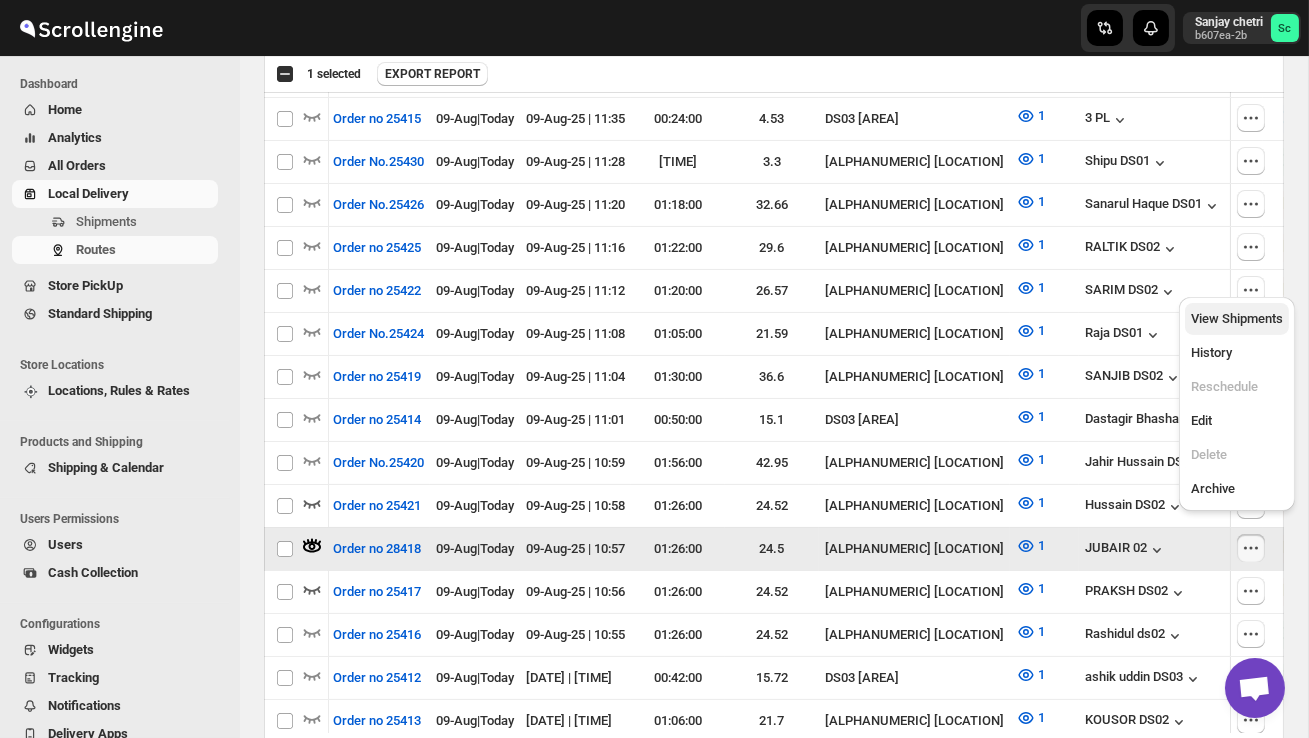 checkbox on "false" 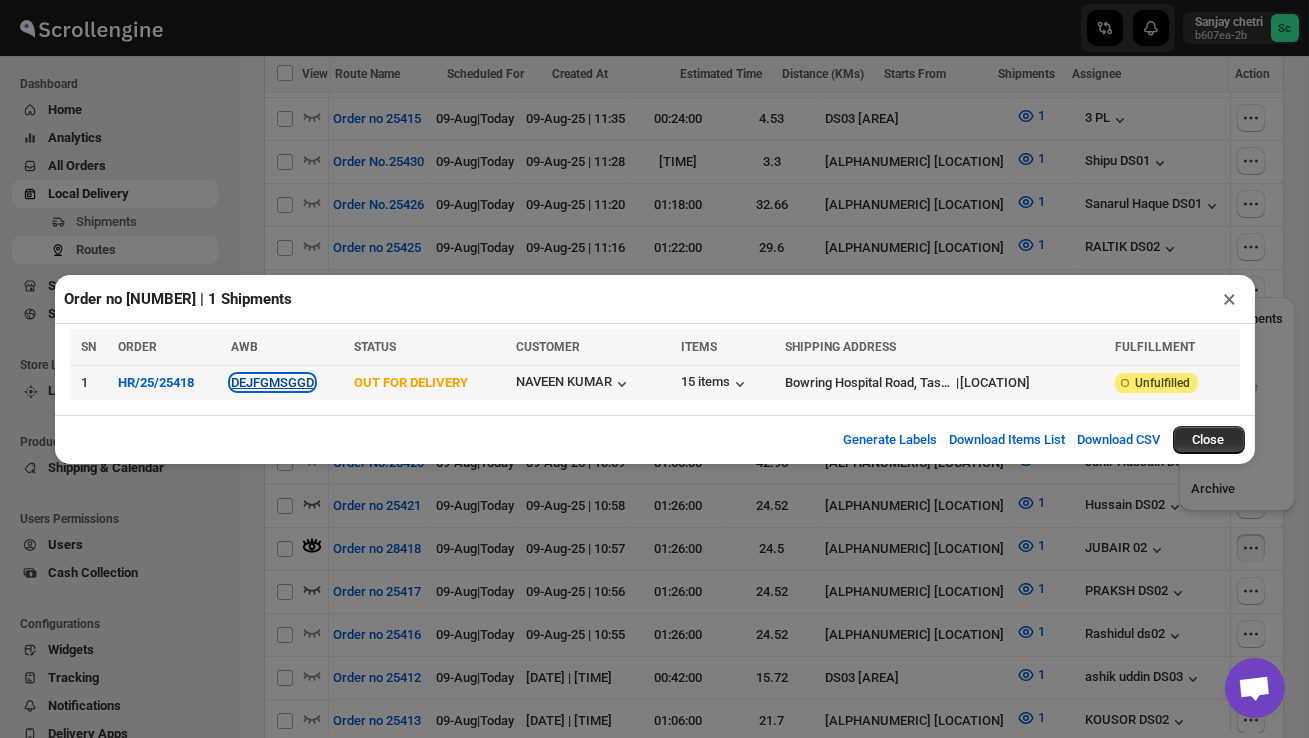 click on "DEJFGMSGGD" at bounding box center (272, 382) 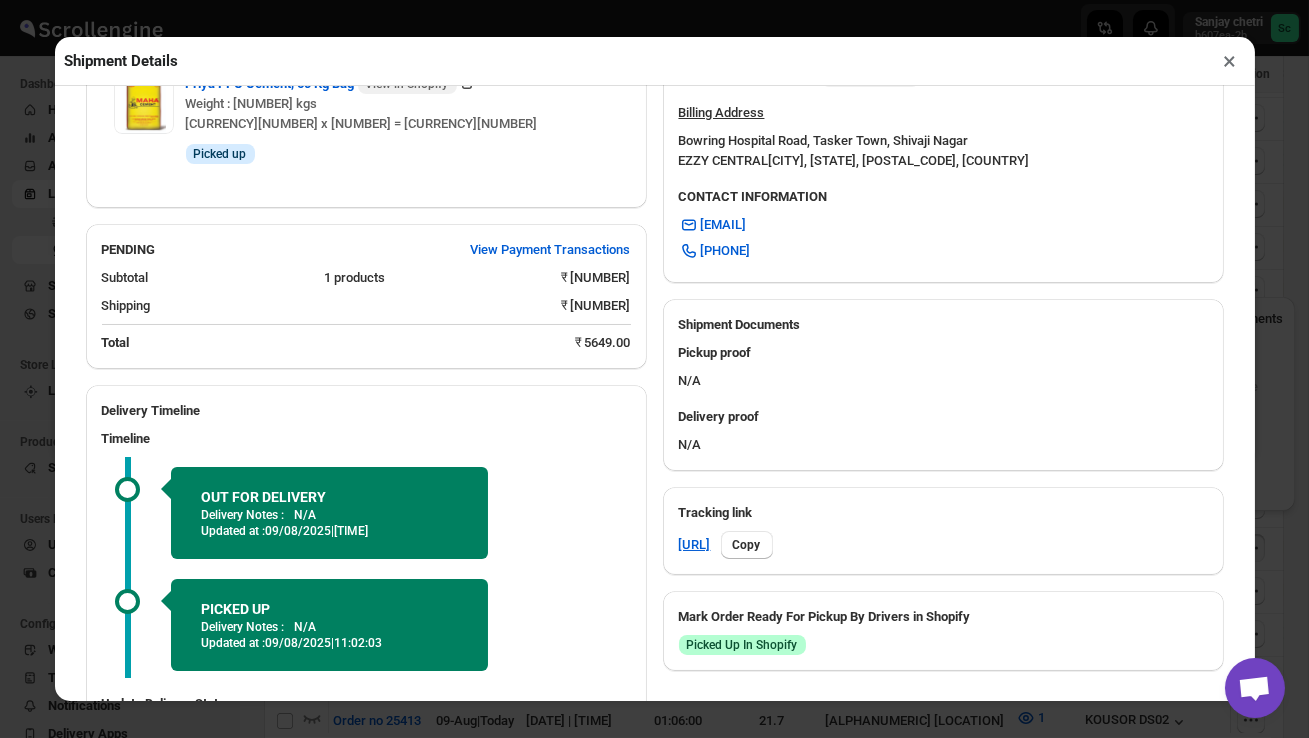 scroll, scrollTop: 781, scrollLeft: 0, axis: vertical 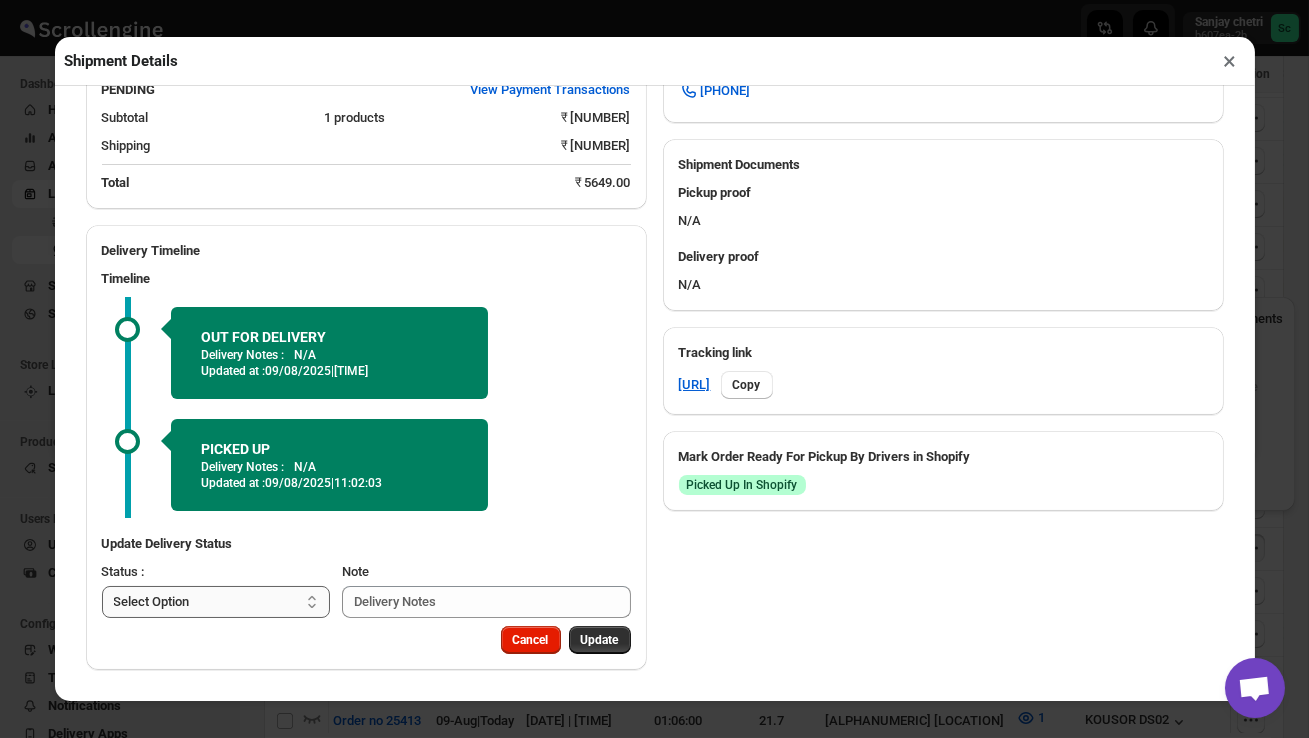 click on "Select Option PICKED UP OUT FOR DELIVERY RESCHEDULE DELIVERED CANCELLED" at bounding box center (216, 602) 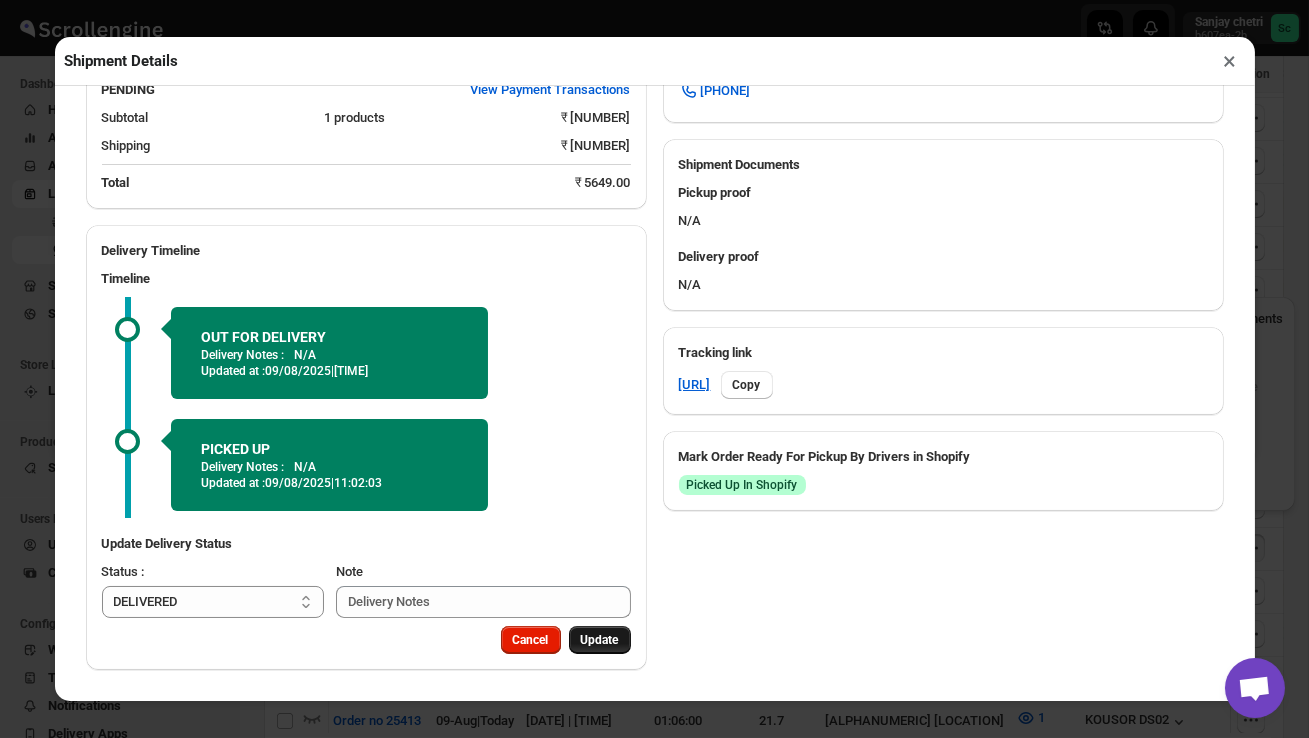 click on "Update" at bounding box center [600, 640] 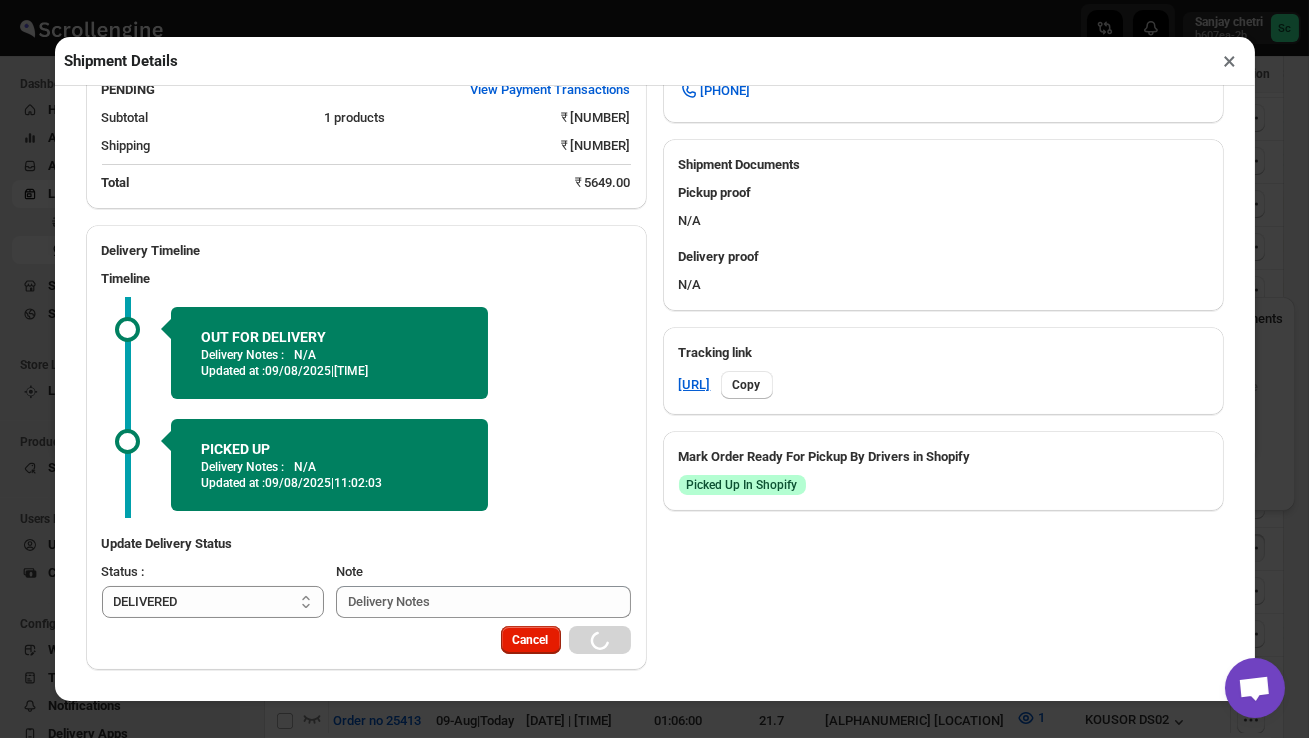 select 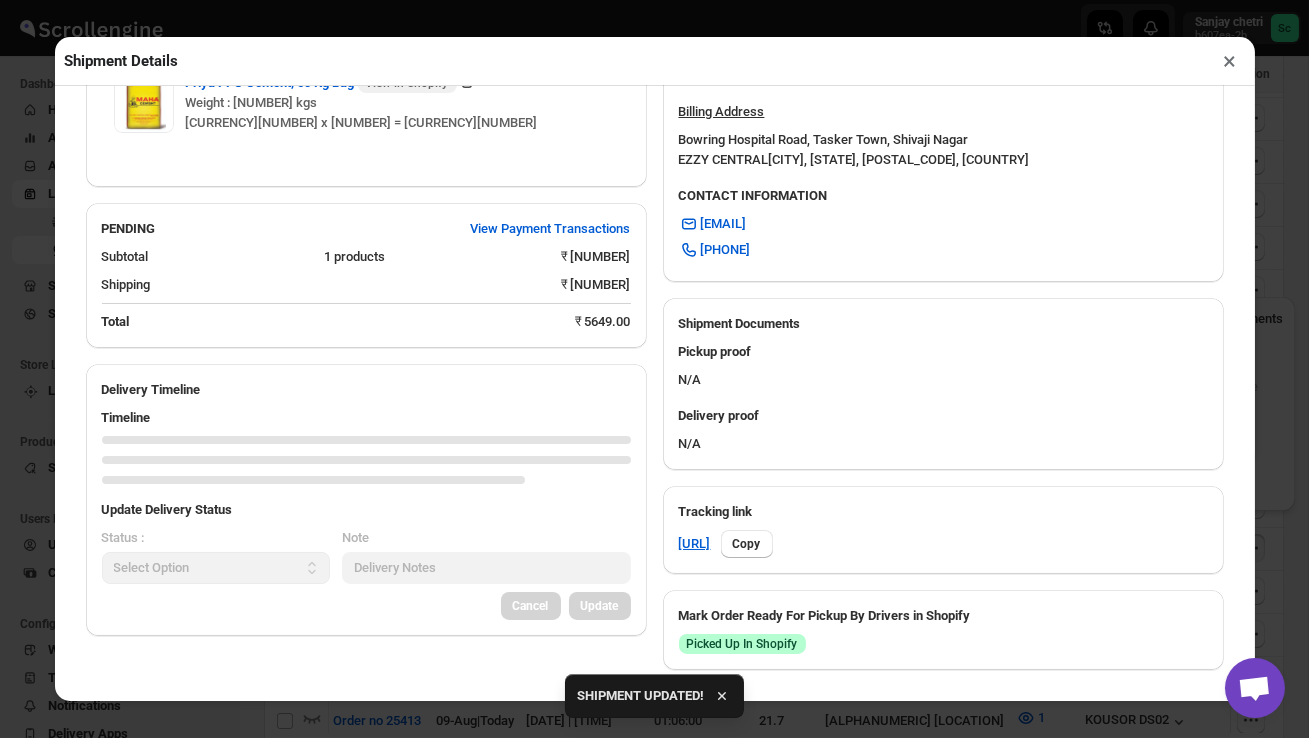 scroll 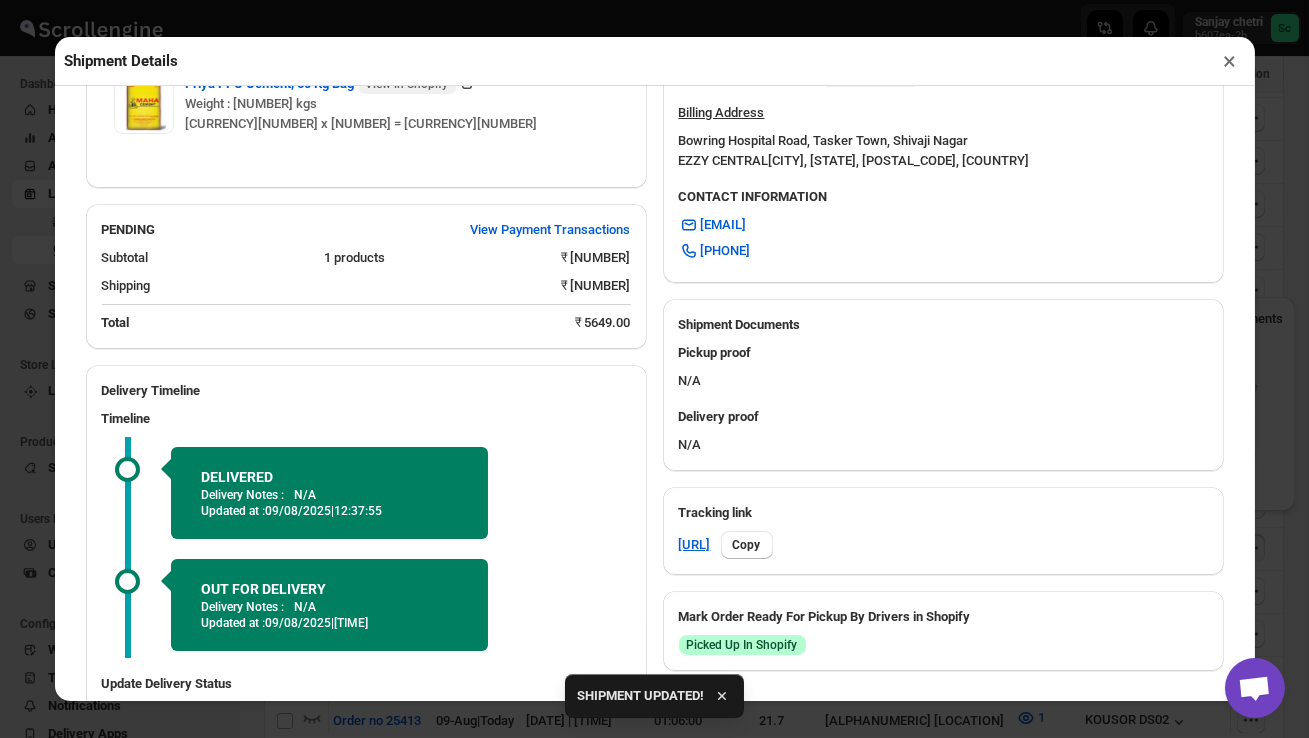 click on "×" at bounding box center [1230, 61] 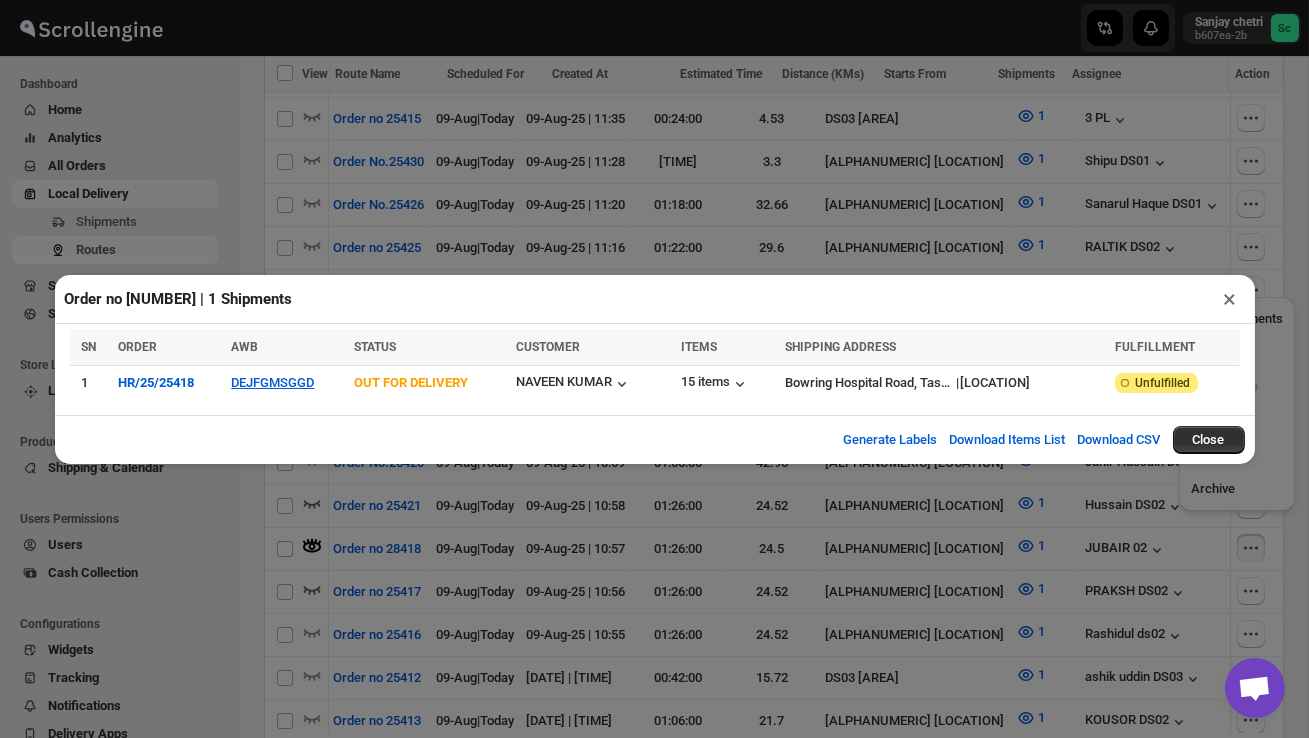 click on "×" at bounding box center [1230, 299] 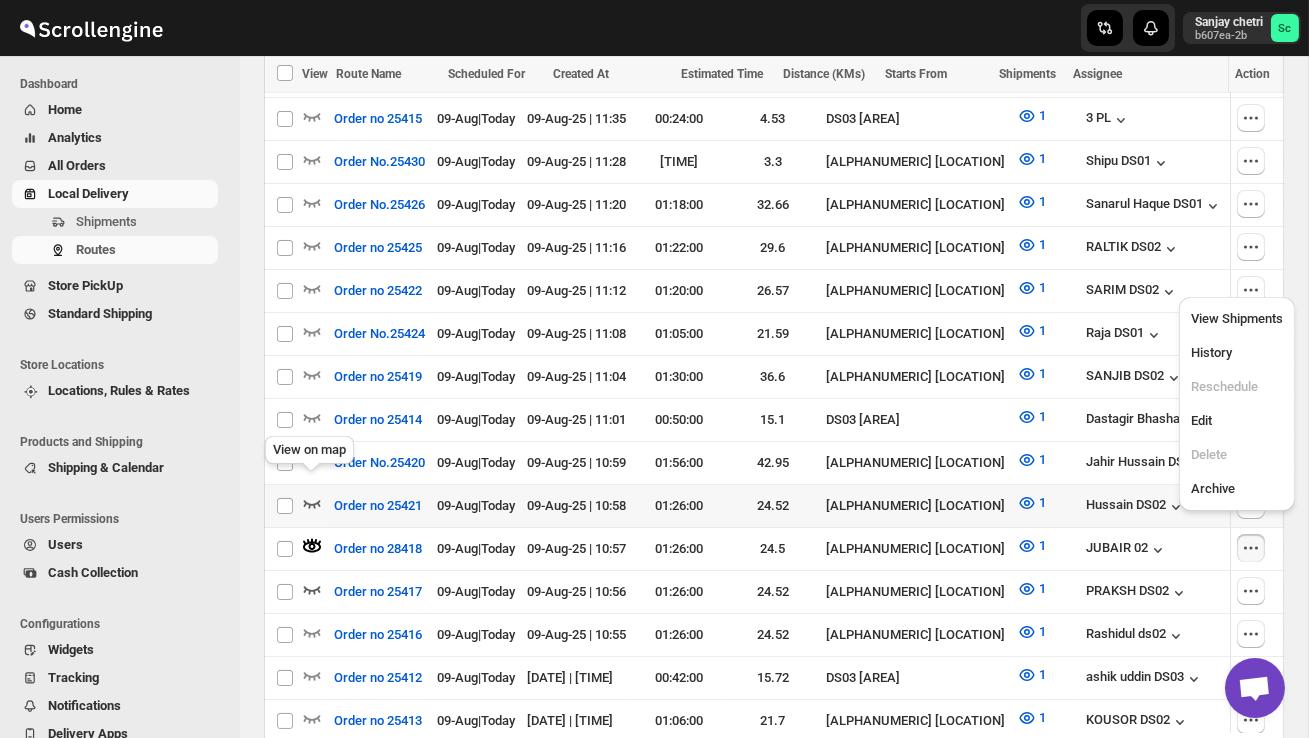 click 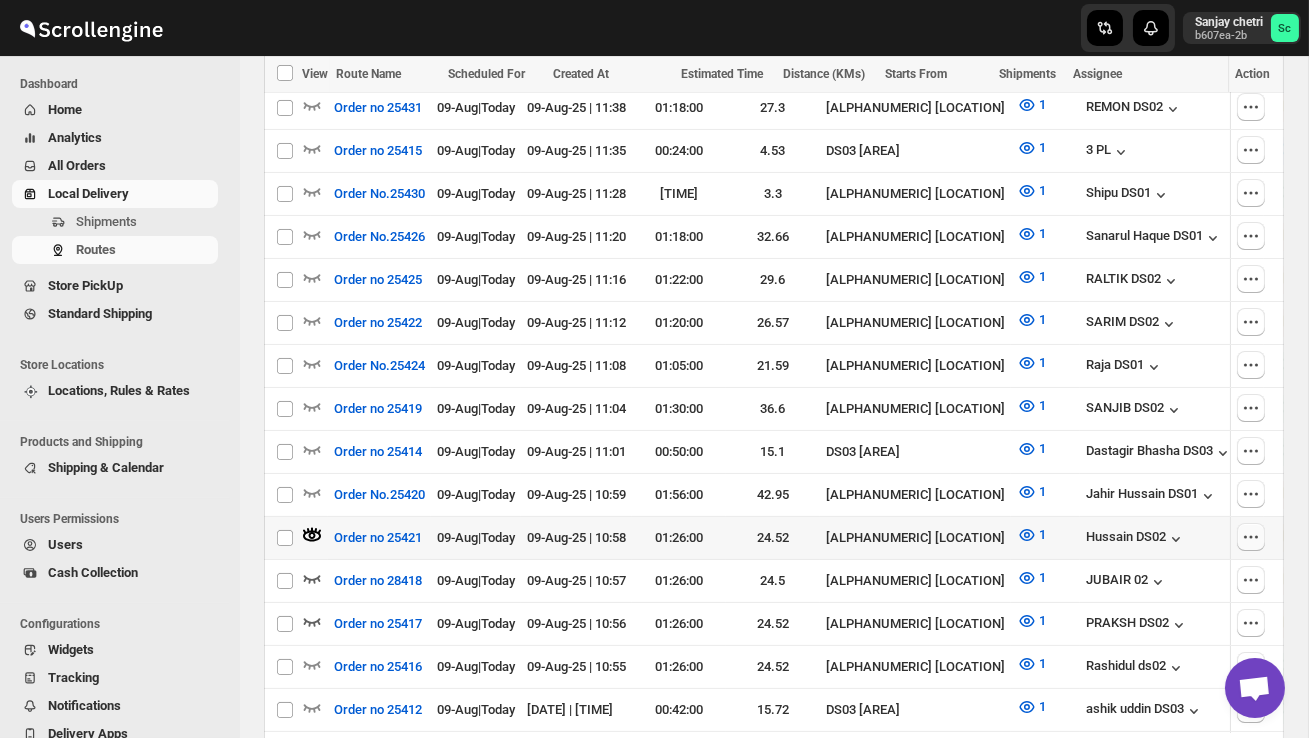 click 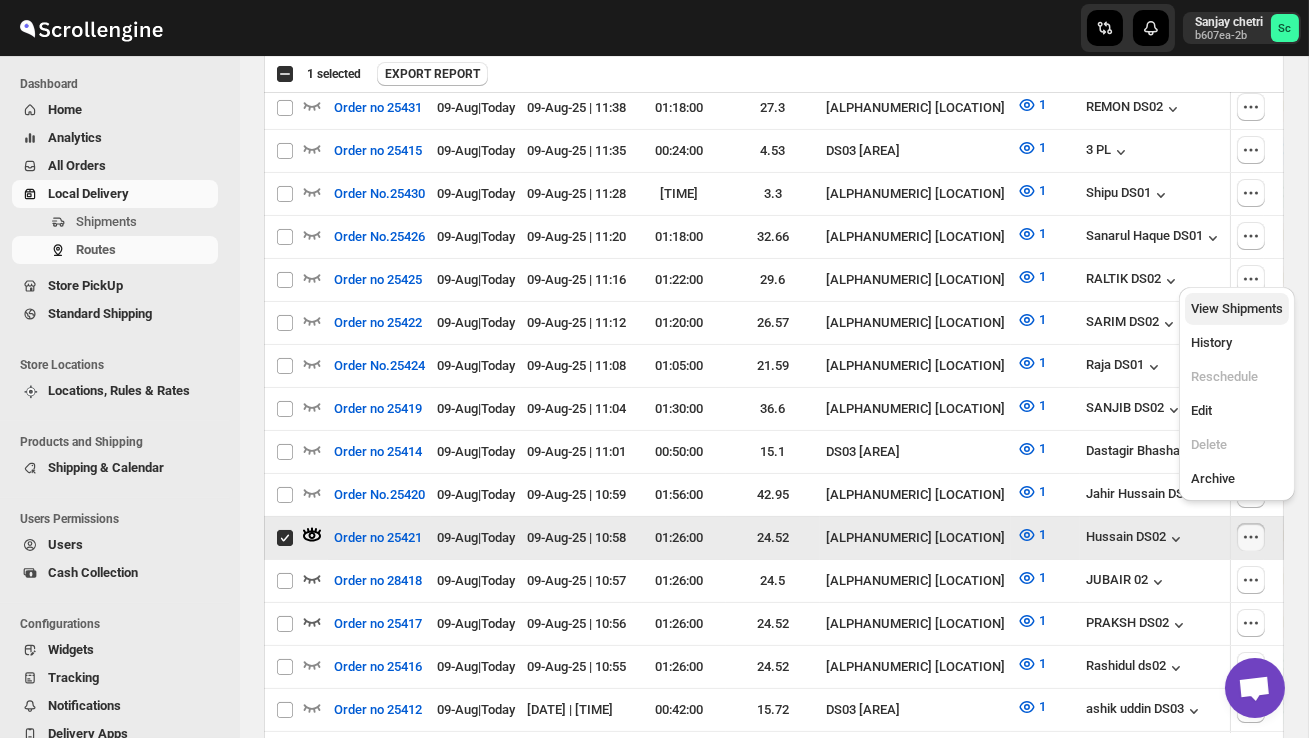 click on "View Shipments" at bounding box center [1237, 308] 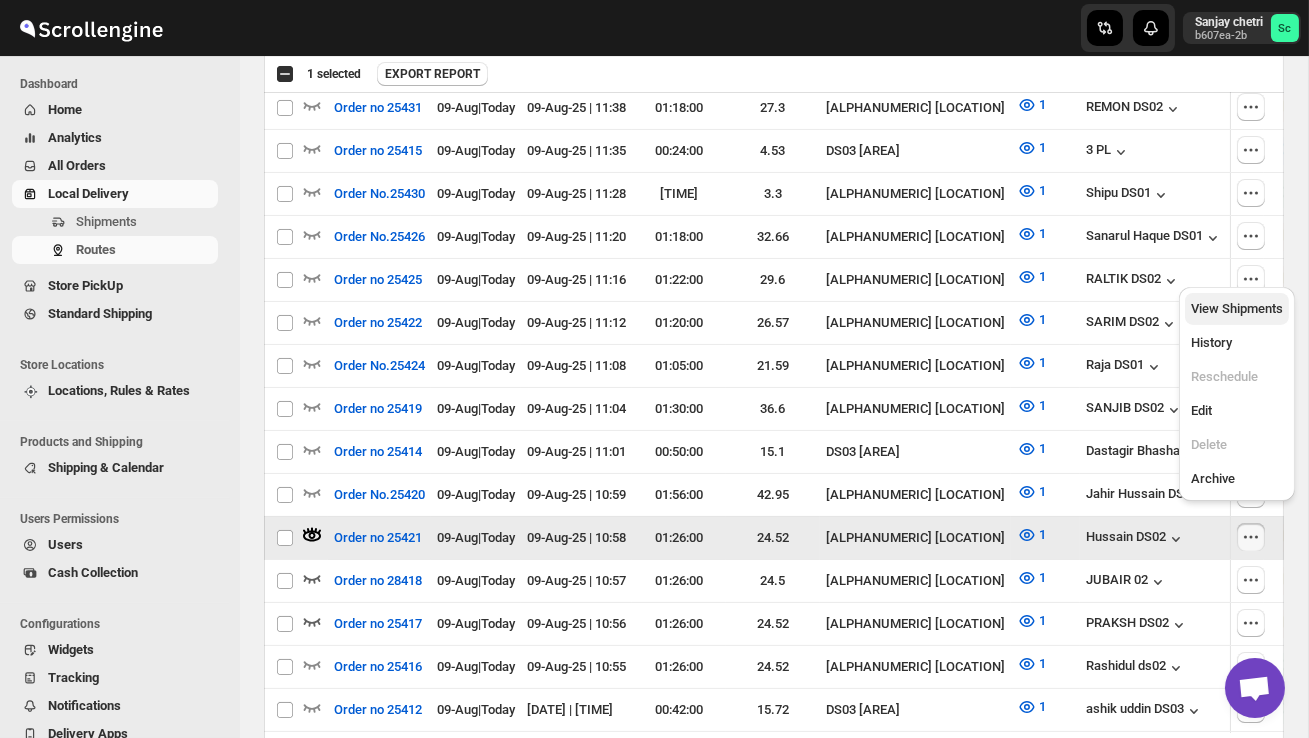 checkbox on "false" 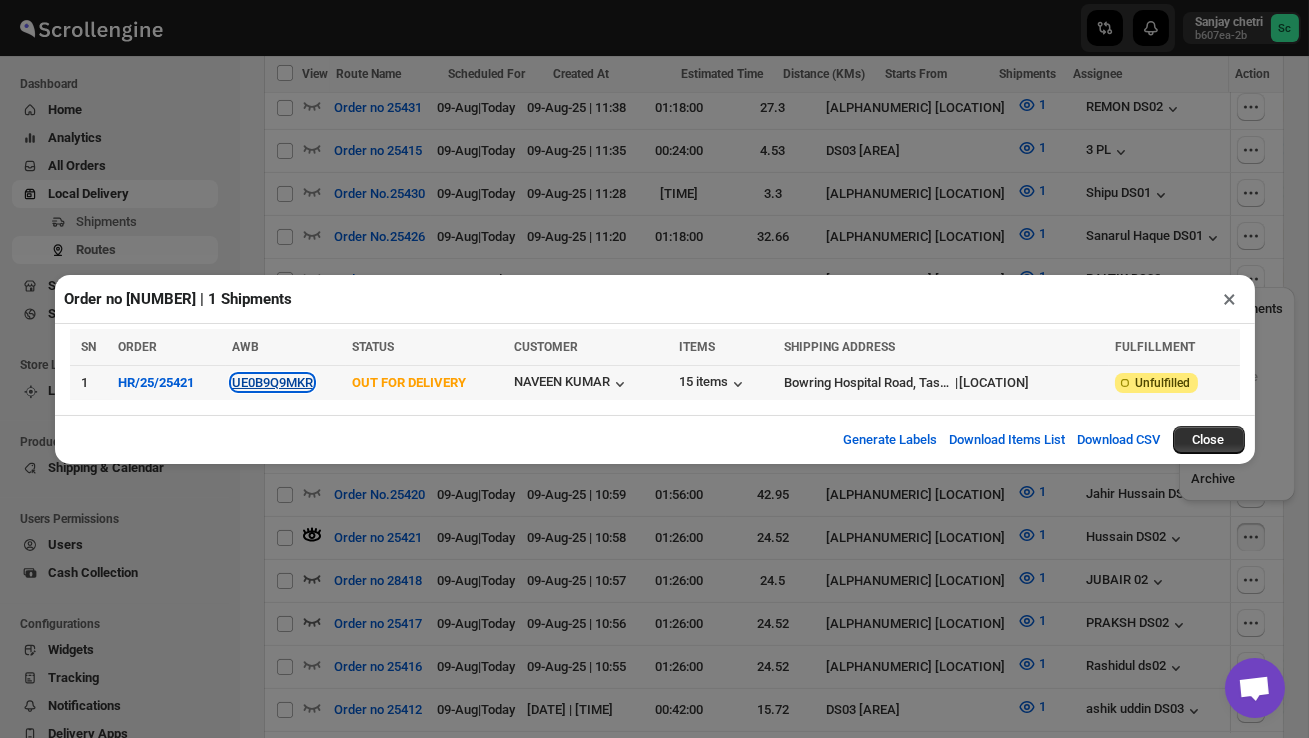 click on "UE0B9Q9MKR" at bounding box center (272, 382) 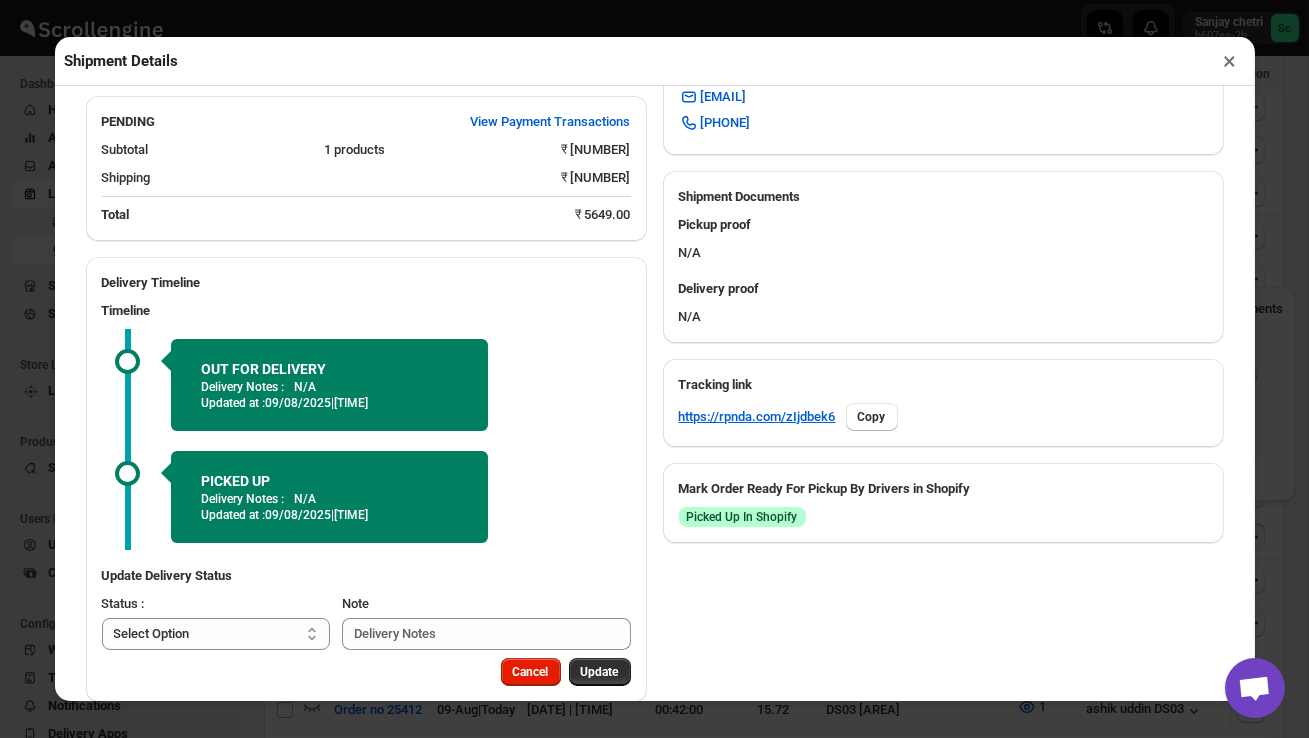scroll, scrollTop: 781, scrollLeft: 0, axis: vertical 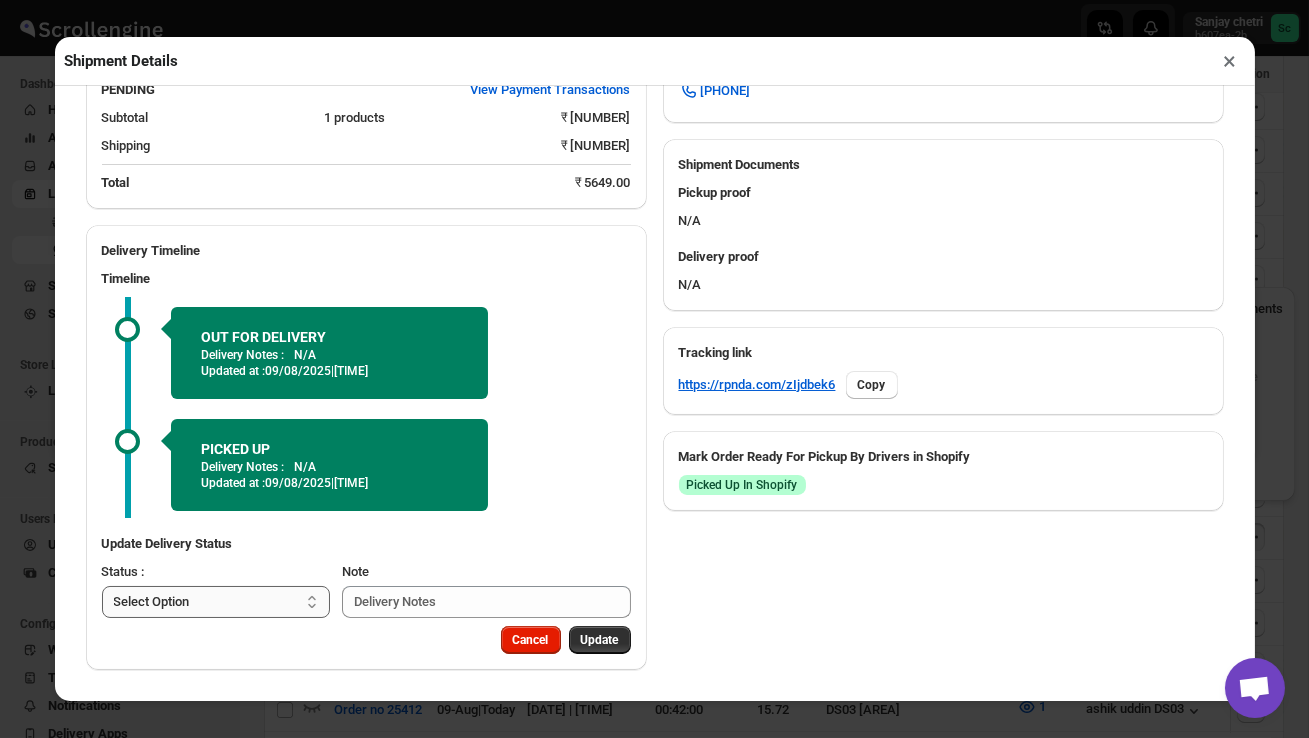 click on "Select Option PICKED UP OUT FOR DELIVERY RESCHEDULE DELIVERED CANCELLED" at bounding box center [216, 602] 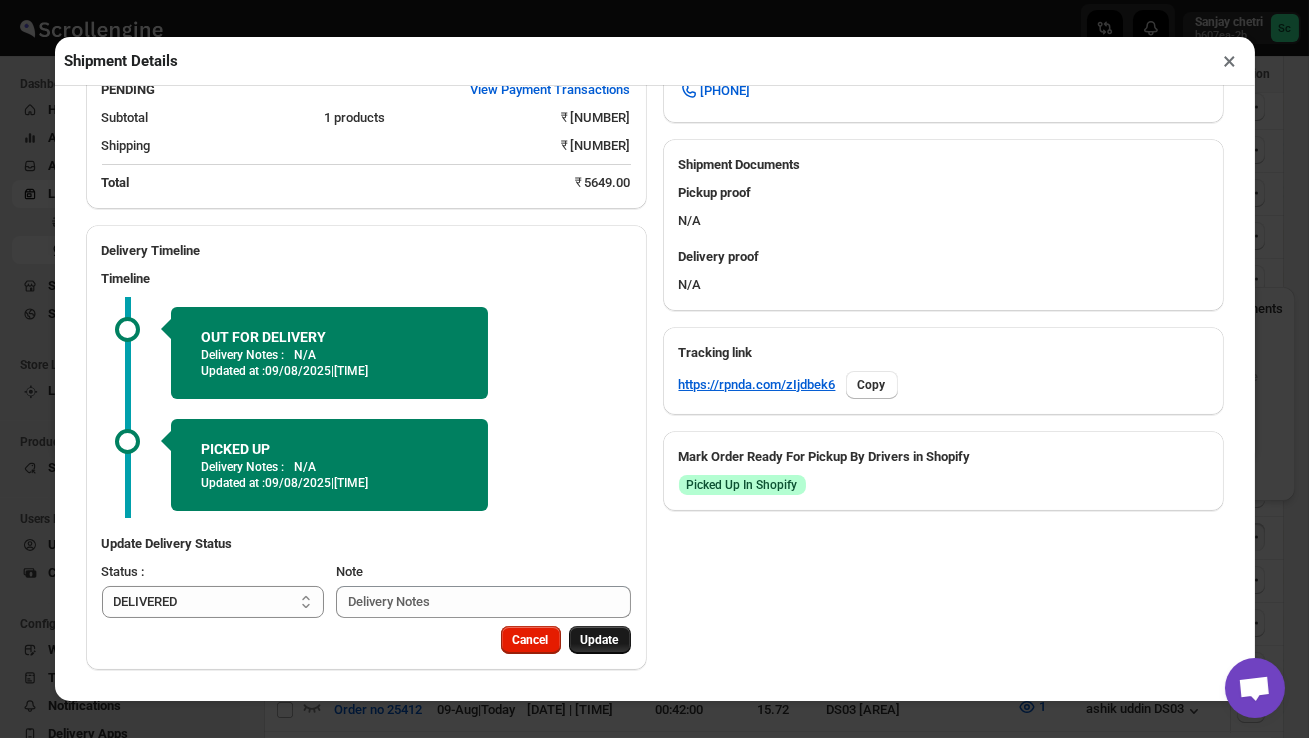 click on "Update" at bounding box center [600, 640] 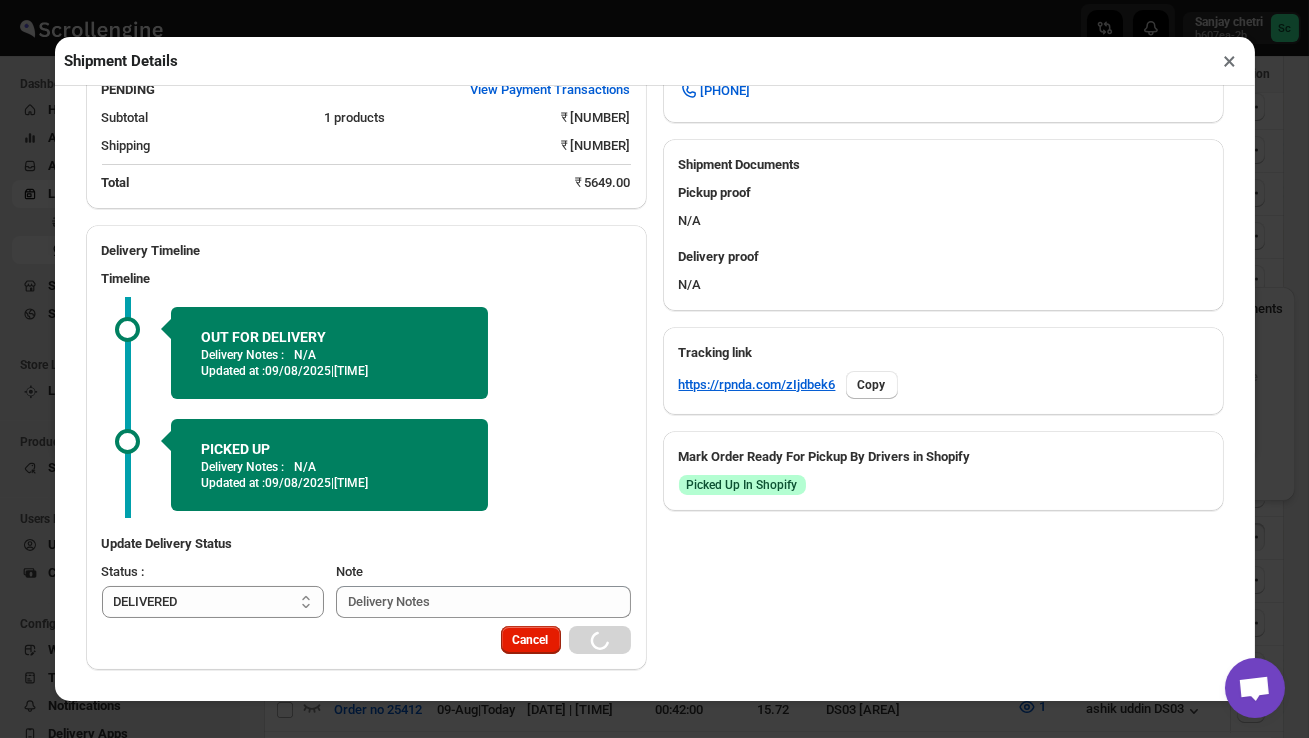select 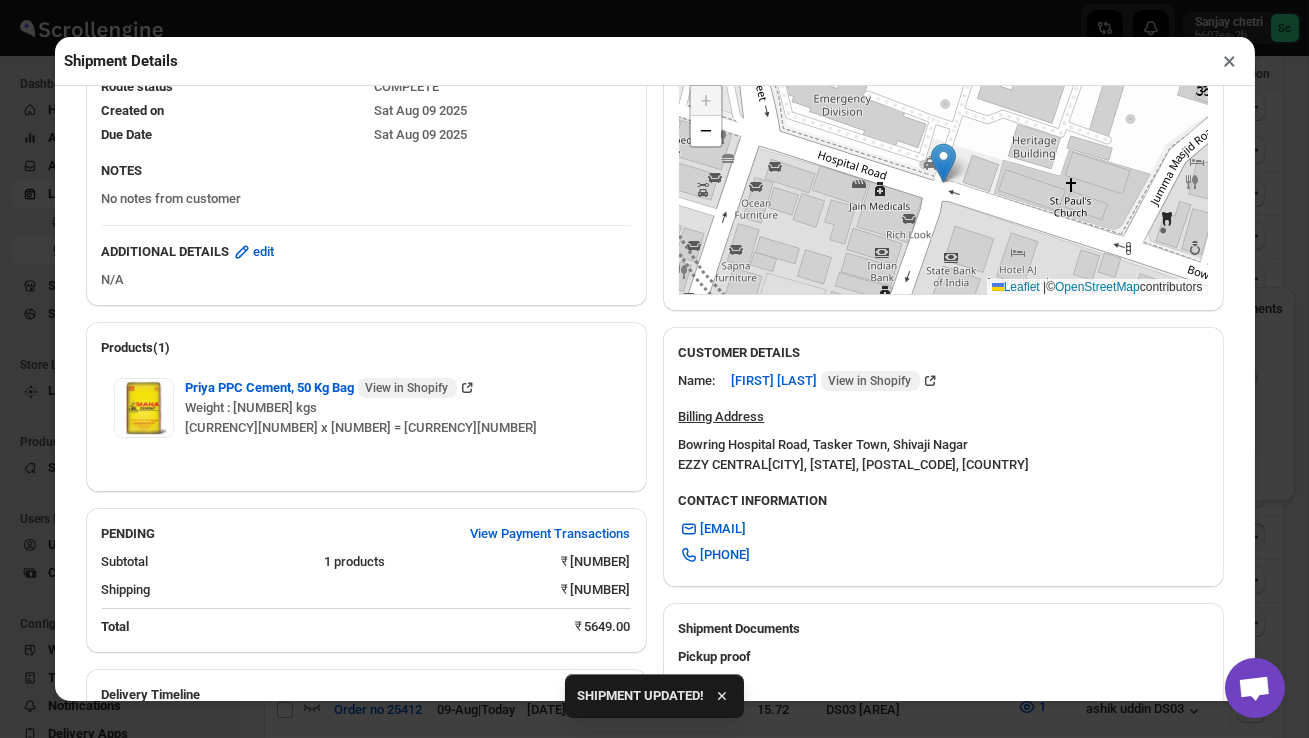 scroll, scrollTop: 311, scrollLeft: 0, axis: vertical 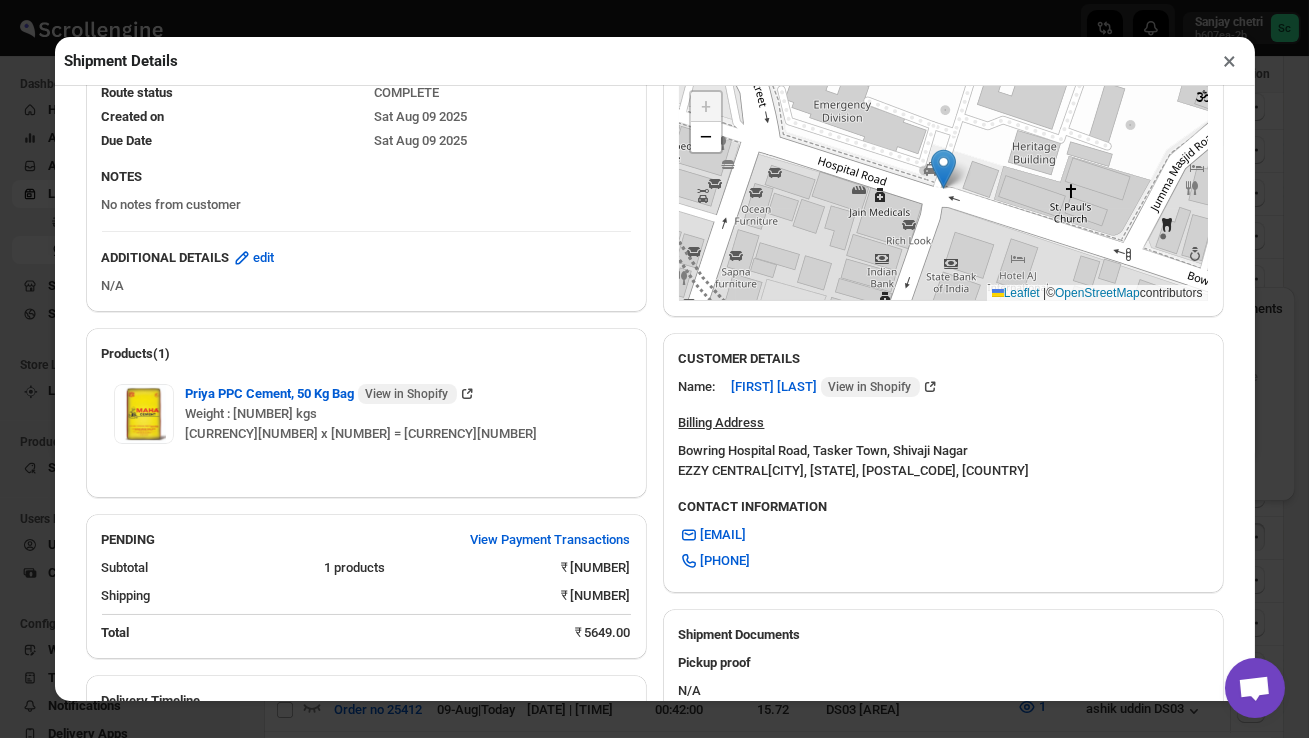 click on "×" at bounding box center (1230, 61) 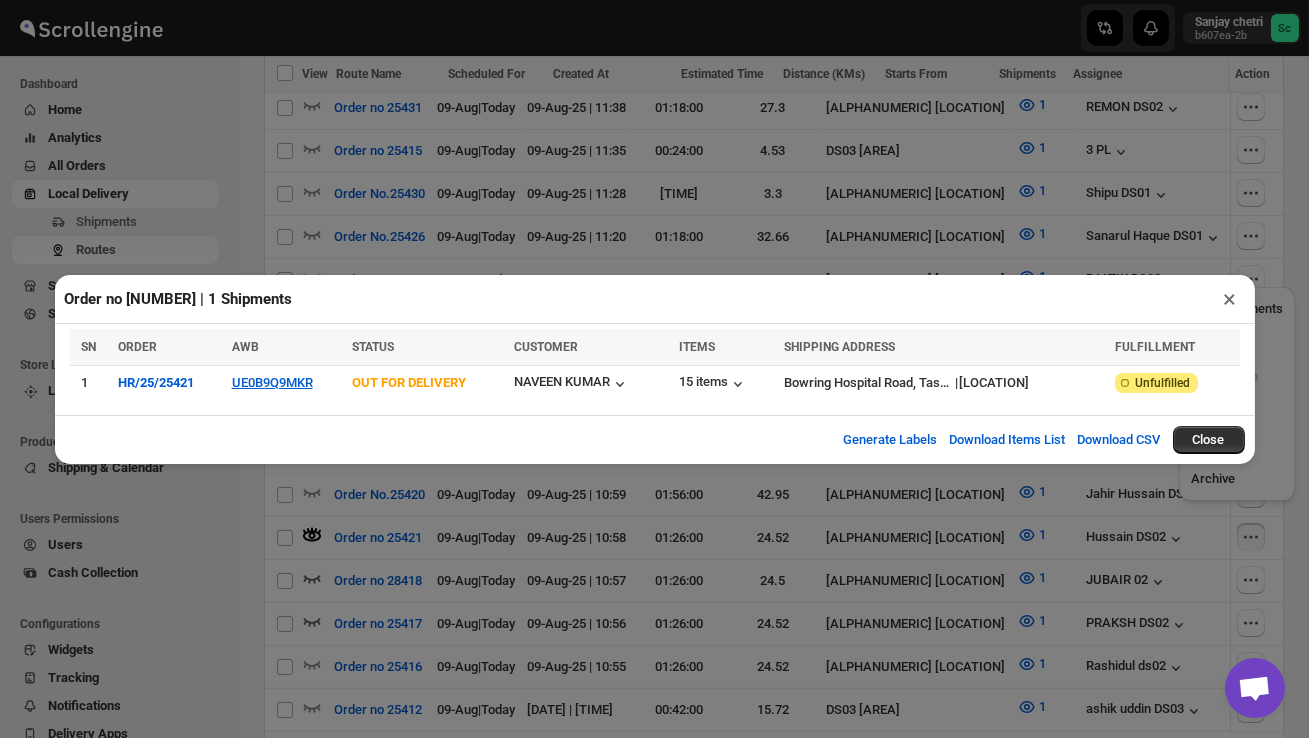click on "×" at bounding box center (1230, 299) 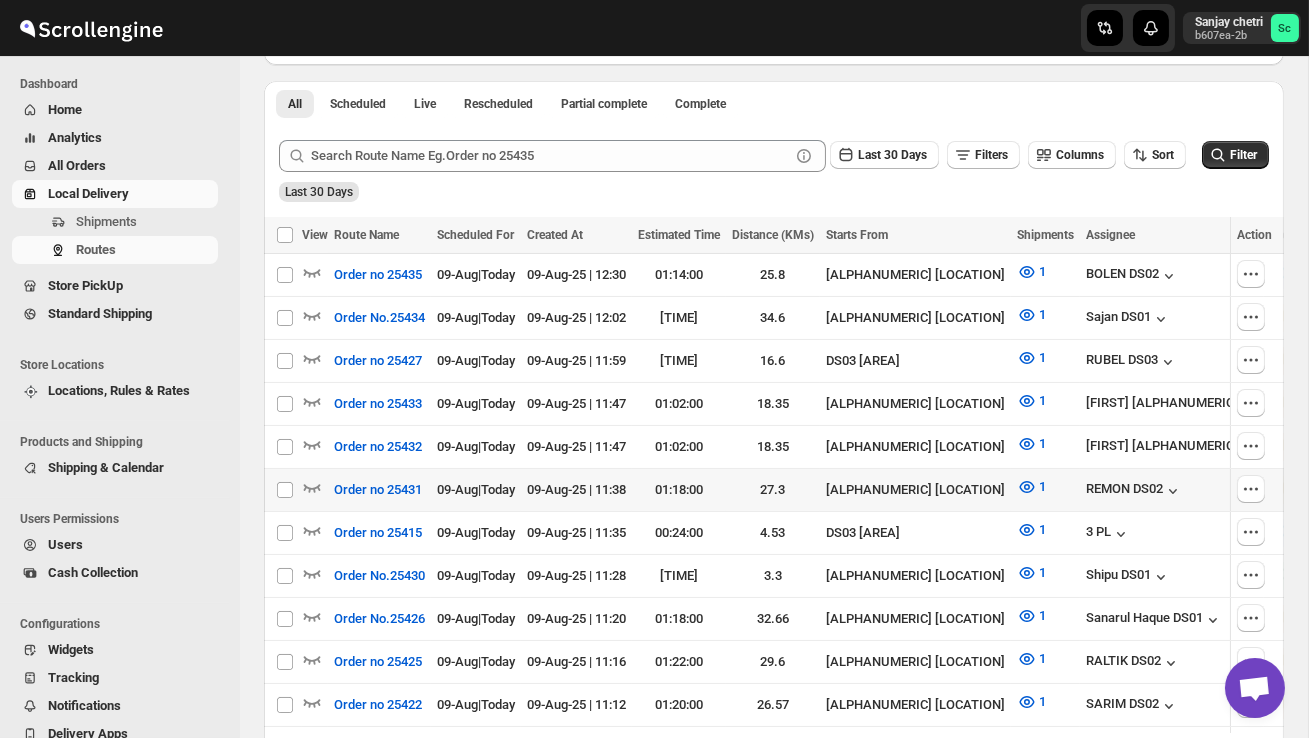 scroll, scrollTop: 432, scrollLeft: 0, axis: vertical 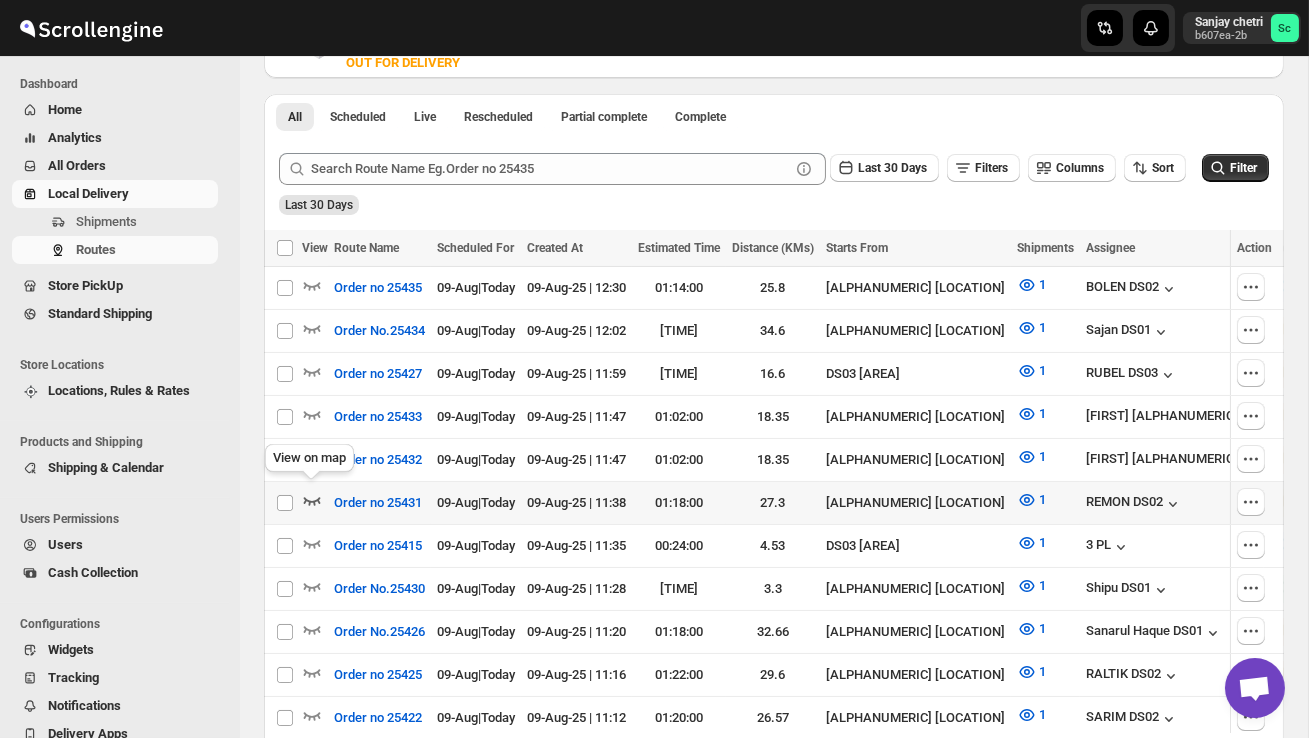 click 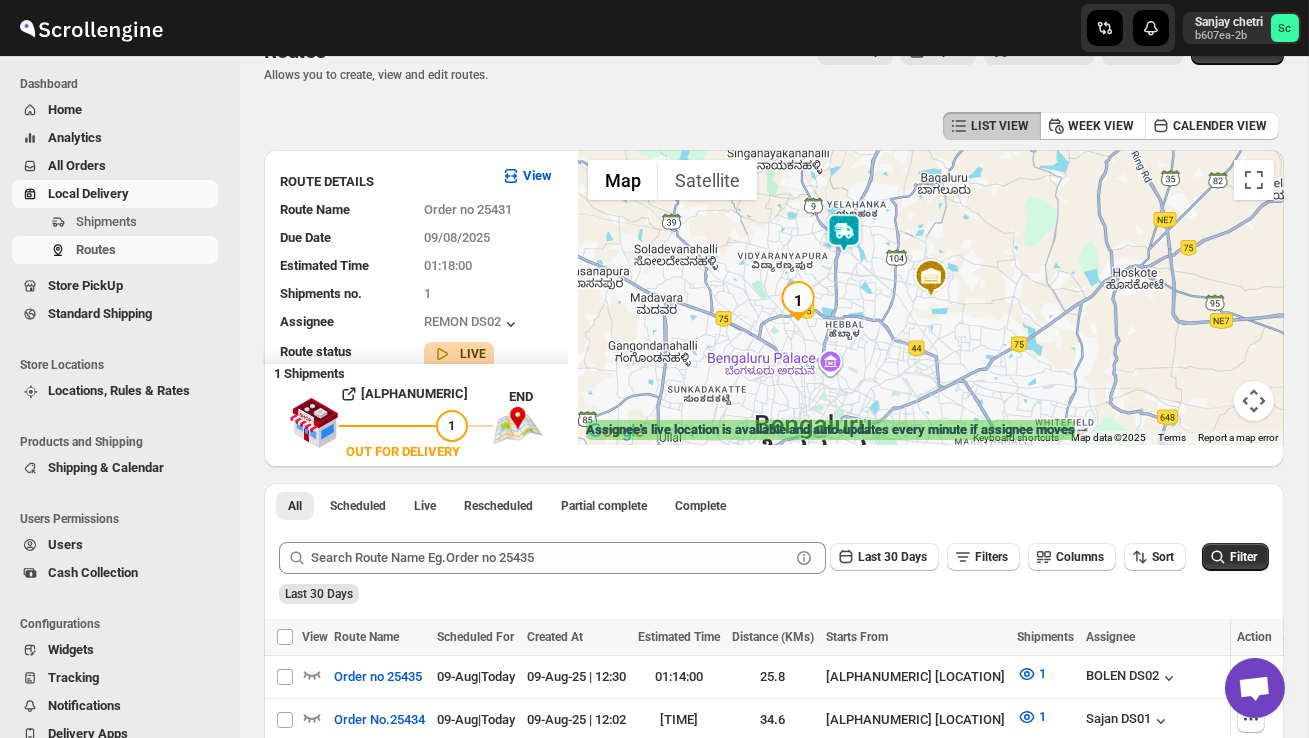 scroll, scrollTop: 0, scrollLeft: 0, axis: both 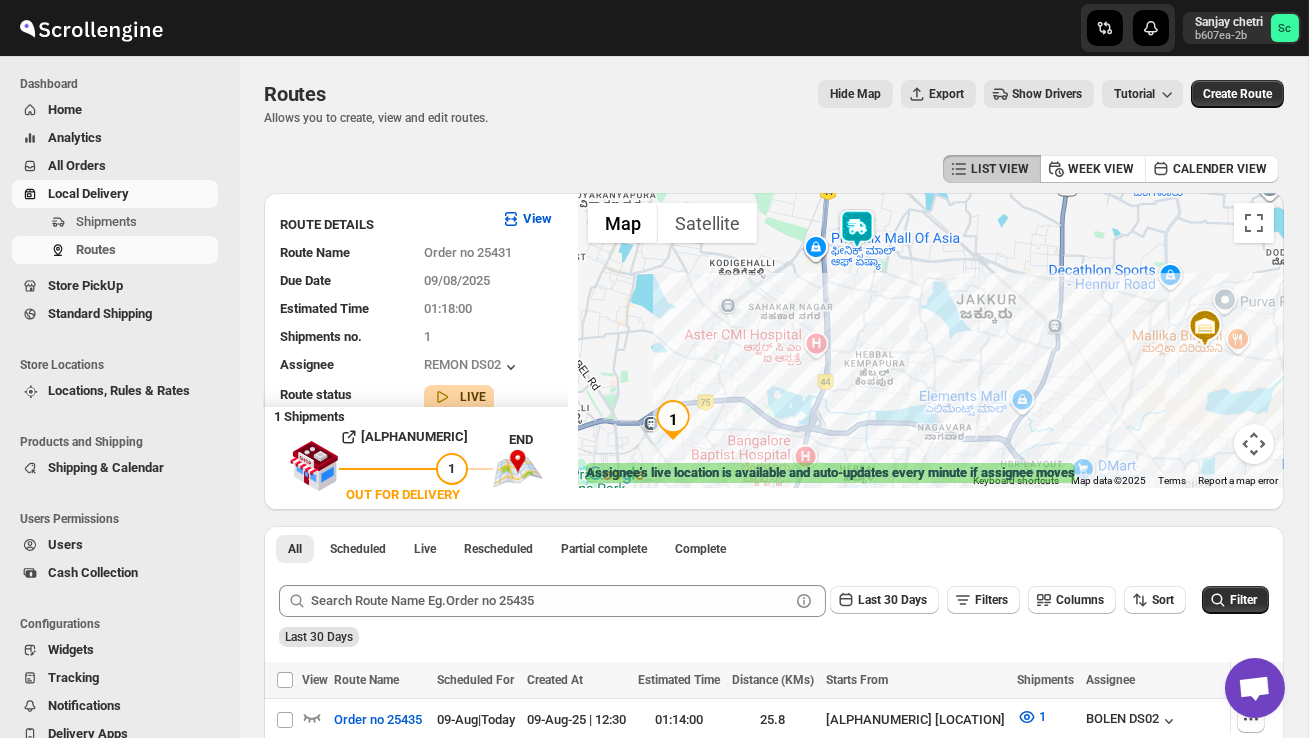 drag, startPoint x: 855, startPoint y: 336, endPoint x: 864, endPoint y: 446, distance: 110.36757 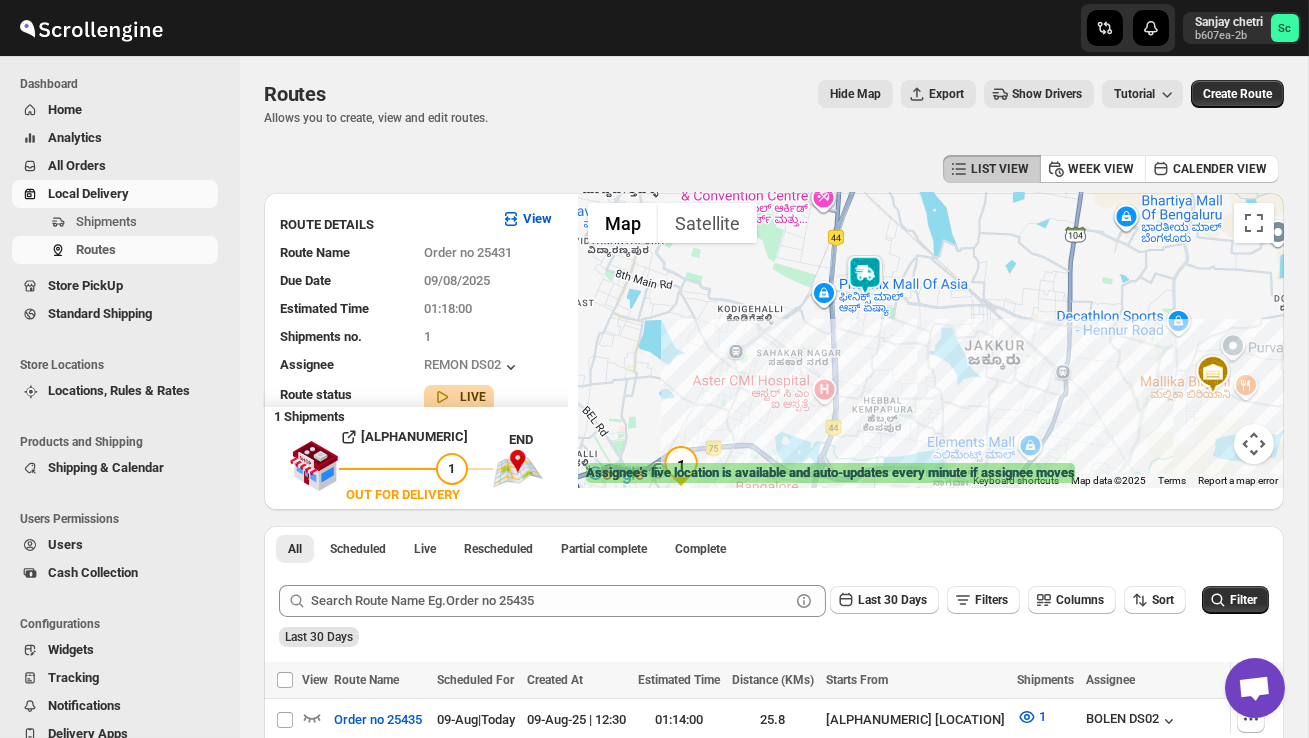 click at bounding box center (865, 275) 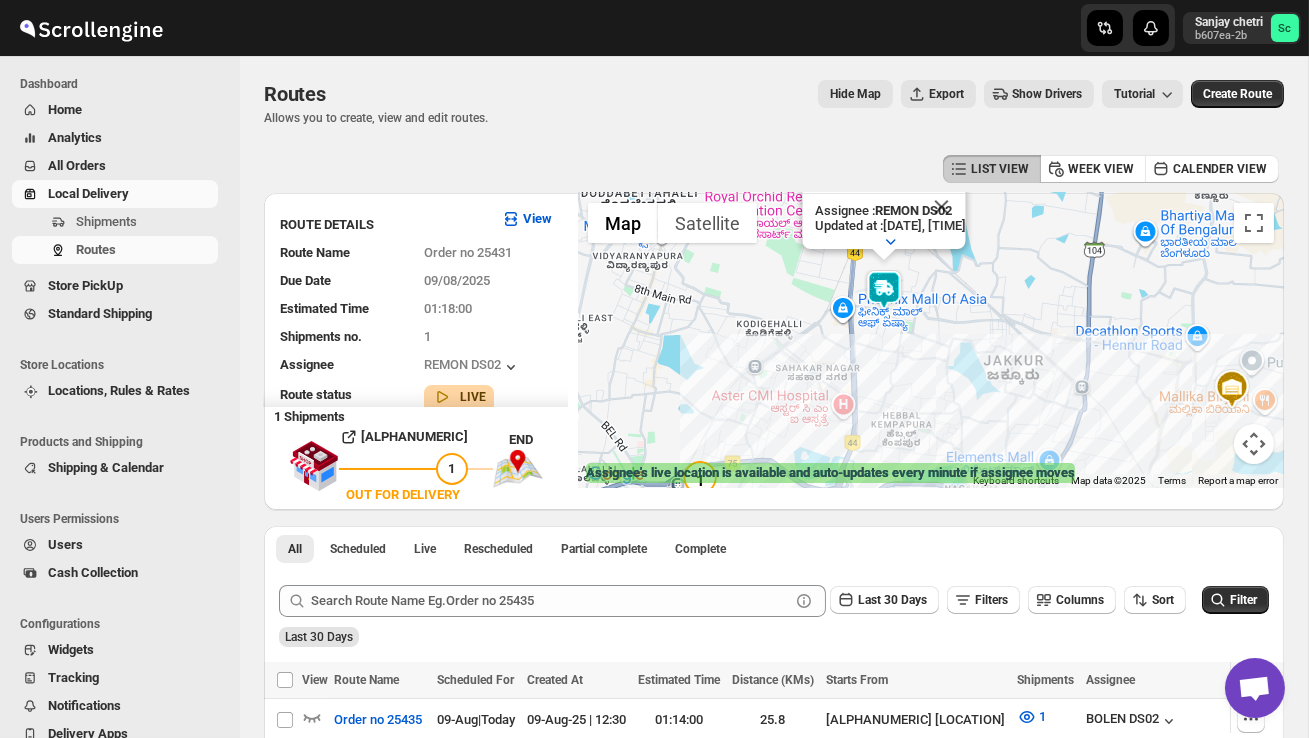 drag, startPoint x: 915, startPoint y: 391, endPoint x: 939, endPoint y: 317, distance: 77.7946 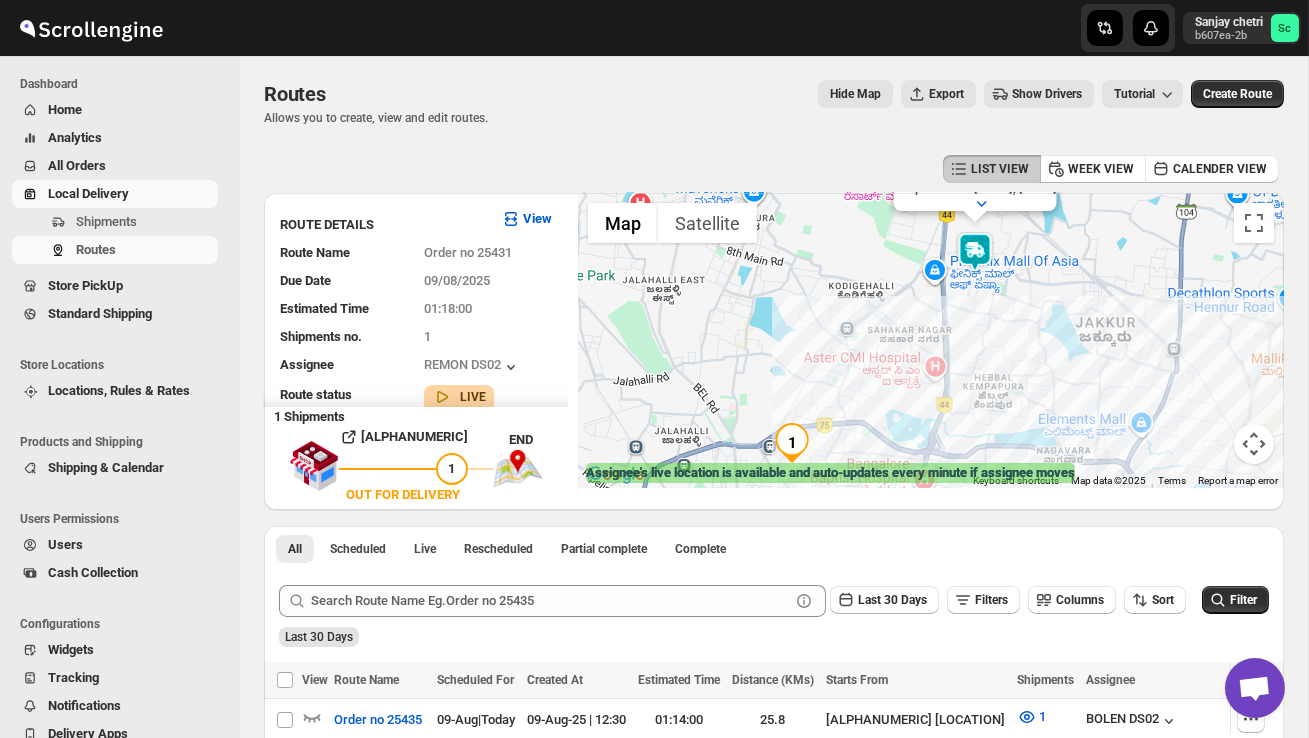 drag, startPoint x: 900, startPoint y: 412, endPoint x: 991, endPoint y: 301, distance: 143.53397 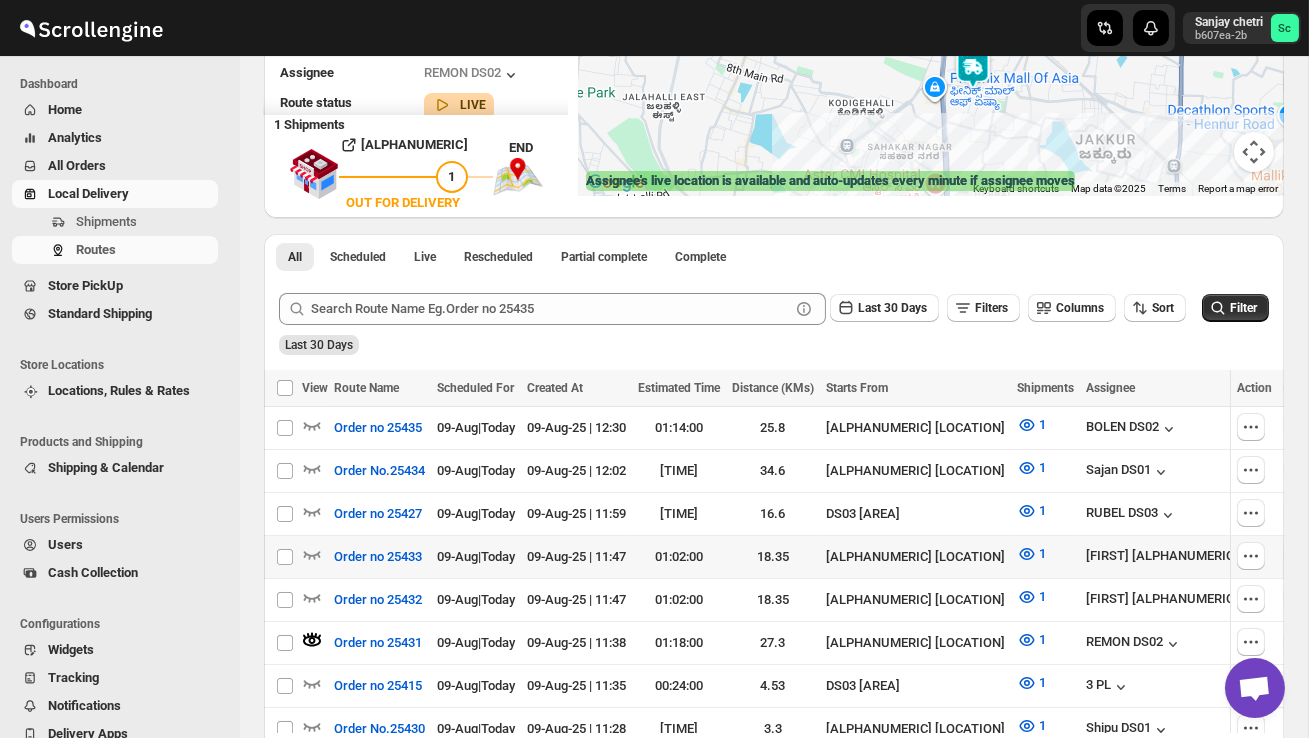 scroll, scrollTop: 298, scrollLeft: 0, axis: vertical 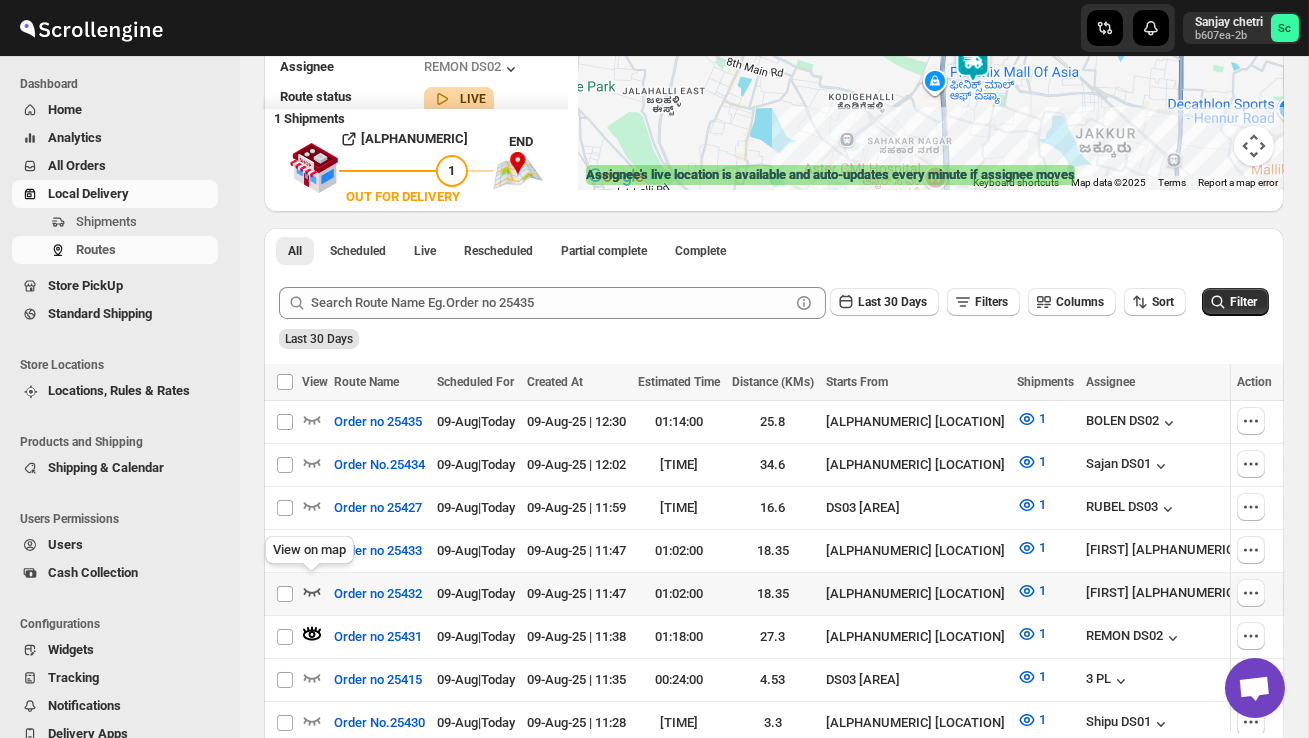 click 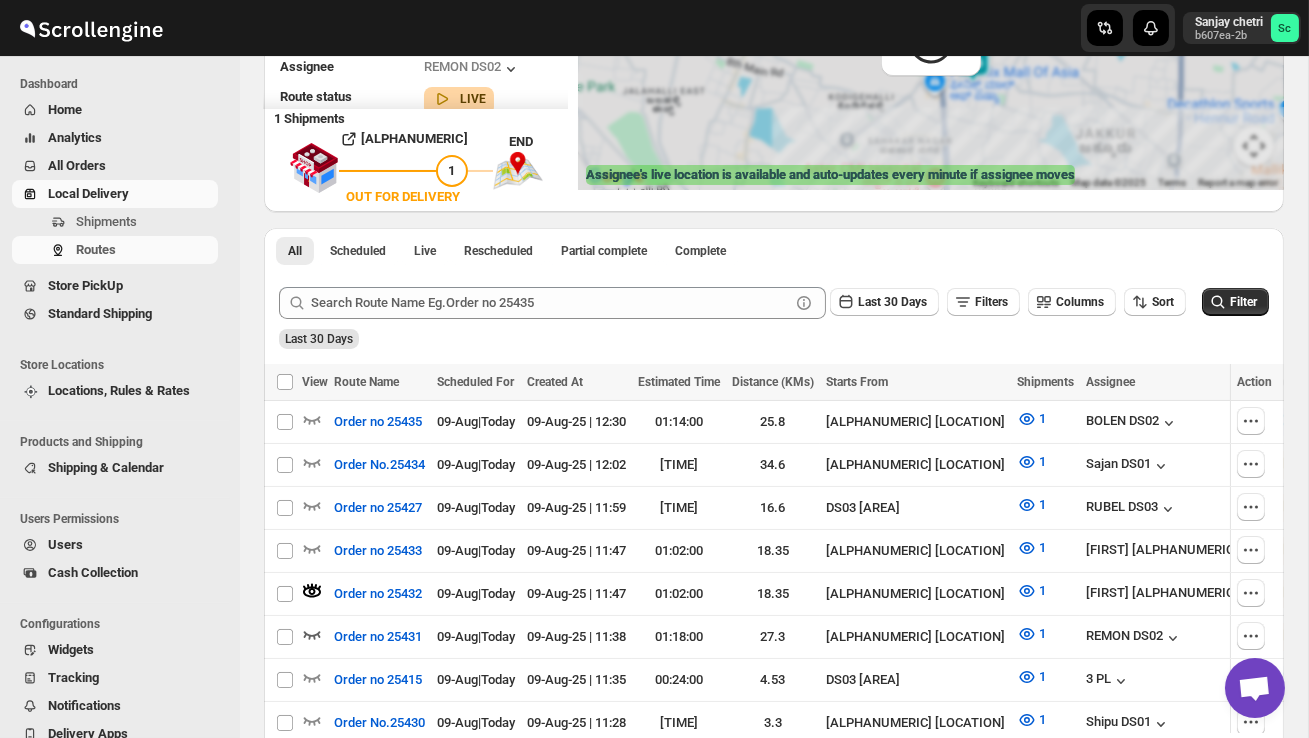 scroll, scrollTop: 46, scrollLeft: 0, axis: vertical 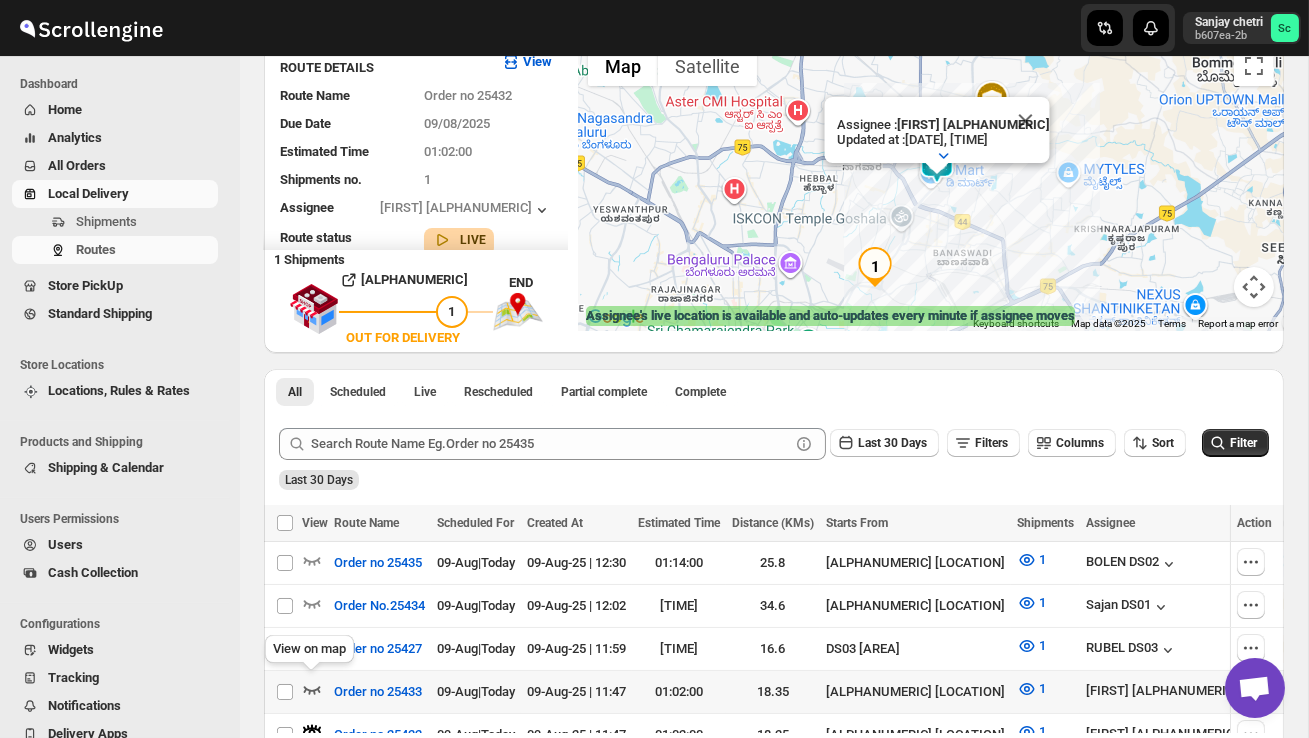 click 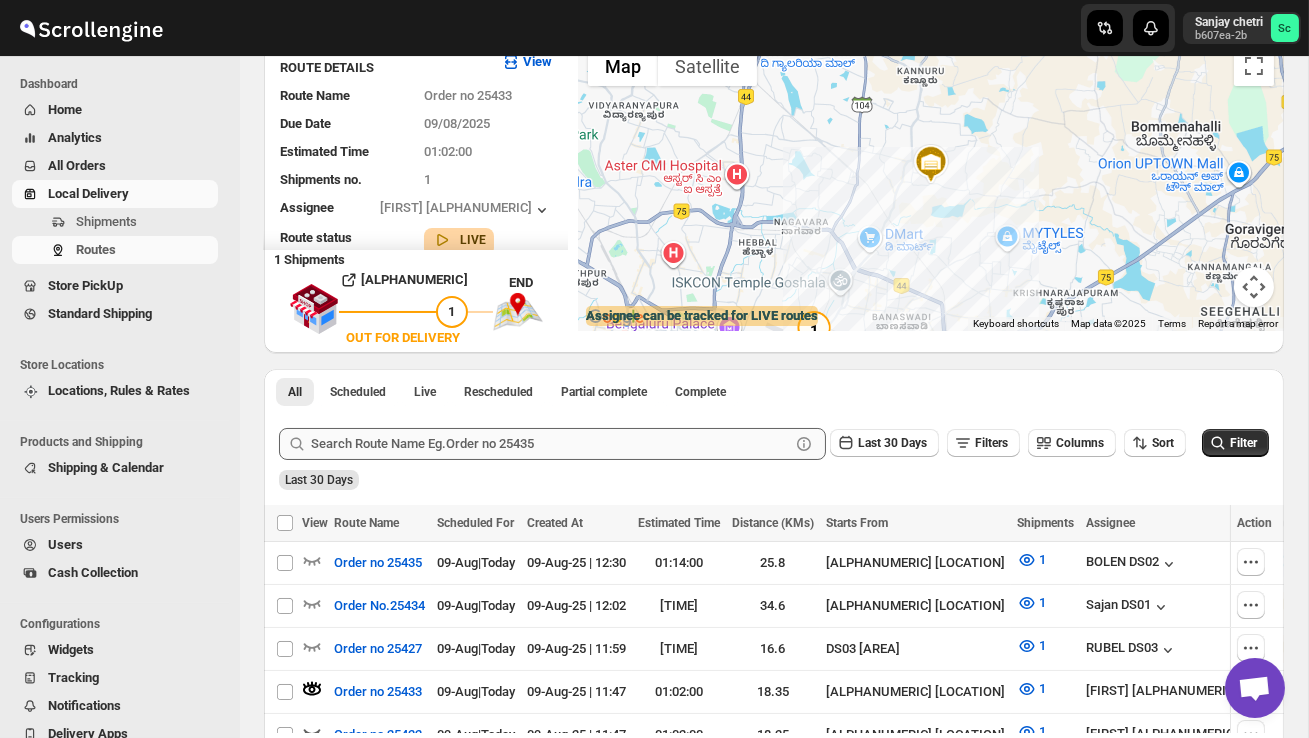 scroll, scrollTop: 0, scrollLeft: 0, axis: both 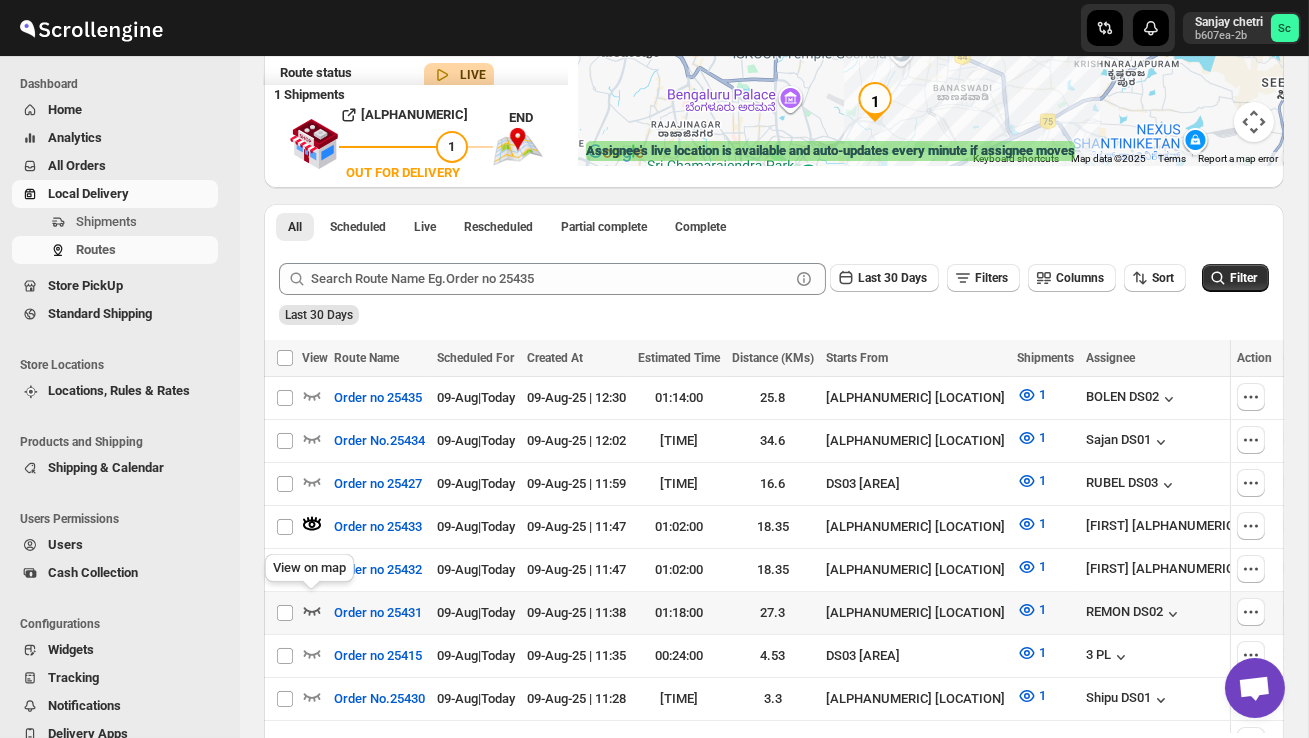 click 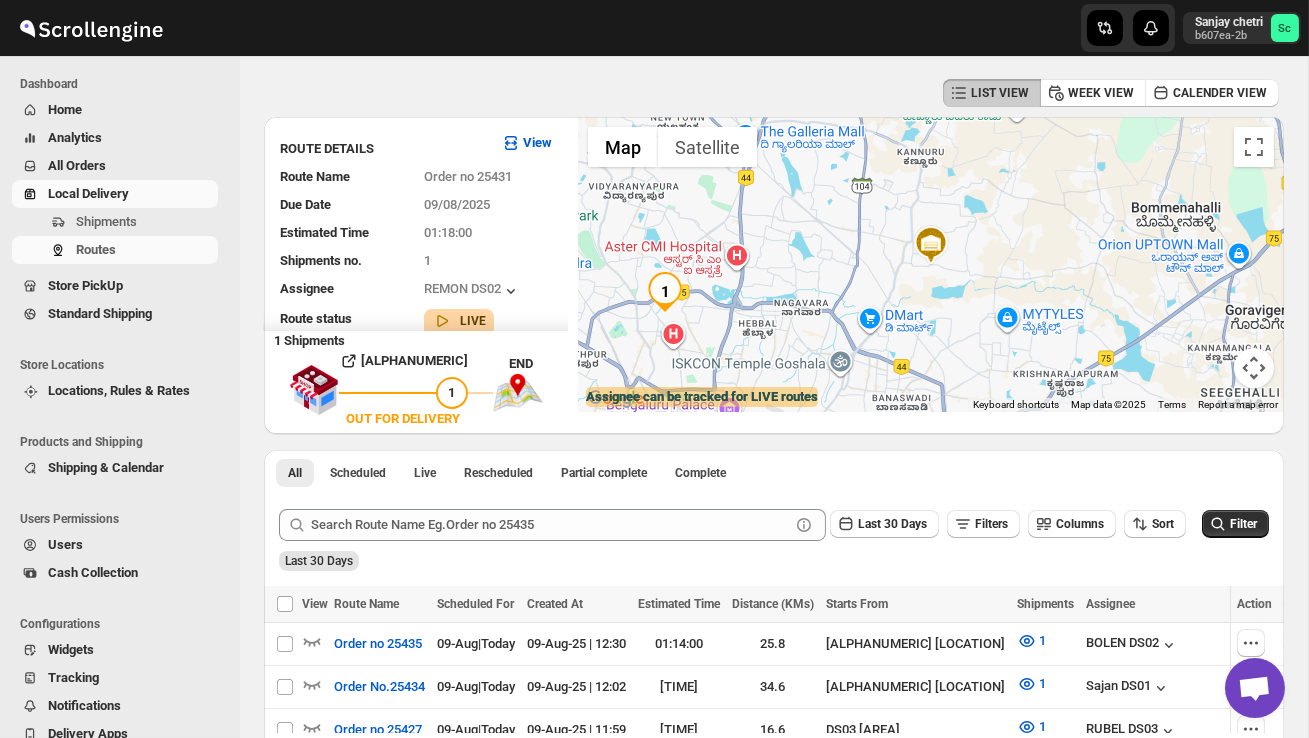 scroll, scrollTop: 0, scrollLeft: 0, axis: both 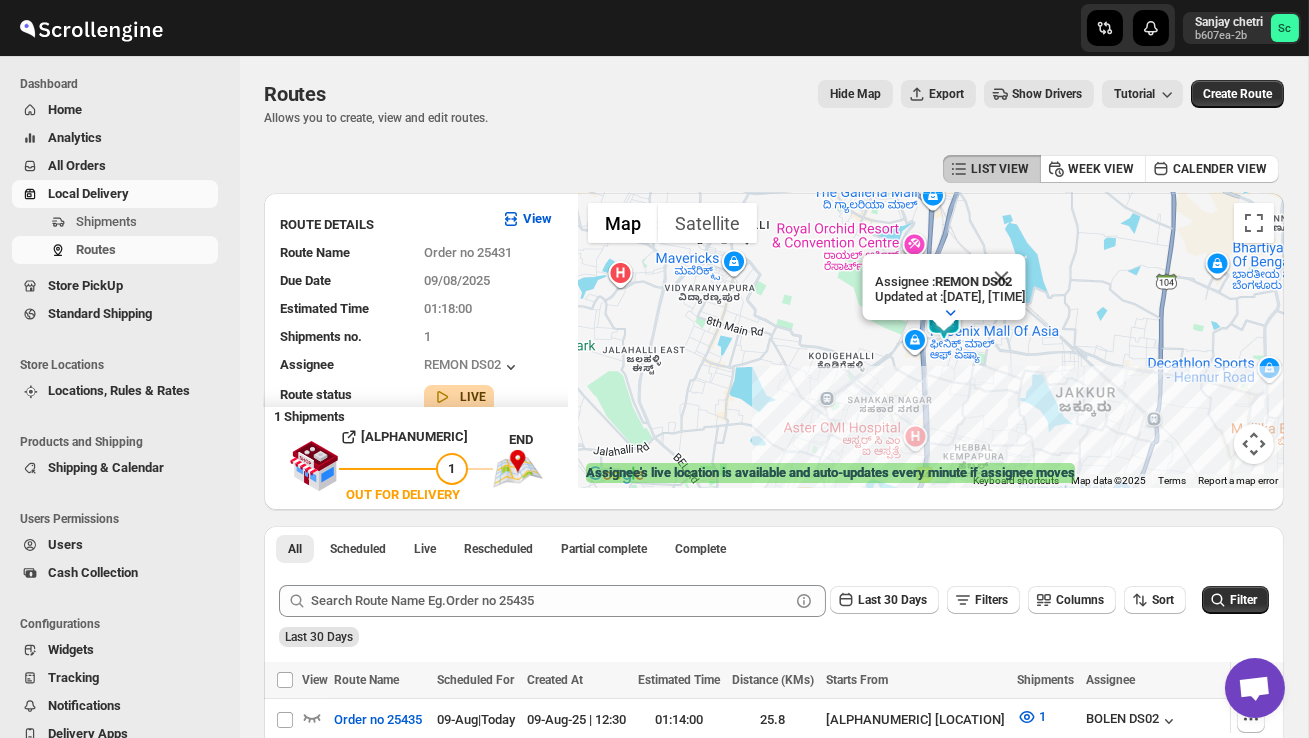 drag, startPoint x: 742, startPoint y: 443, endPoint x: 854, endPoint y: 324, distance: 163.41664 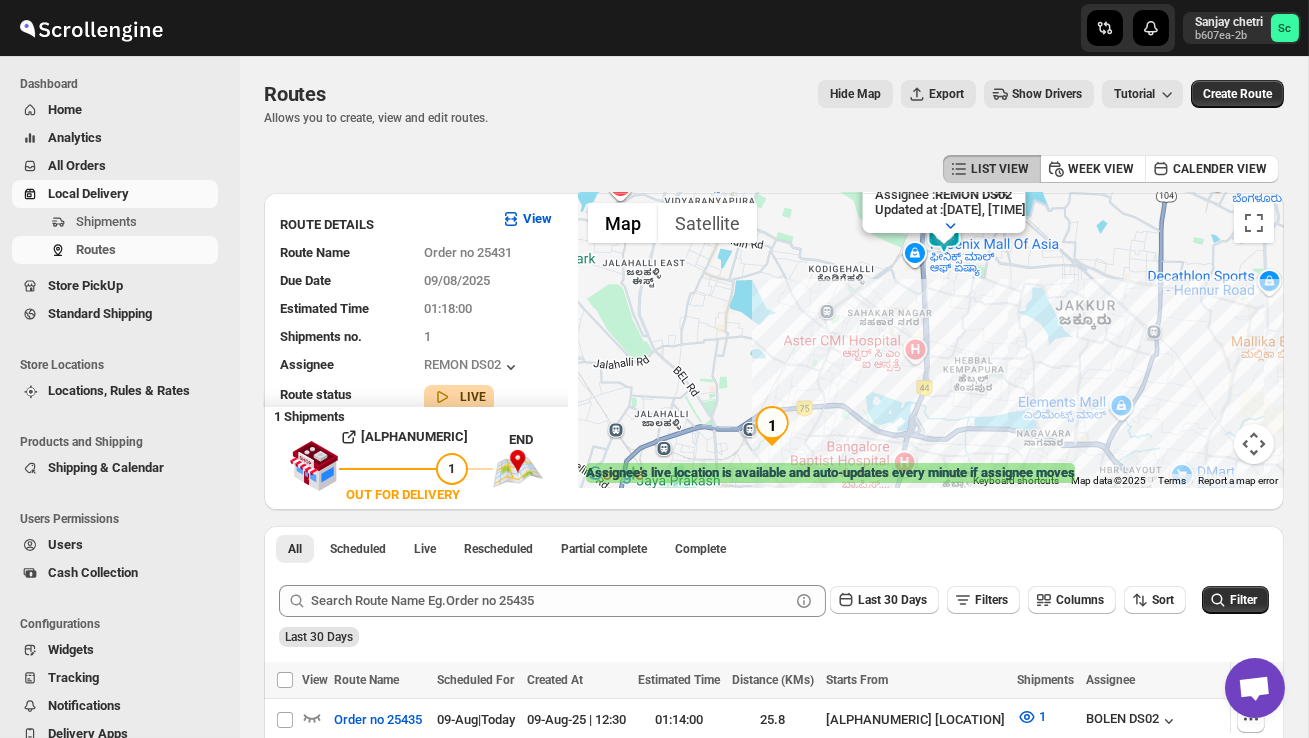 drag, startPoint x: 808, startPoint y: 392, endPoint x: 808, endPoint y: 293, distance: 99 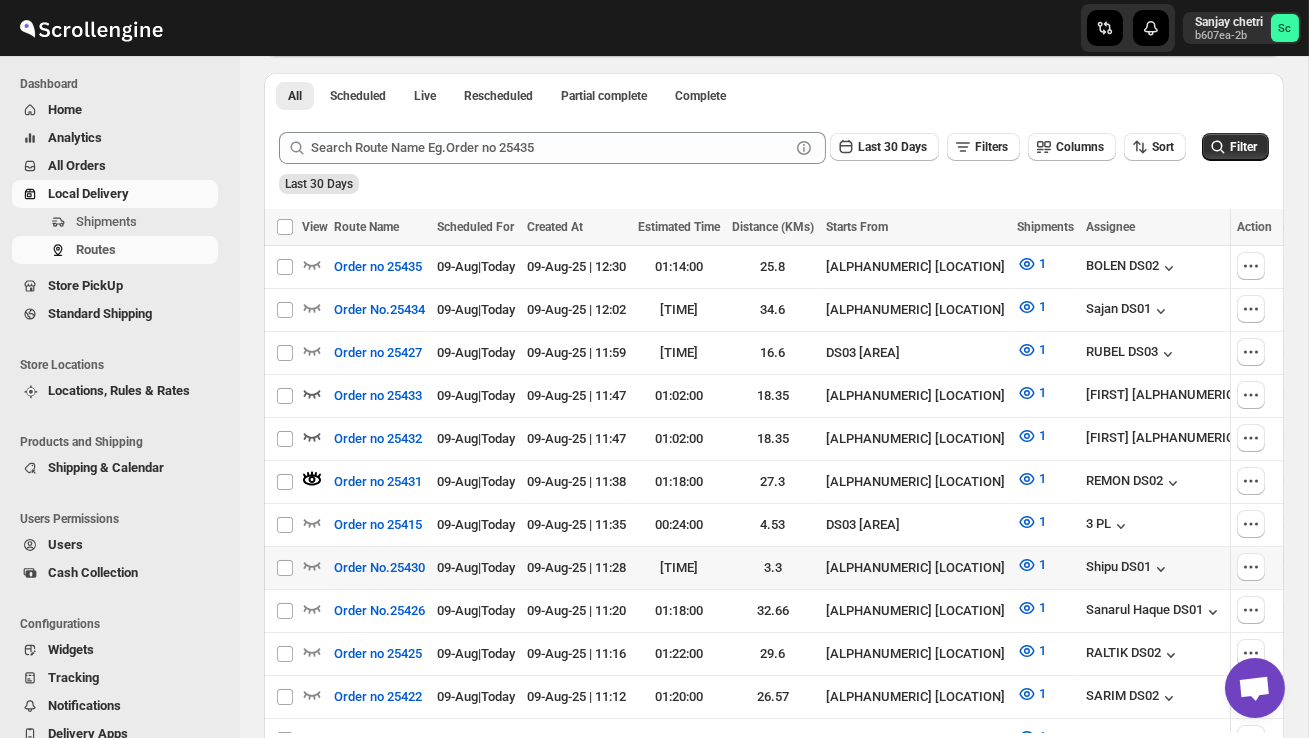 scroll, scrollTop: 454, scrollLeft: 0, axis: vertical 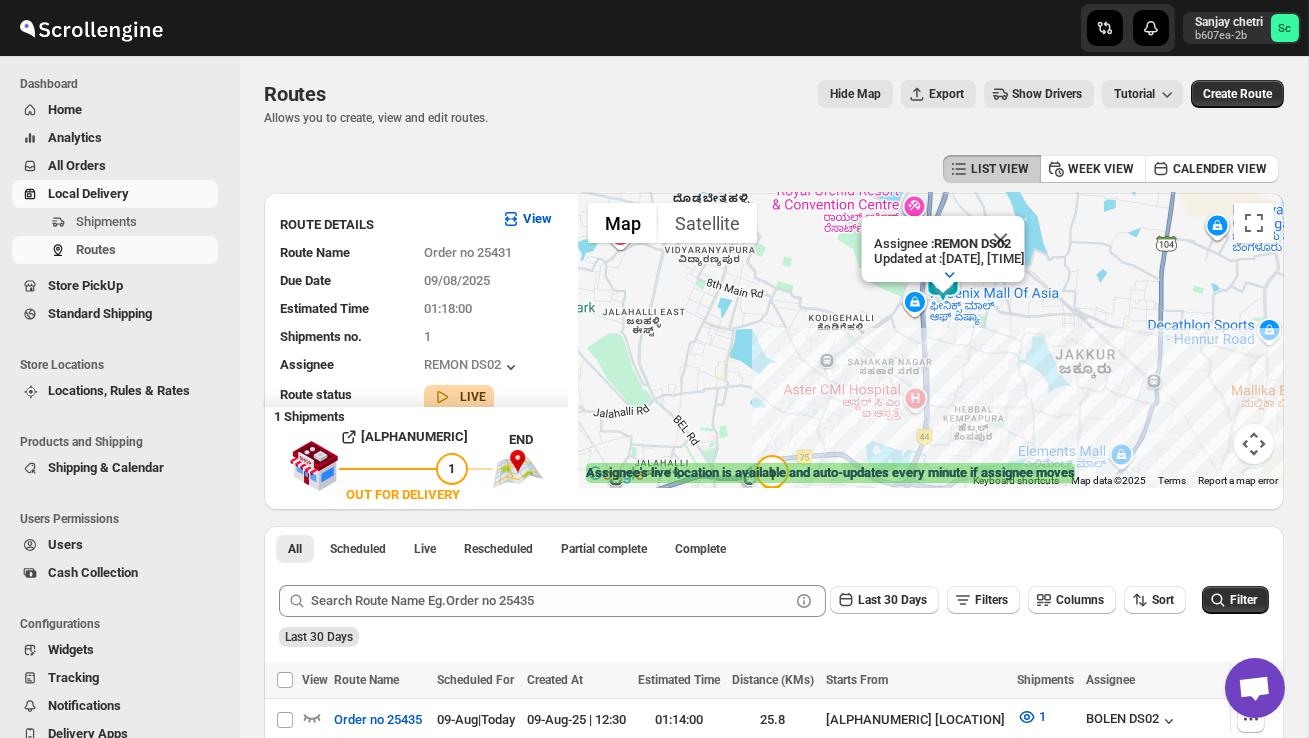 drag, startPoint x: 795, startPoint y: 417, endPoint x: 795, endPoint y: 335, distance: 82 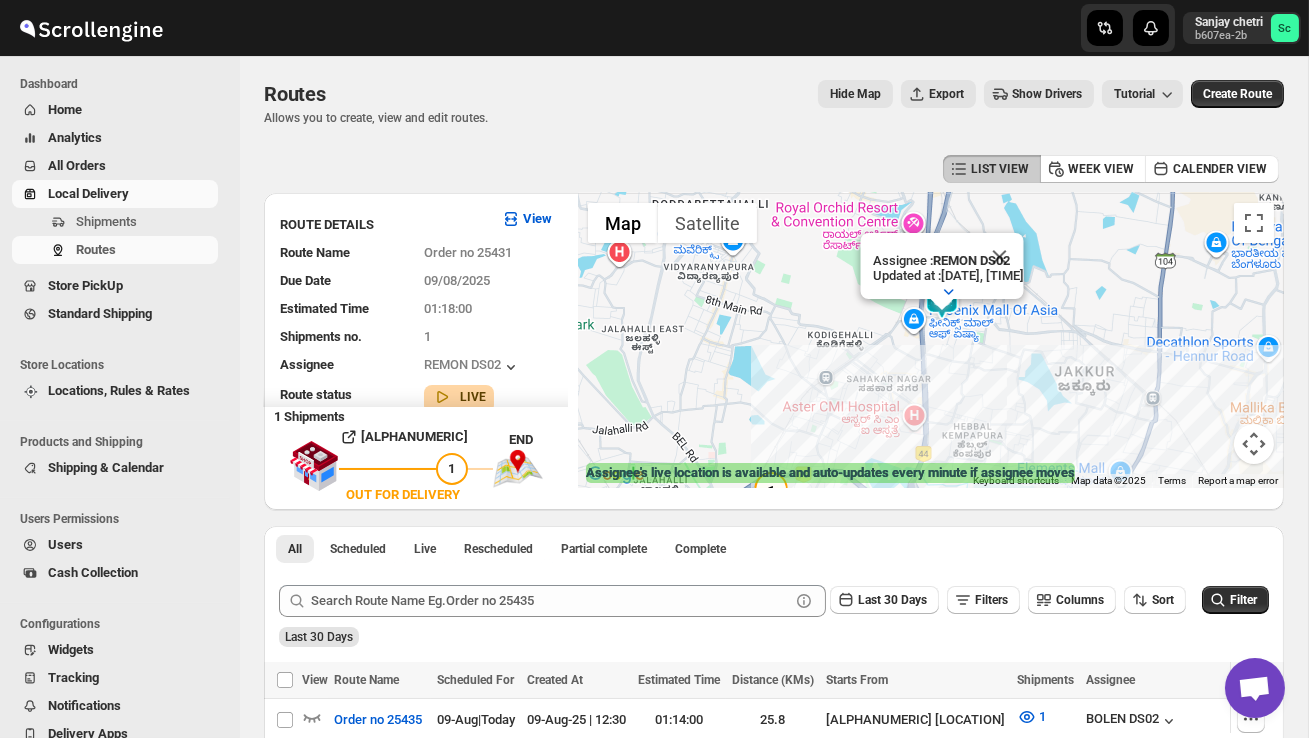 drag, startPoint x: 959, startPoint y: 342, endPoint x: 958, endPoint y: 403, distance: 61.008198 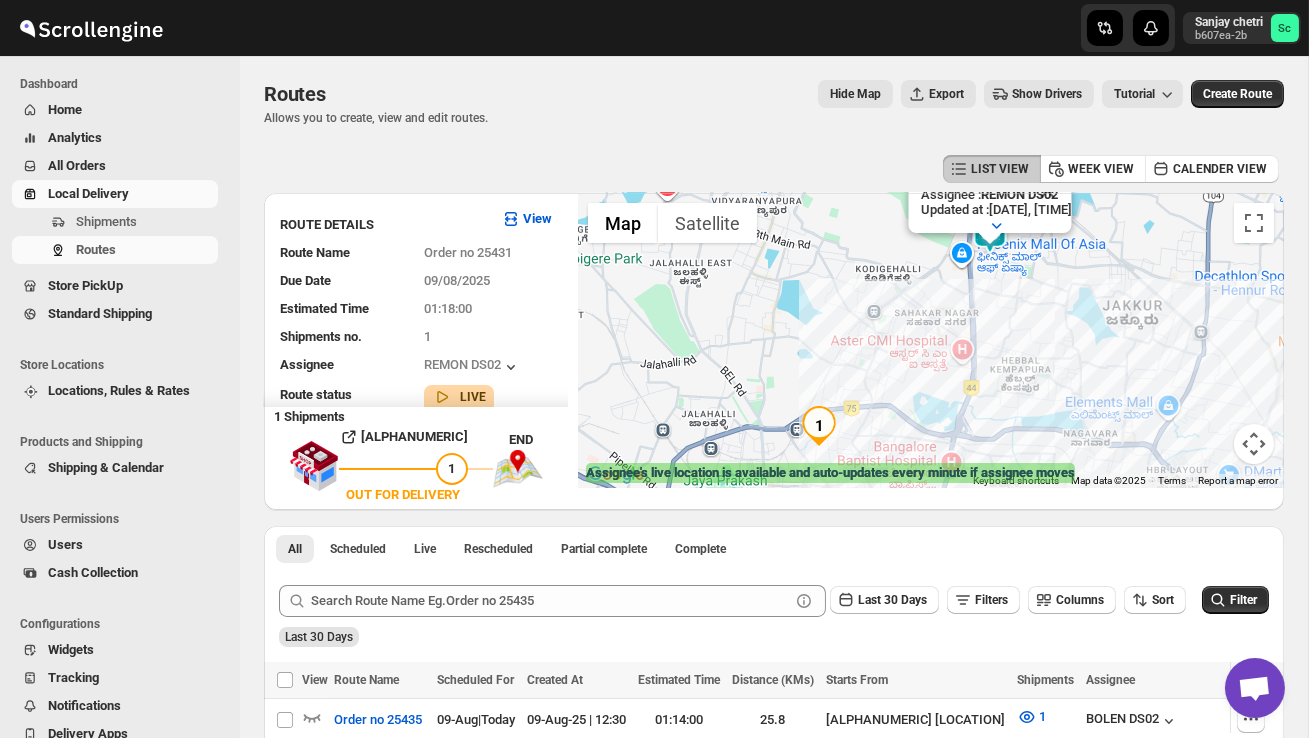 drag, startPoint x: 839, startPoint y: 396, endPoint x: 888, endPoint y: 303, distance: 105.11898 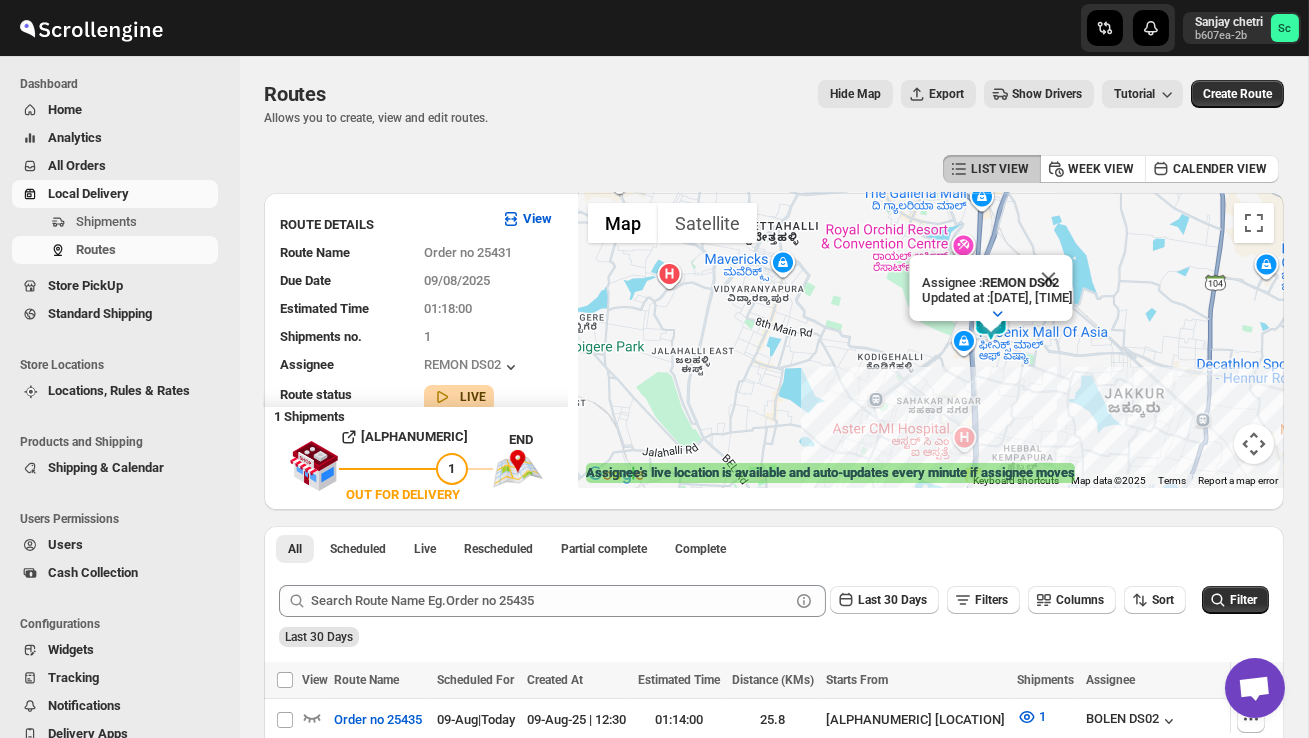 drag, startPoint x: 725, startPoint y: 377, endPoint x: 728, endPoint y: 388, distance: 11.401754 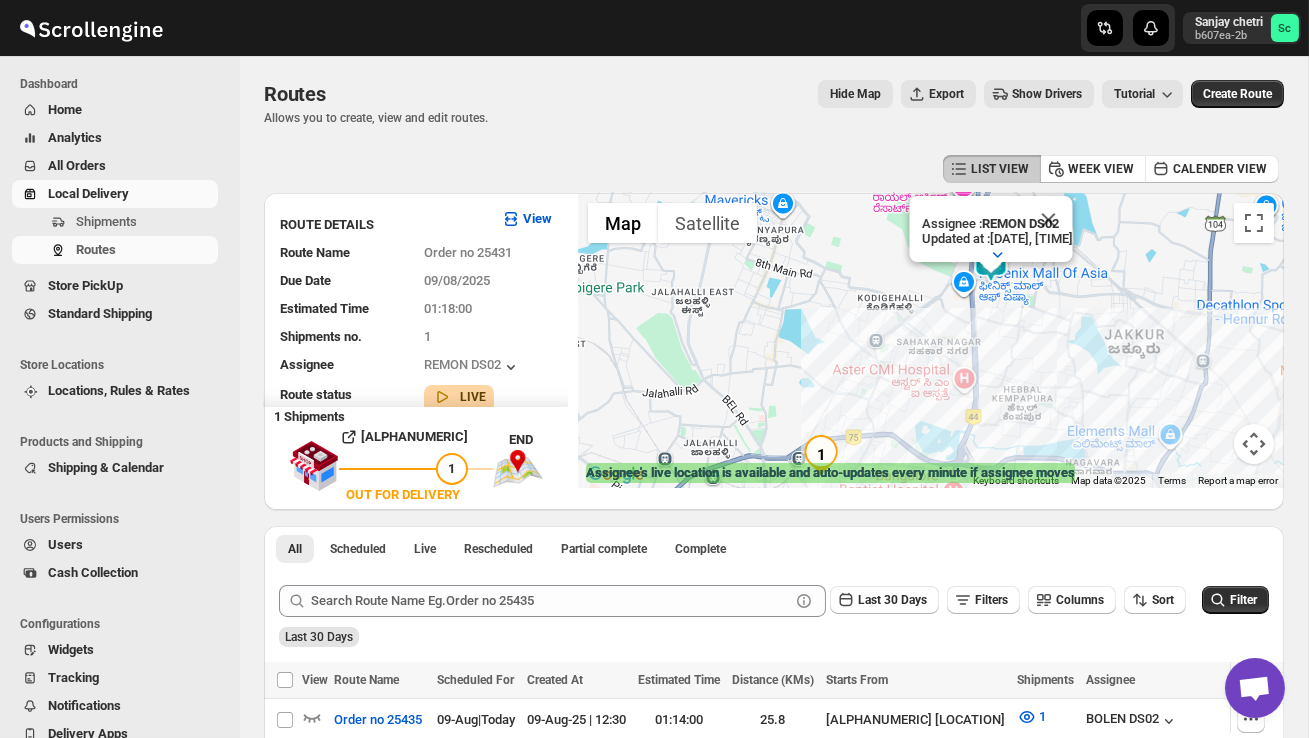 drag, startPoint x: 670, startPoint y: 390, endPoint x: 670, endPoint y: 363, distance: 27 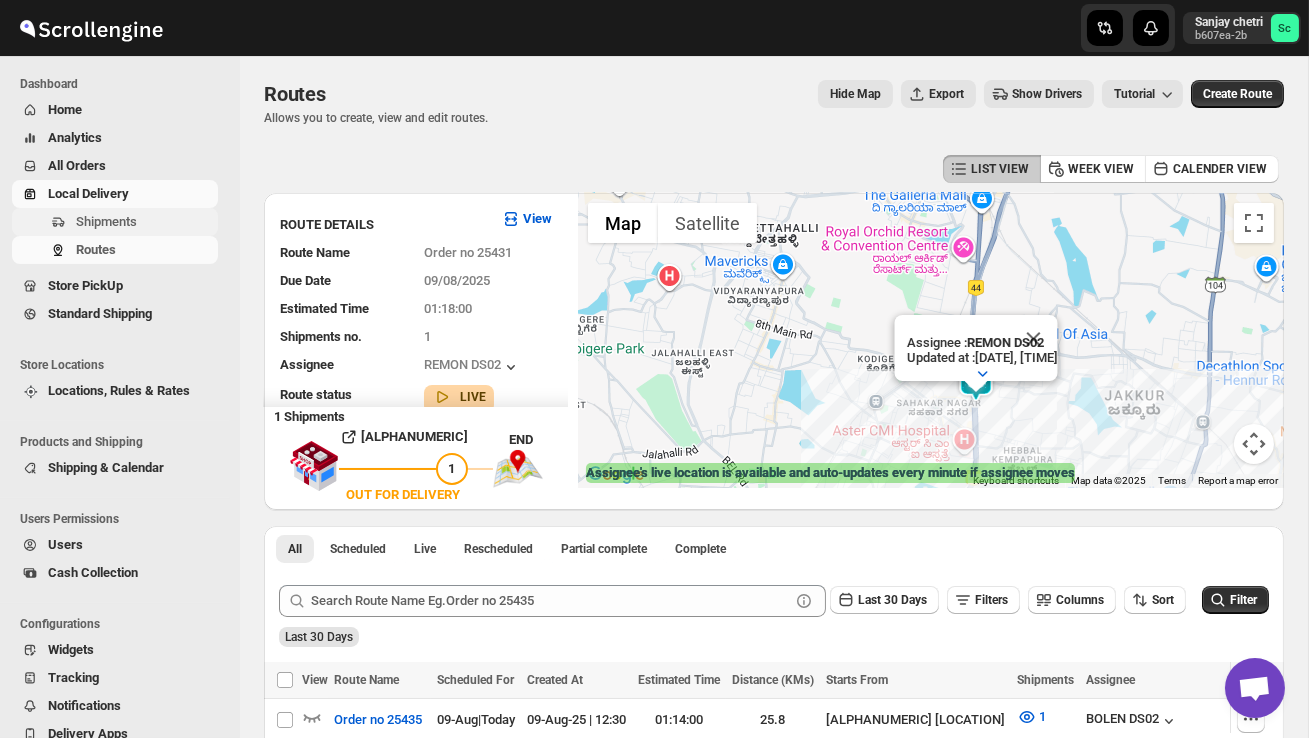 click on "Shipments" at bounding box center (106, 221) 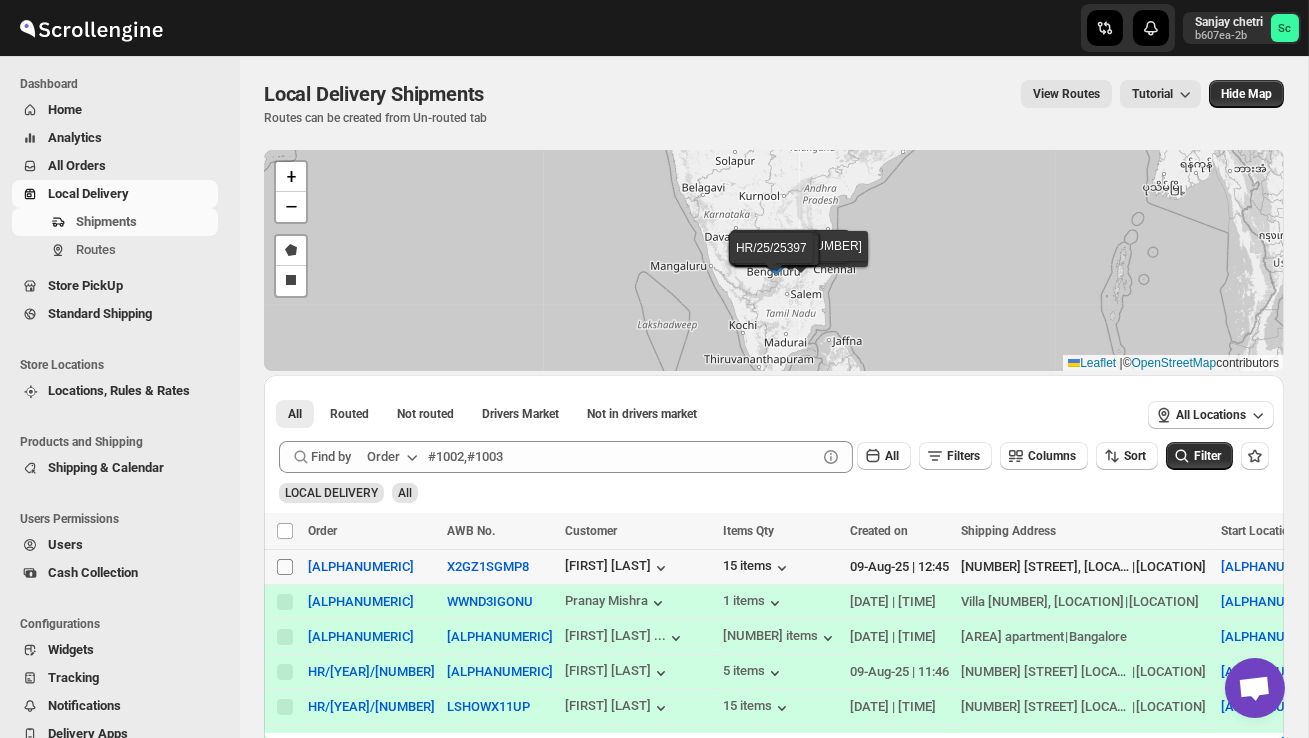 click on "Select shipment" at bounding box center (285, 567) 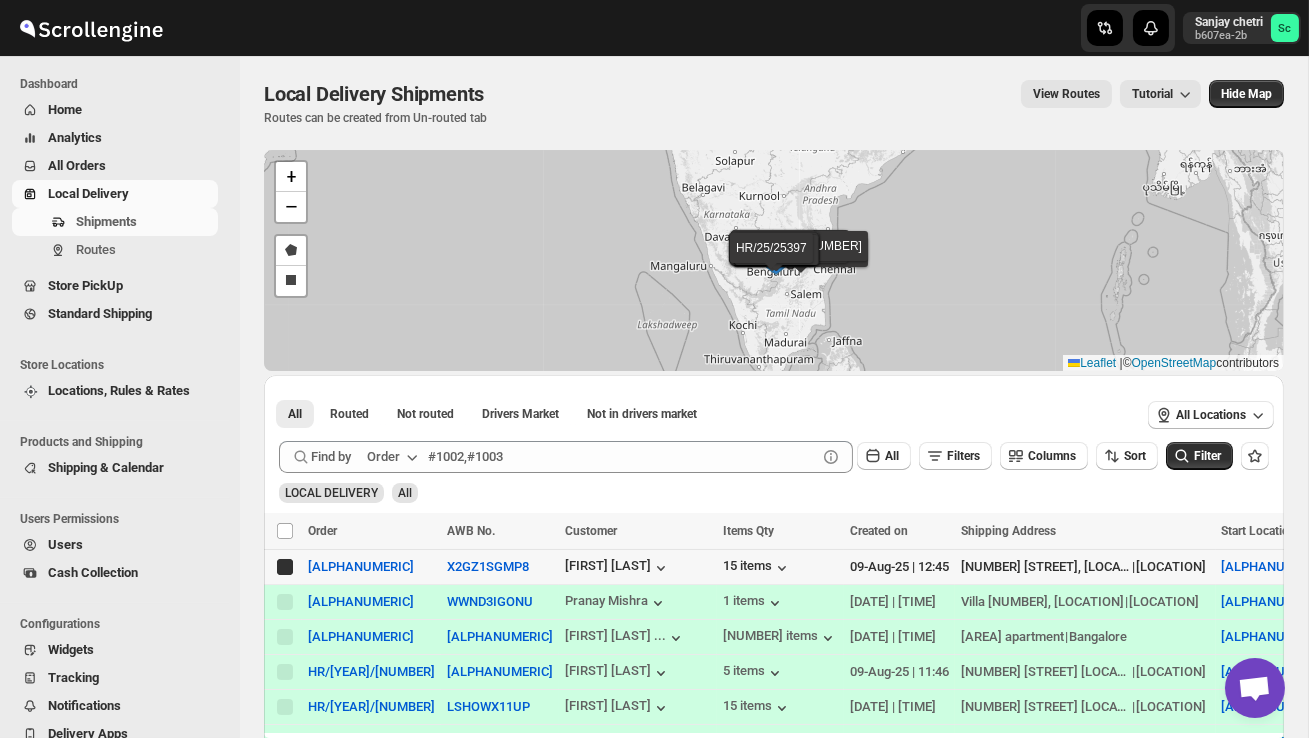 checkbox on "true" 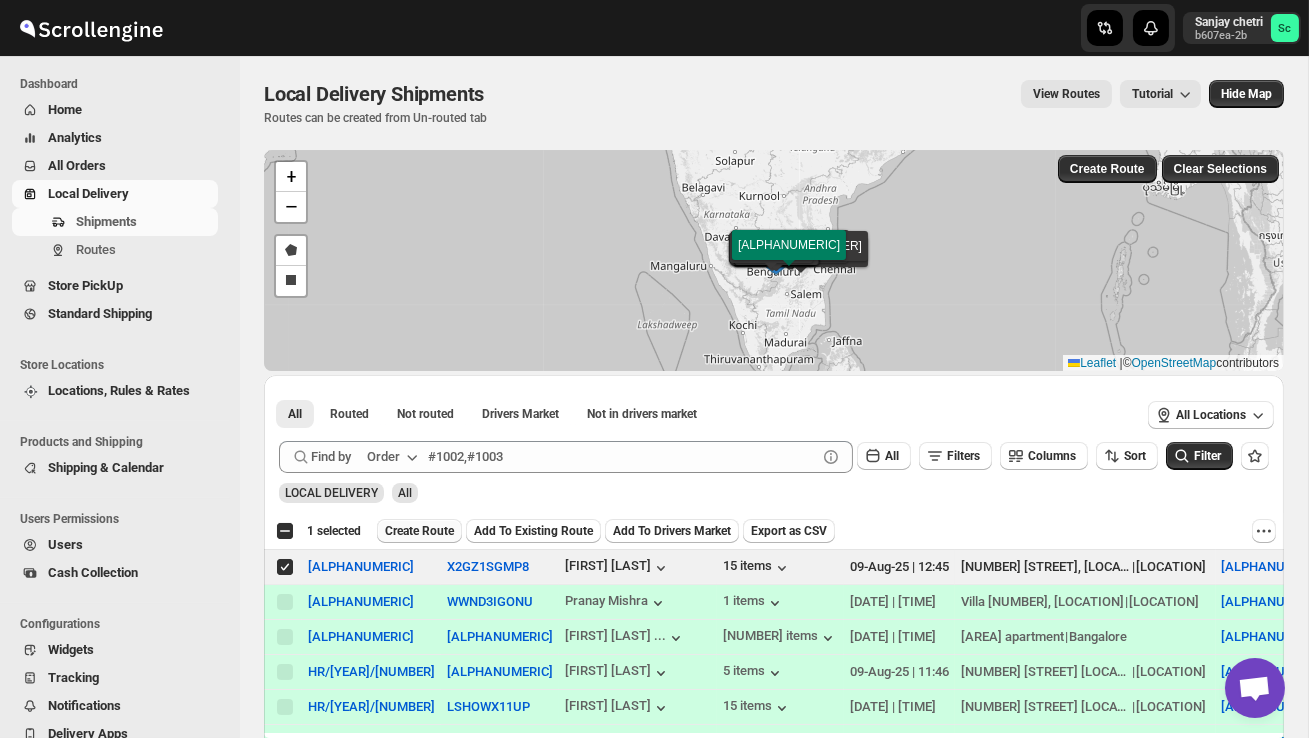 click on "Create Route" at bounding box center [419, 531] 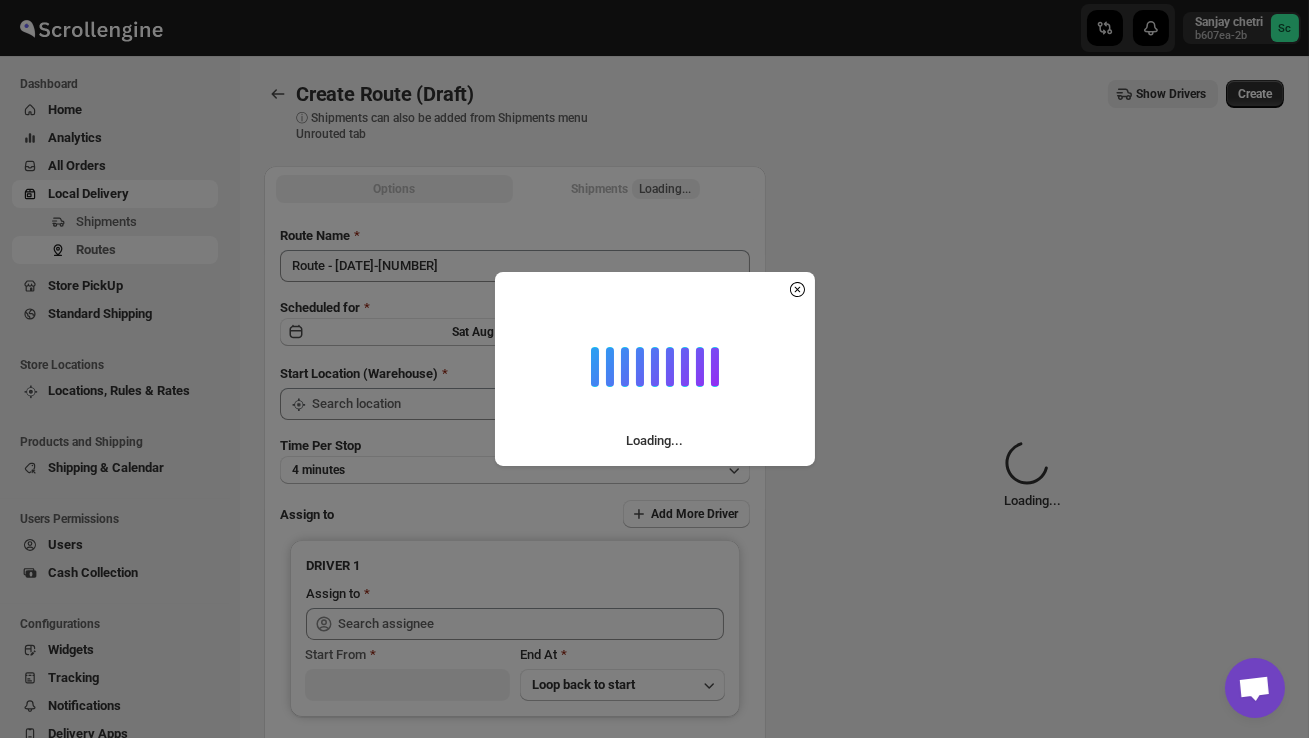 type on "DS02 Bileshivale" 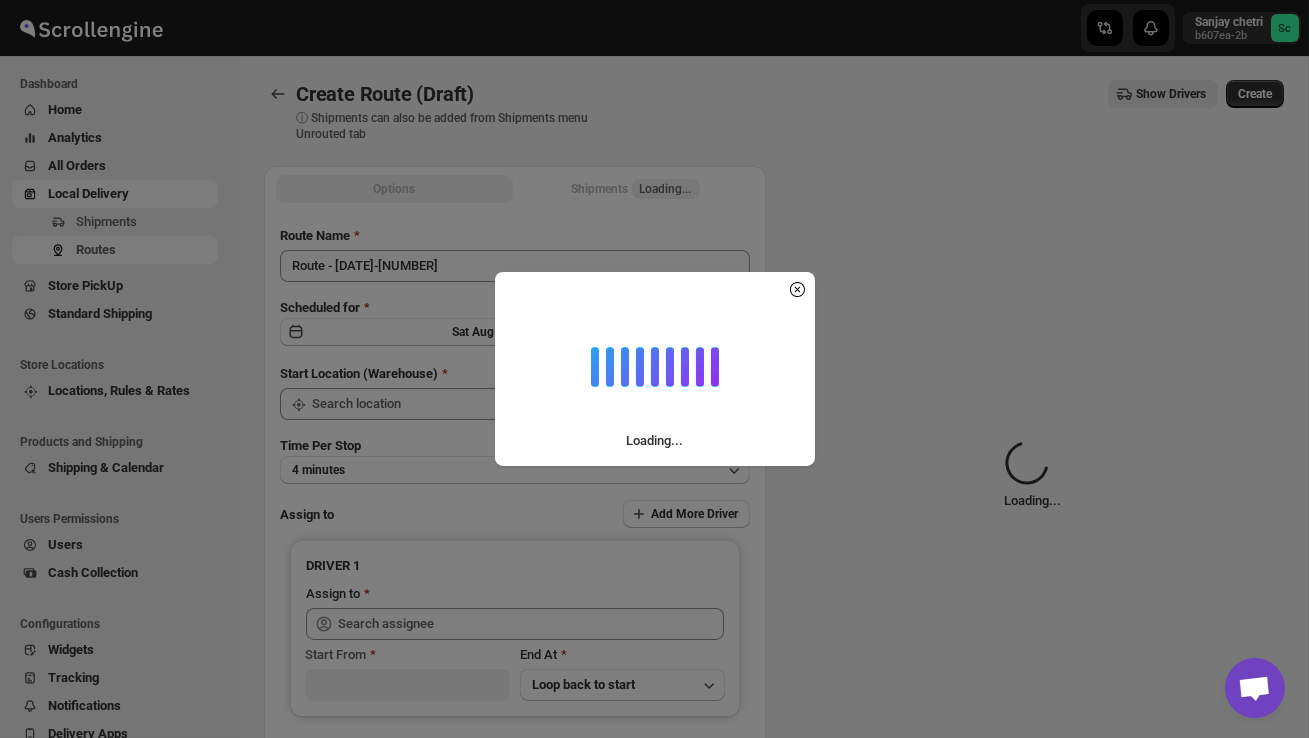 type on "DS02 Bileshivale" 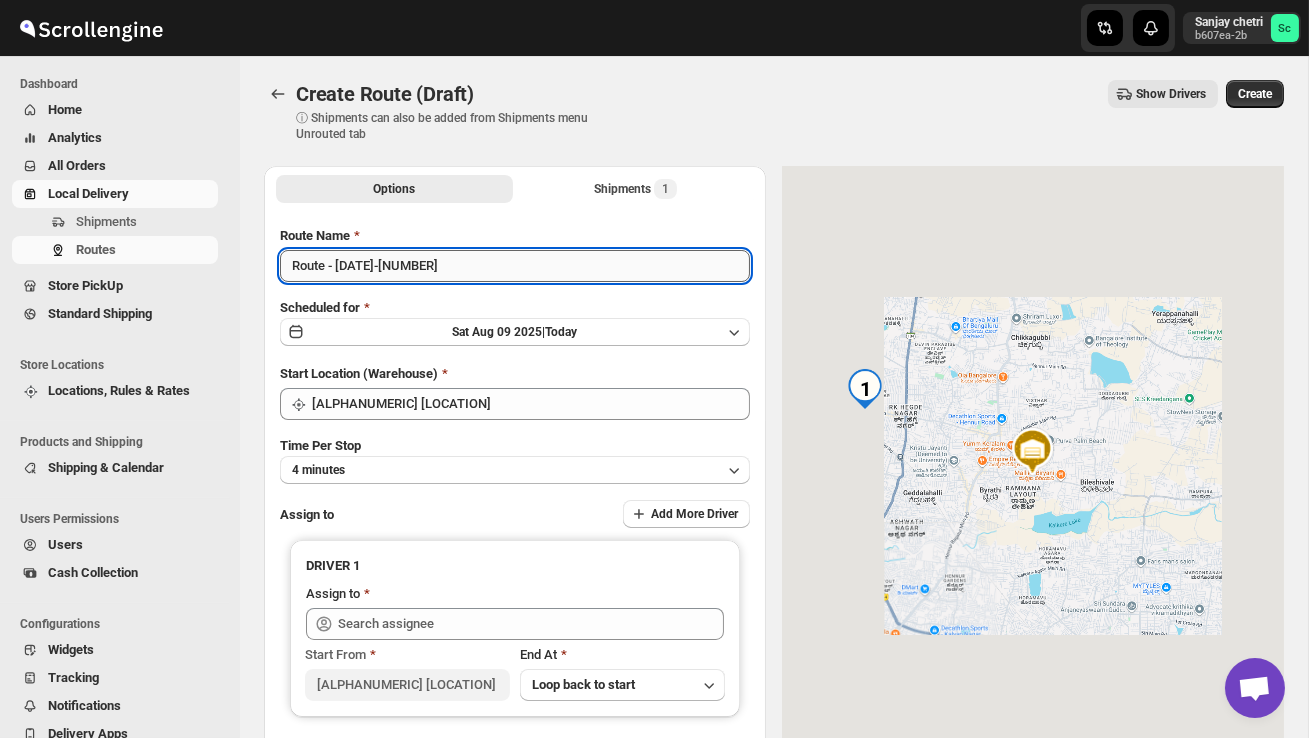 click on "Route - 09/08-1246" at bounding box center (515, 266) 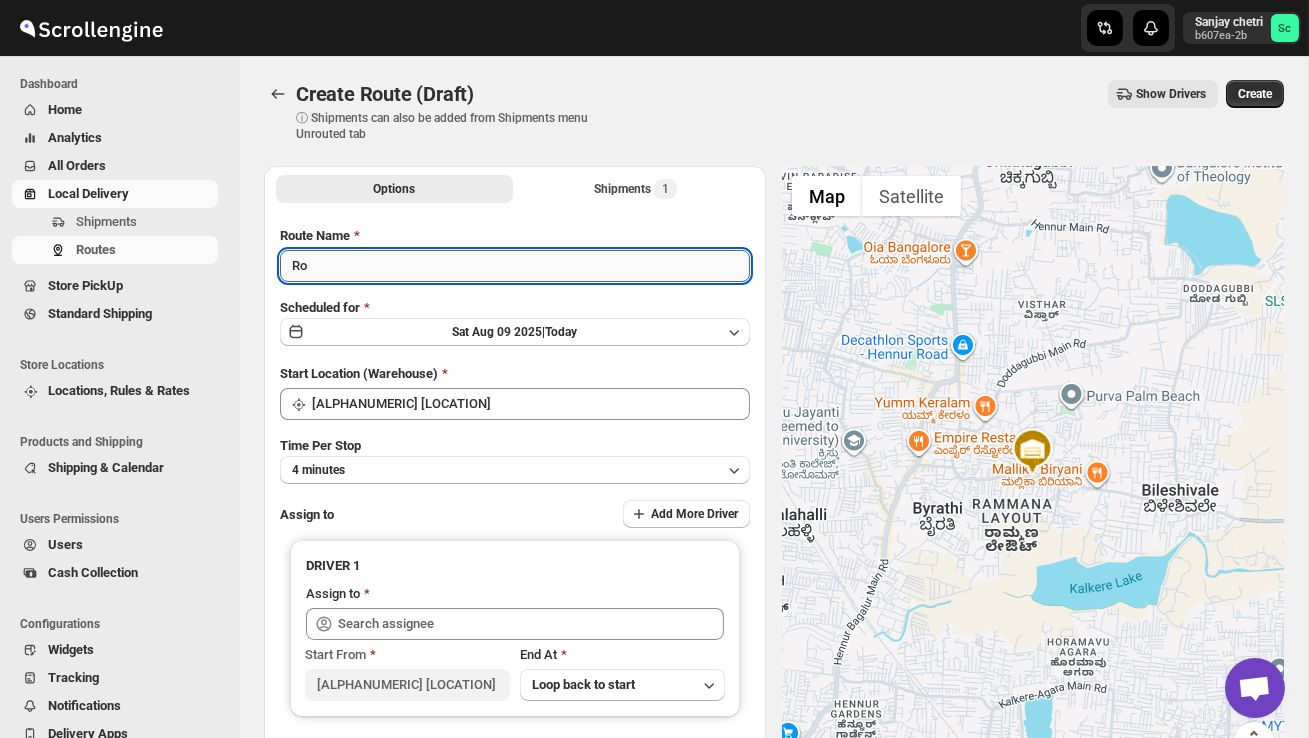 type on "R" 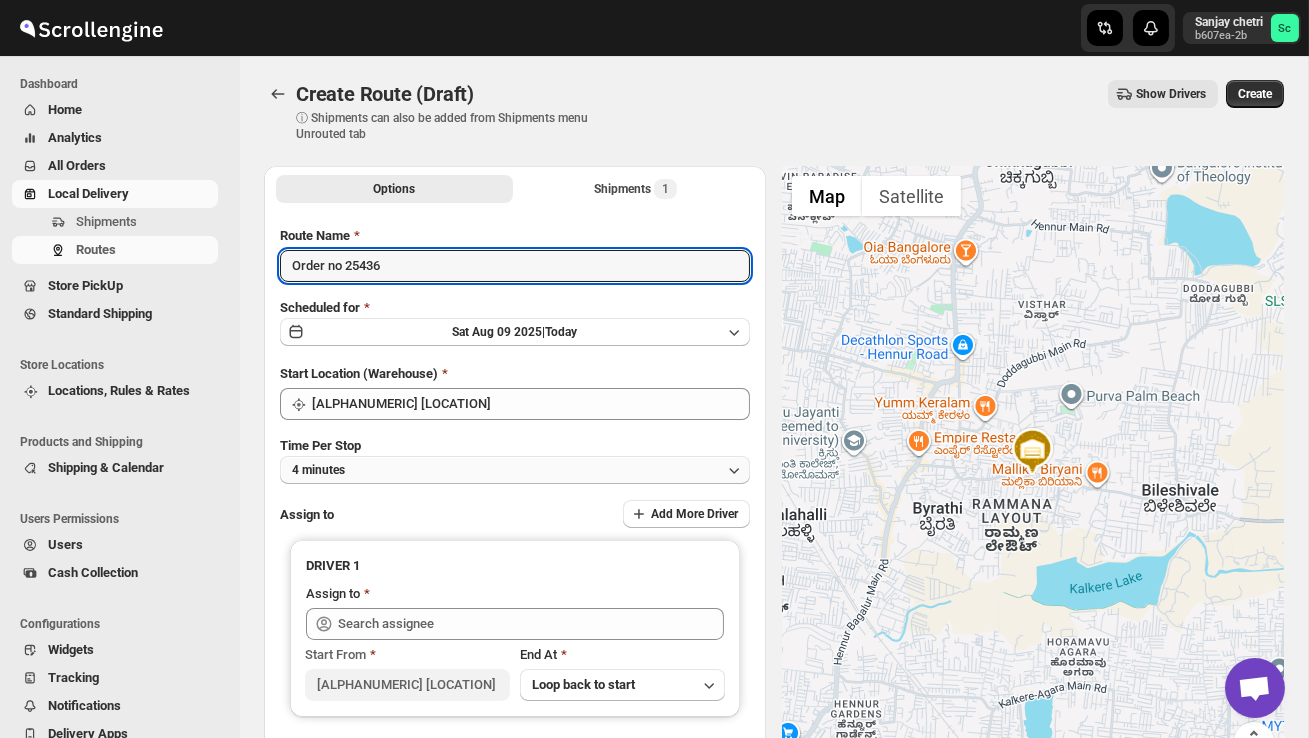 type on "Order no 25436" 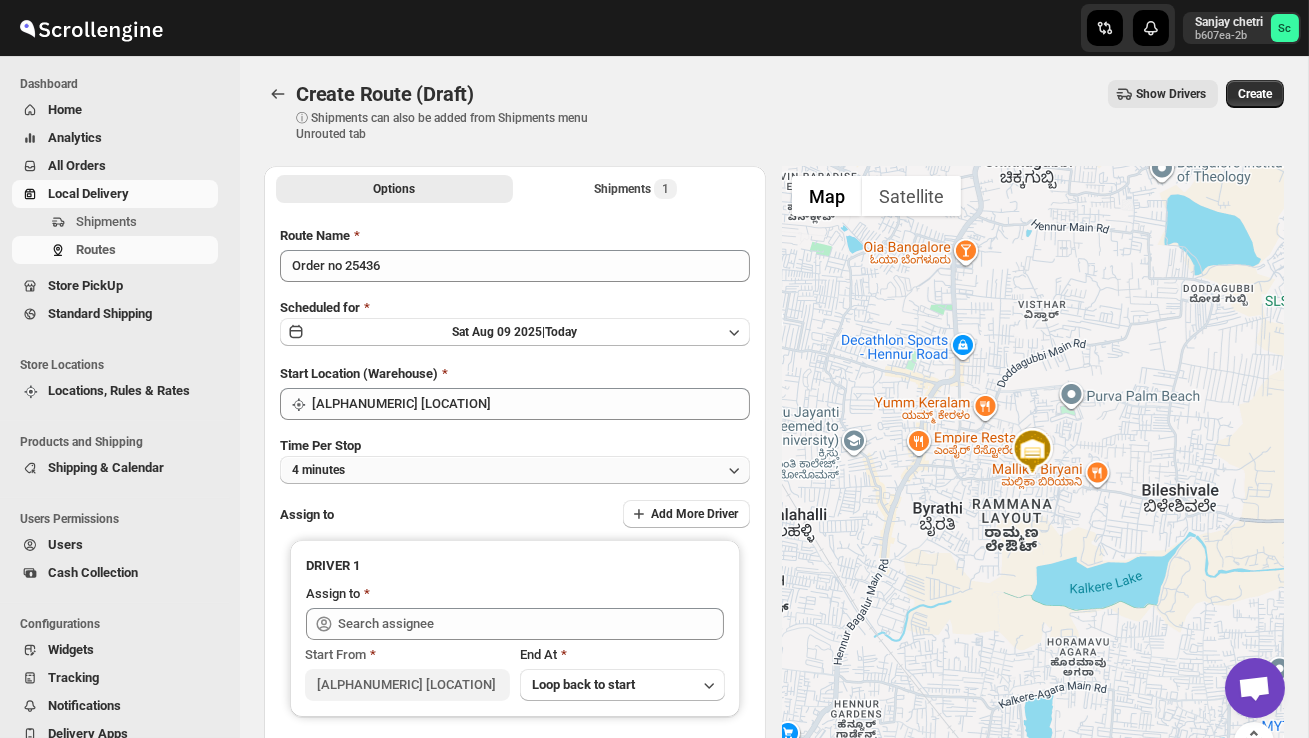 click on "4 minutes" at bounding box center (515, 470) 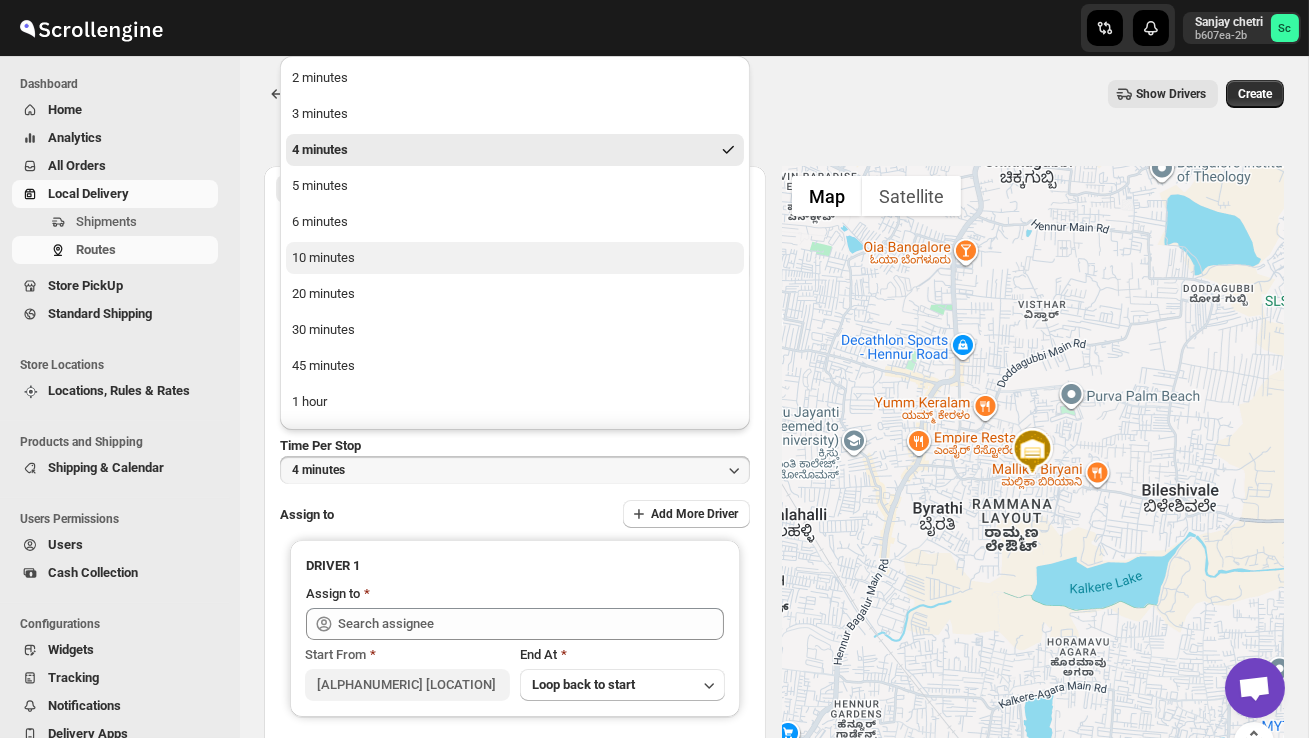 click on "10 minutes" at bounding box center [515, 258] 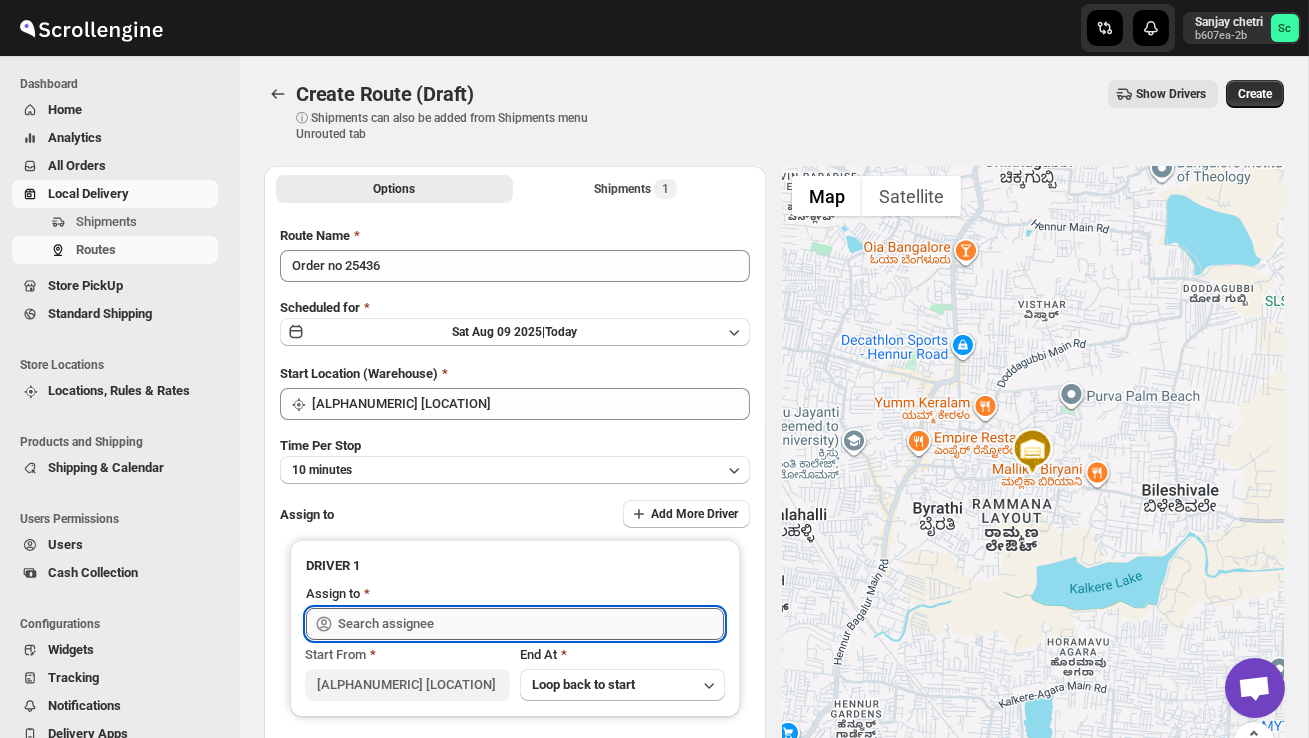 click at bounding box center (531, 624) 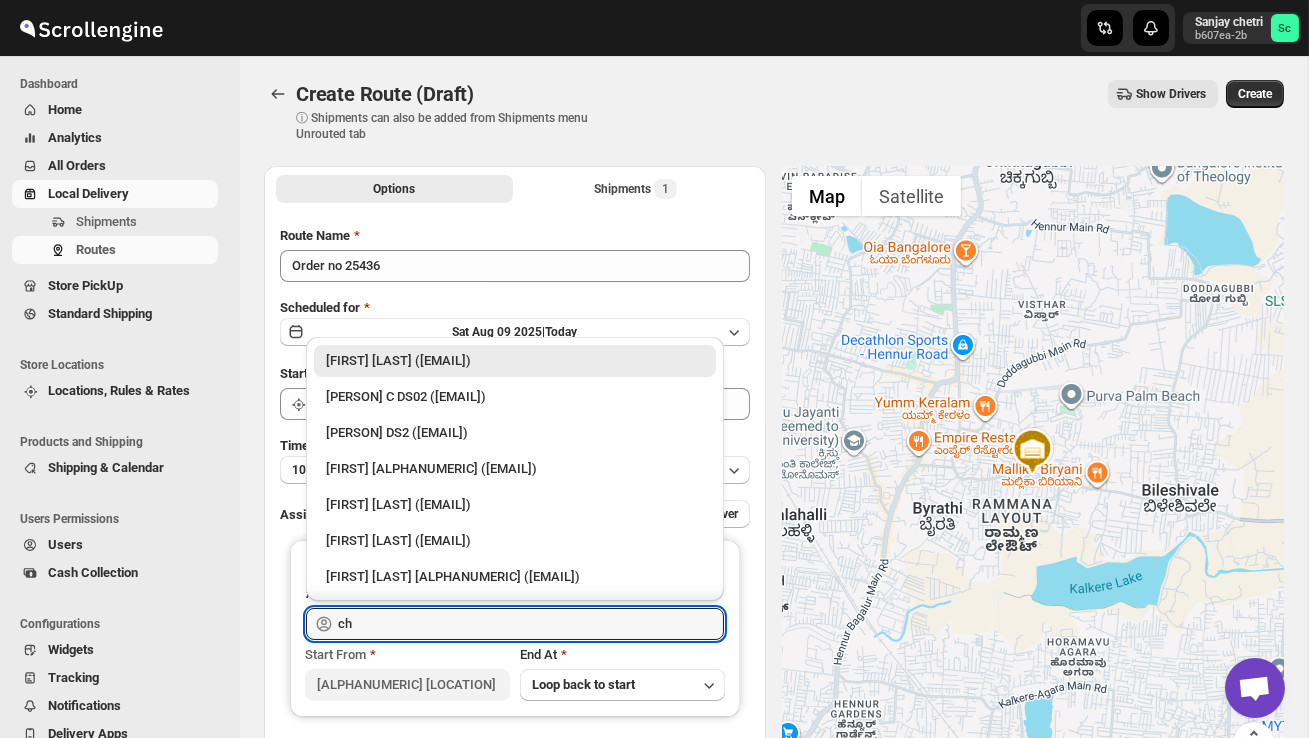 click on "CHANDRA BORO  DS2 ([EMAIL])" at bounding box center (515, 433) 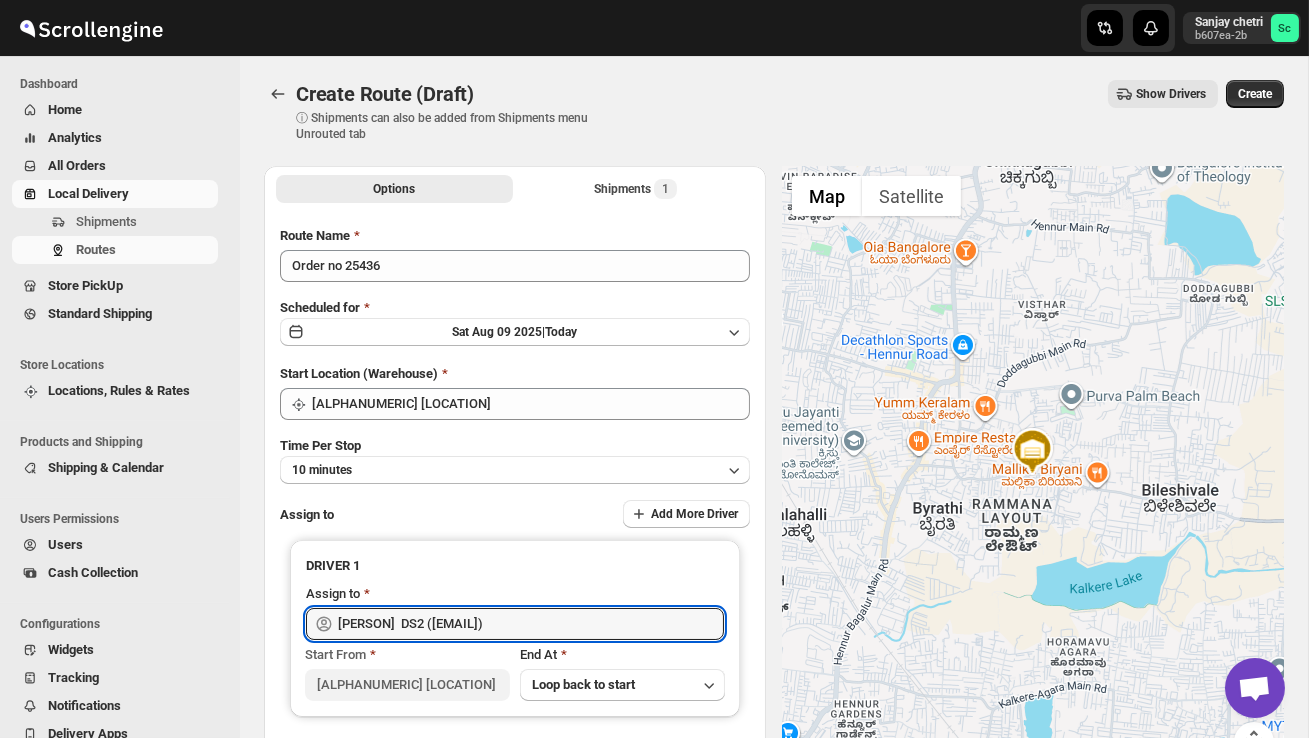 type on "CHANDRA BORO  DS2 ([EMAIL])" 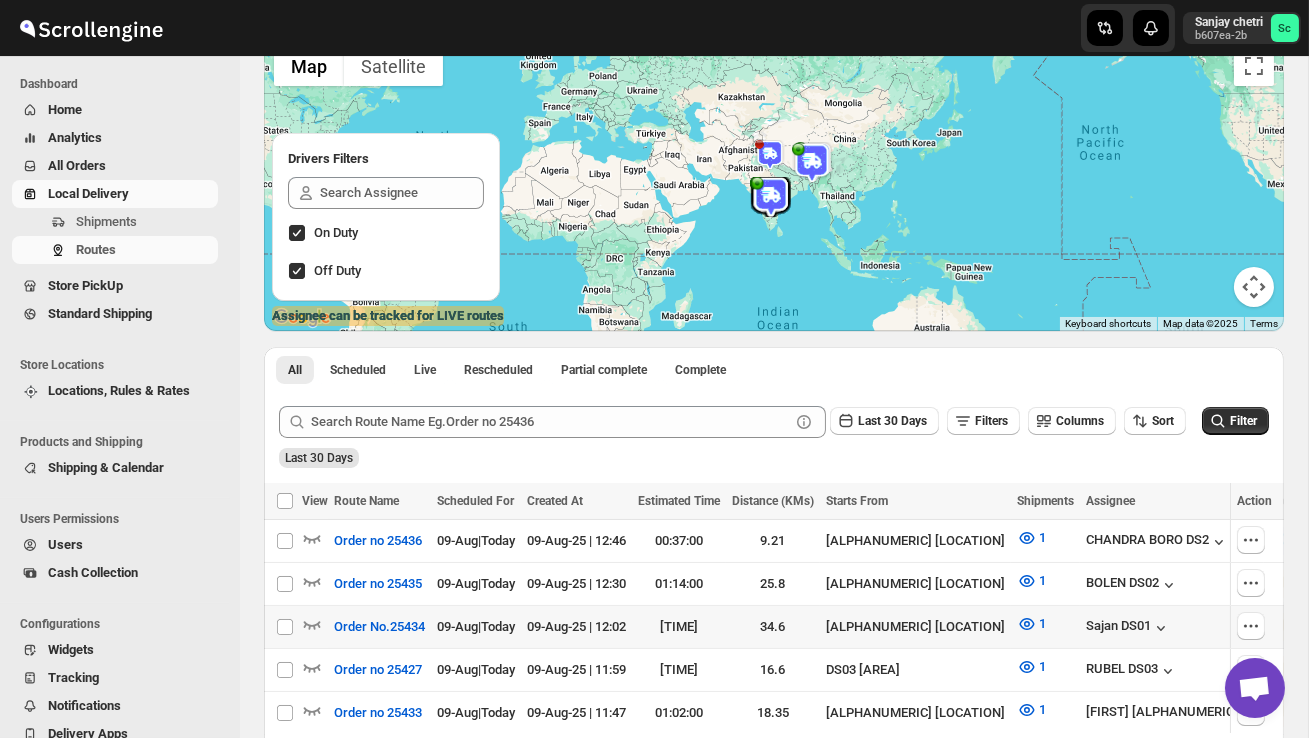scroll, scrollTop: 174, scrollLeft: 0, axis: vertical 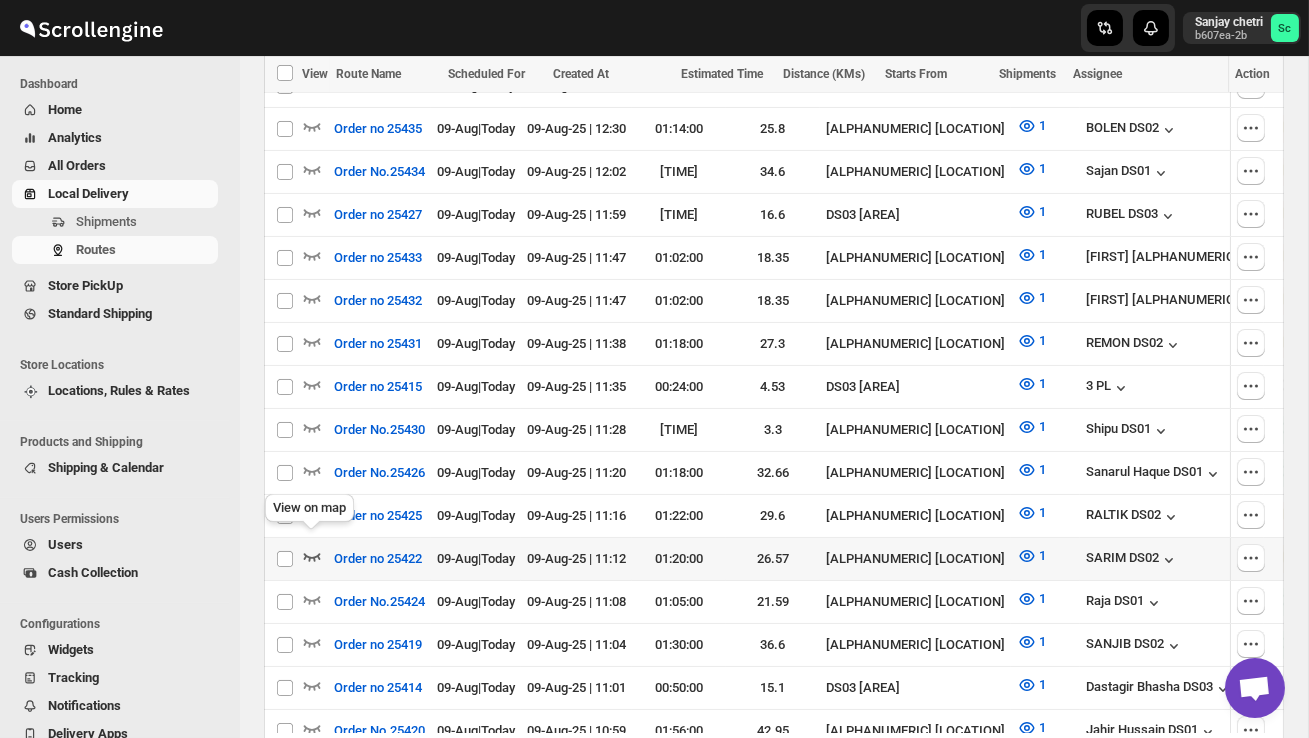 click 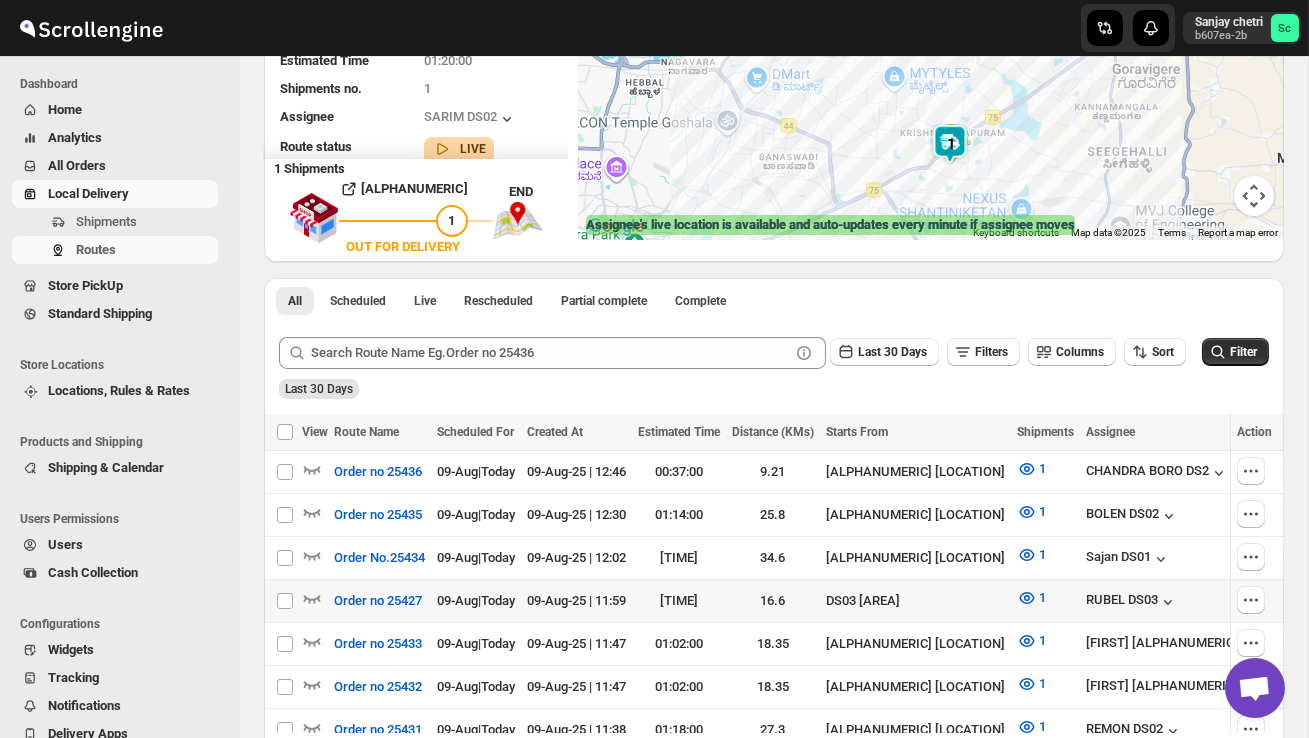 scroll, scrollTop: 262, scrollLeft: 0, axis: vertical 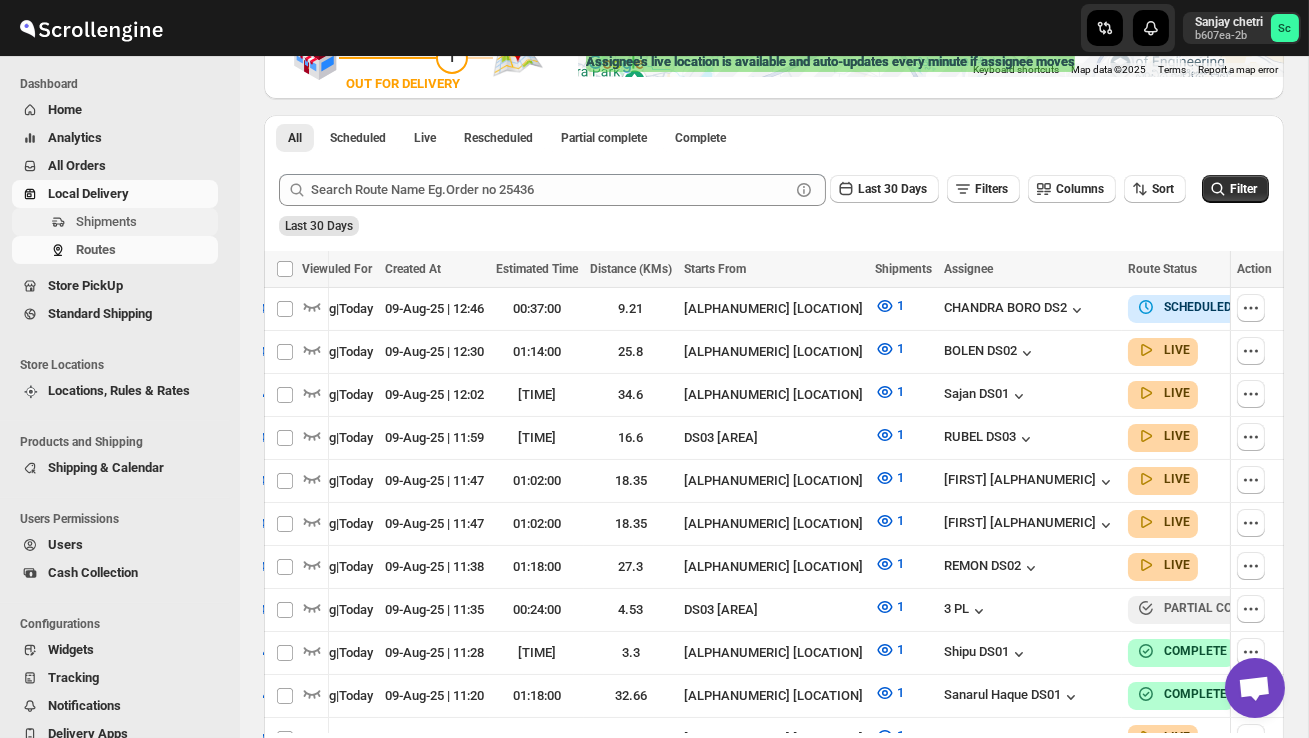 click on "Shipments" at bounding box center (106, 221) 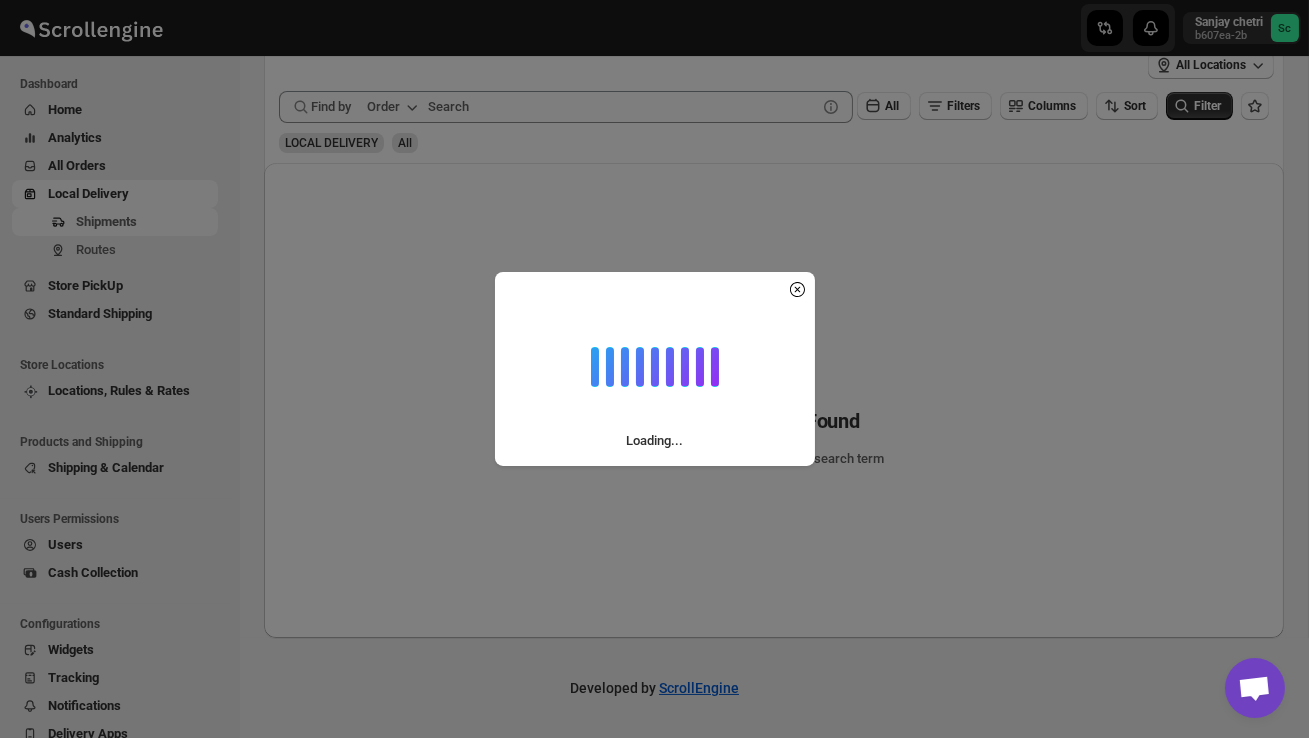 scroll, scrollTop: 0, scrollLeft: 0, axis: both 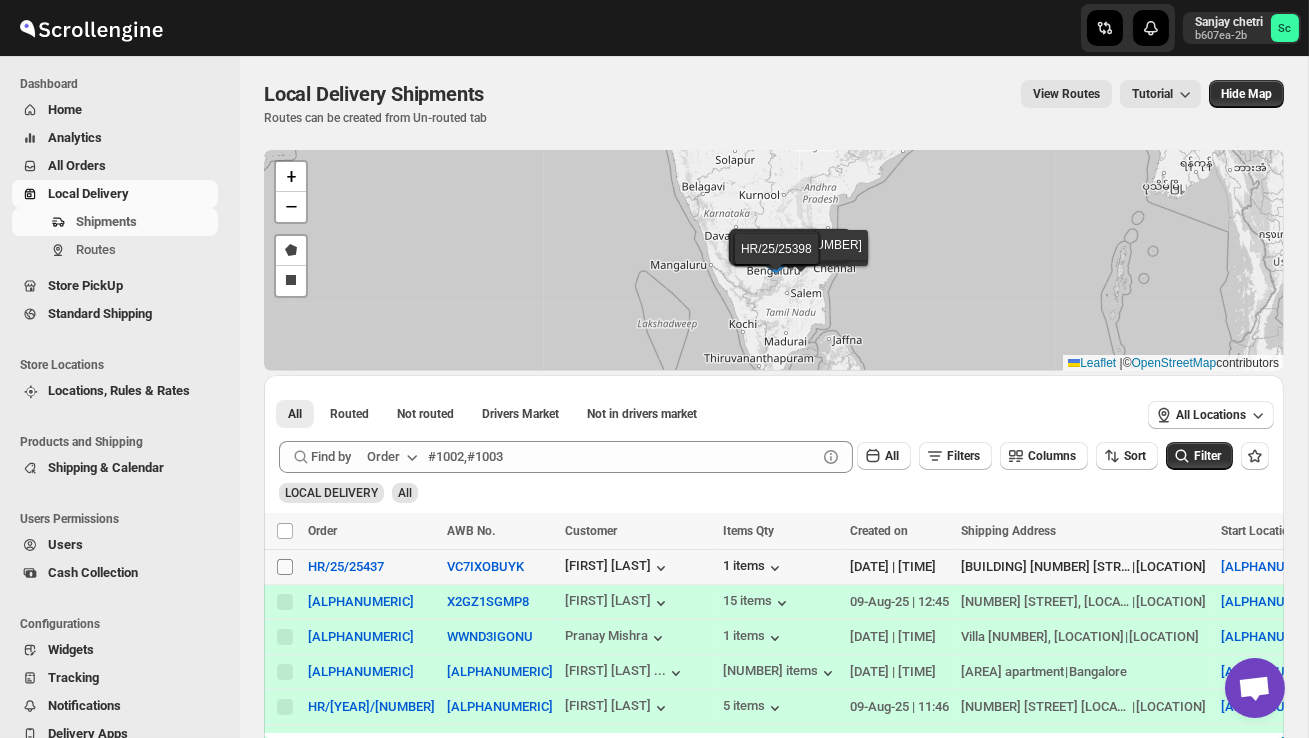 click on "Select shipment" at bounding box center (285, 567) 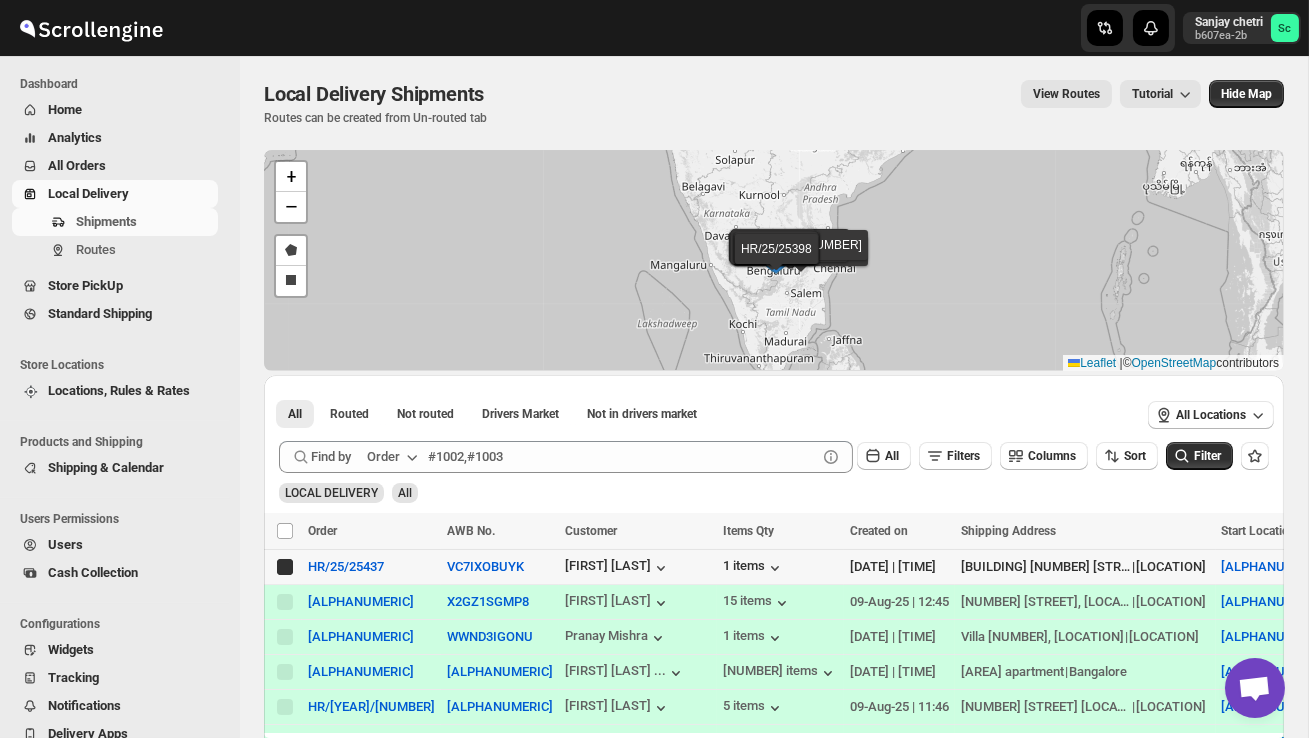 checkbox on "true" 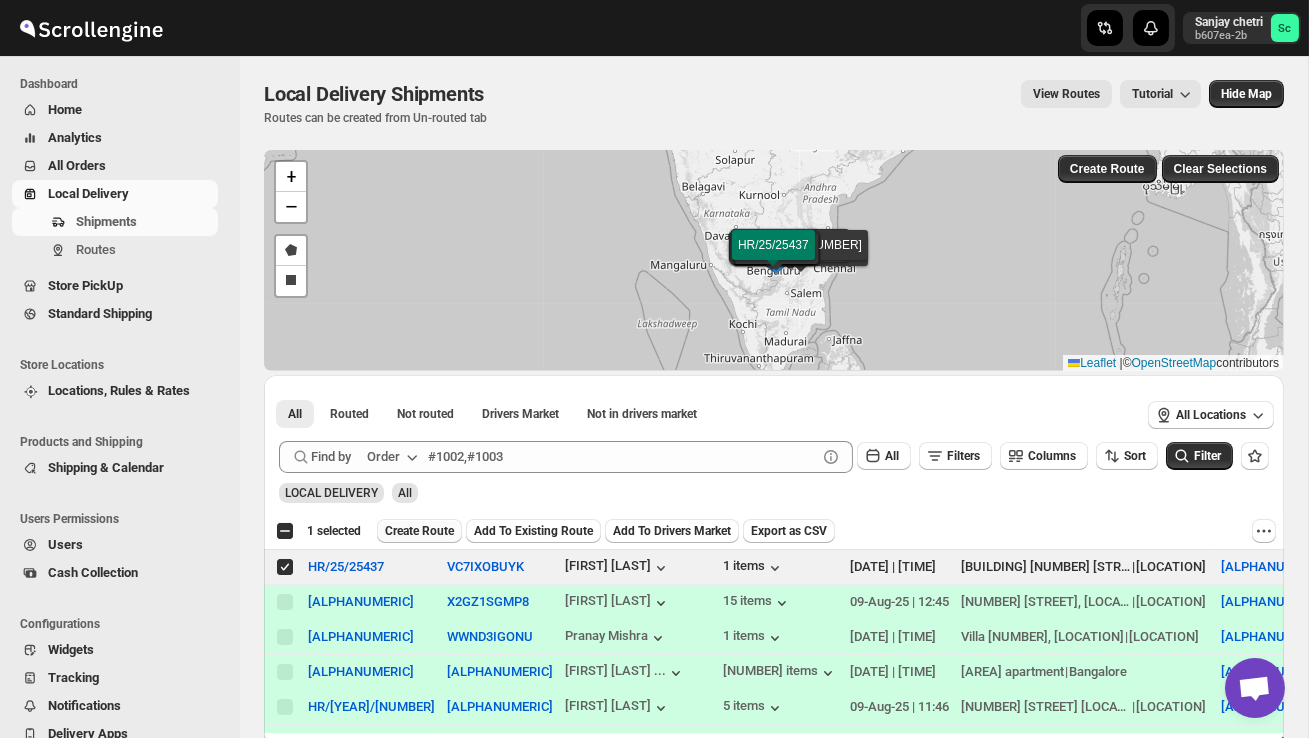 click on "Create Route" at bounding box center [419, 531] 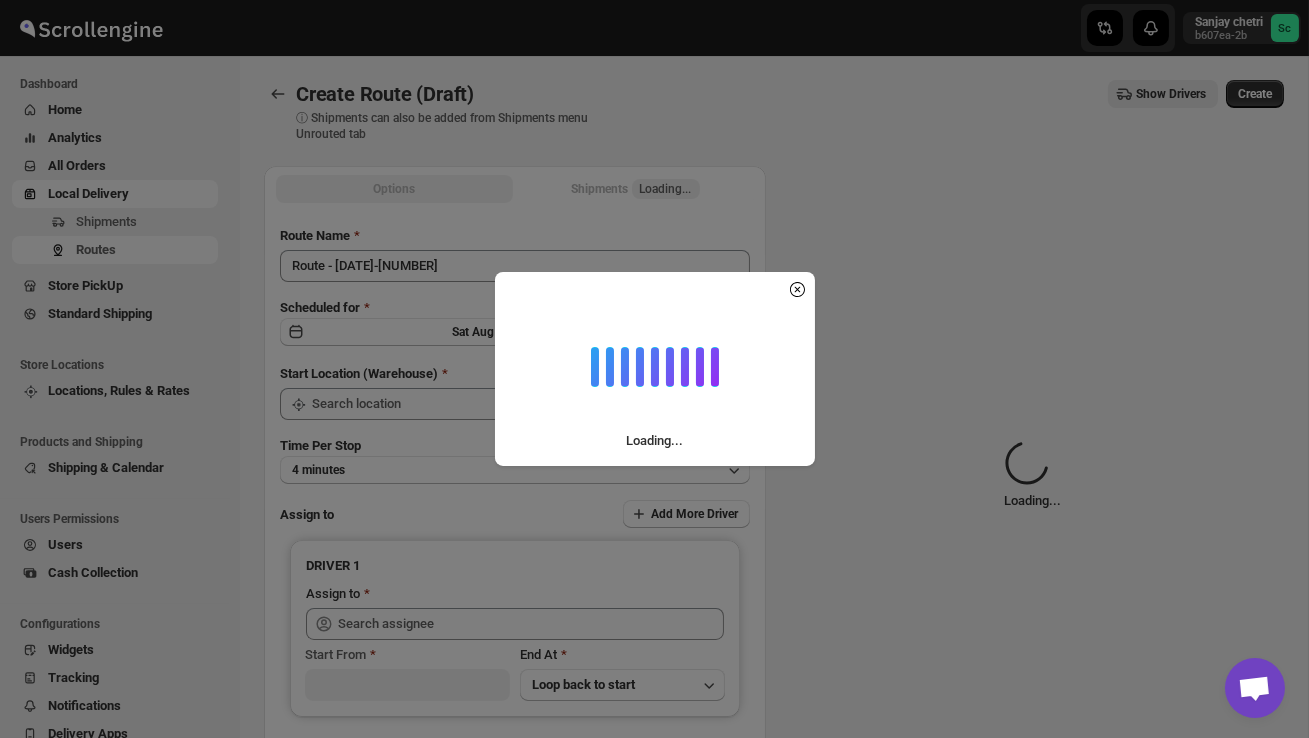 type on "DS02 Bileshivale" 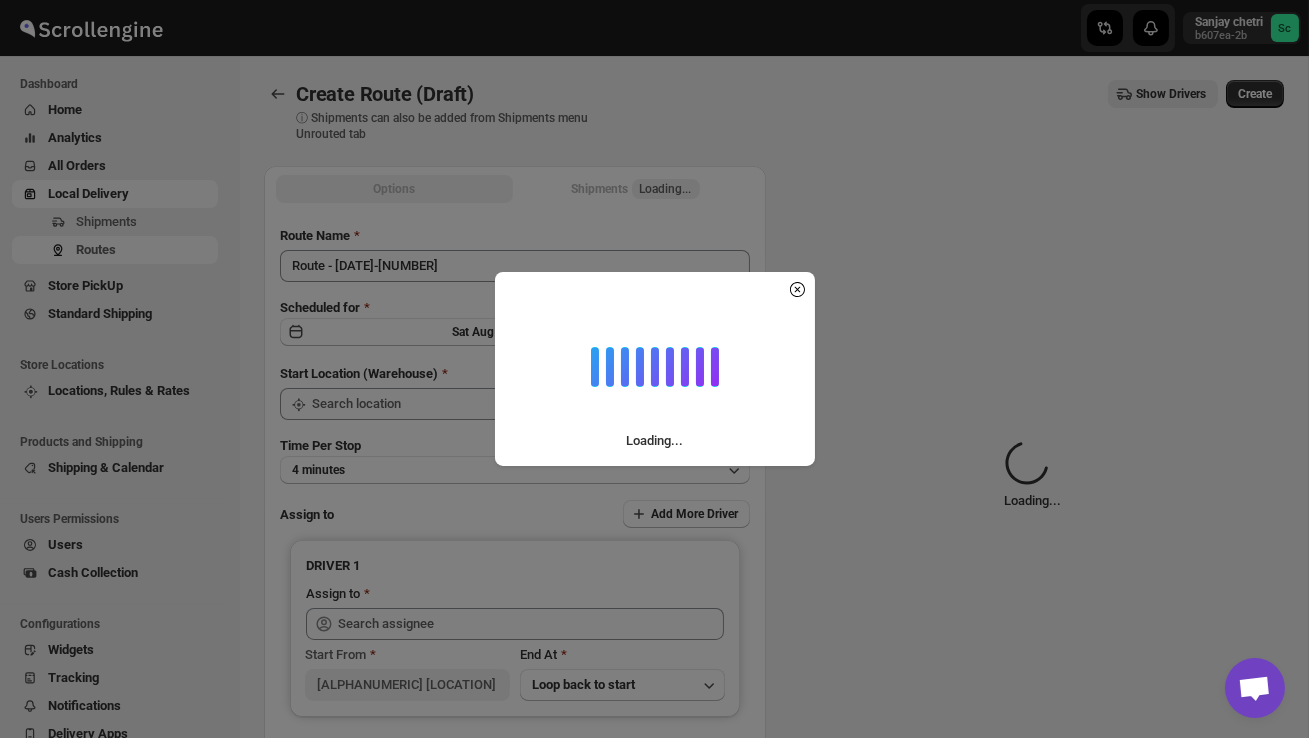 type on "DS02 Bileshivale" 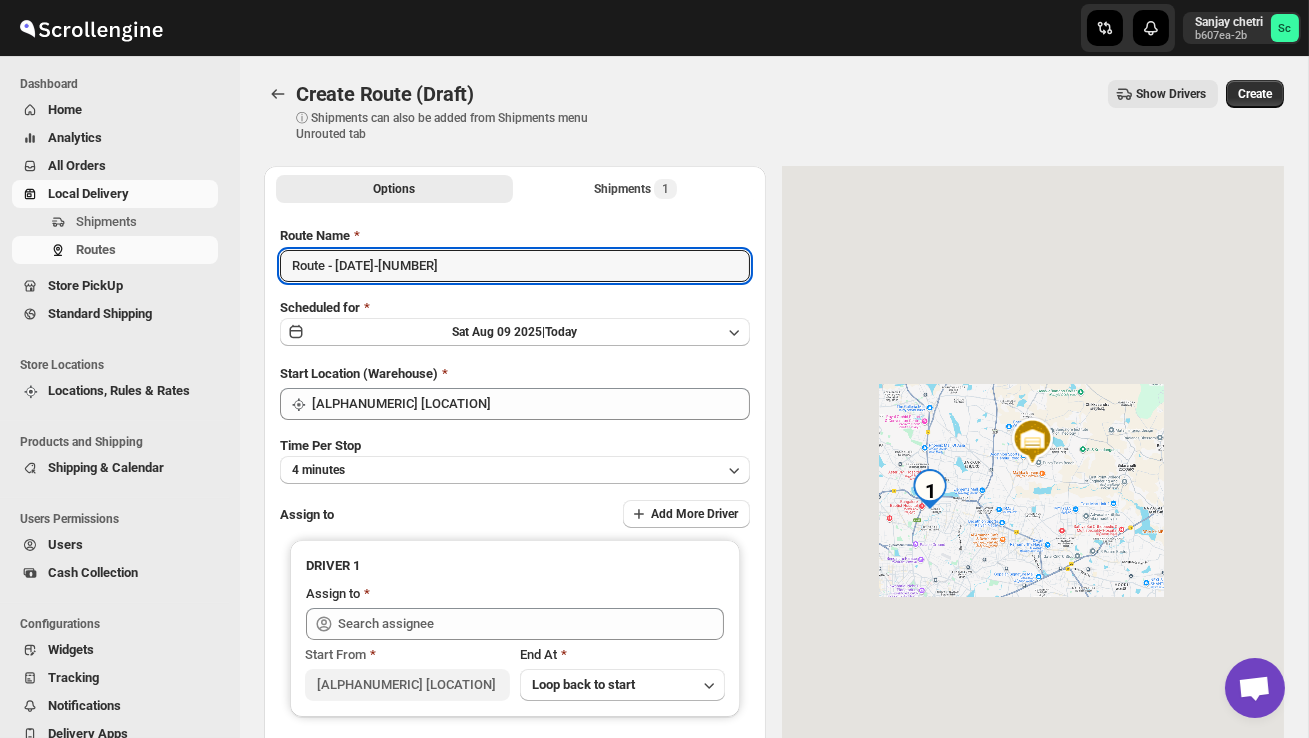 click on "Route - 09/08-0116" at bounding box center [515, 266] 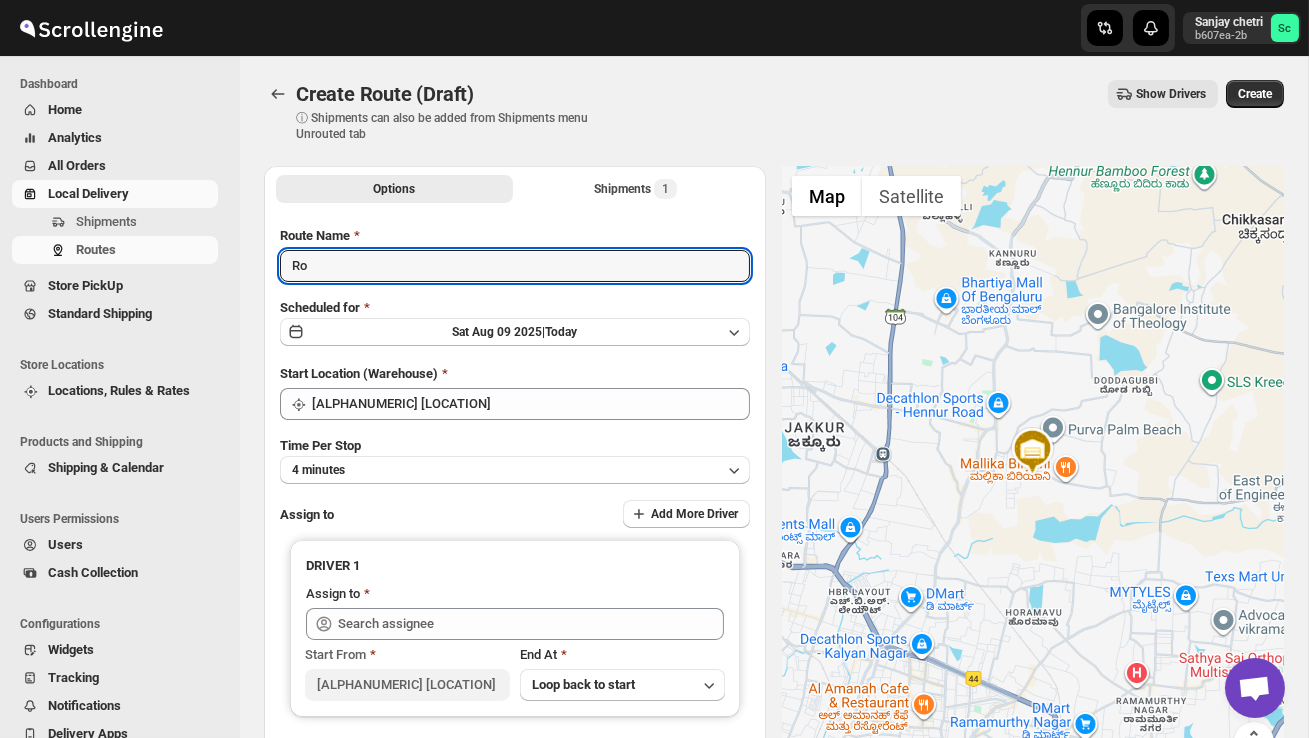 type on "R" 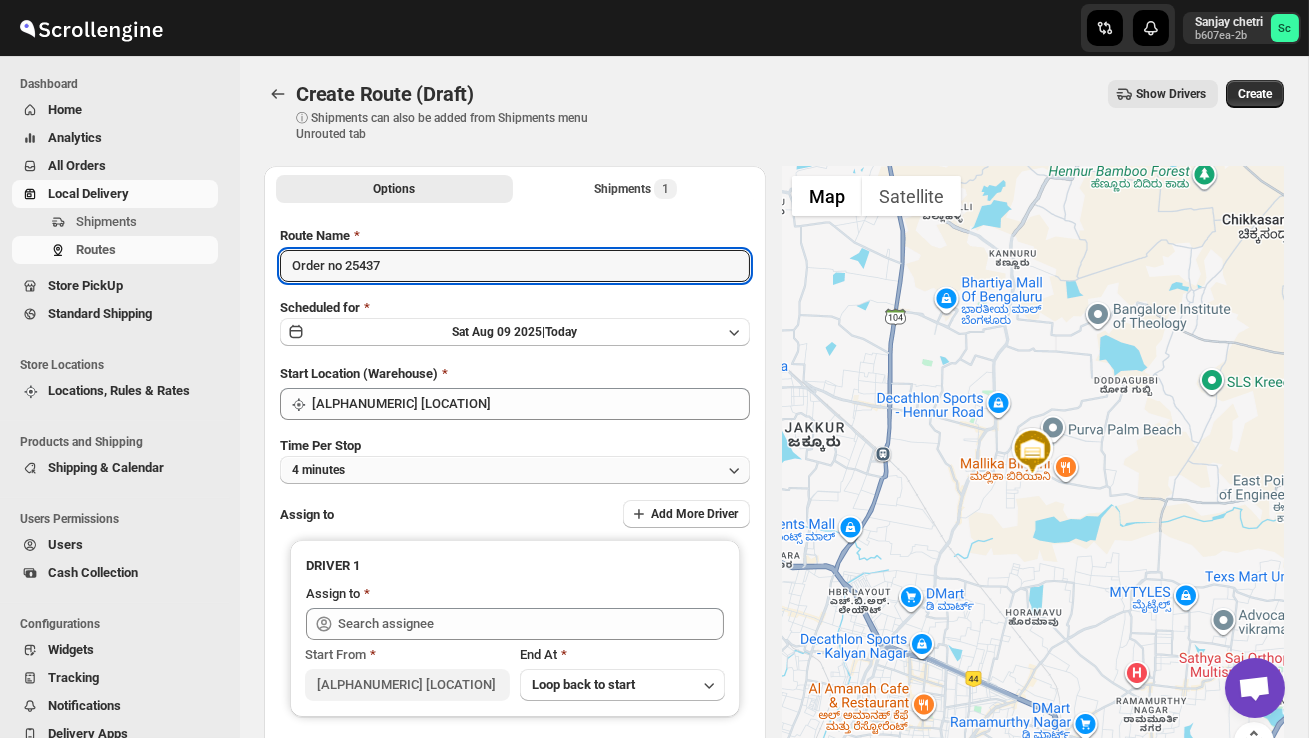 type on "Order no 25437" 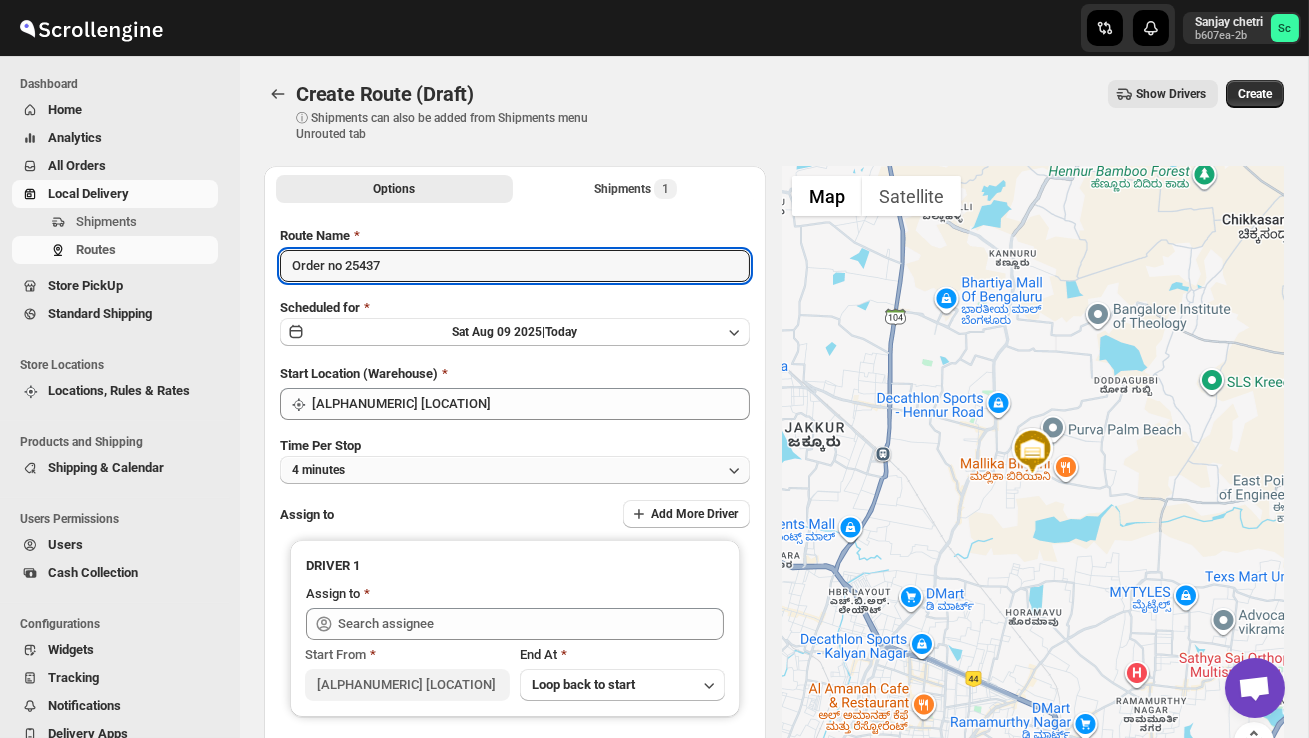 click on "4 minutes" at bounding box center (515, 470) 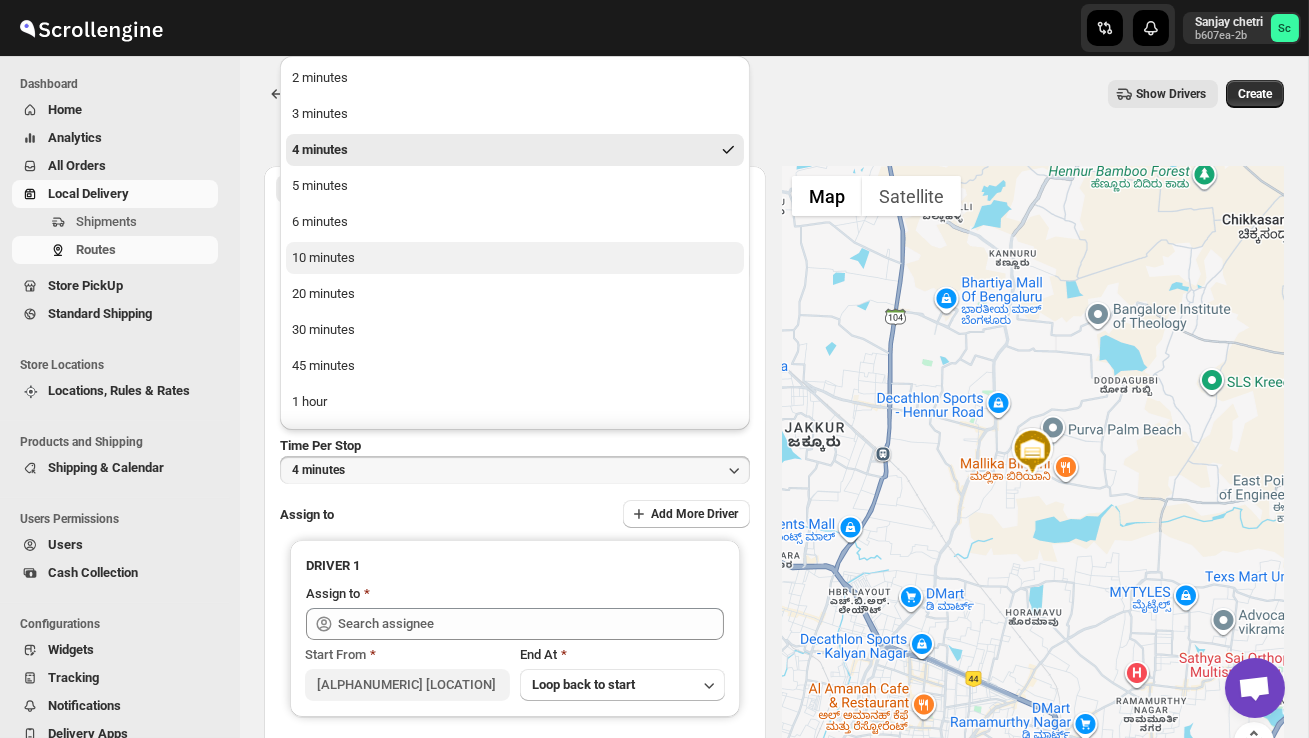 click on "10 minutes" at bounding box center [515, 258] 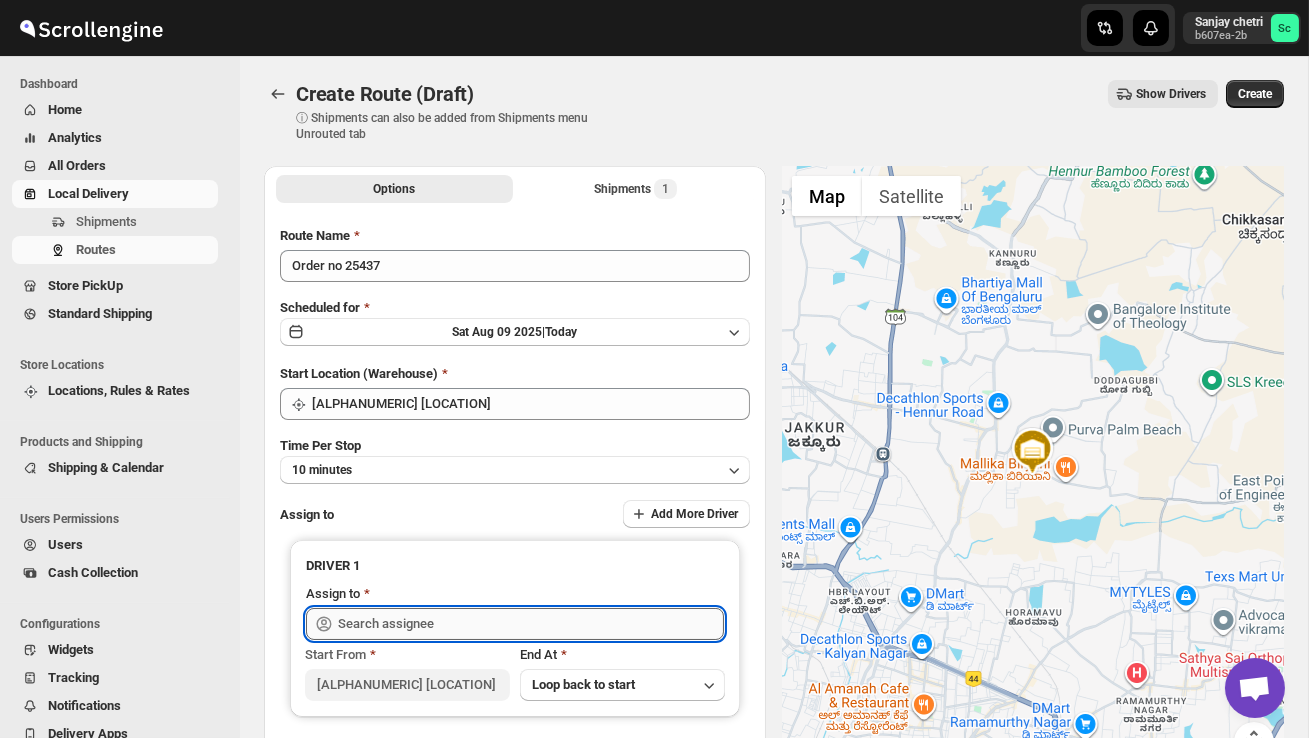 click at bounding box center [531, 624] 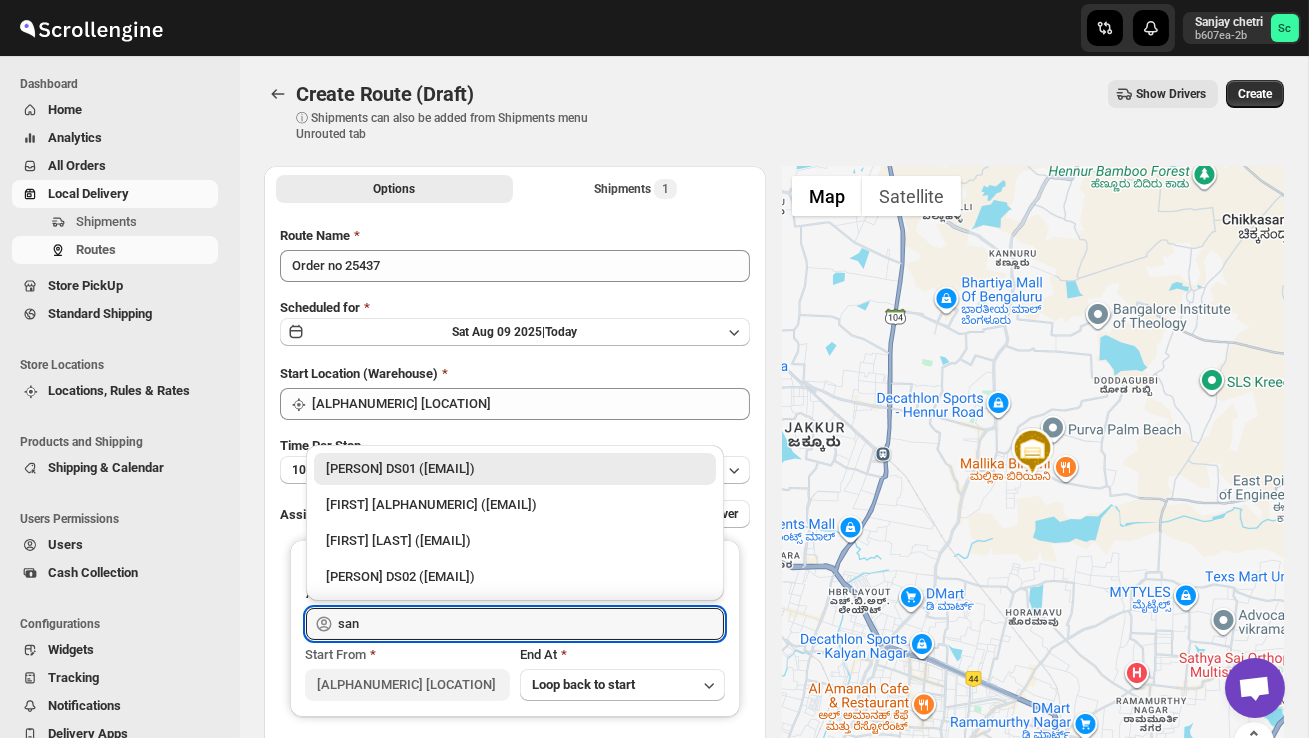 click on "SANJIB DS02 ([EMAIL])" at bounding box center [515, 577] 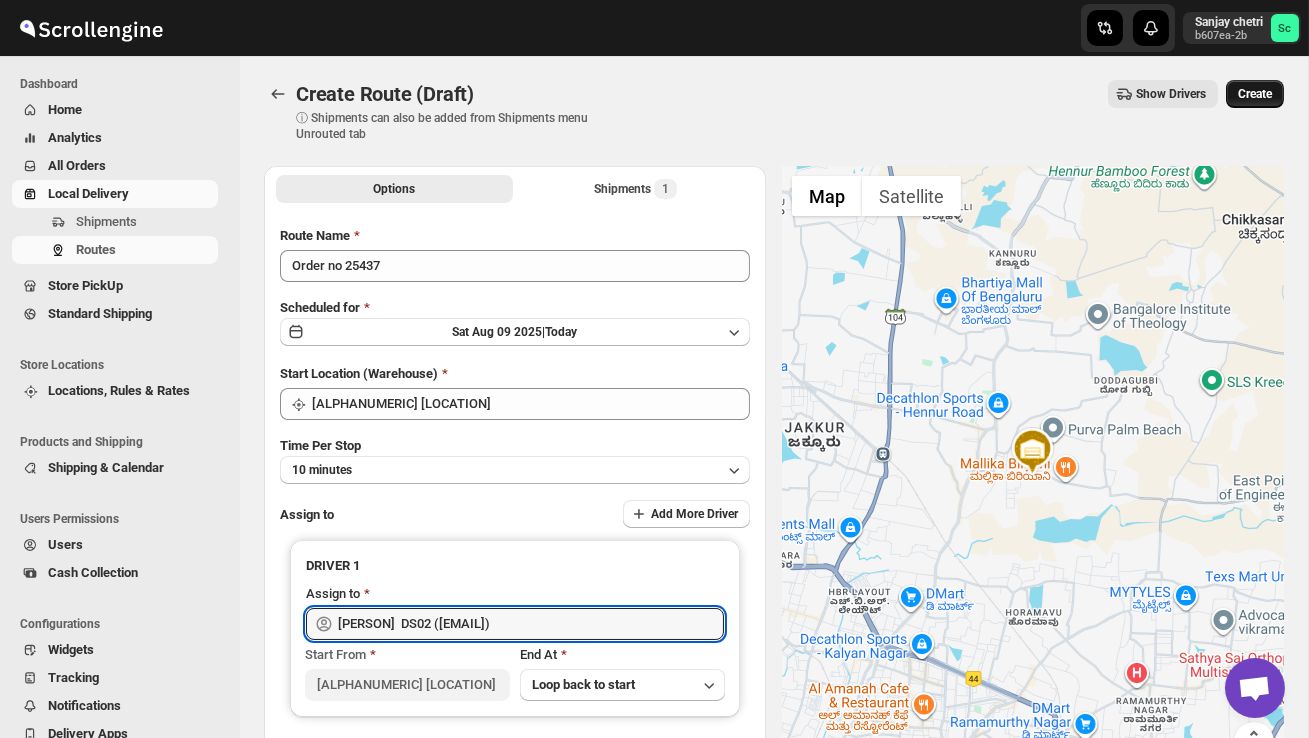 type on "SANJIB DS02 ([EMAIL])" 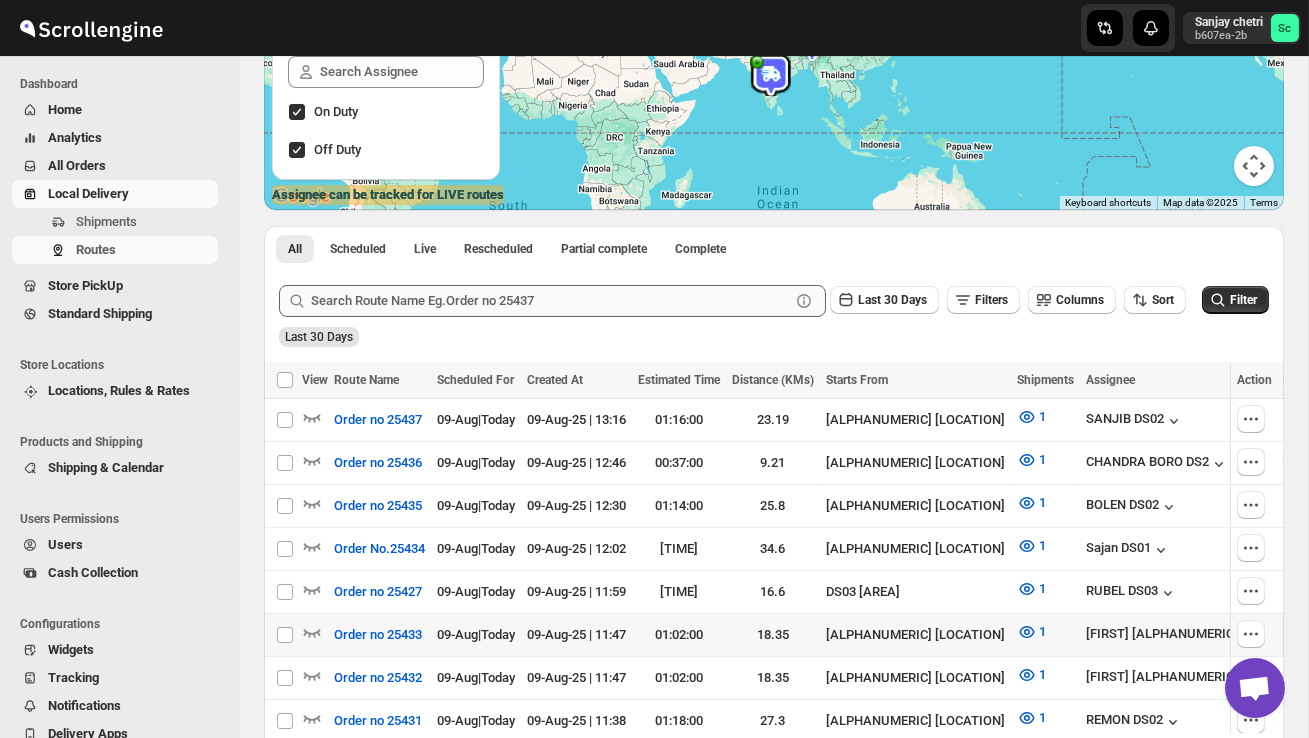 scroll, scrollTop: 331, scrollLeft: 0, axis: vertical 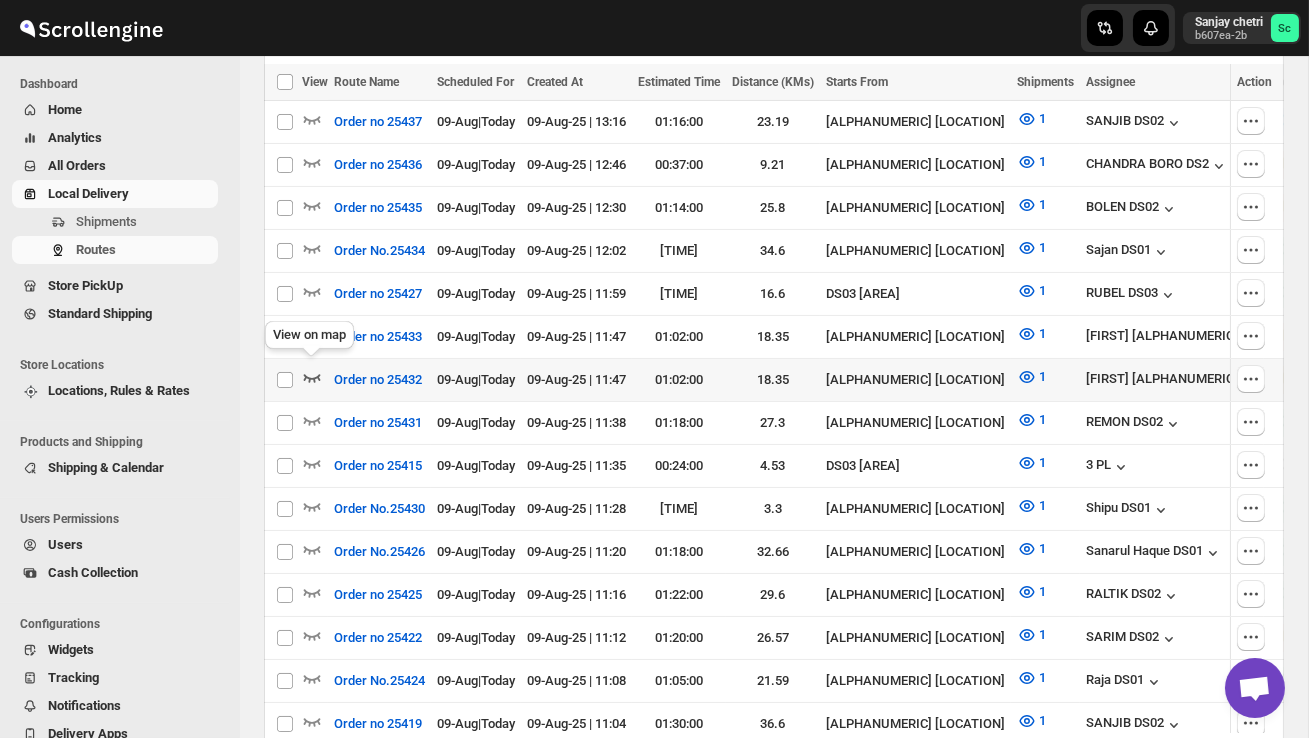 click 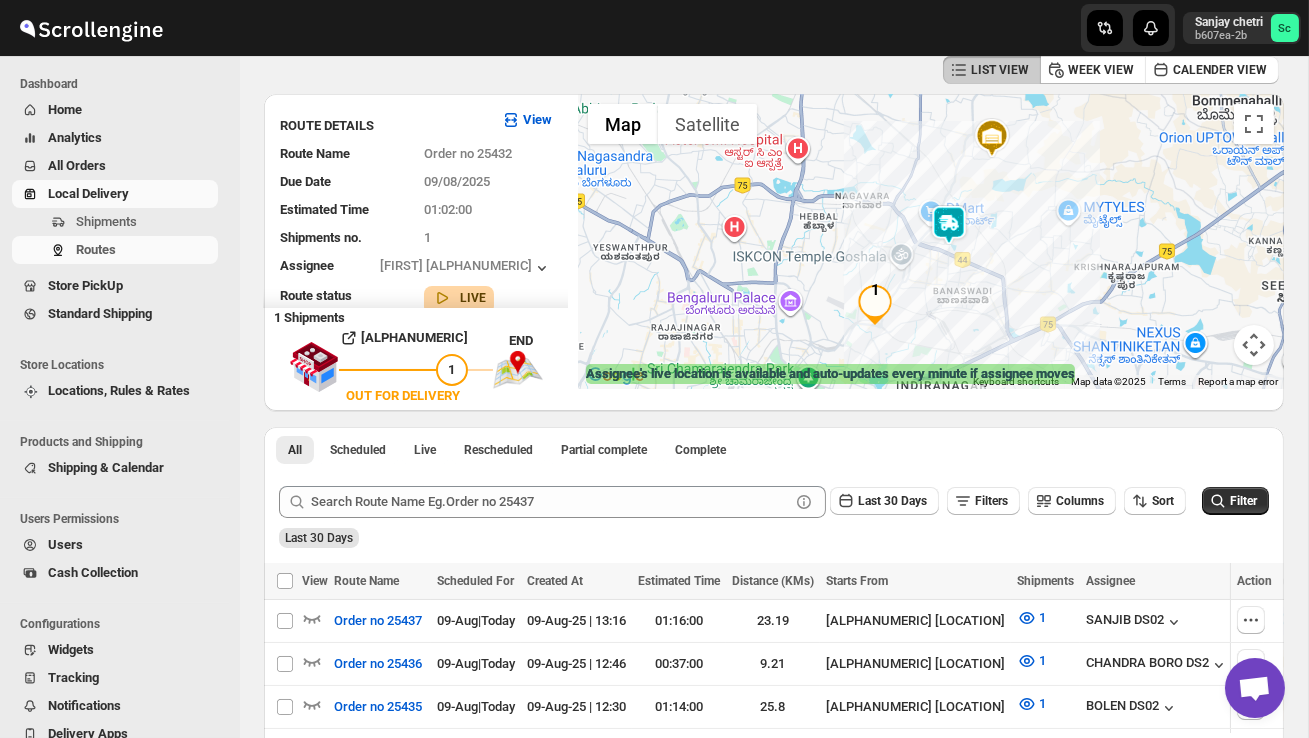 scroll, scrollTop: 98, scrollLeft: 0, axis: vertical 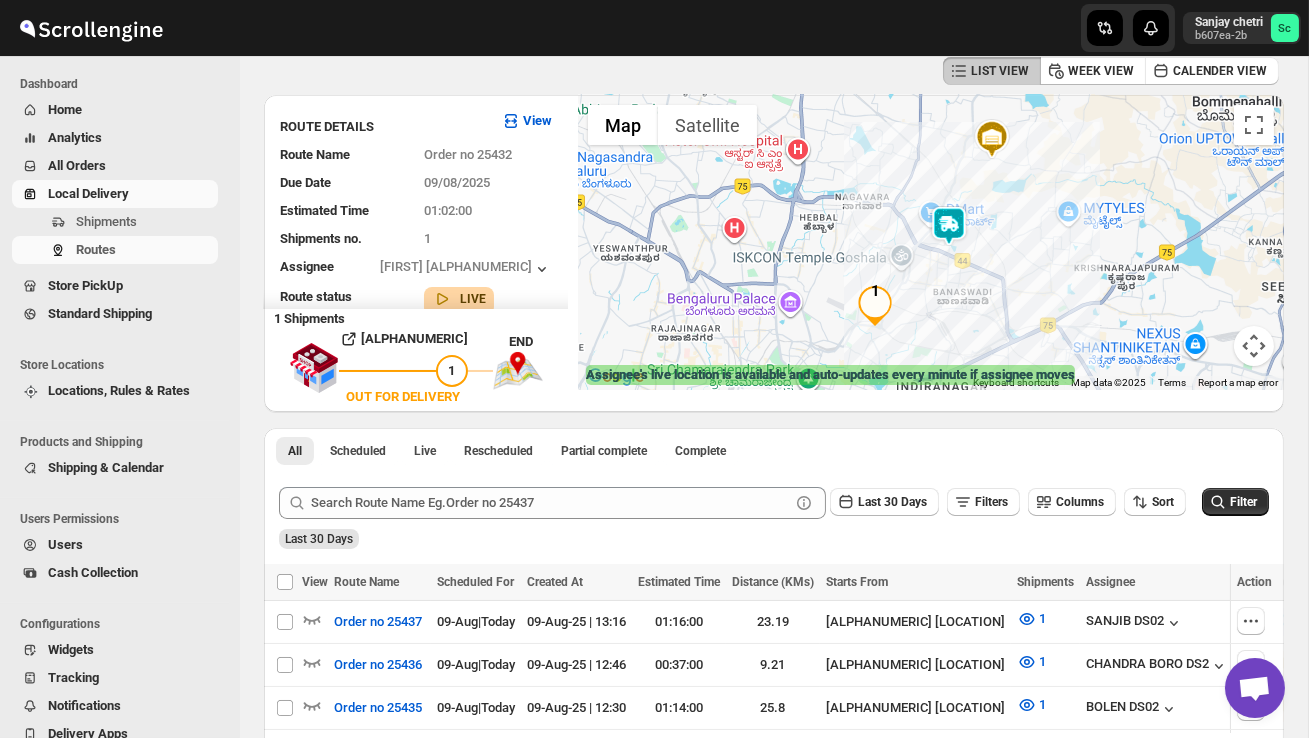 click at bounding box center [949, 226] 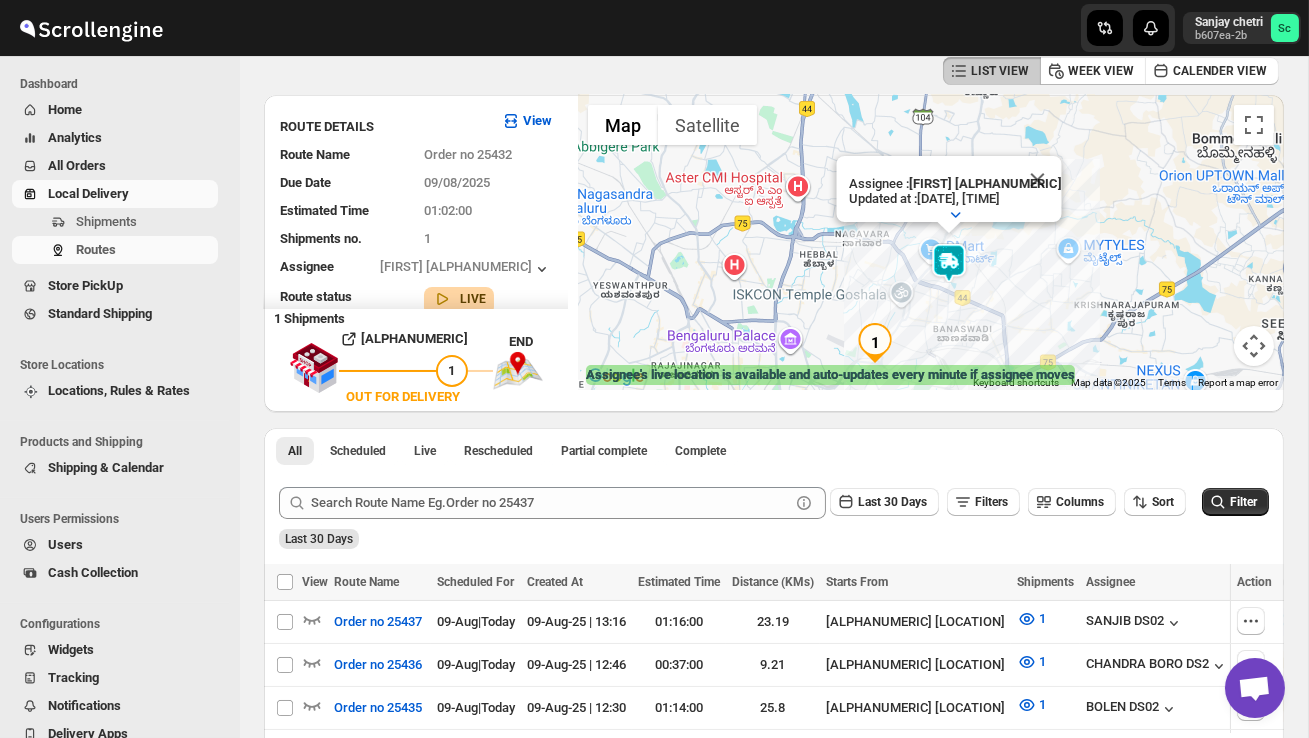 click on "Assignee :  HIFUJL DS02 Updated at :  09/08/2025, 13:29:15 Duty mode  Enabled Battery percentage    61% Battery optimization    Disabled Device type    android OS version    15 Device model    RMX3940 App version    16.5" at bounding box center [931, 242] 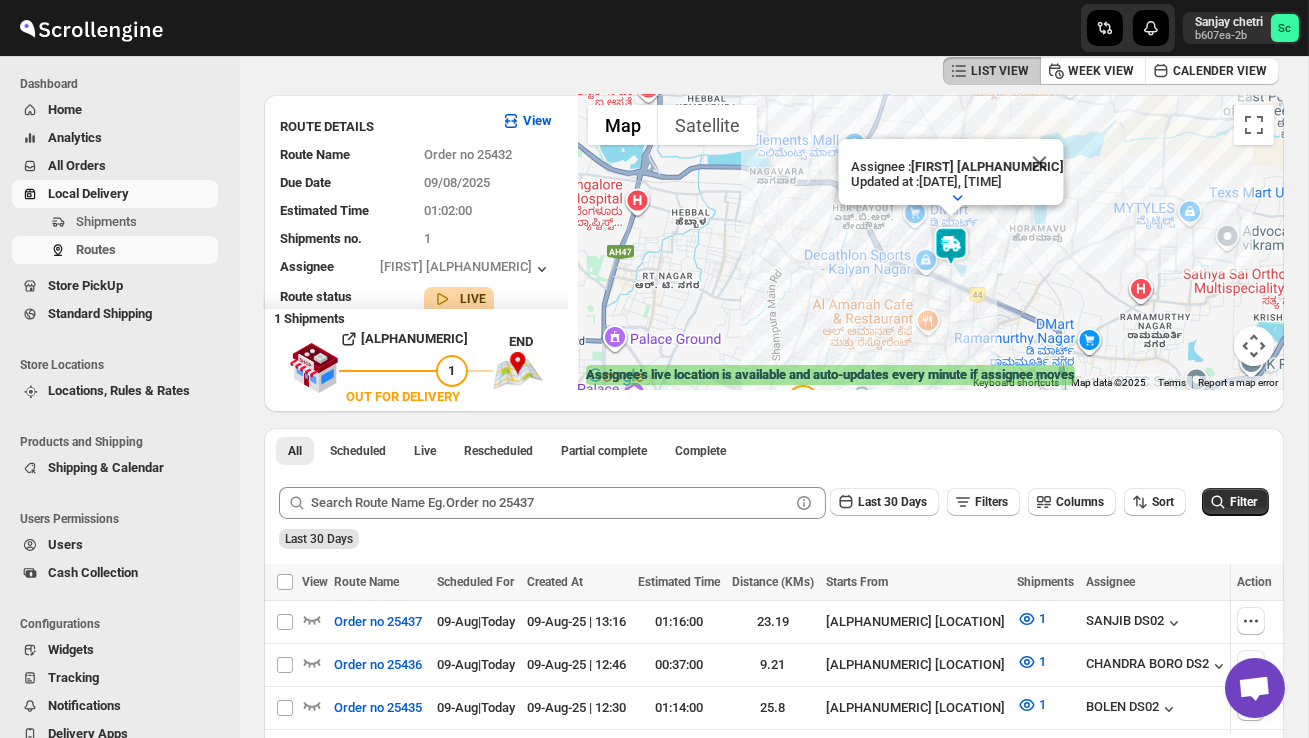click on "Assignee :  HIFUJL DS02 Updated at :  09/08/2025, 13:29:15 Duty mode  Enabled Battery percentage    61% Battery optimization    Disabled Device type    android OS version    15 Device model    RMX3940 App version    16.5" at bounding box center (931, 242) 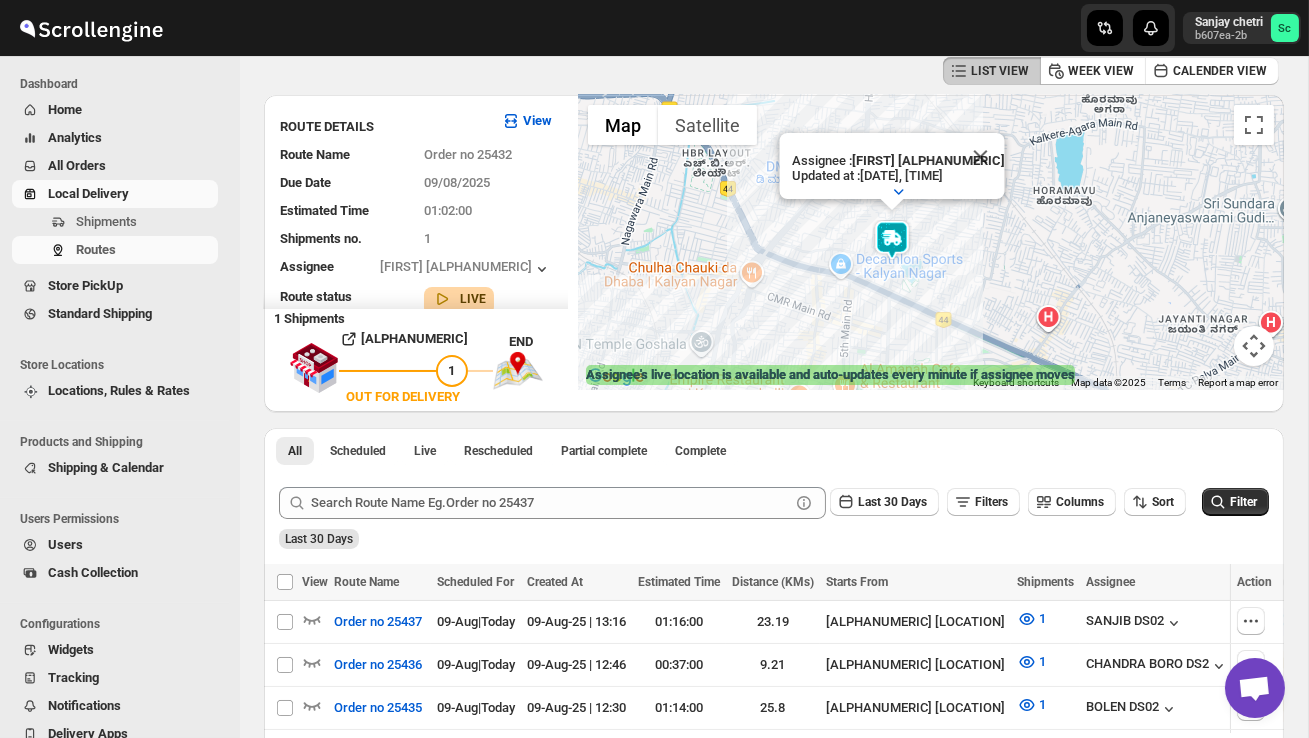 click on "Assignee :  HIFUJL DS02 Updated at :  09/08/2025, 13:29:15 Duty mode  Enabled Battery percentage    61% Battery optimization    Disabled Device type    android OS version    15 Device model    RMX3940 App version    16.5" at bounding box center (931, 242) 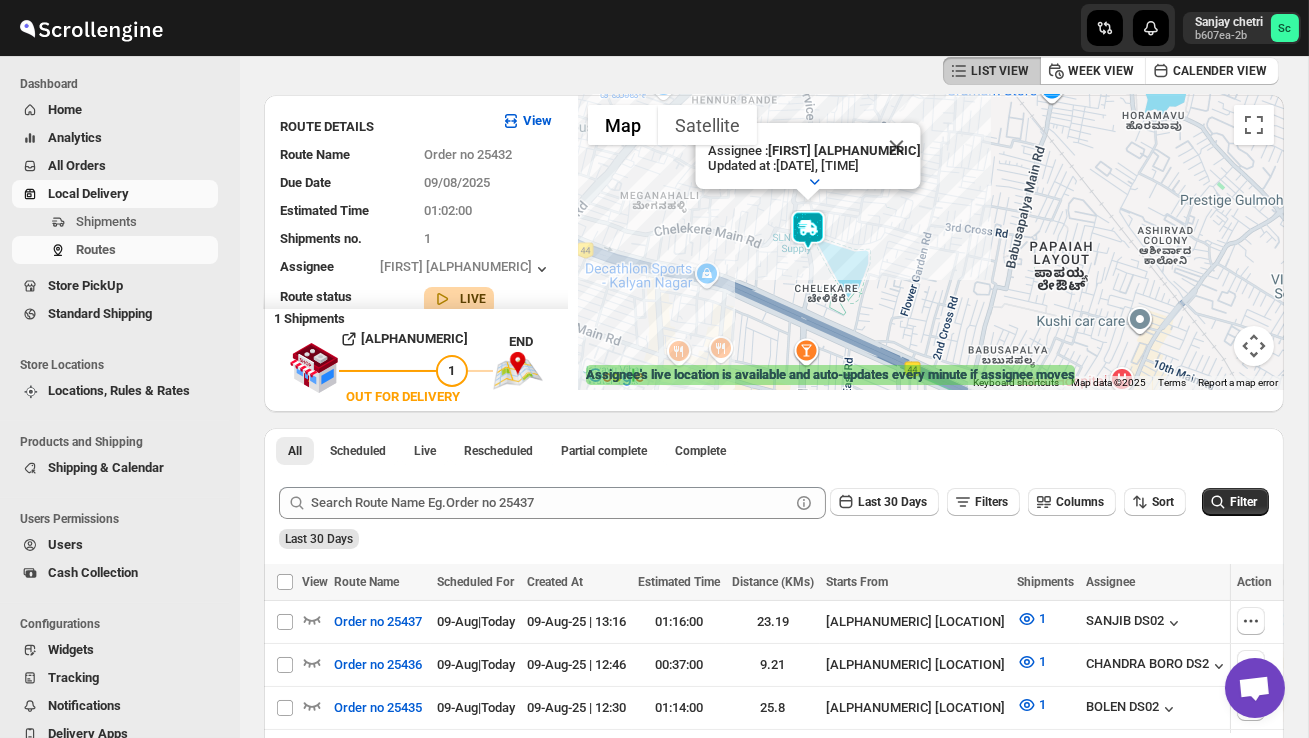 click on "Assignee :  HIFUJL DS02 Updated at :  09/08/2025, 13:29:15 Duty mode  Enabled Battery percentage    61% Battery optimization    Disabled Device type    android OS version    15 Device model    RMX3940 App version    16.5" at bounding box center [931, 242] 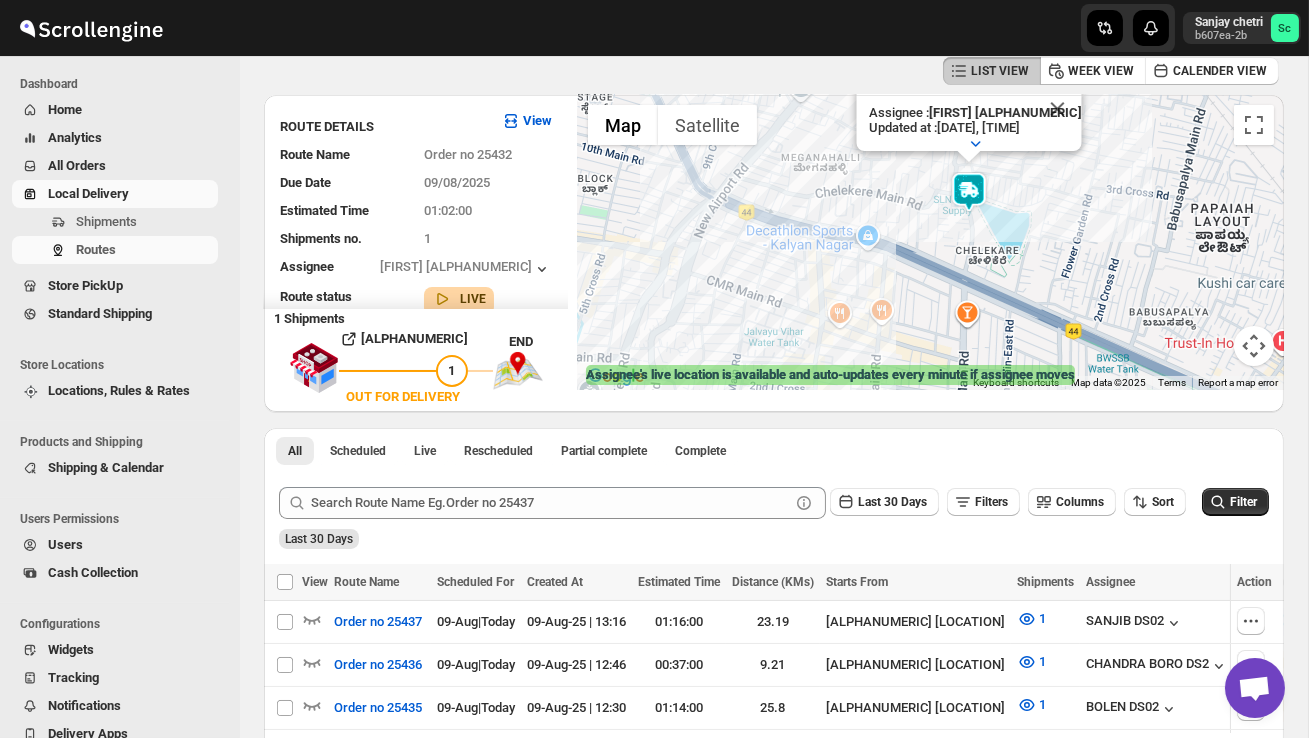 drag, startPoint x: 750, startPoint y: 329, endPoint x: 915, endPoint y: 291, distance: 169.31923 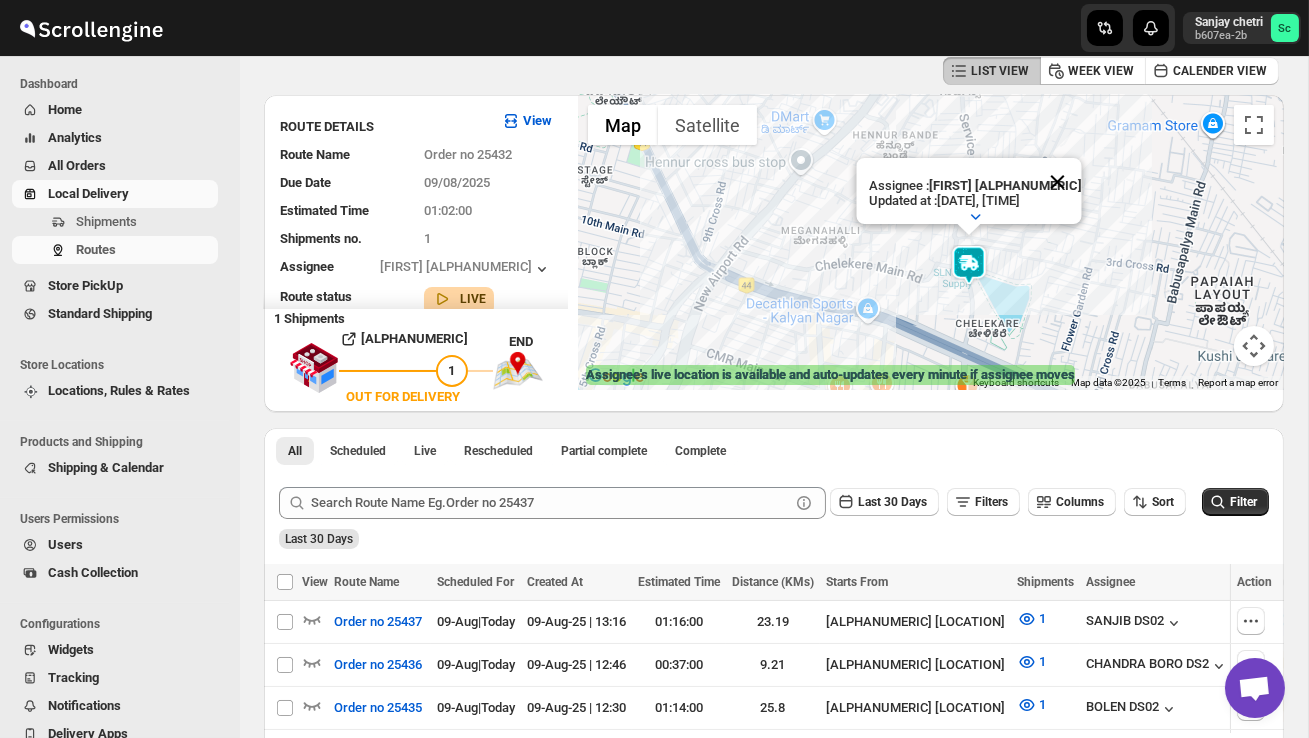 click at bounding box center (1058, 182) 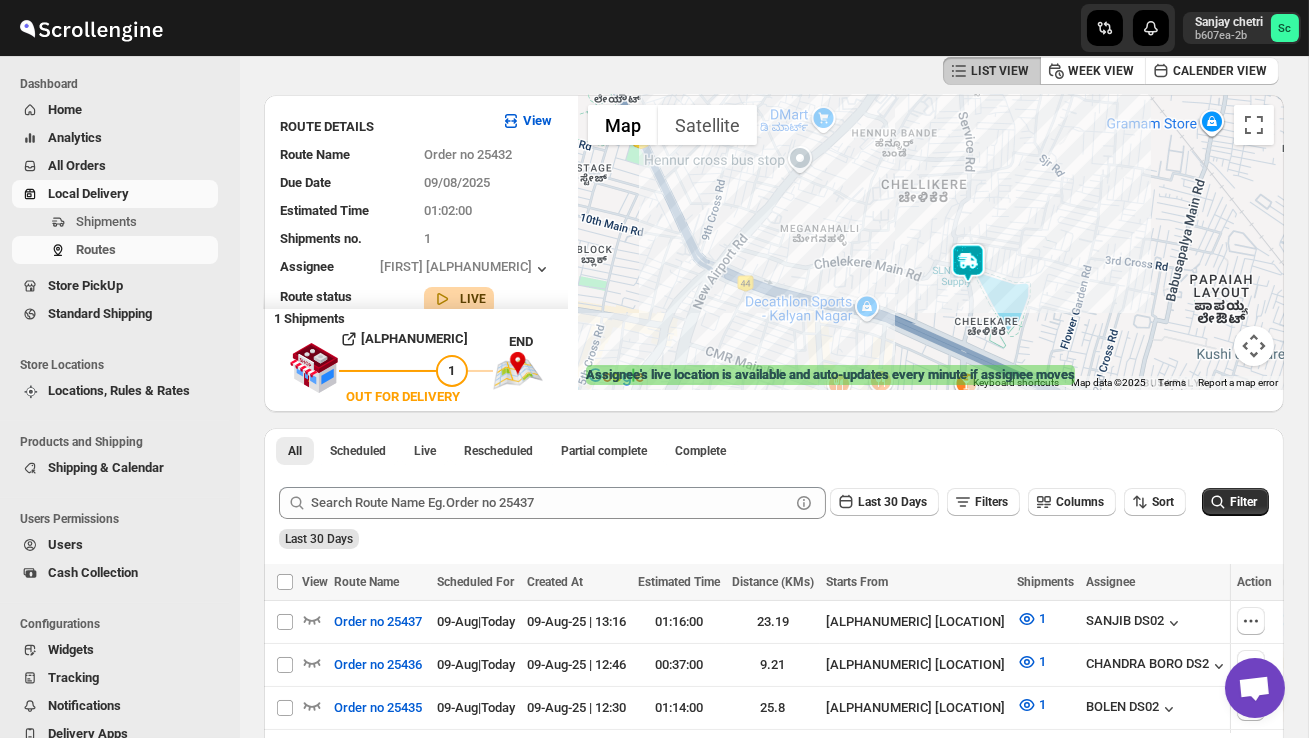 drag, startPoint x: 1020, startPoint y: 298, endPoint x: 1000, endPoint y: 278, distance: 28.284271 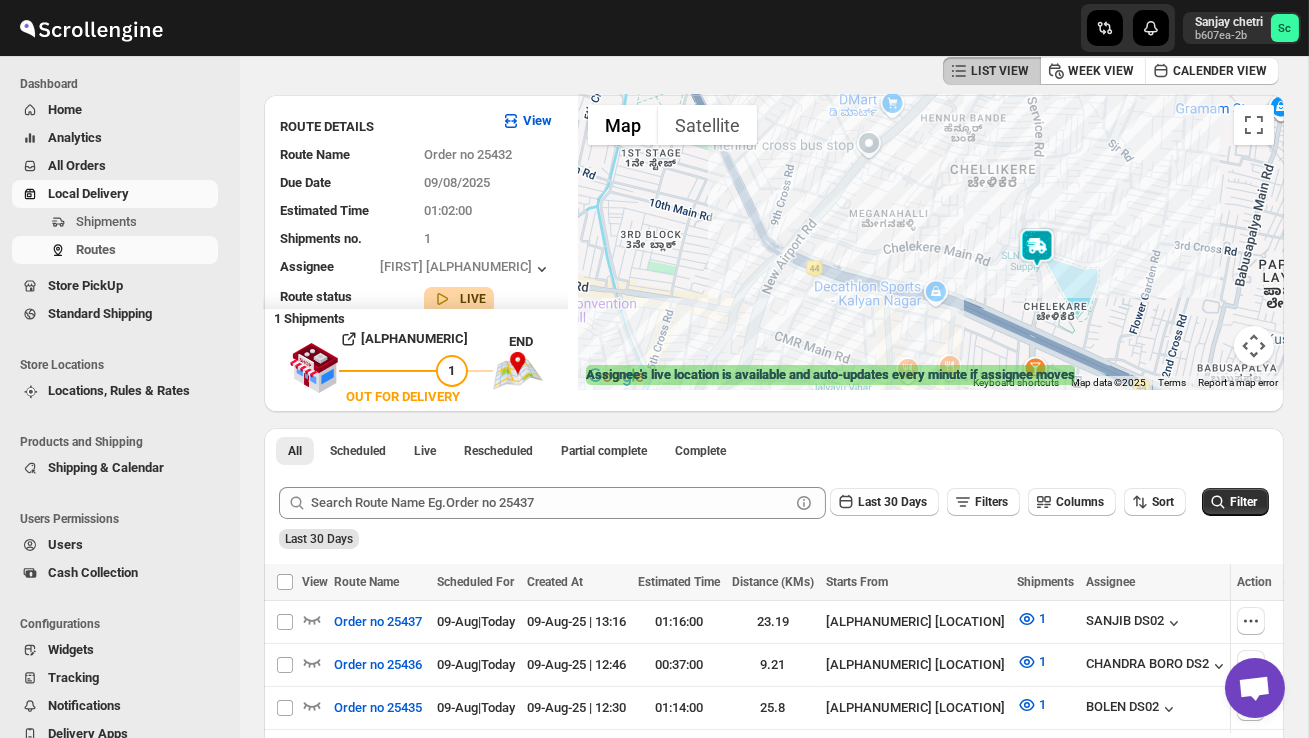 drag, startPoint x: 903, startPoint y: 312, endPoint x: 1000, endPoint y: 316, distance: 97.082436 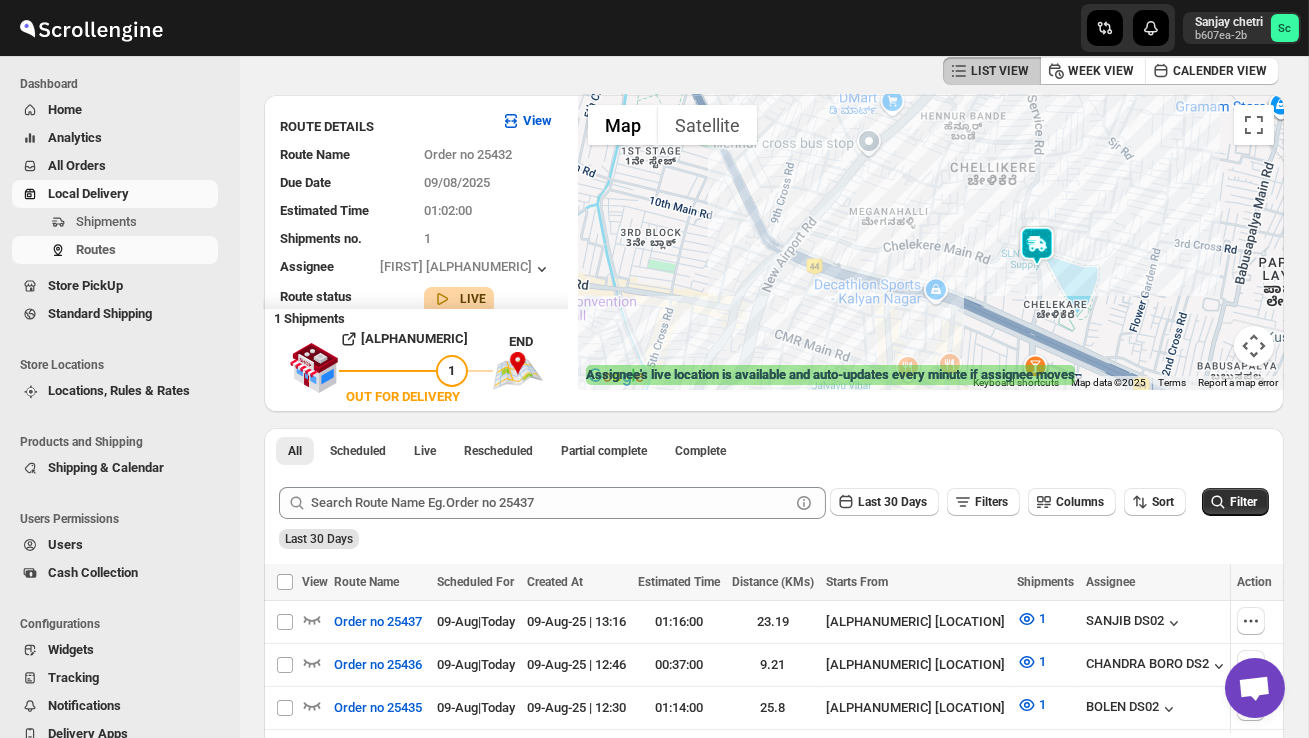 drag, startPoint x: 959, startPoint y: 320, endPoint x: 967, endPoint y: 225, distance: 95.33625 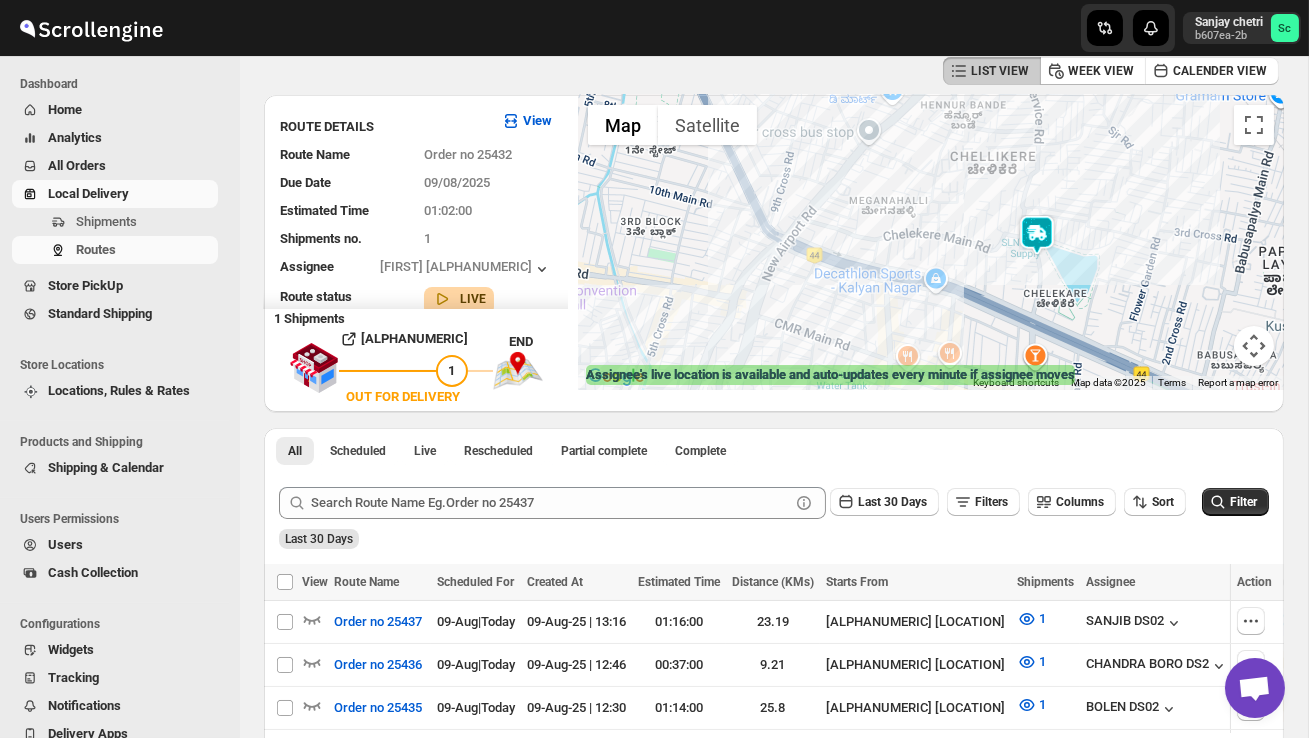 drag, startPoint x: 863, startPoint y: 323, endPoint x: 927, endPoint y: 196, distance: 142.21463 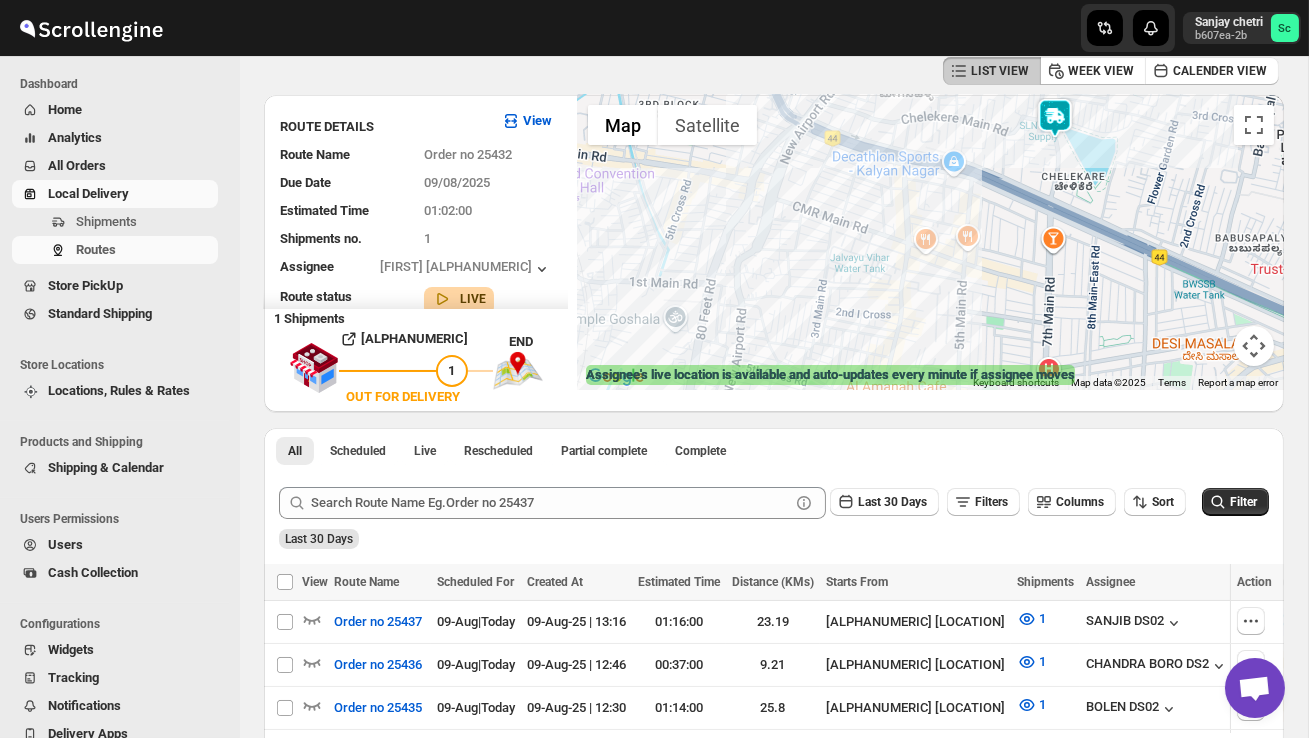 drag, startPoint x: 864, startPoint y: 305, endPoint x: 898, endPoint y: 137, distance: 171.40594 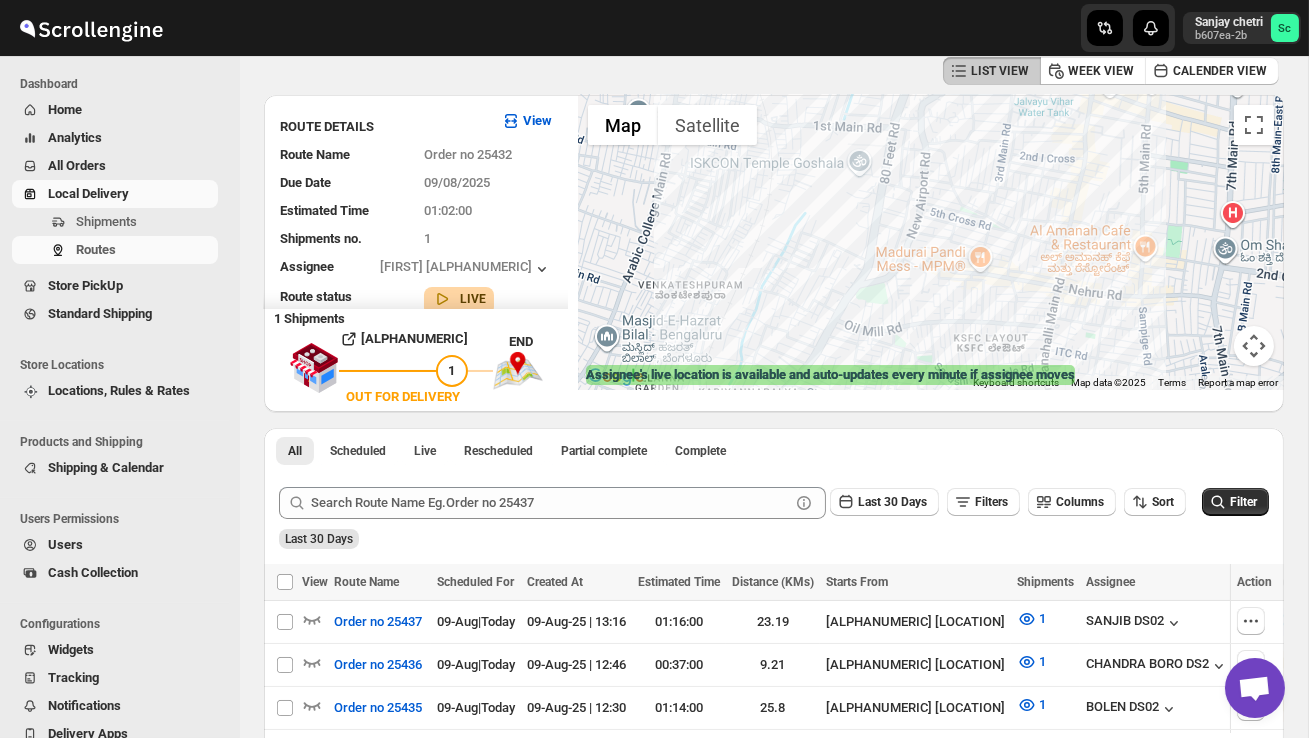 drag, startPoint x: 796, startPoint y: 277, endPoint x: 857, endPoint y: 277, distance: 61 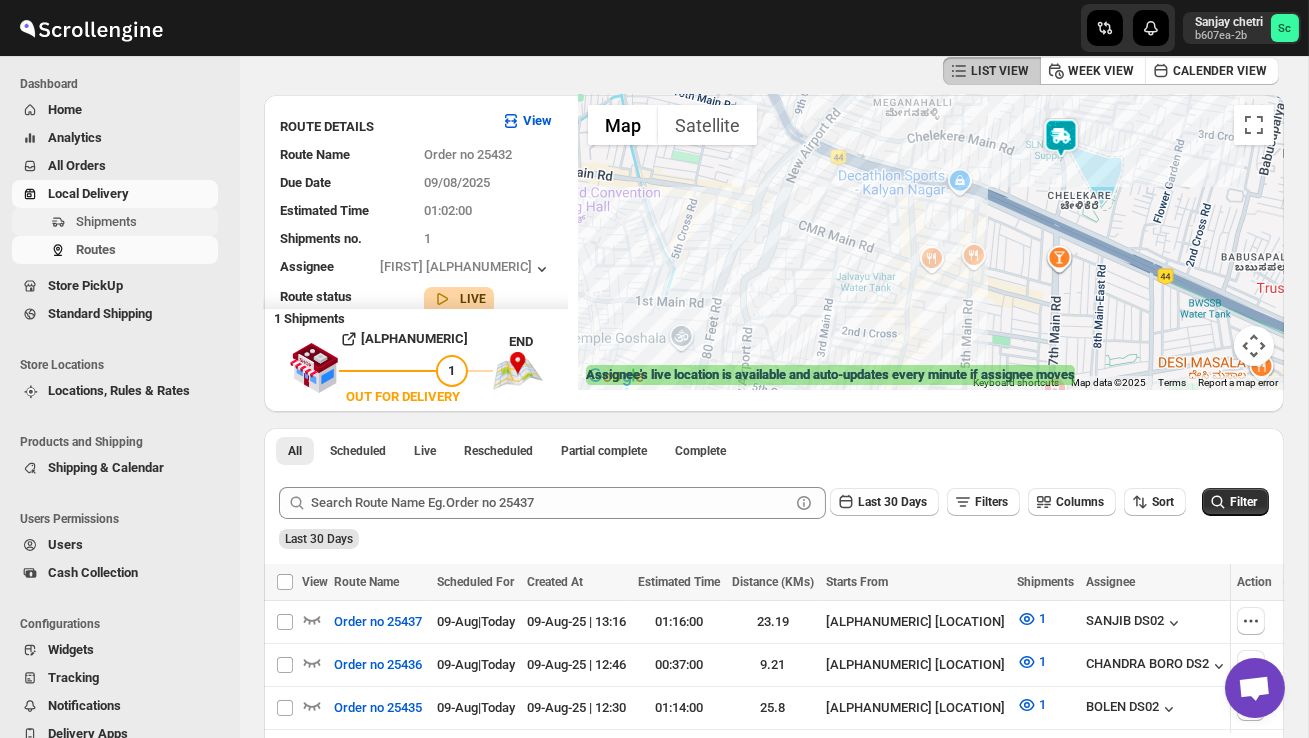 click on "Shipments" at bounding box center (115, 222) 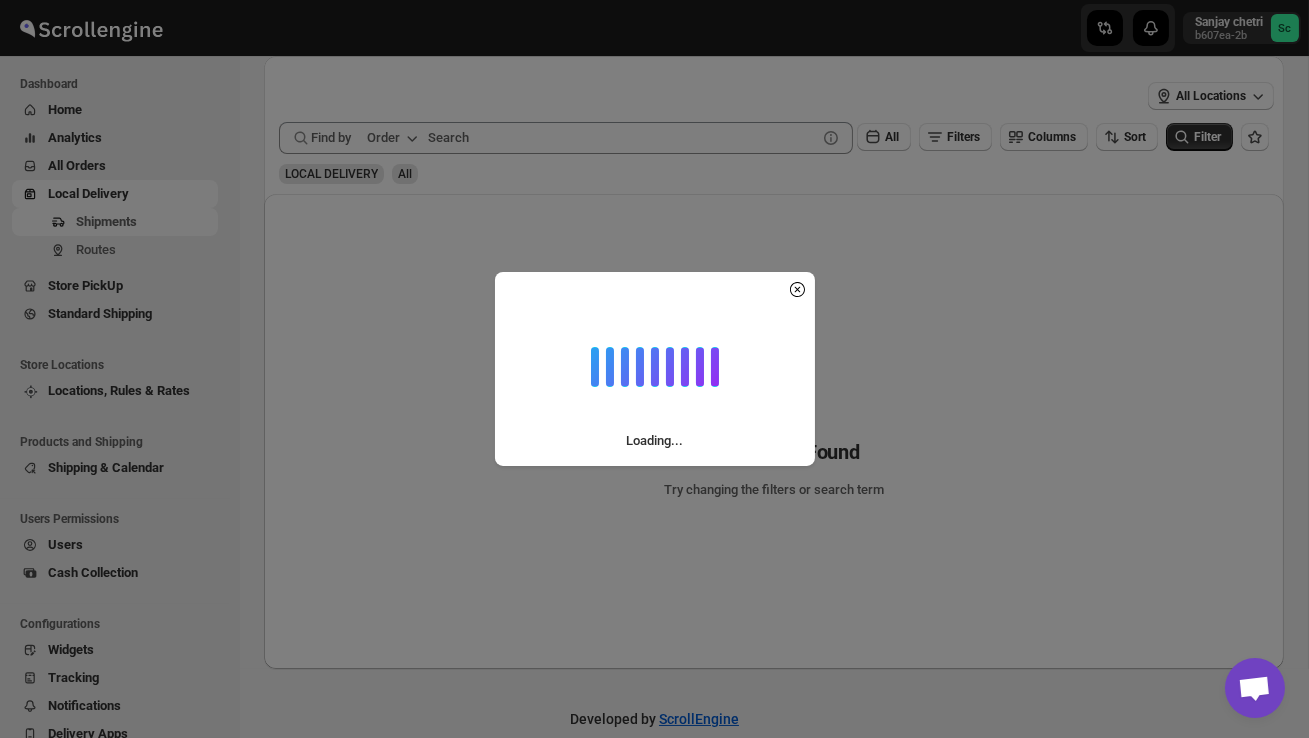 scroll, scrollTop: 0, scrollLeft: 0, axis: both 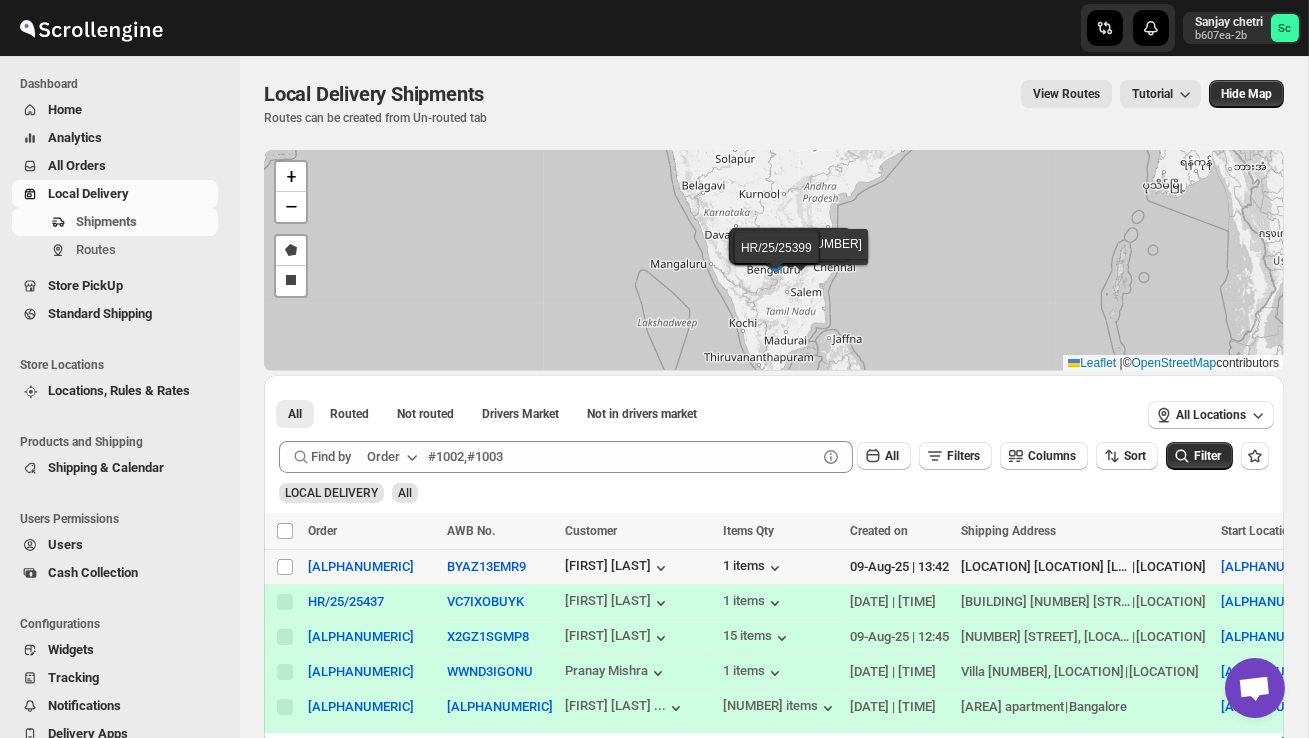 click on "Select shipment" at bounding box center (283, 567) 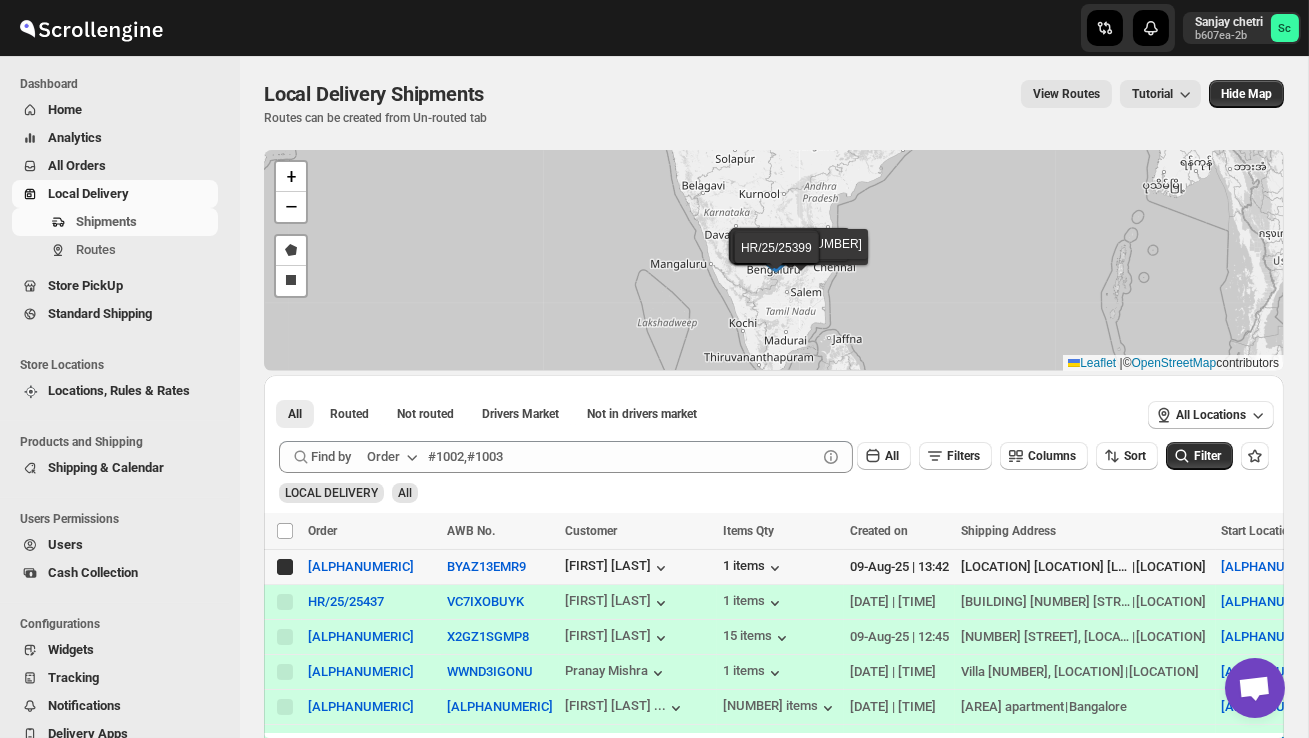 checkbox on "true" 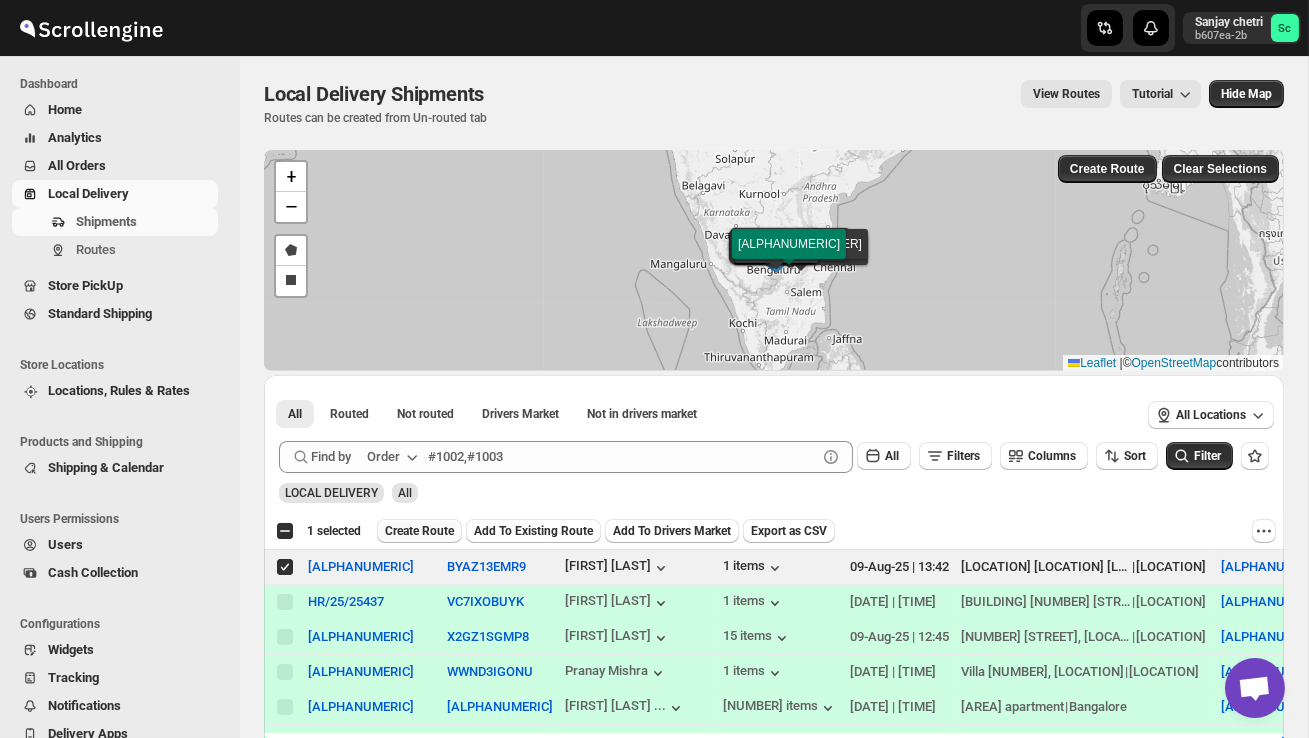 click on "Create Route" at bounding box center [419, 531] 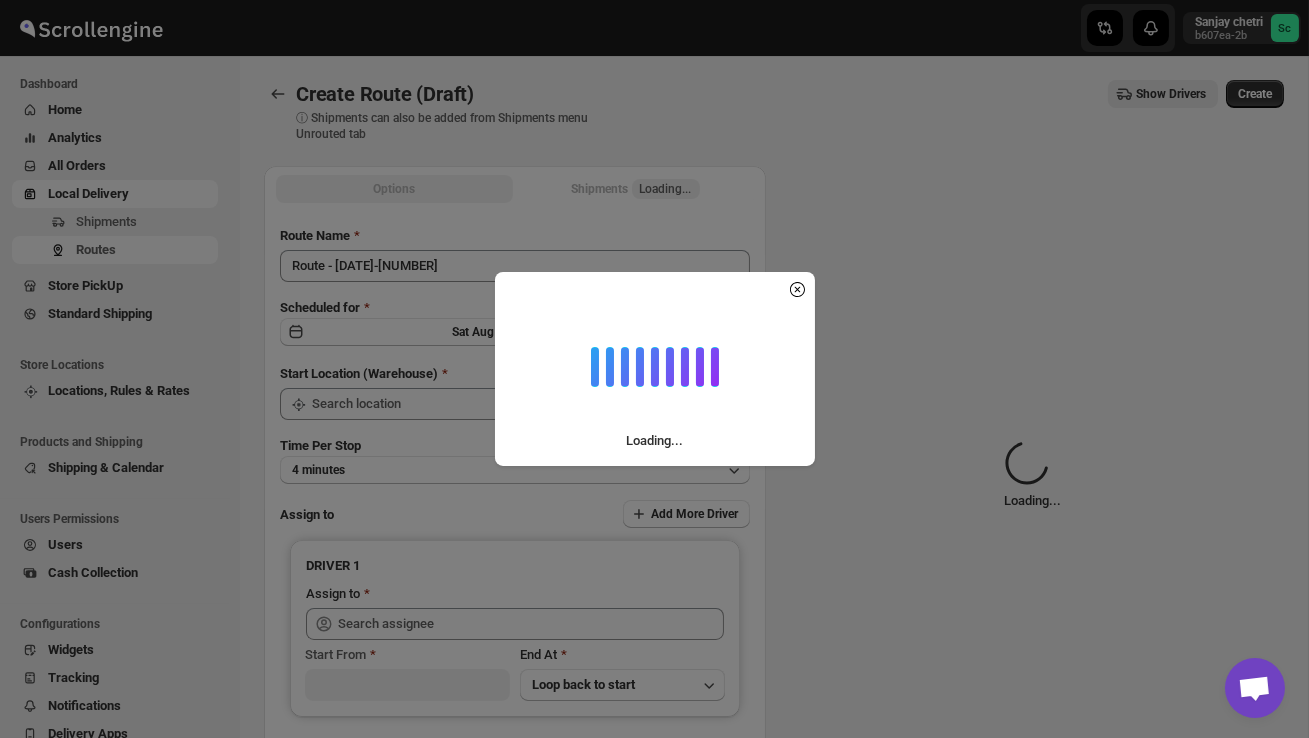 type on "DS02 Bileshivale" 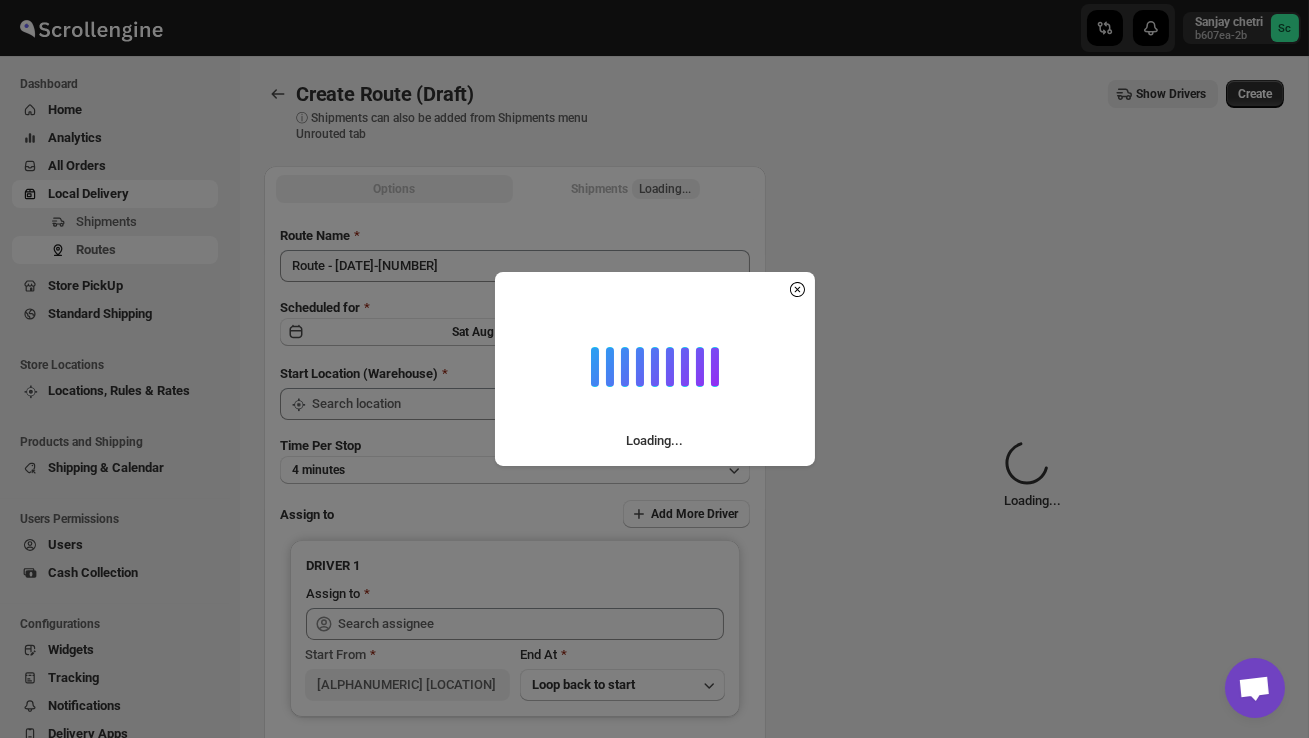 type on "DS02 Bileshivale" 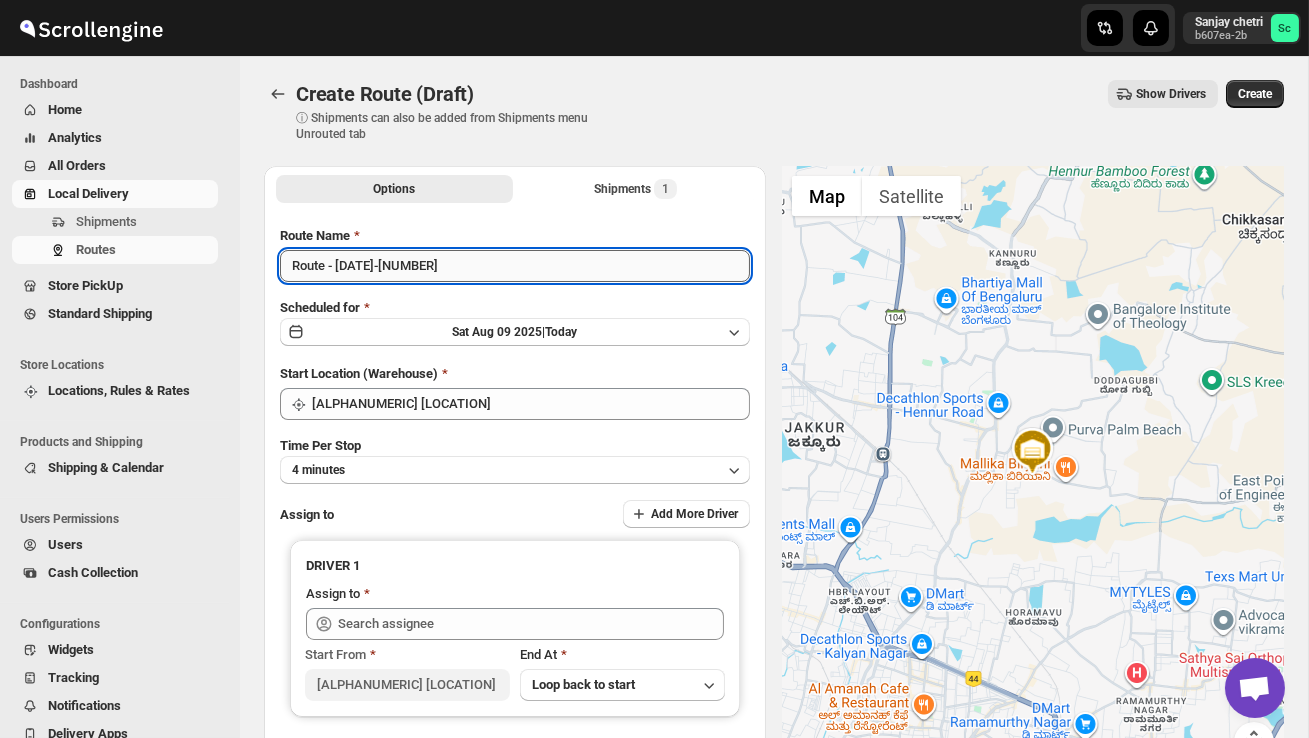 click on "Route - 09/08-0142" at bounding box center (515, 266) 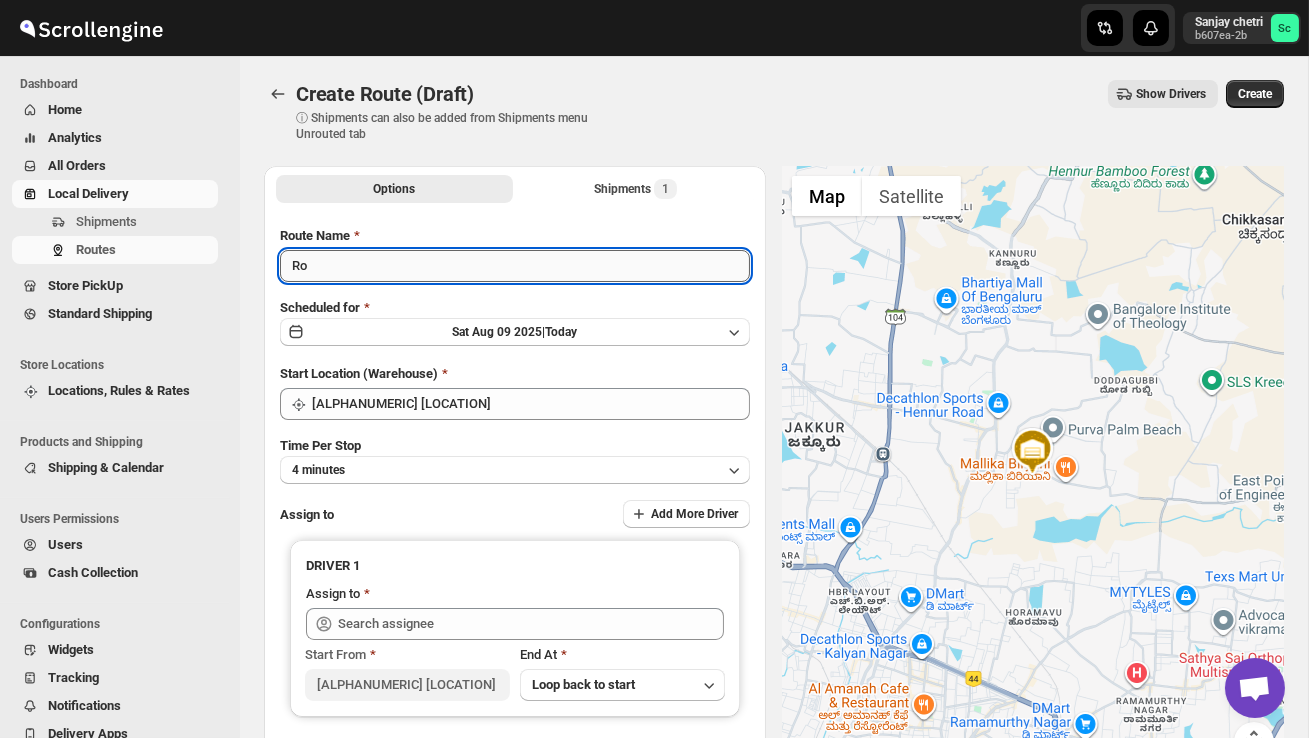 type on "R" 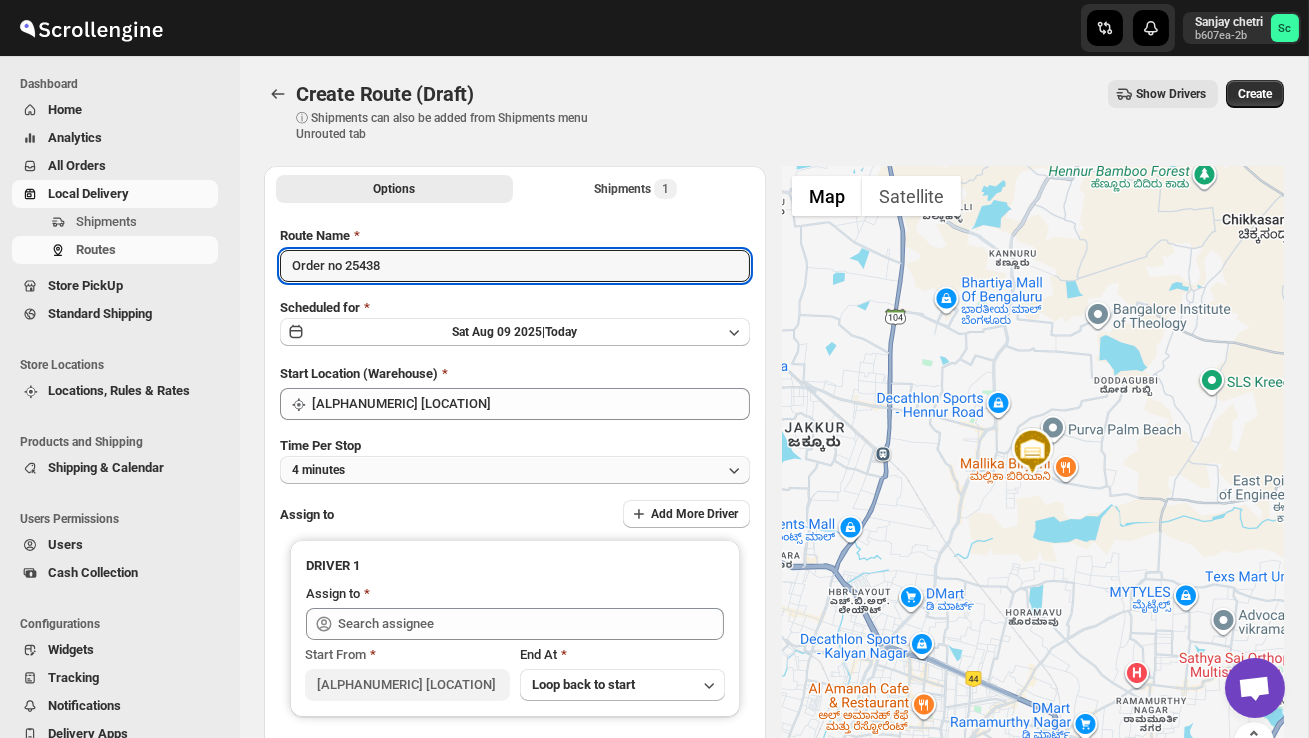 type on "Order no 25438" 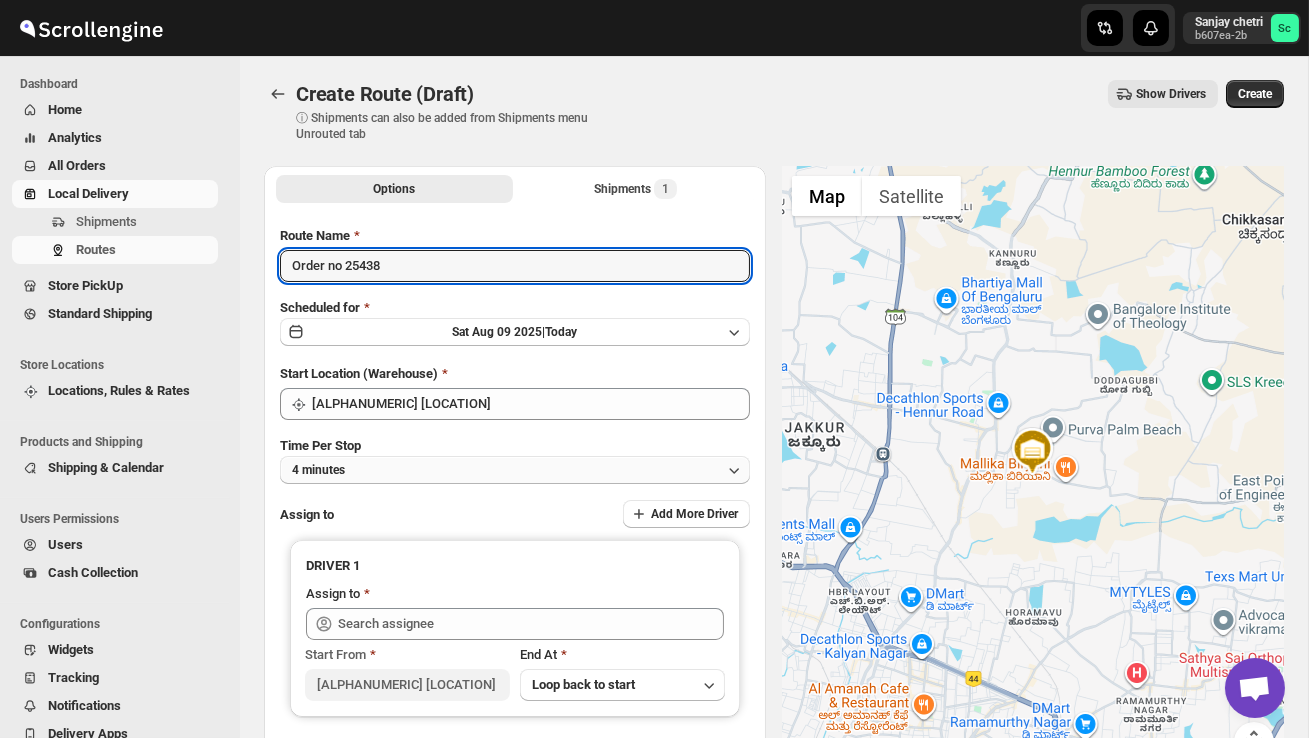 click on "4 minutes" at bounding box center (515, 470) 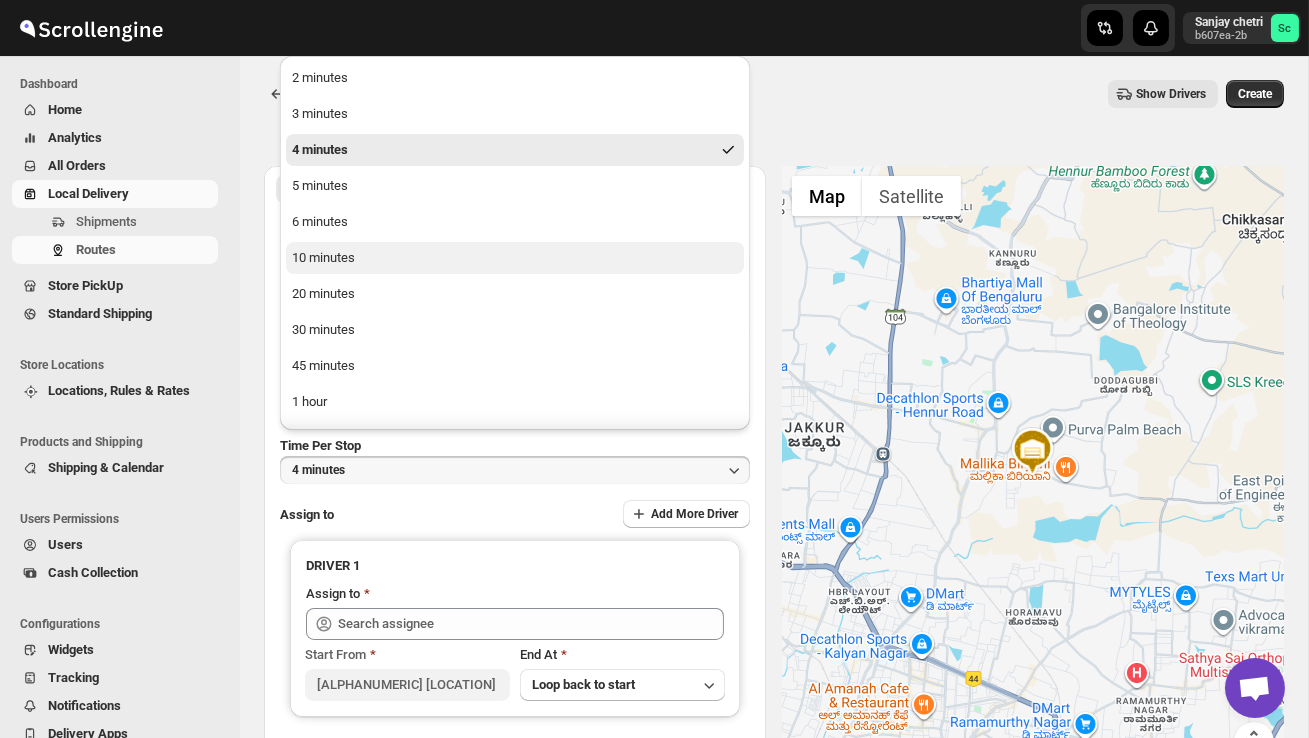click on "10 minutes" at bounding box center [515, 258] 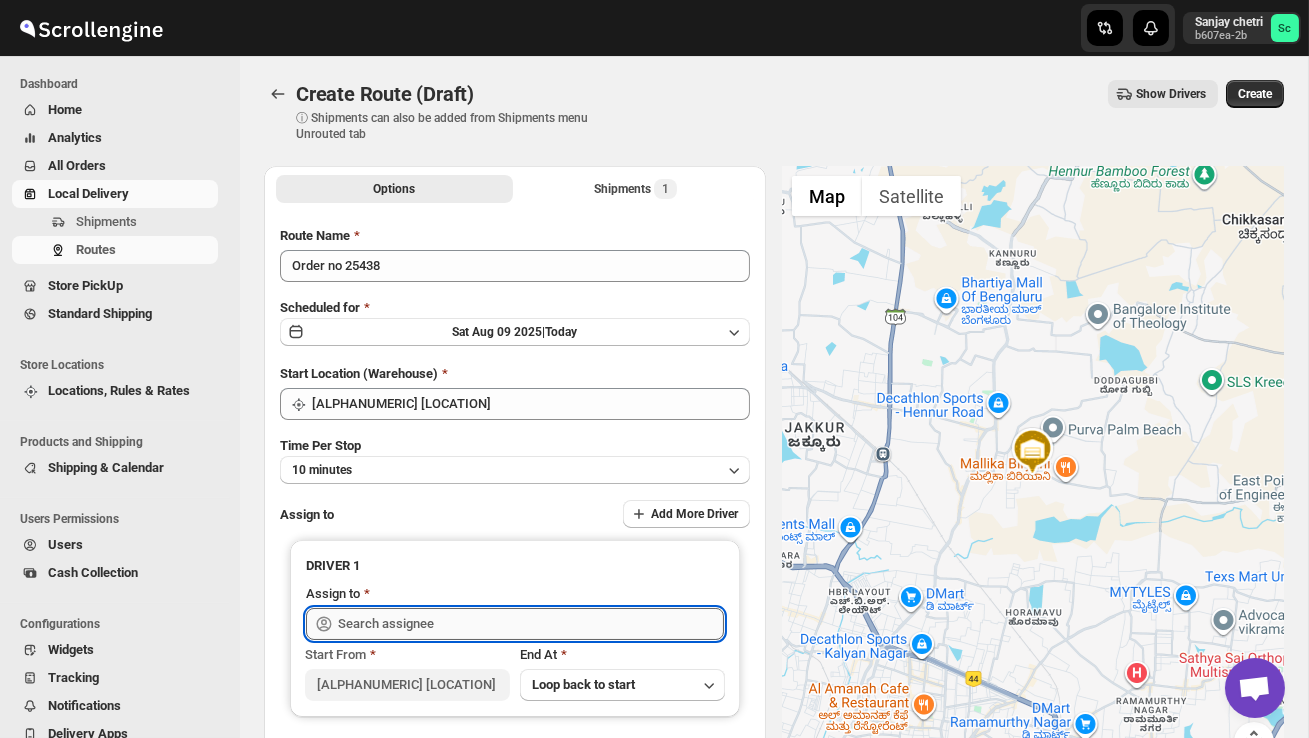 click at bounding box center [531, 624] 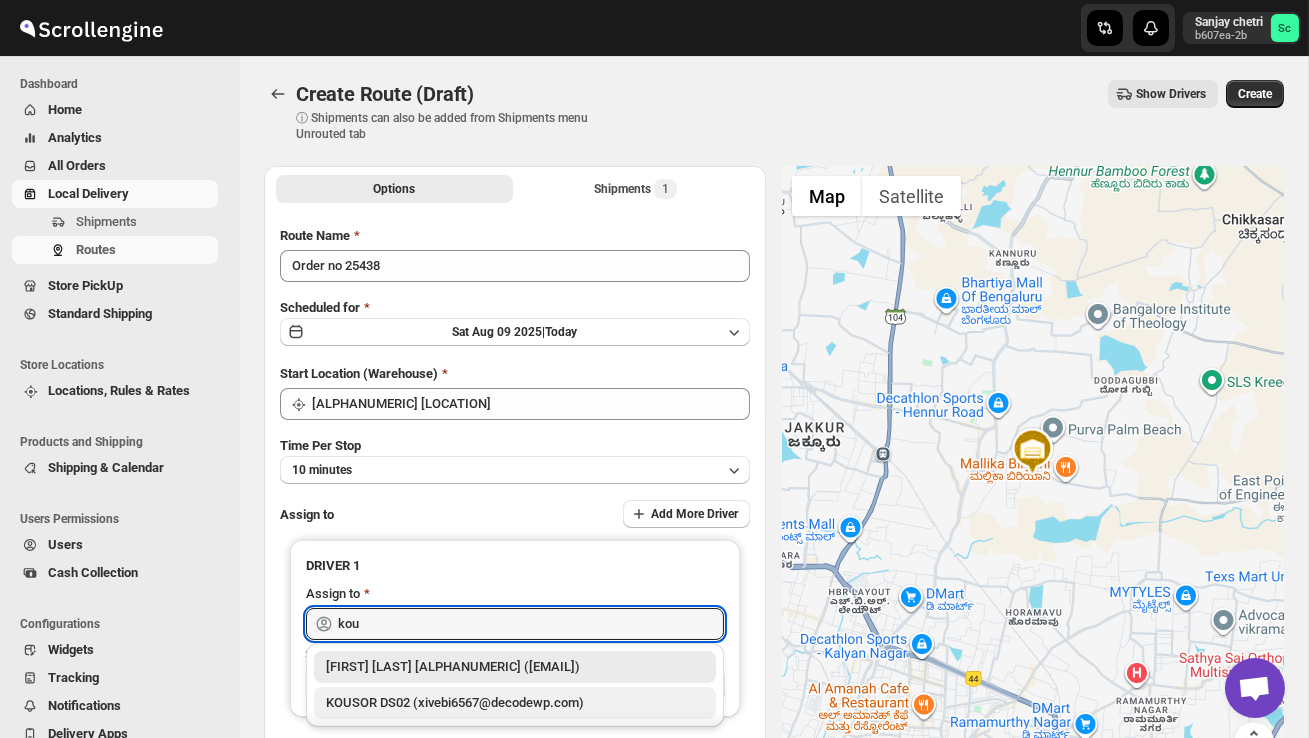 click on "KOUSOR DS02 (xivebi6567@decodewp.com)" at bounding box center (515, 703) 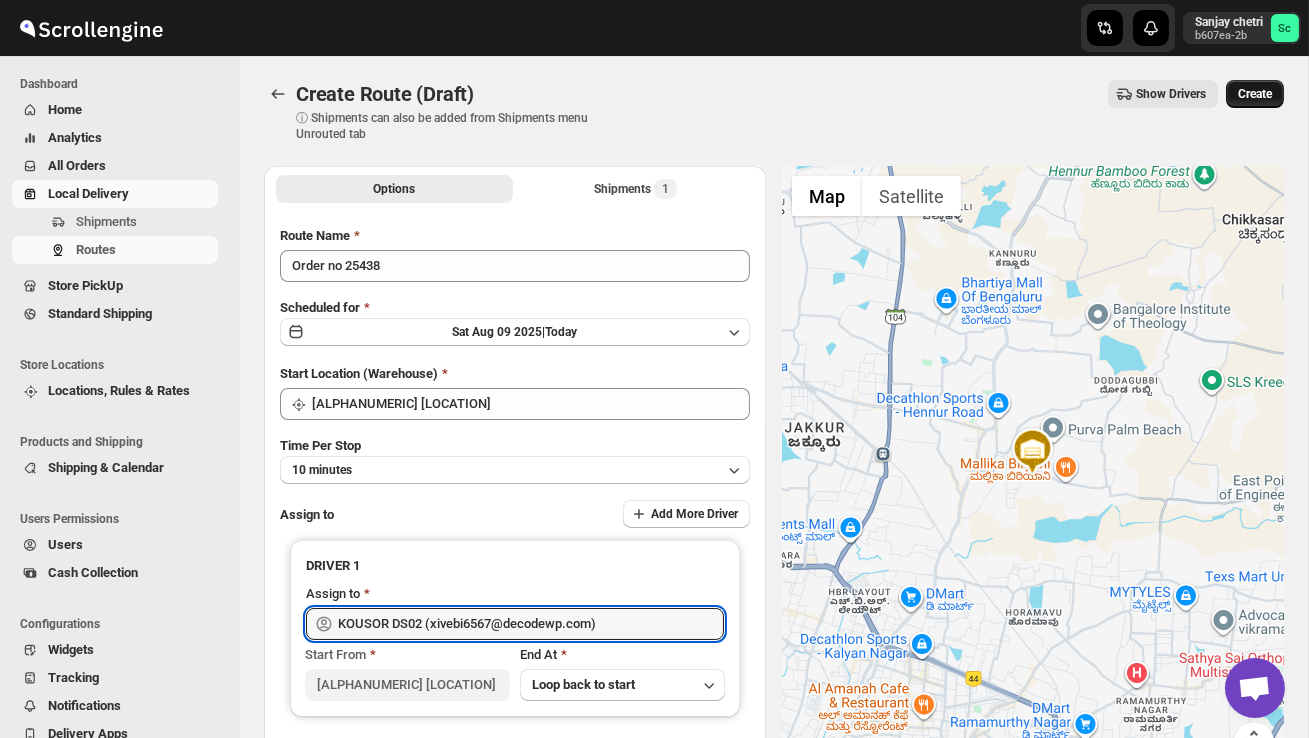 type on "KOUSOR DS02 (xivebi6567@decodewp.com)" 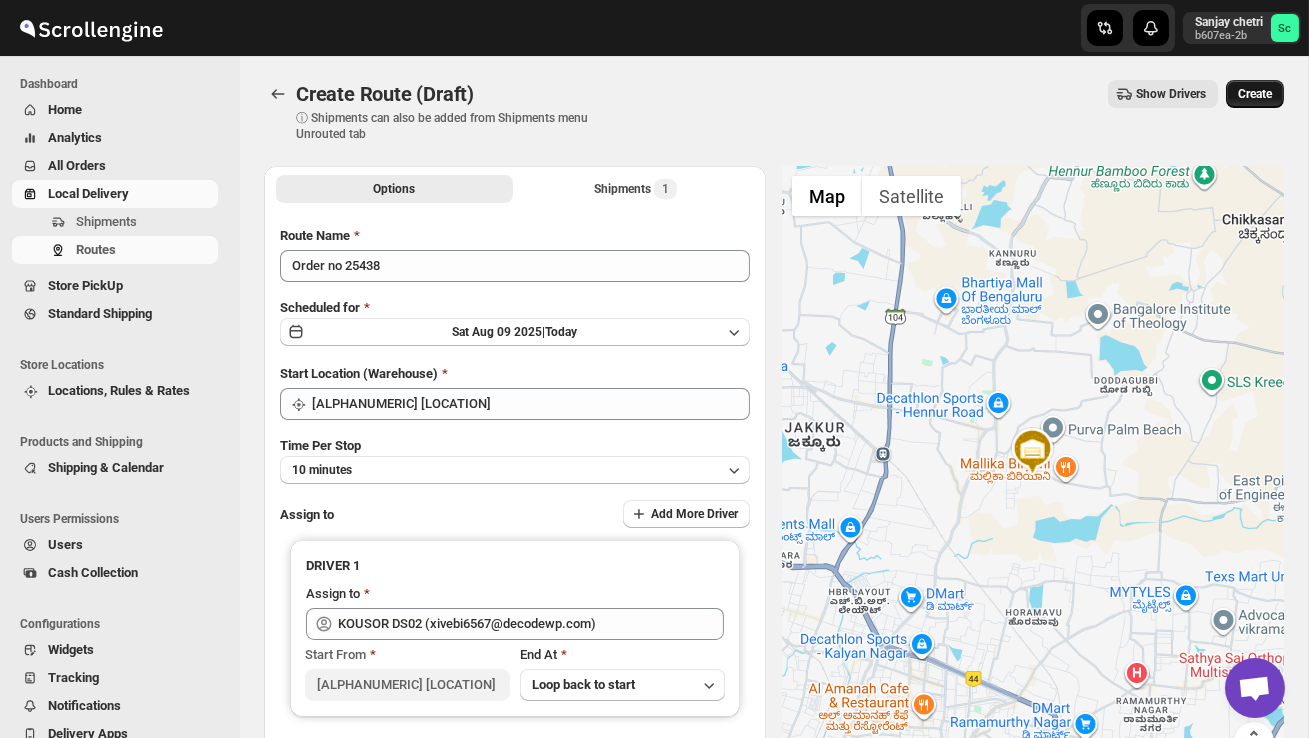 click on "Create" at bounding box center (1255, 94) 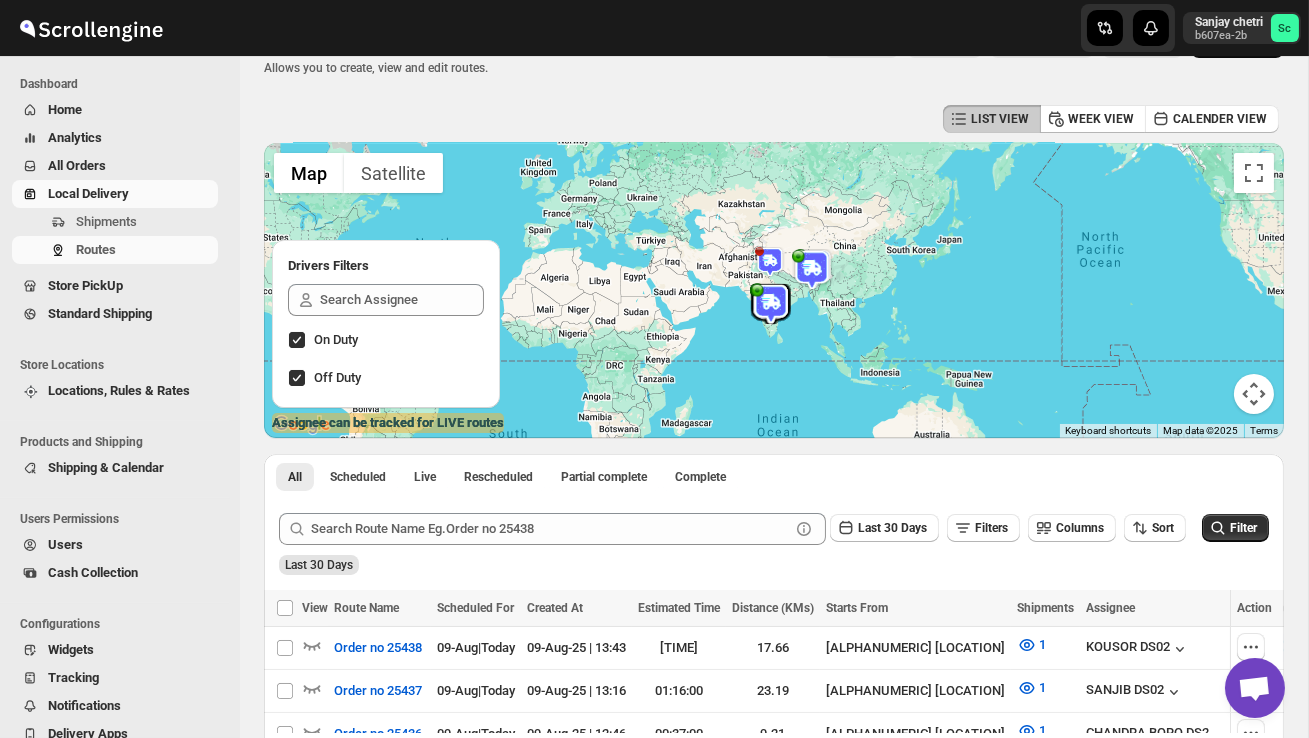 scroll, scrollTop: 71, scrollLeft: 0, axis: vertical 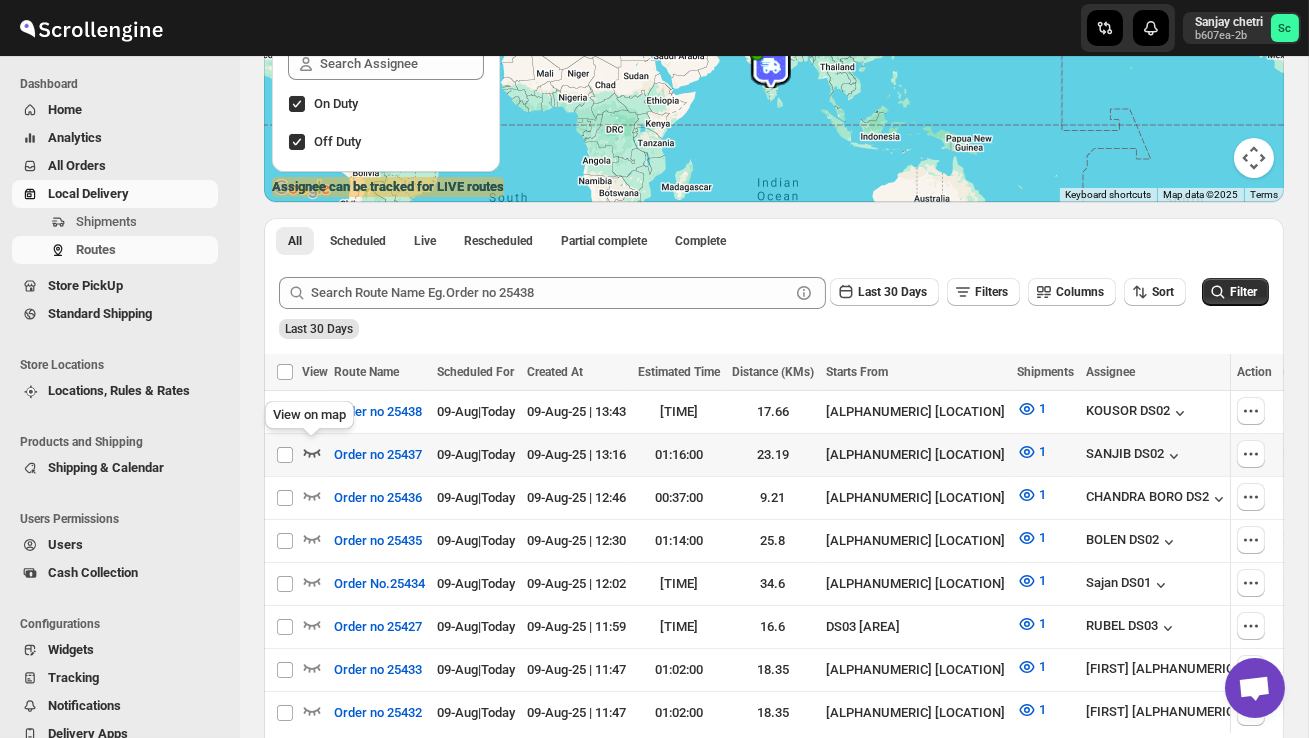 click 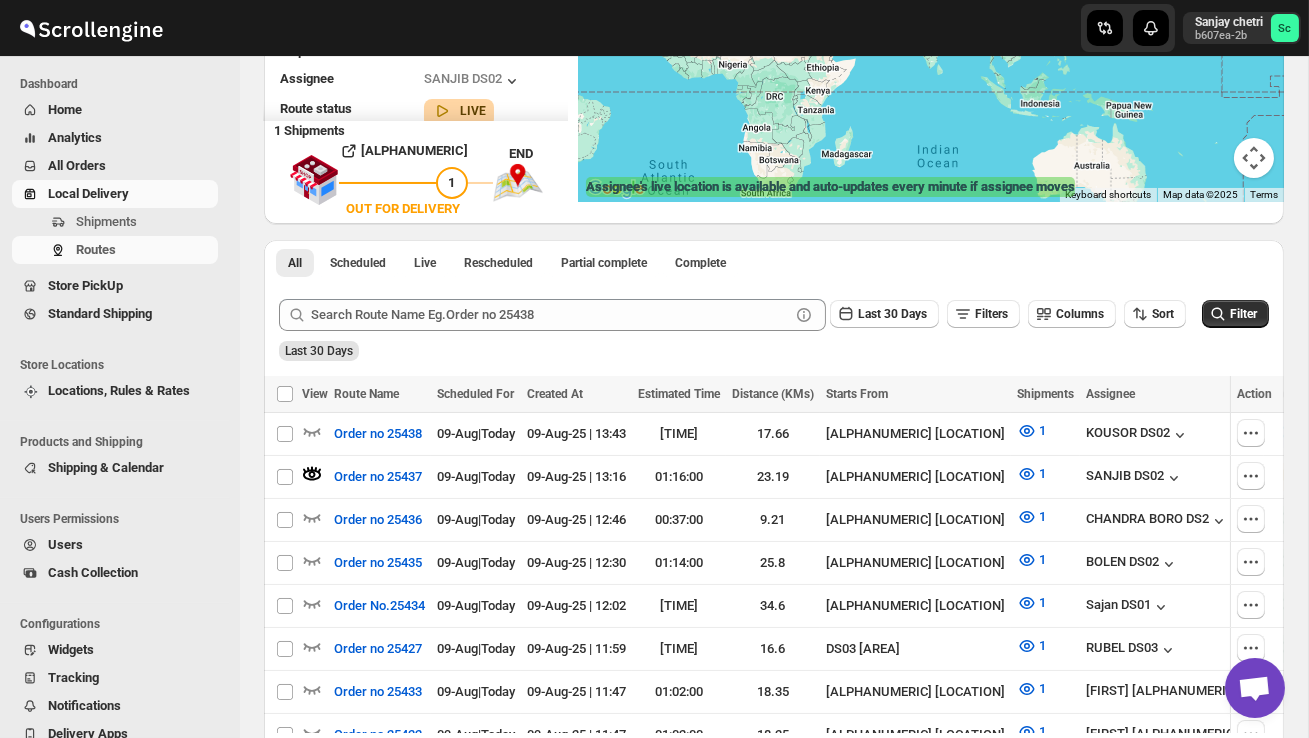scroll, scrollTop: 0, scrollLeft: 0, axis: both 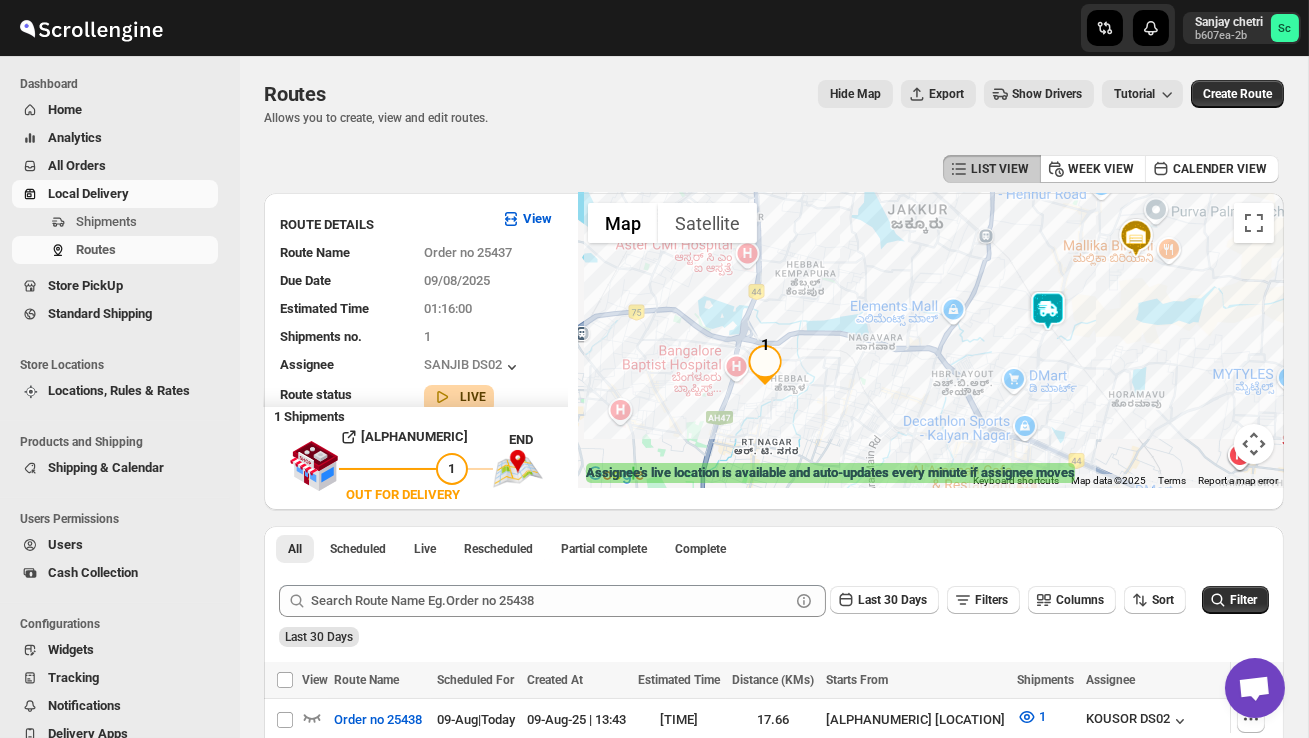 click at bounding box center [1048, 311] 